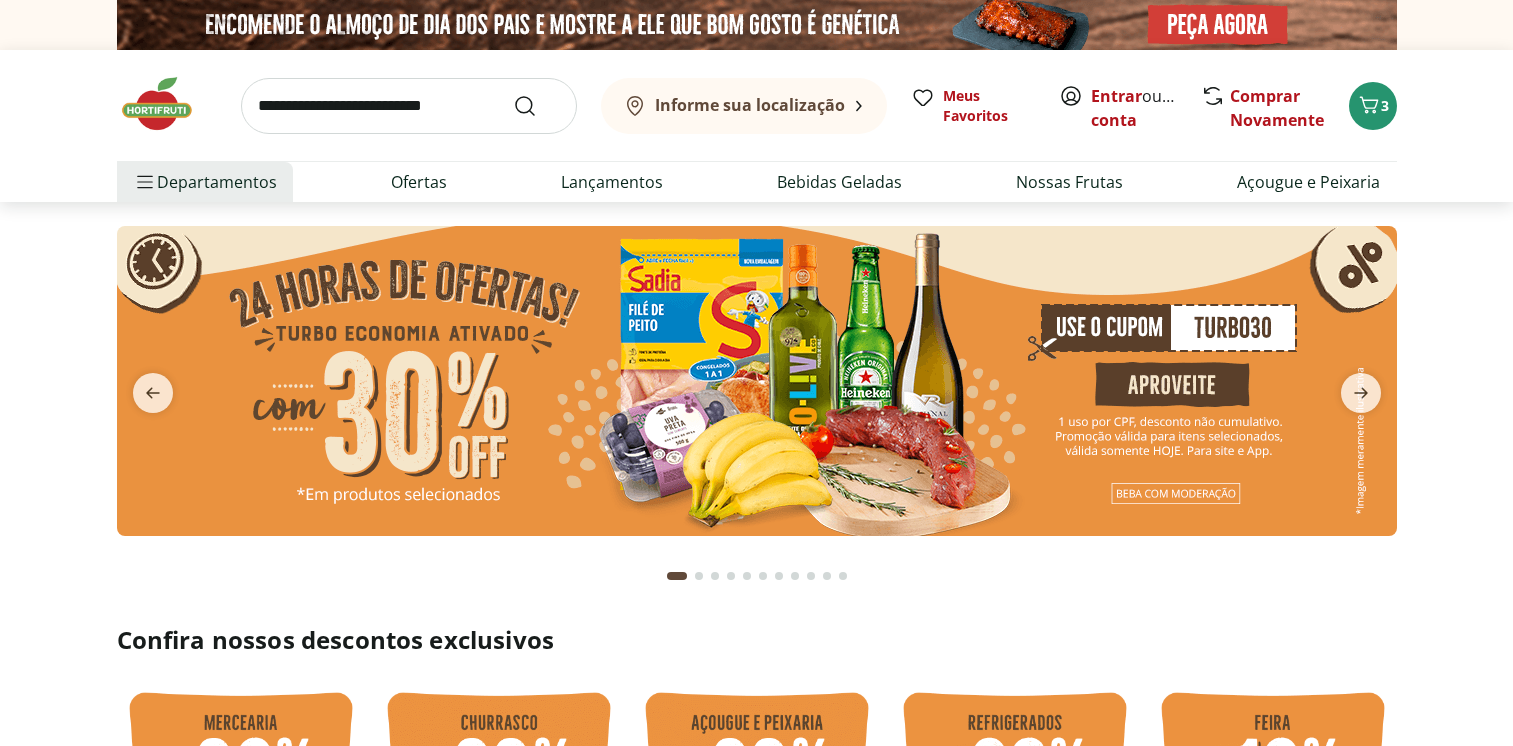 scroll, scrollTop: 0, scrollLeft: 0, axis: both 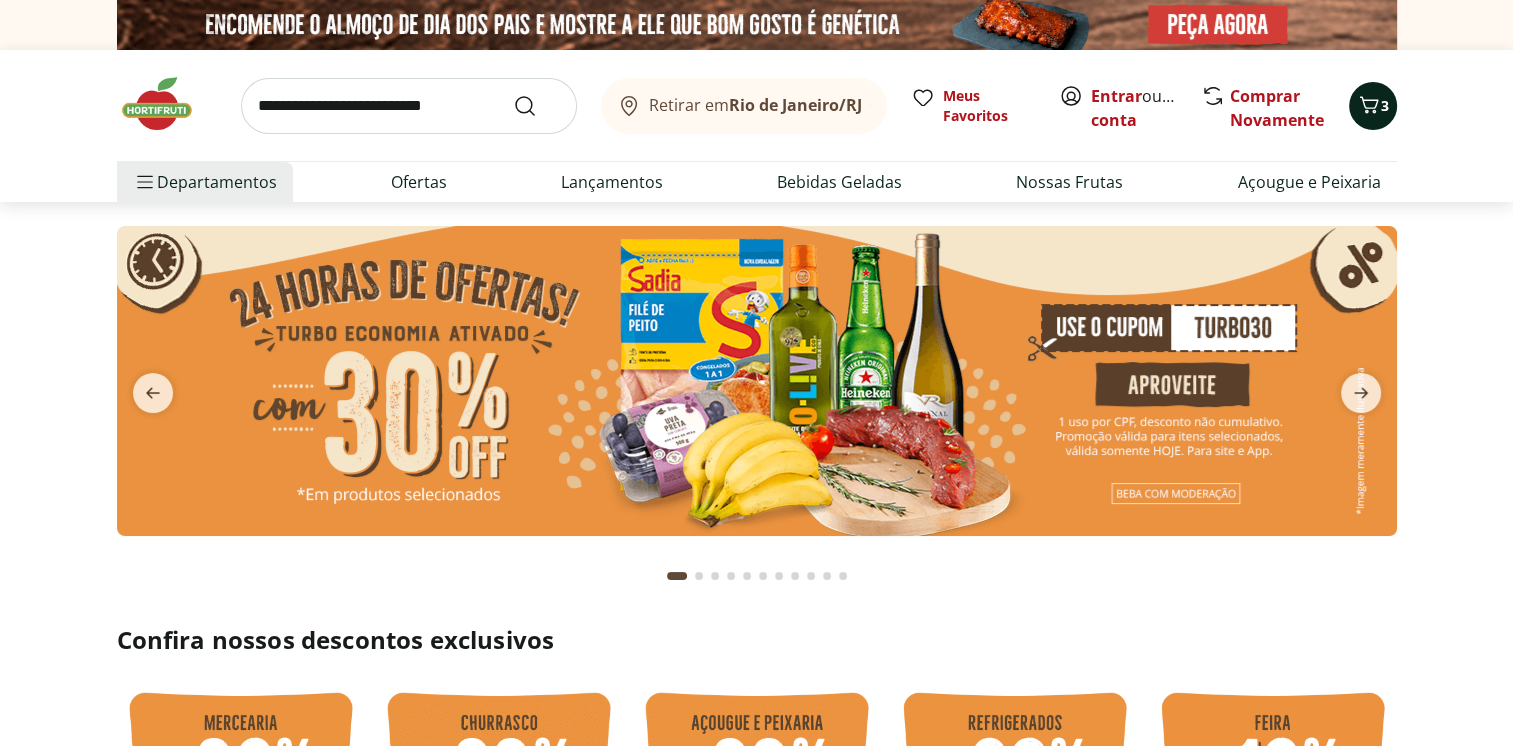 click on "3" at bounding box center (1385, 105) 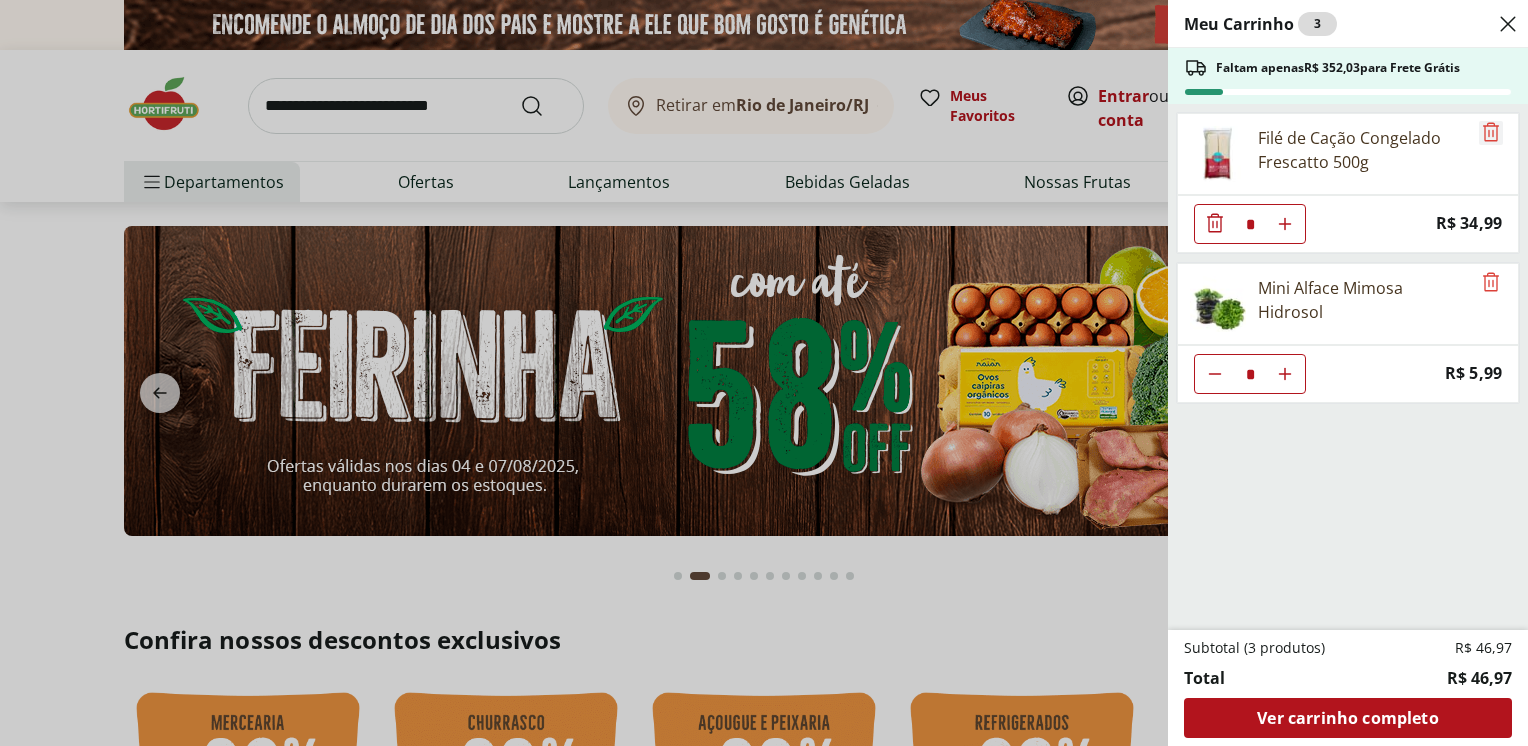 click 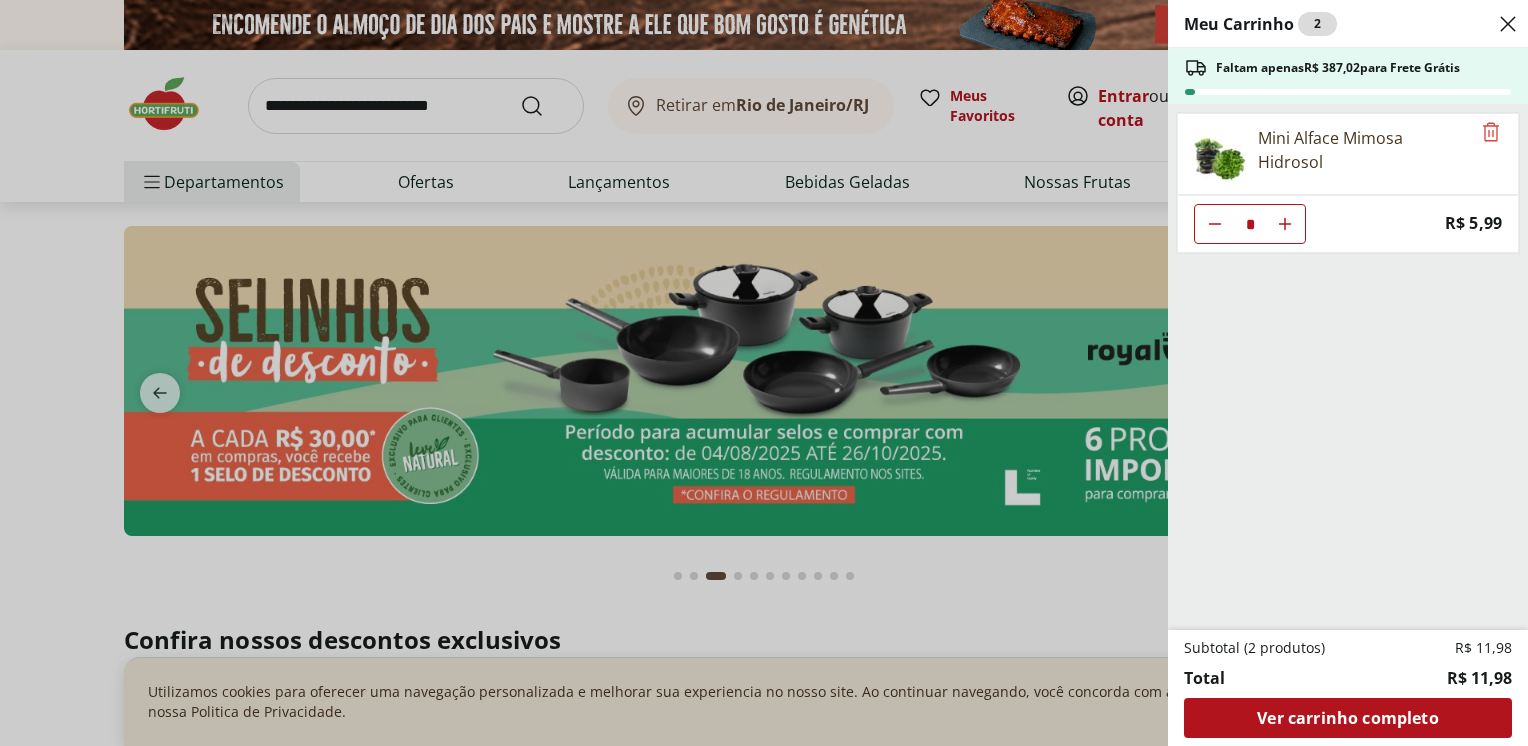 click 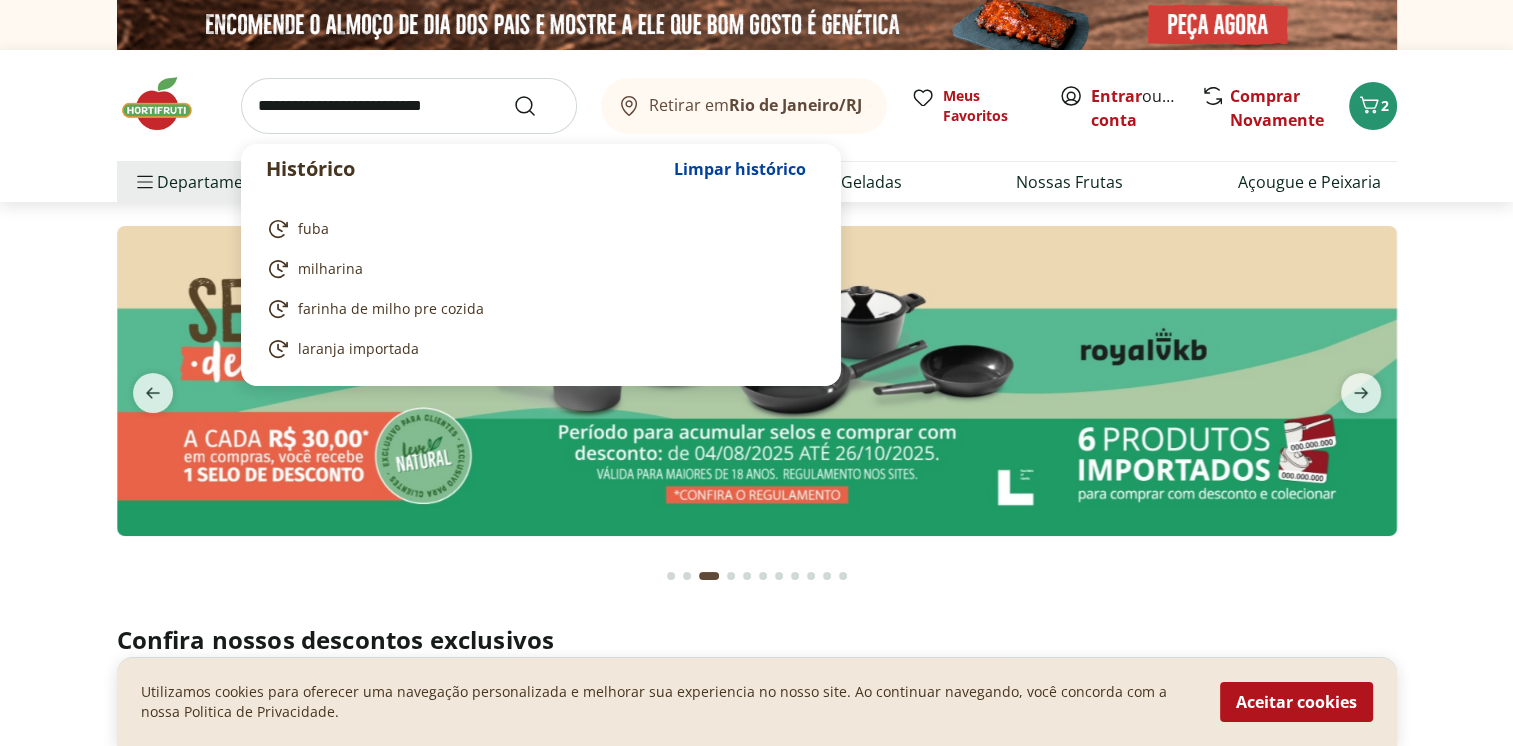 click at bounding box center (409, 106) 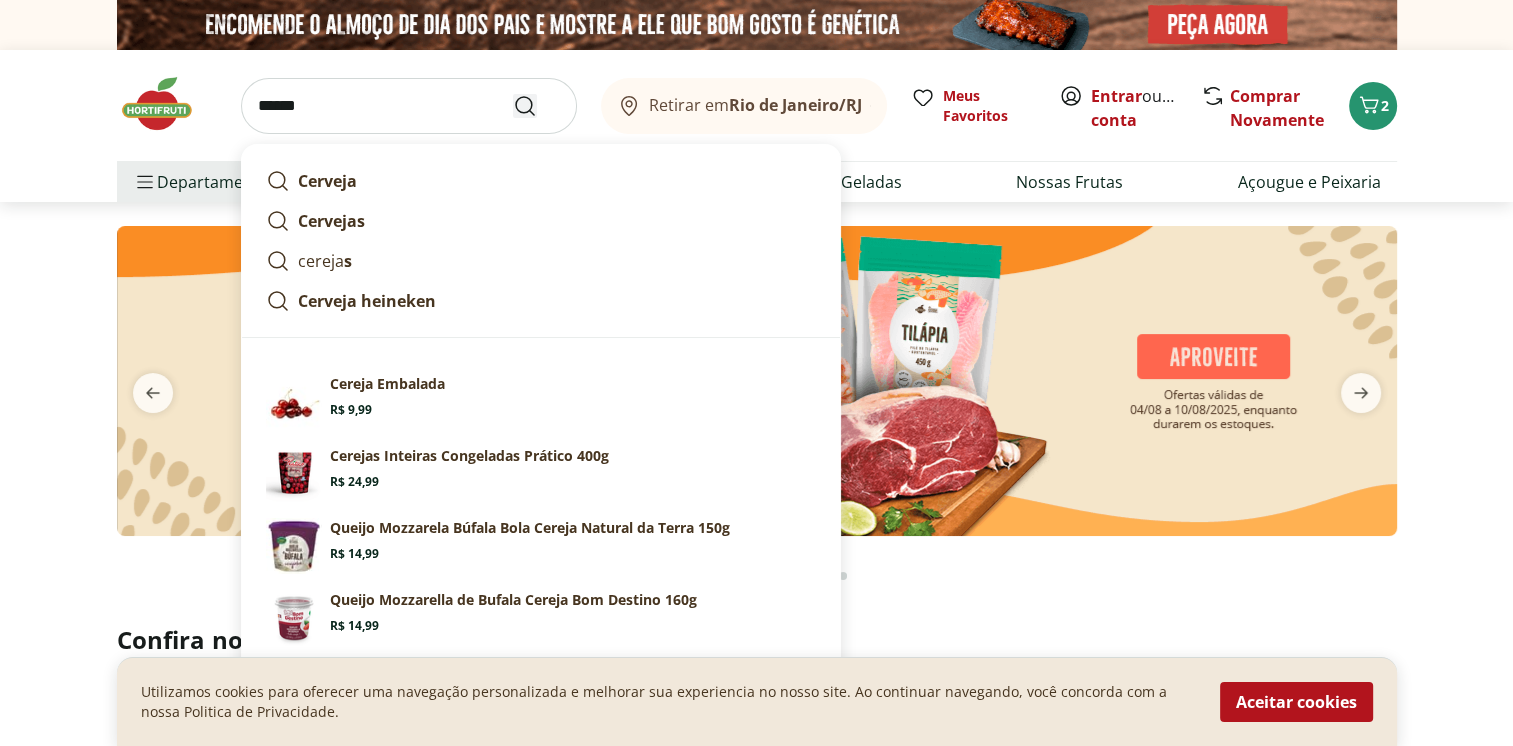 type on "******" 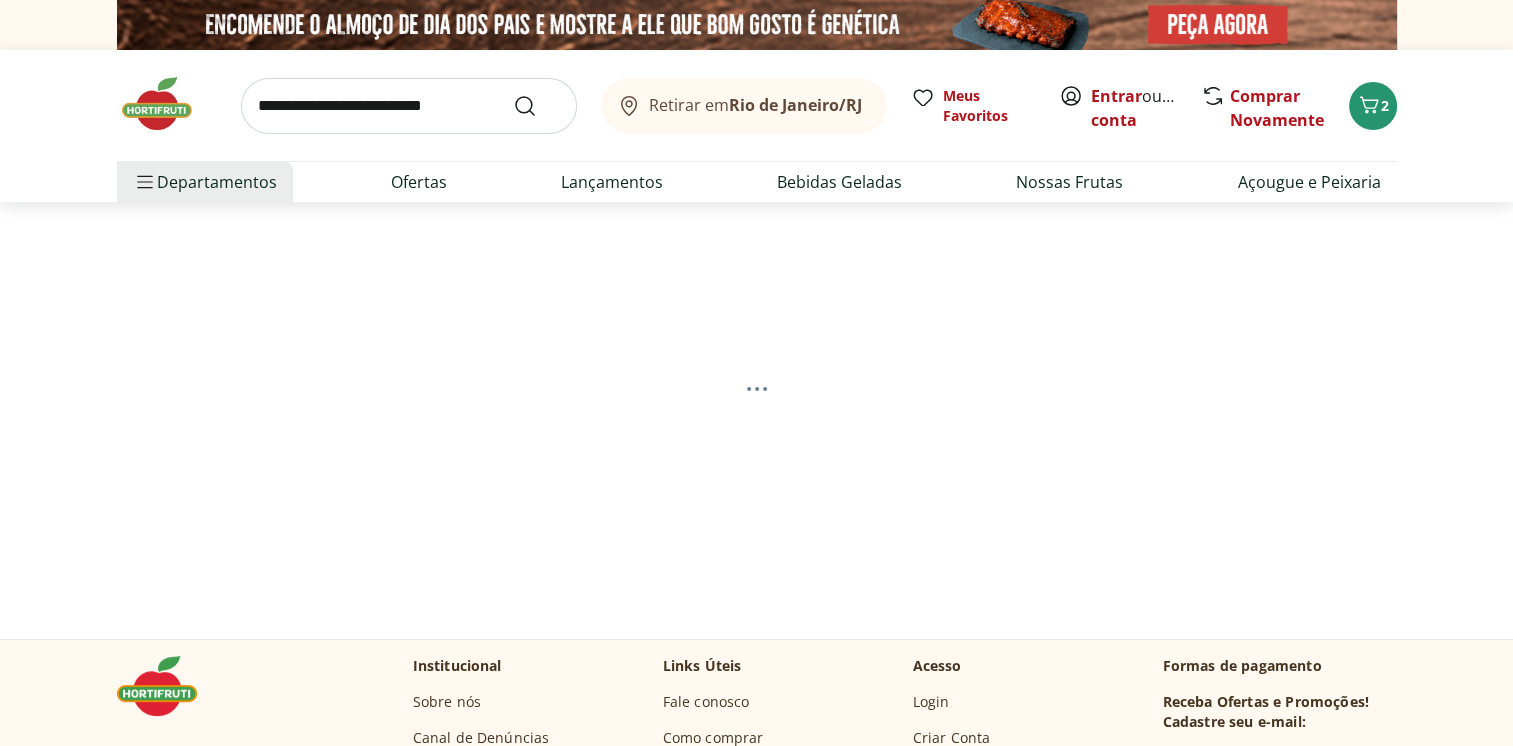 select on "**********" 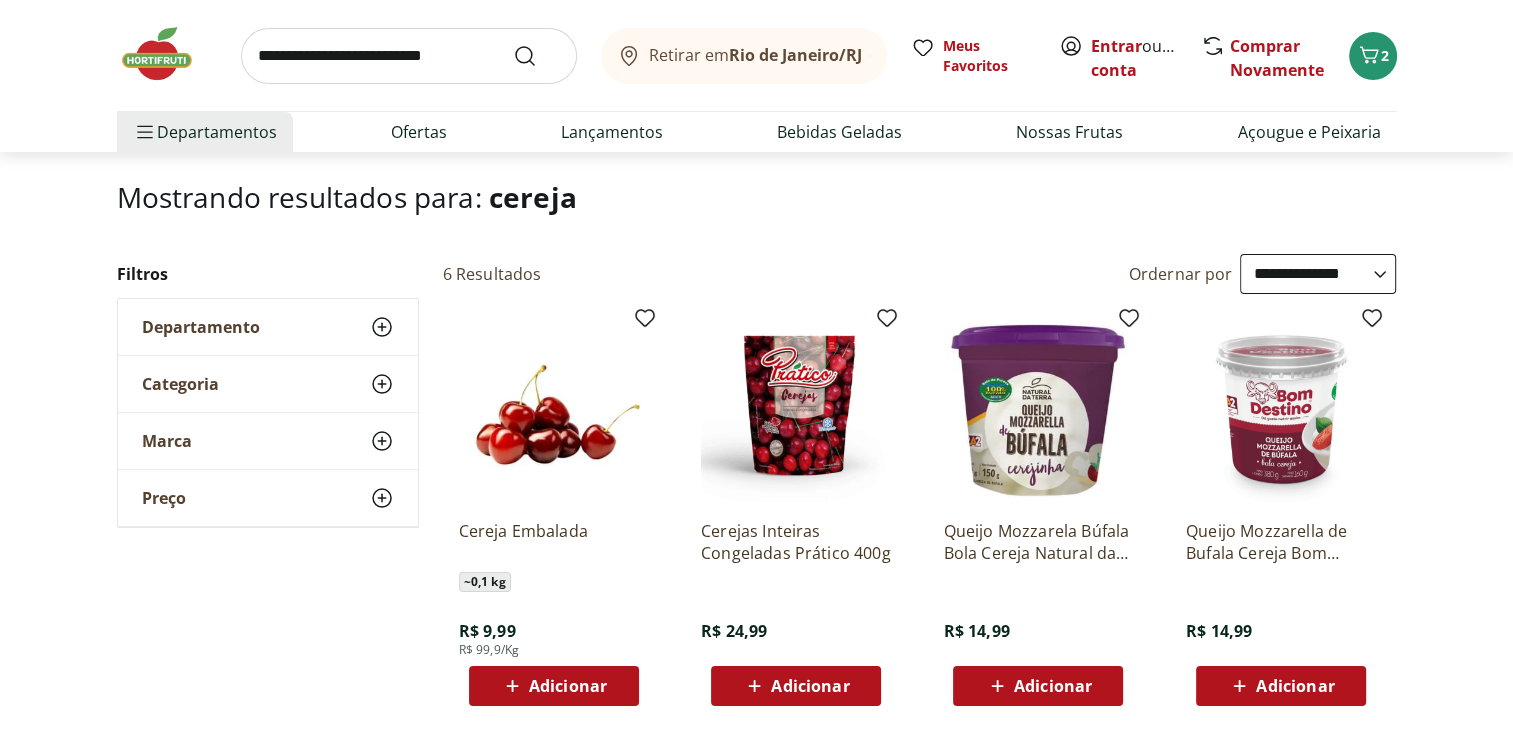 scroll, scrollTop: 200, scrollLeft: 0, axis: vertical 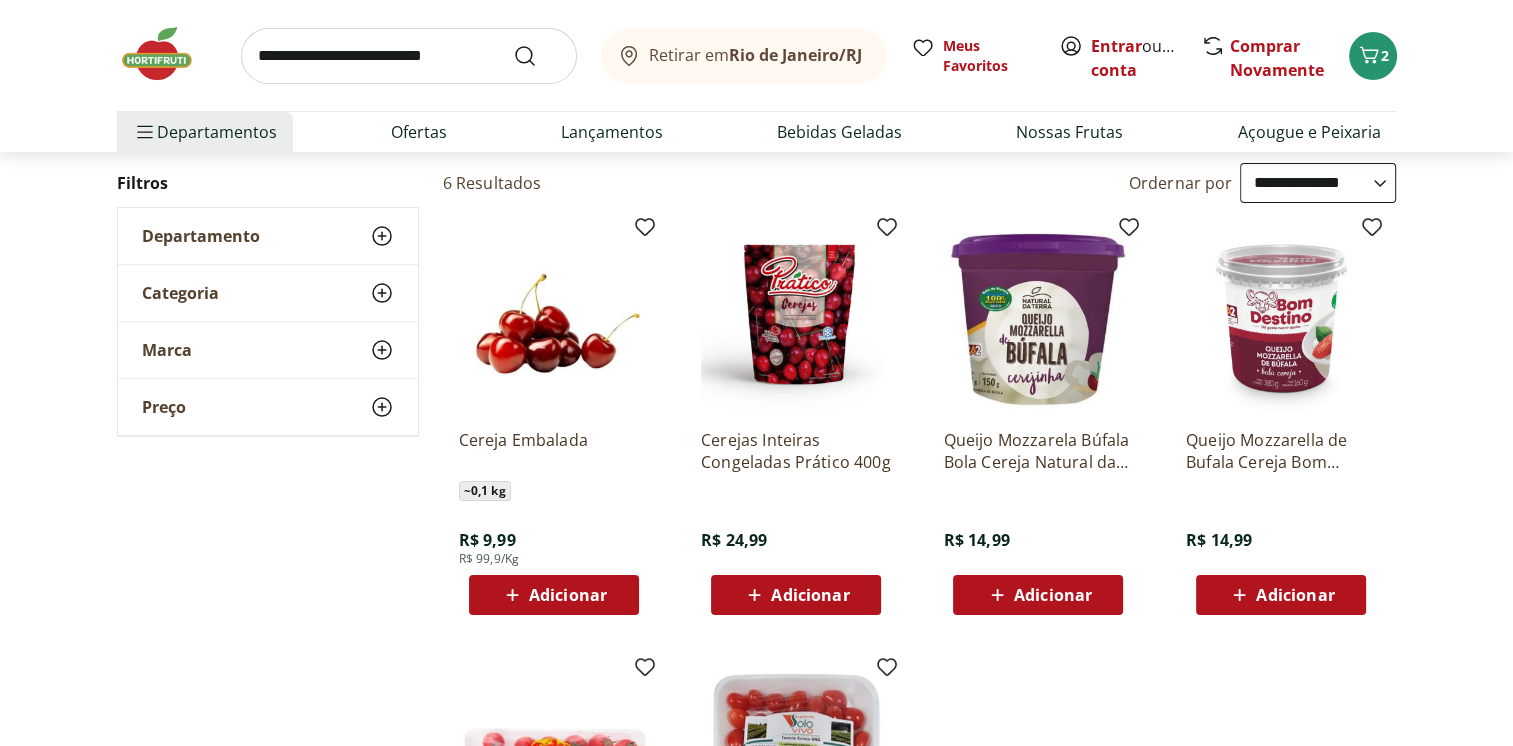 click on "Adicionar" at bounding box center [568, 595] 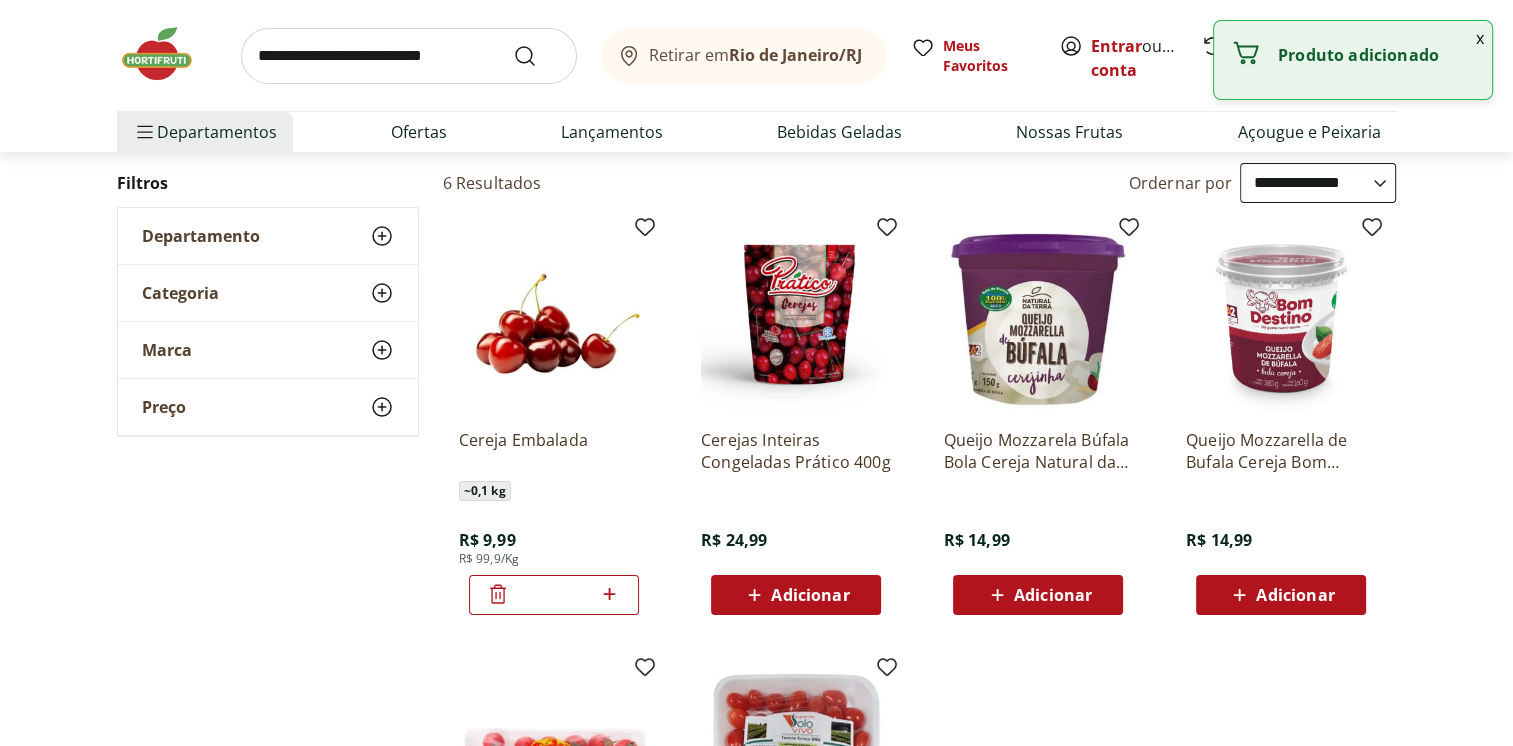 click 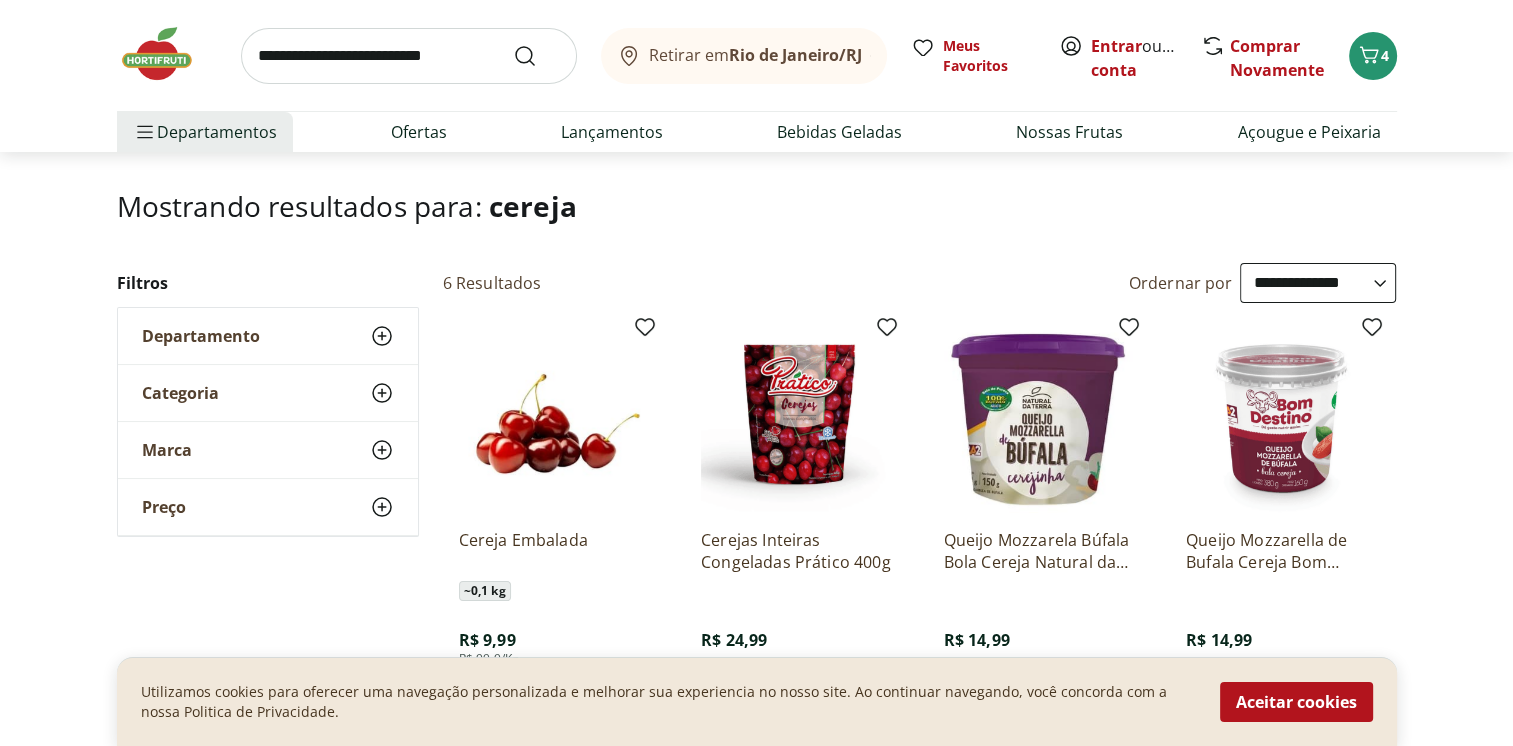 scroll, scrollTop: 0, scrollLeft: 0, axis: both 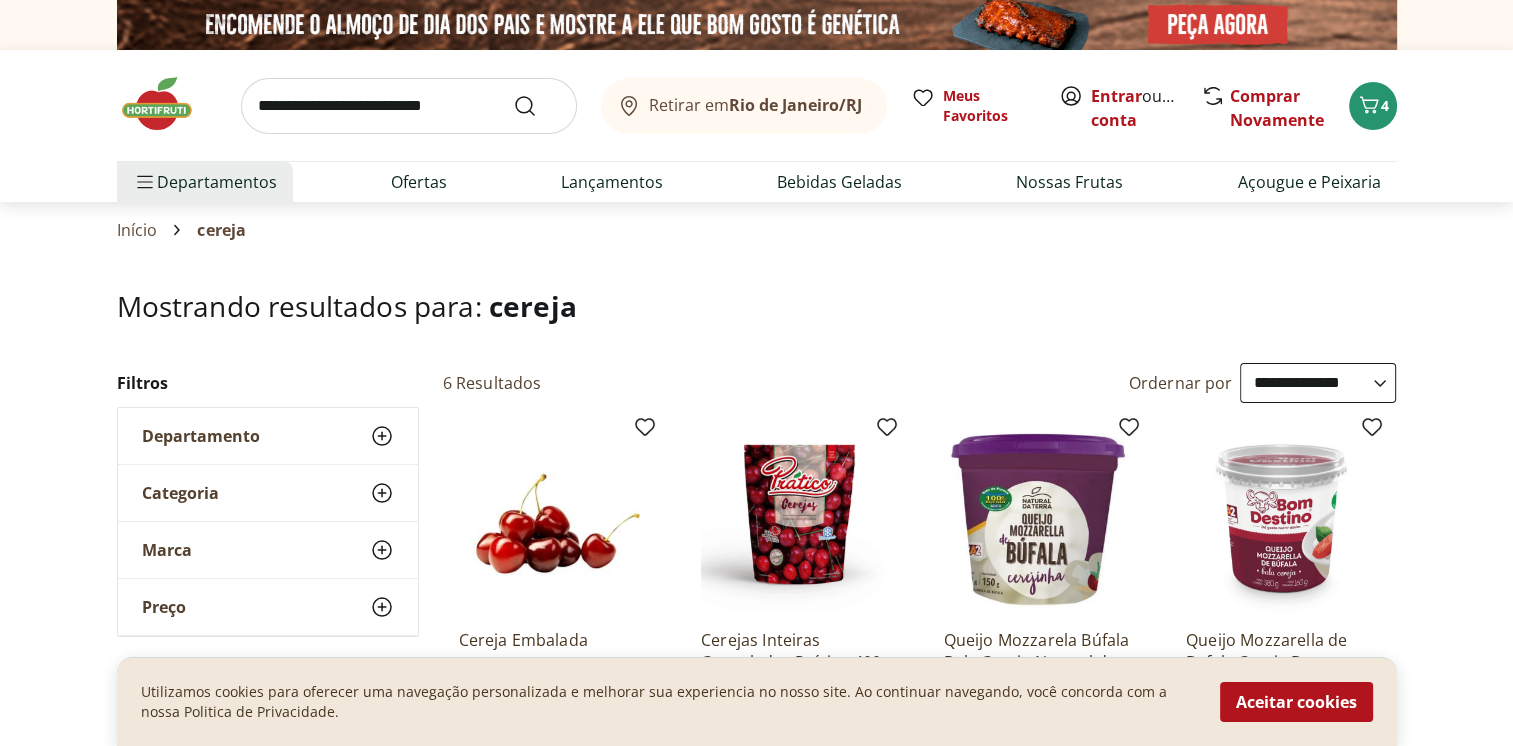 click at bounding box center (409, 106) 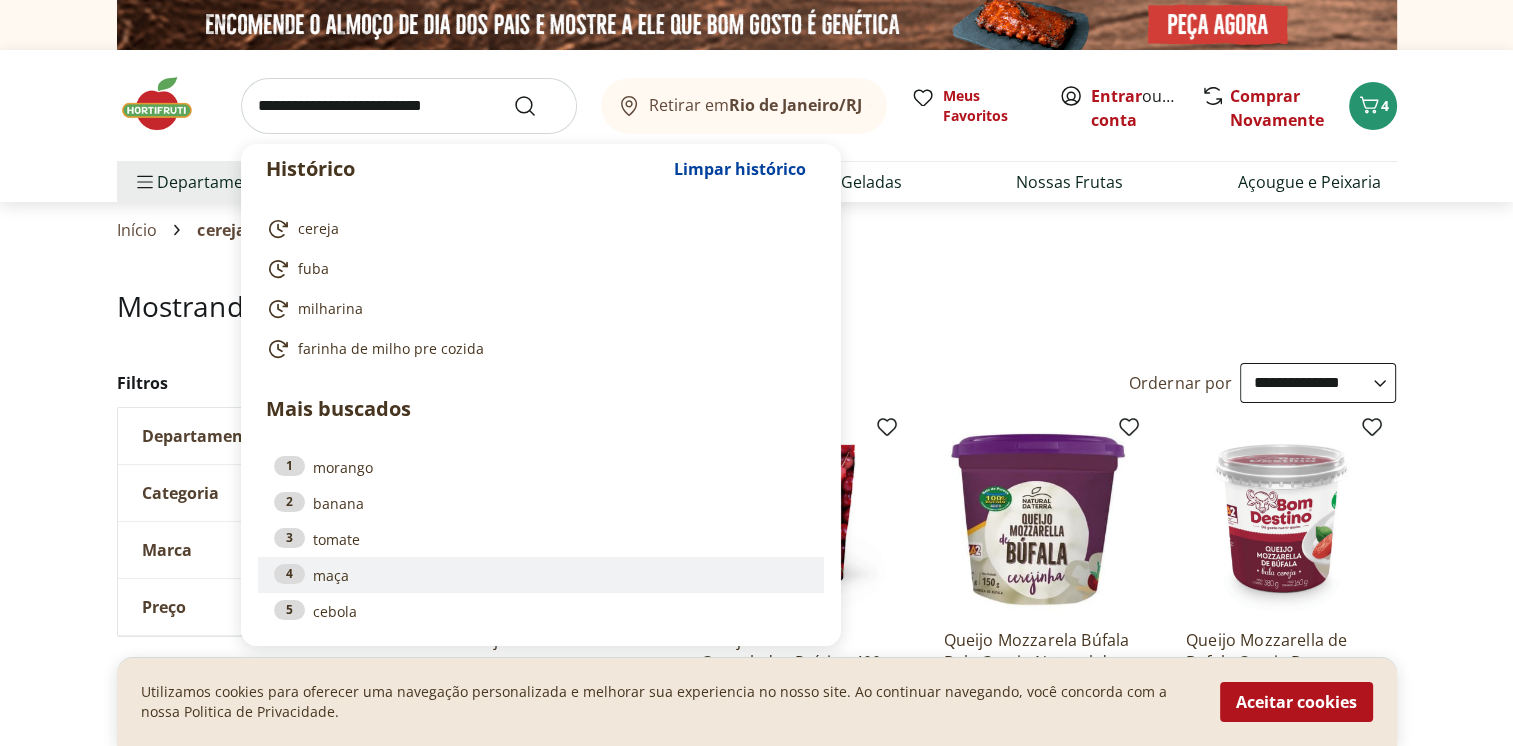 click on "4" at bounding box center [289, 574] 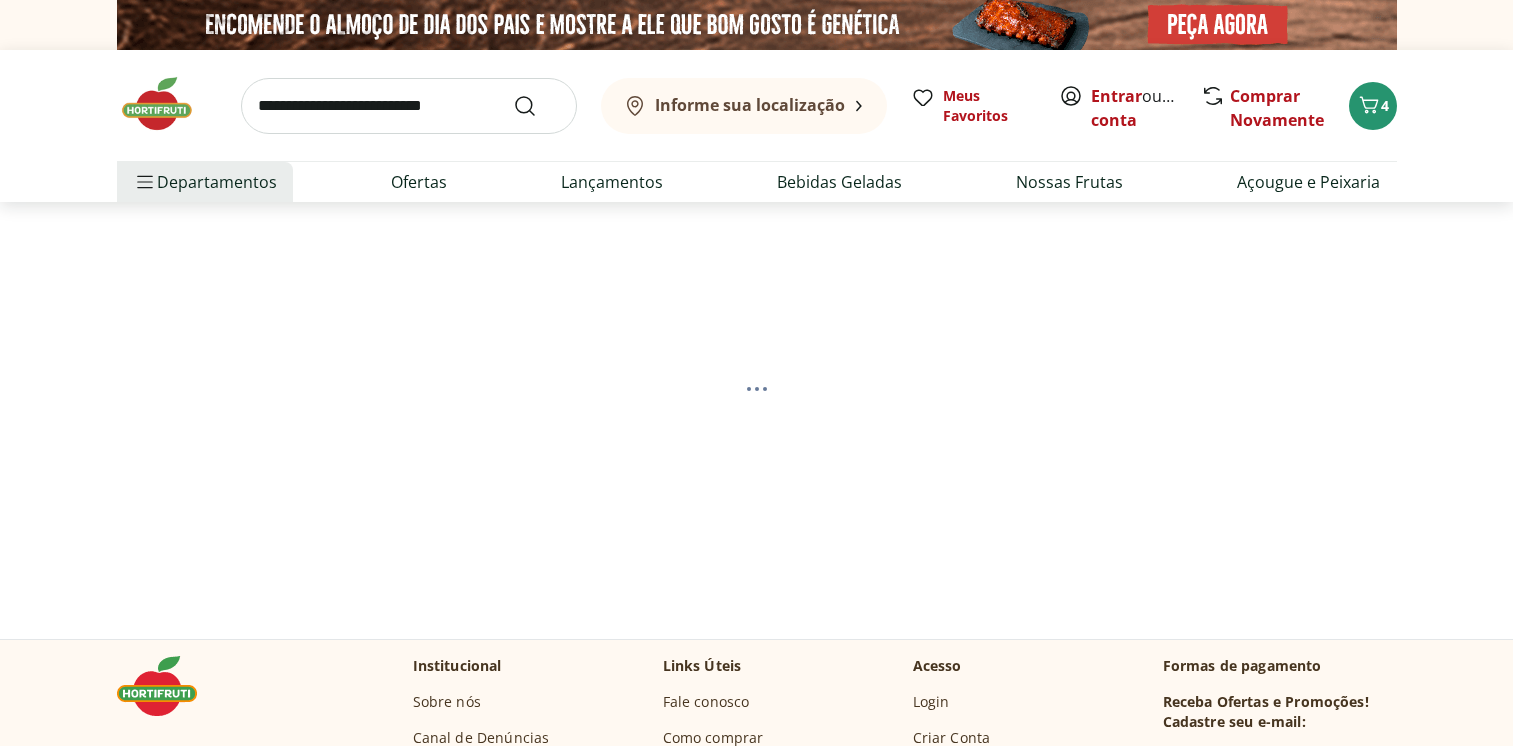 scroll, scrollTop: 0, scrollLeft: 0, axis: both 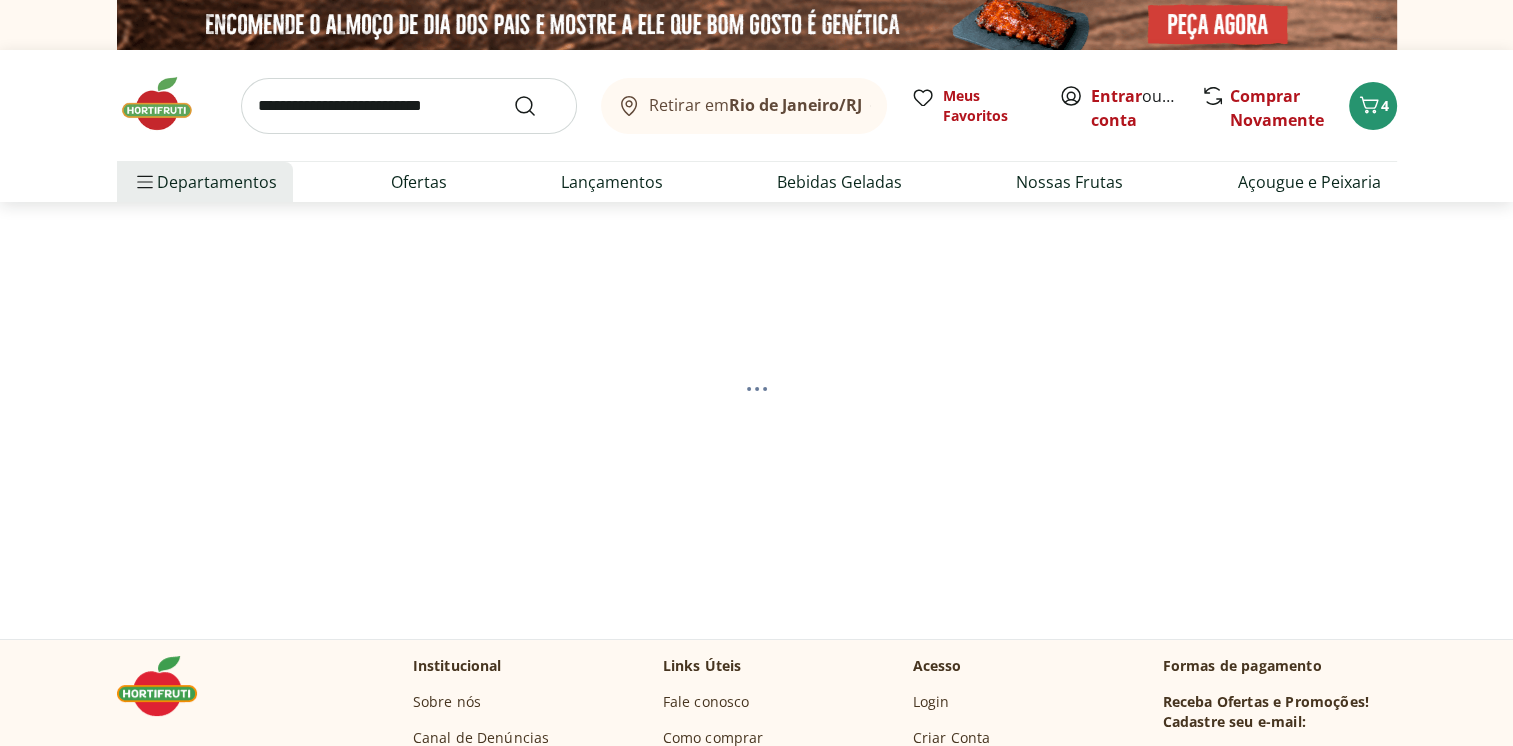 select on "**********" 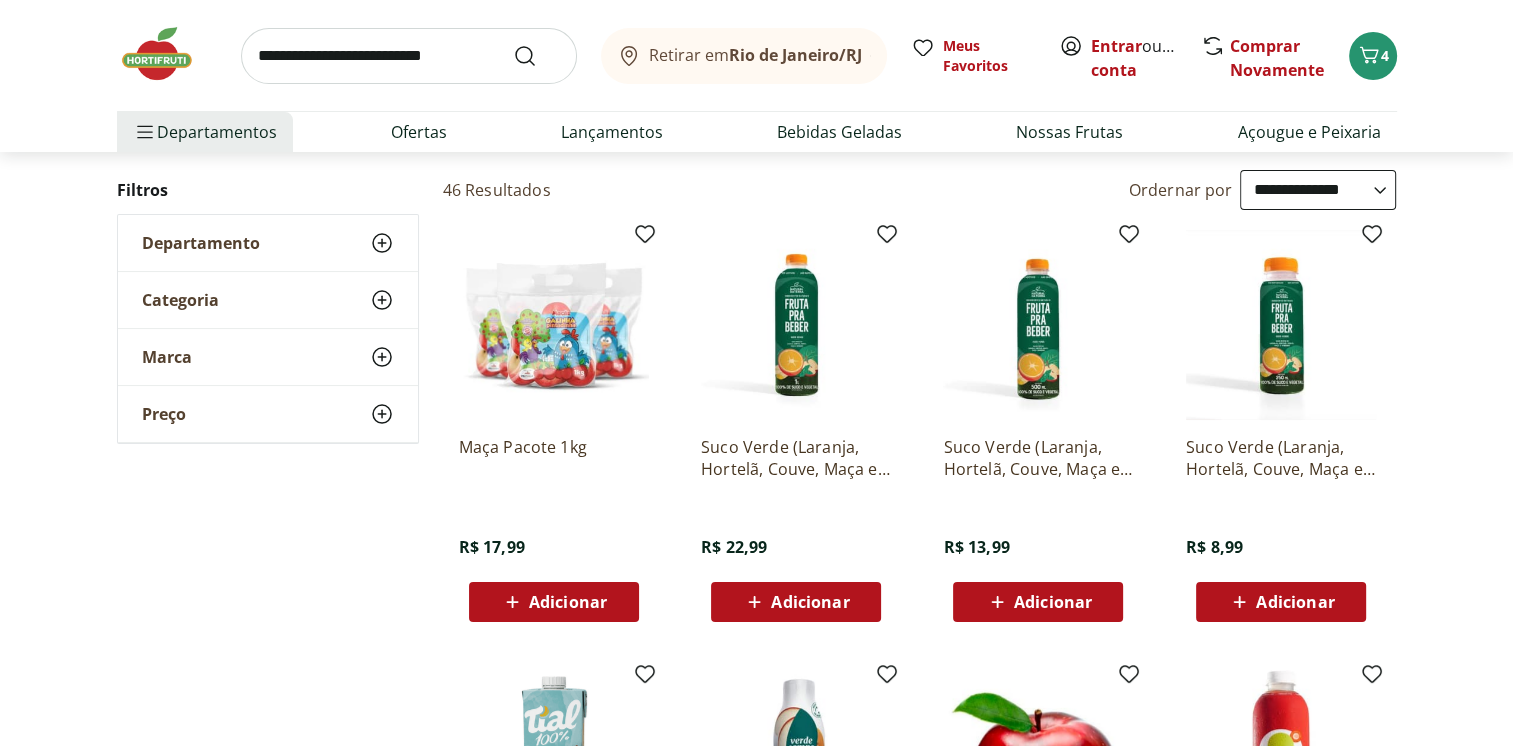 scroll, scrollTop: 300, scrollLeft: 0, axis: vertical 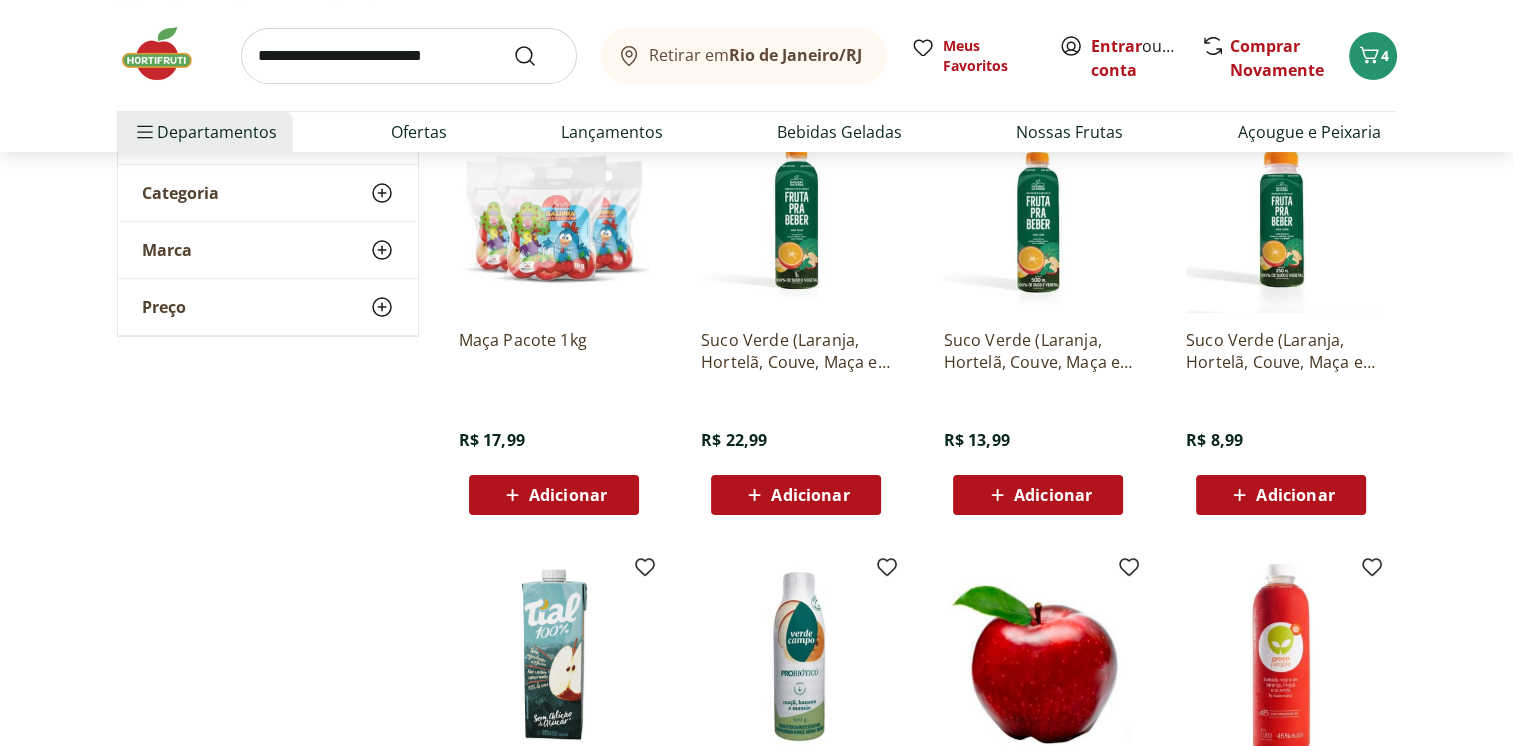 click at bounding box center [554, 218] 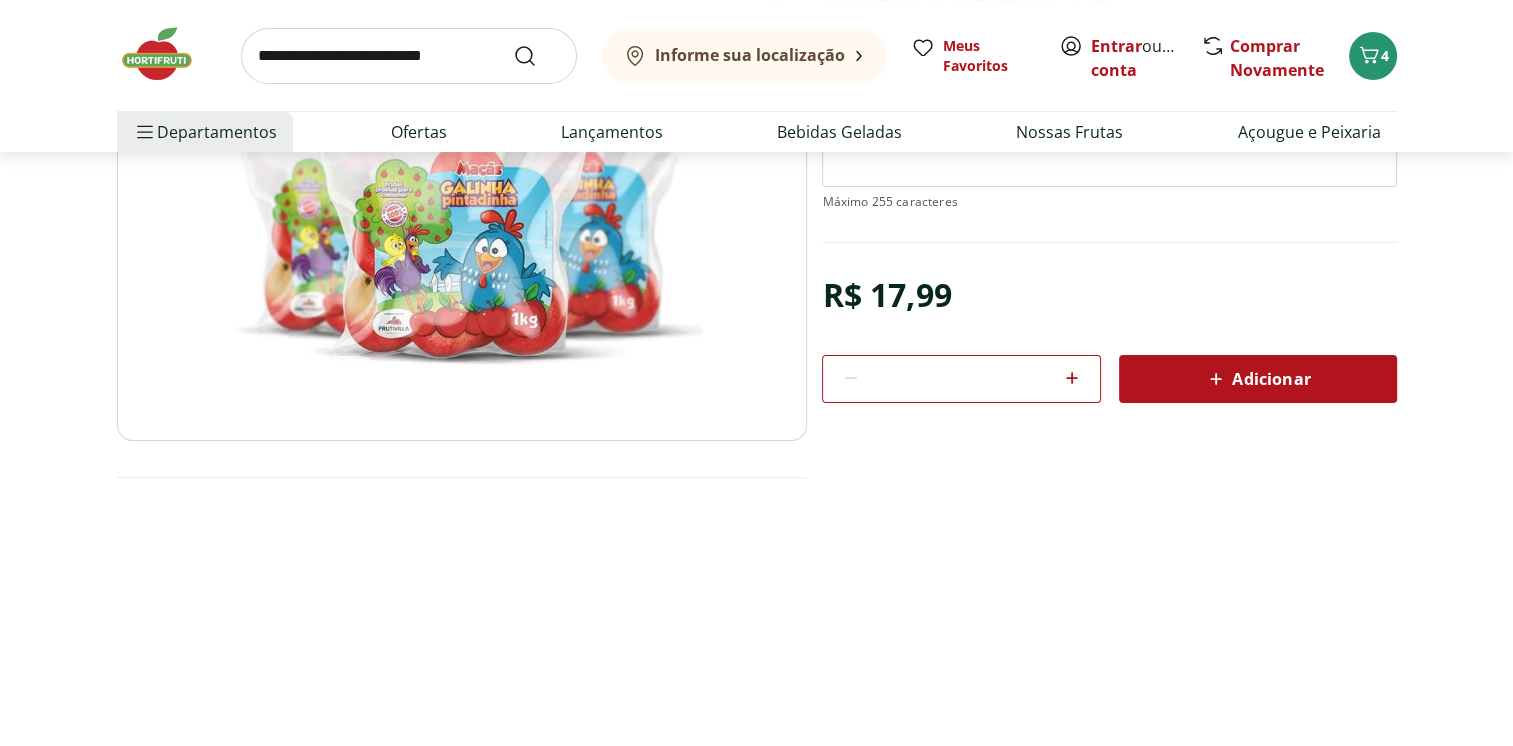 scroll, scrollTop: 0, scrollLeft: 0, axis: both 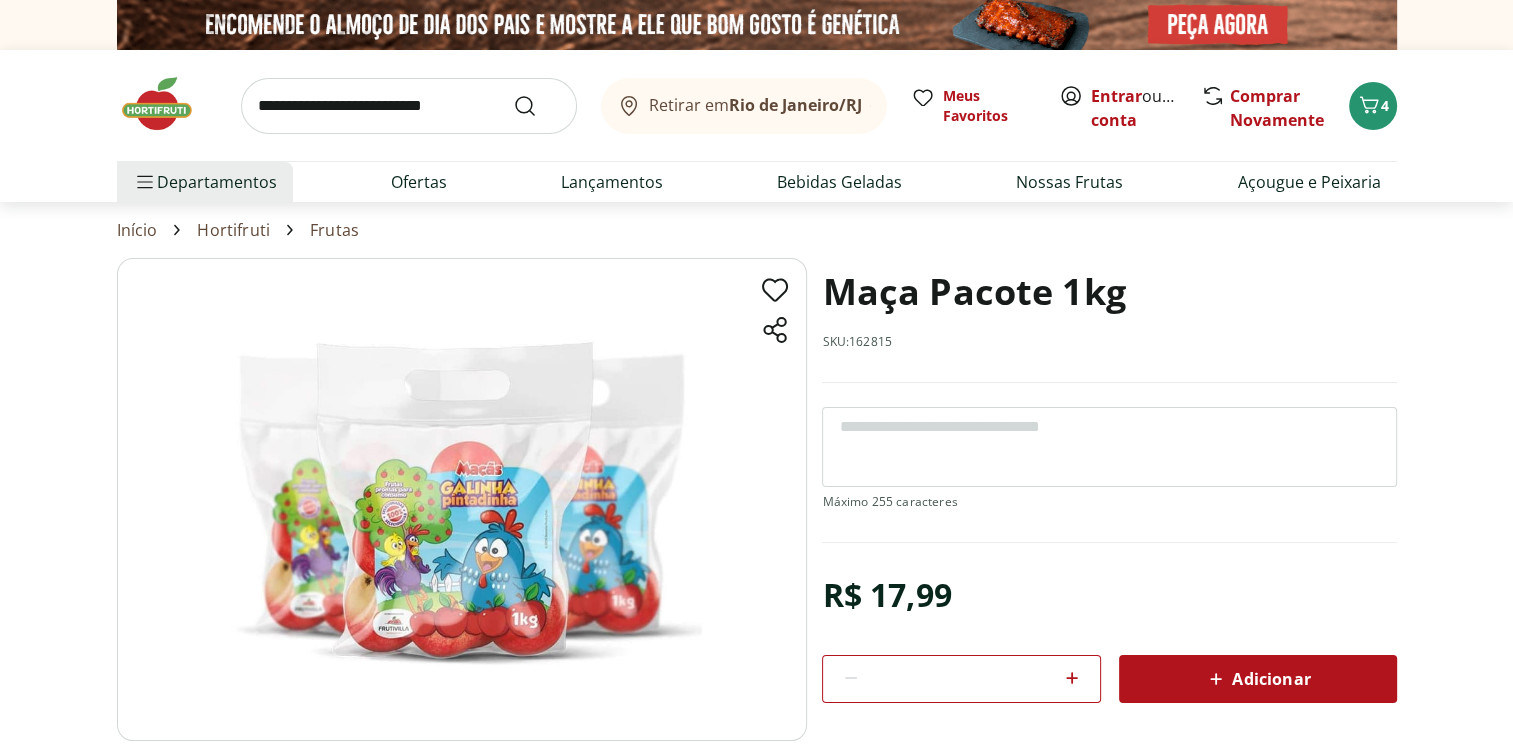 click on "Adicionar" at bounding box center (1257, 679) 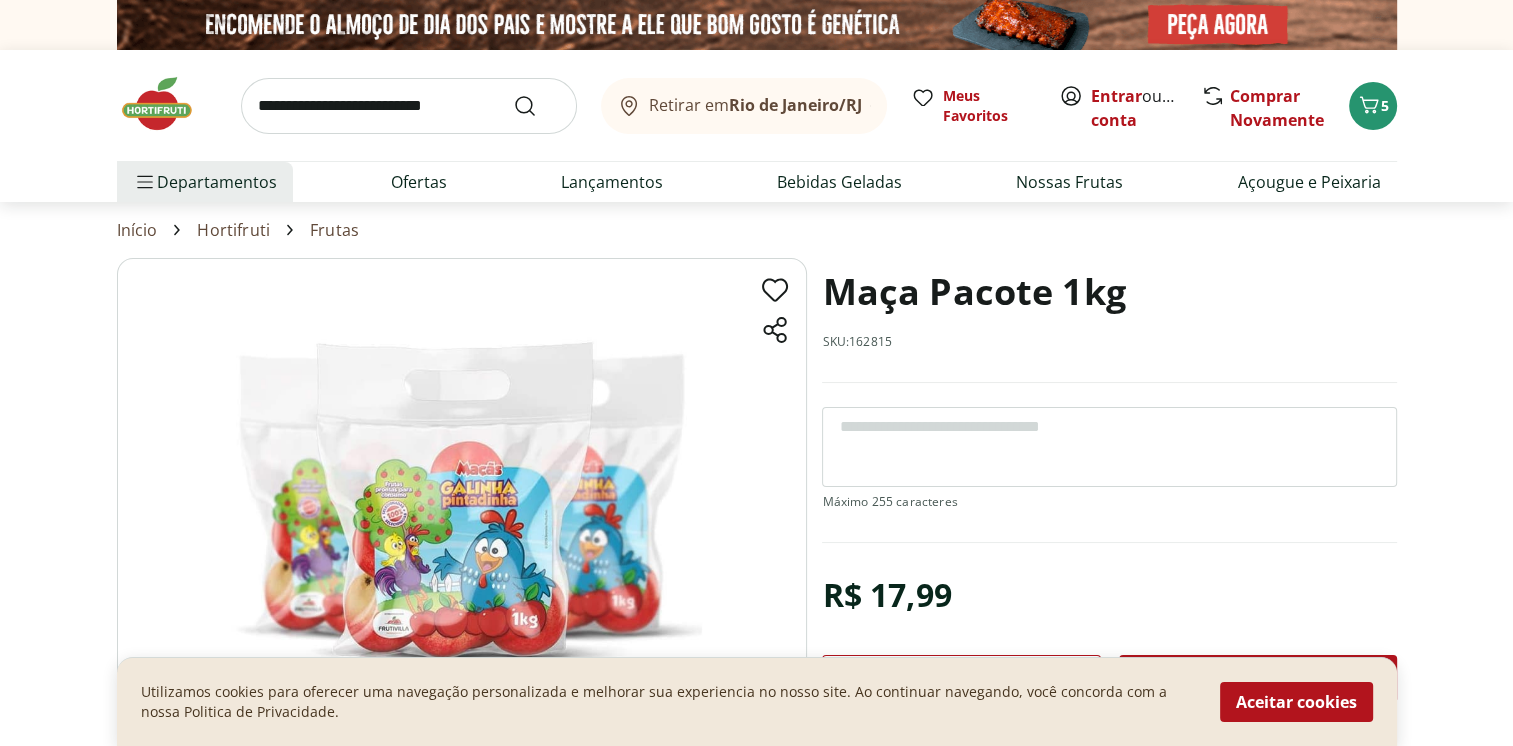 click at bounding box center [409, 106] 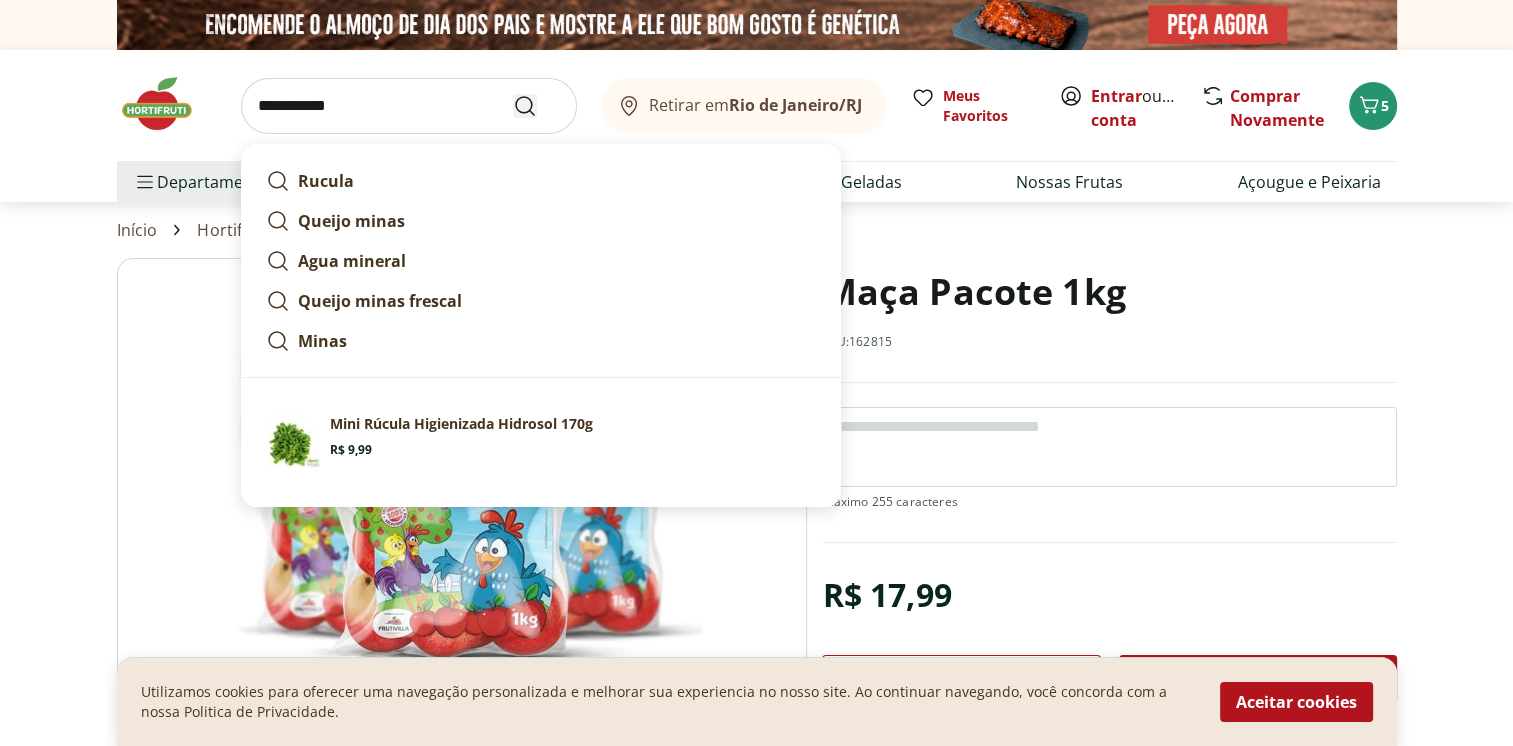 type on "**********" 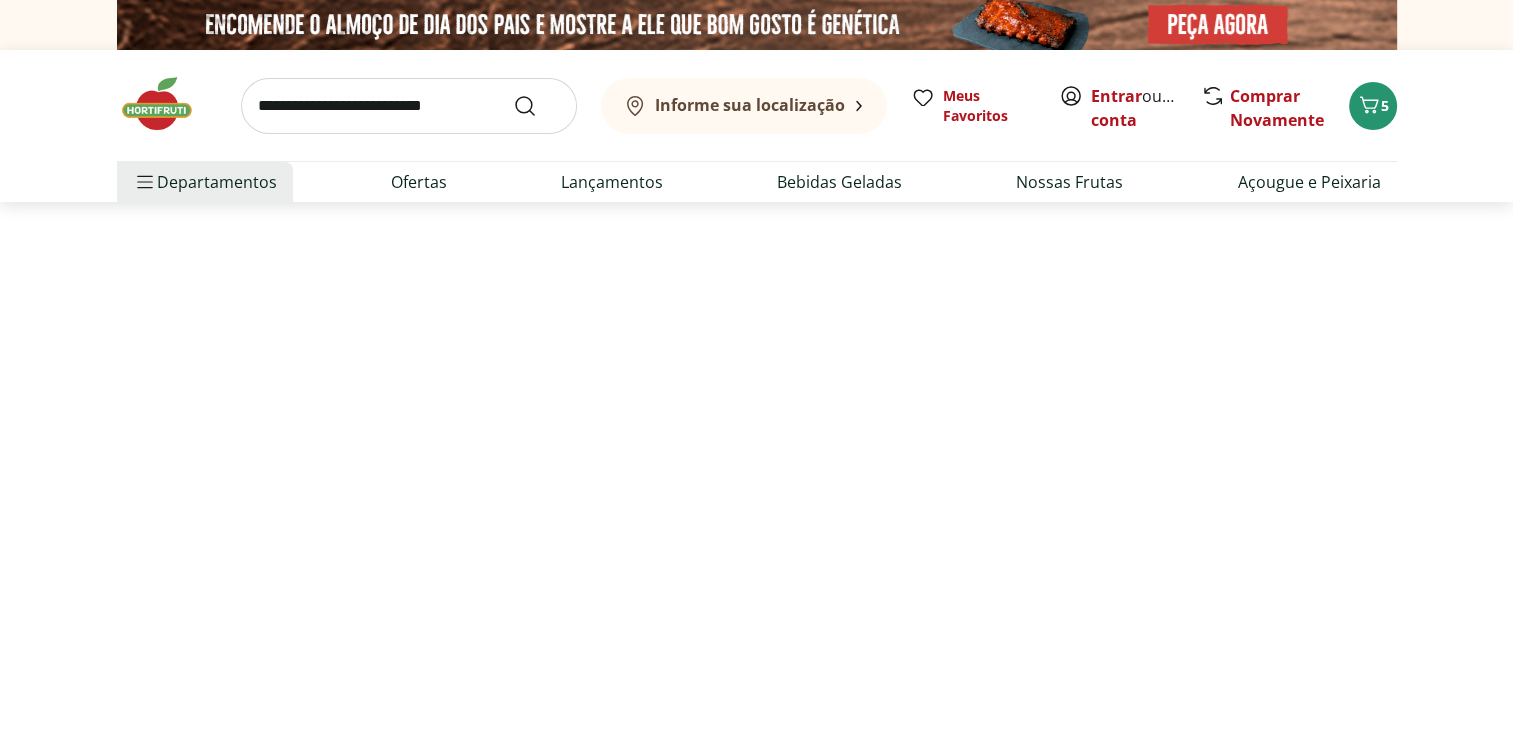 select on "**********" 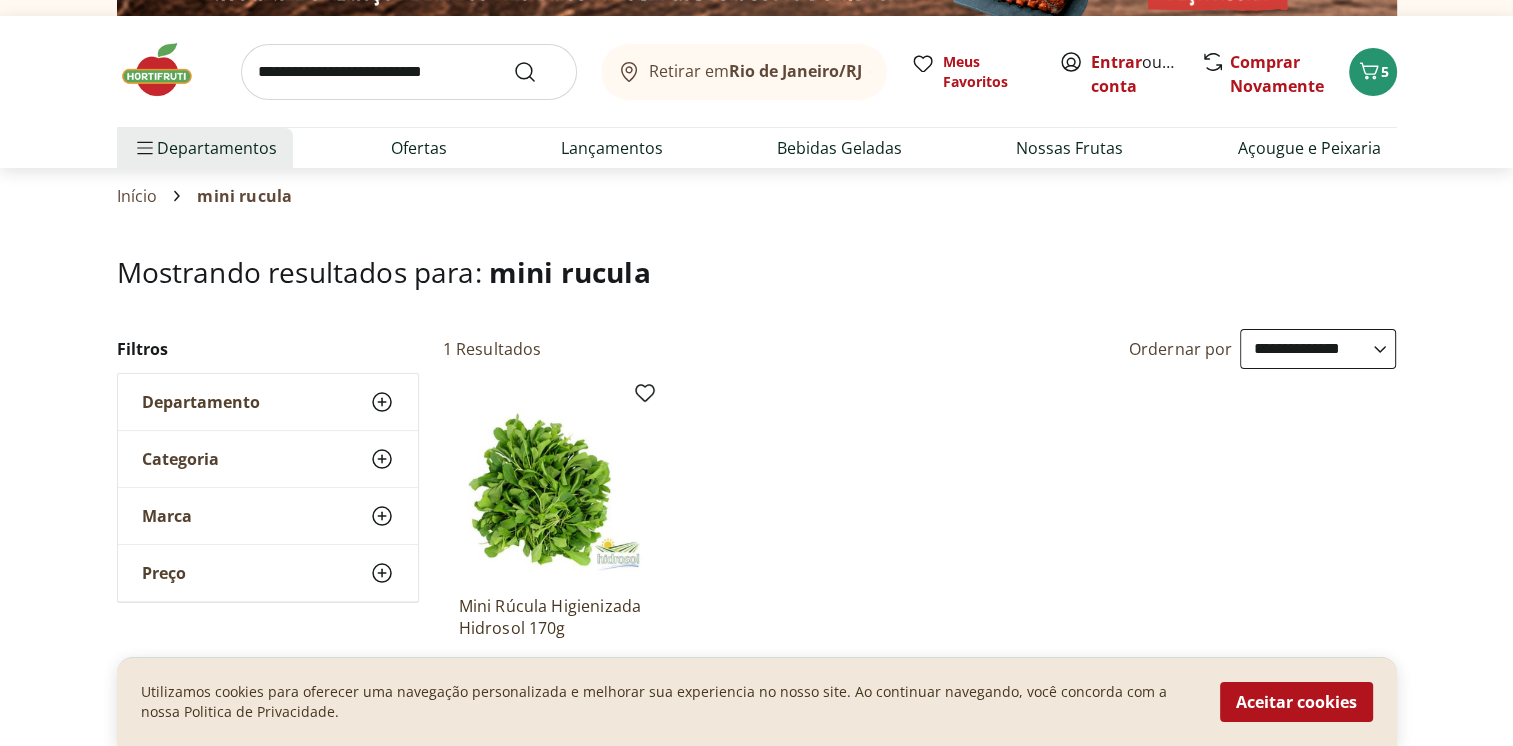 scroll, scrollTop: 0, scrollLeft: 0, axis: both 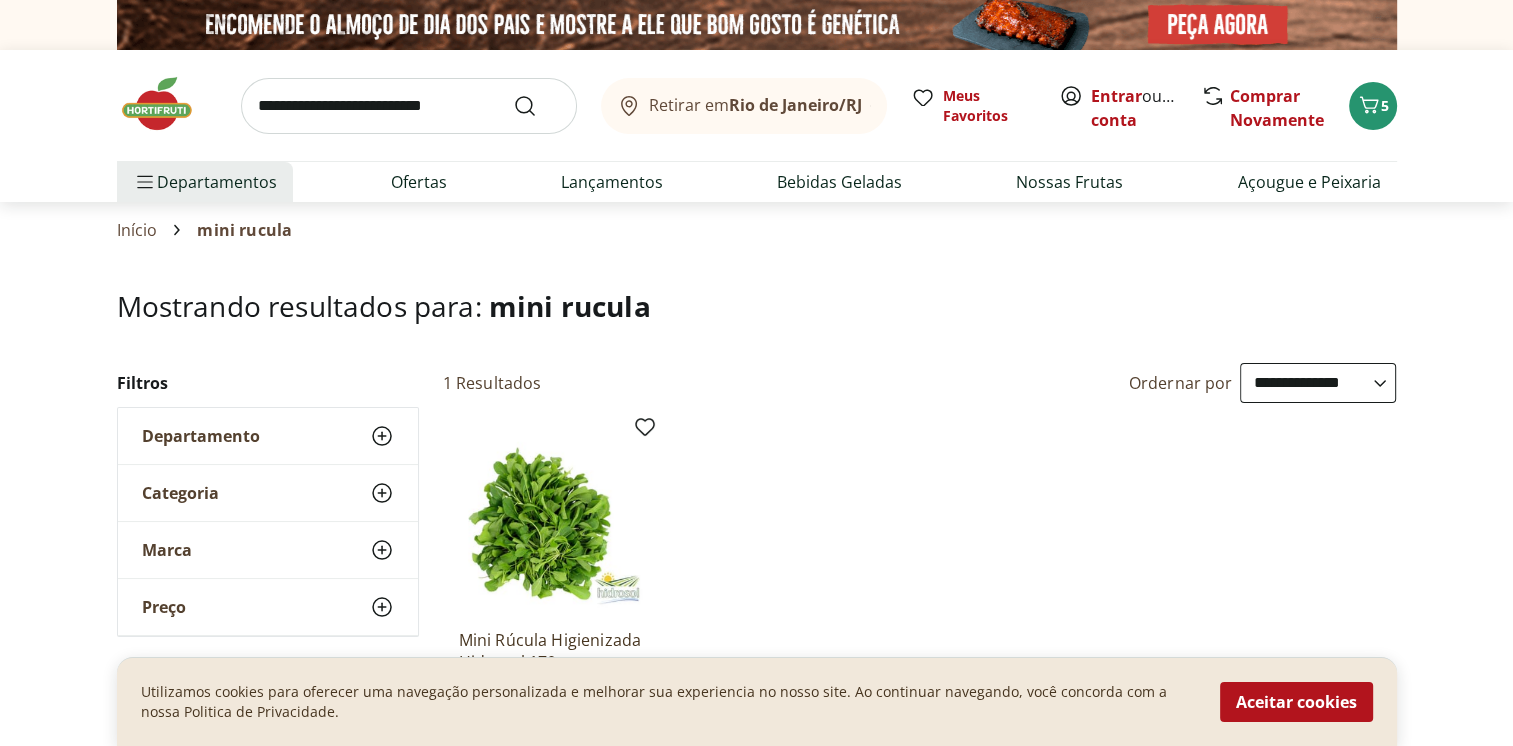 click at bounding box center [409, 106] 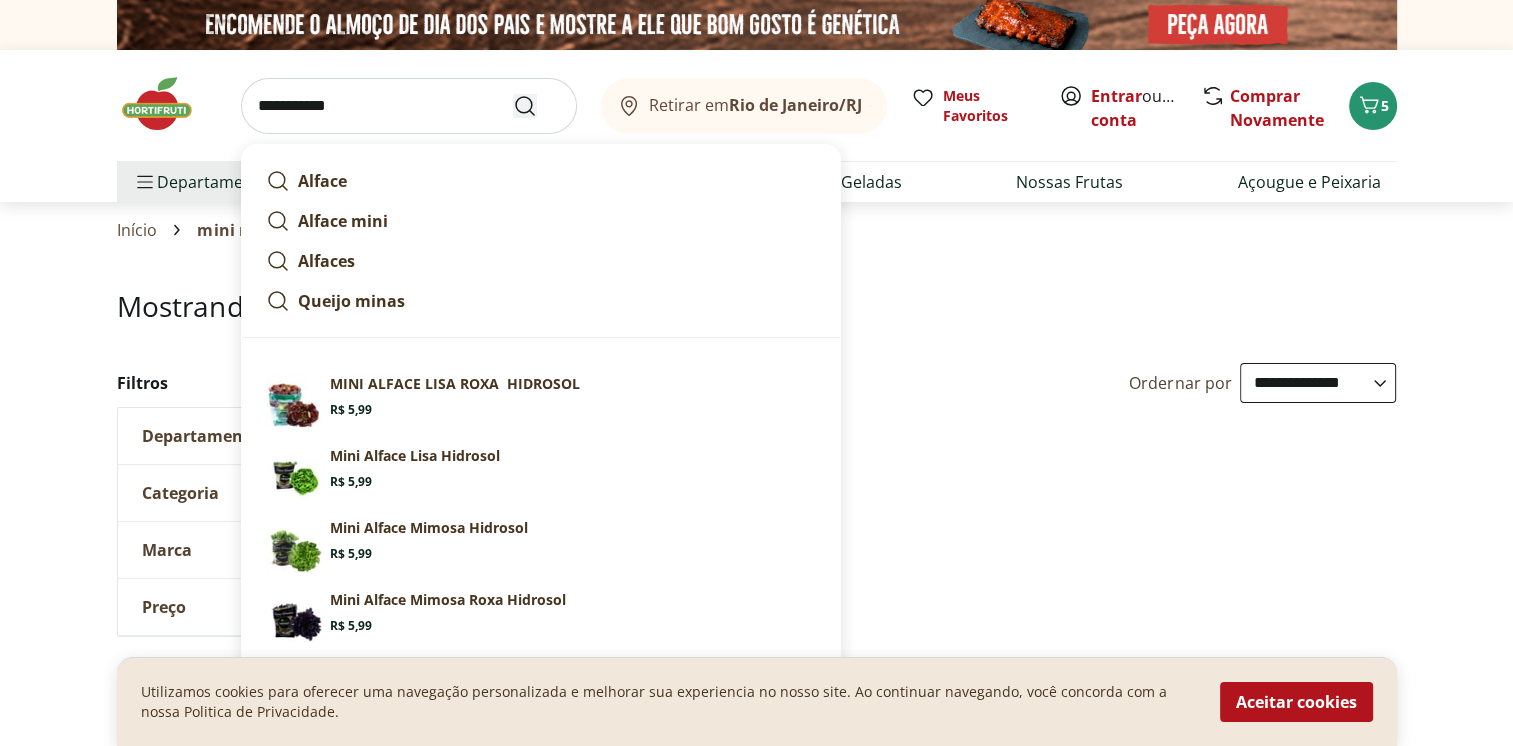 type on "**********" 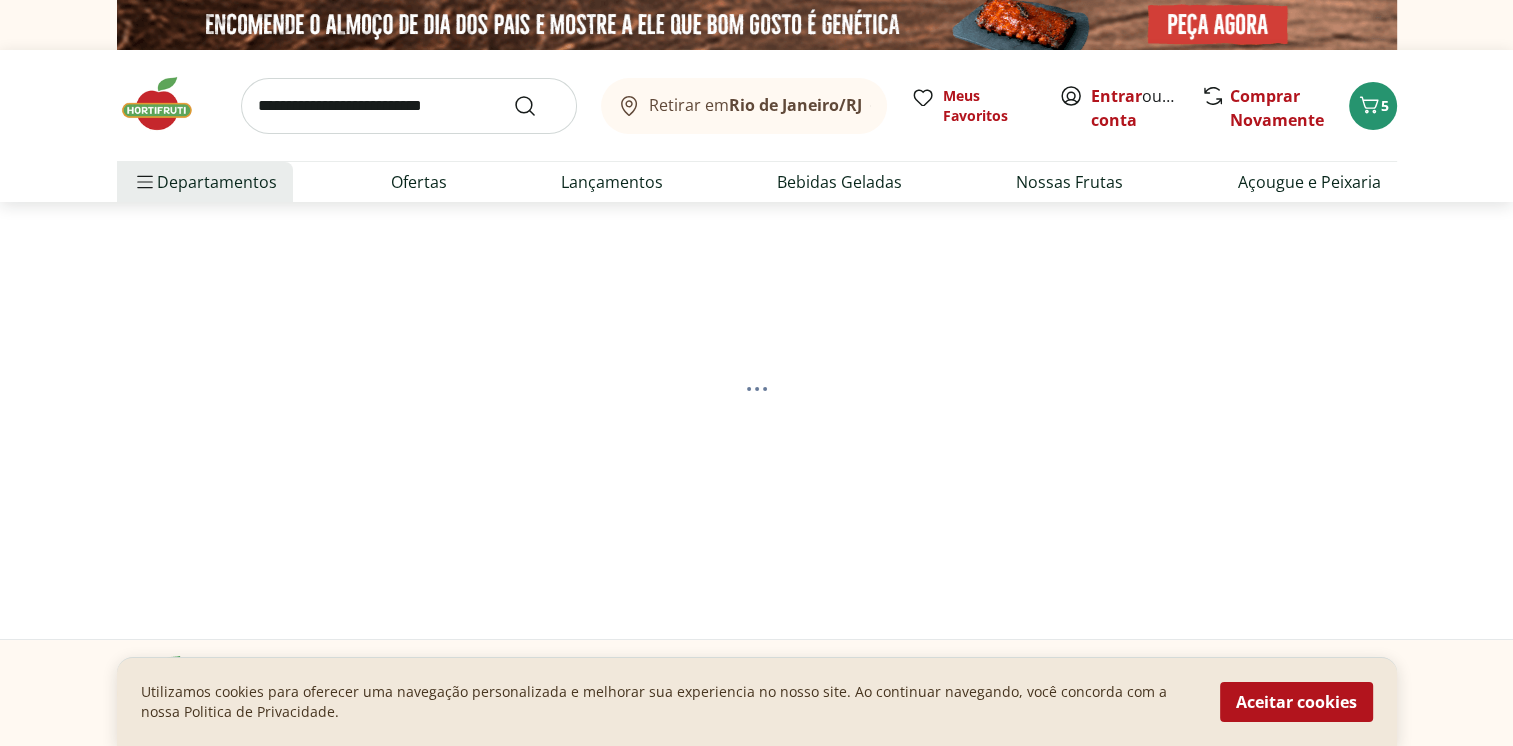 select on "**********" 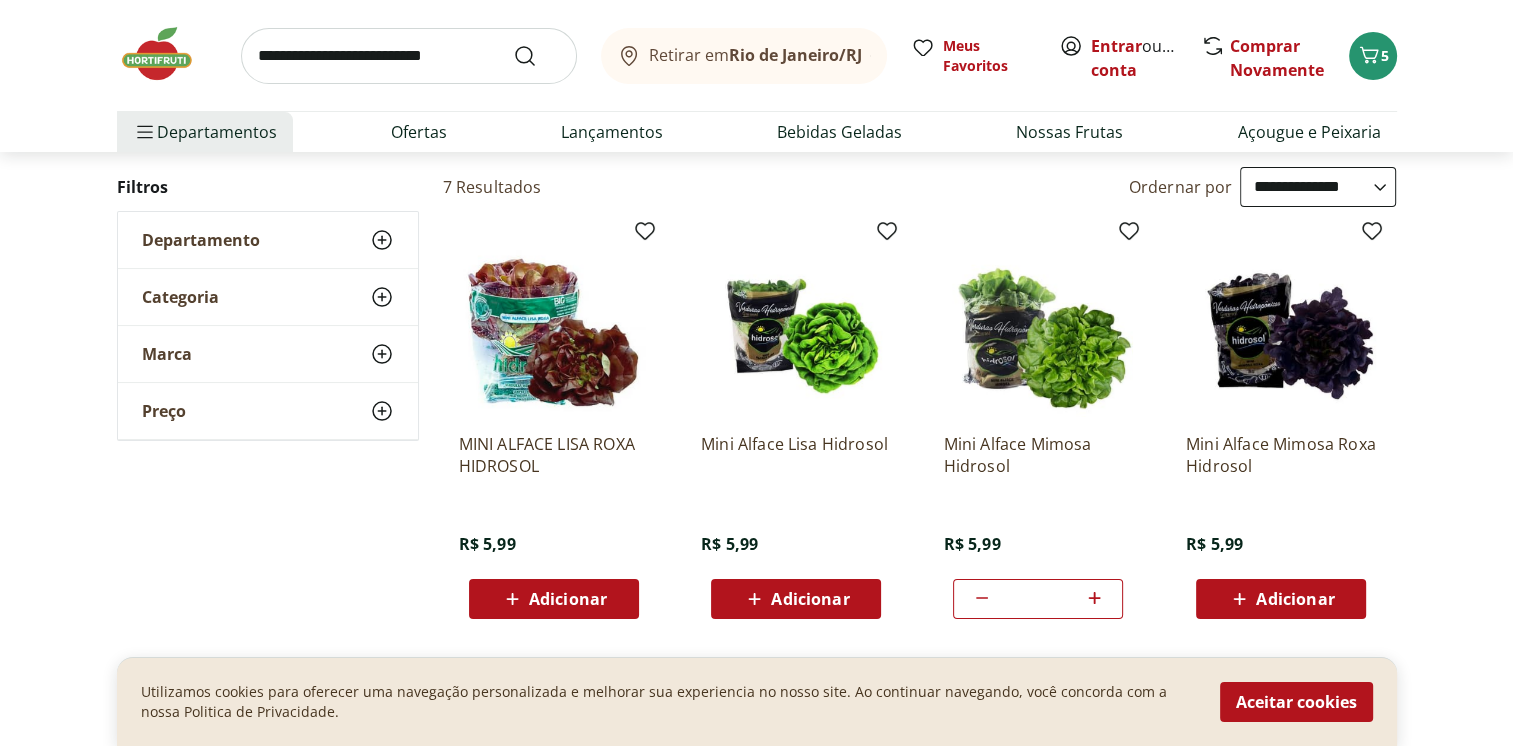 scroll, scrollTop: 200, scrollLeft: 0, axis: vertical 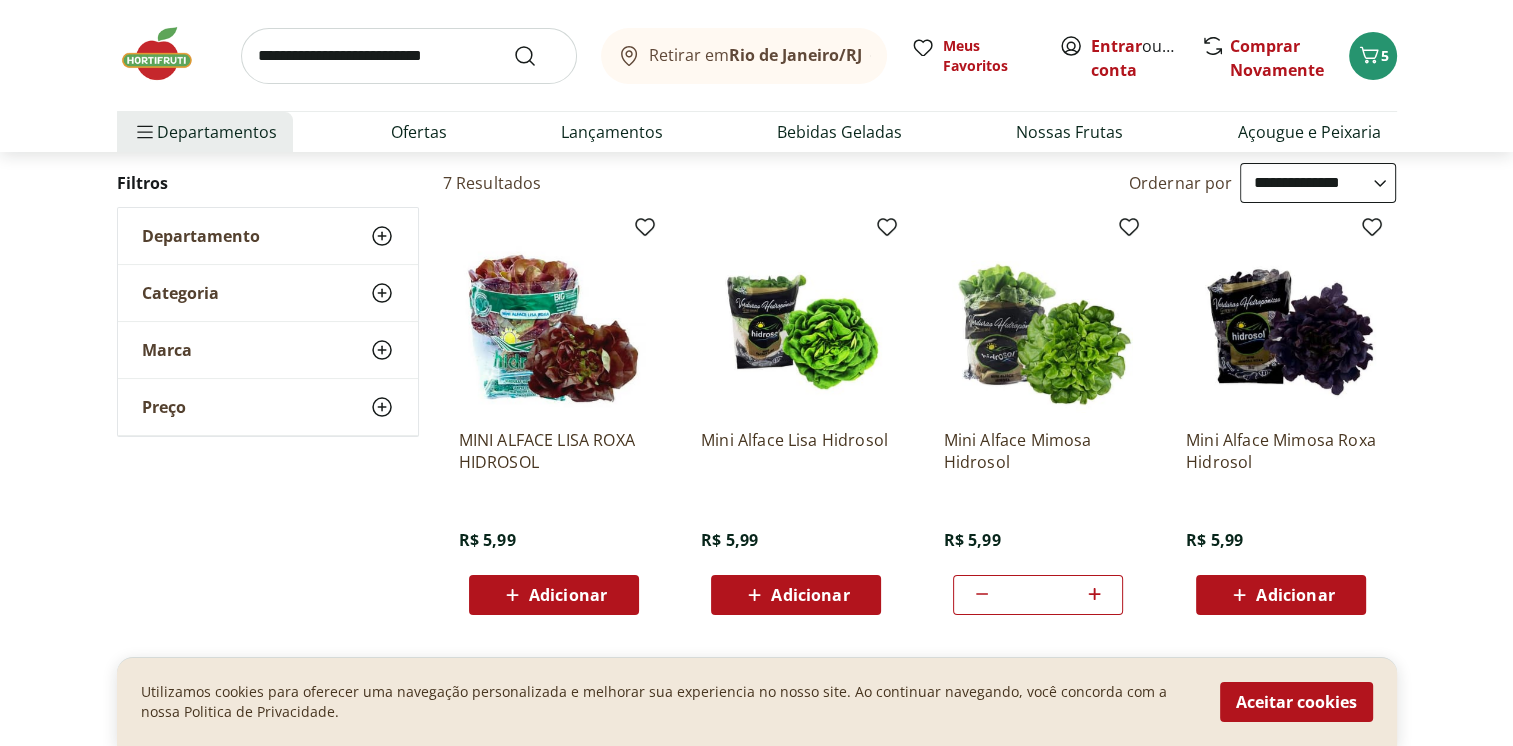 click 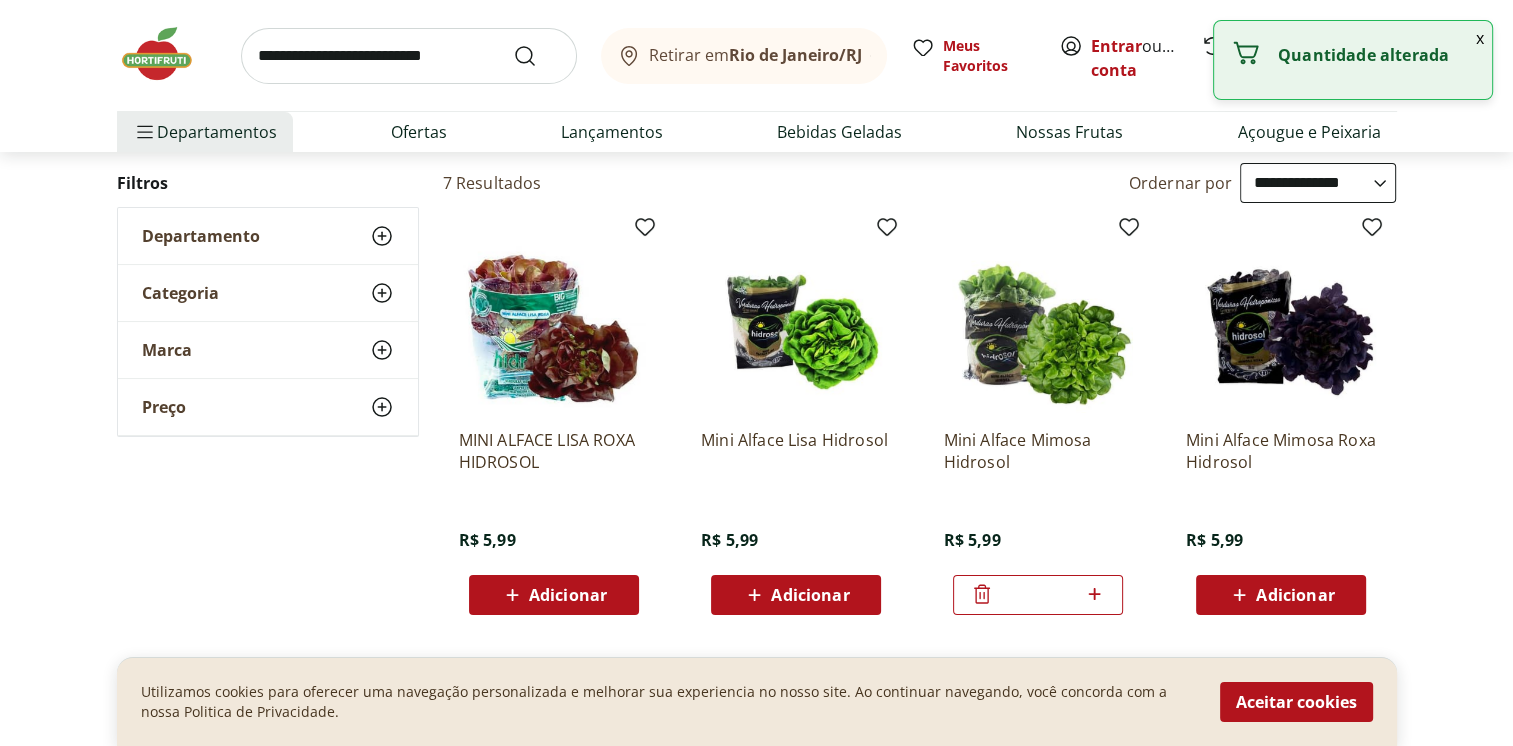 scroll, scrollTop: 400, scrollLeft: 0, axis: vertical 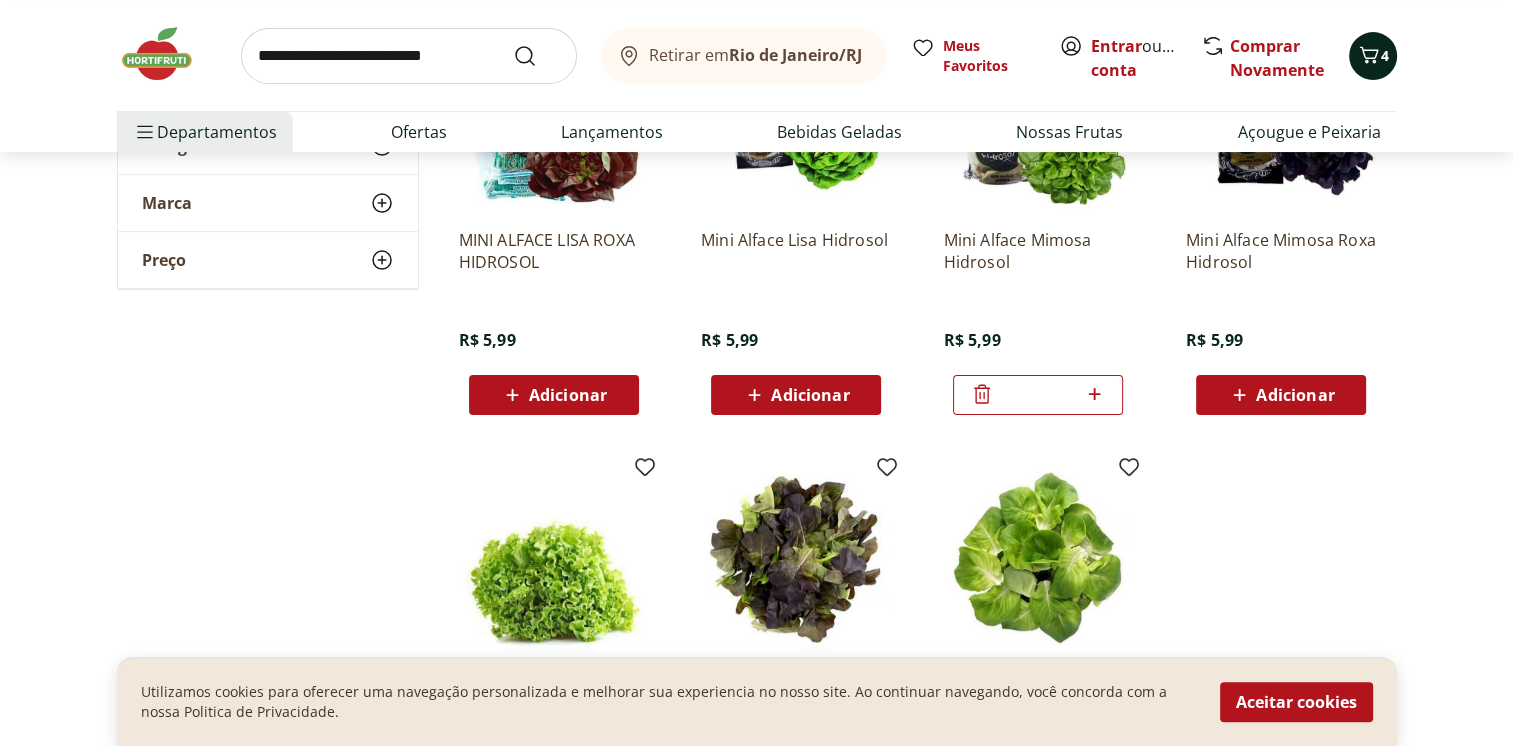 click on "4" at bounding box center (1373, 56) 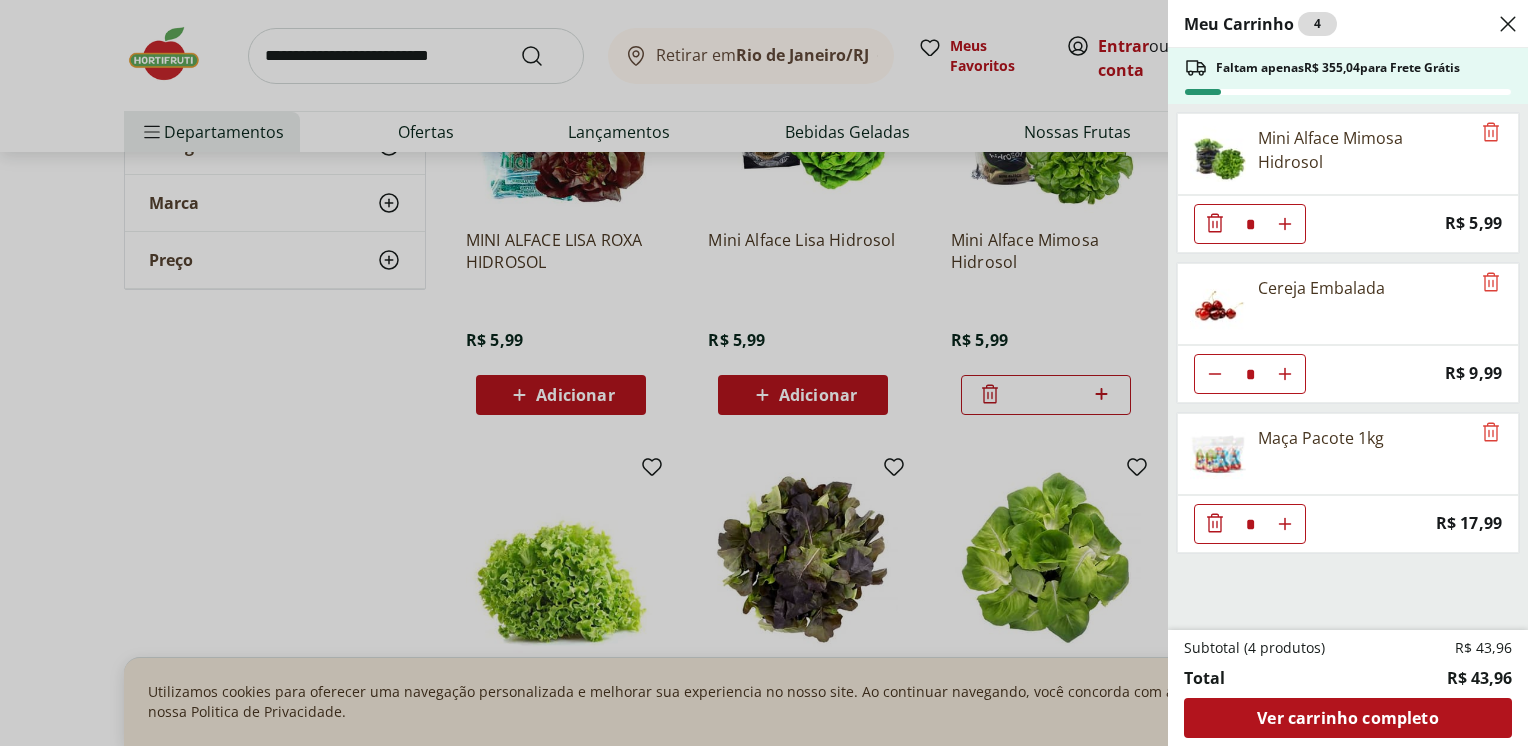 click 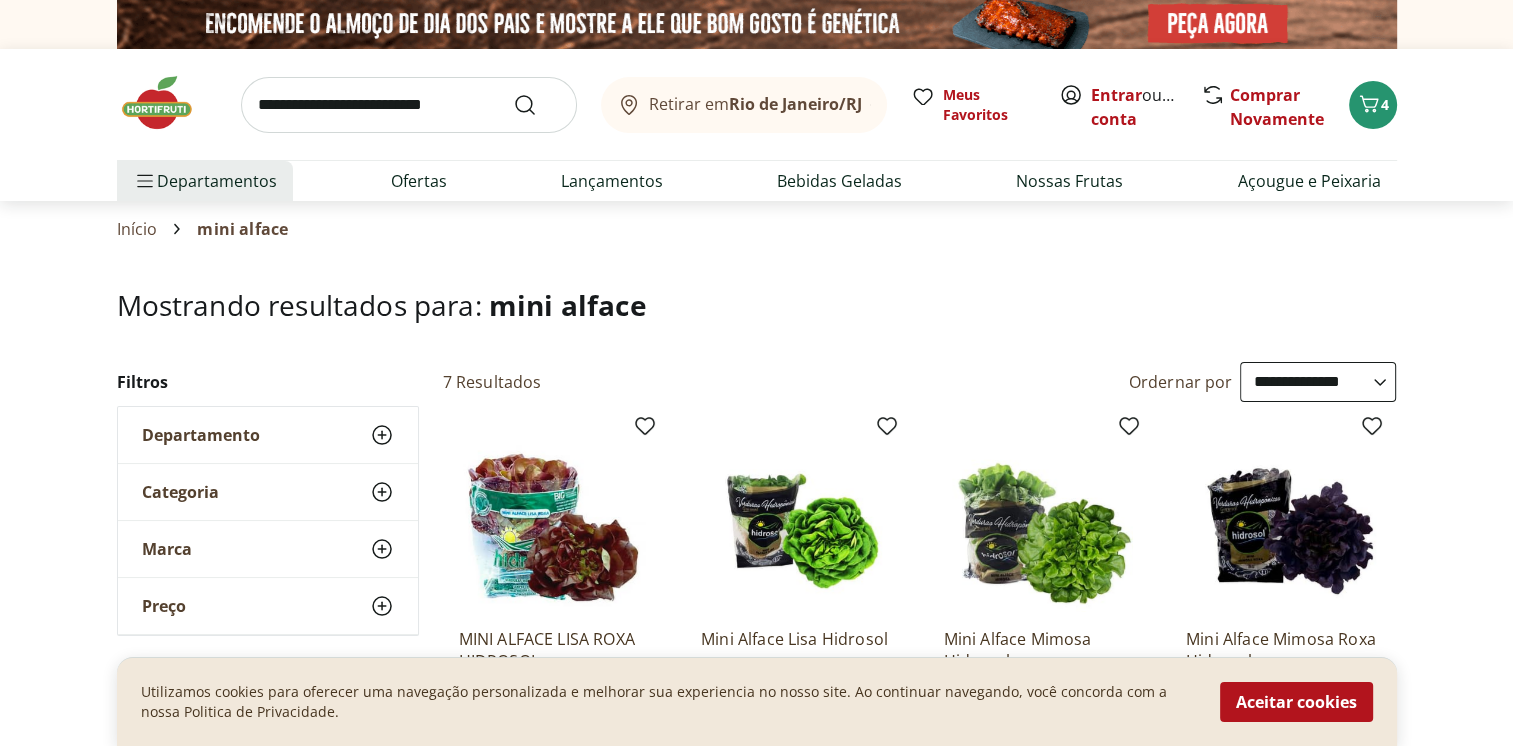 scroll, scrollTop: 0, scrollLeft: 0, axis: both 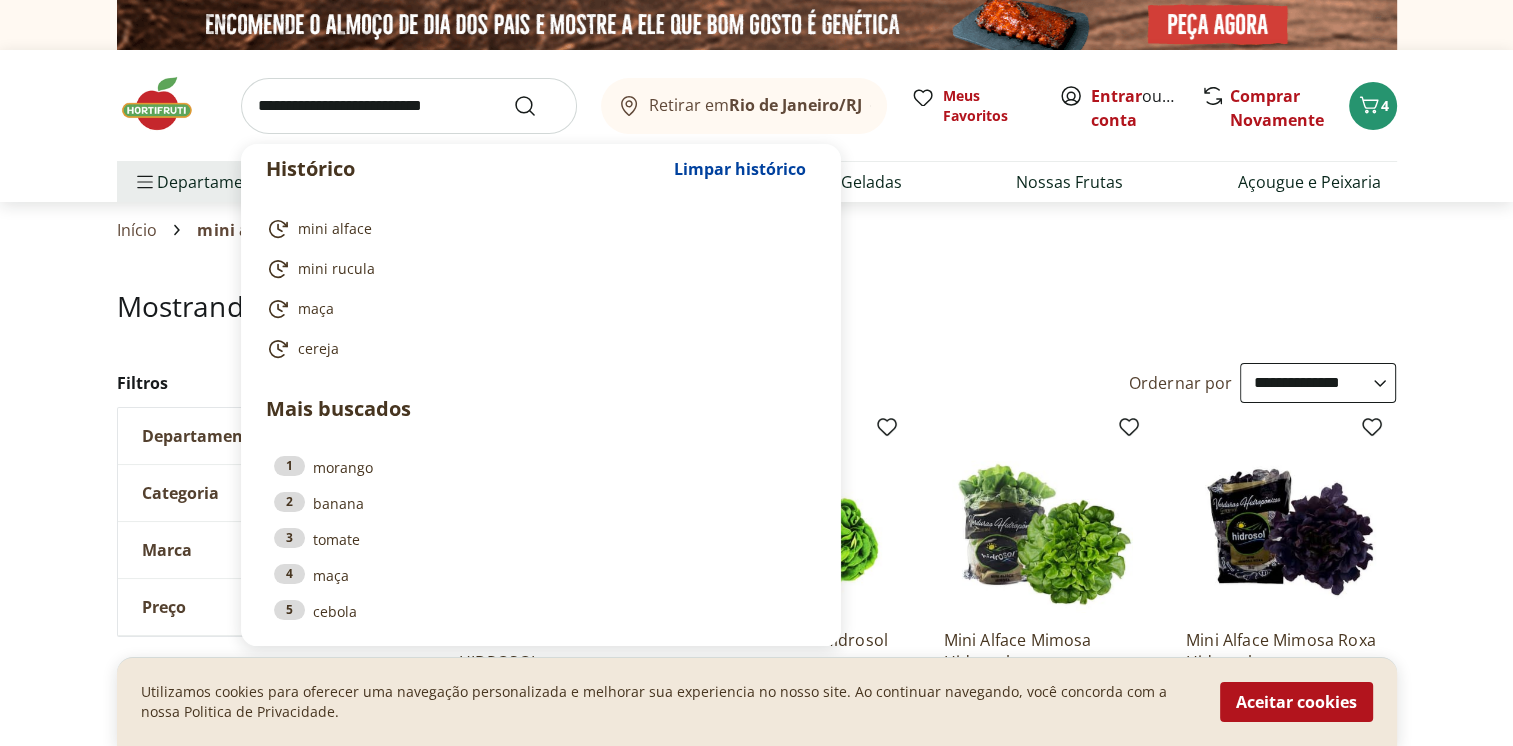 click at bounding box center (409, 106) 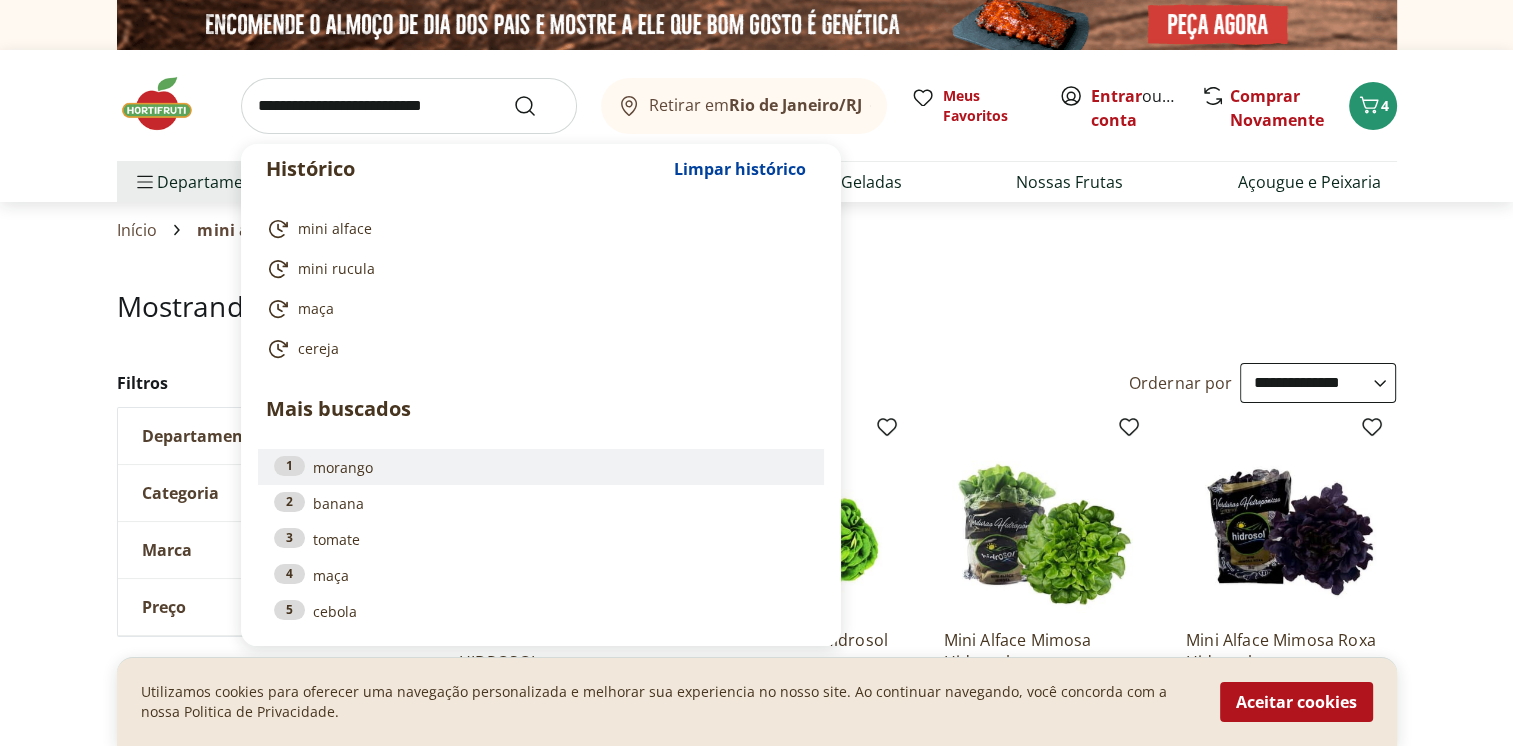 click on "1 morango" at bounding box center [541, 467] 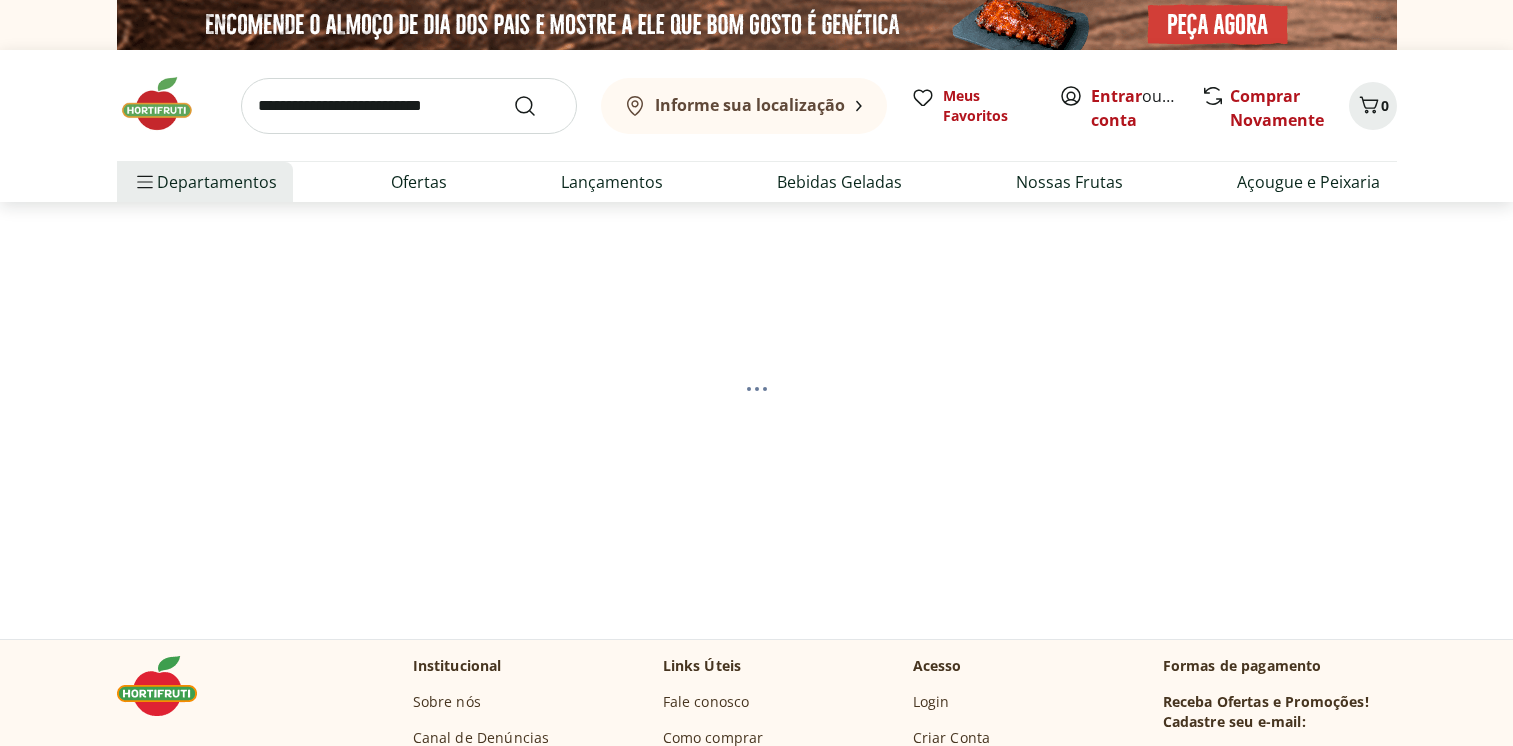 scroll, scrollTop: 0, scrollLeft: 0, axis: both 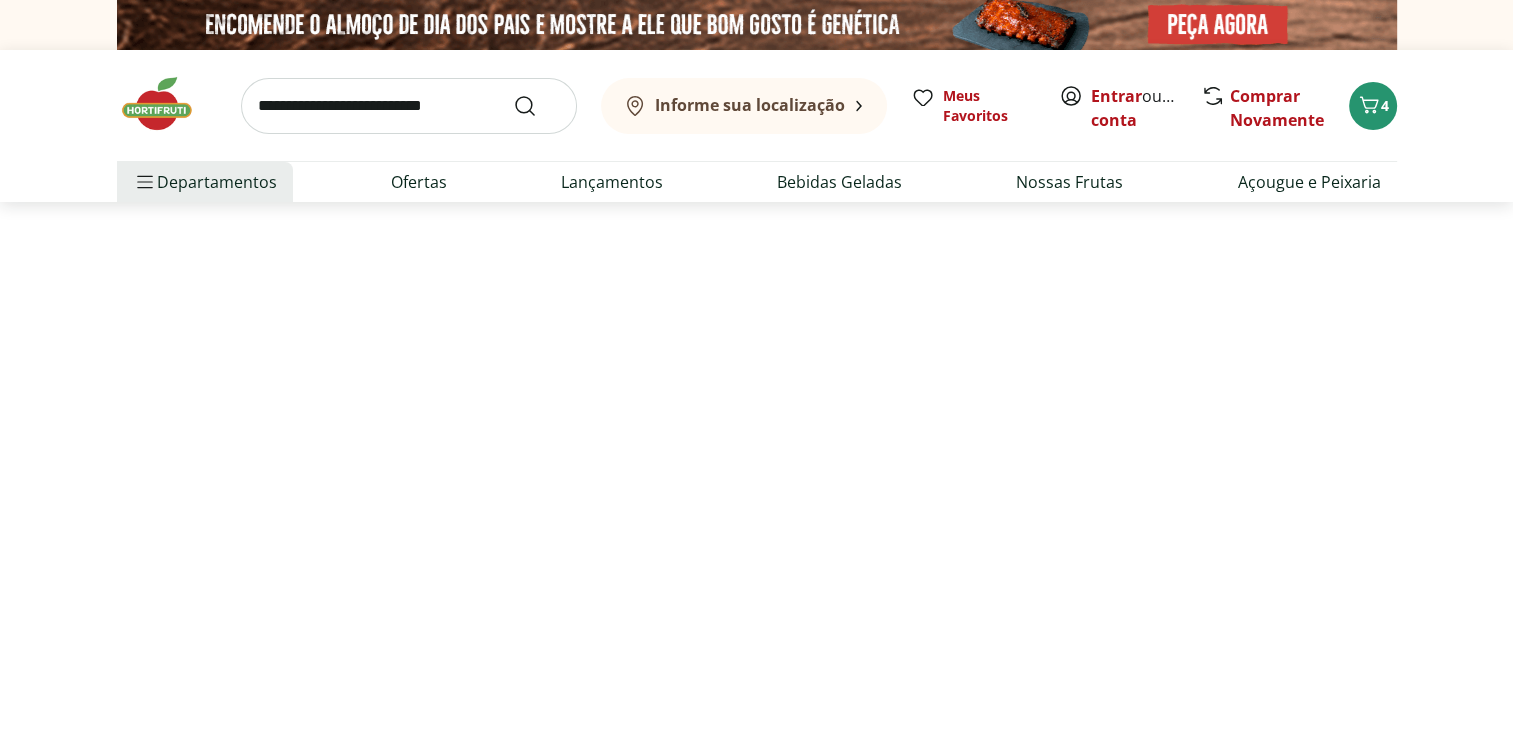 select on "**********" 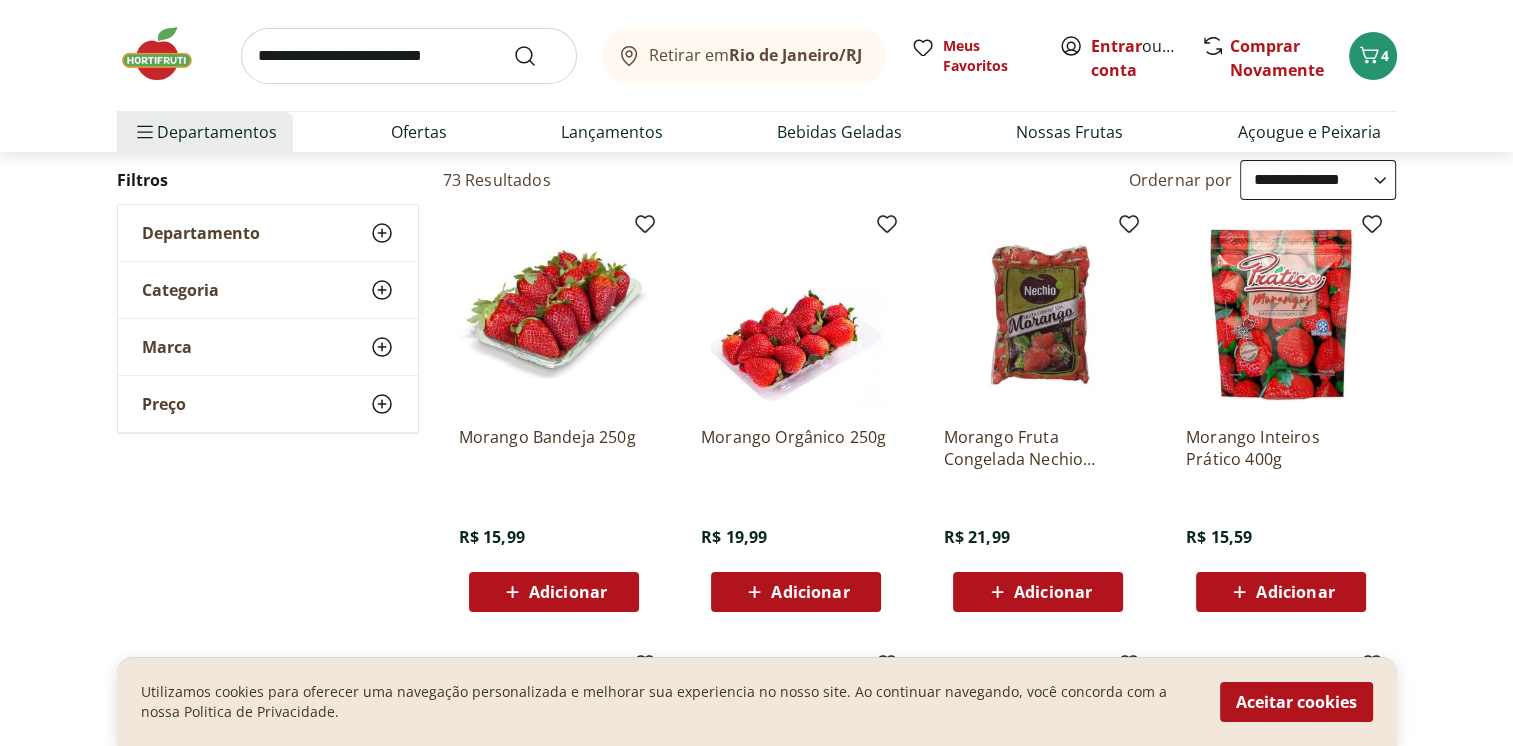 scroll, scrollTop: 200, scrollLeft: 0, axis: vertical 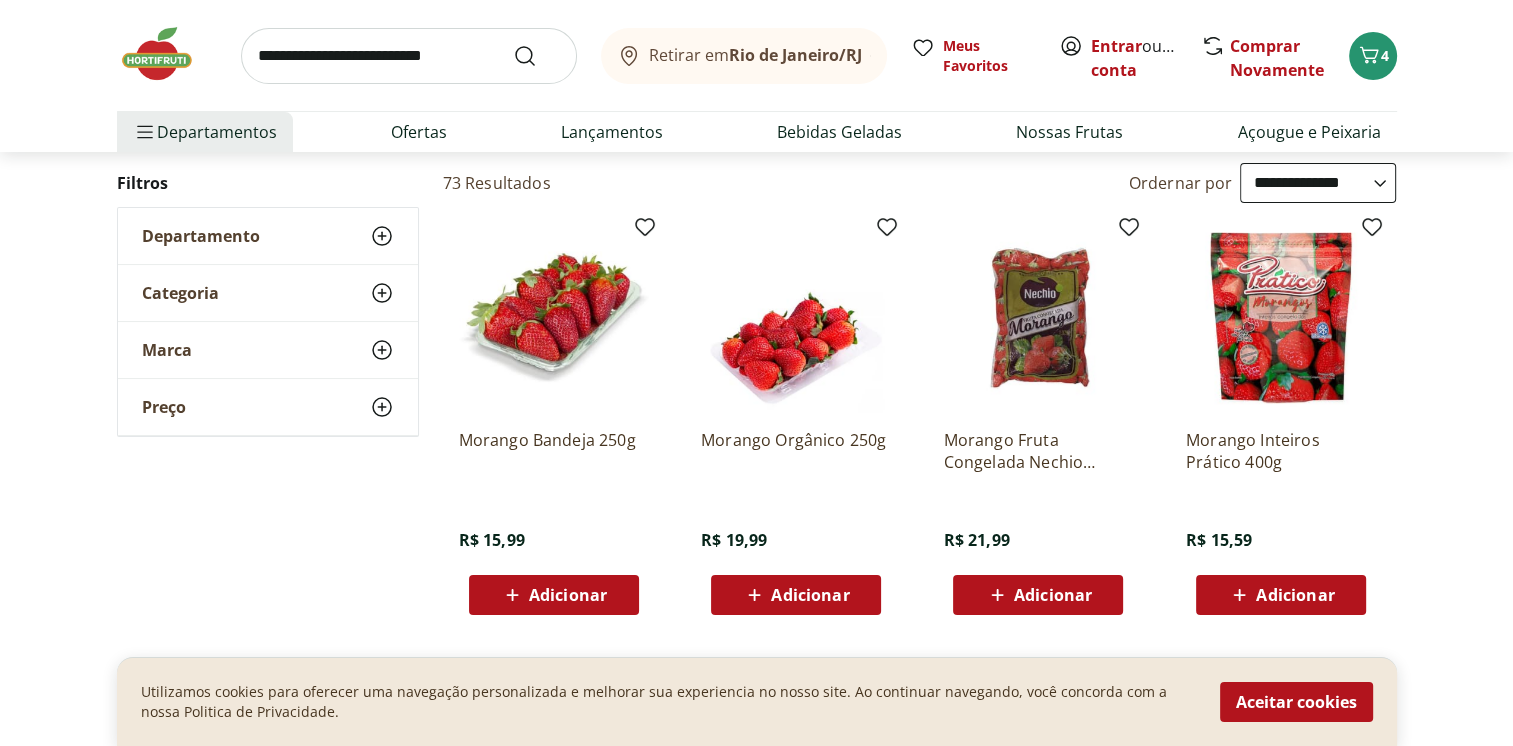click at bounding box center [1281, 318] 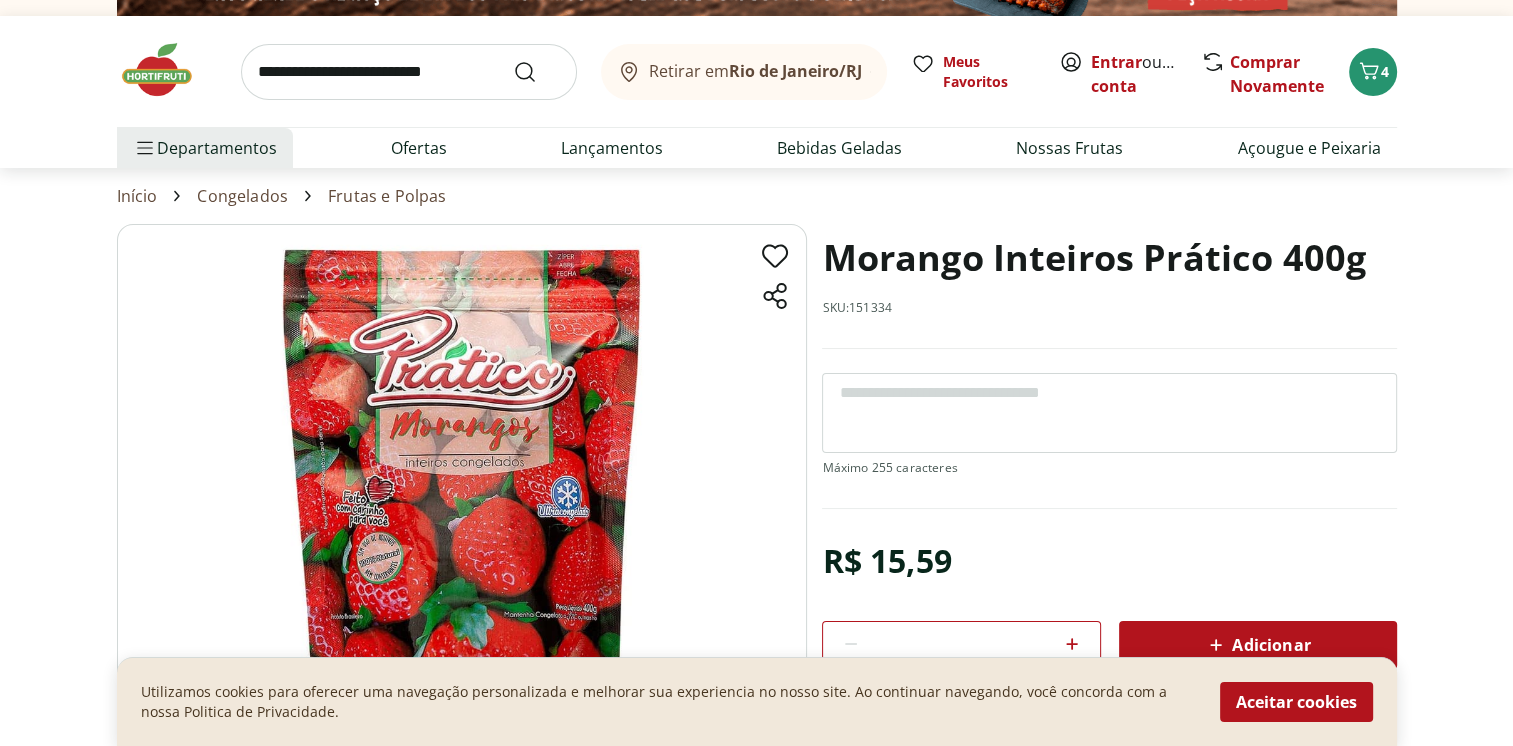 scroll, scrollTop: 0, scrollLeft: 0, axis: both 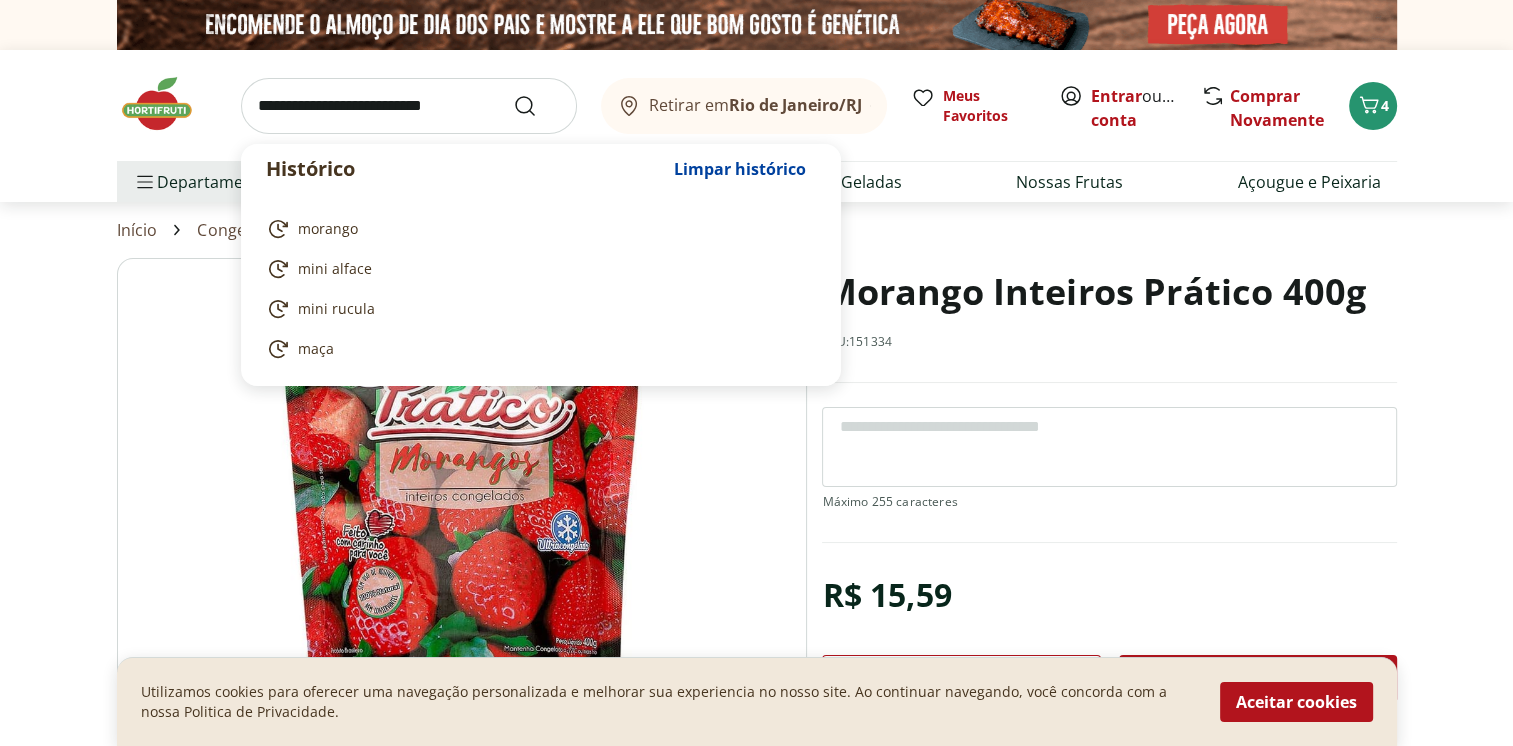 click at bounding box center (409, 106) 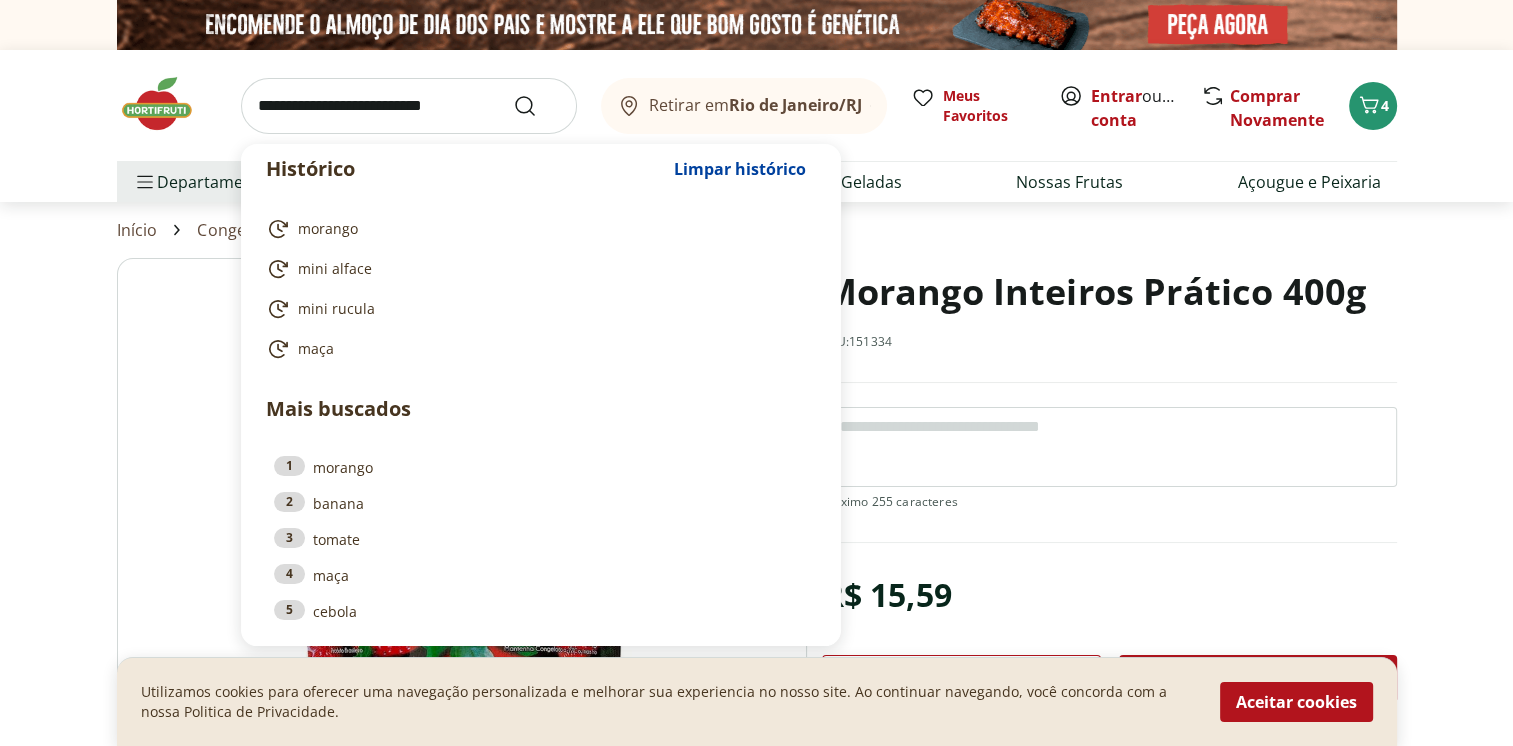 click at bounding box center (1109, 447) 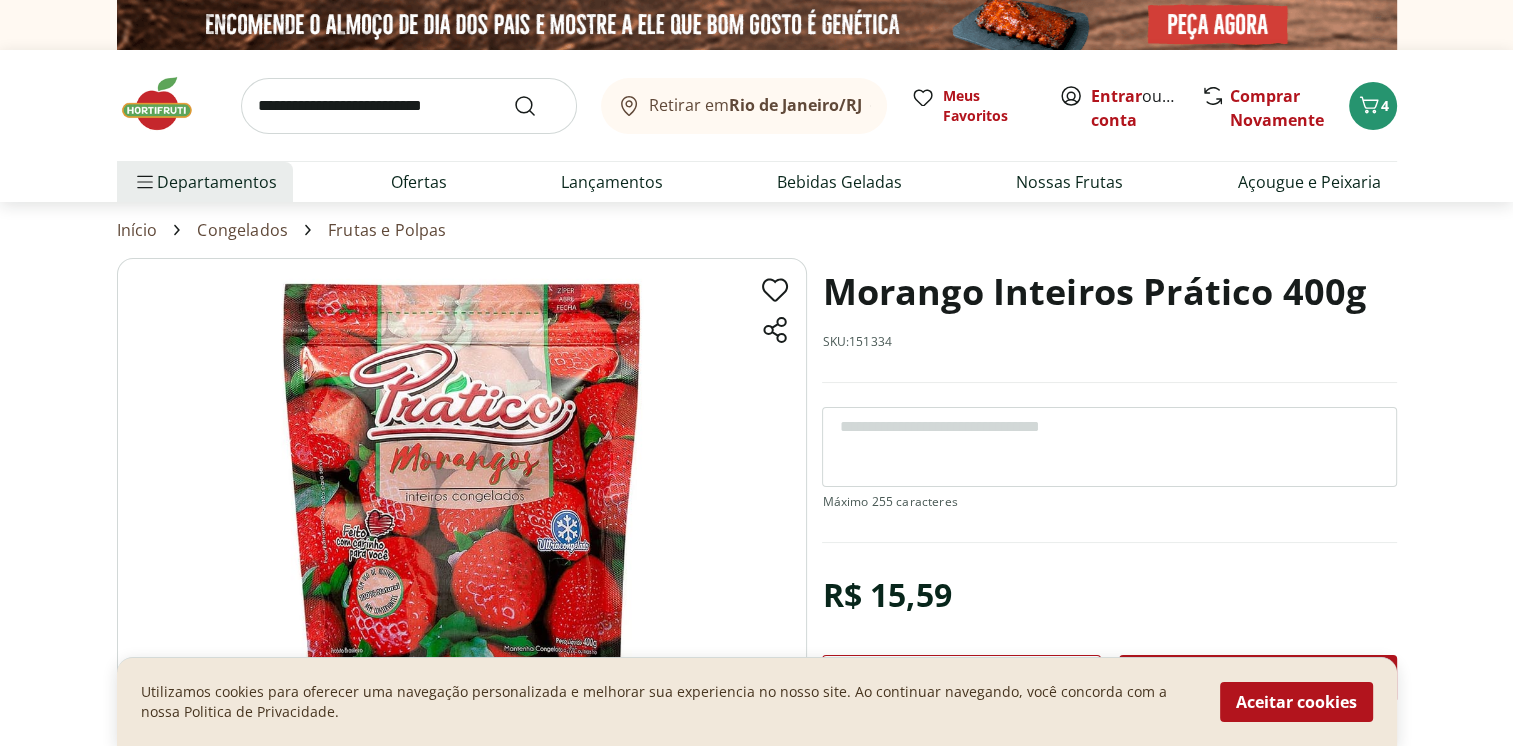 click on "Início" at bounding box center (137, 230) 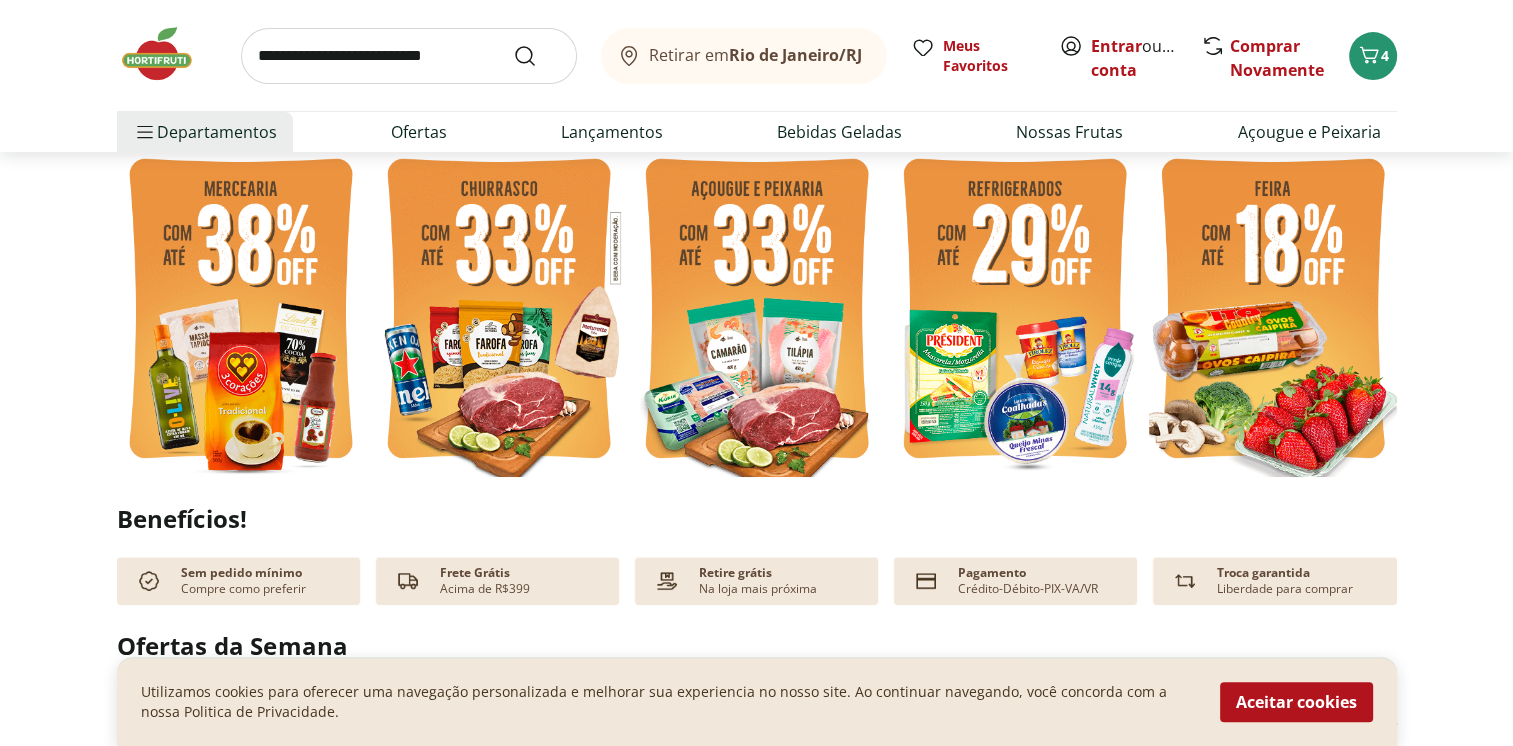scroll, scrollTop: 500, scrollLeft: 0, axis: vertical 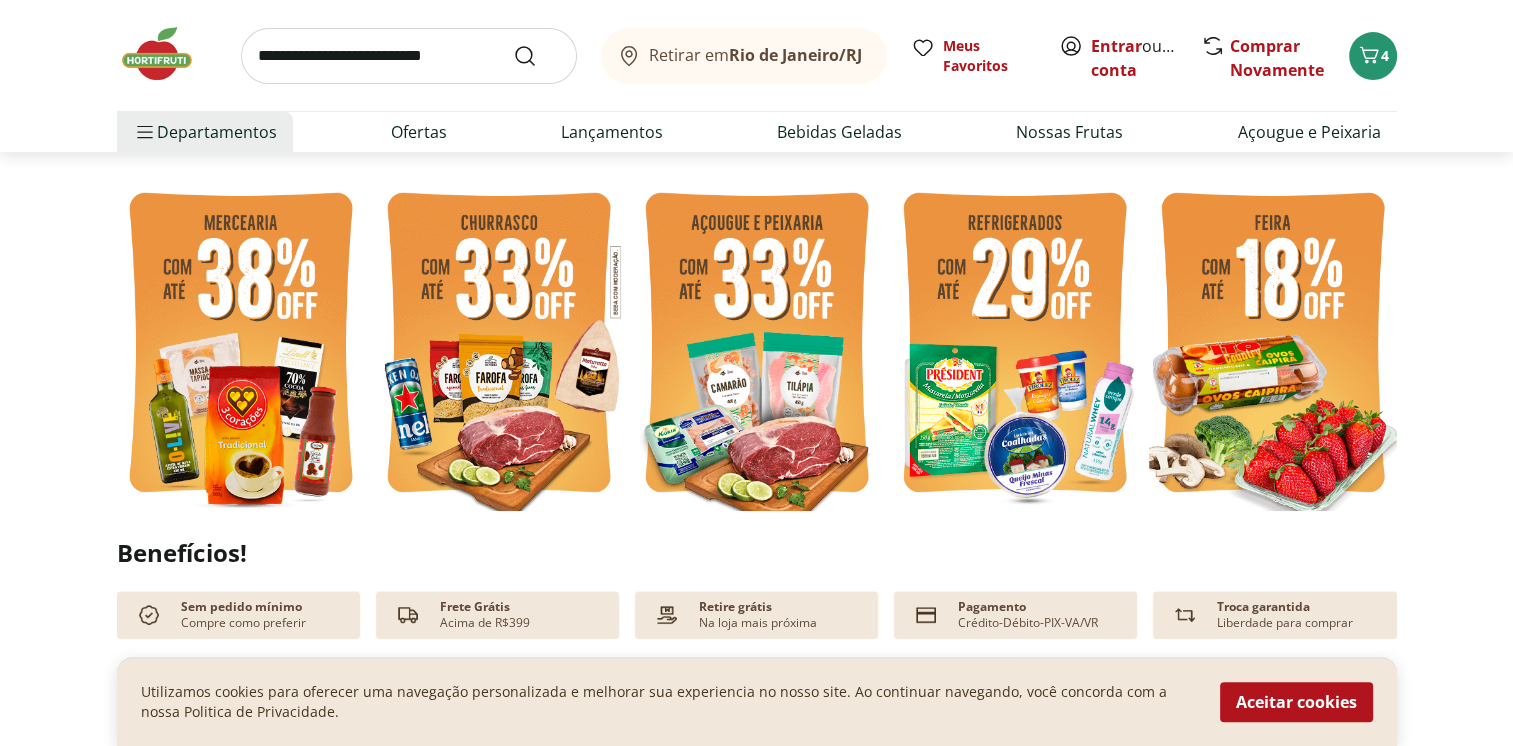 click at bounding box center [1273, 345] 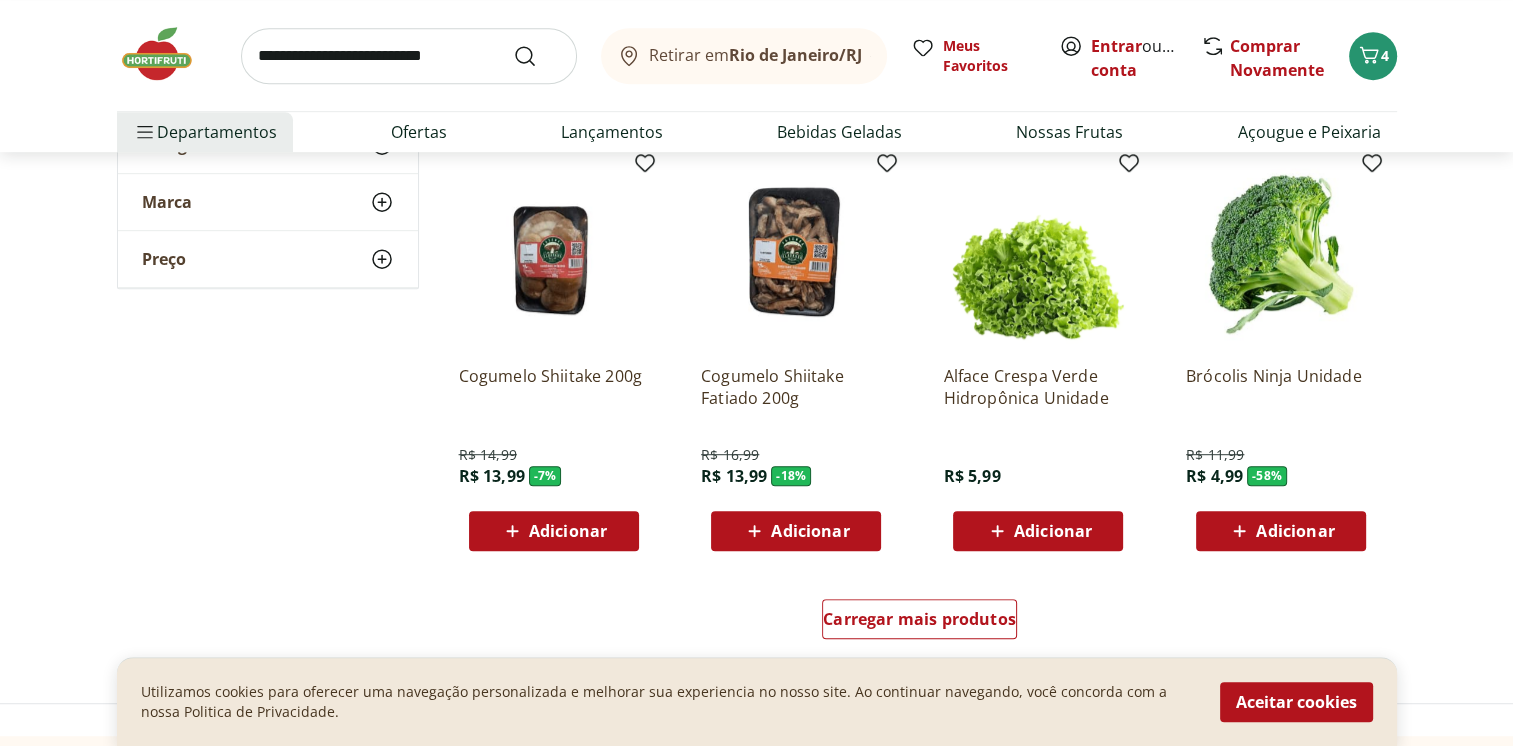 scroll, scrollTop: 1300, scrollLeft: 0, axis: vertical 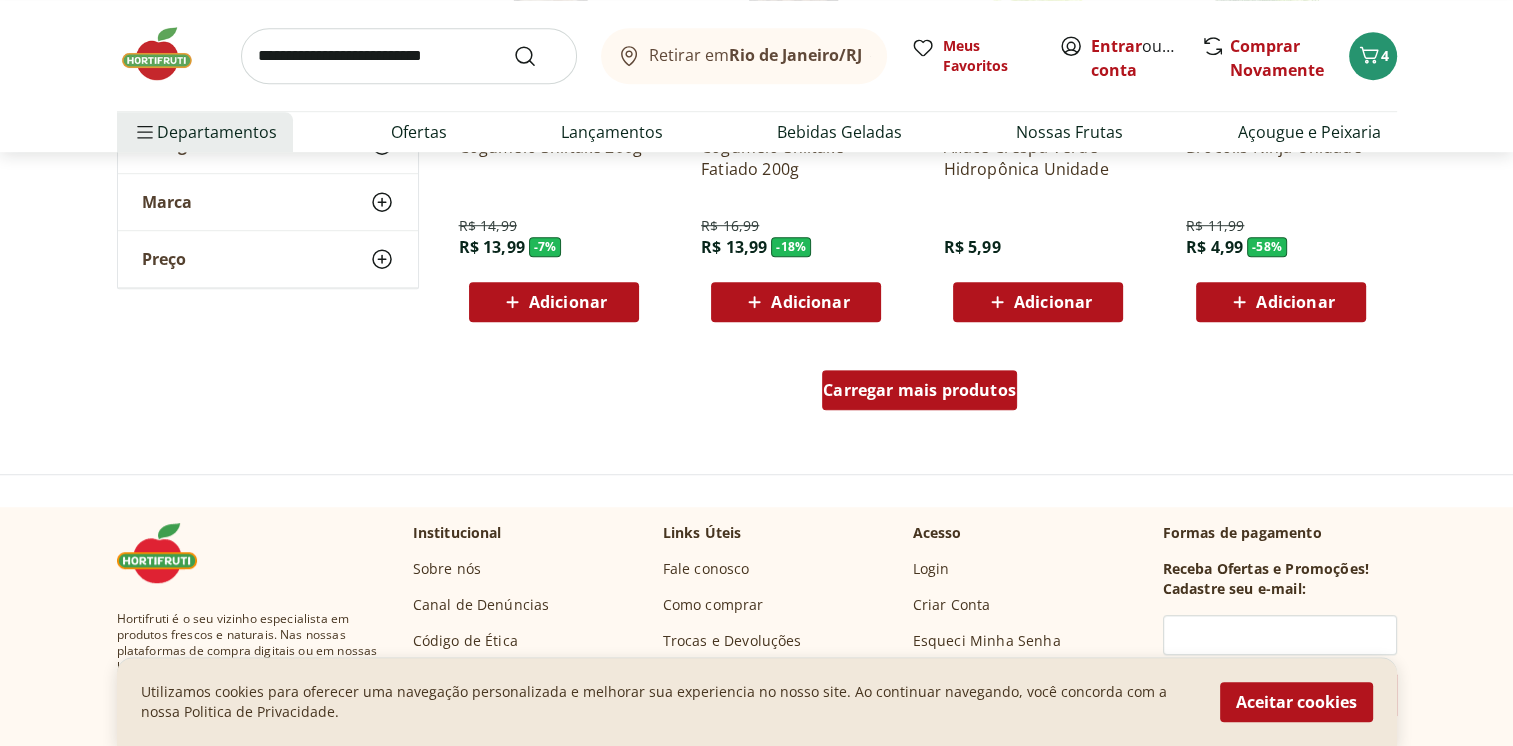 click on "Carregar mais produtos" at bounding box center [919, 390] 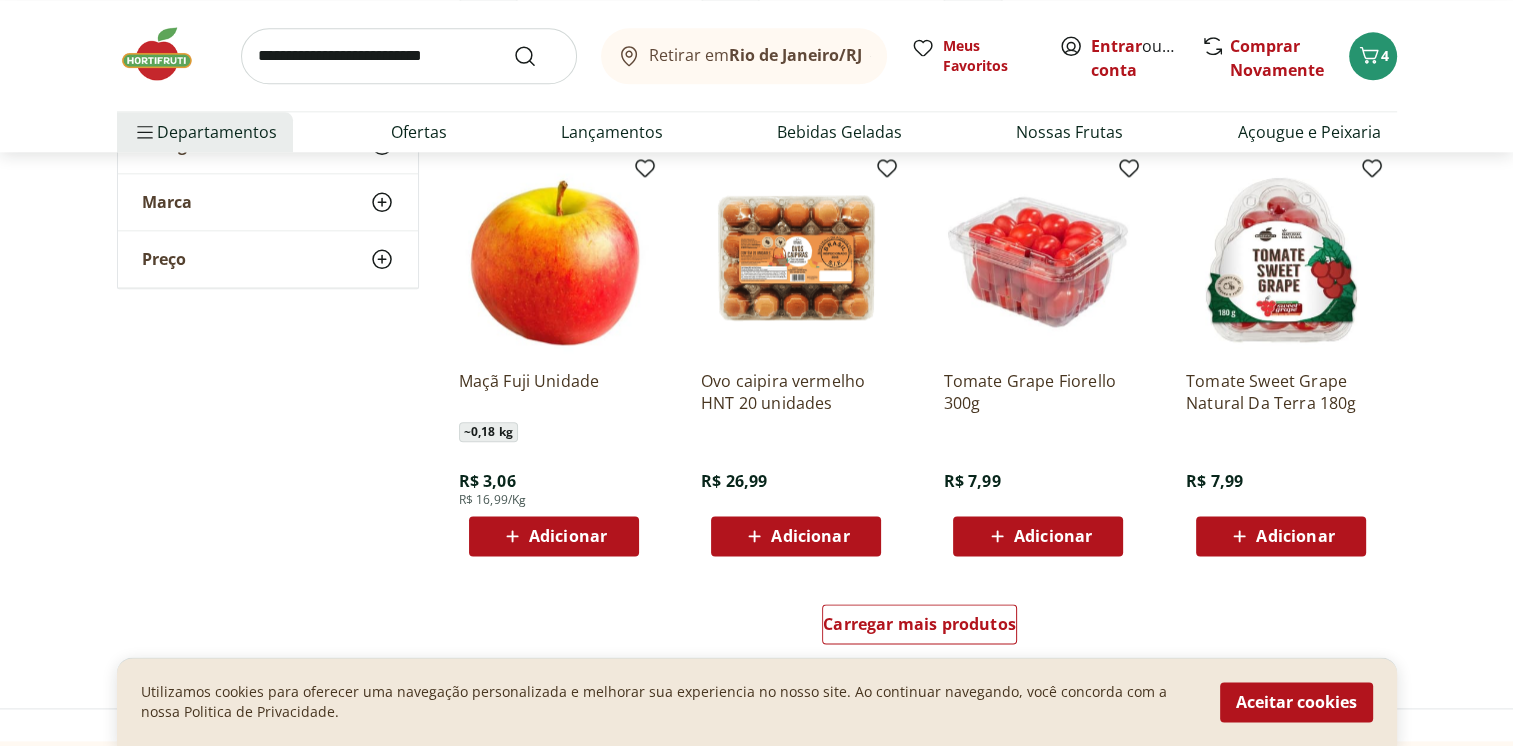 scroll, scrollTop: 2500, scrollLeft: 0, axis: vertical 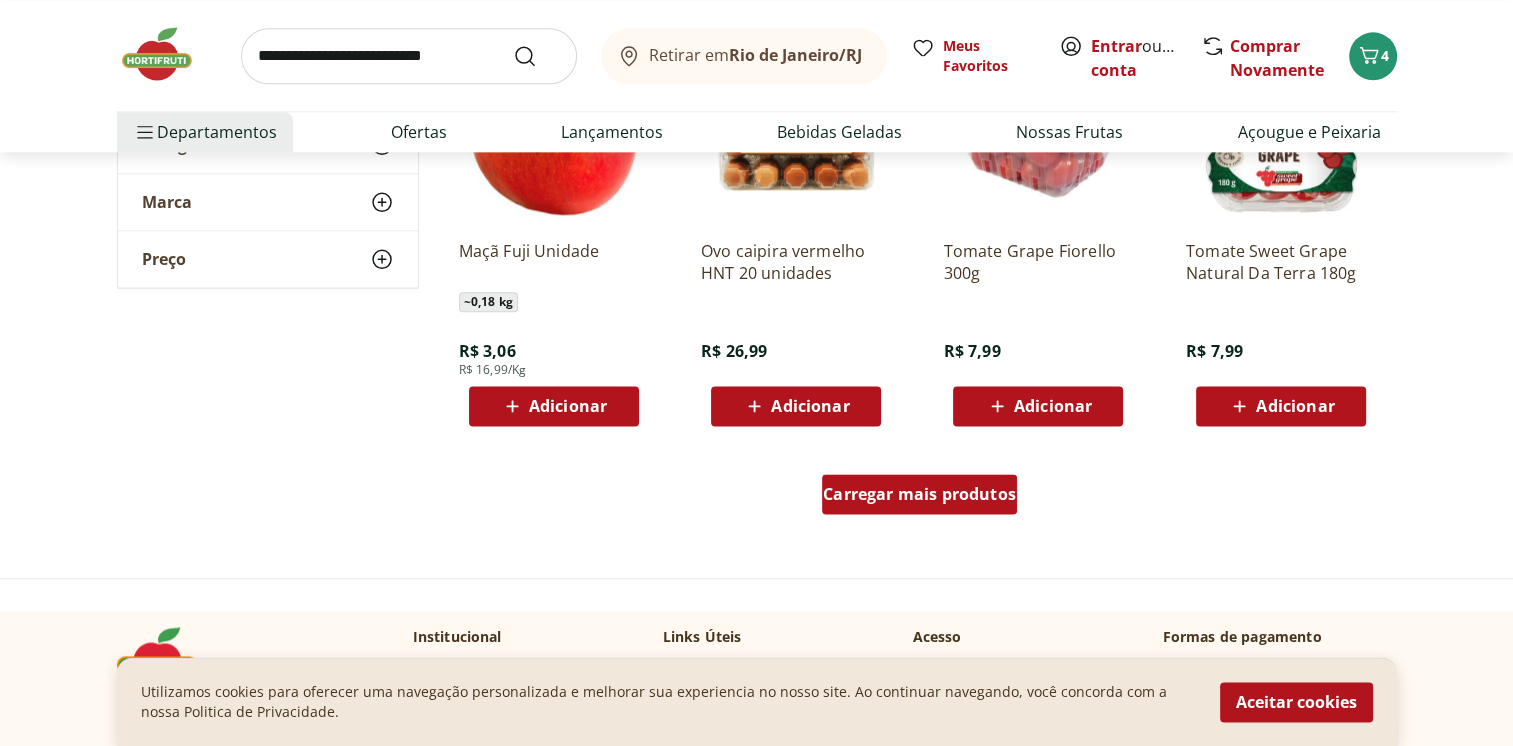click on "Carregar mais produtos" at bounding box center (919, 494) 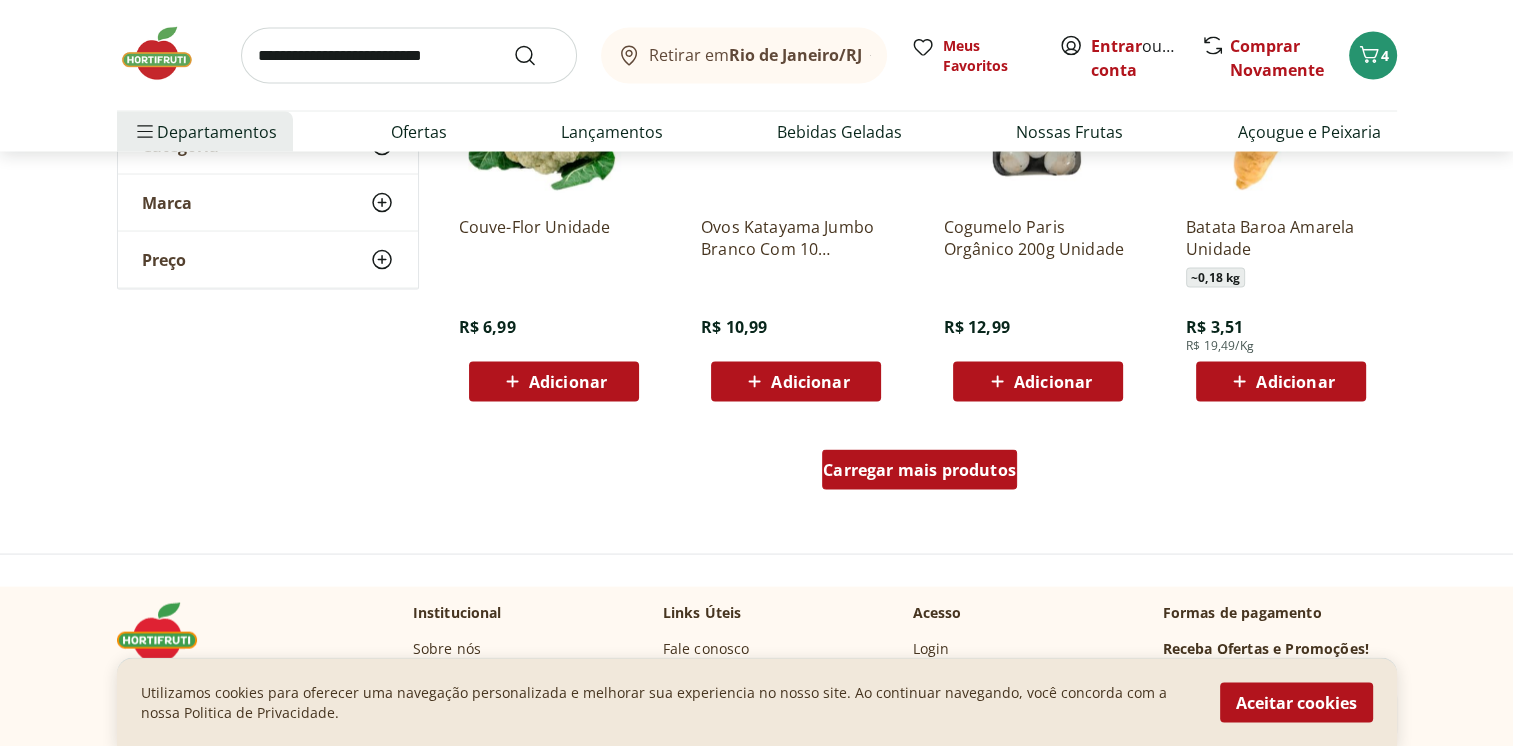 scroll, scrollTop: 3700, scrollLeft: 0, axis: vertical 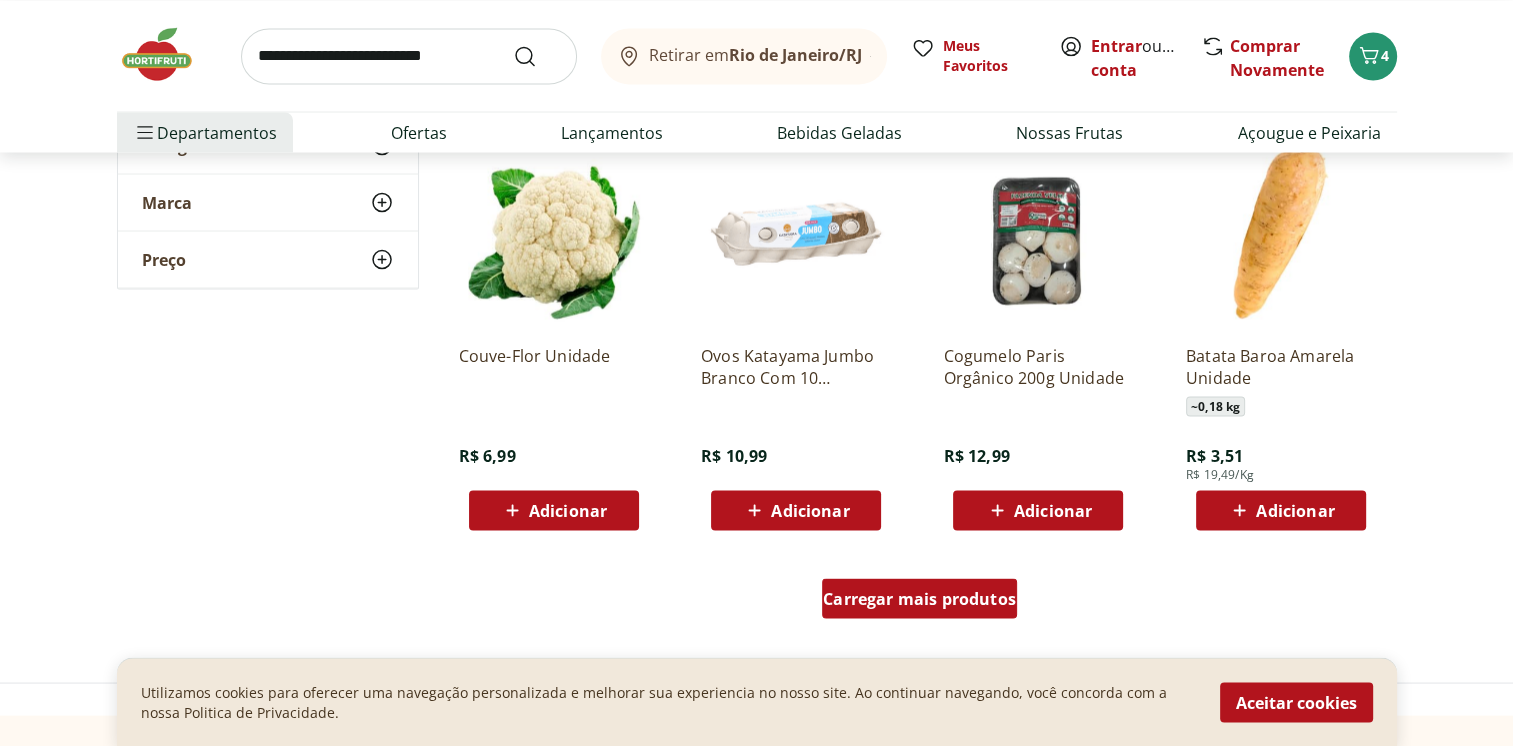 click on "Carregar mais produtos" at bounding box center (919, 598) 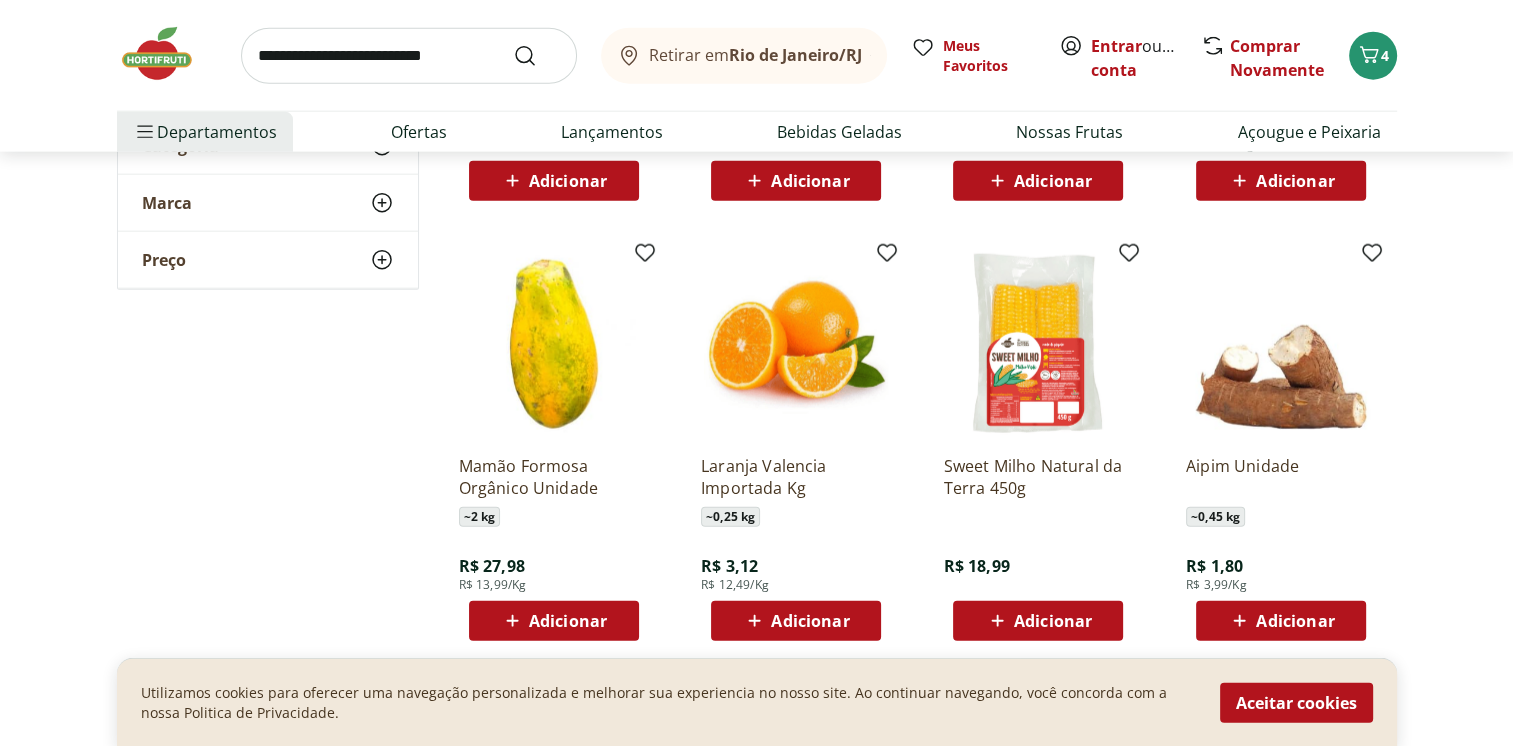 scroll, scrollTop: 5000, scrollLeft: 0, axis: vertical 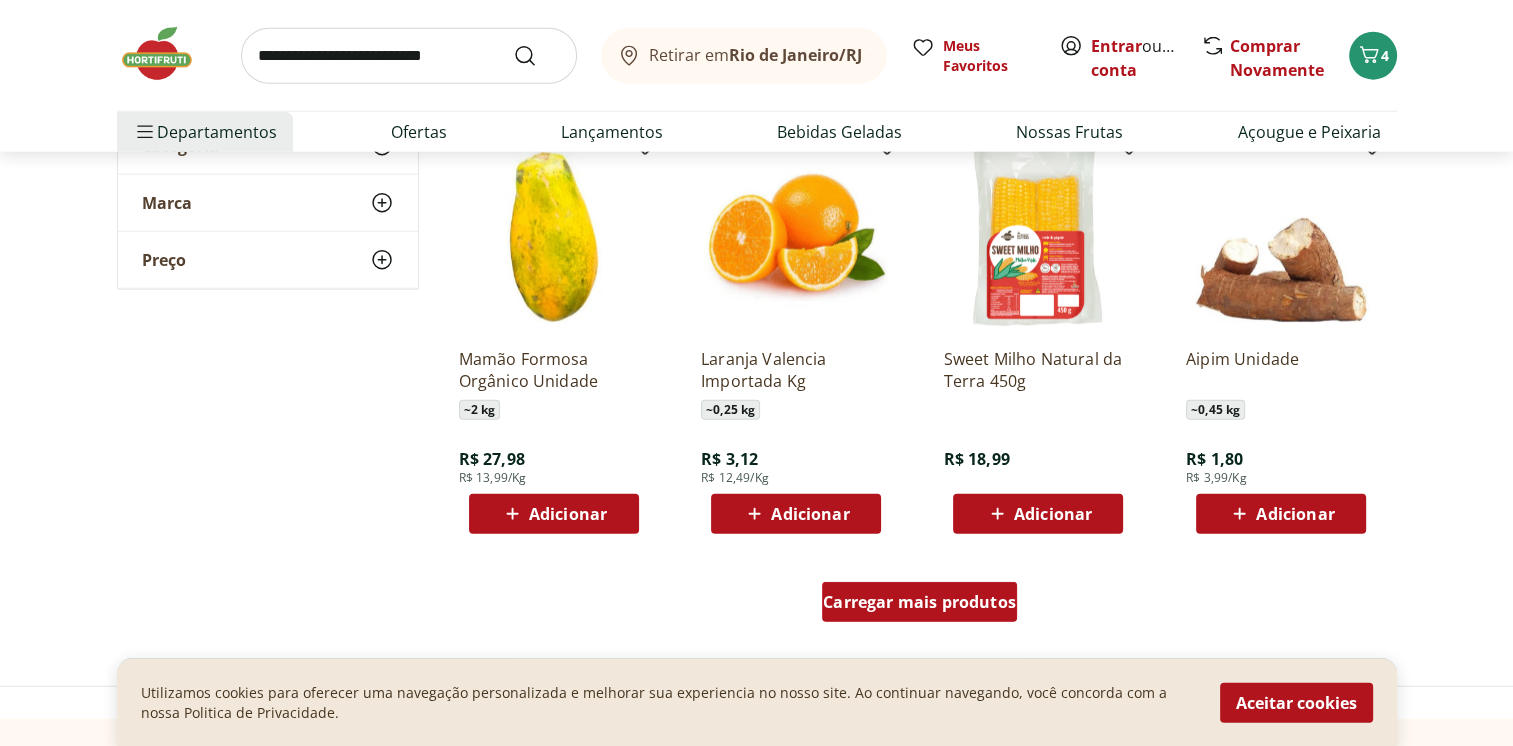 click on "Carregar mais produtos" at bounding box center (919, 602) 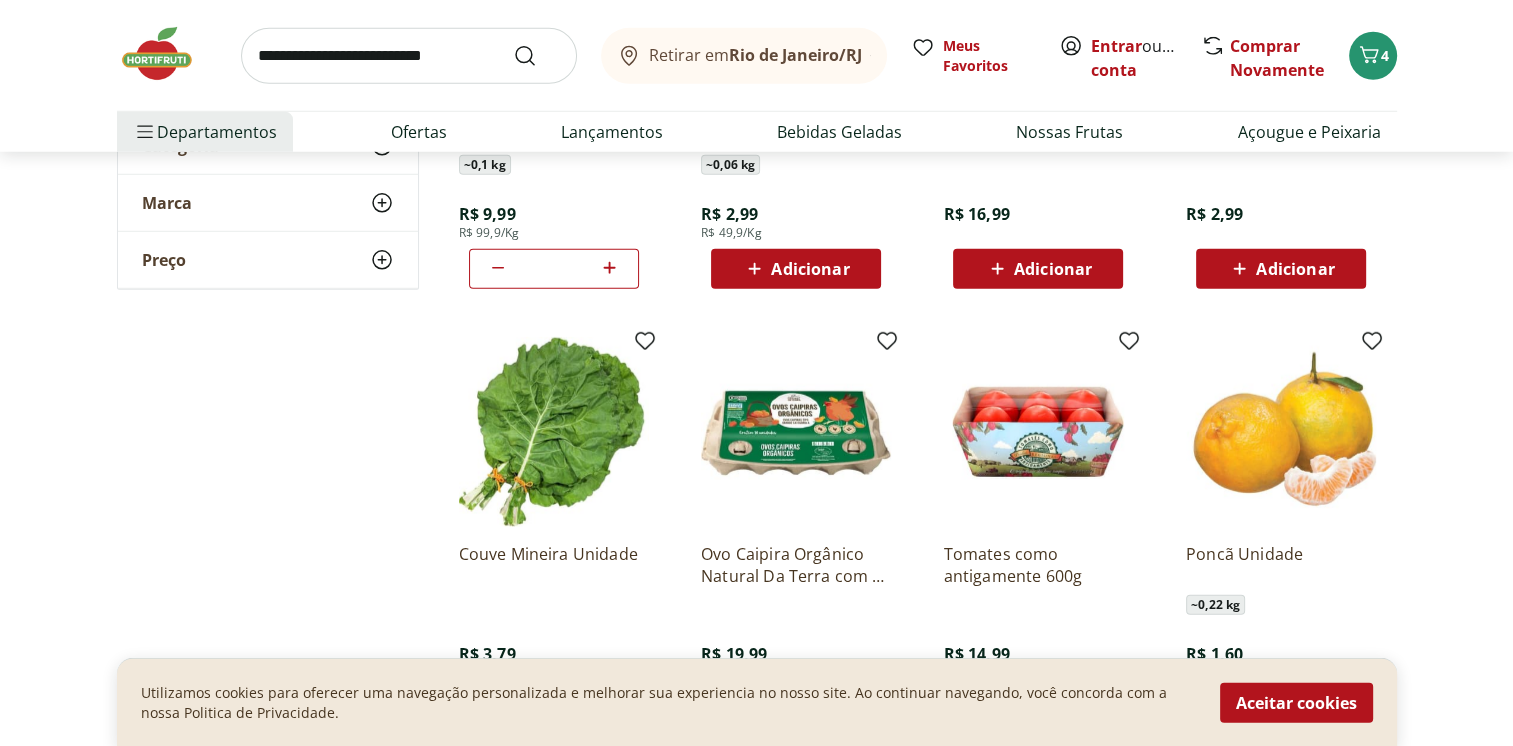 scroll, scrollTop: 5800, scrollLeft: 0, axis: vertical 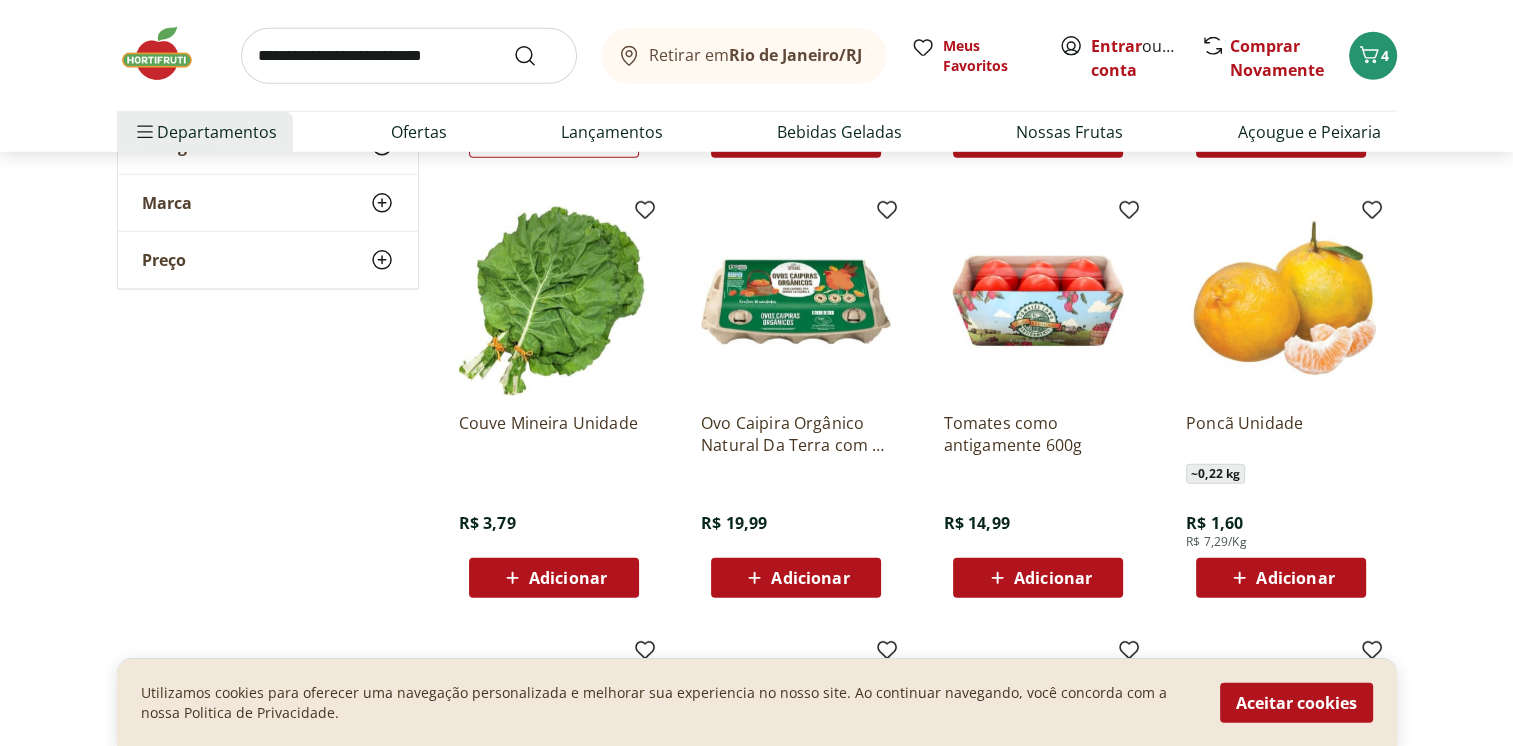 click at bounding box center (1038, 301) 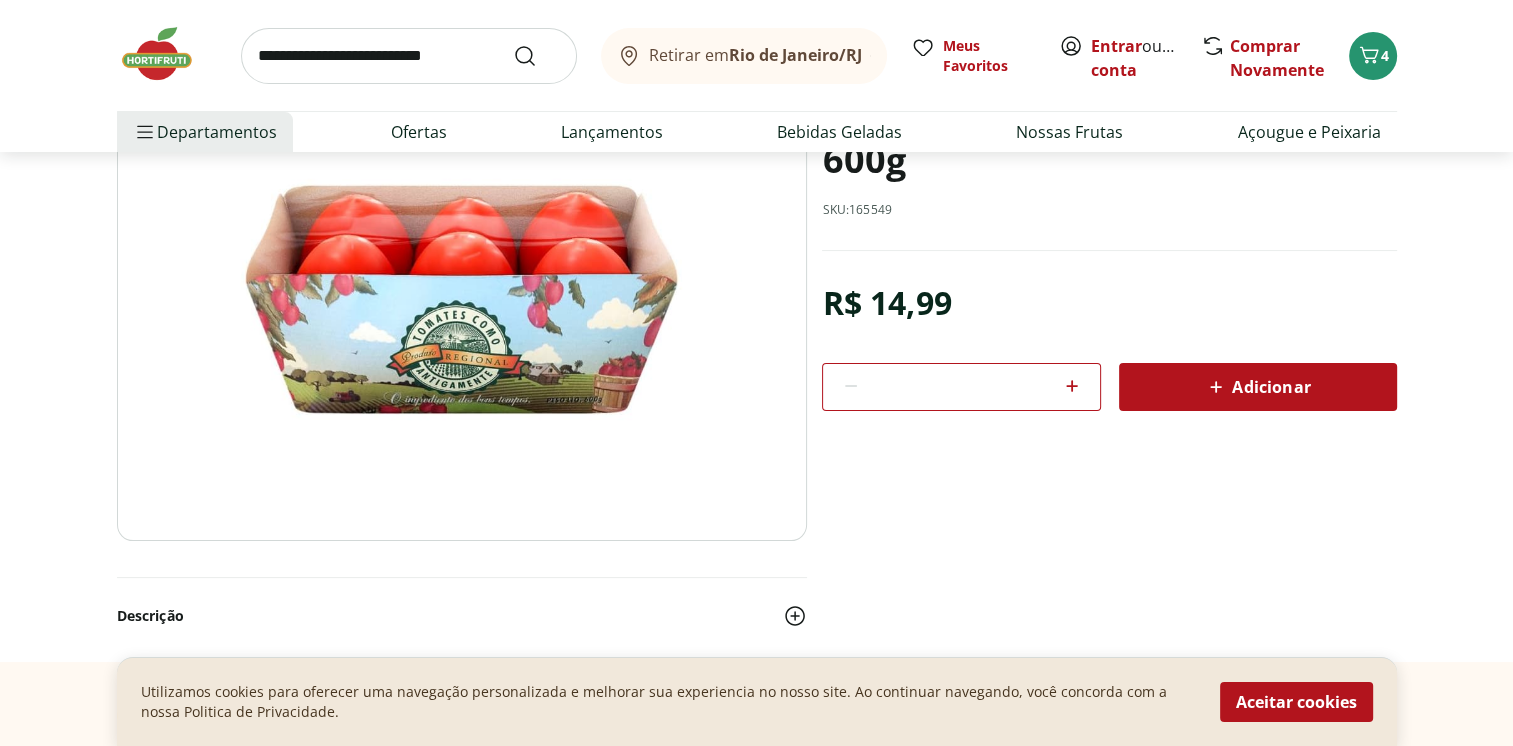 scroll, scrollTop: 100, scrollLeft: 0, axis: vertical 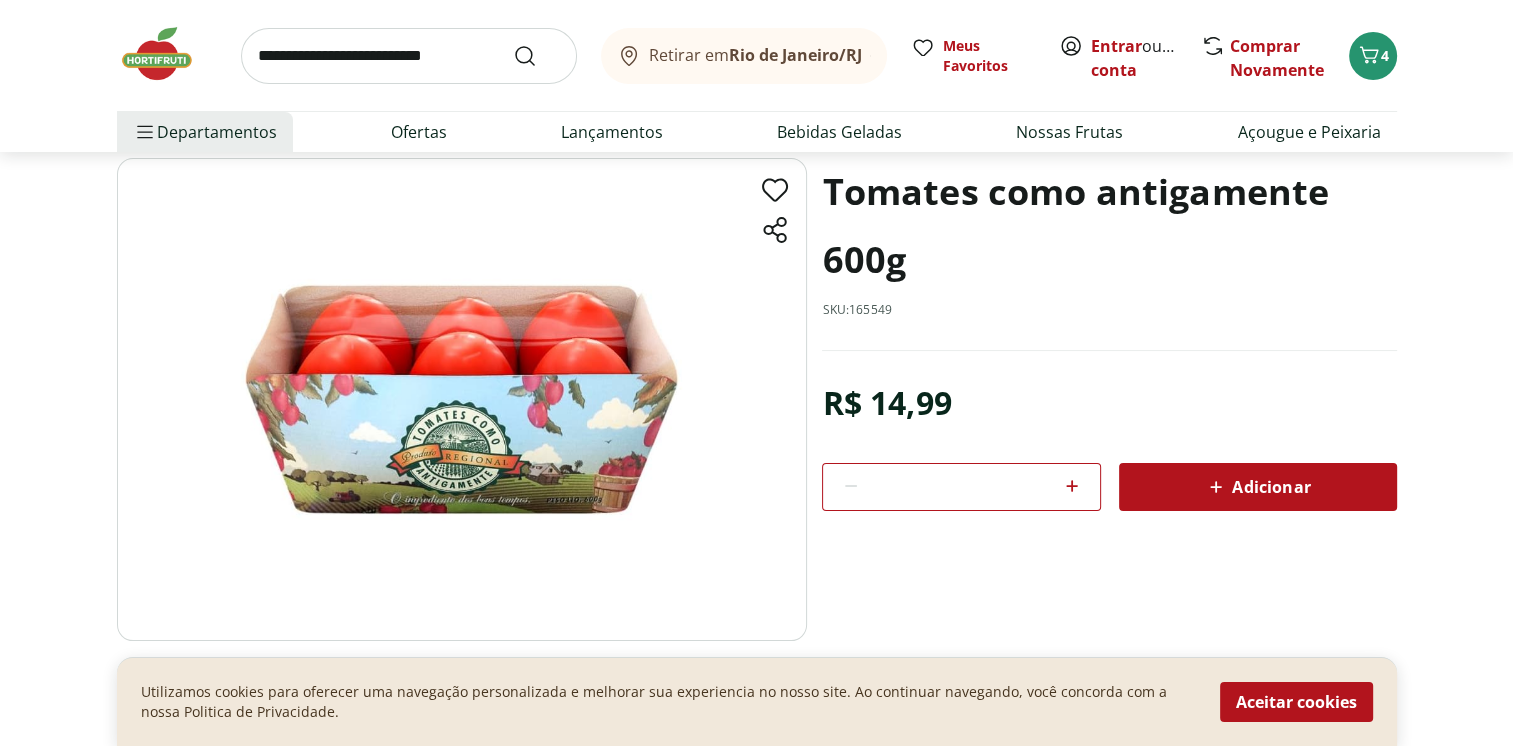 click at bounding box center (462, 399) 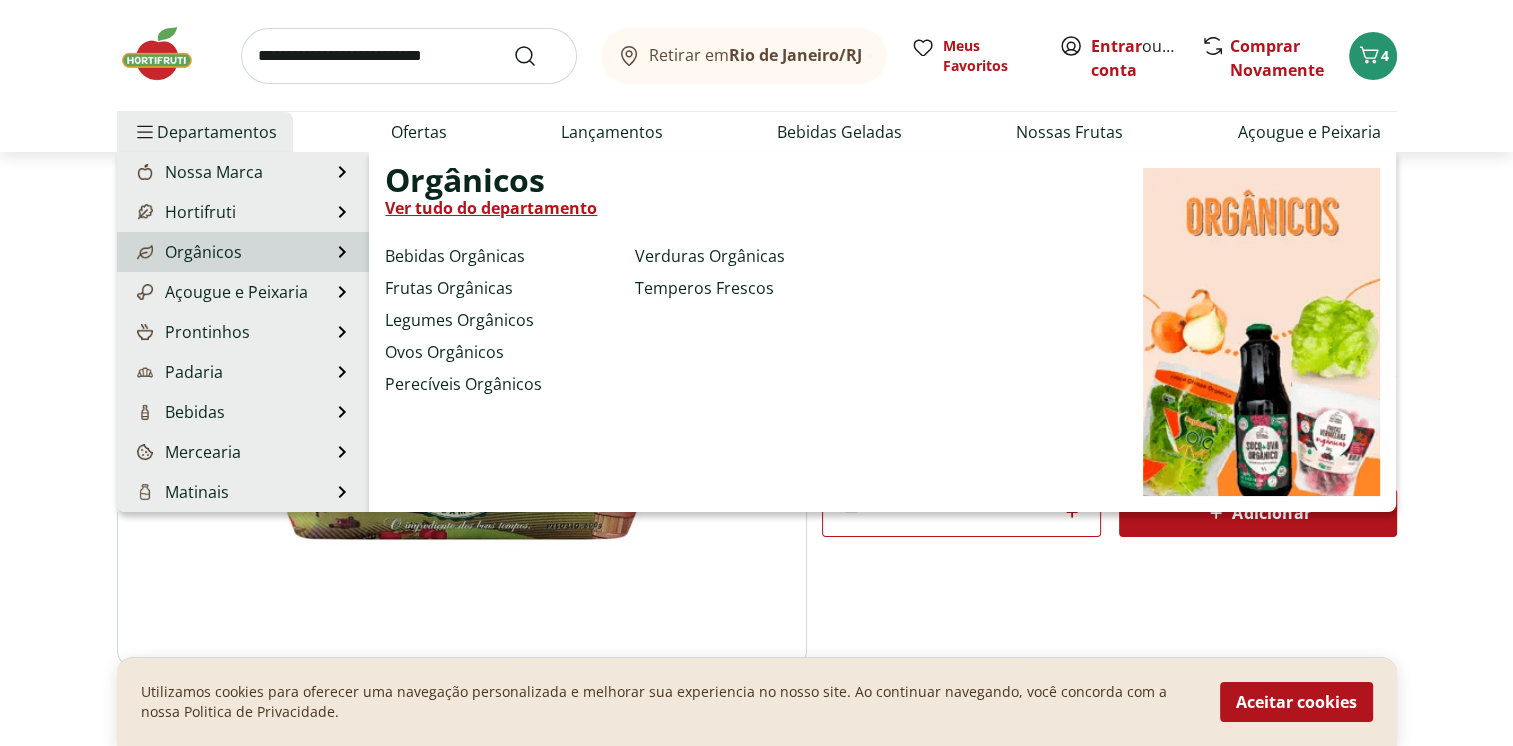 scroll, scrollTop: 0, scrollLeft: 0, axis: both 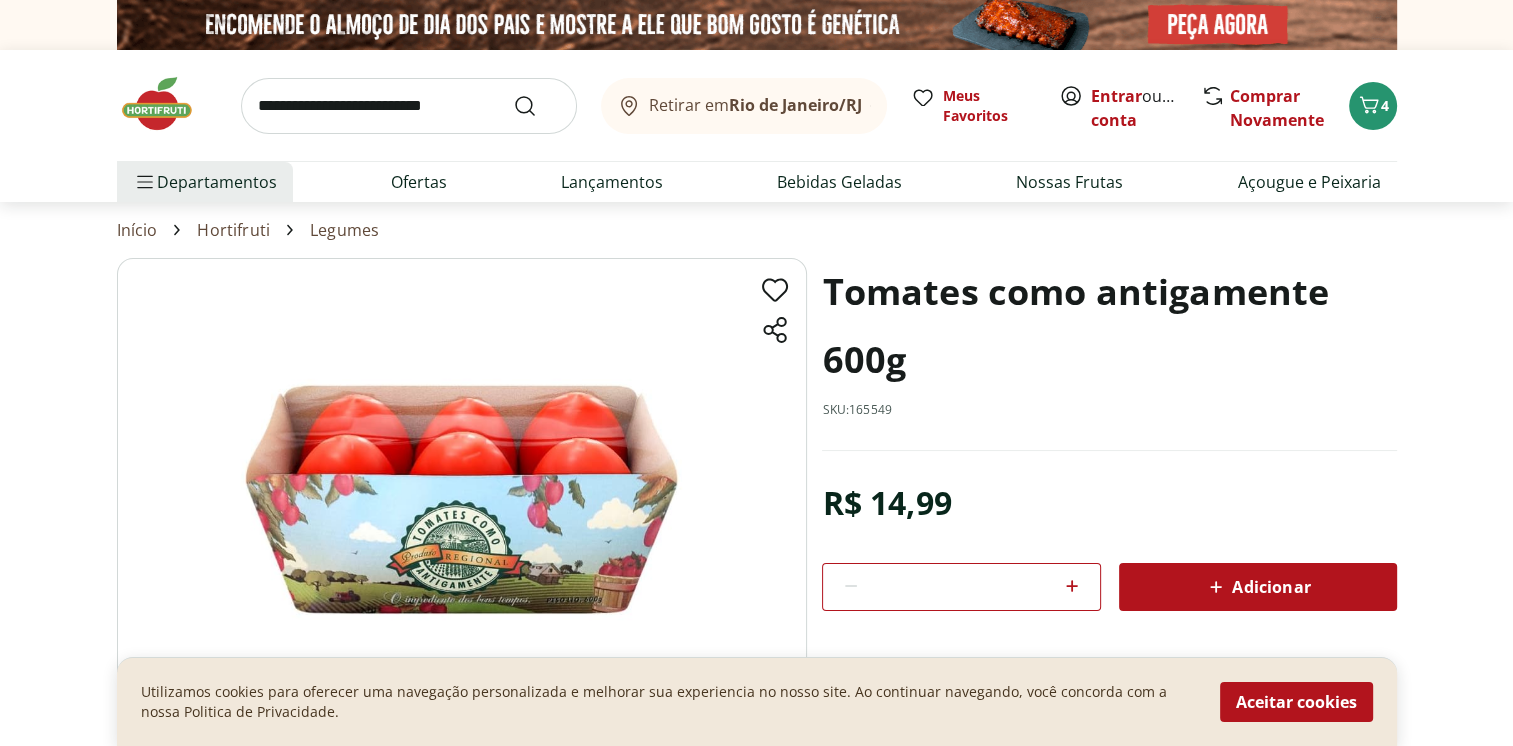 click at bounding box center (462, 499) 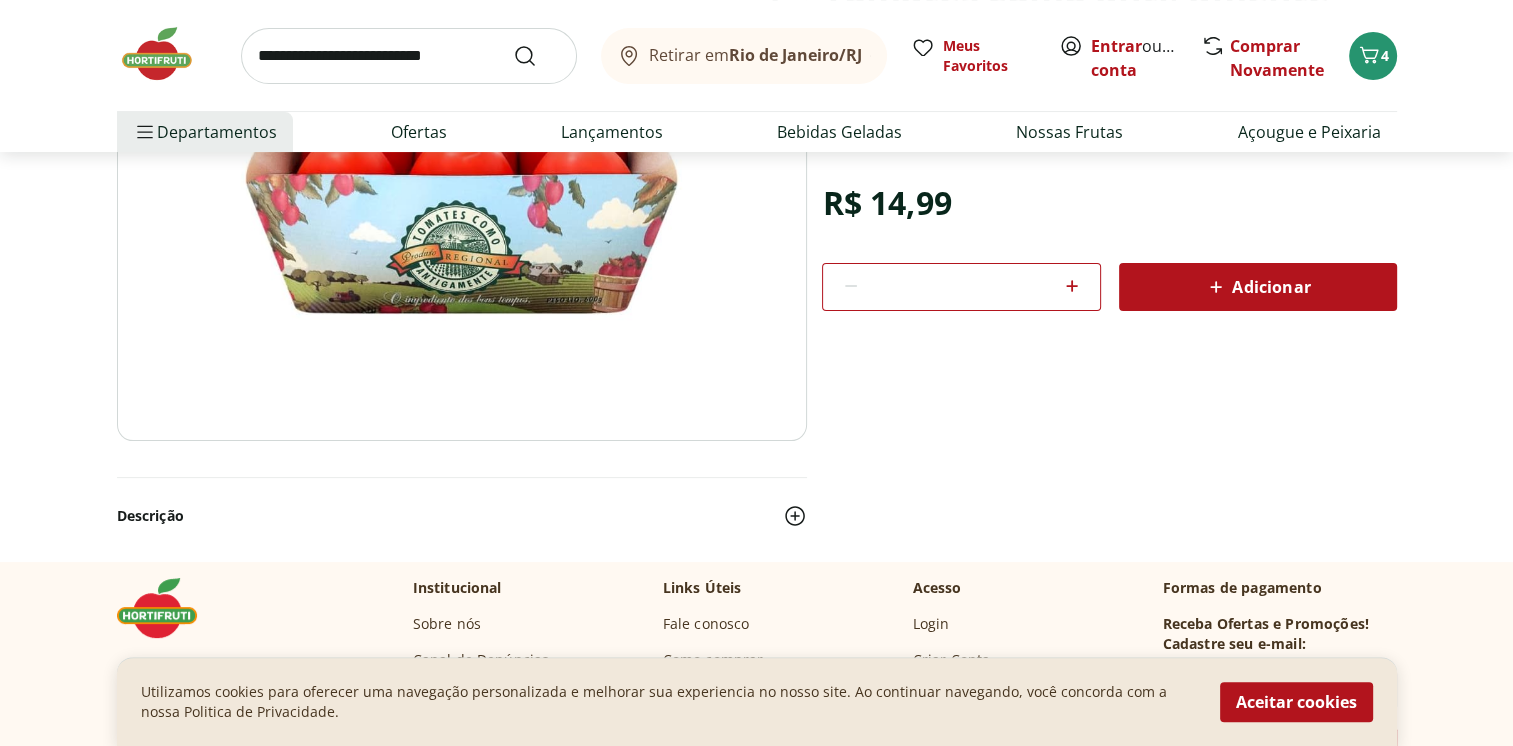 scroll, scrollTop: 0, scrollLeft: 0, axis: both 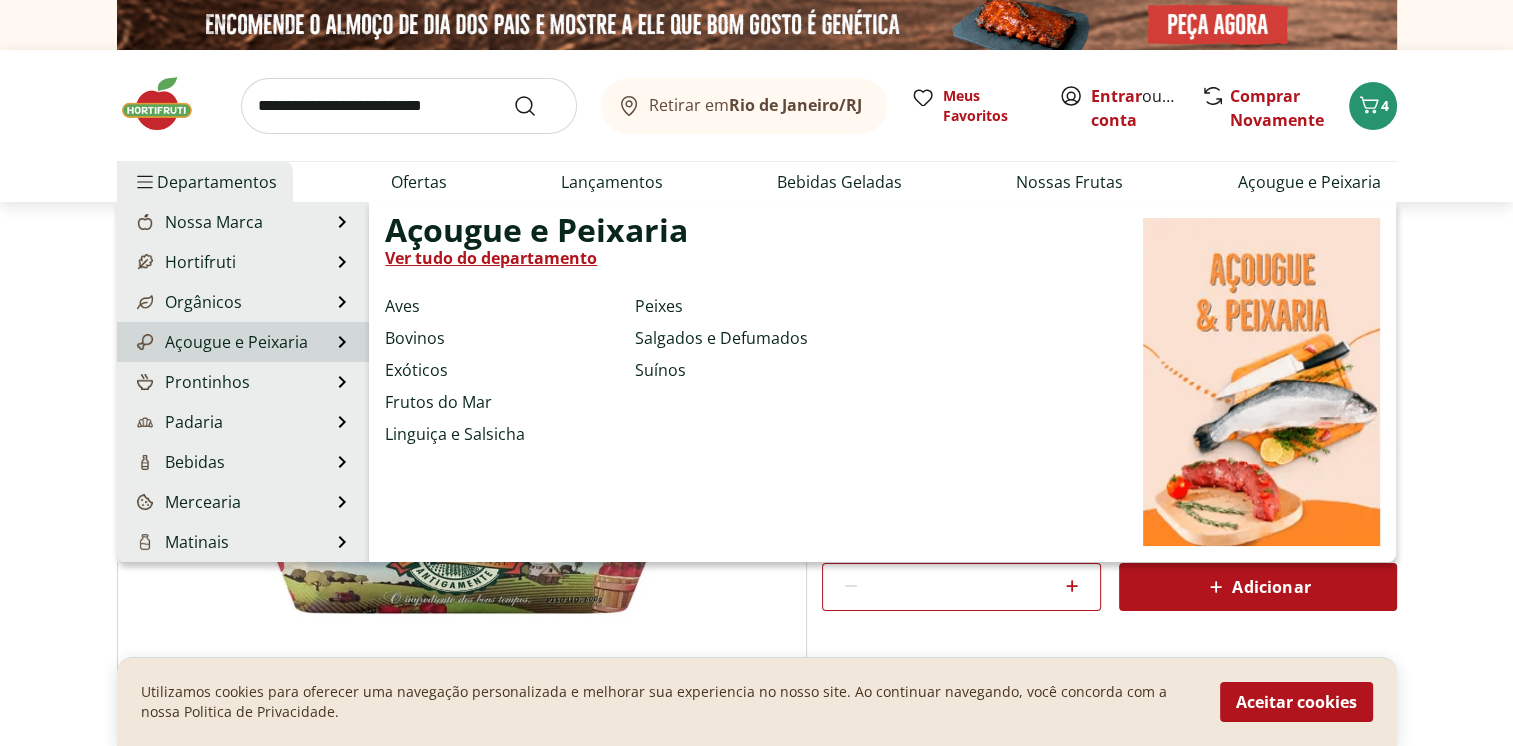 click on "Aves Bovinos Exóticos Frutos do Mar Linguiça e Salsicha Peixes Salgados e Defumados Suínos" at bounding box center [545, 385] 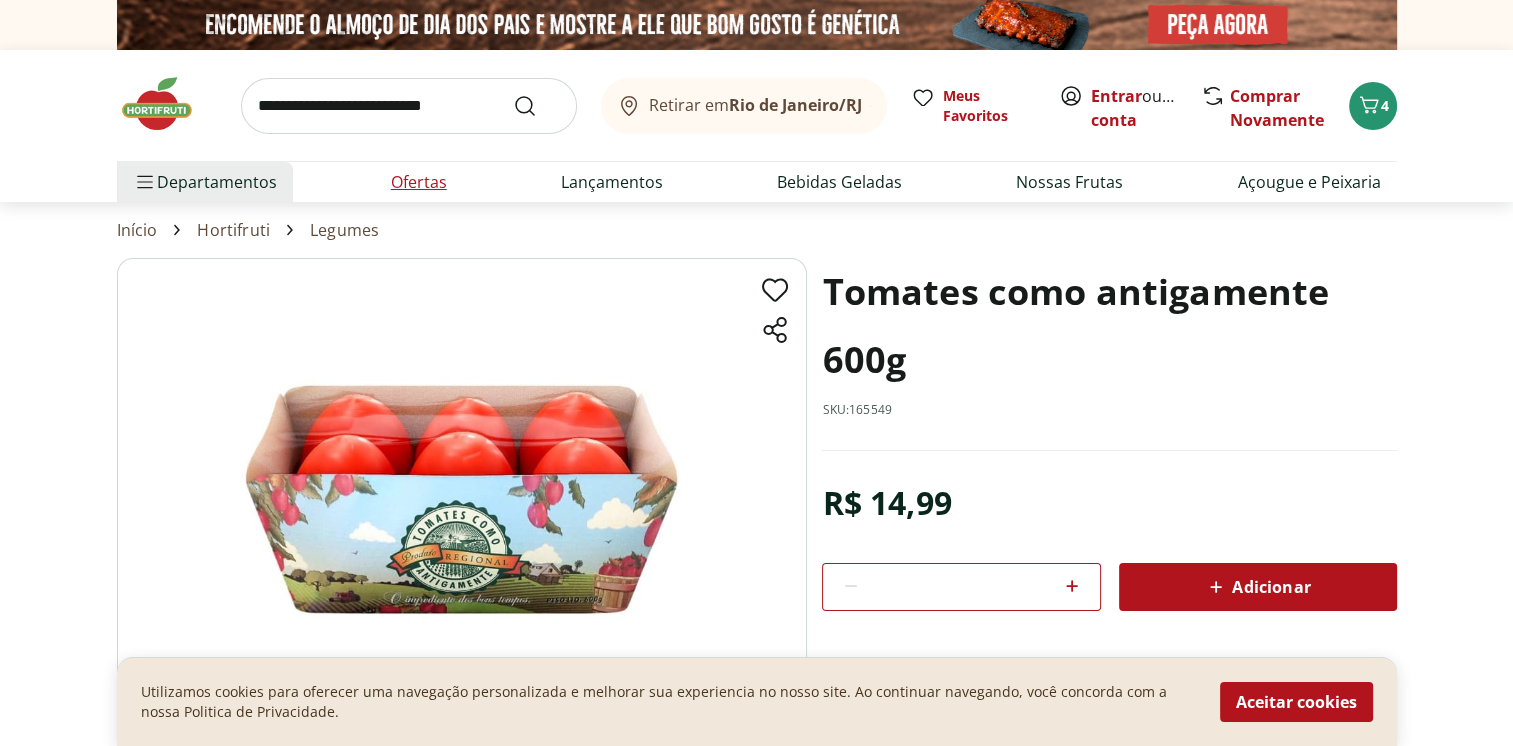 click on "Ofertas" at bounding box center (419, 182) 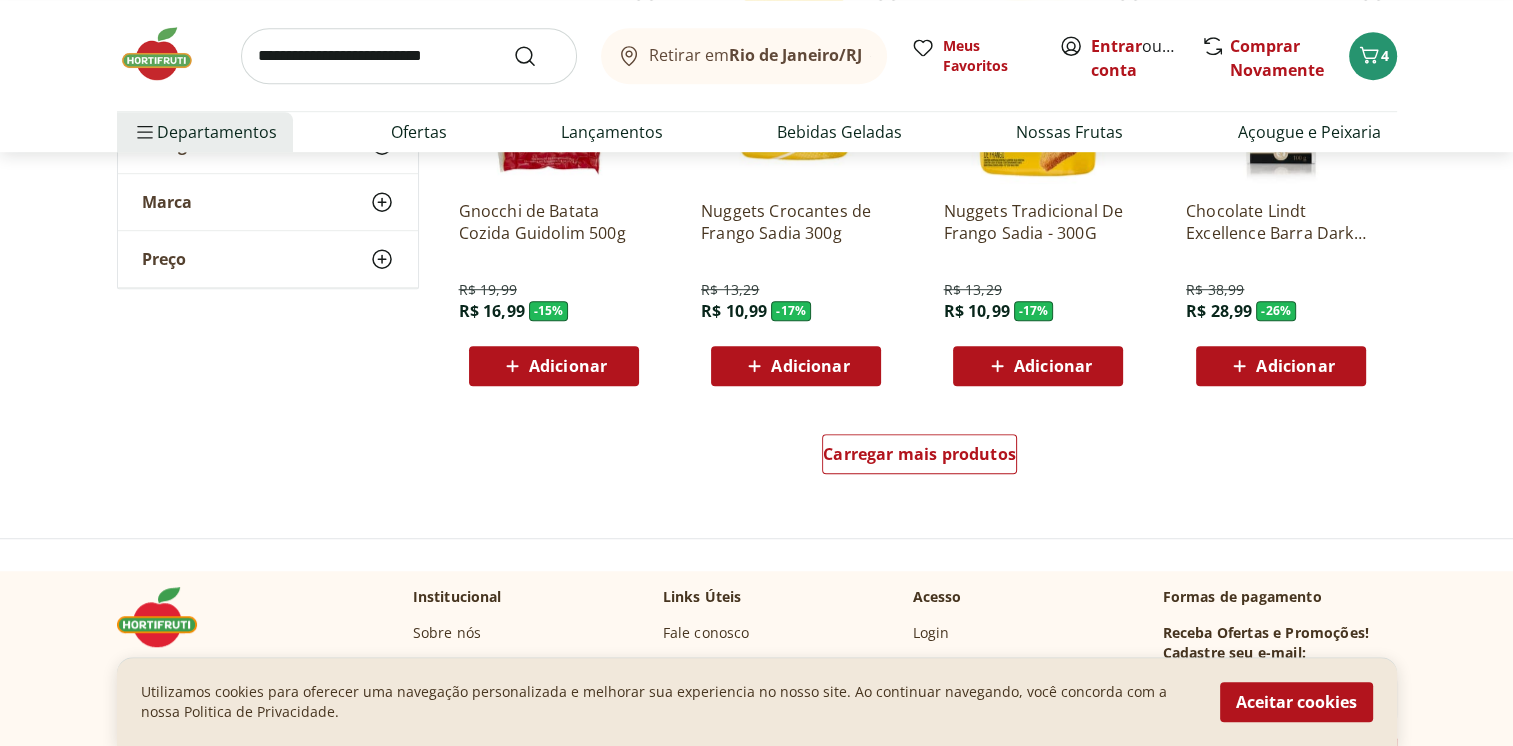 scroll, scrollTop: 1400, scrollLeft: 0, axis: vertical 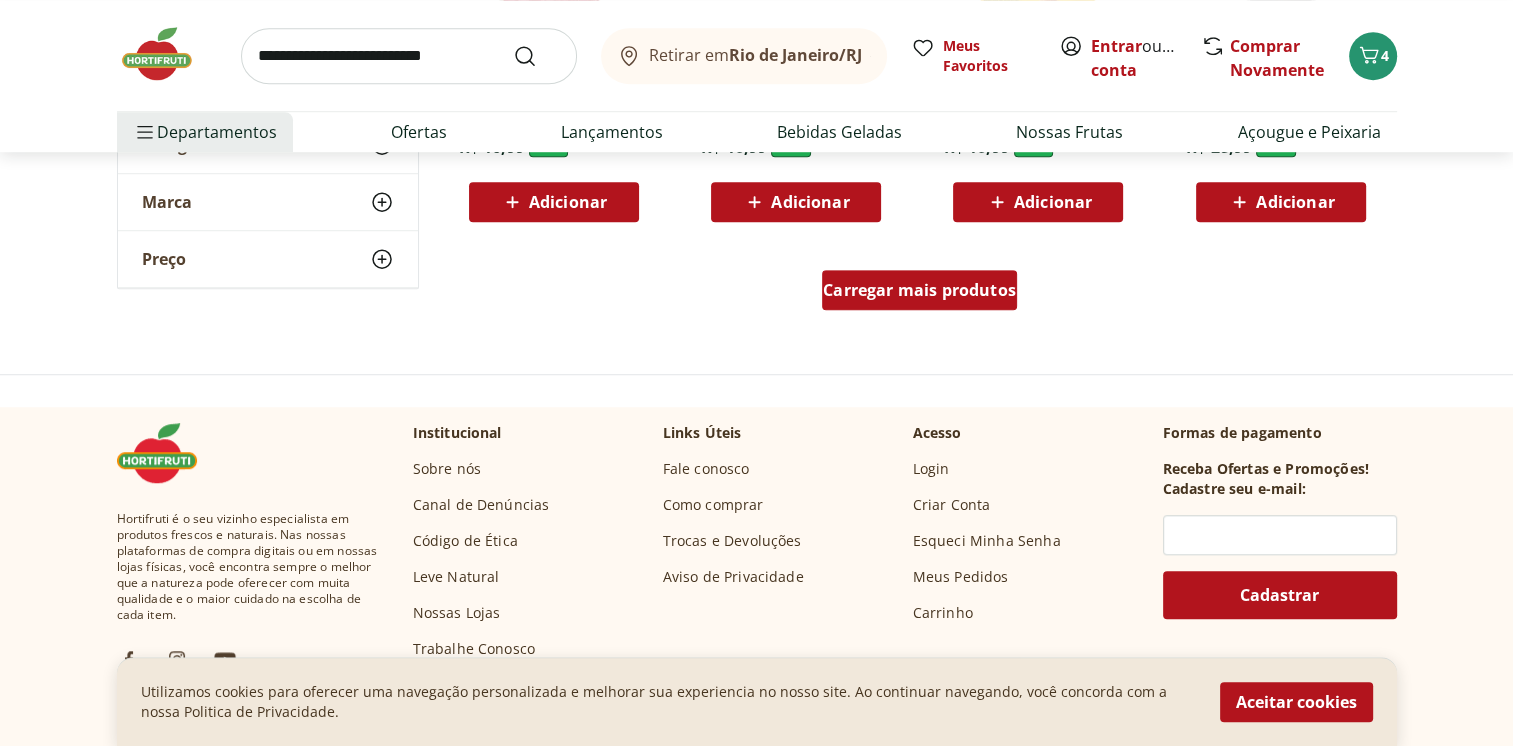 click on "Carregar mais produtos" at bounding box center (919, 290) 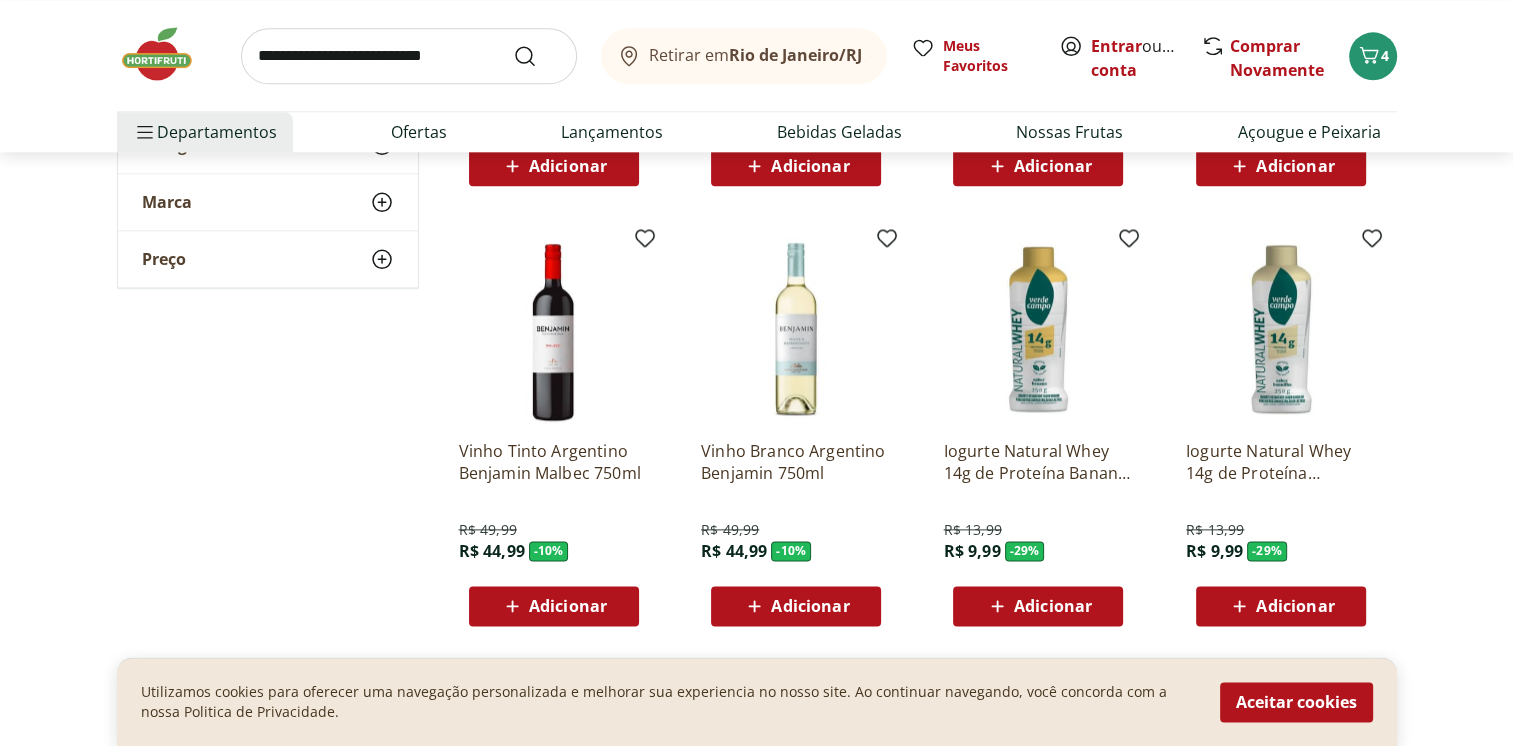 scroll, scrollTop: 2600, scrollLeft: 0, axis: vertical 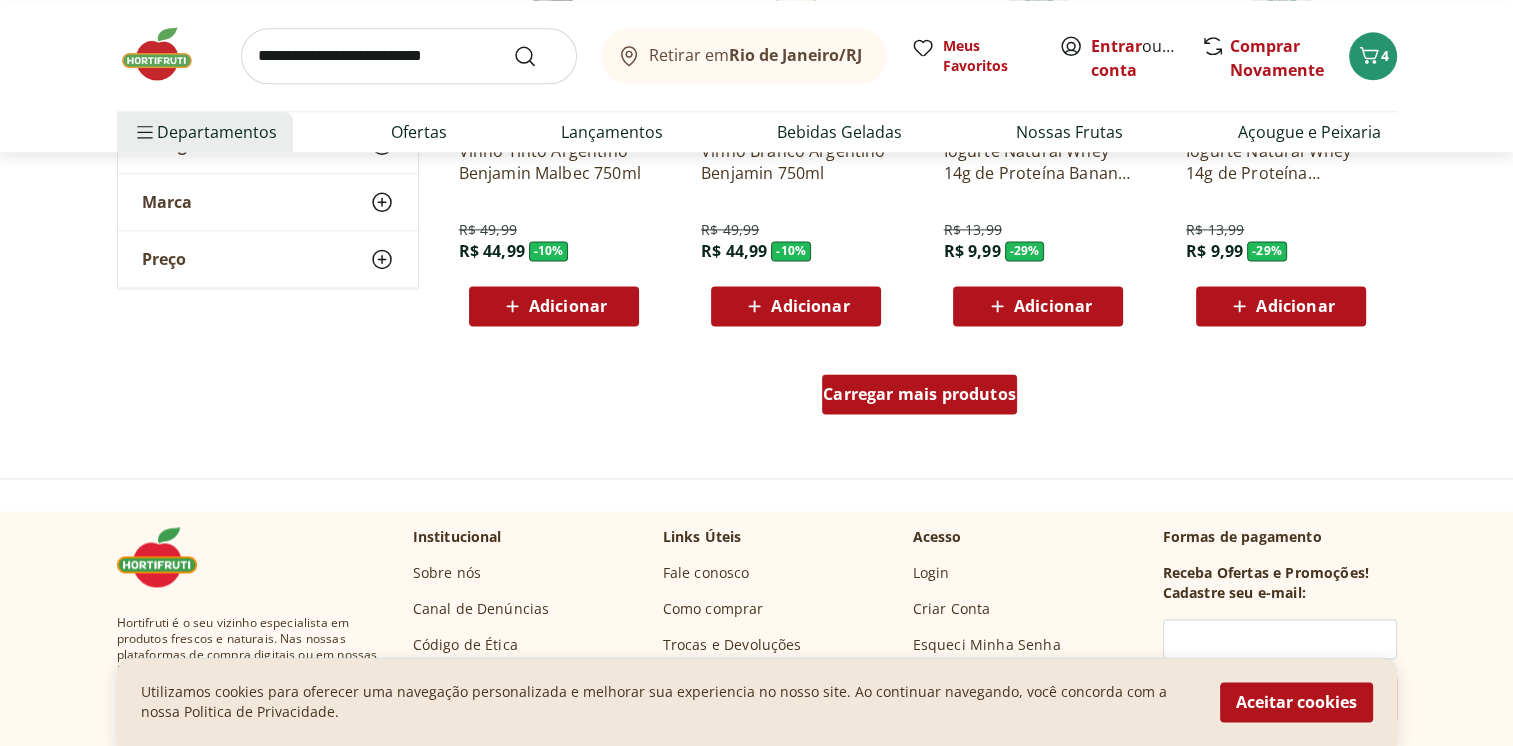 click on "Carregar mais produtos" at bounding box center (919, 394) 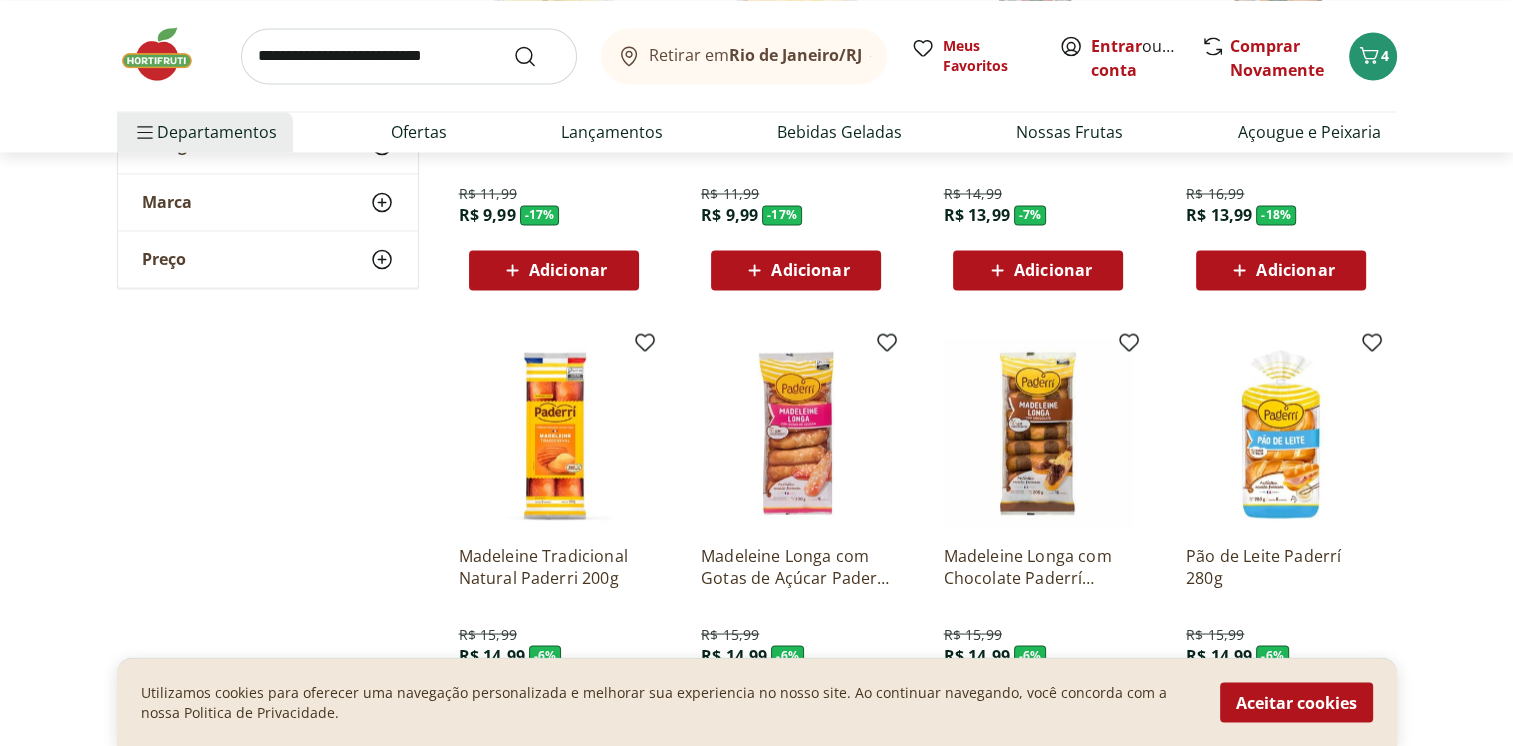 scroll, scrollTop: 3600, scrollLeft: 0, axis: vertical 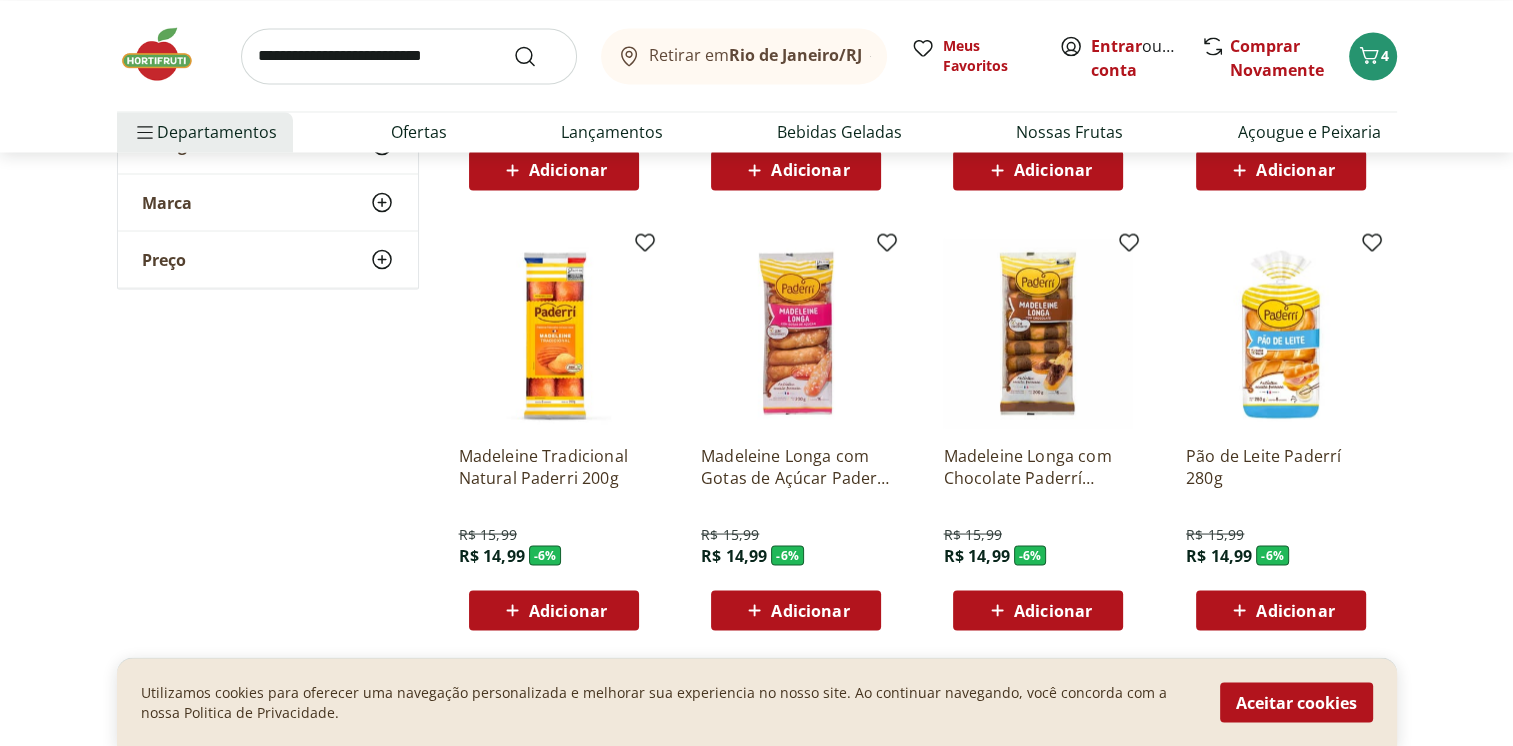click at bounding box center (1038, 333) 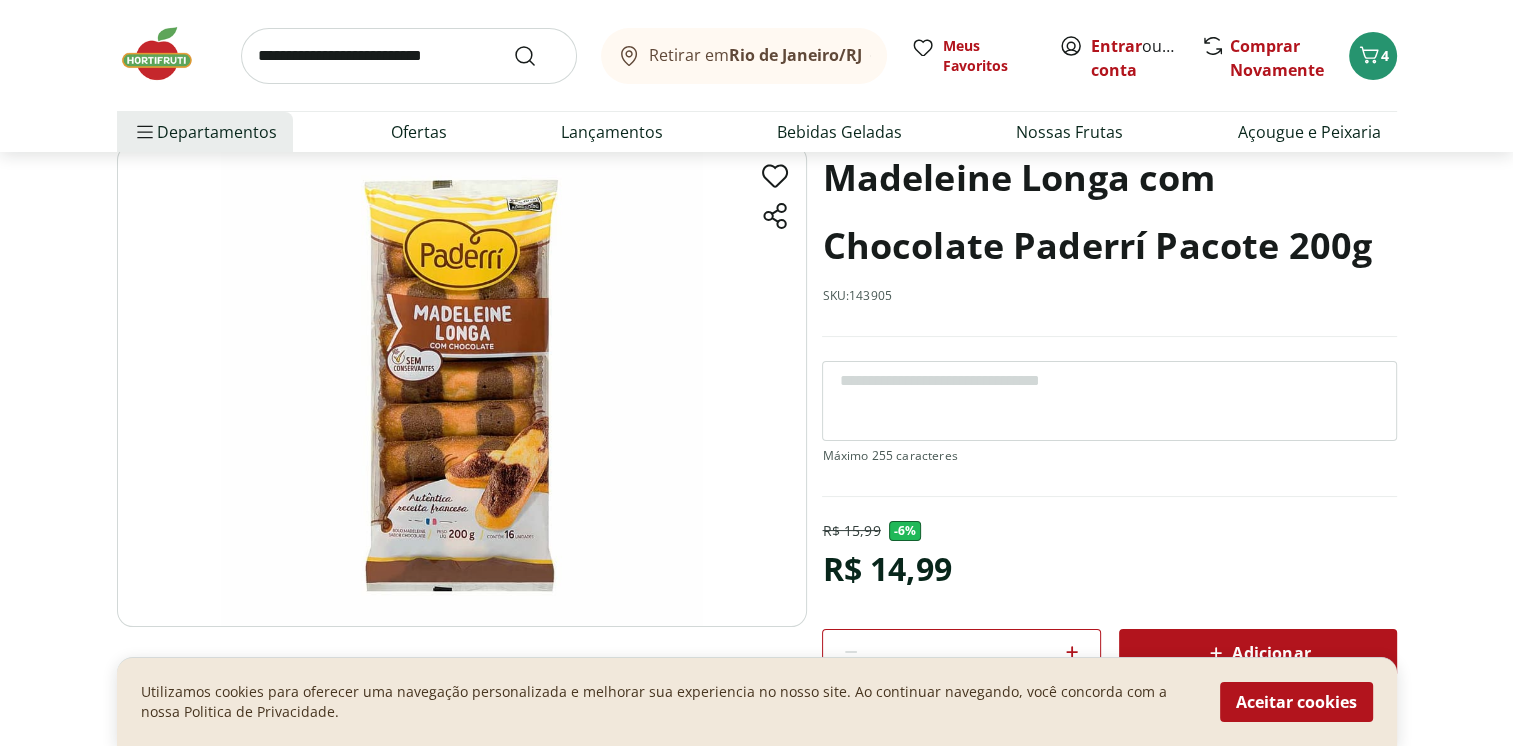 scroll, scrollTop: 0, scrollLeft: 0, axis: both 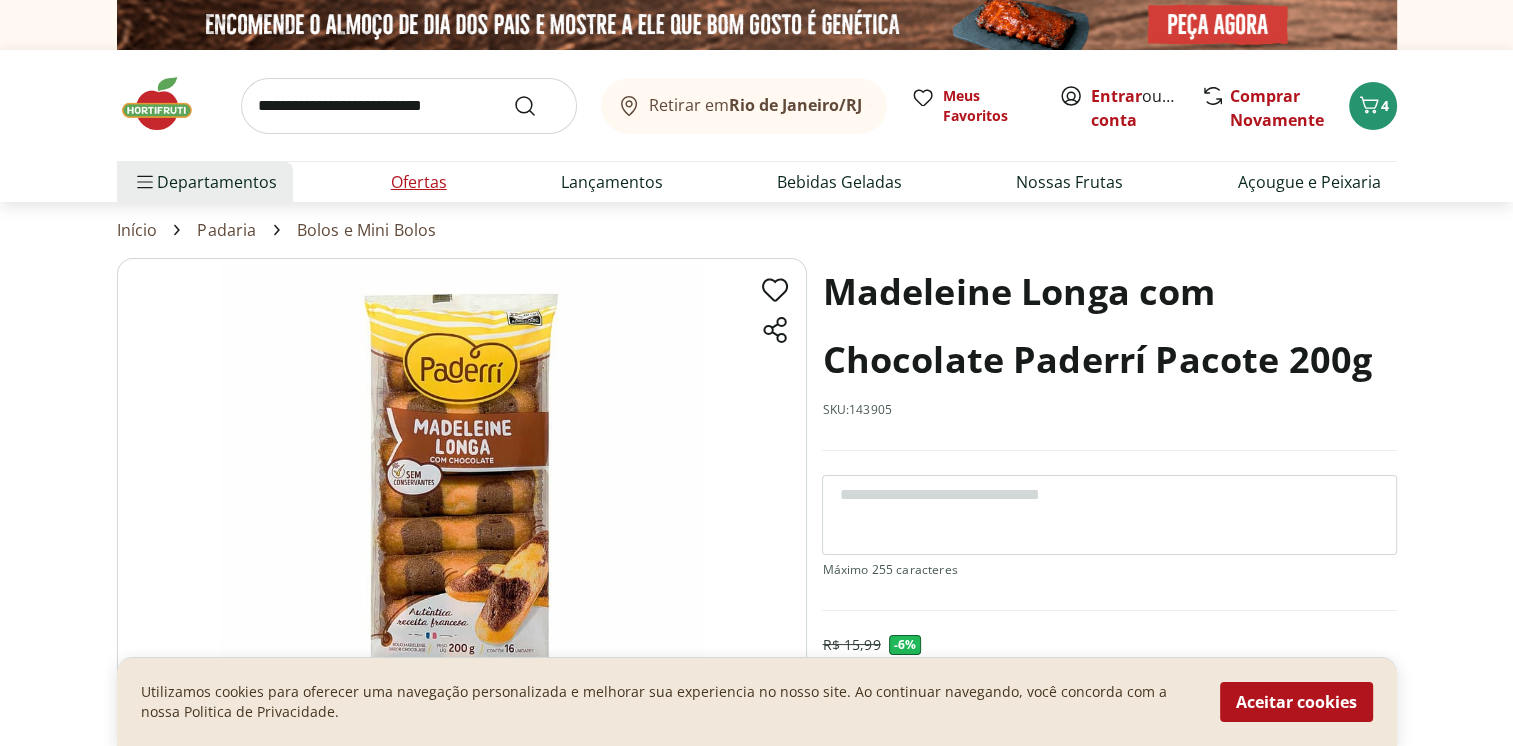 click on "Ofertas" at bounding box center [419, 182] 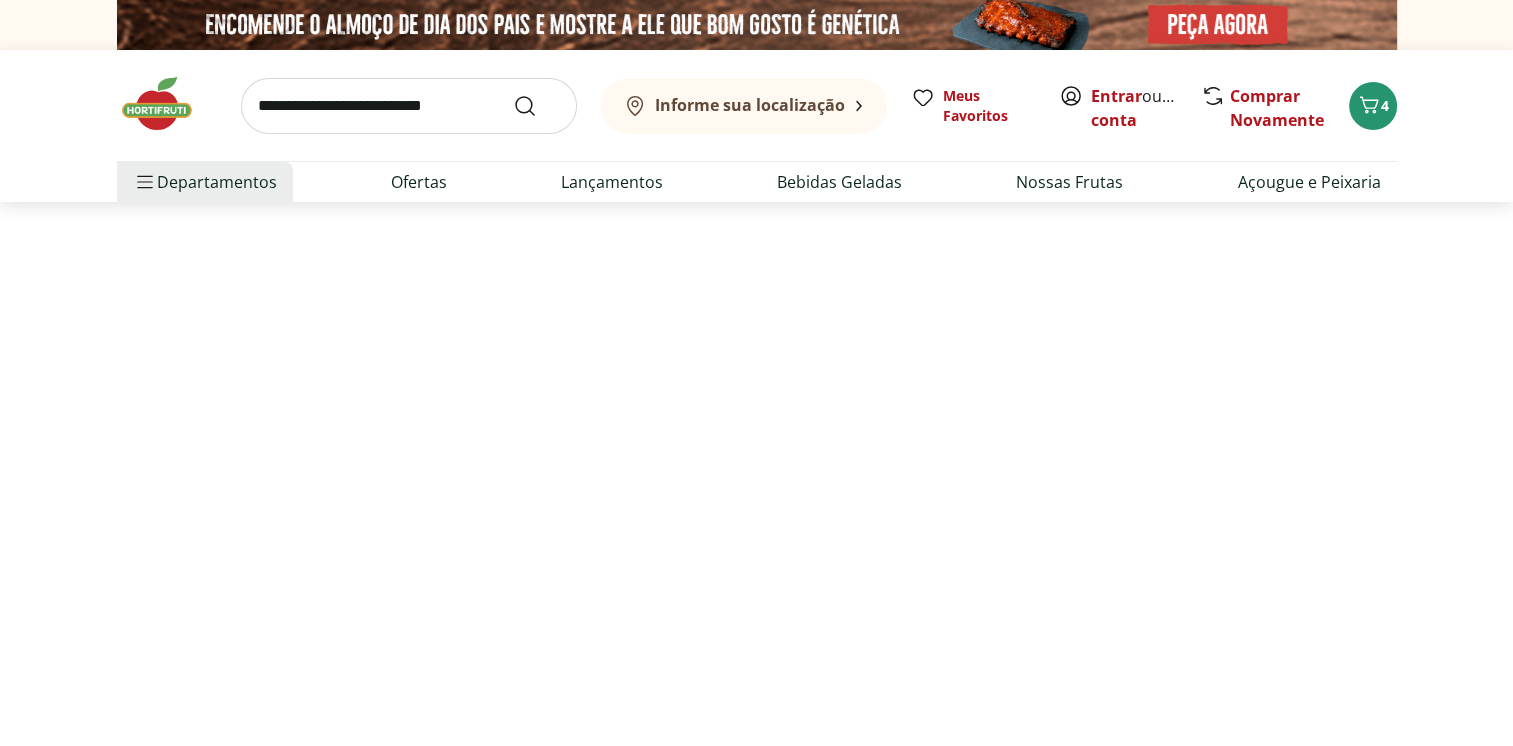 select on "**********" 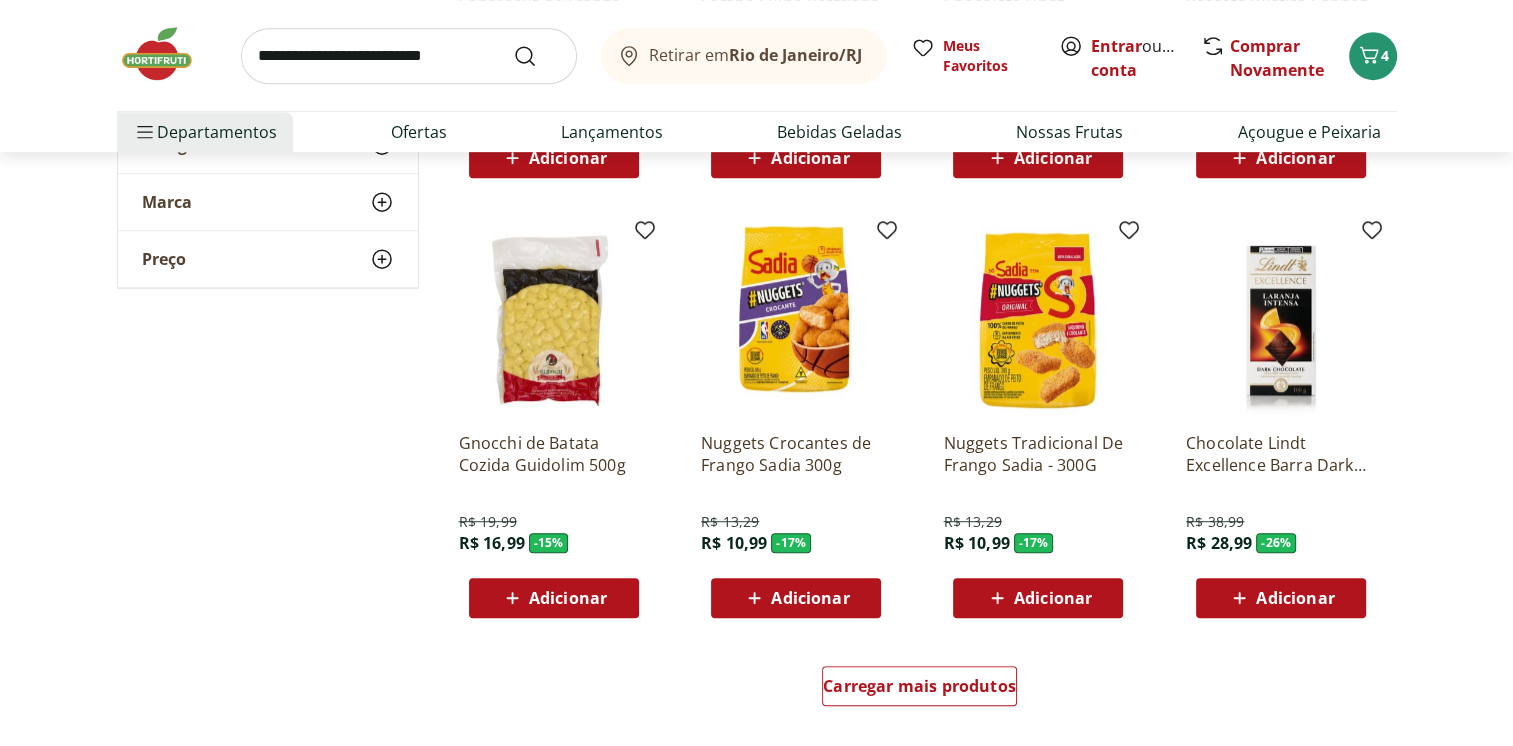 scroll, scrollTop: 1200, scrollLeft: 0, axis: vertical 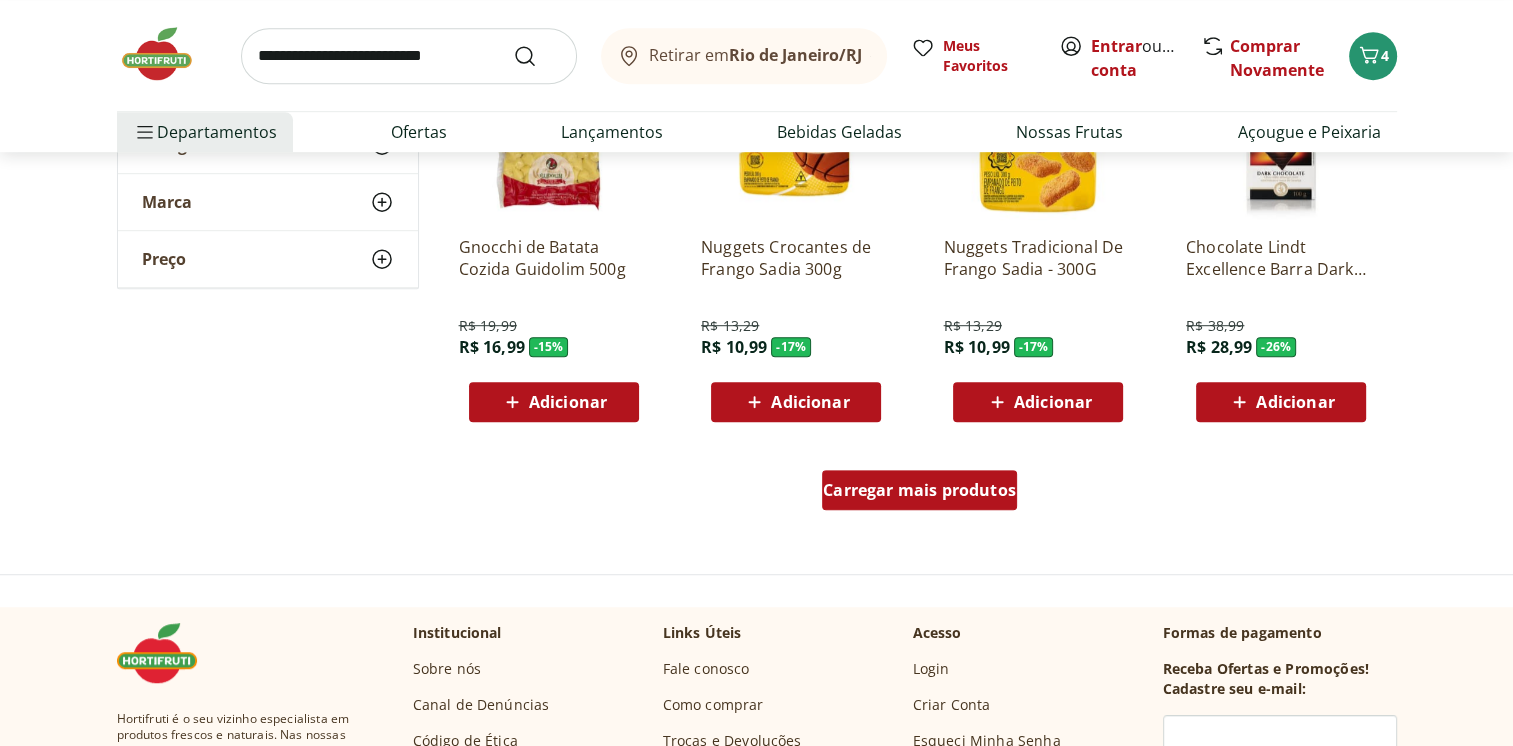 click on "Carregar mais produtos" at bounding box center [919, 490] 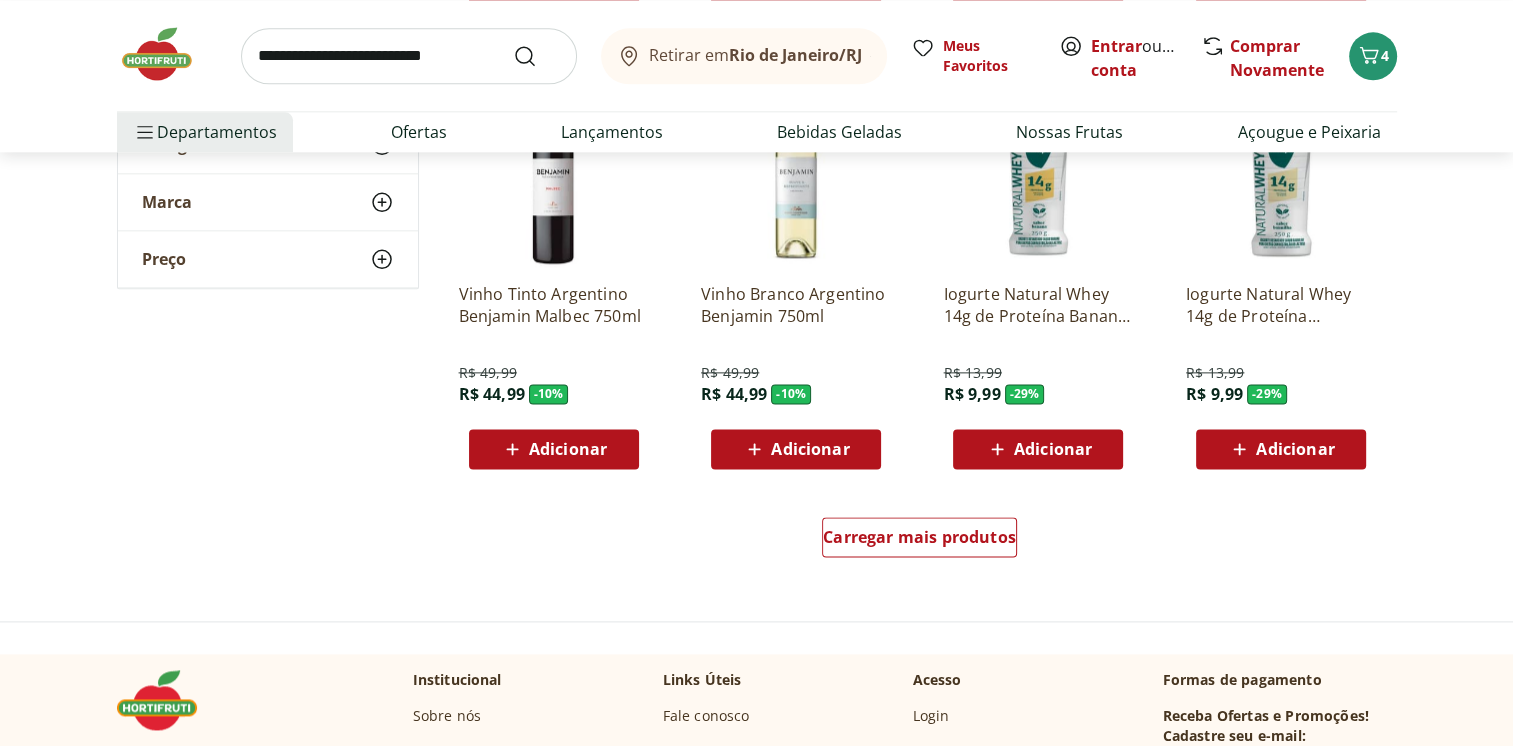 scroll, scrollTop: 2600, scrollLeft: 0, axis: vertical 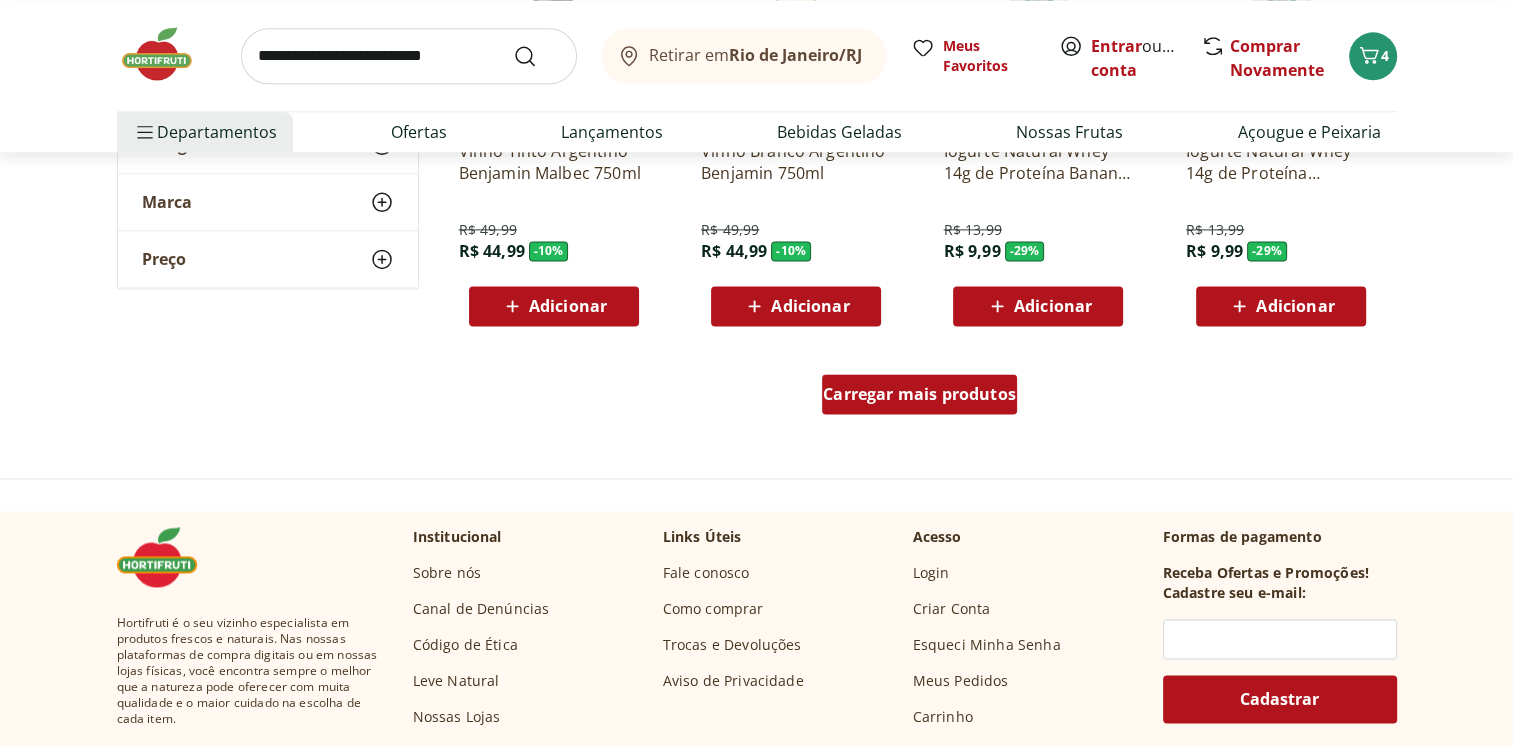 click on "Carregar mais produtos" at bounding box center [919, 394] 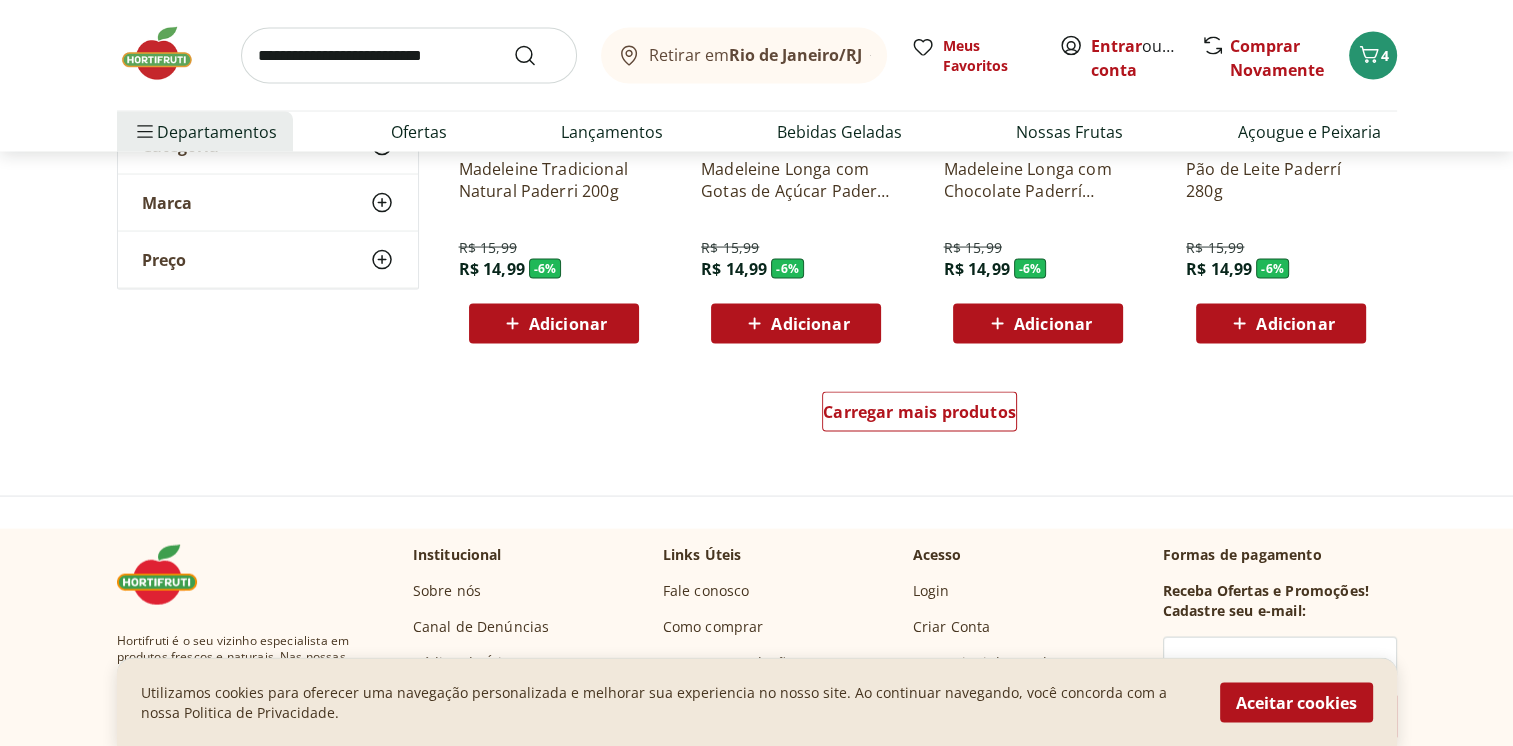 scroll, scrollTop: 3900, scrollLeft: 0, axis: vertical 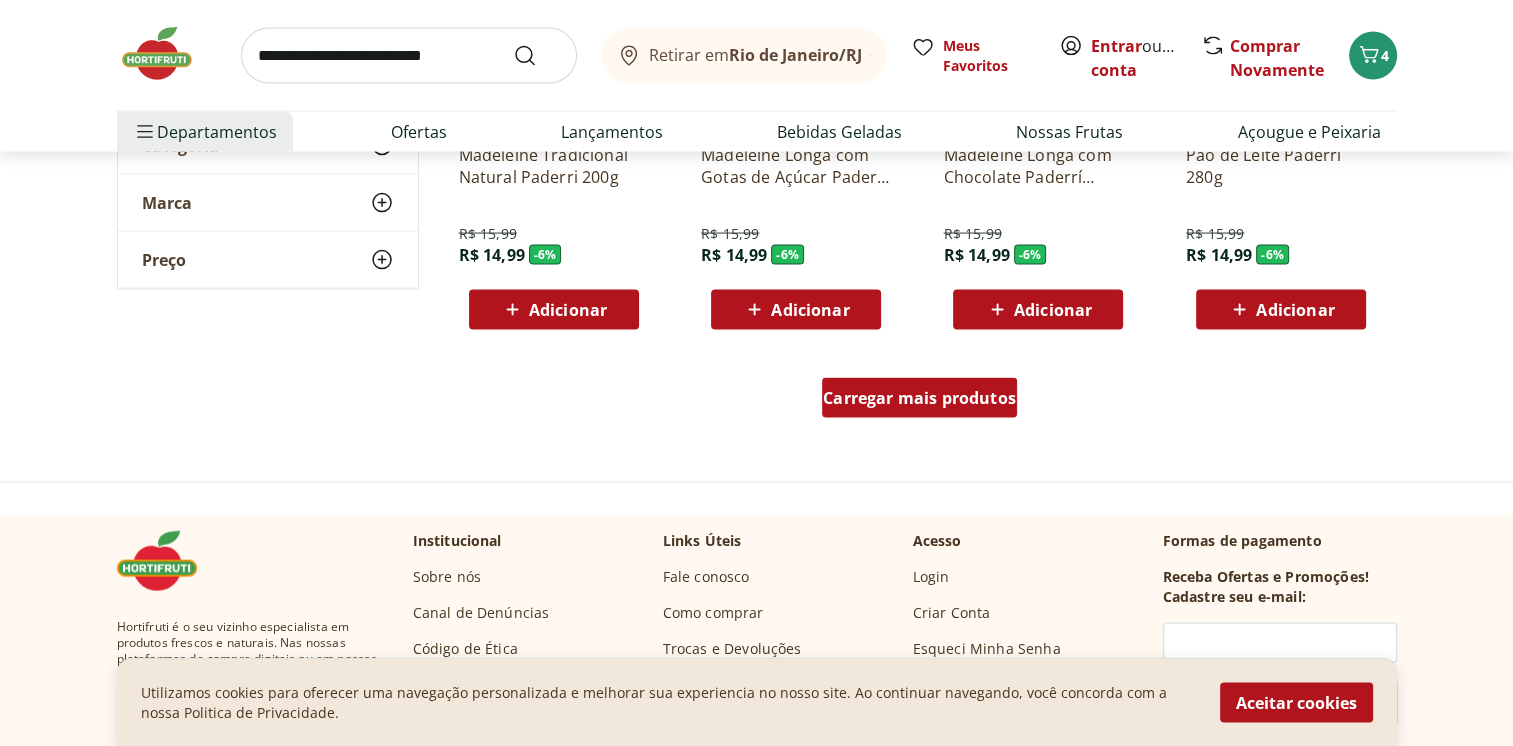 click on "Carregar mais produtos" at bounding box center [919, 398] 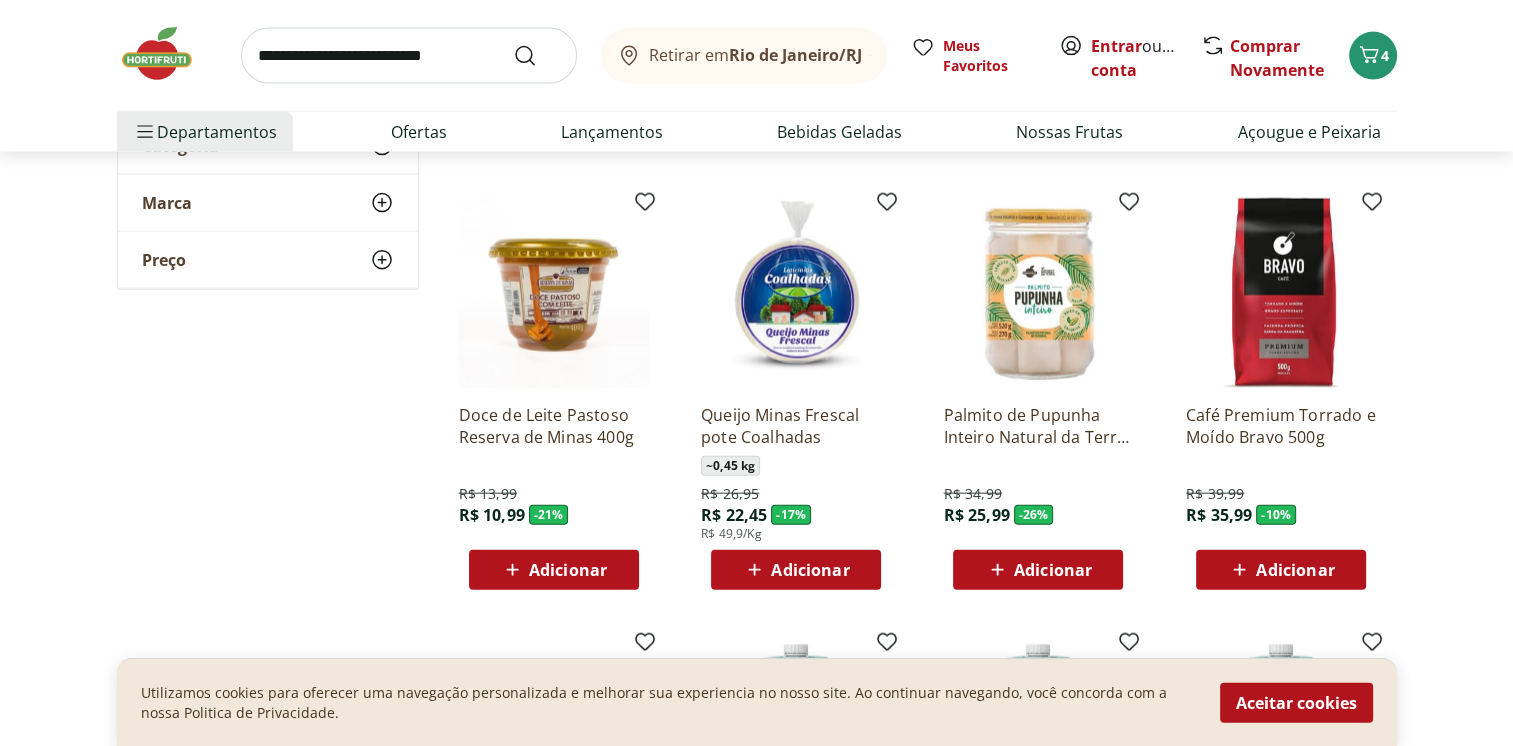 scroll, scrollTop: 4600, scrollLeft: 0, axis: vertical 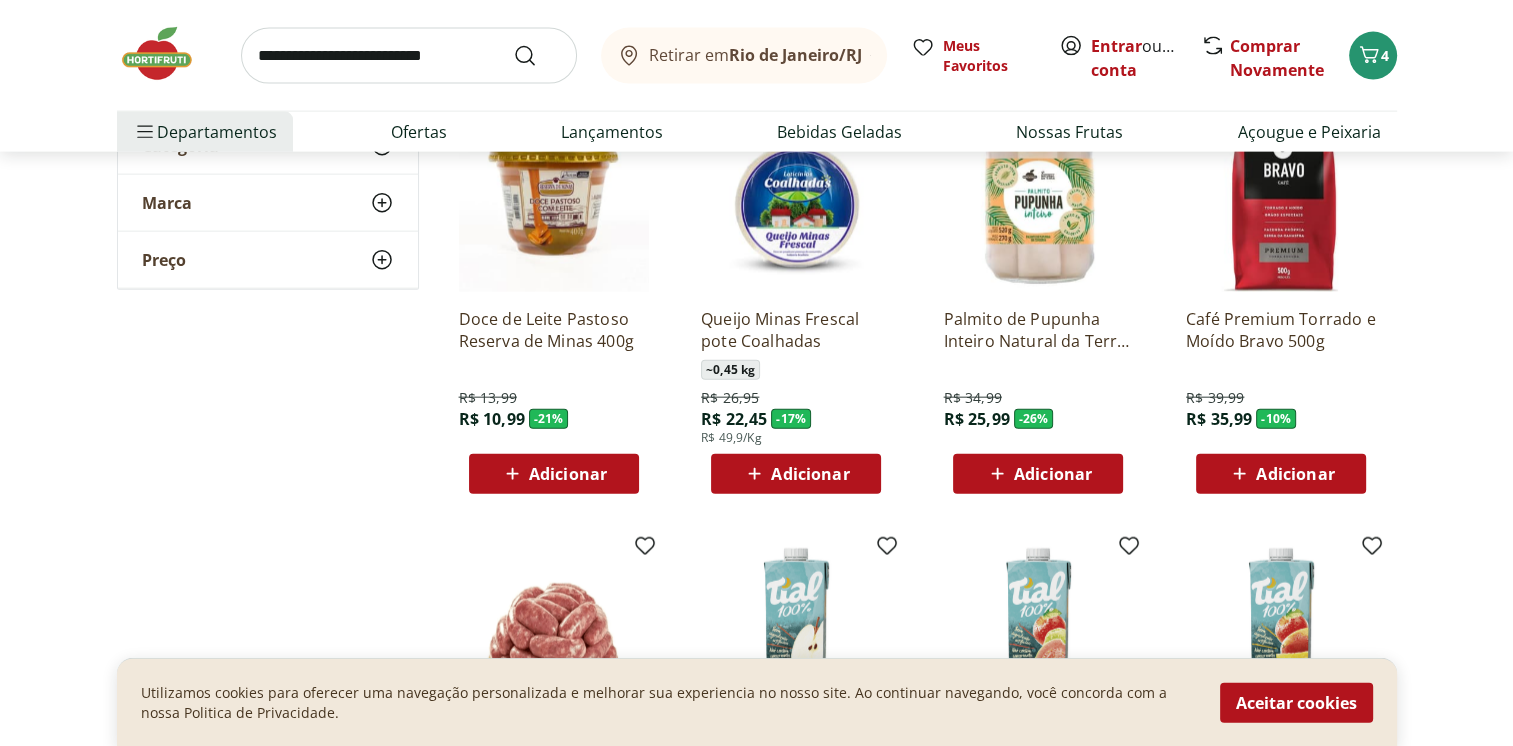 click on "Adicionar" at bounding box center [1038, 474] 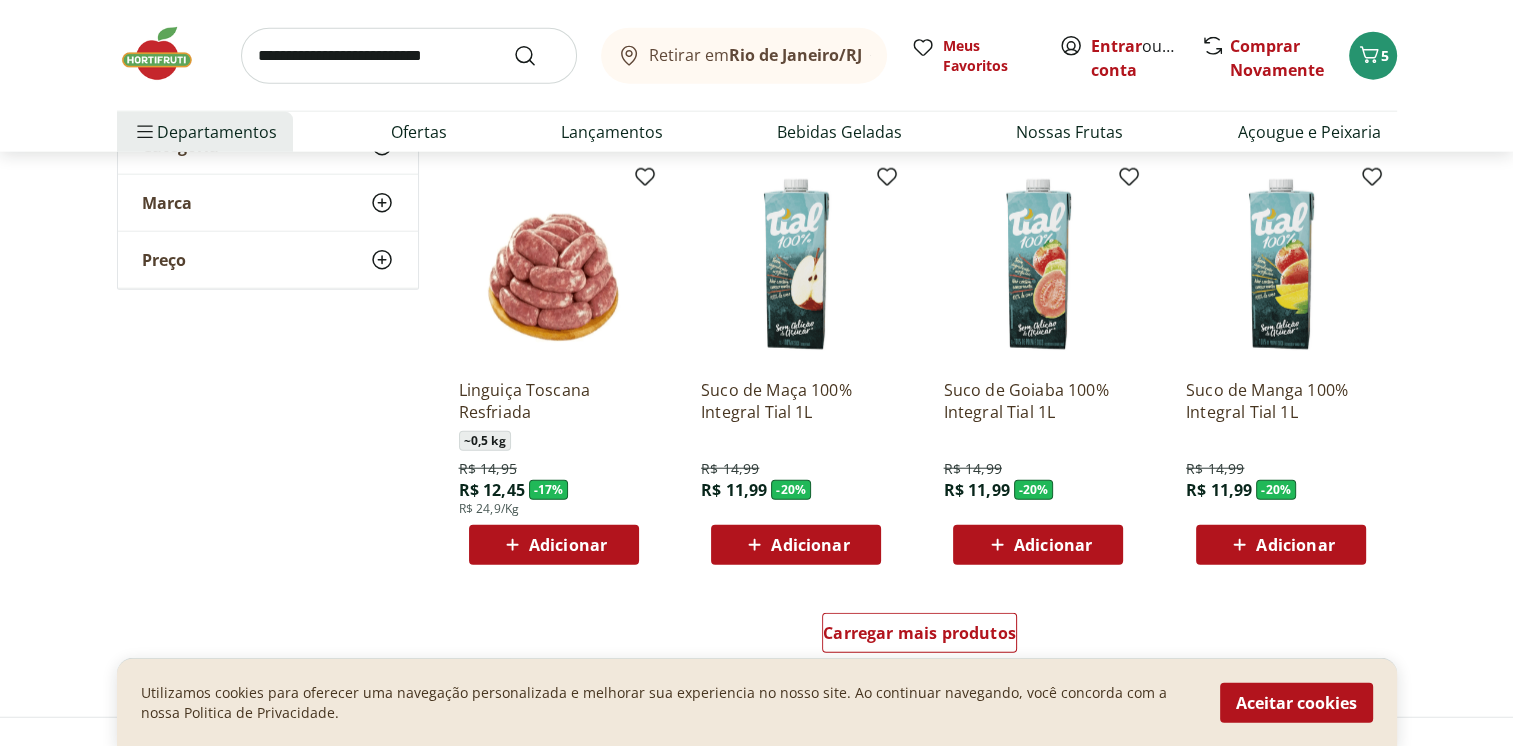 scroll, scrollTop: 5200, scrollLeft: 0, axis: vertical 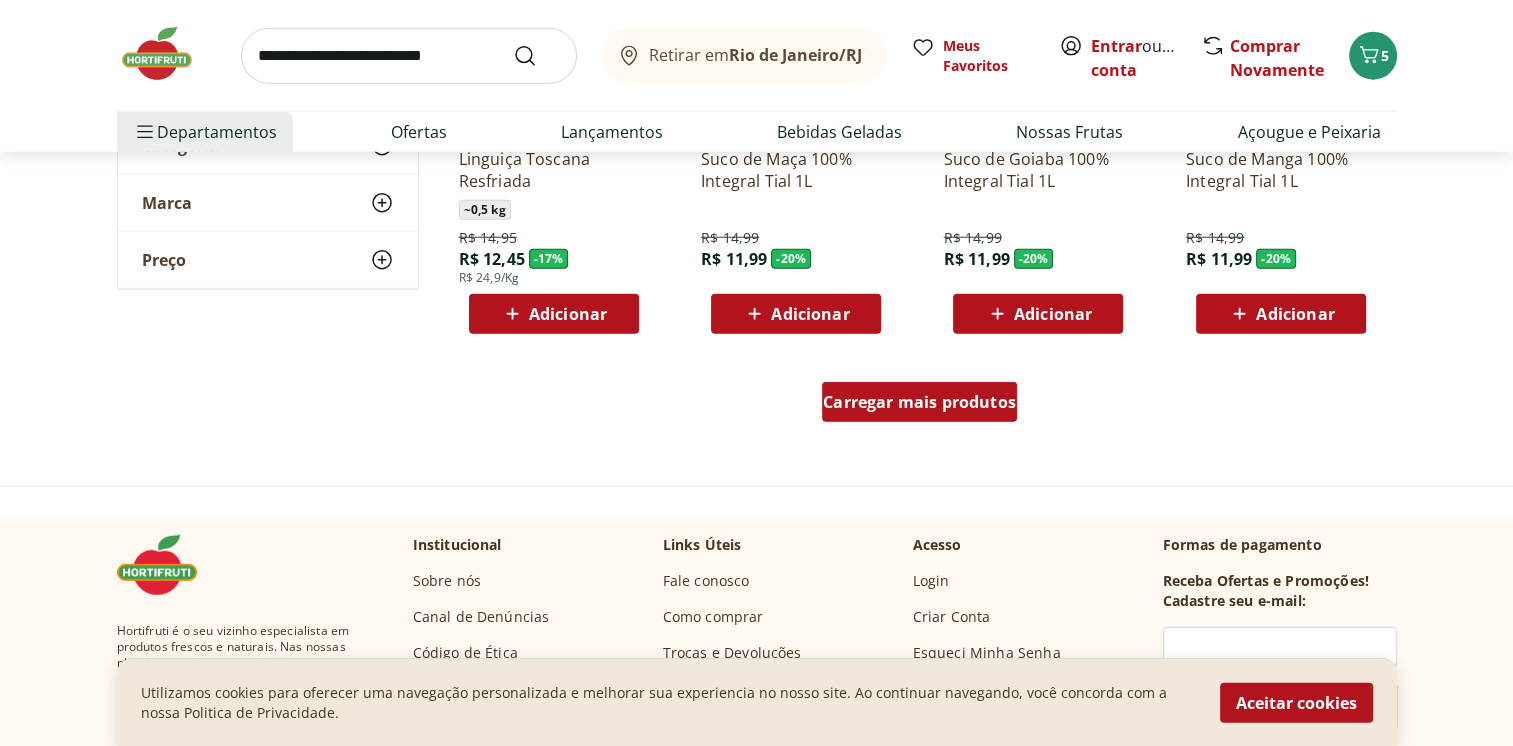 click on "Carregar mais produtos" at bounding box center [919, 402] 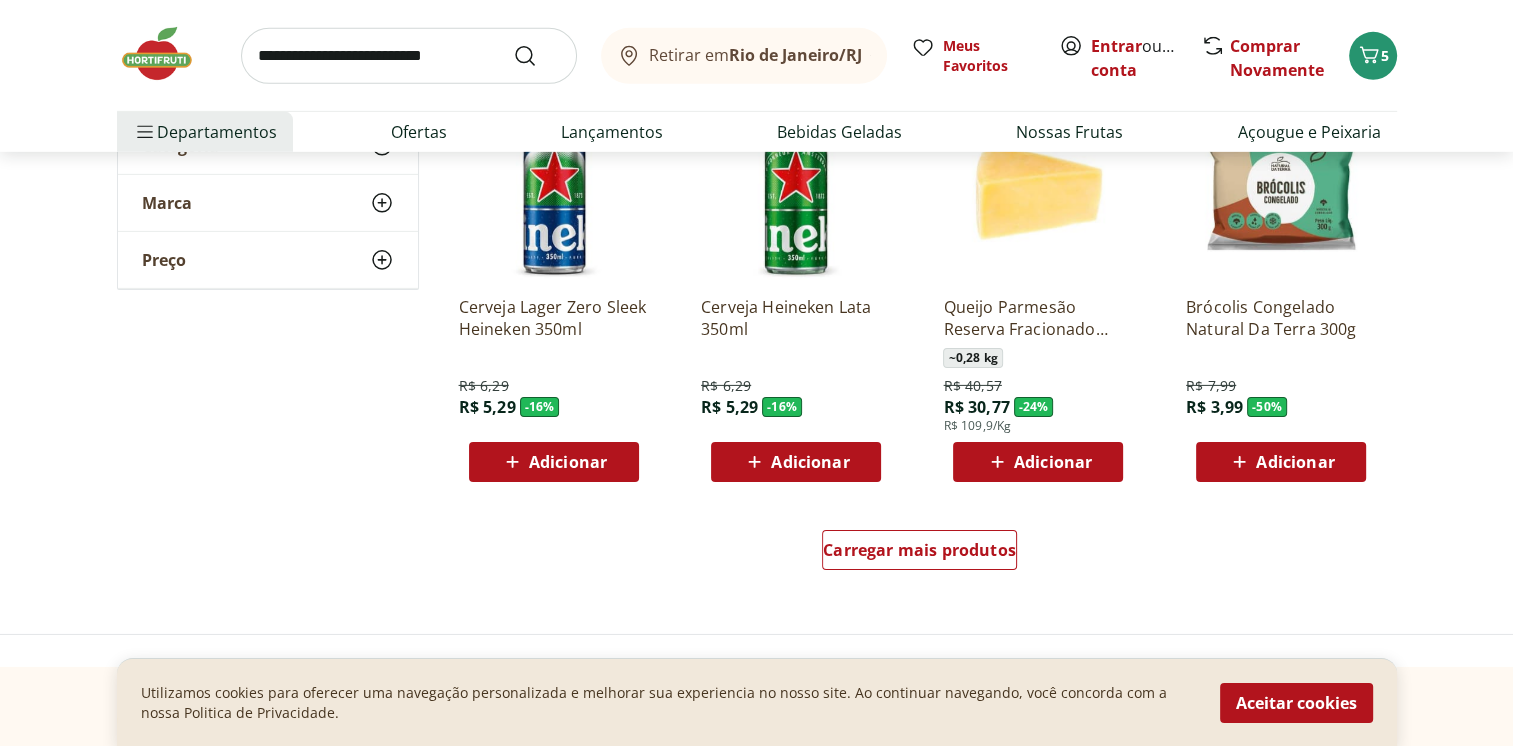scroll, scrollTop: 6500, scrollLeft: 0, axis: vertical 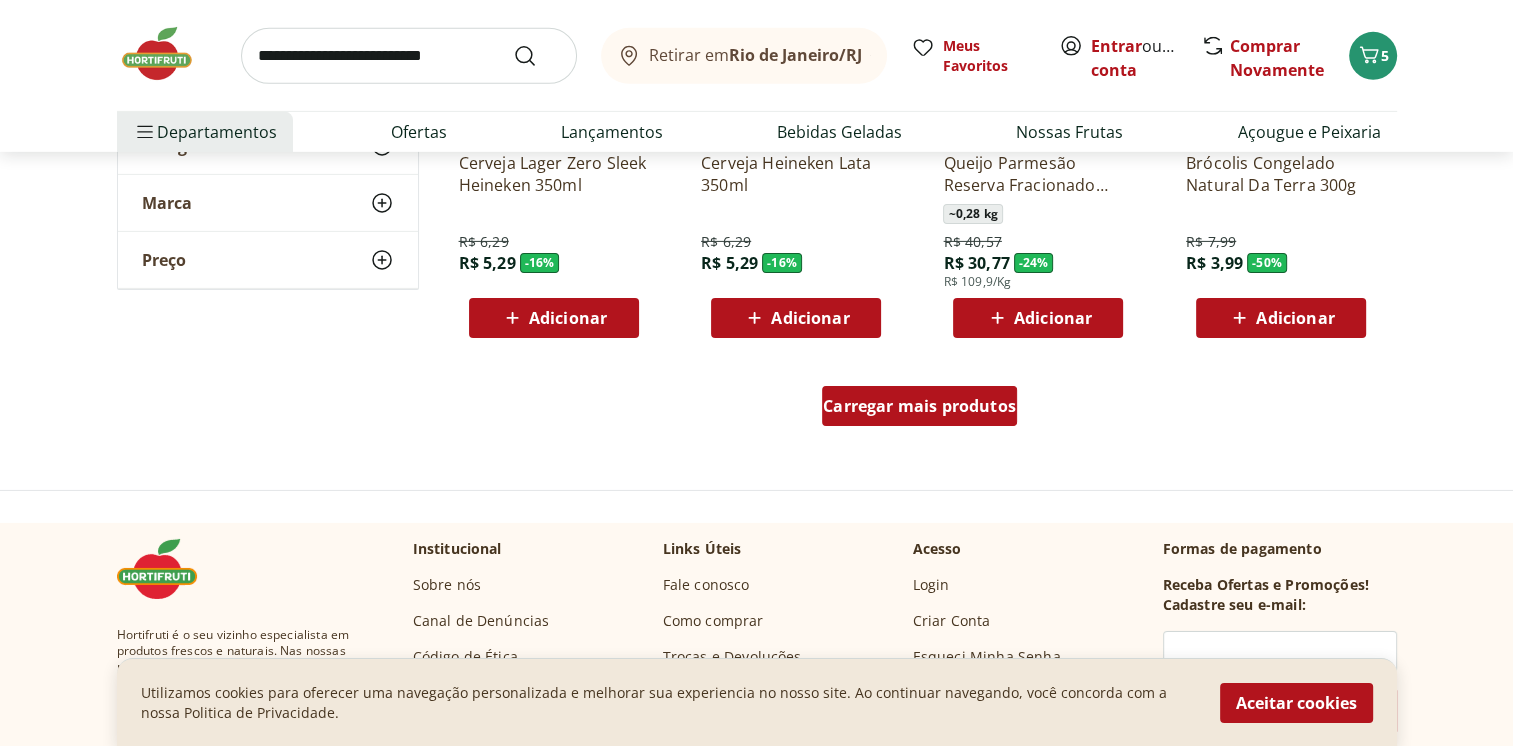 click on "Carregar mais produtos" at bounding box center [919, 406] 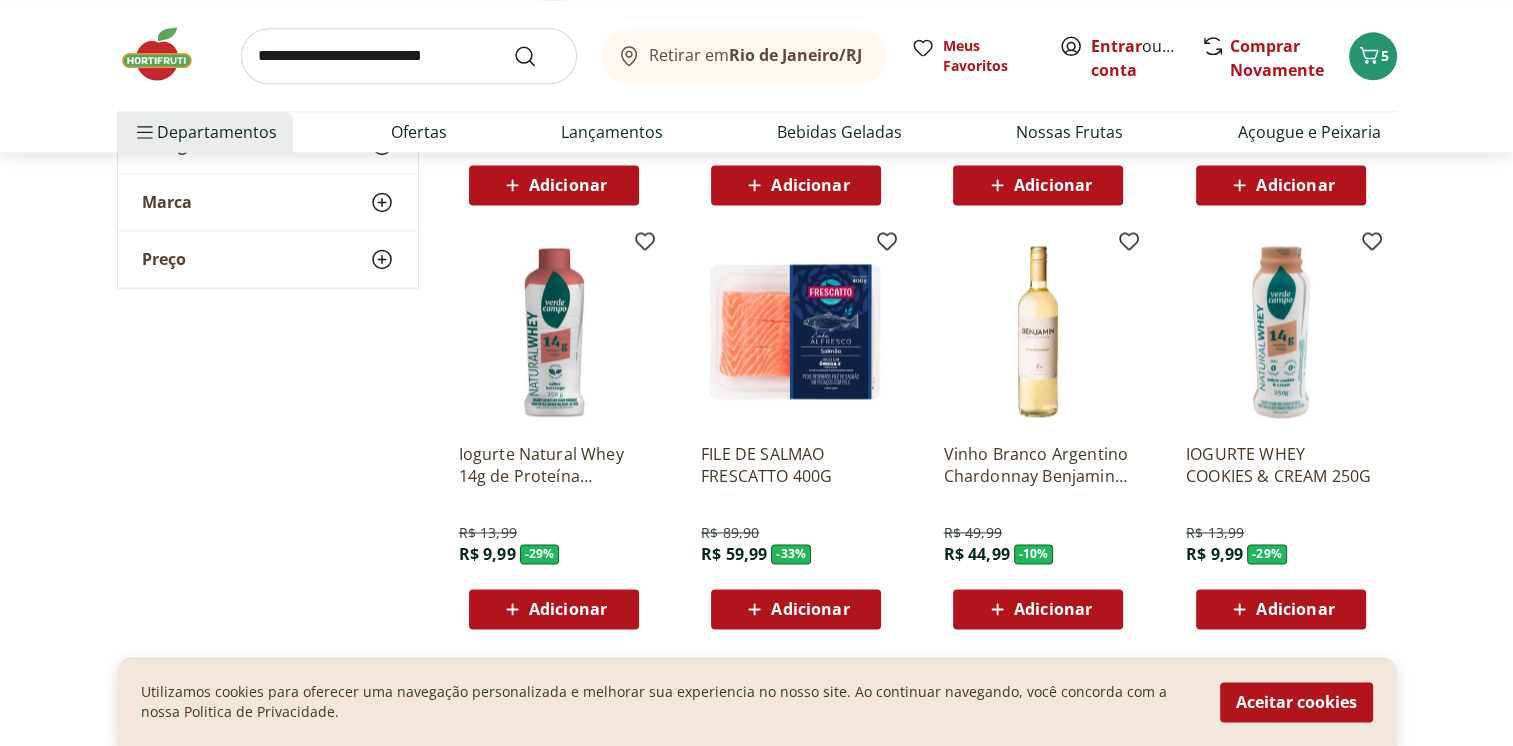 scroll, scrollTop: 2700, scrollLeft: 0, axis: vertical 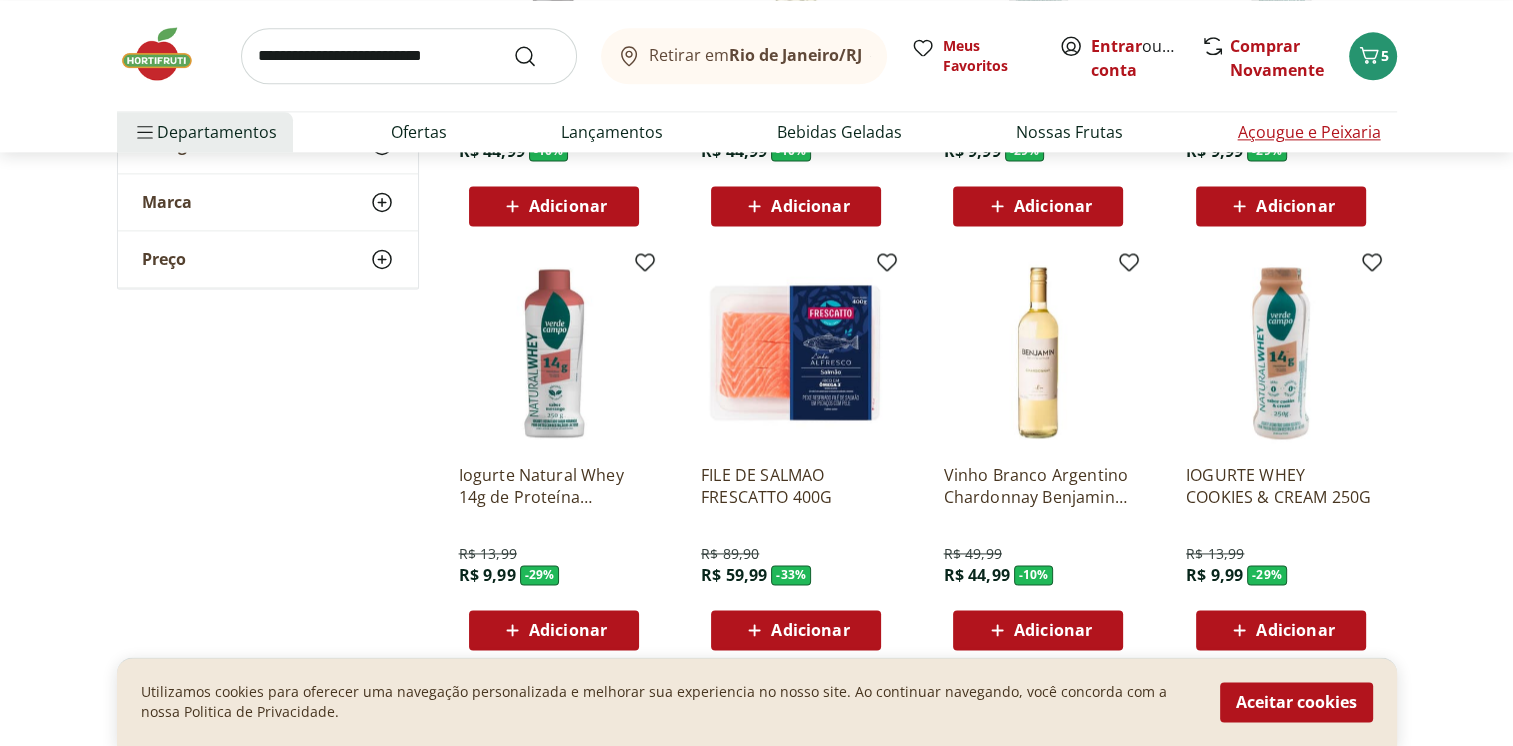 click on "Açougue e Peixaria" at bounding box center (1308, 132) 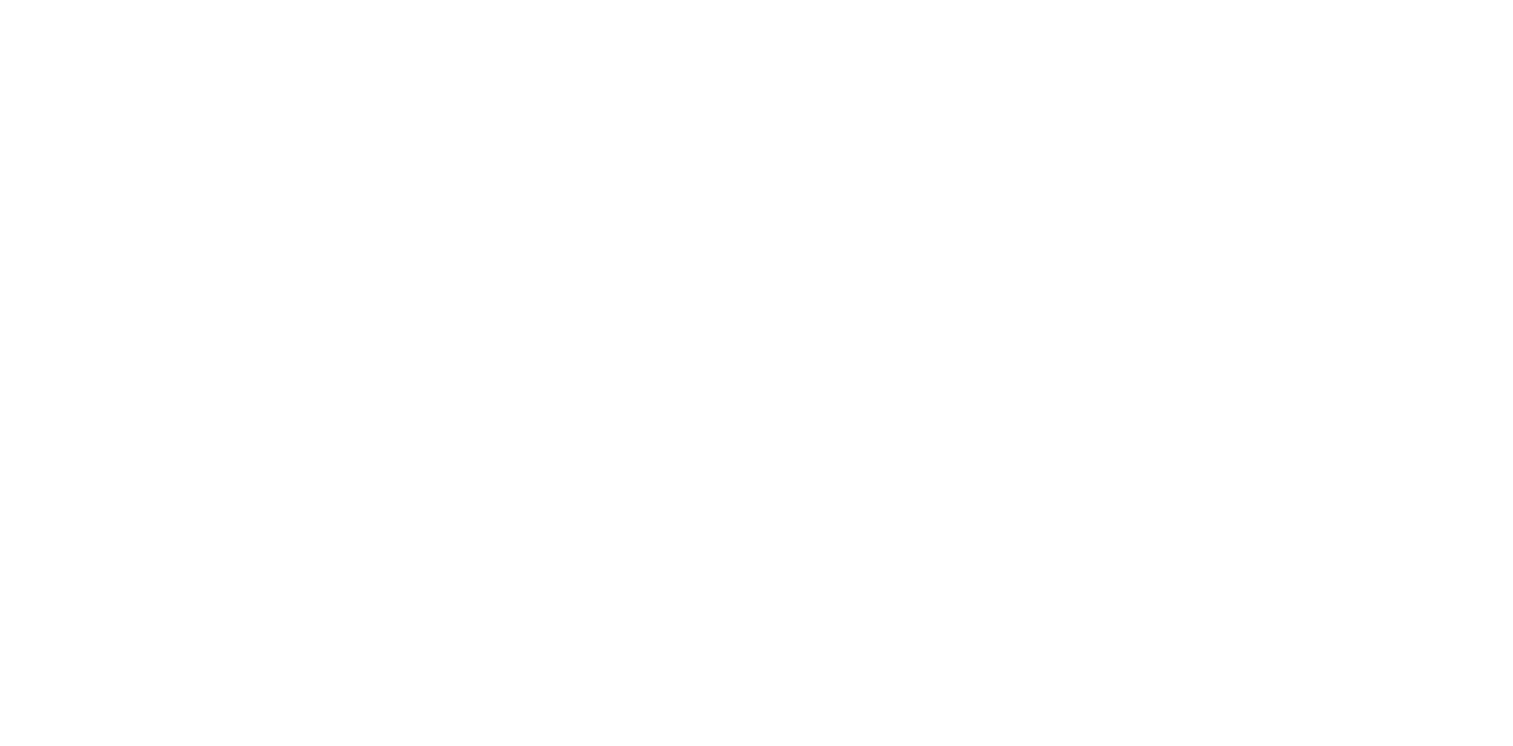 scroll, scrollTop: 0, scrollLeft: 0, axis: both 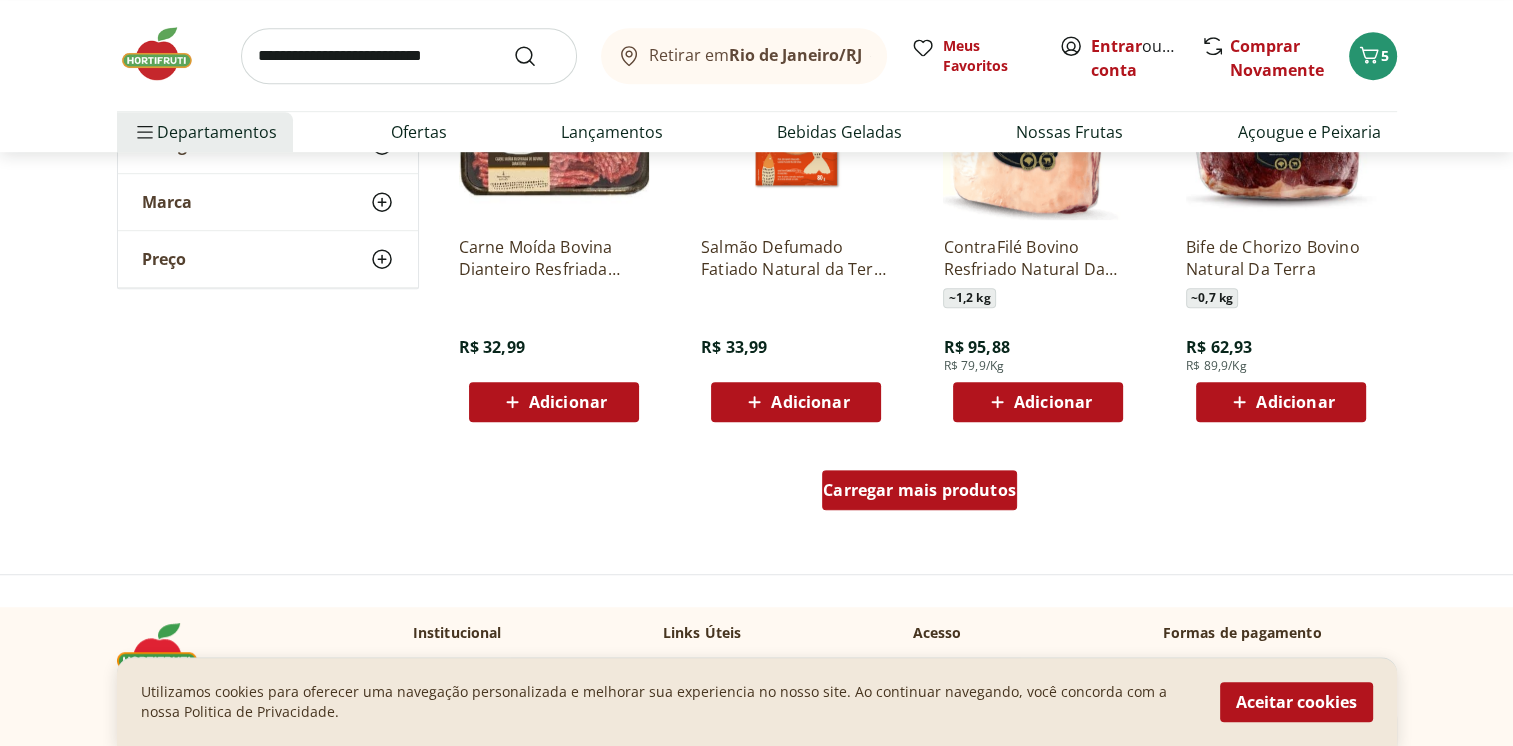 click on "Carregar mais produtos" at bounding box center (919, 490) 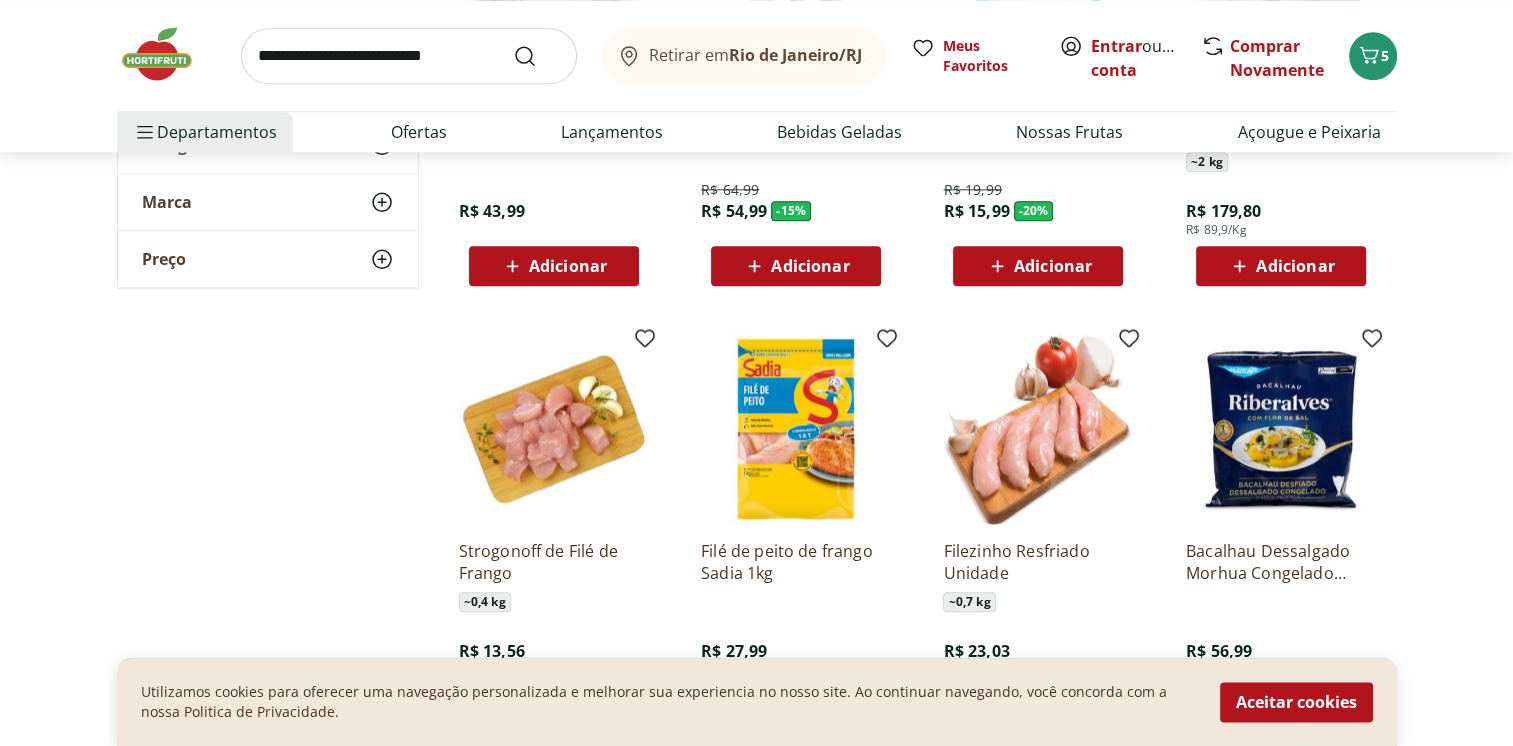 scroll, scrollTop: 2400, scrollLeft: 0, axis: vertical 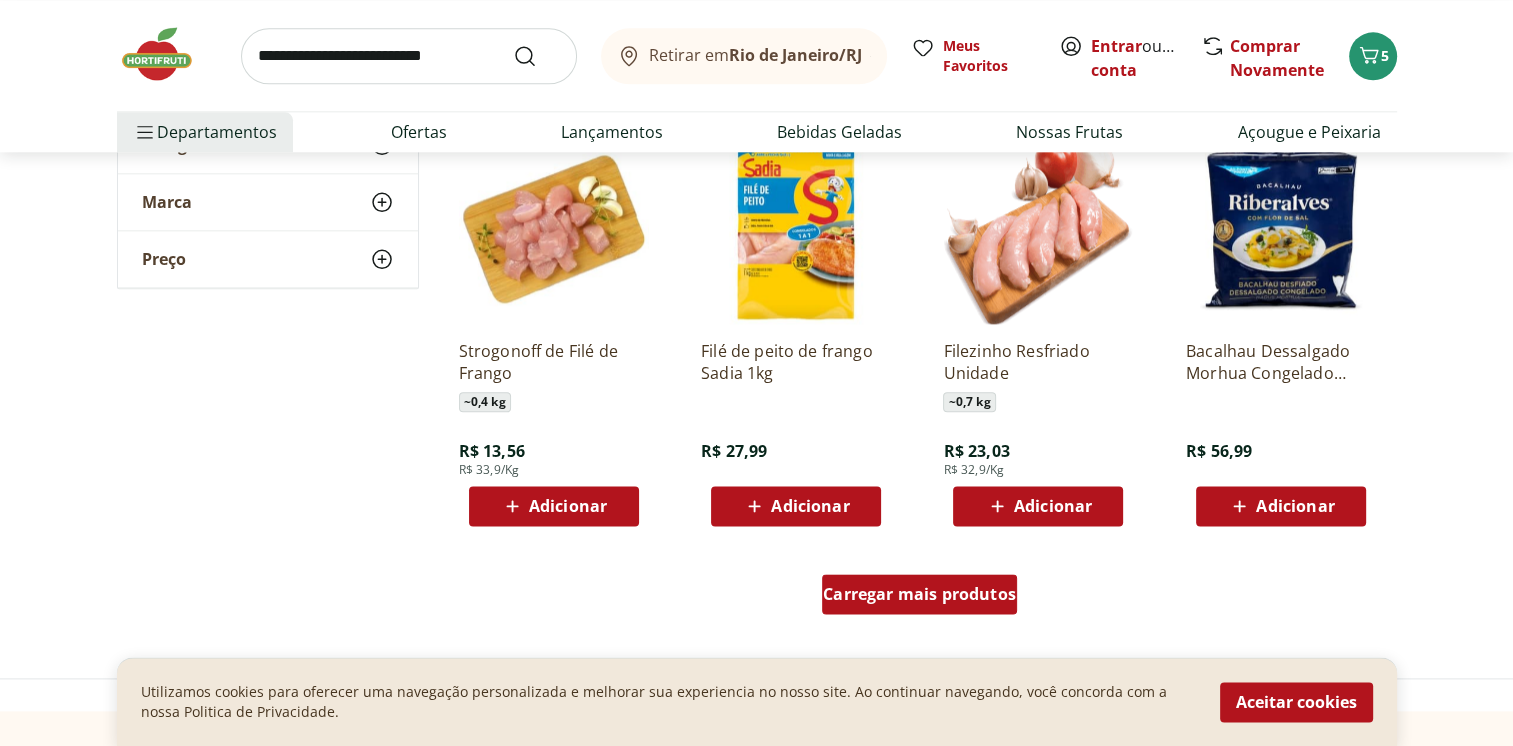 click on "Carregar mais produtos" at bounding box center [919, 594] 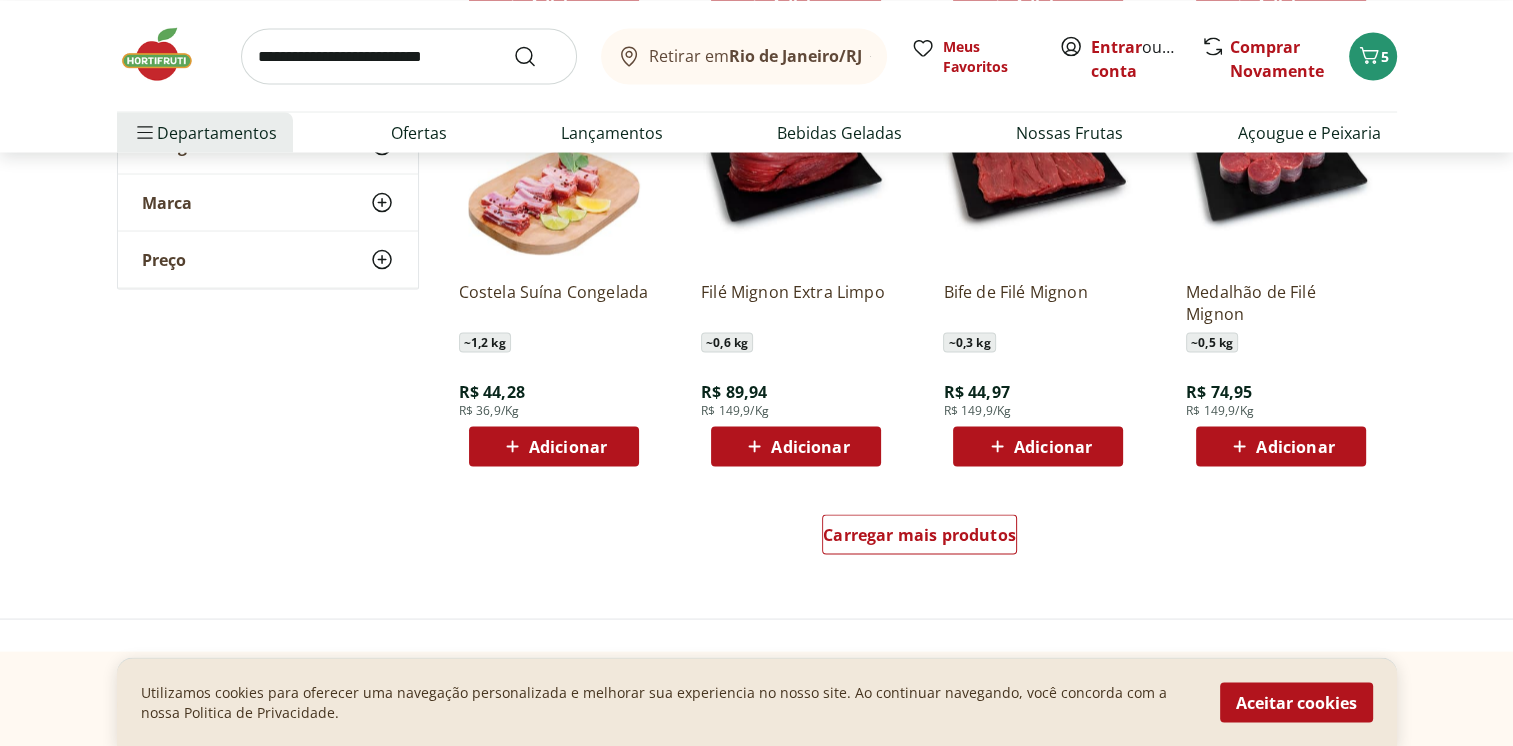 scroll, scrollTop: 3900, scrollLeft: 0, axis: vertical 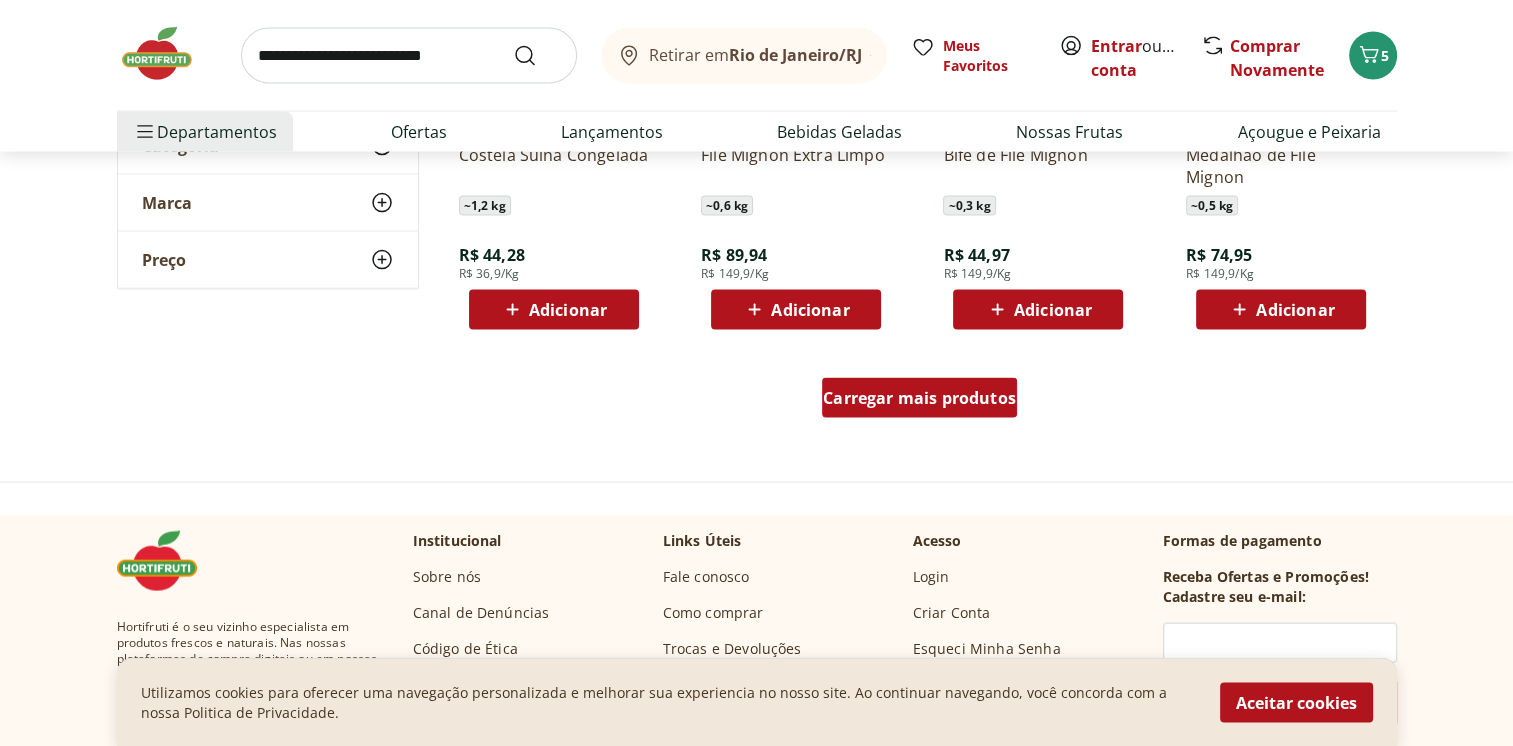 click on "Carregar mais produtos" at bounding box center (919, 398) 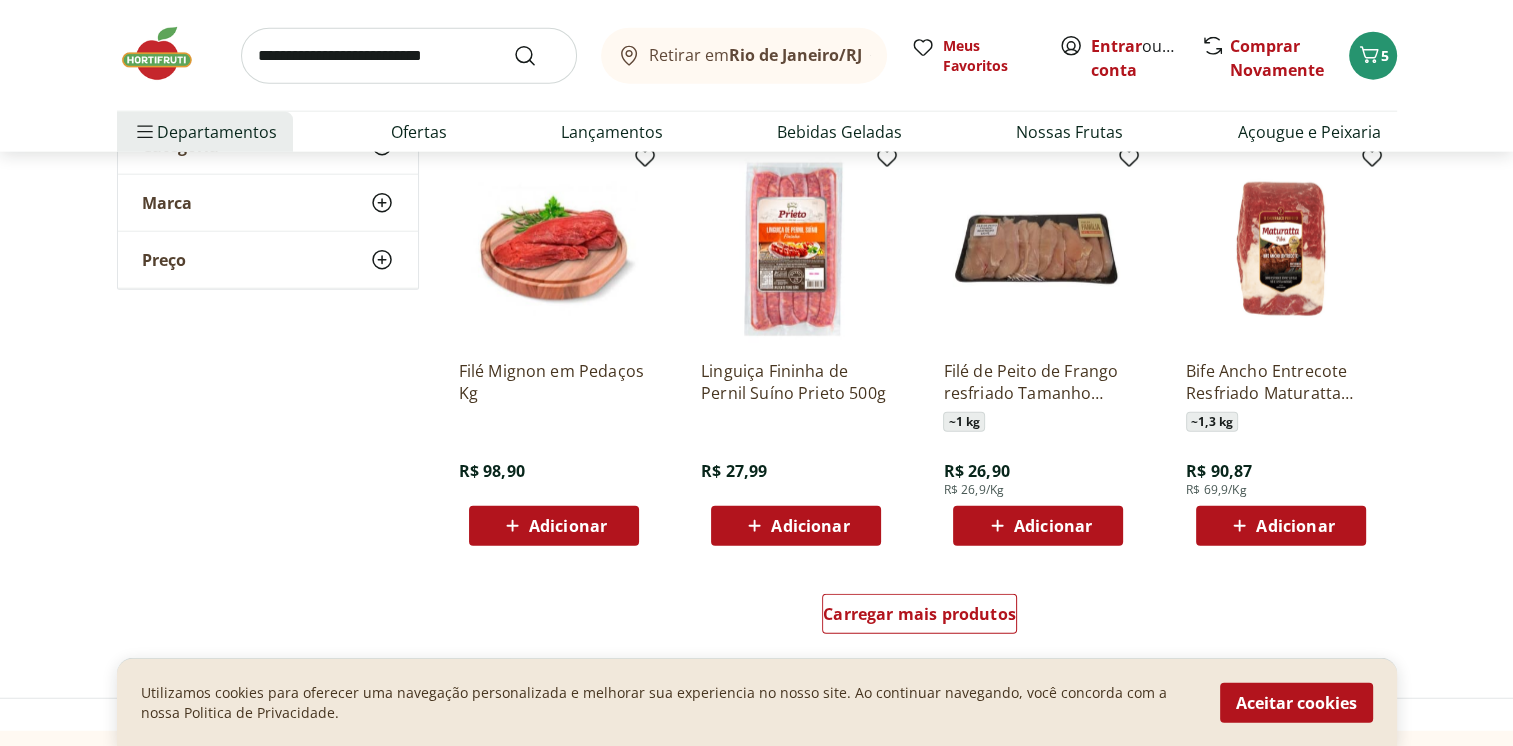 scroll, scrollTop: 5000, scrollLeft: 0, axis: vertical 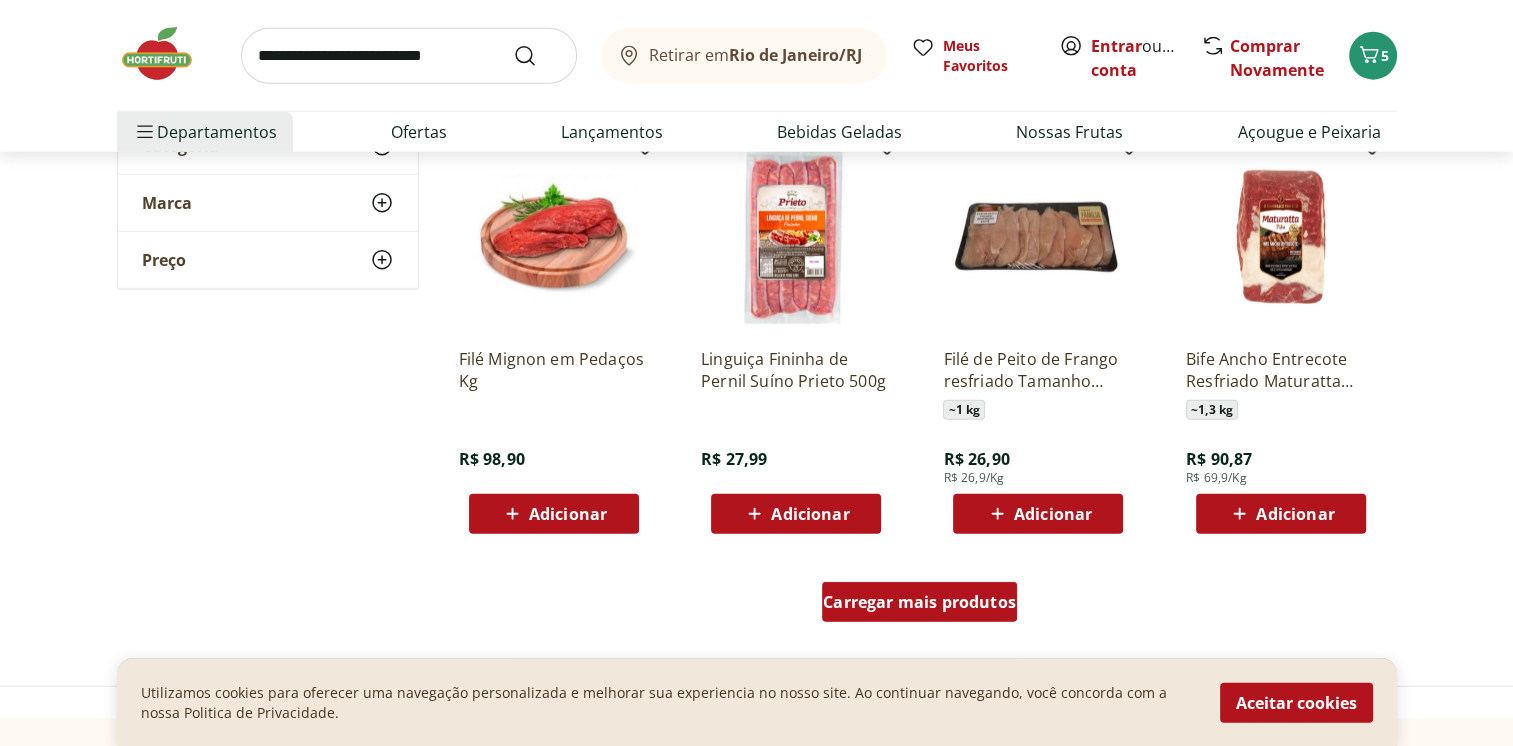 click on "Carregar mais produtos" at bounding box center (919, 602) 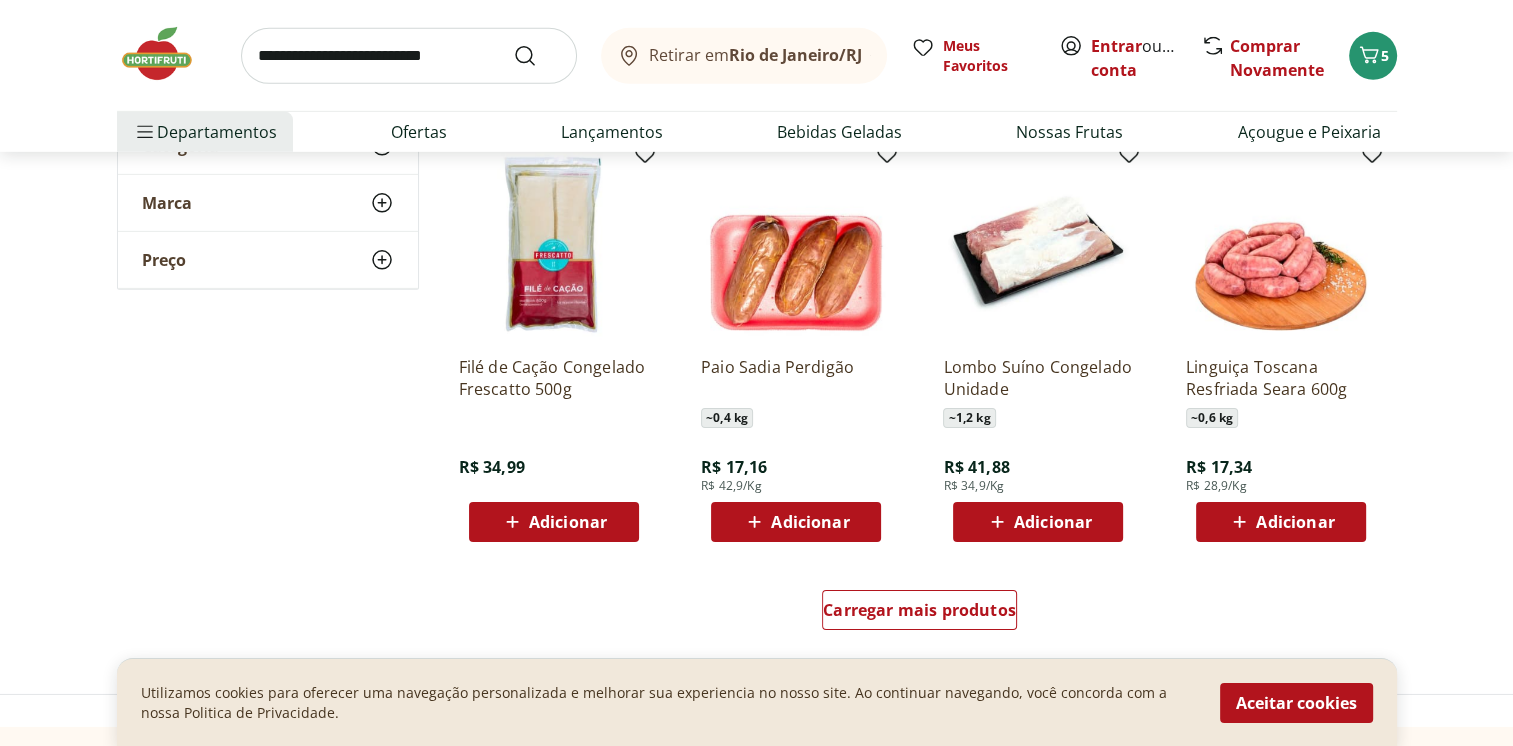 scroll, scrollTop: 6300, scrollLeft: 0, axis: vertical 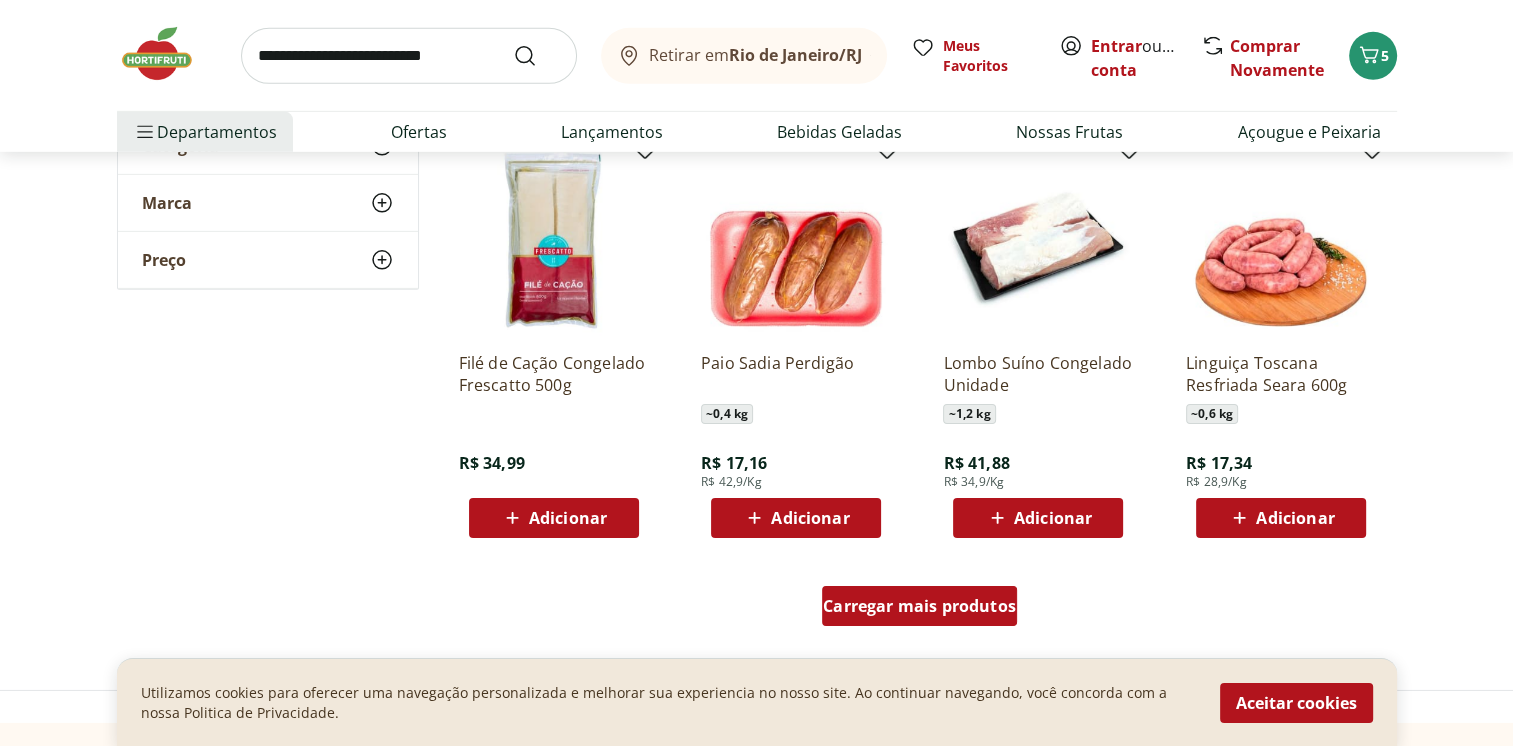 click on "Carregar mais produtos" at bounding box center (919, 606) 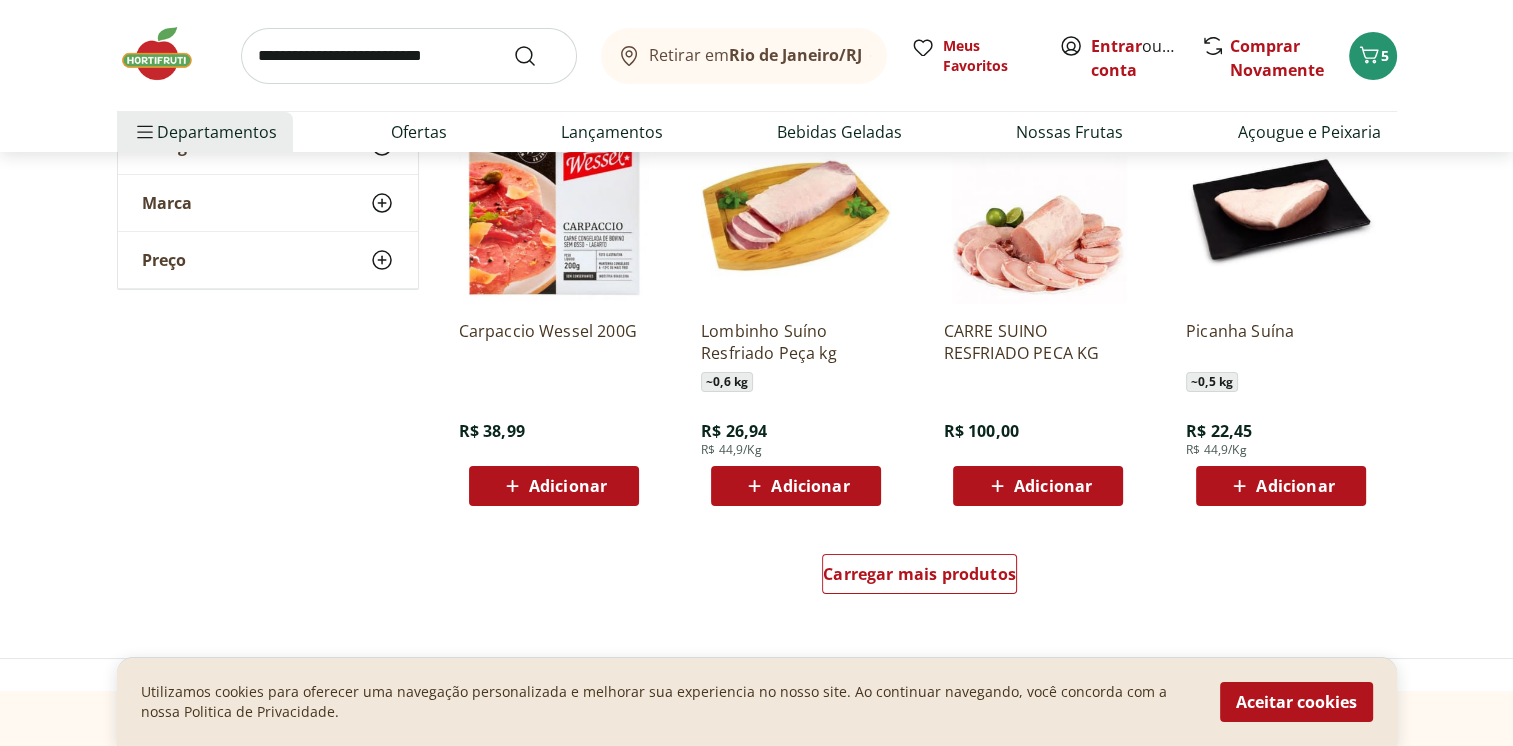 scroll, scrollTop: 7800, scrollLeft: 0, axis: vertical 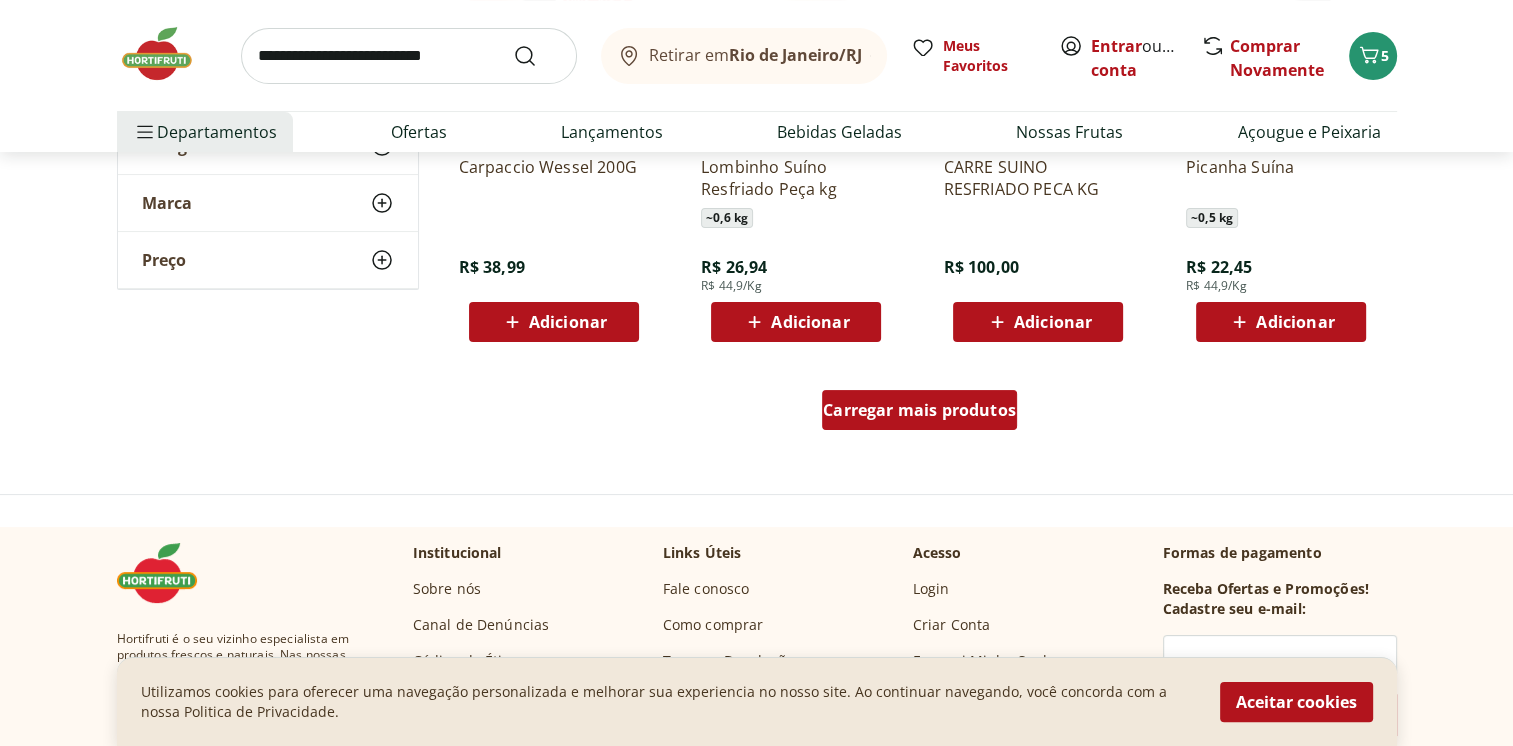 click on "Carregar mais produtos" at bounding box center (919, 410) 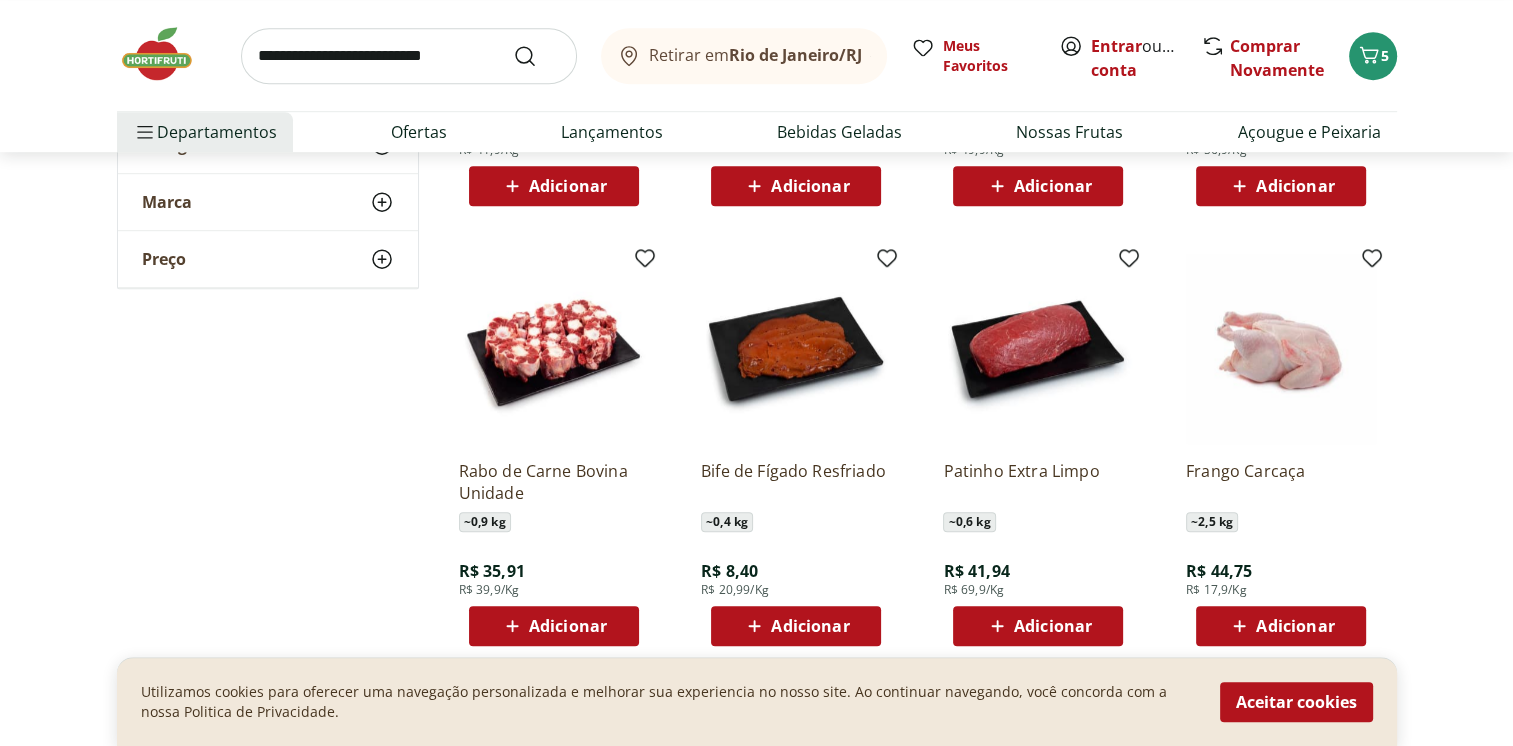 scroll, scrollTop: 9100, scrollLeft: 0, axis: vertical 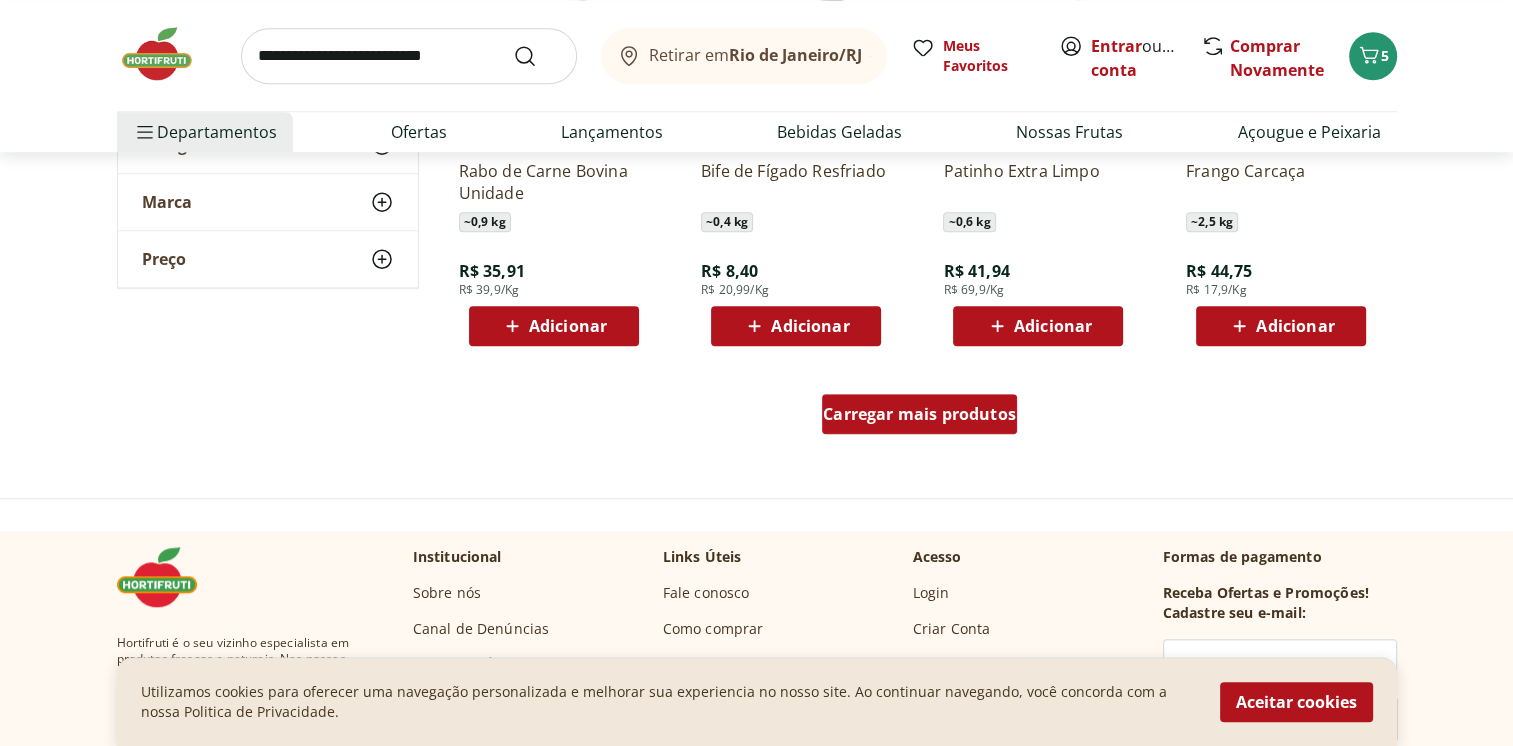 click on "Carregar mais produtos" at bounding box center [919, 414] 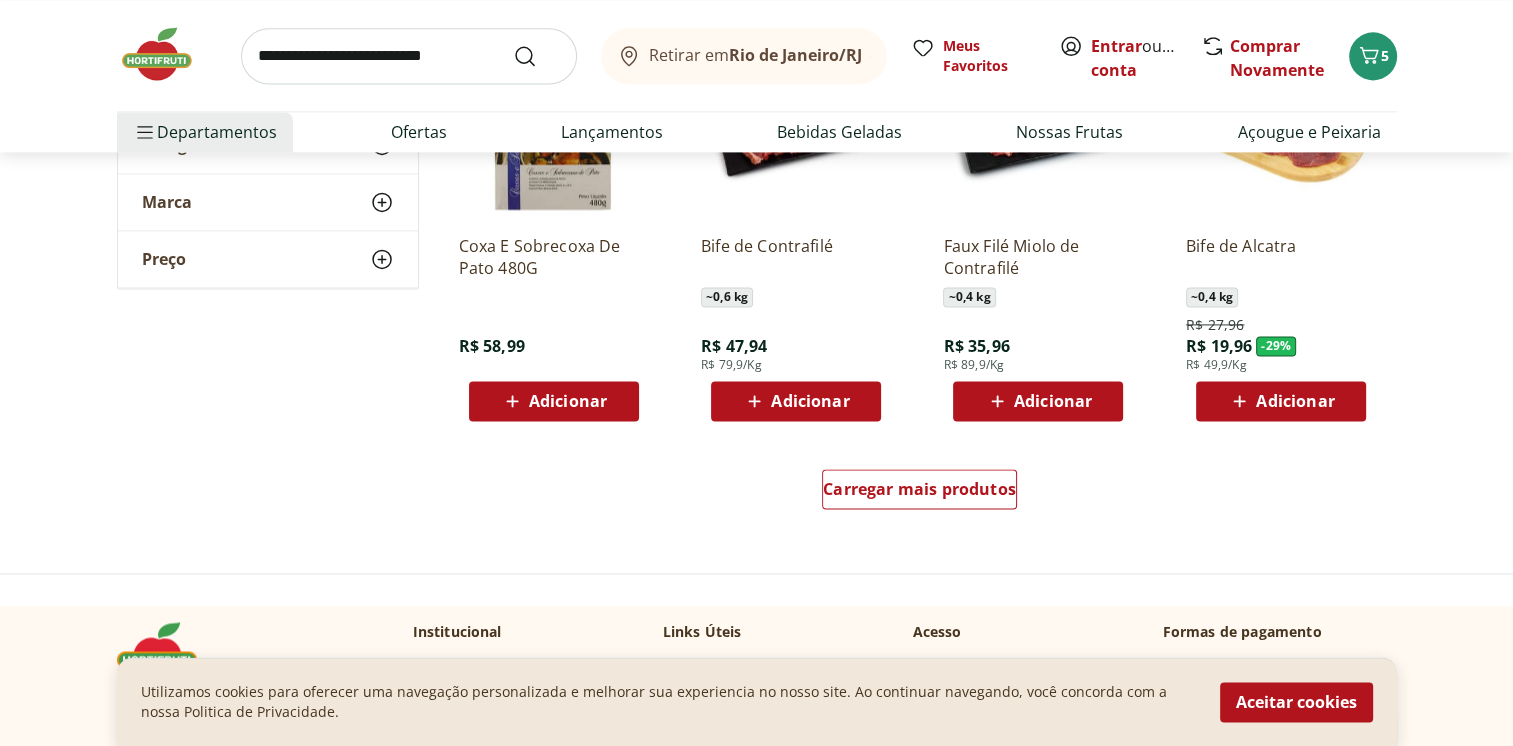 scroll, scrollTop: 10300, scrollLeft: 0, axis: vertical 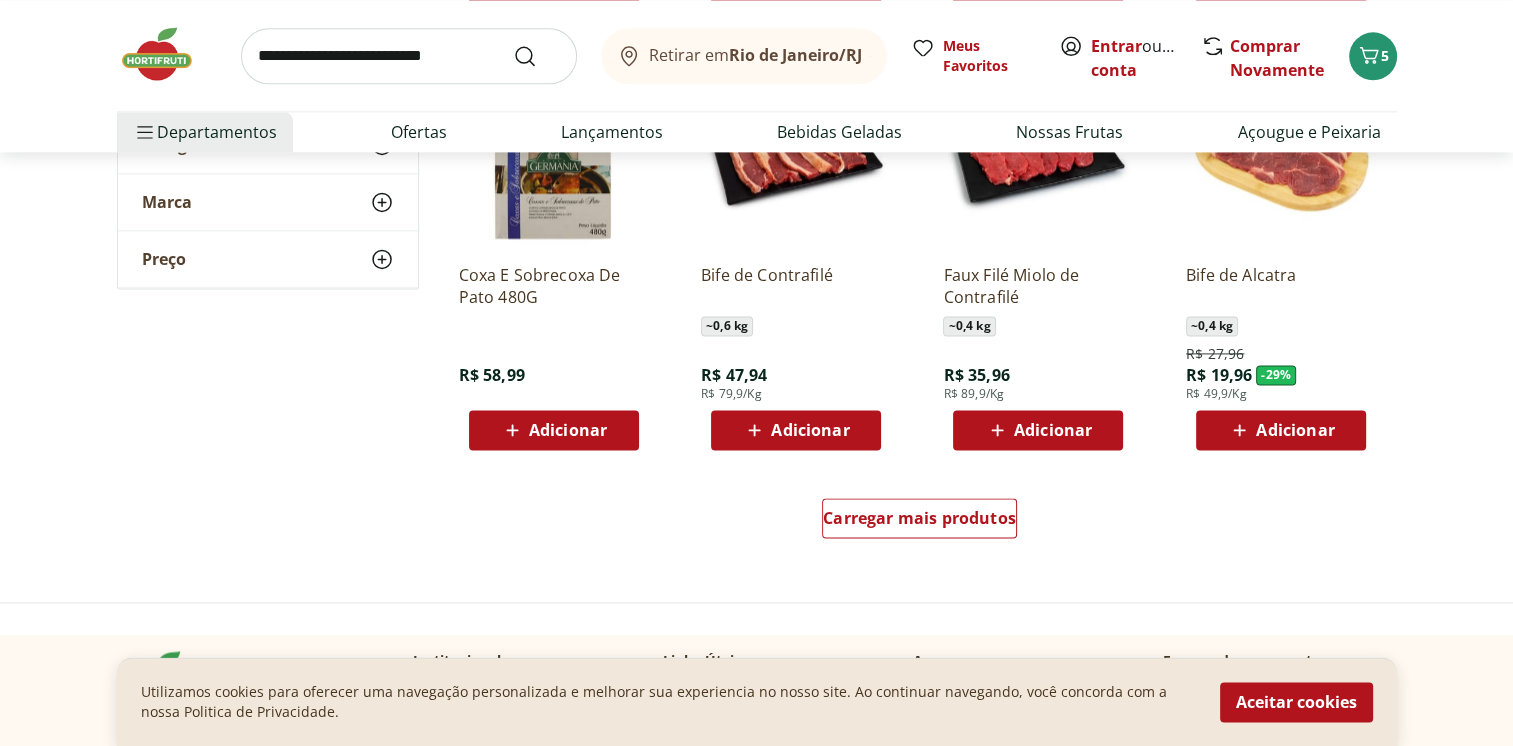 click on "Adicionar" at bounding box center [1053, 430] 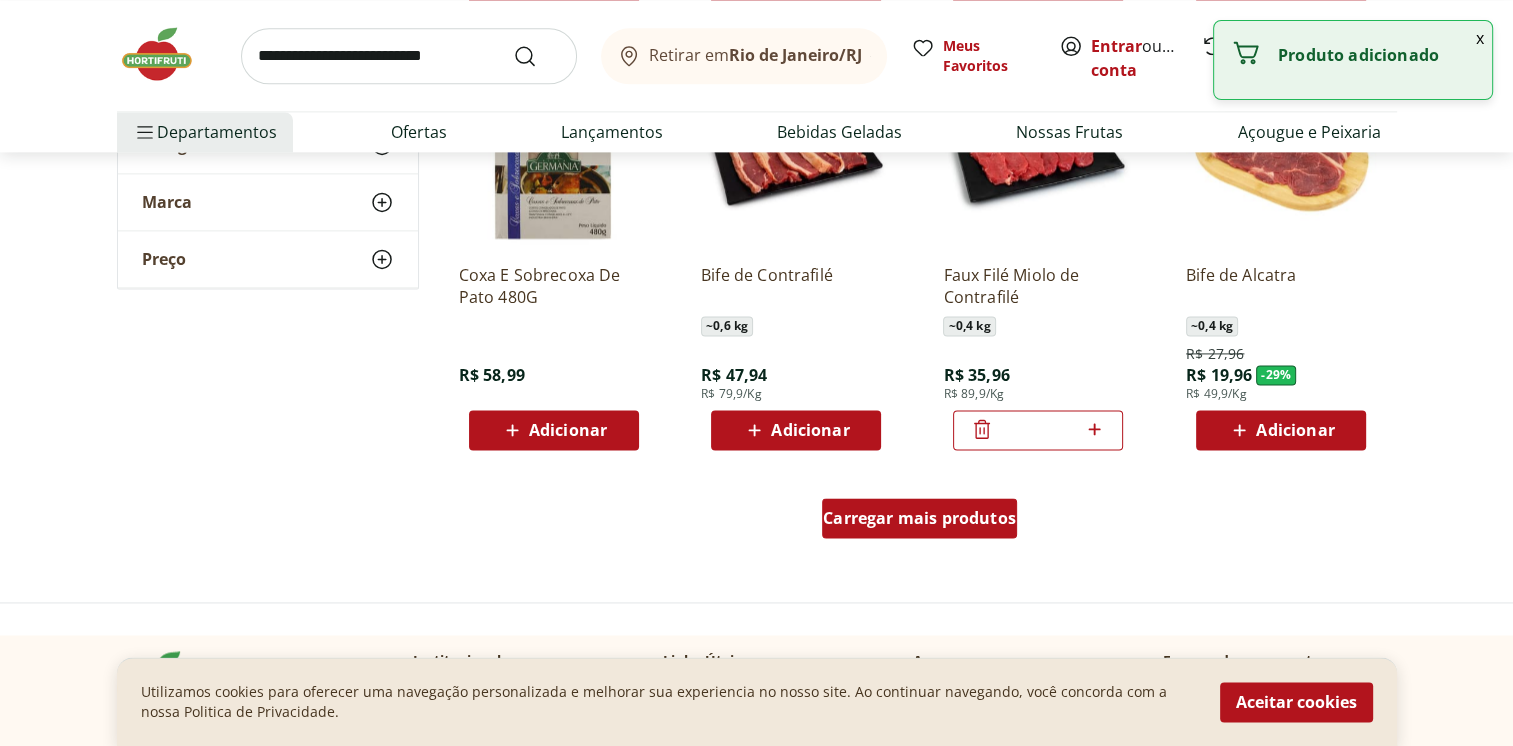 click on "Carregar mais produtos" at bounding box center (919, 518) 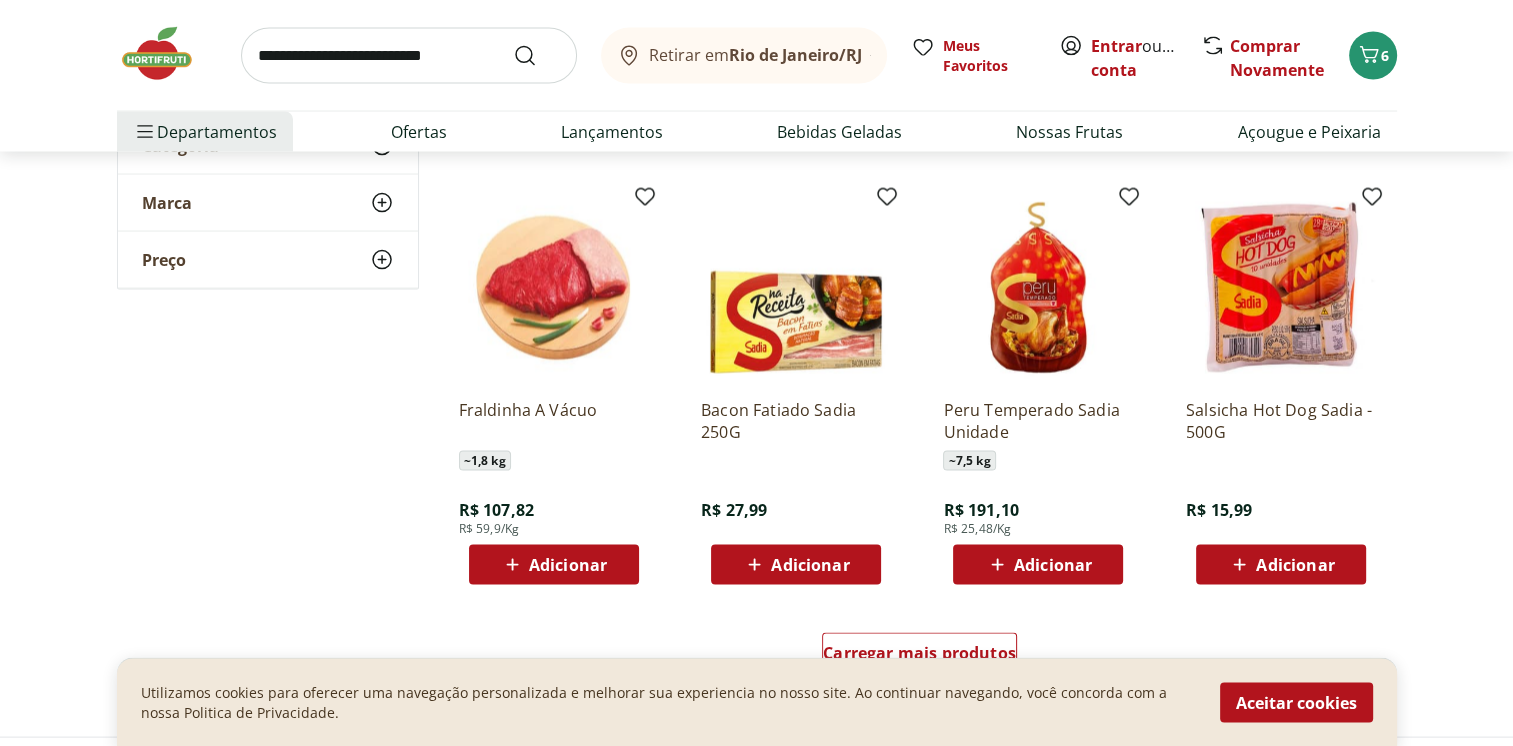 scroll, scrollTop: 11600, scrollLeft: 0, axis: vertical 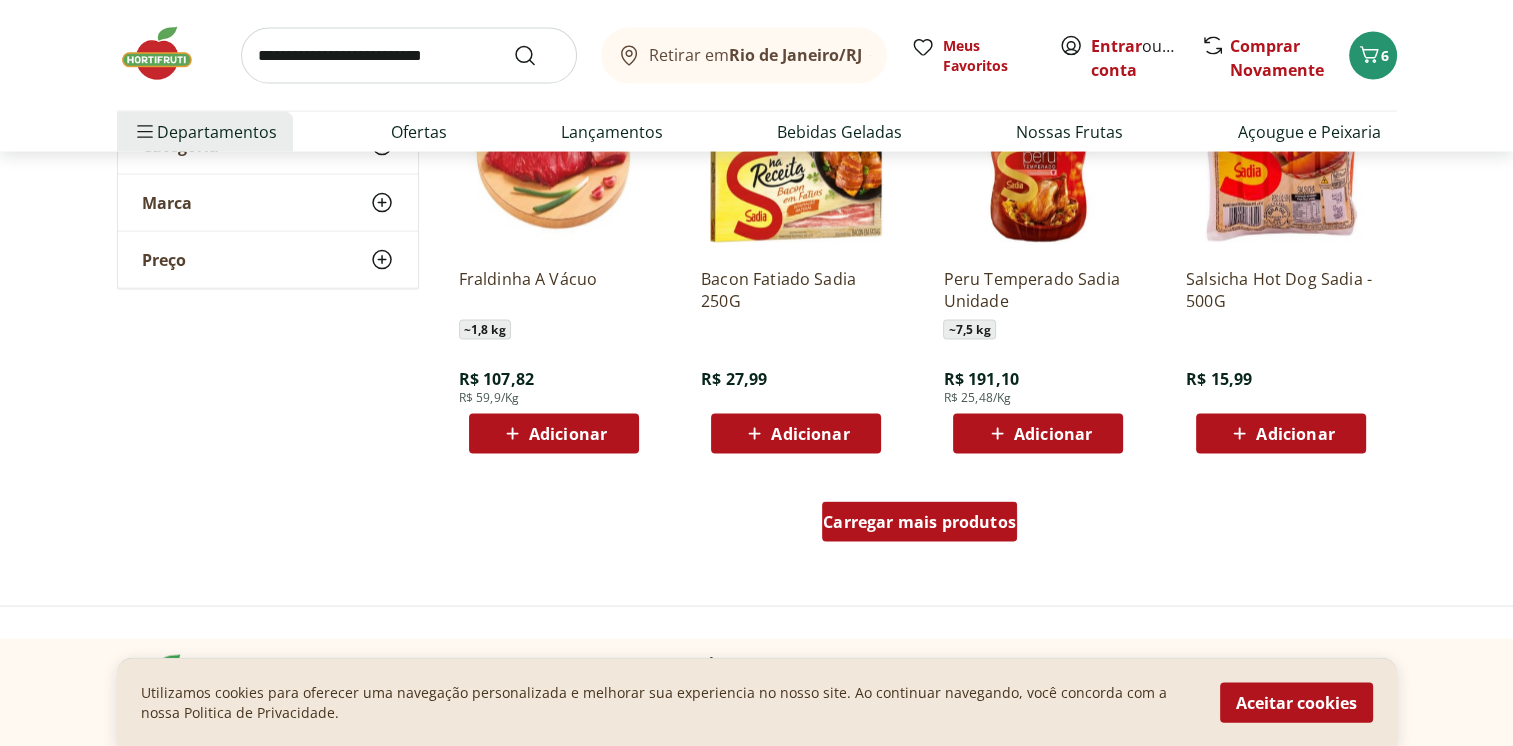 click on "Carregar mais produtos" at bounding box center (919, 522) 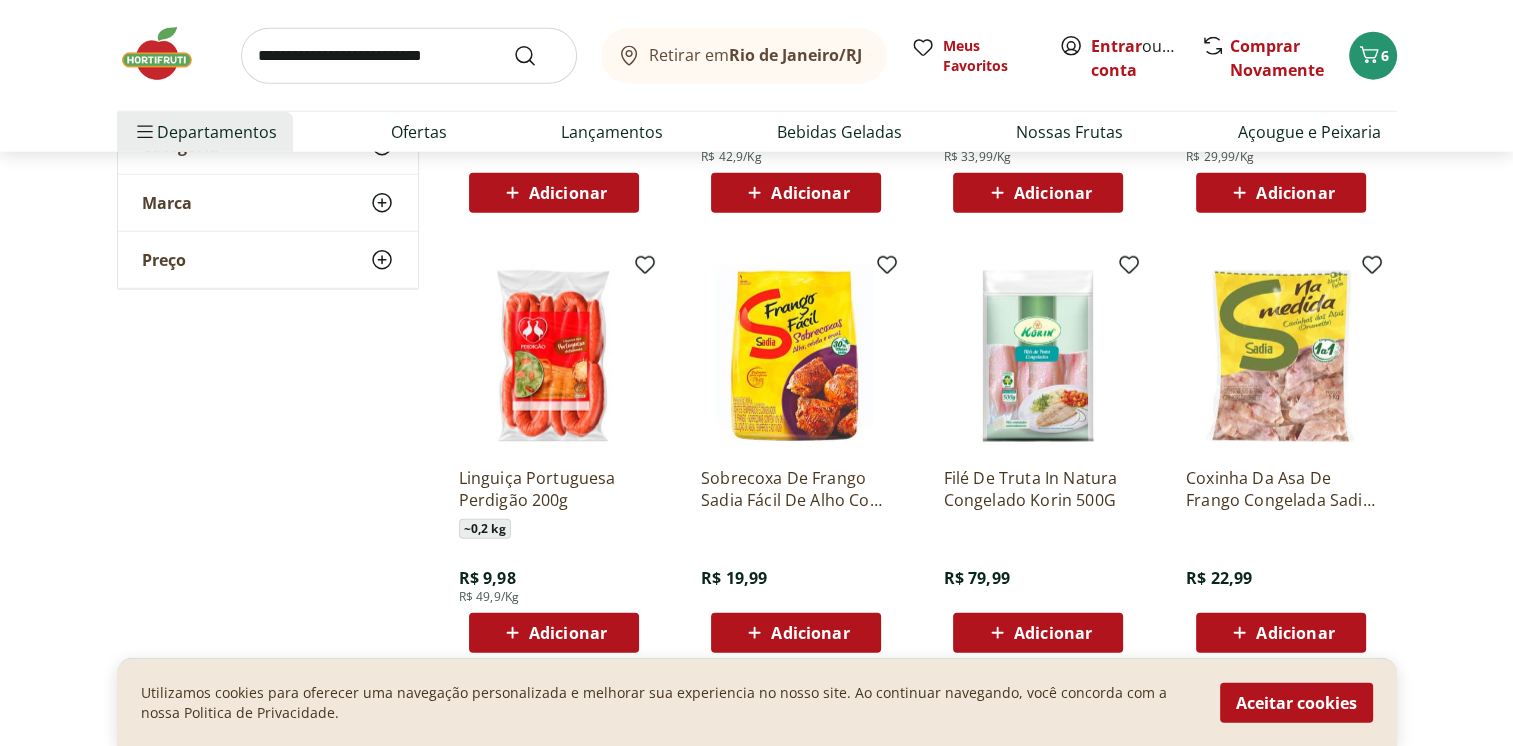 scroll, scrollTop: 12800, scrollLeft: 0, axis: vertical 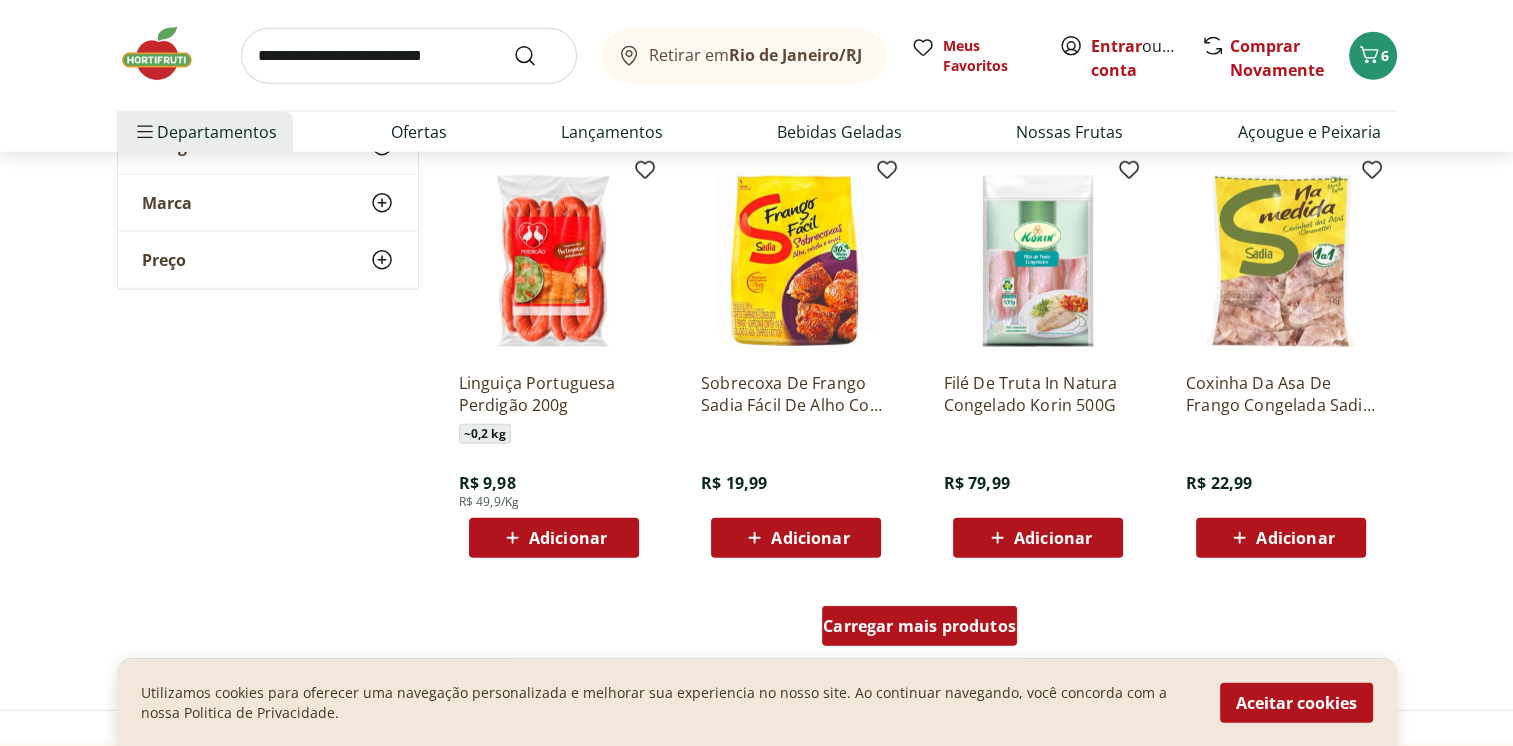 click on "Carregar mais produtos" at bounding box center (919, 626) 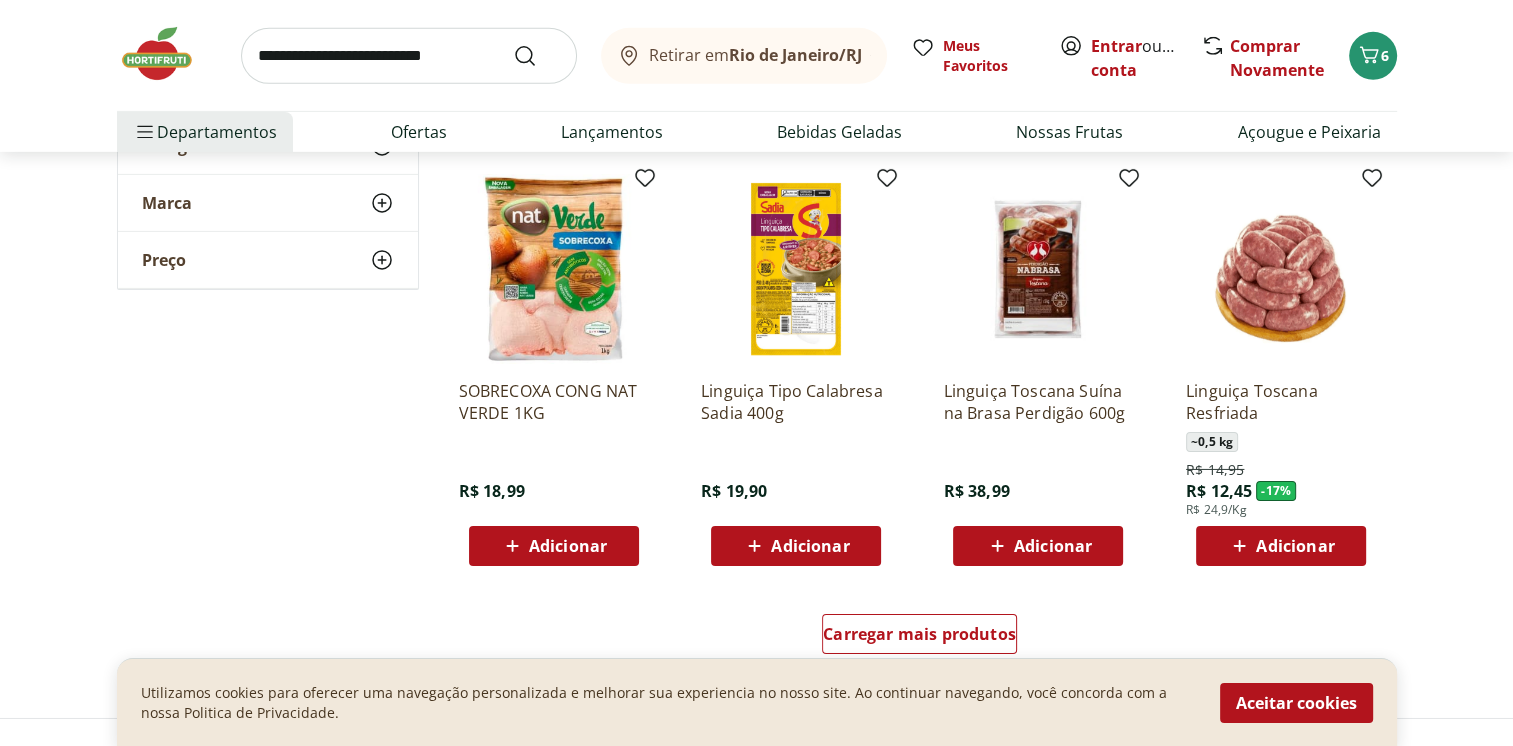 scroll, scrollTop: 14100, scrollLeft: 0, axis: vertical 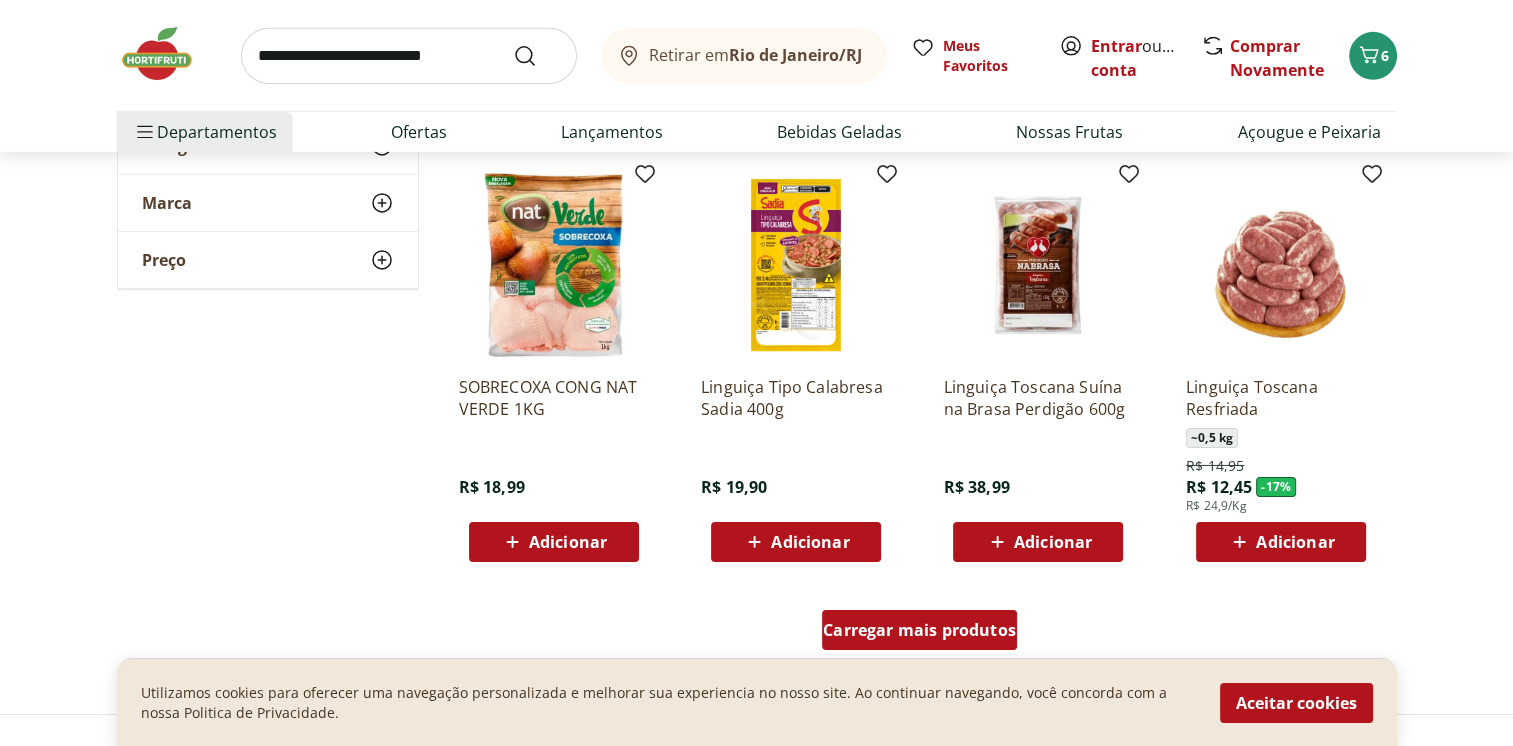 click on "Carregar mais produtos" at bounding box center [919, 630] 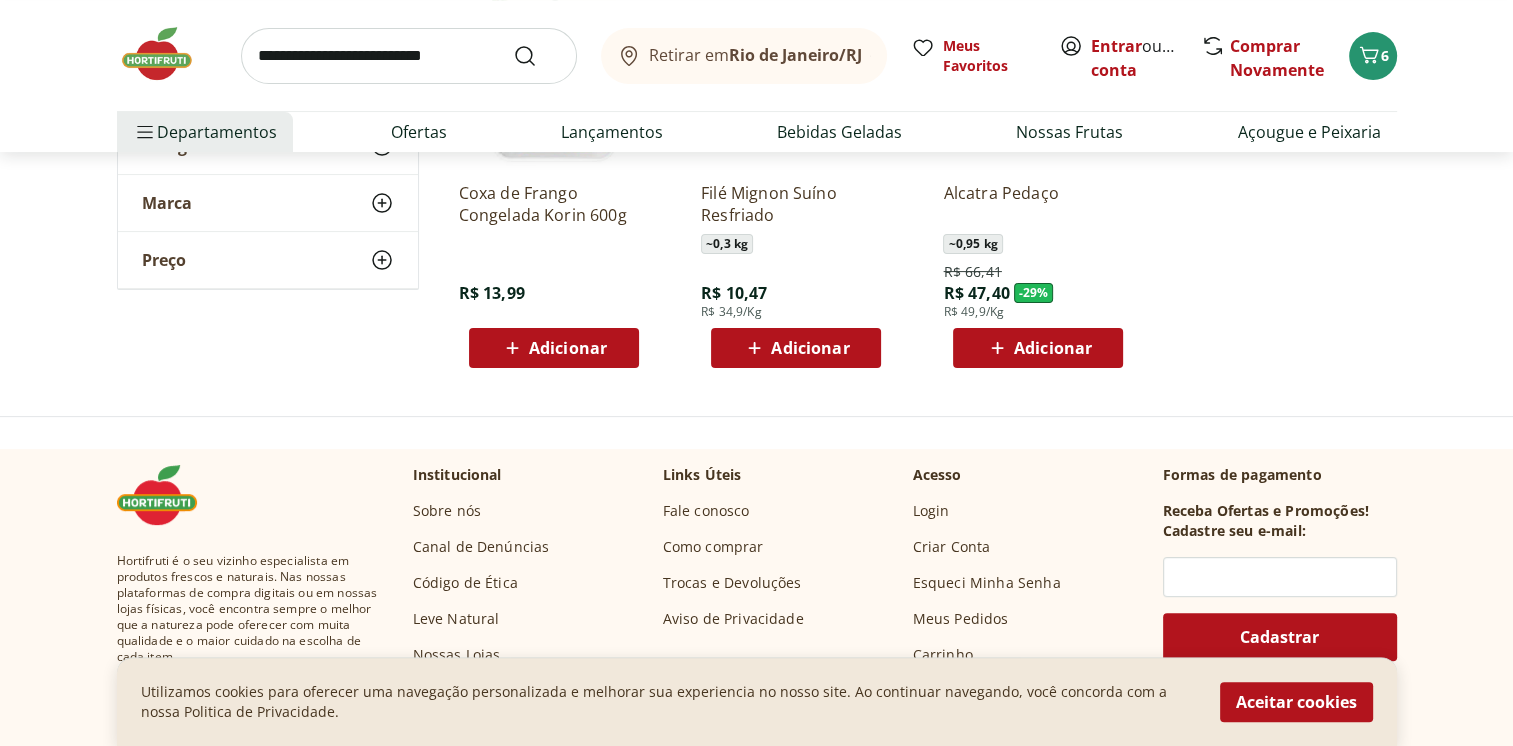 scroll, scrollTop: 15600, scrollLeft: 0, axis: vertical 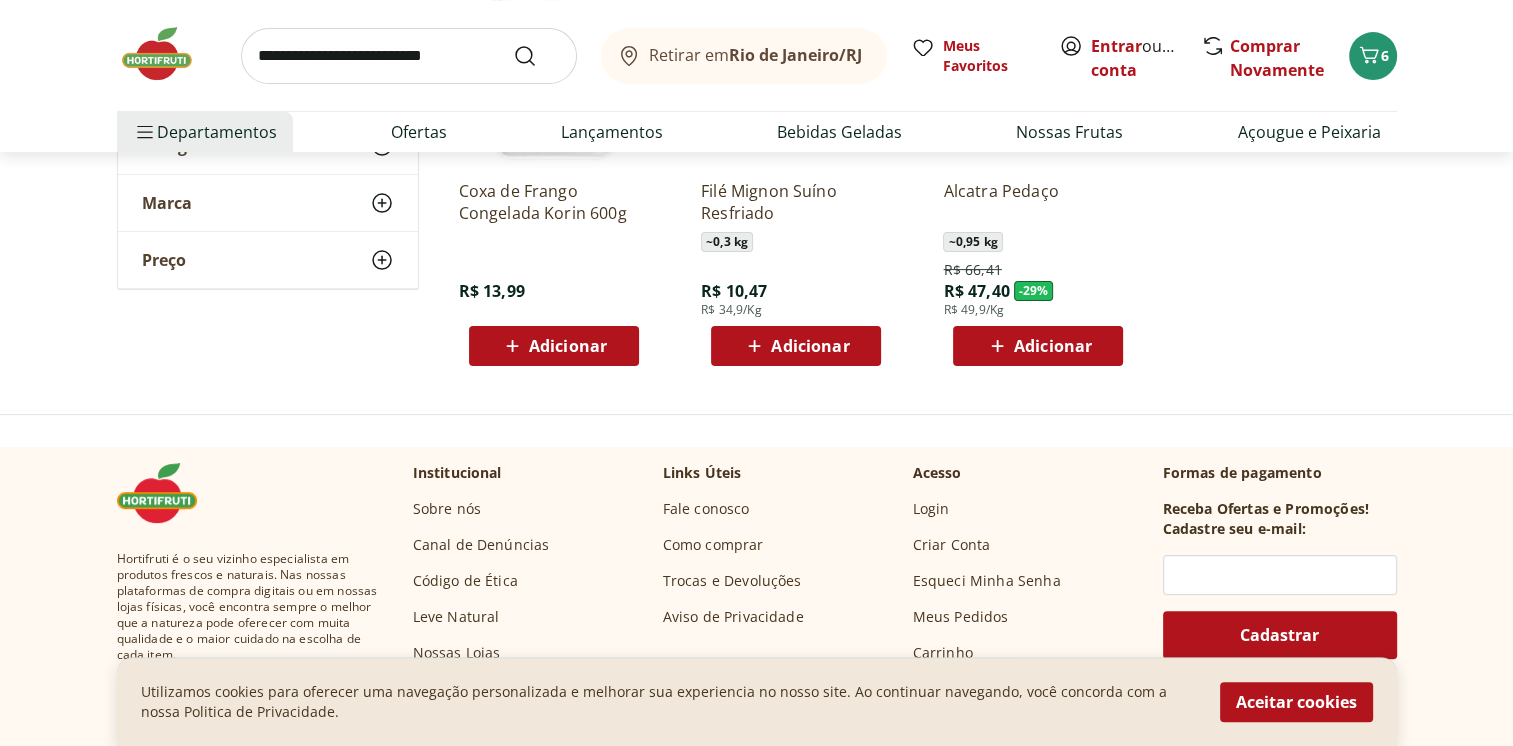 click on "Adicionar" at bounding box center [796, 346] 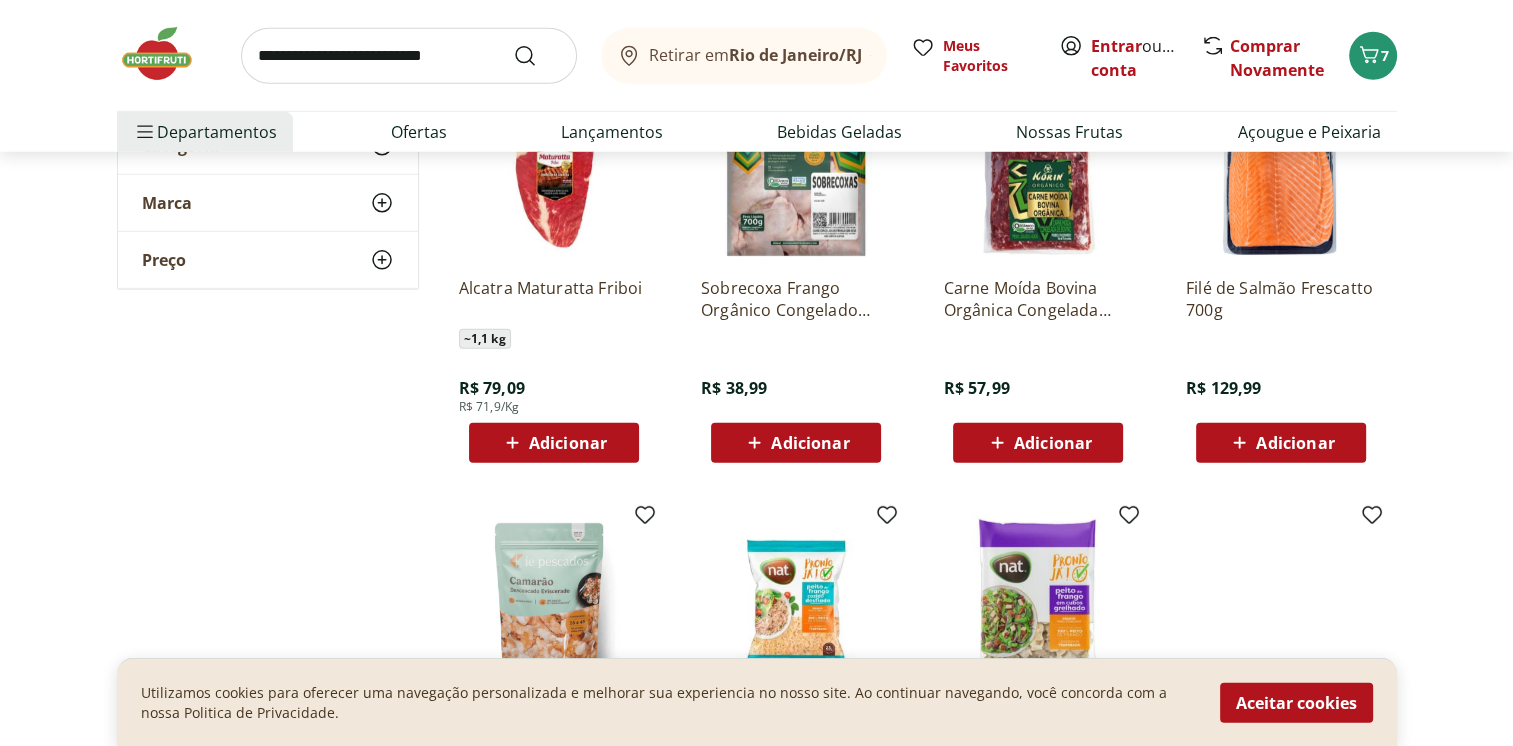 scroll, scrollTop: 13200, scrollLeft: 0, axis: vertical 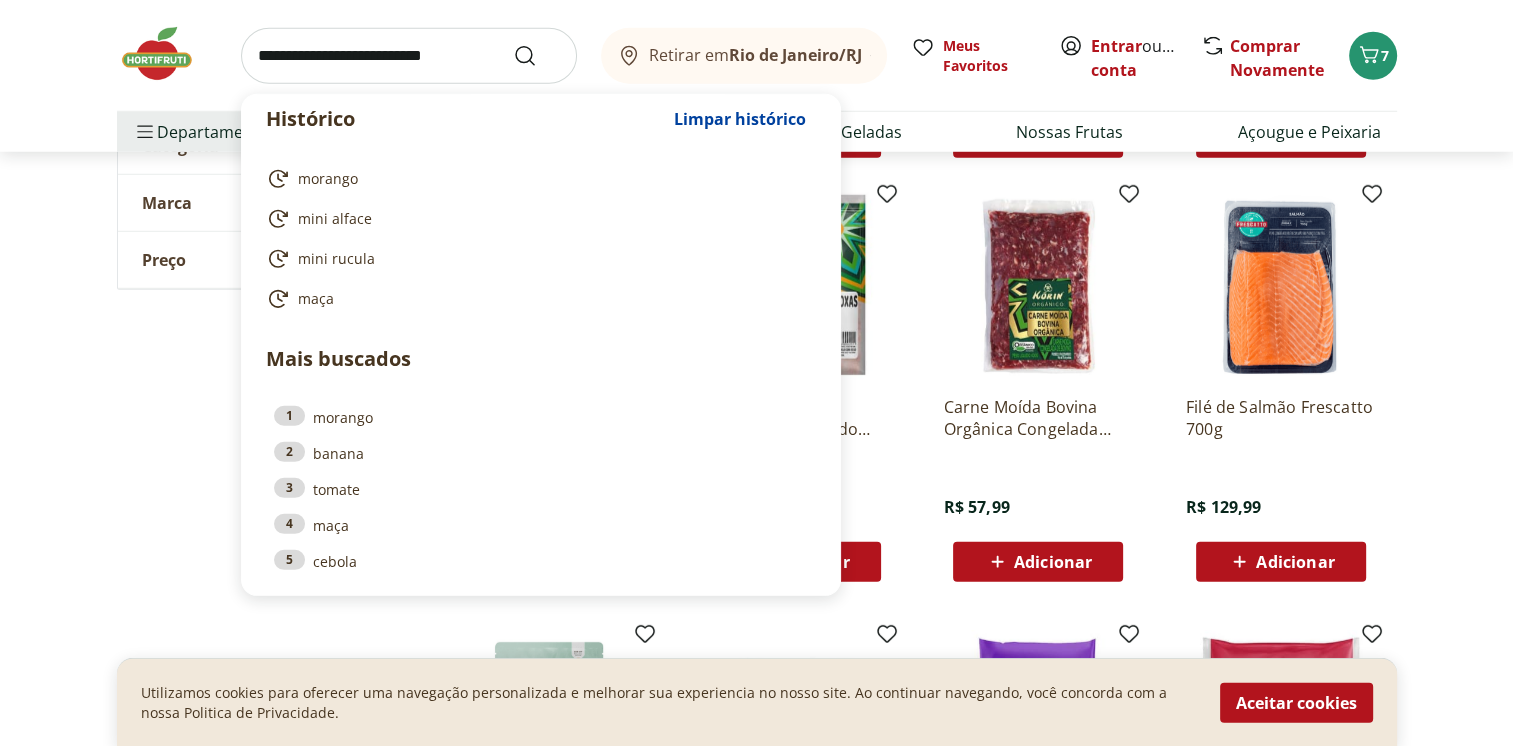click at bounding box center (409, 56) 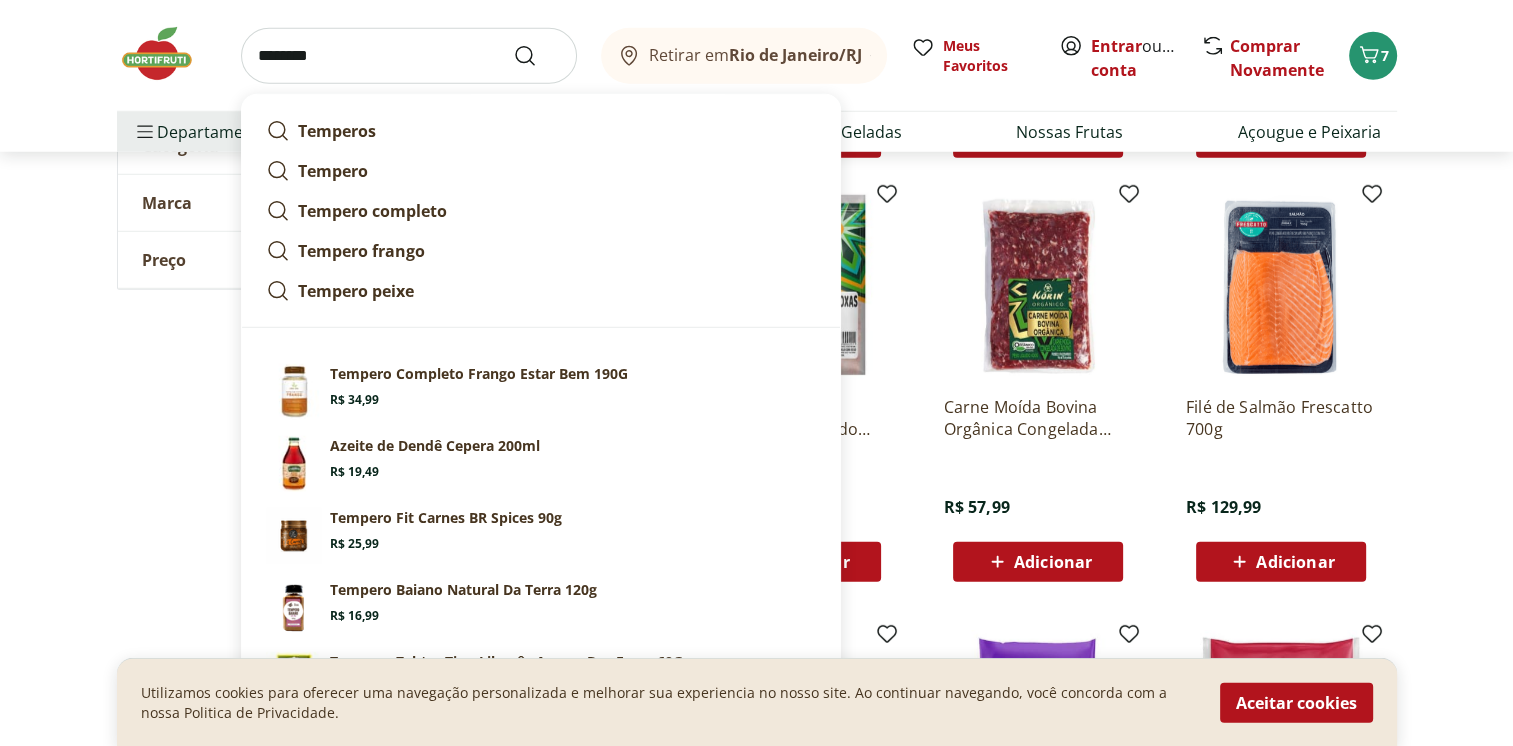 click on "*******" at bounding box center [409, 56] 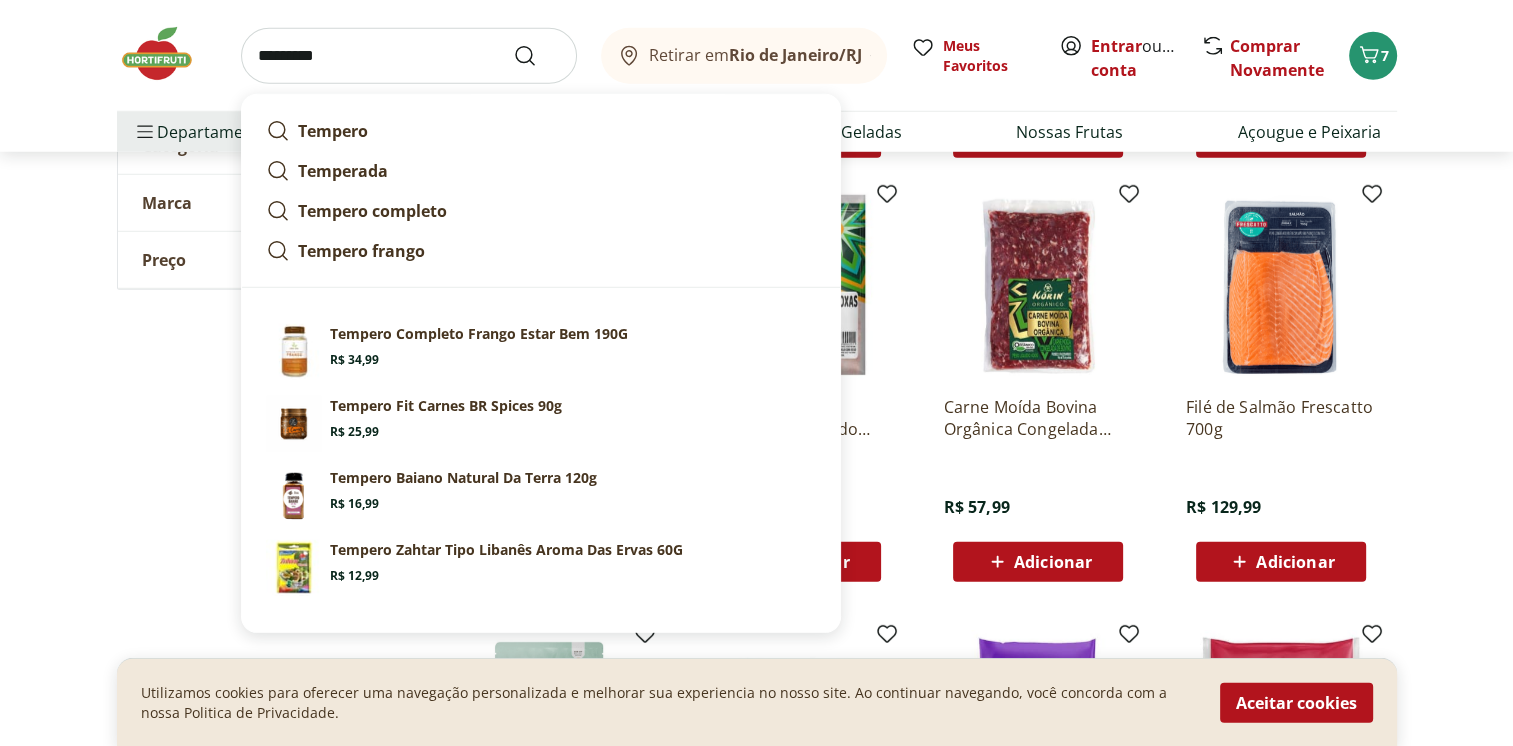 click on "********" at bounding box center [409, 56] 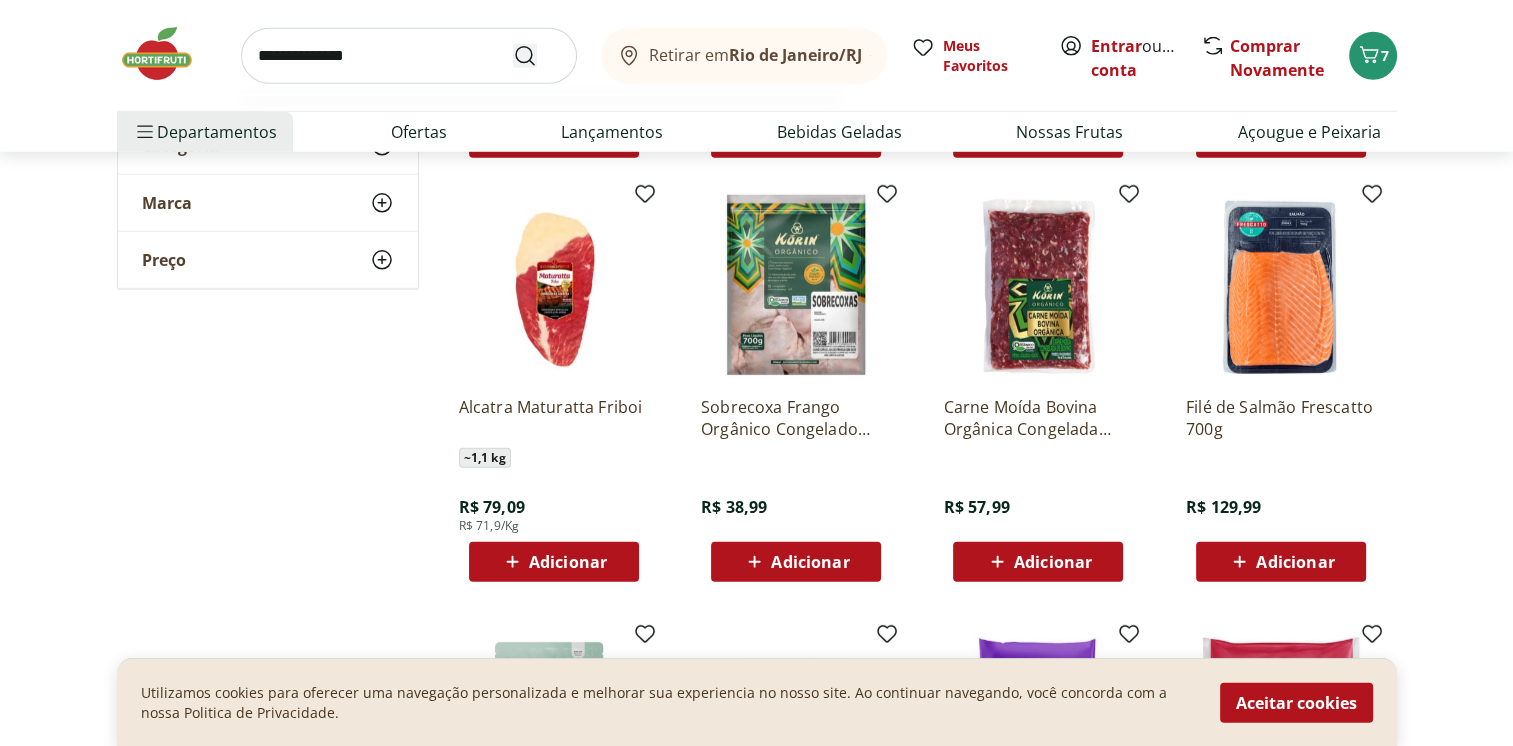 type on "**********" 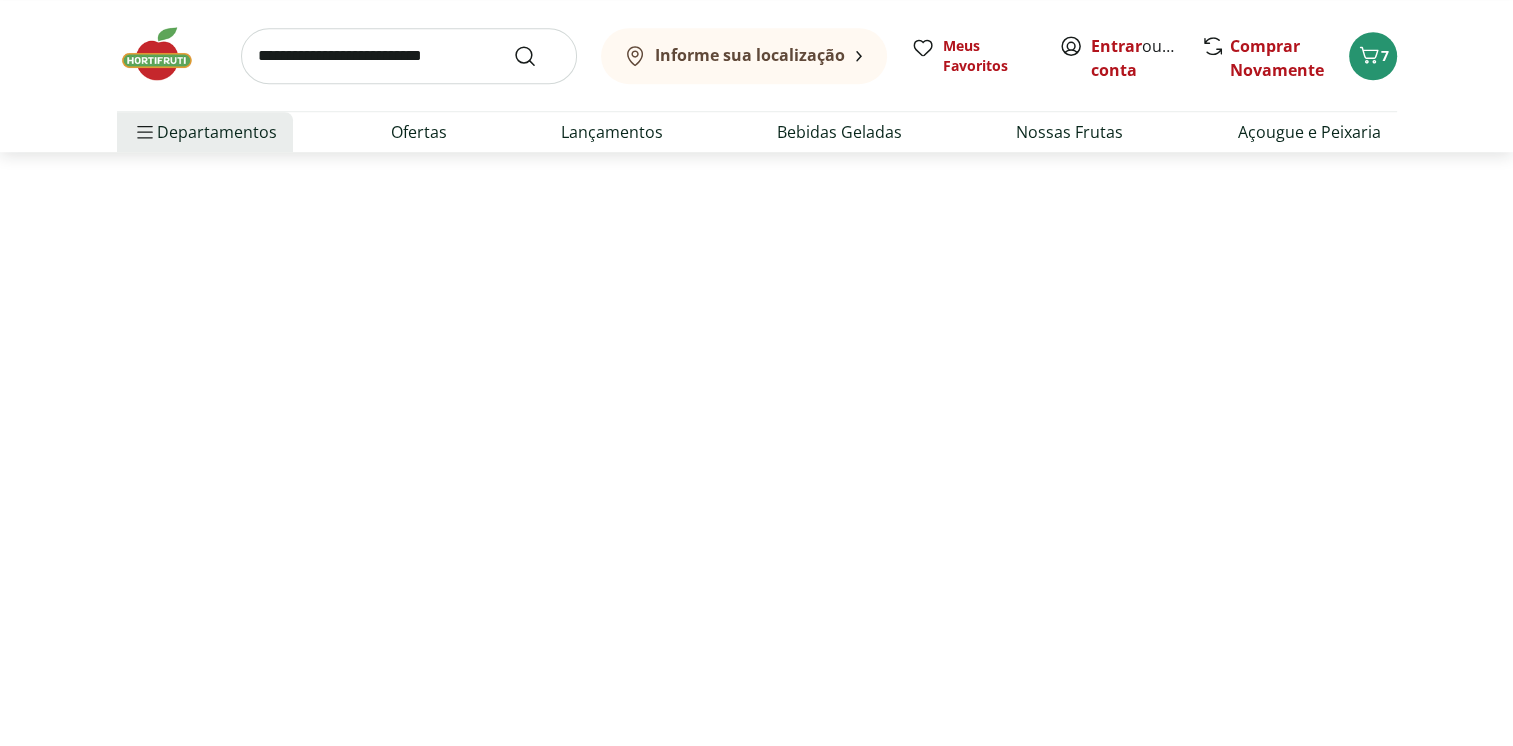 scroll, scrollTop: 0, scrollLeft: 0, axis: both 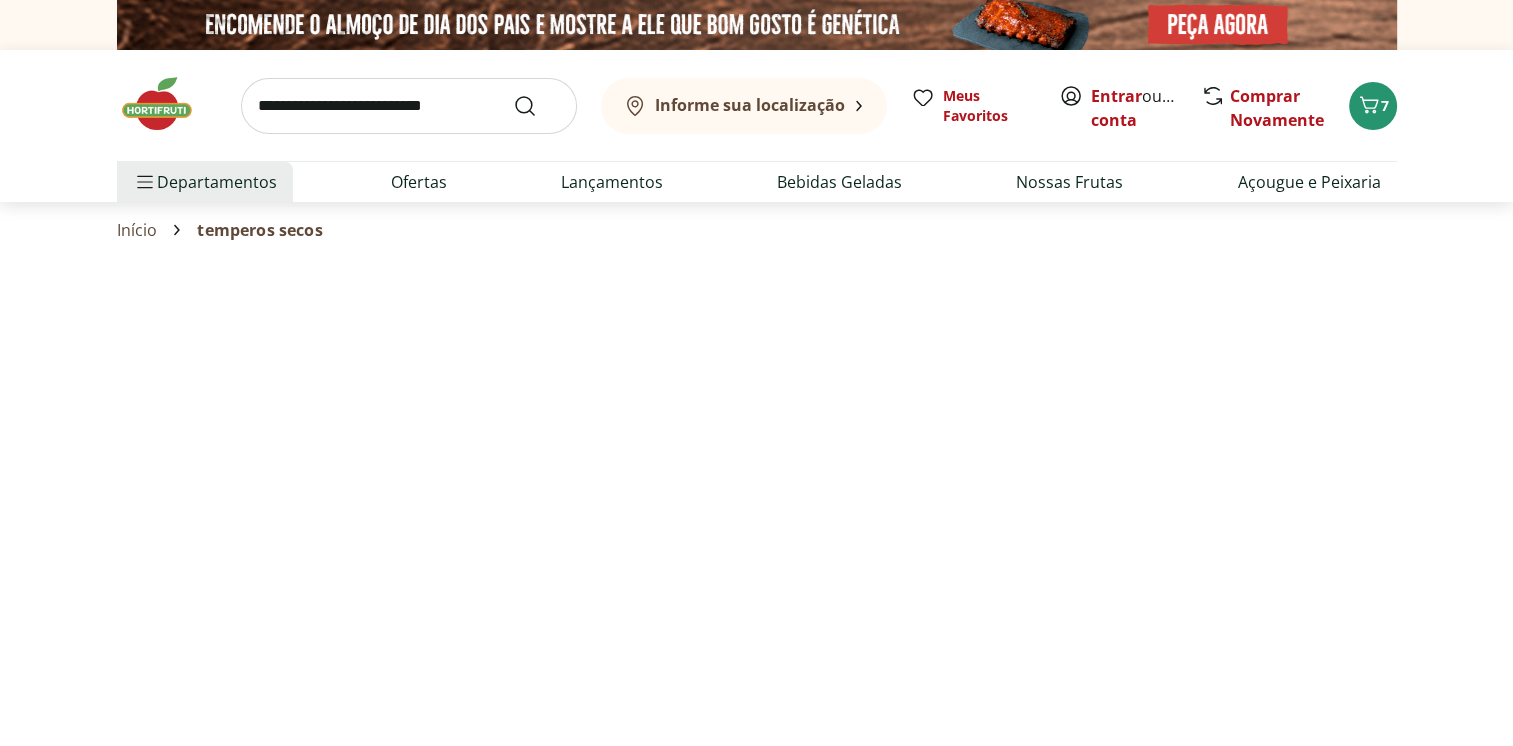 select on "**********" 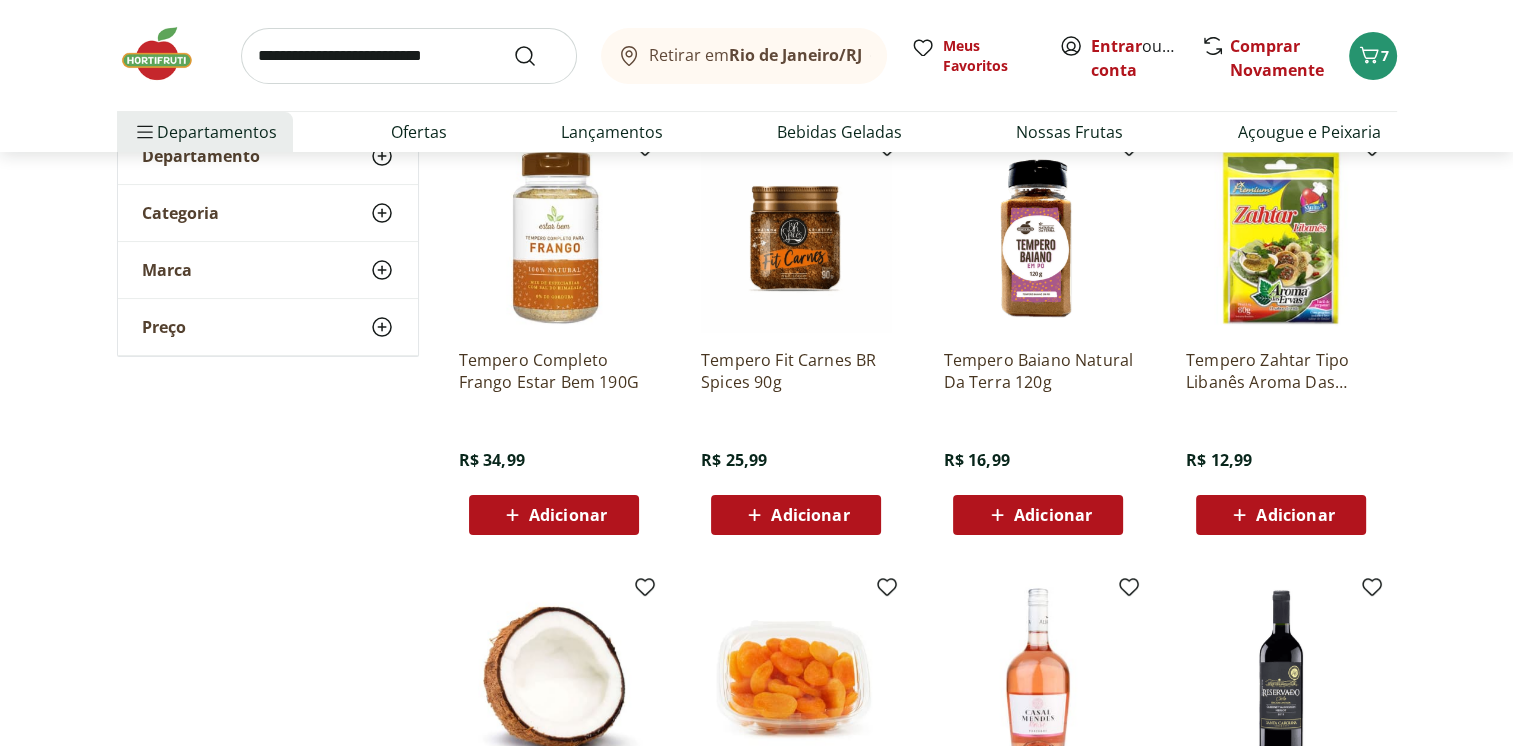 scroll, scrollTop: 300, scrollLeft: 0, axis: vertical 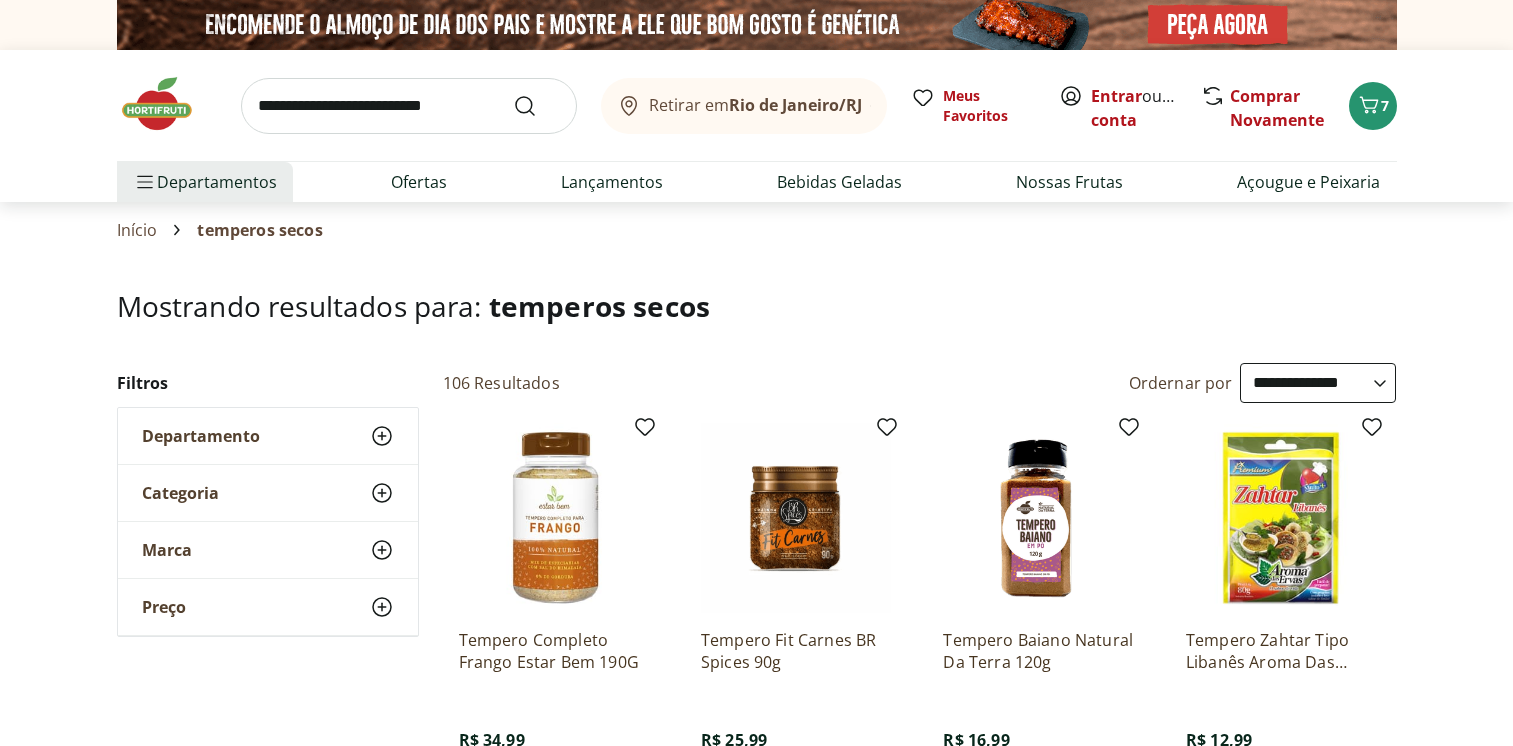 select on "**********" 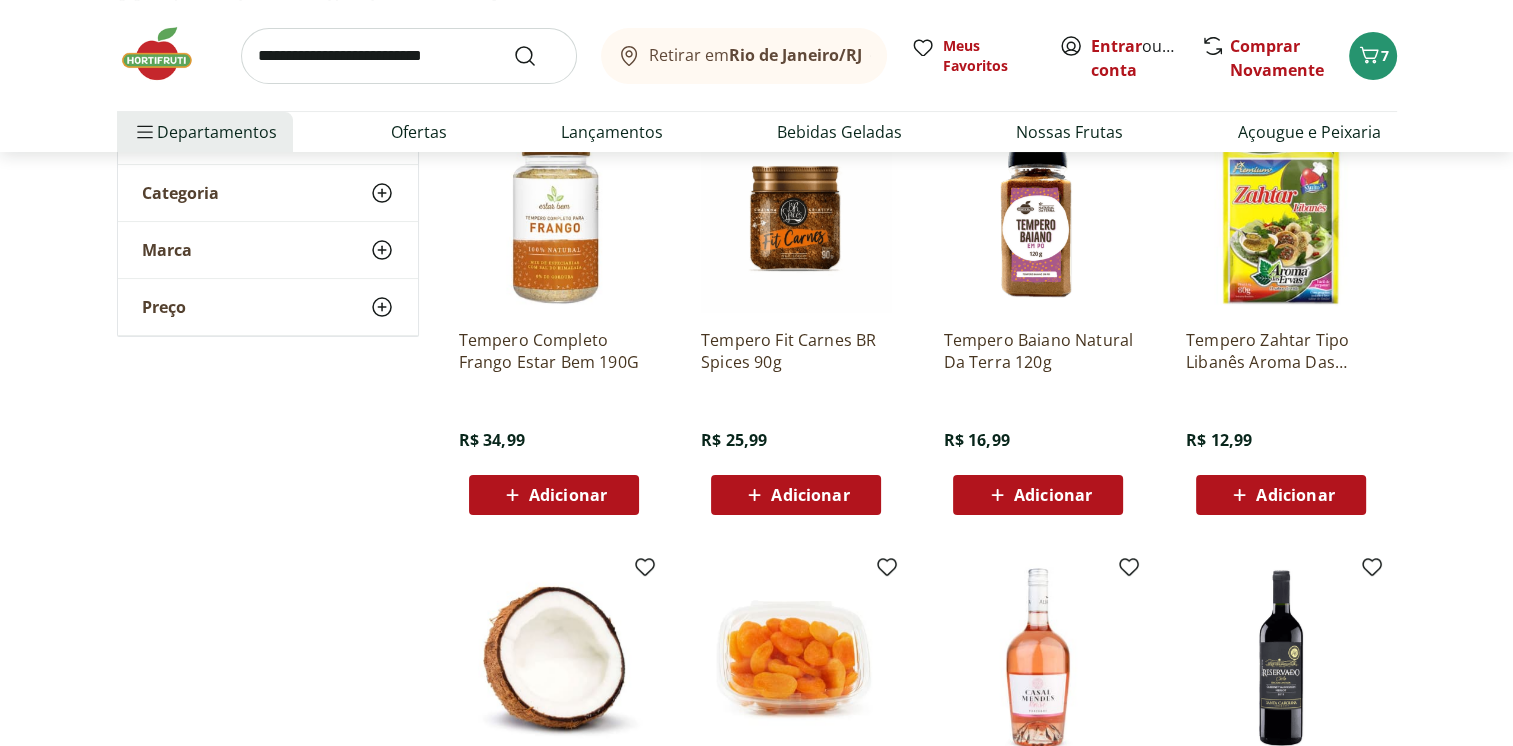scroll, scrollTop: 0, scrollLeft: 0, axis: both 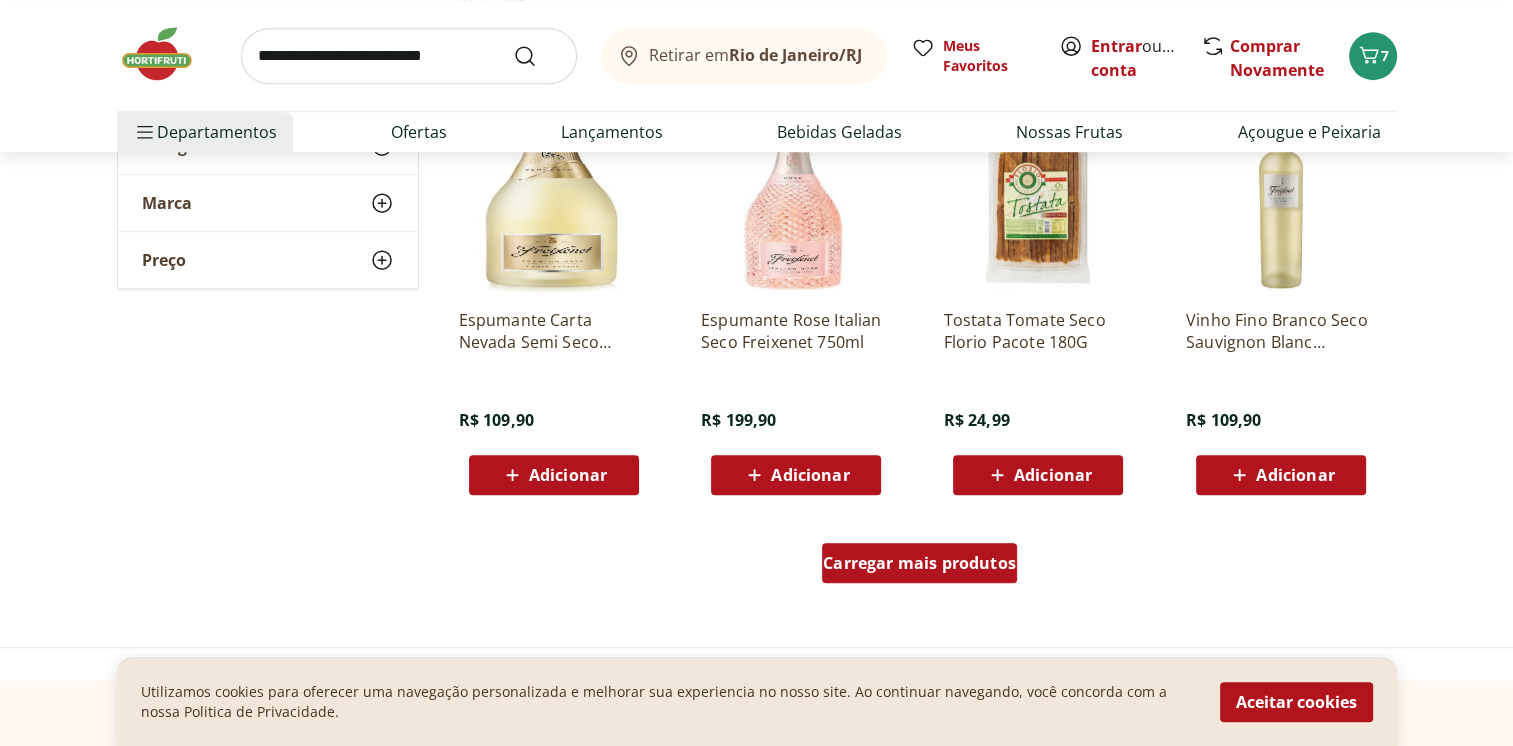 click on "Carregar mais produtos" at bounding box center (919, 563) 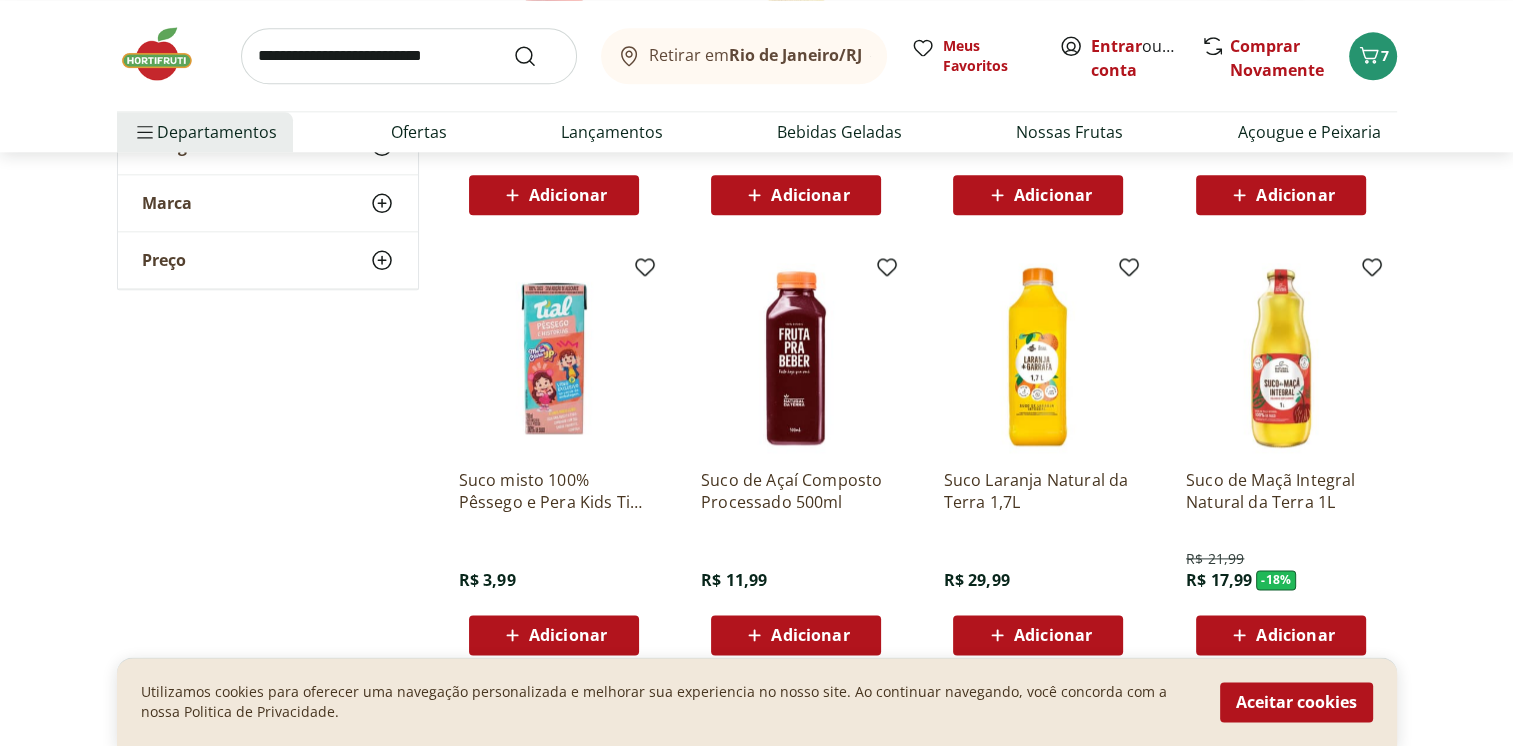 scroll, scrollTop: 2500, scrollLeft: 0, axis: vertical 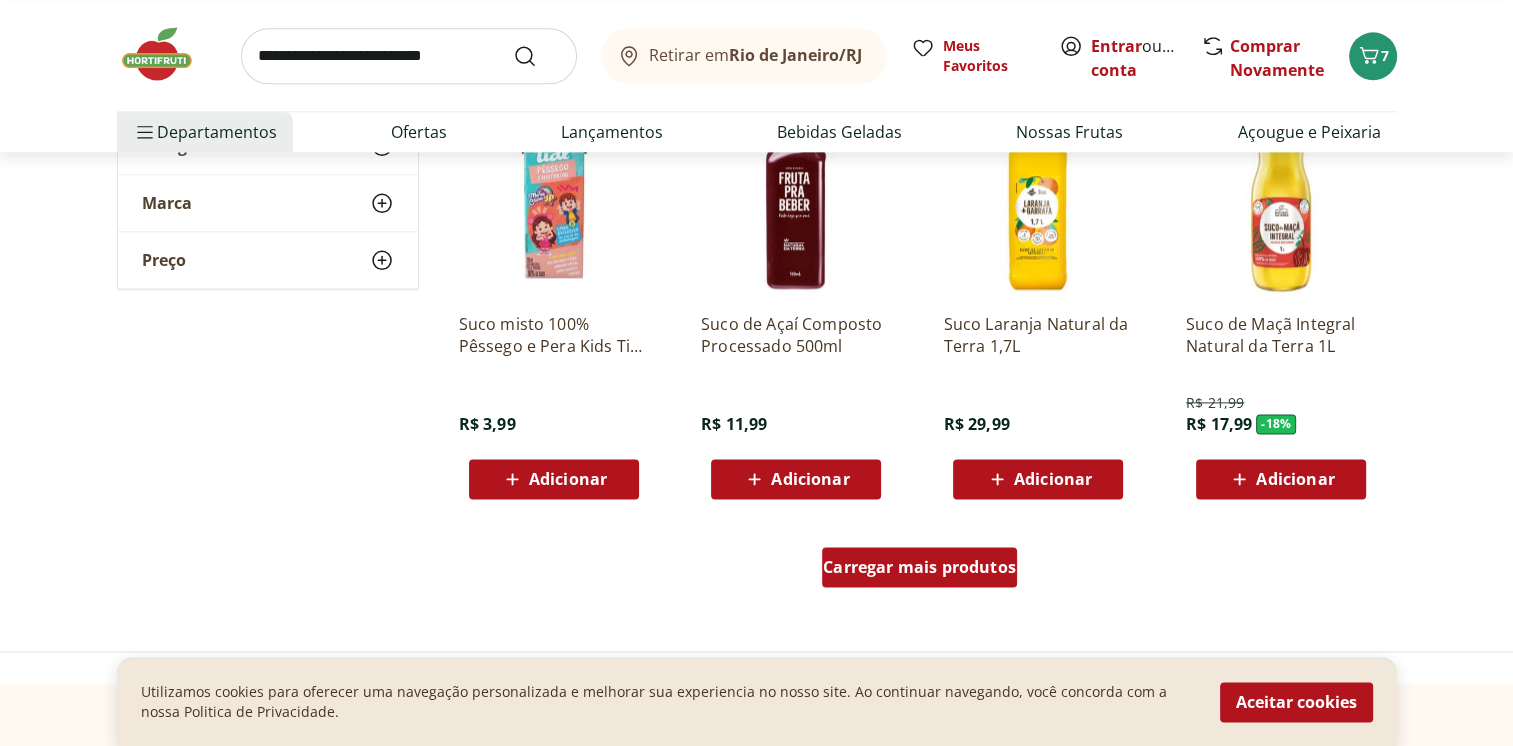 click on "Carregar mais produtos" at bounding box center (919, 567) 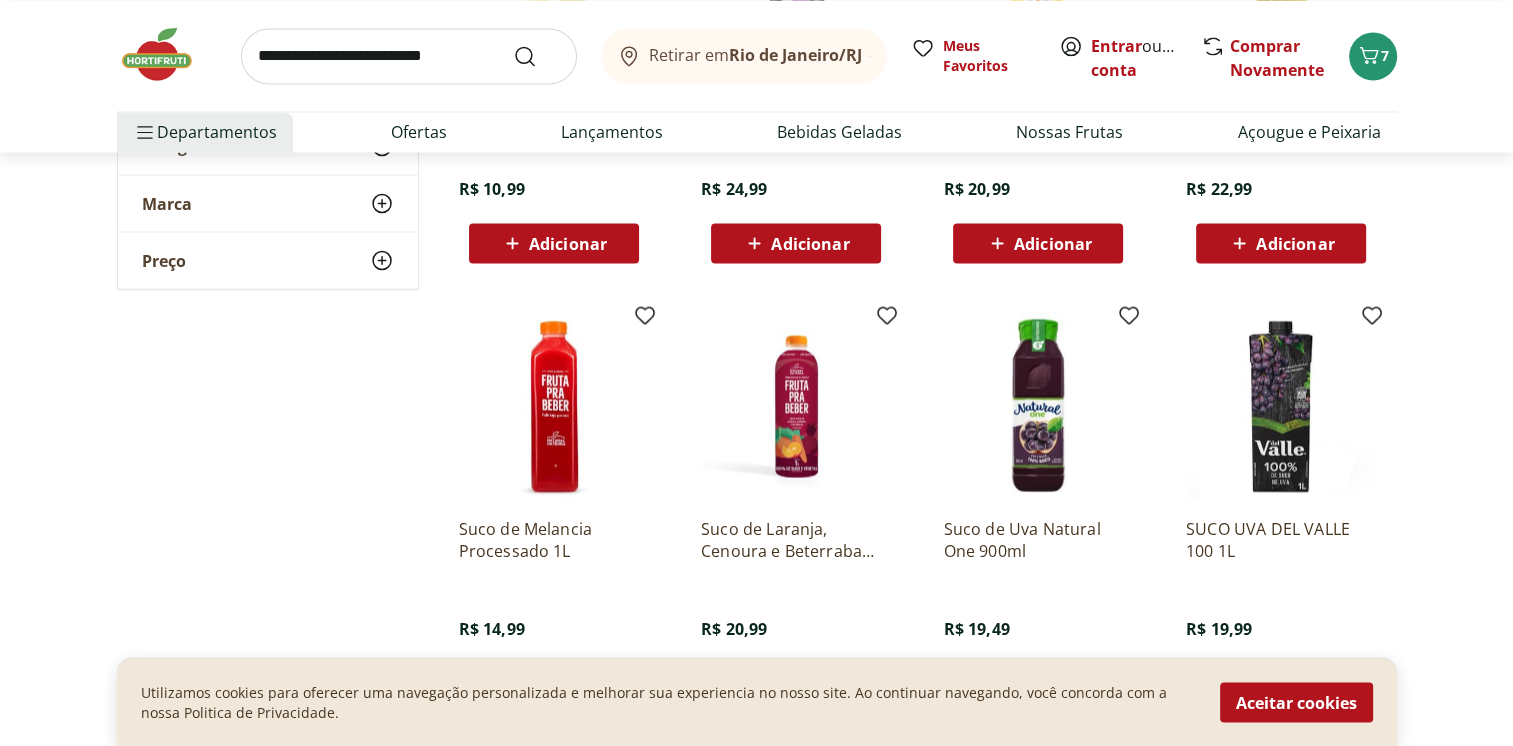 scroll, scrollTop: 3800, scrollLeft: 0, axis: vertical 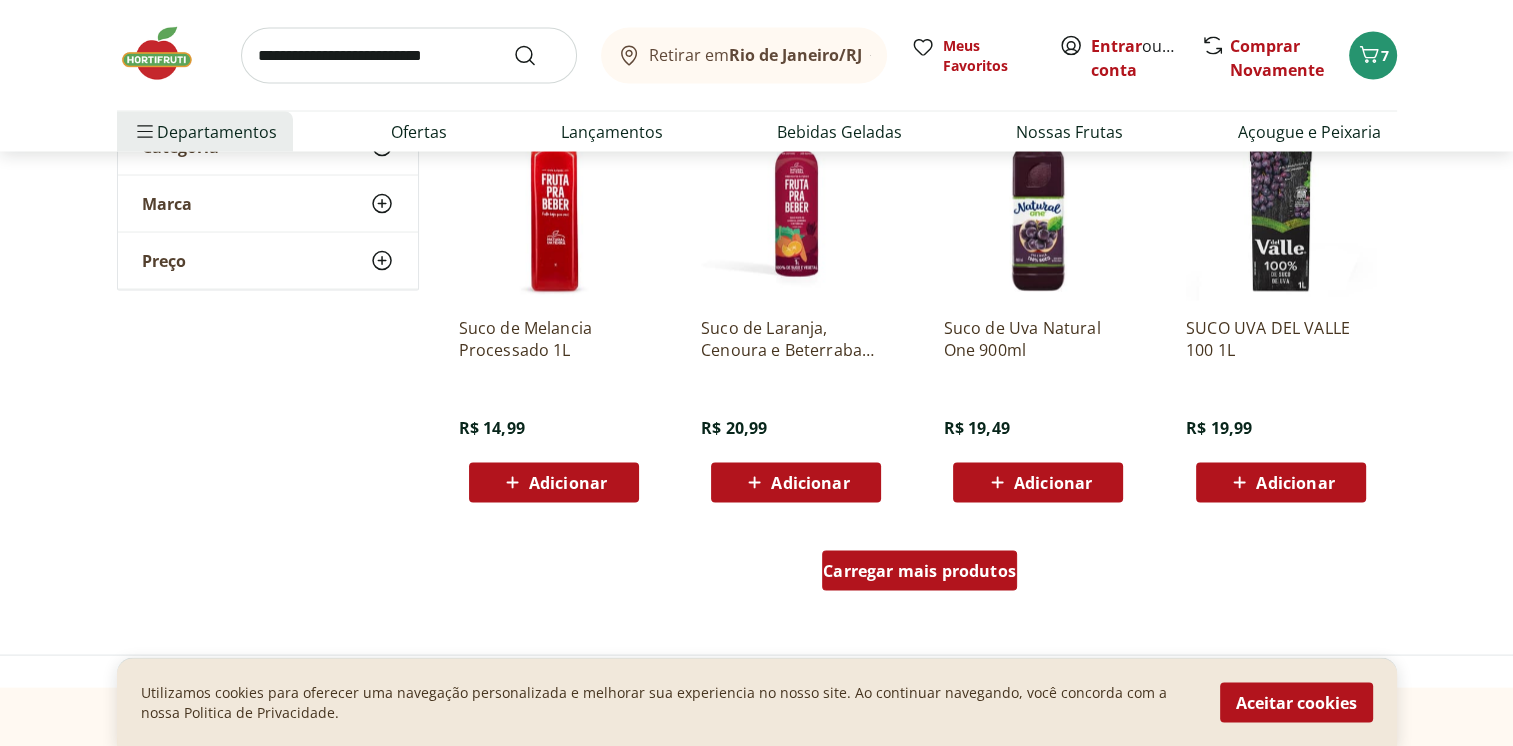 click on "Carregar mais produtos" at bounding box center (919, 571) 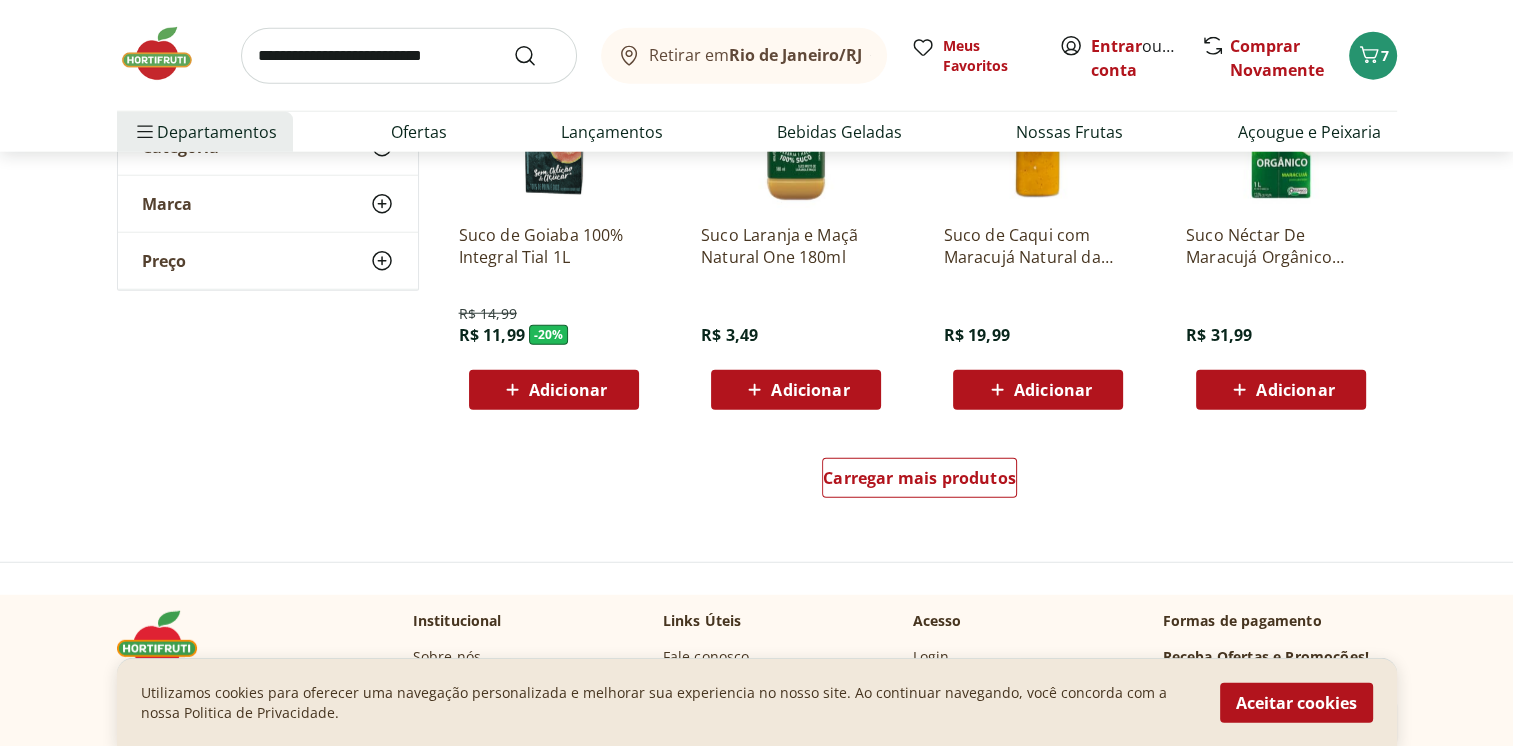 scroll, scrollTop: 5200, scrollLeft: 0, axis: vertical 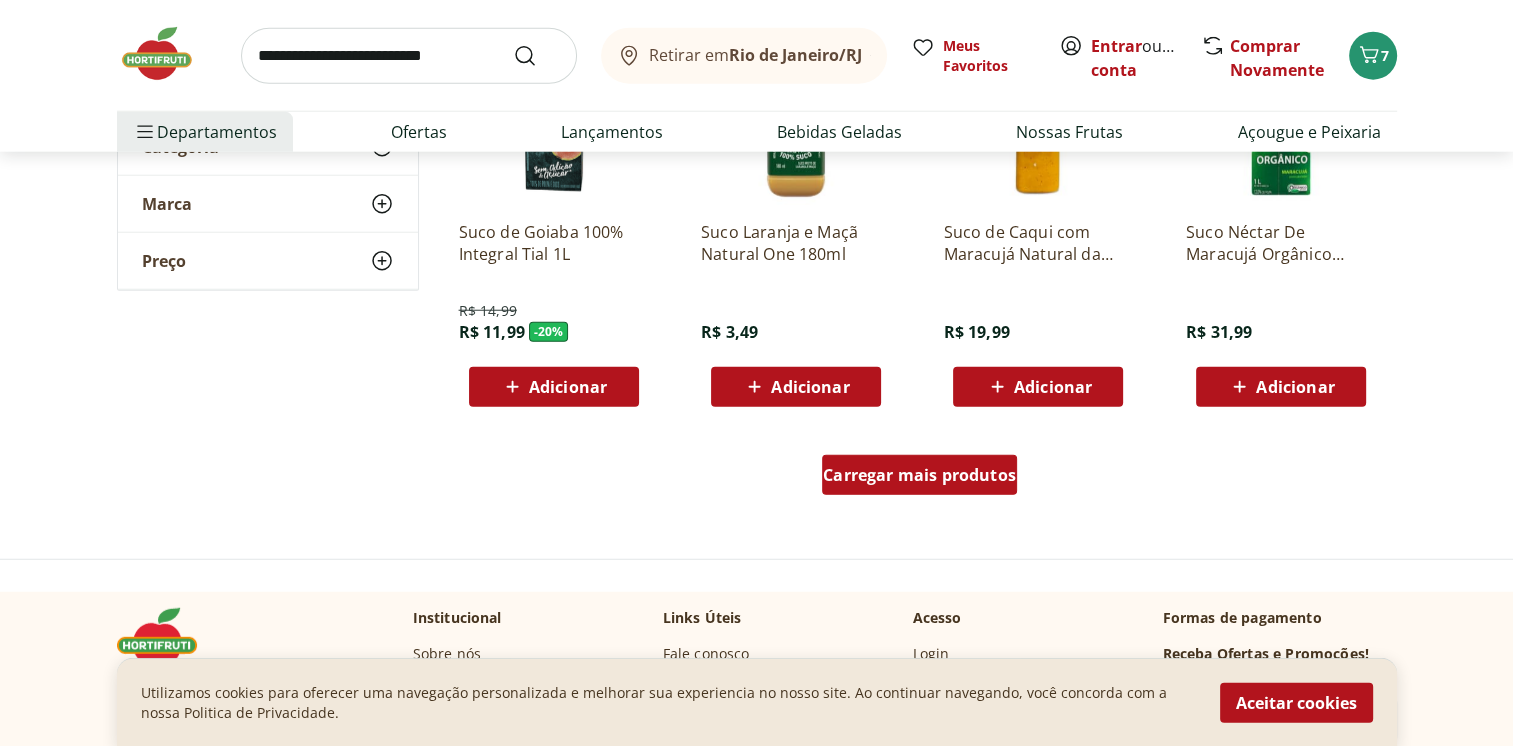 click on "Carregar mais produtos" at bounding box center (919, 475) 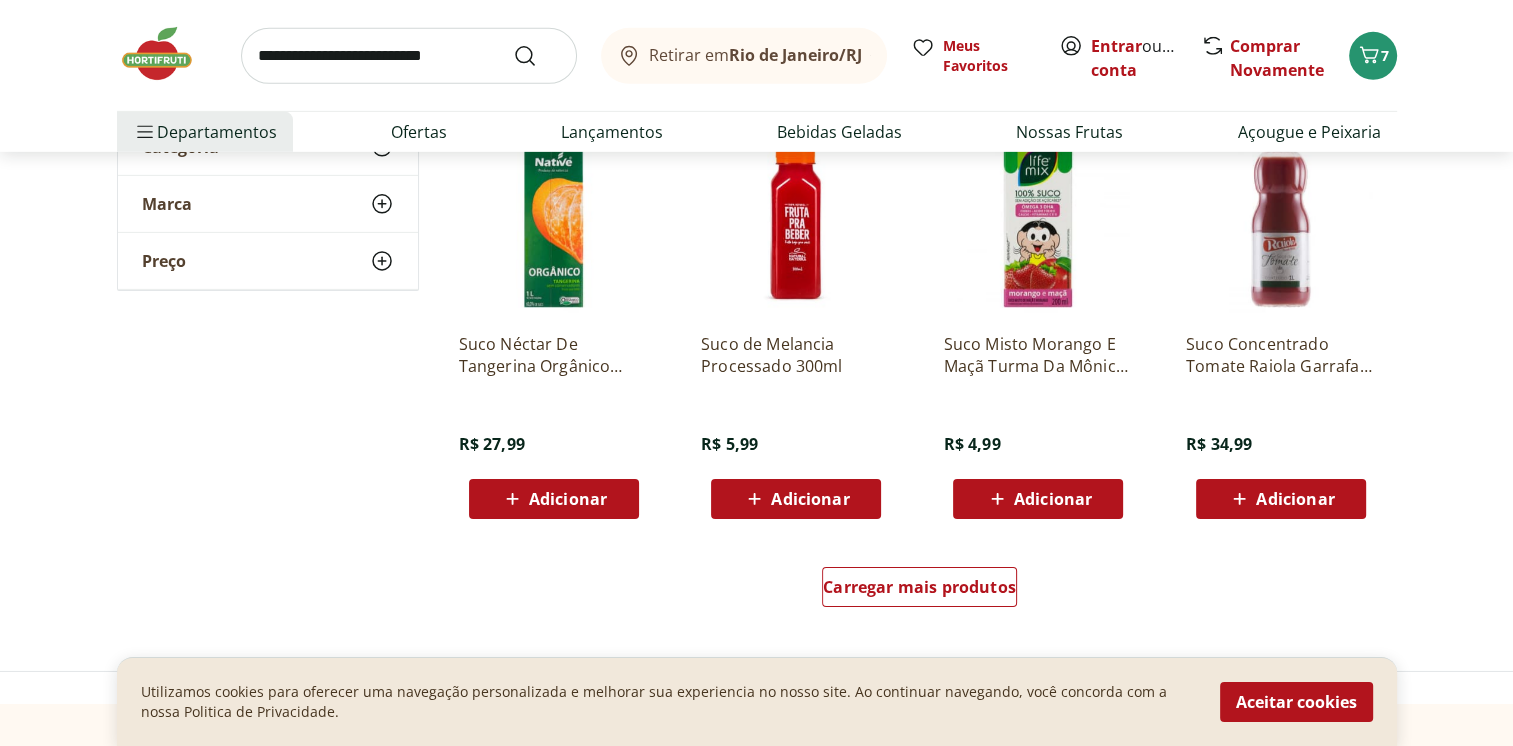 scroll, scrollTop: 6500, scrollLeft: 0, axis: vertical 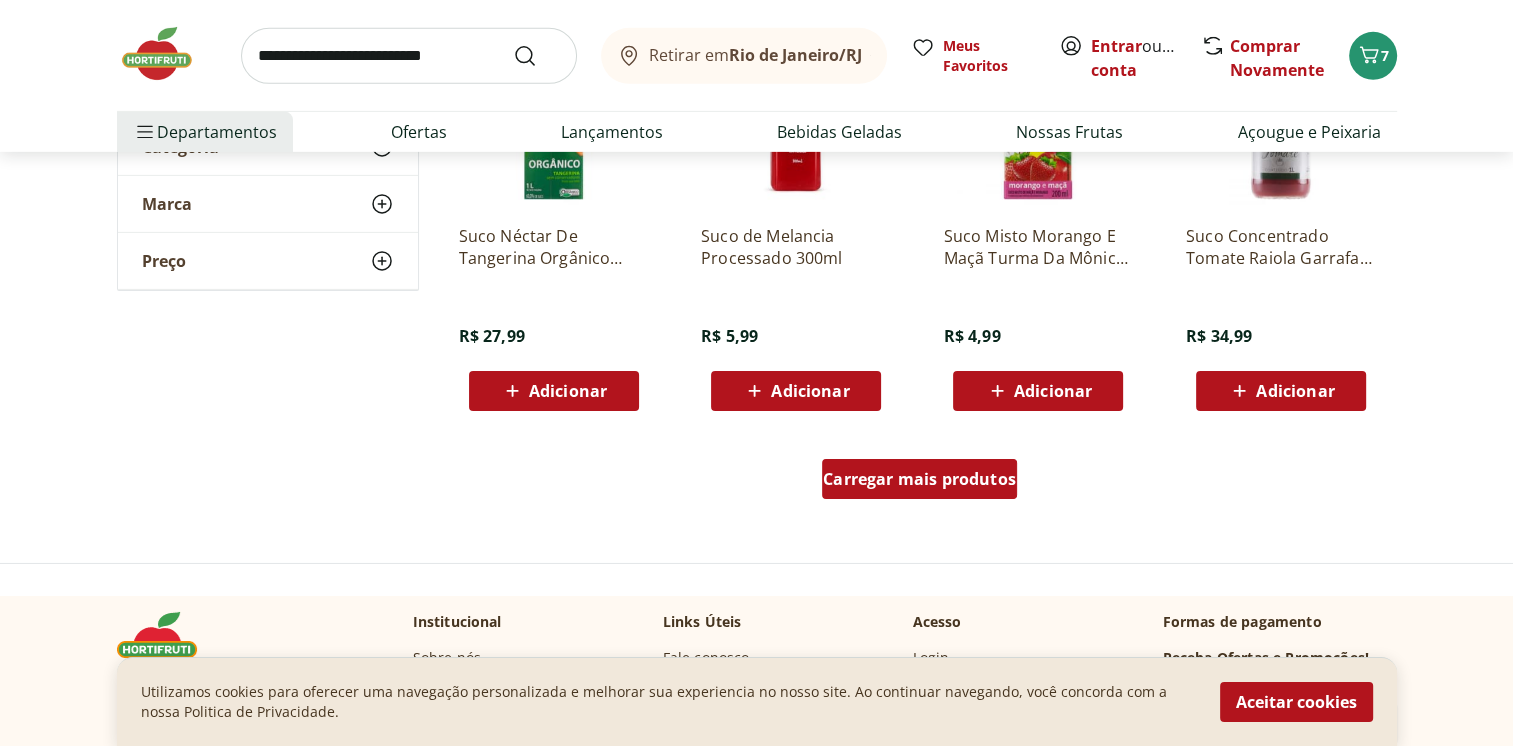 click on "Carregar mais produtos" at bounding box center [919, 479] 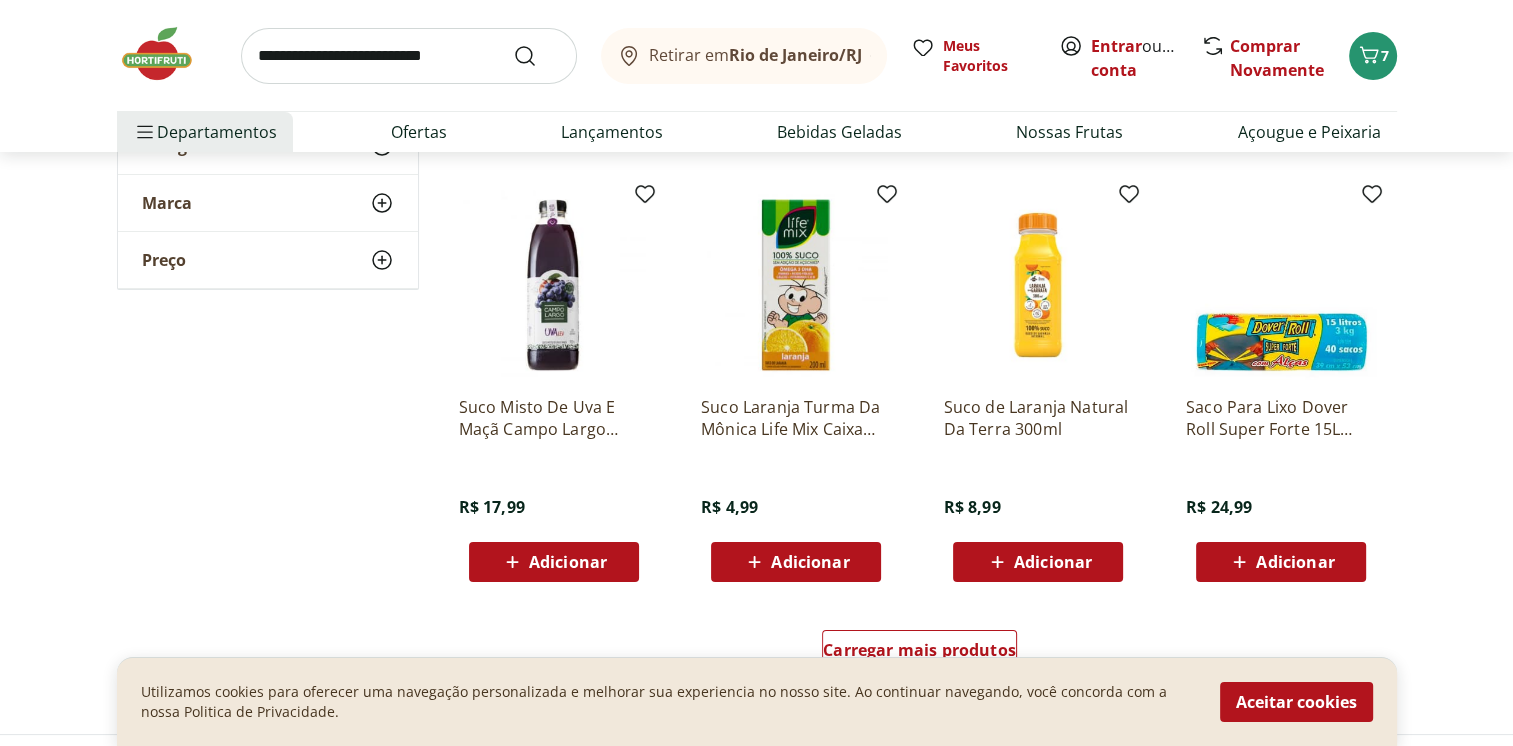 scroll, scrollTop: 7800, scrollLeft: 0, axis: vertical 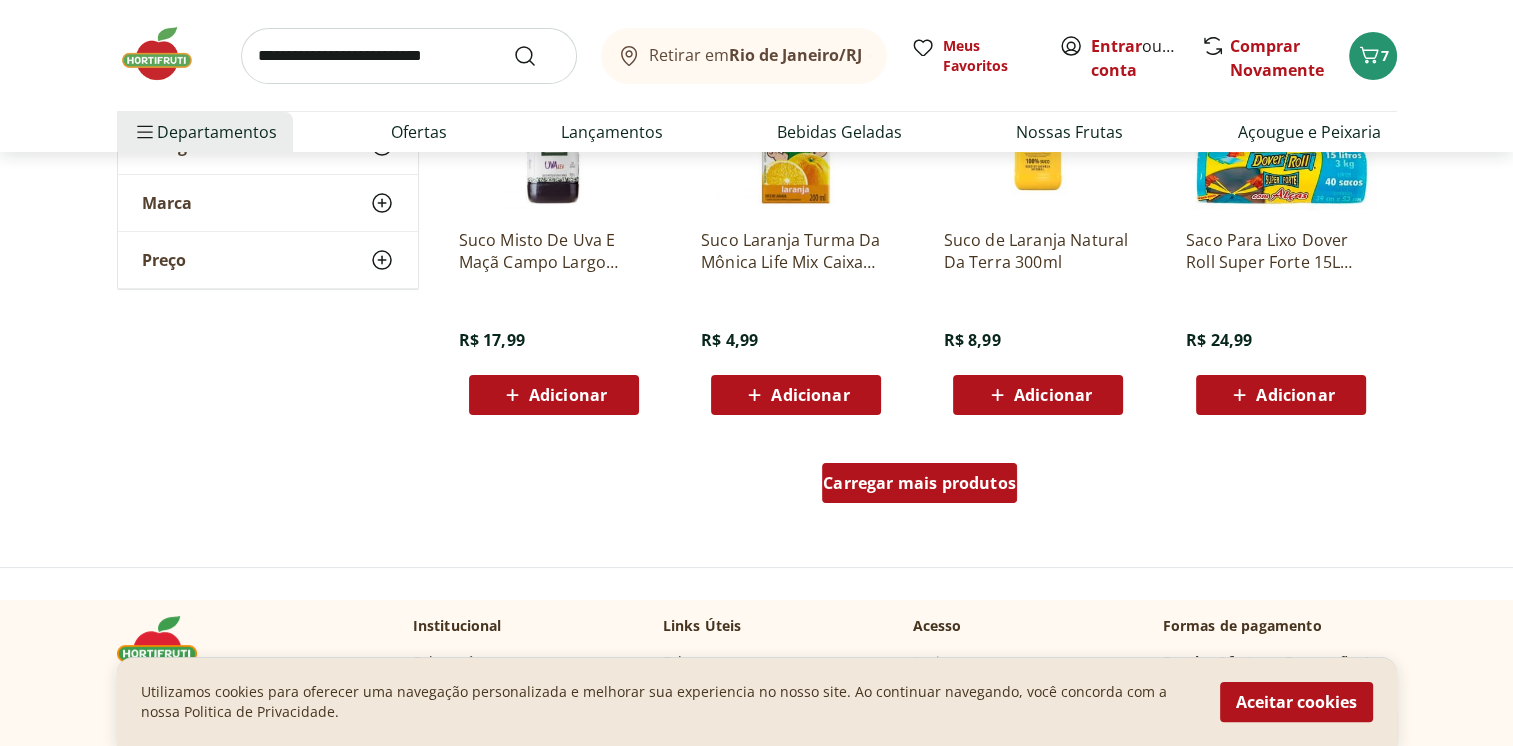 click on "Carregar mais produtos" at bounding box center (919, 483) 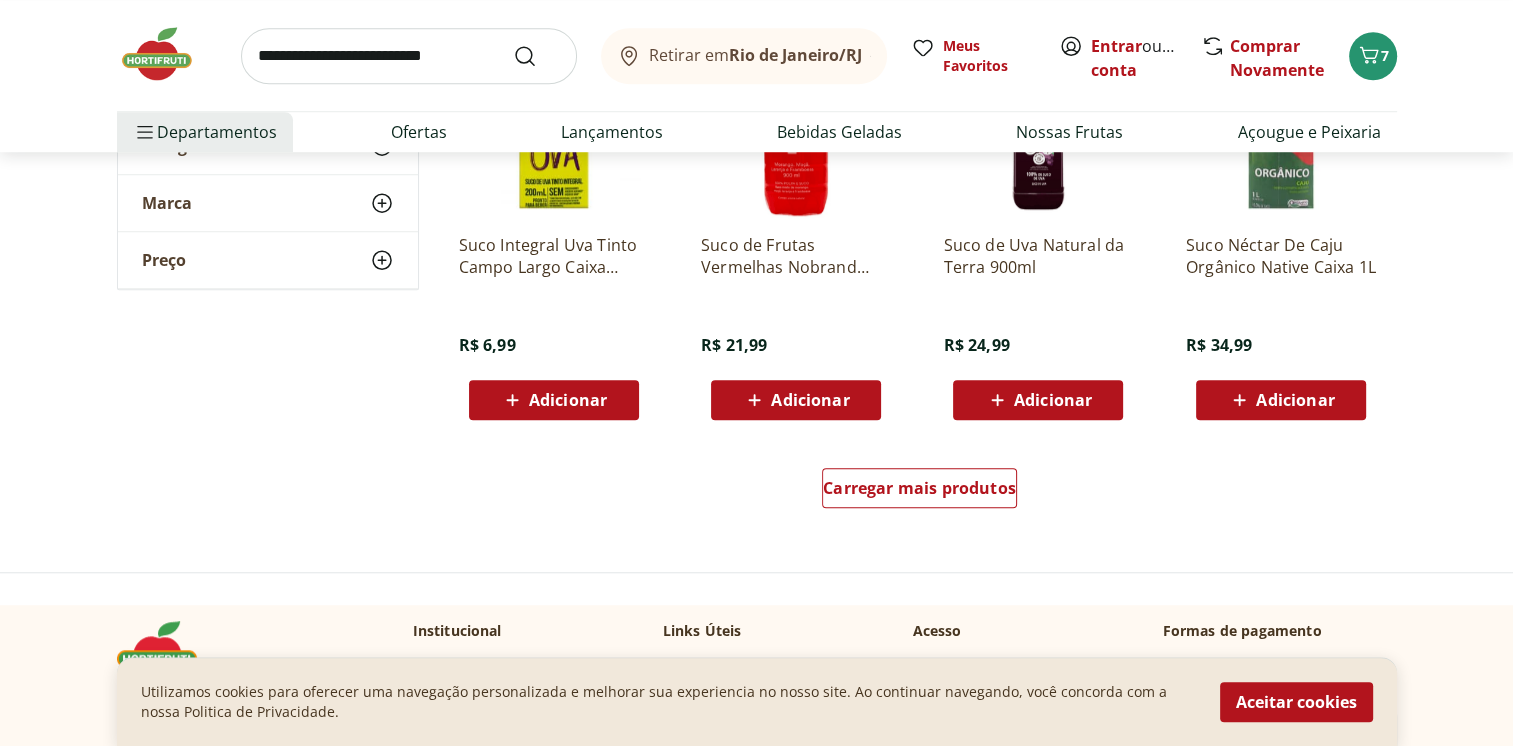 scroll, scrollTop: 9200, scrollLeft: 0, axis: vertical 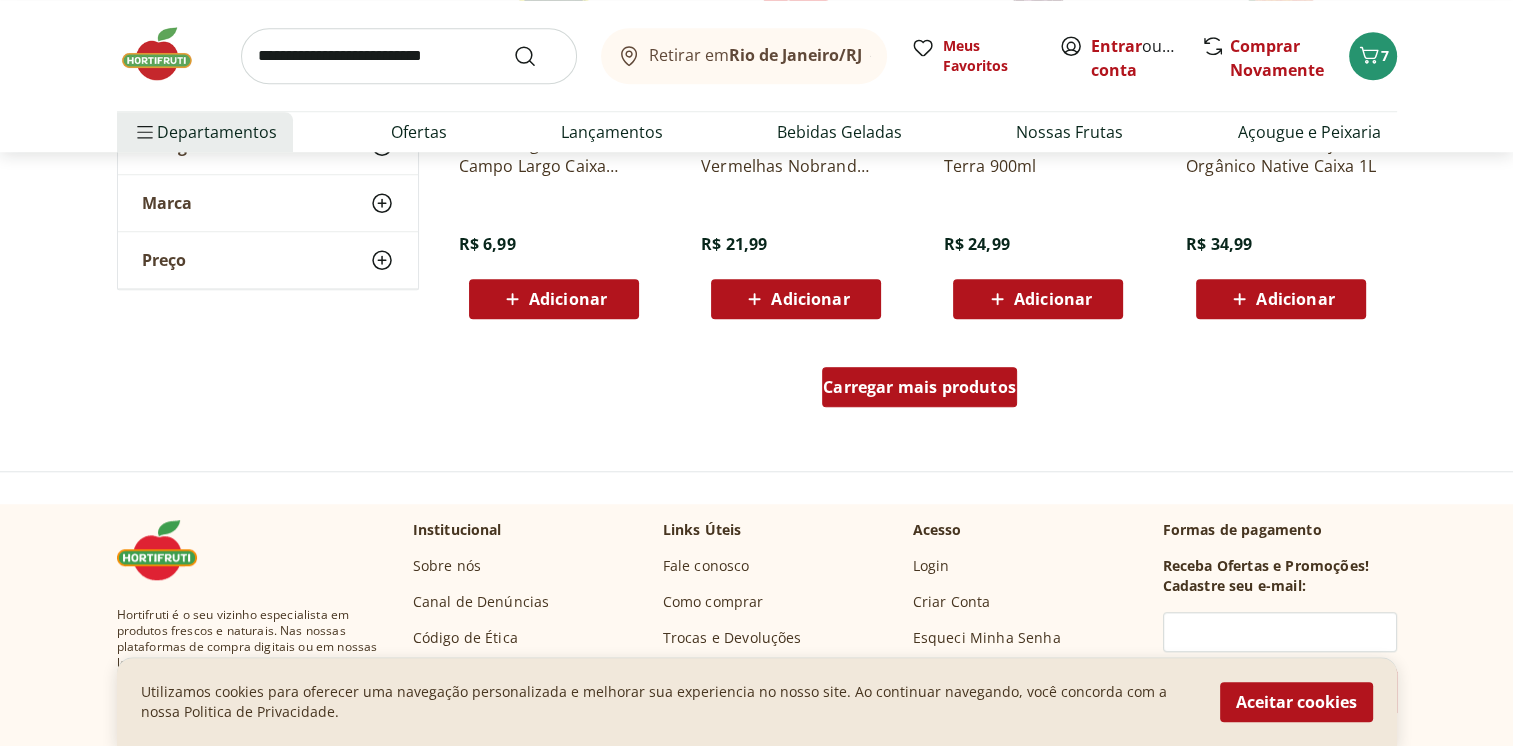 click on "Carregar mais produtos" at bounding box center [919, 387] 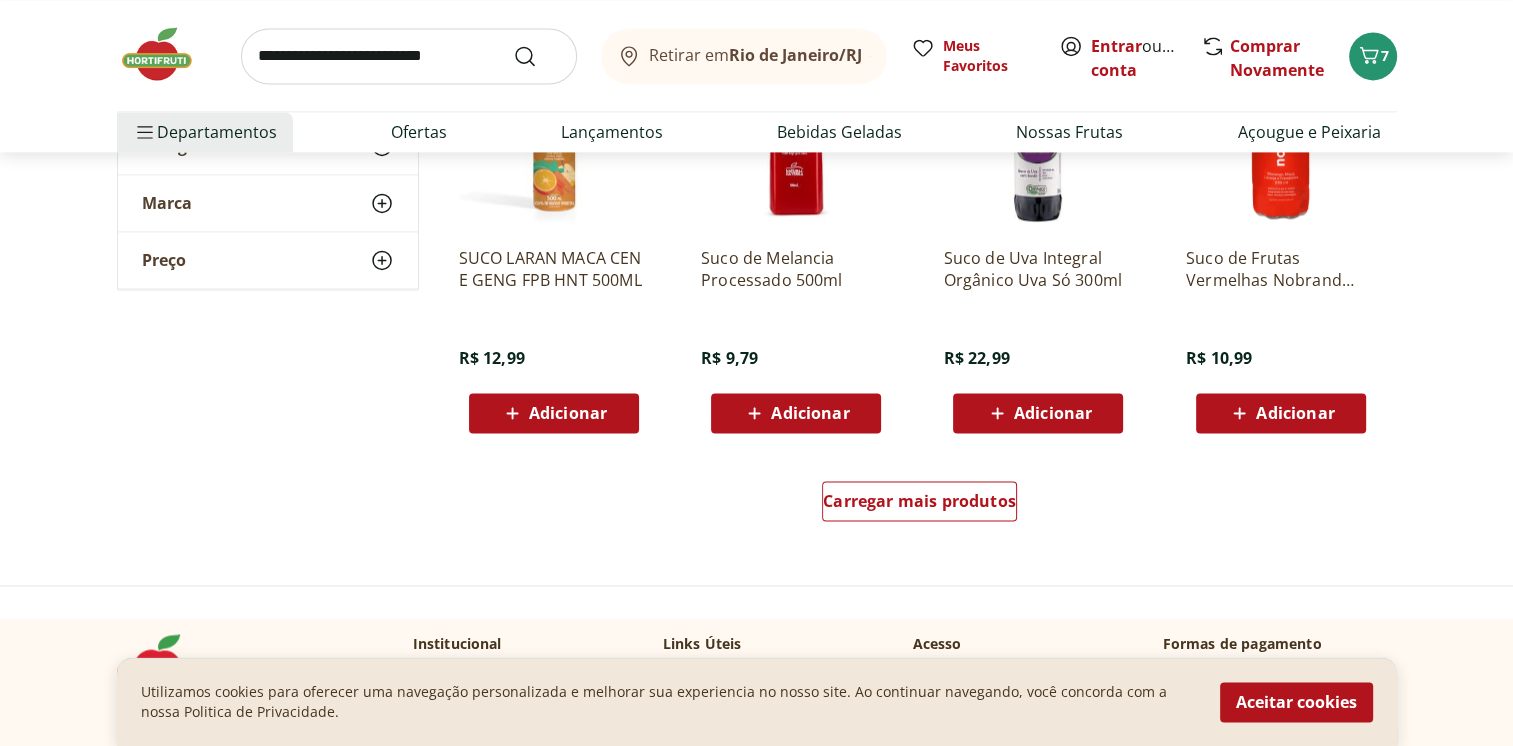 scroll, scrollTop: 10400, scrollLeft: 0, axis: vertical 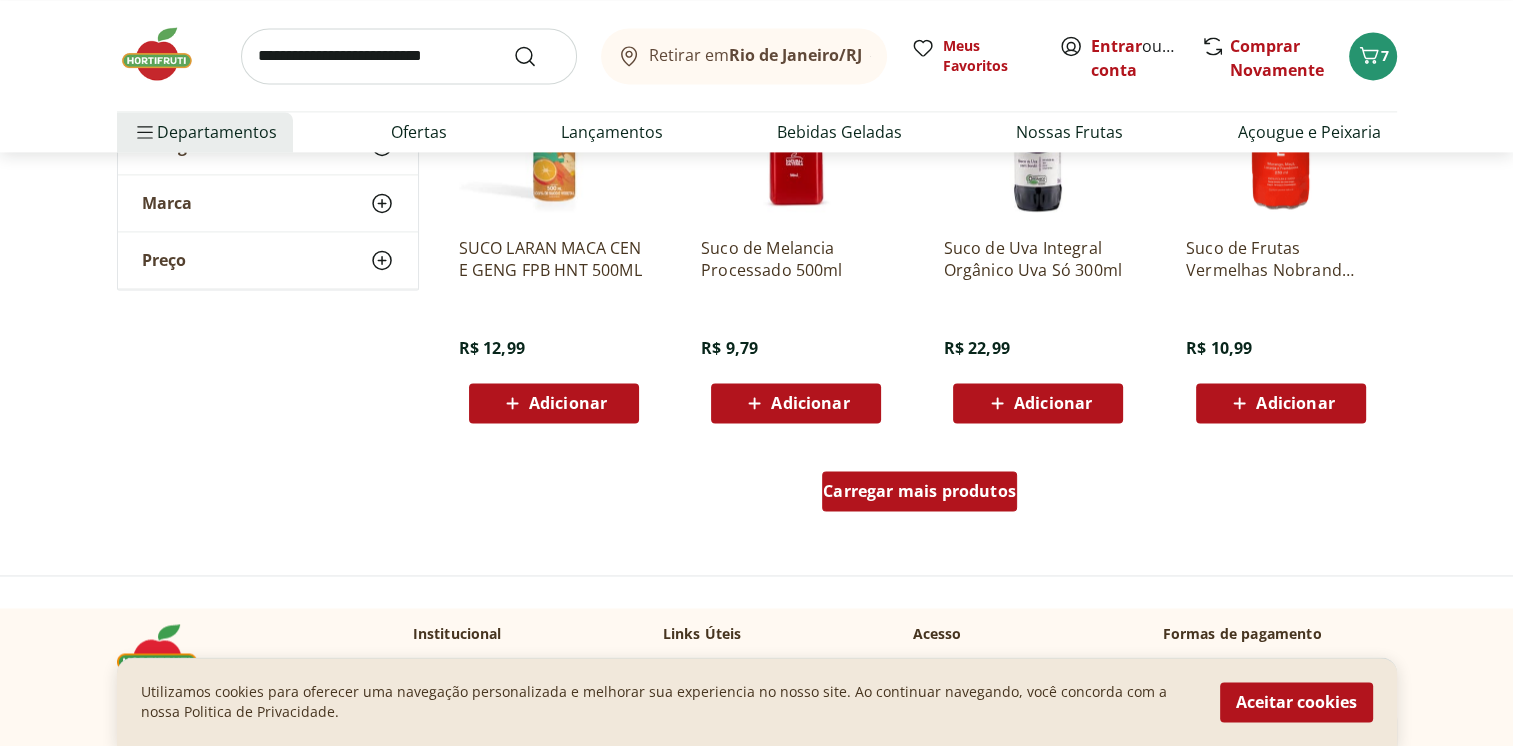 click on "Carregar mais produtos" at bounding box center [919, 491] 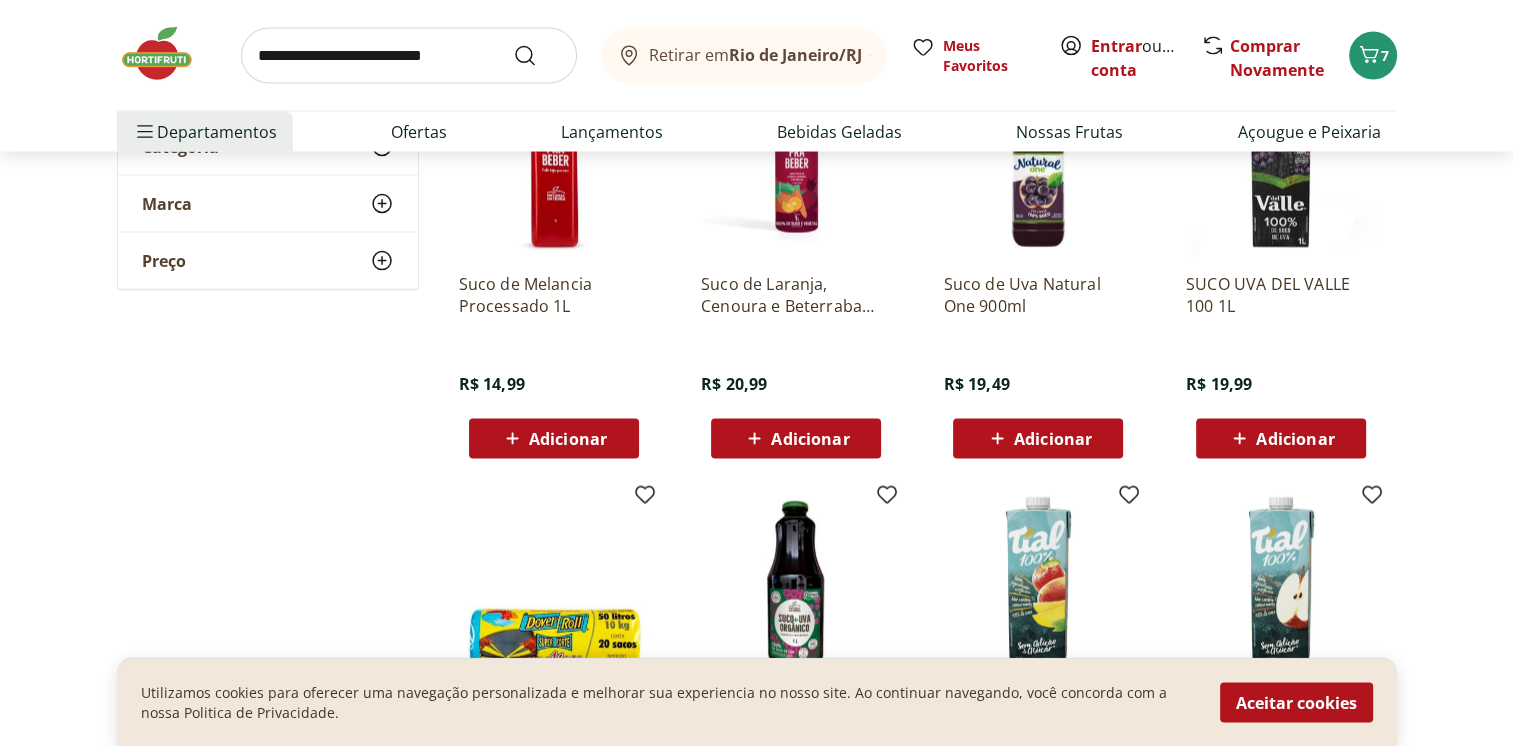 scroll, scrollTop: 3800, scrollLeft: 0, axis: vertical 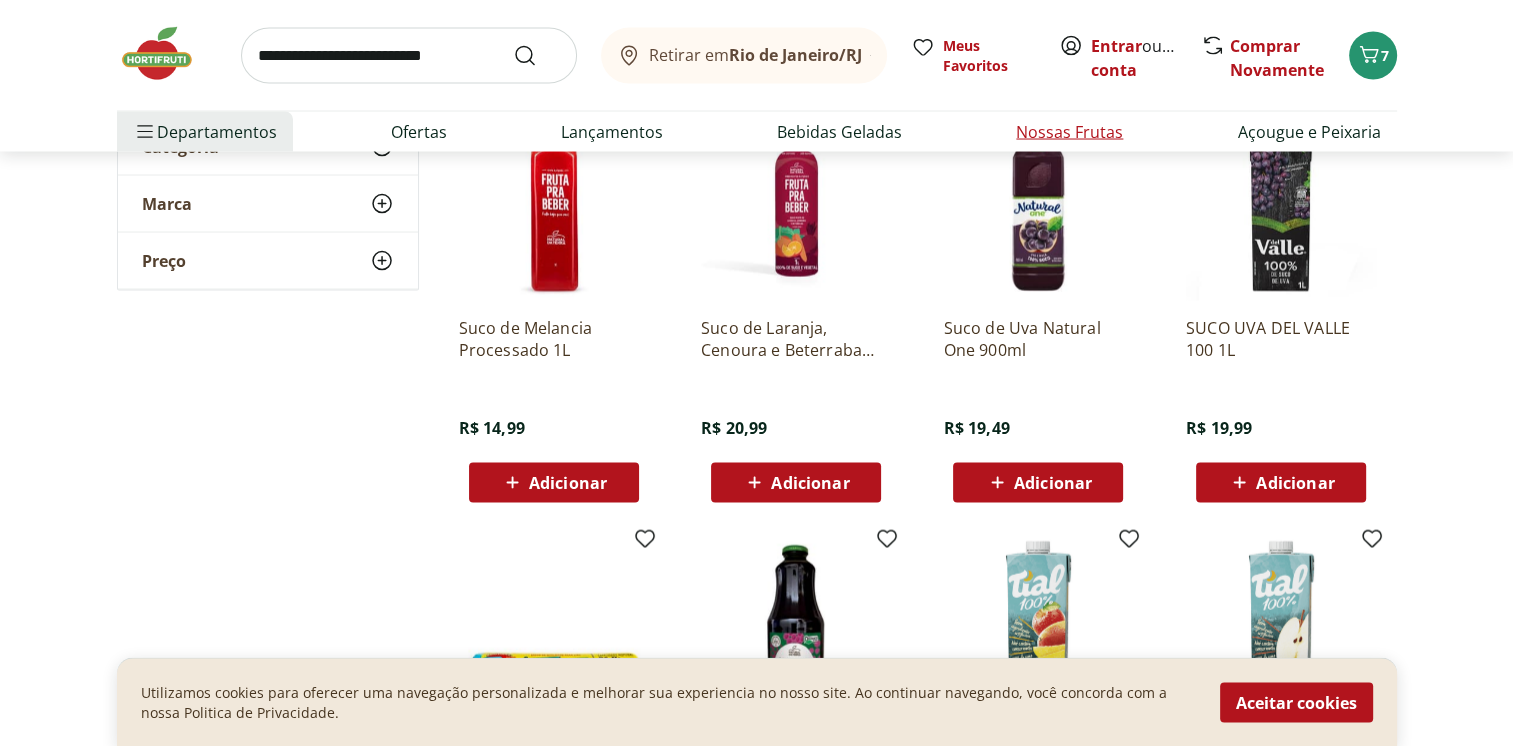 click on "Nossas Frutas" at bounding box center (1069, 132) 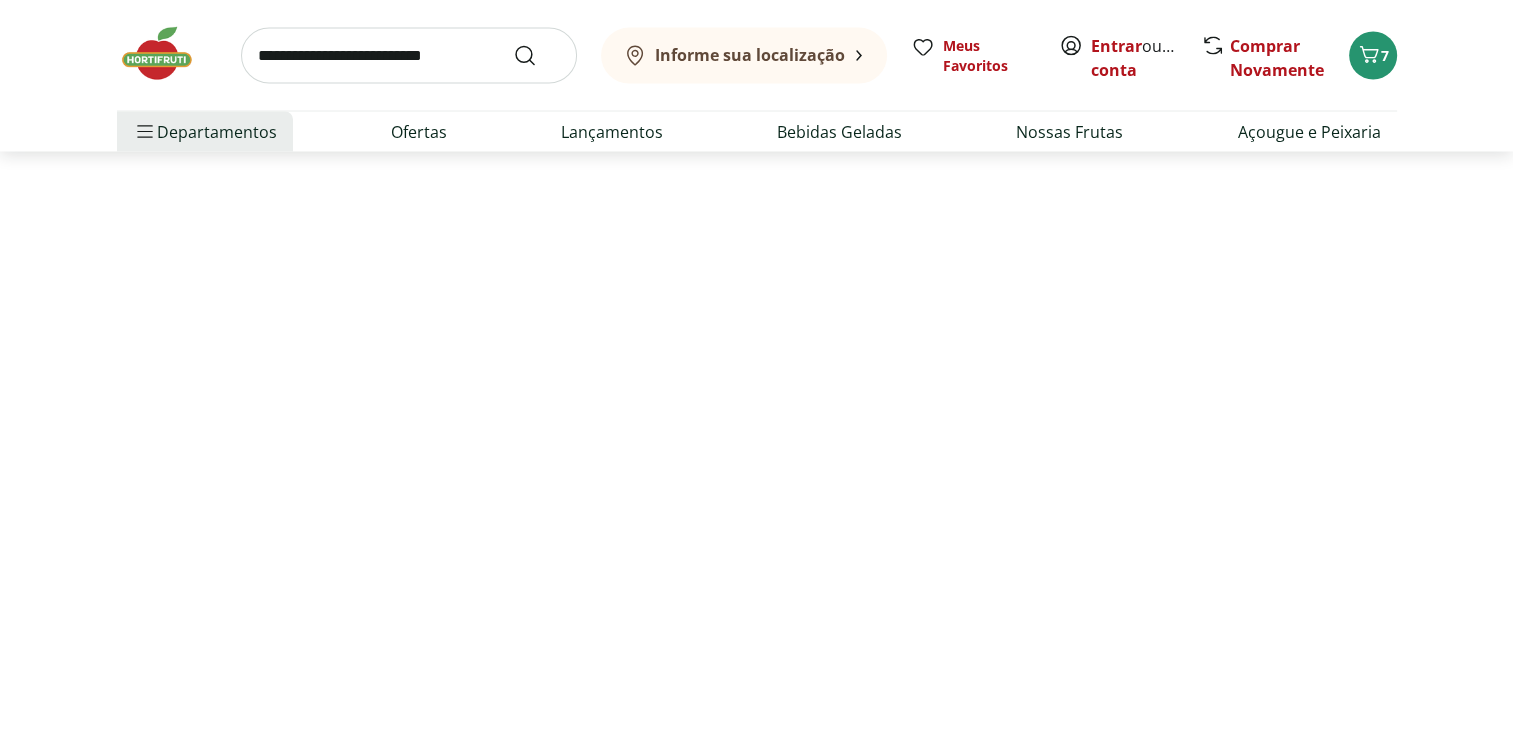 scroll, scrollTop: 0, scrollLeft: 0, axis: both 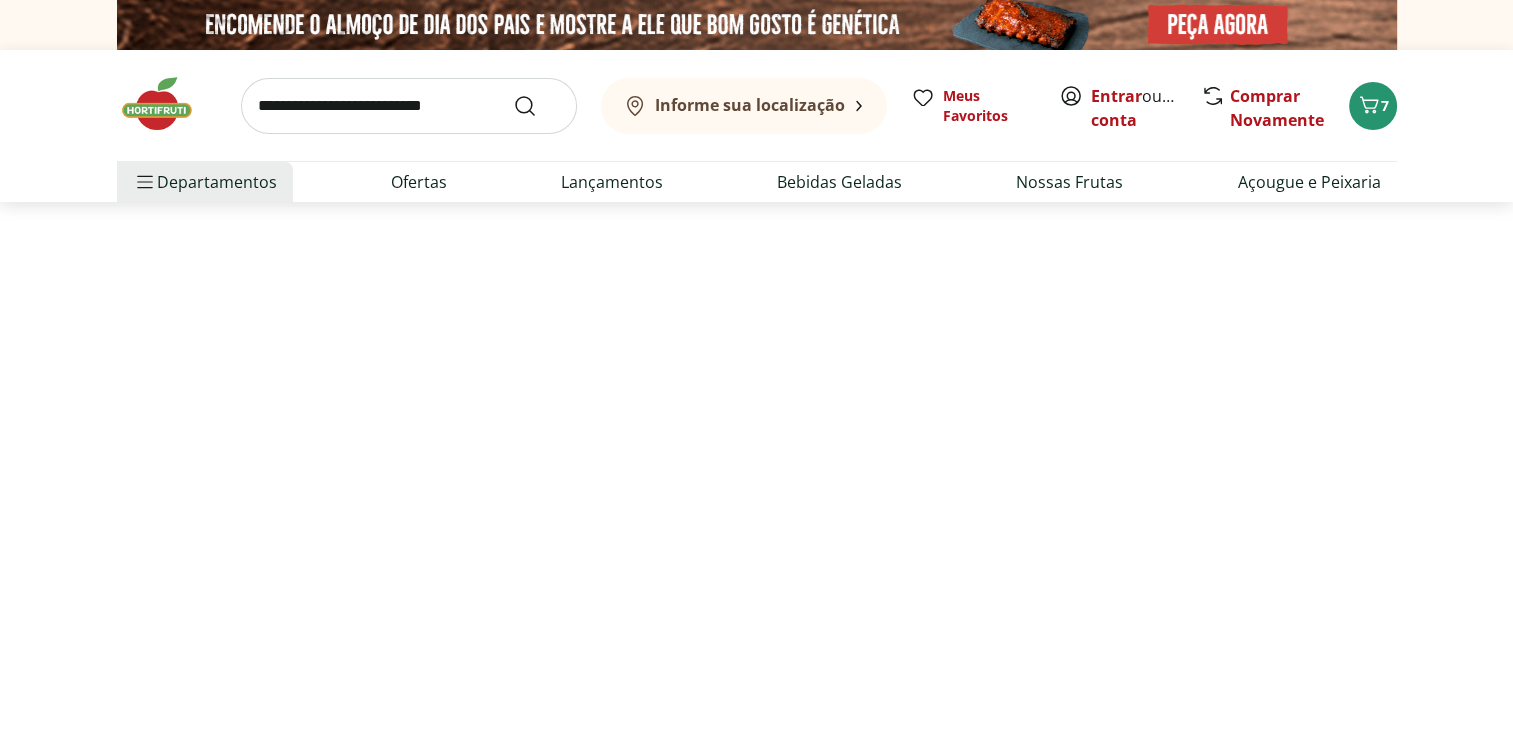 select on "**********" 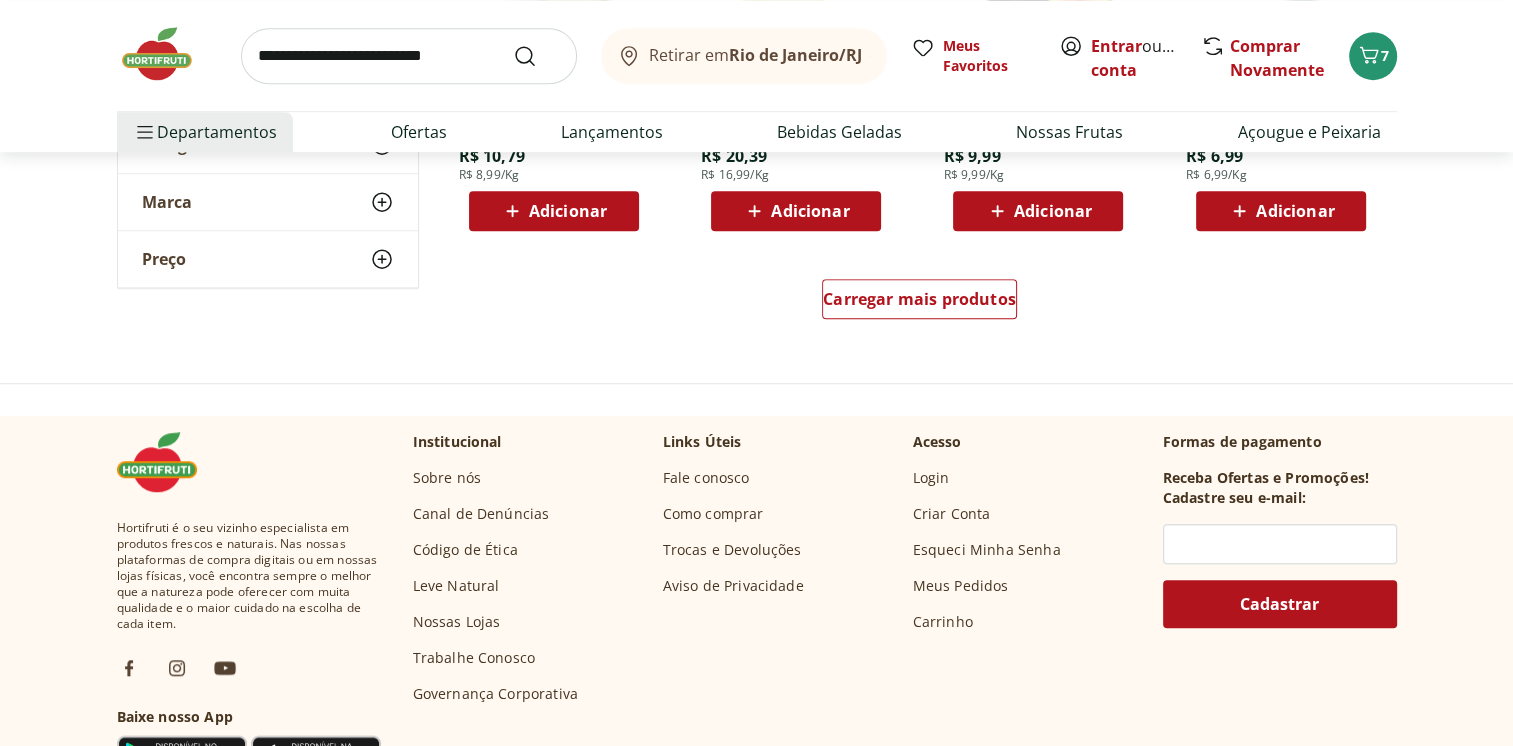 scroll, scrollTop: 1400, scrollLeft: 0, axis: vertical 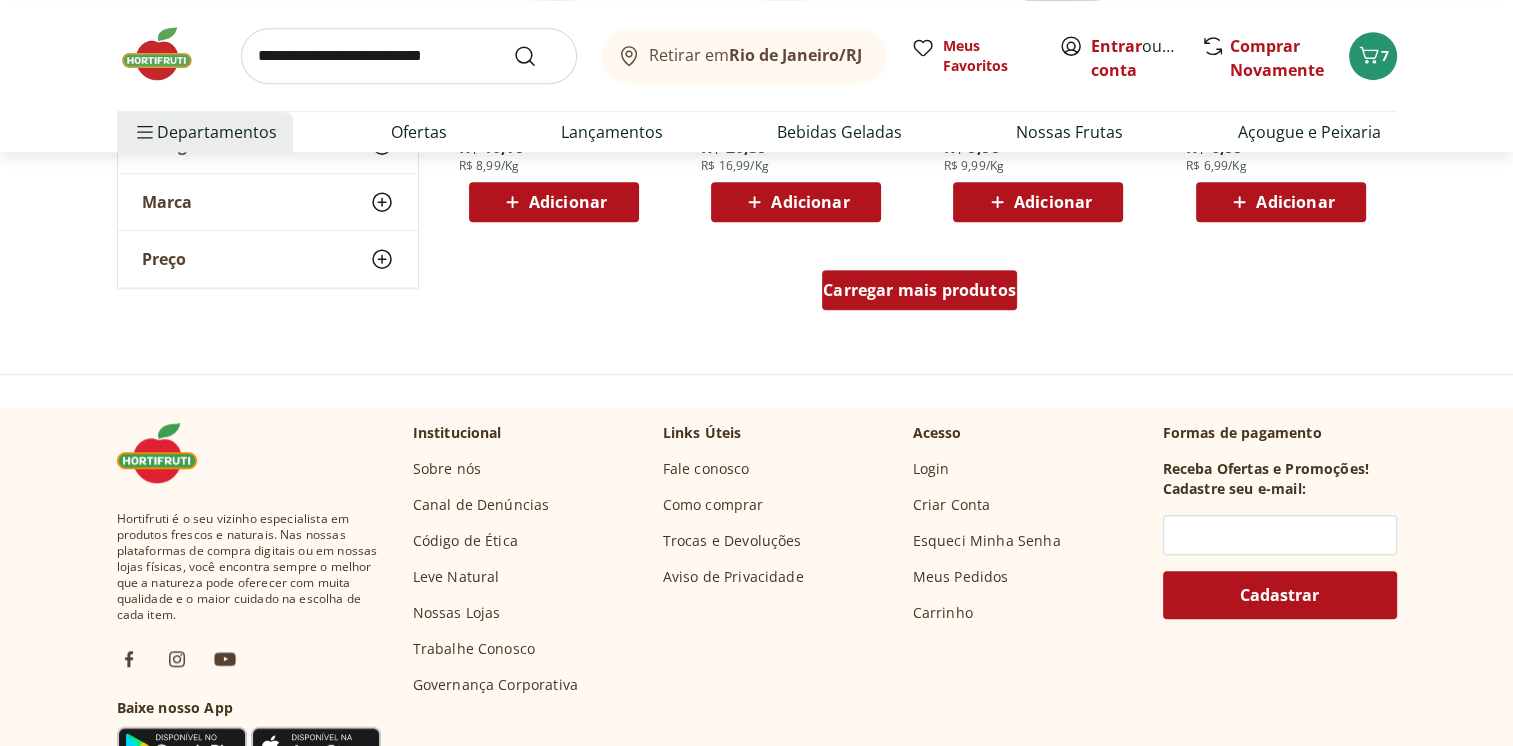 click on "Carregar mais produtos" at bounding box center [919, 290] 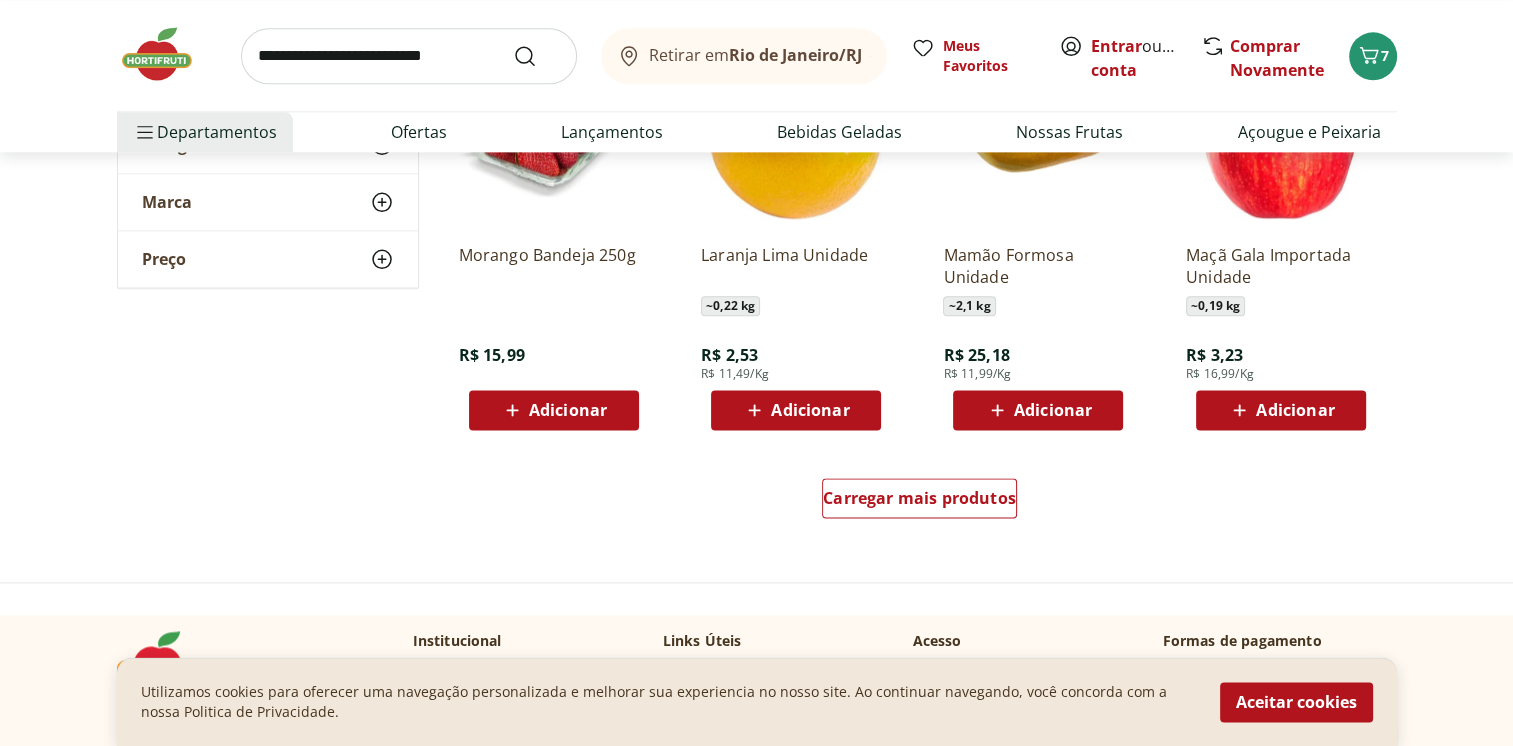 scroll, scrollTop: 2500, scrollLeft: 0, axis: vertical 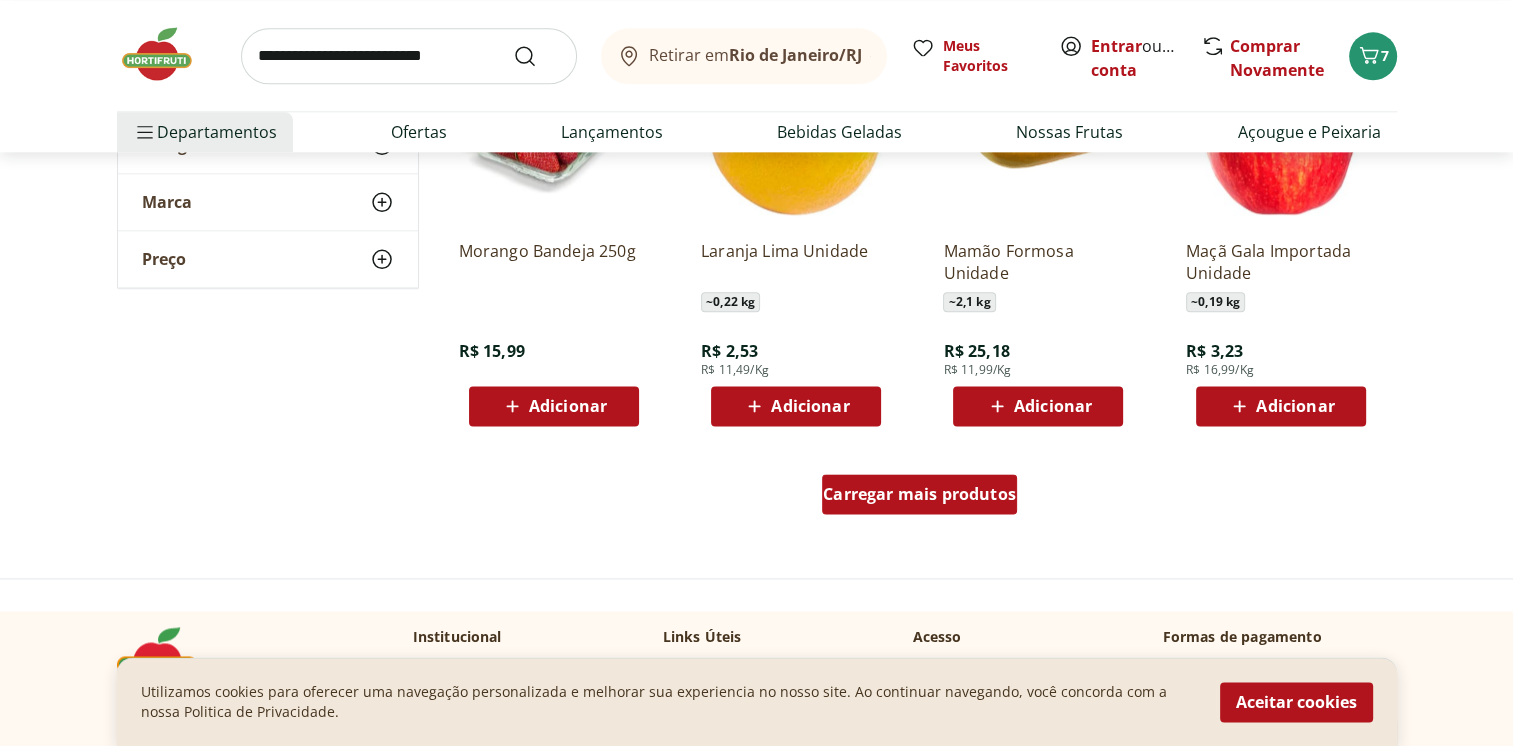 click on "Carregar mais produtos" at bounding box center [919, 494] 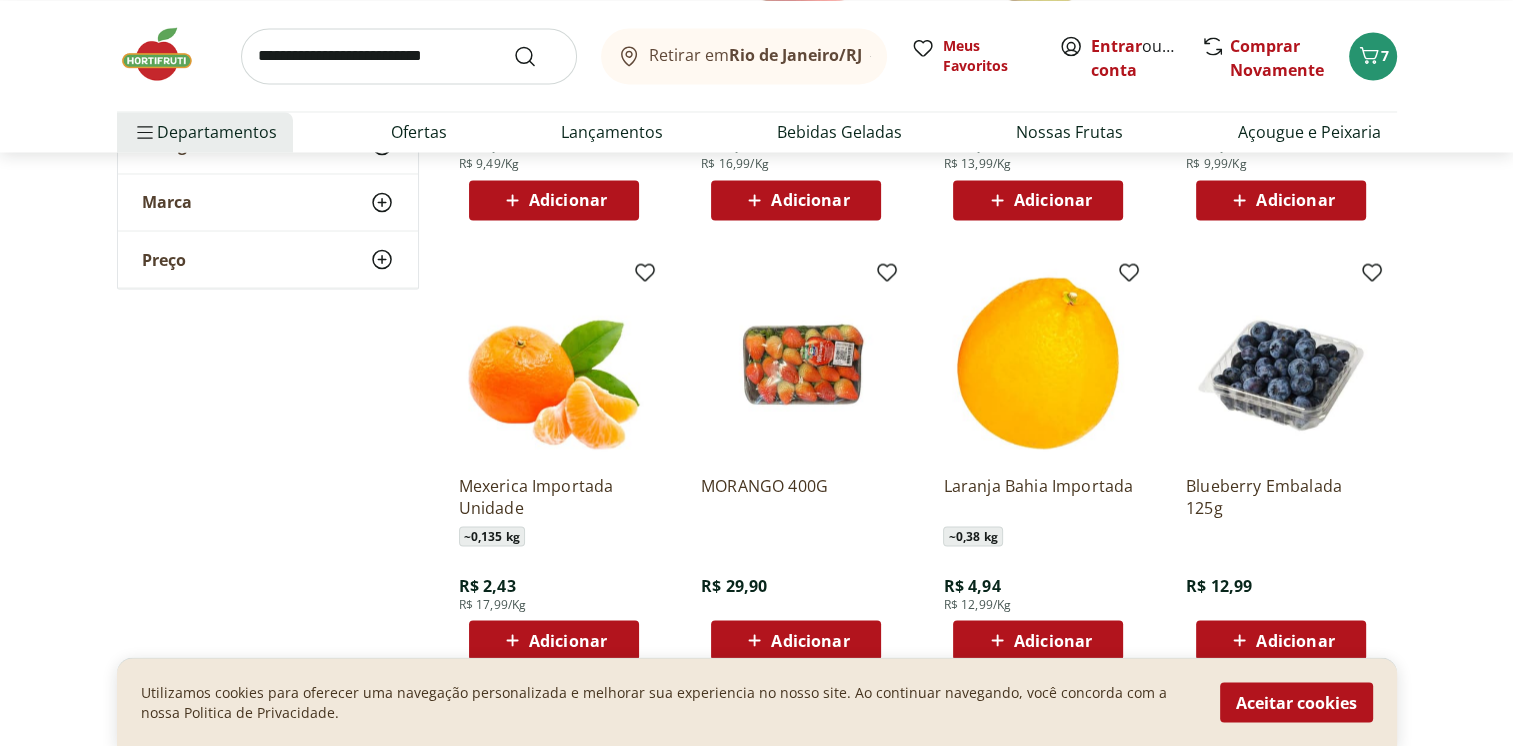 scroll, scrollTop: 3700, scrollLeft: 0, axis: vertical 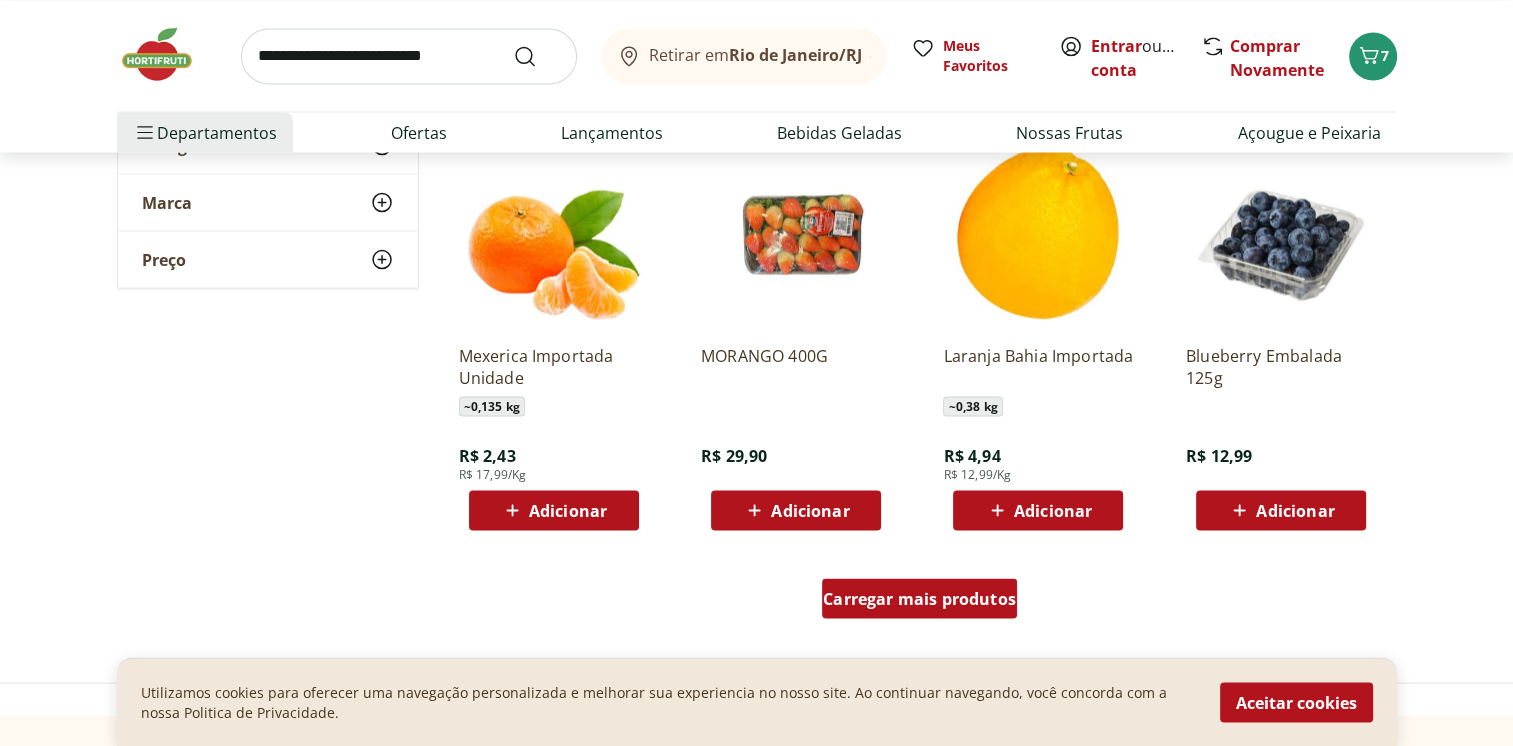 click on "Carregar mais produtos" at bounding box center [919, 598] 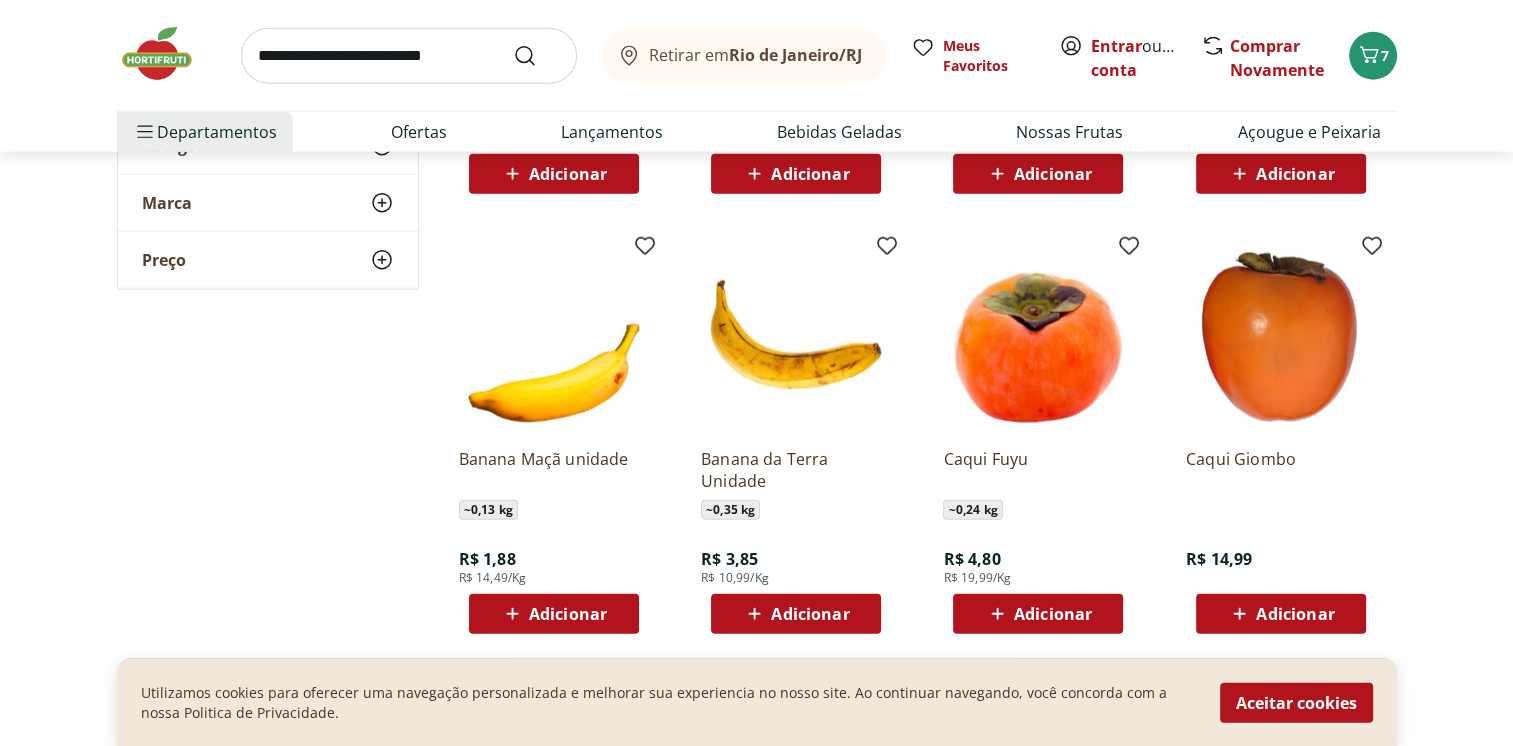 scroll, scrollTop: 5100, scrollLeft: 0, axis: vertical 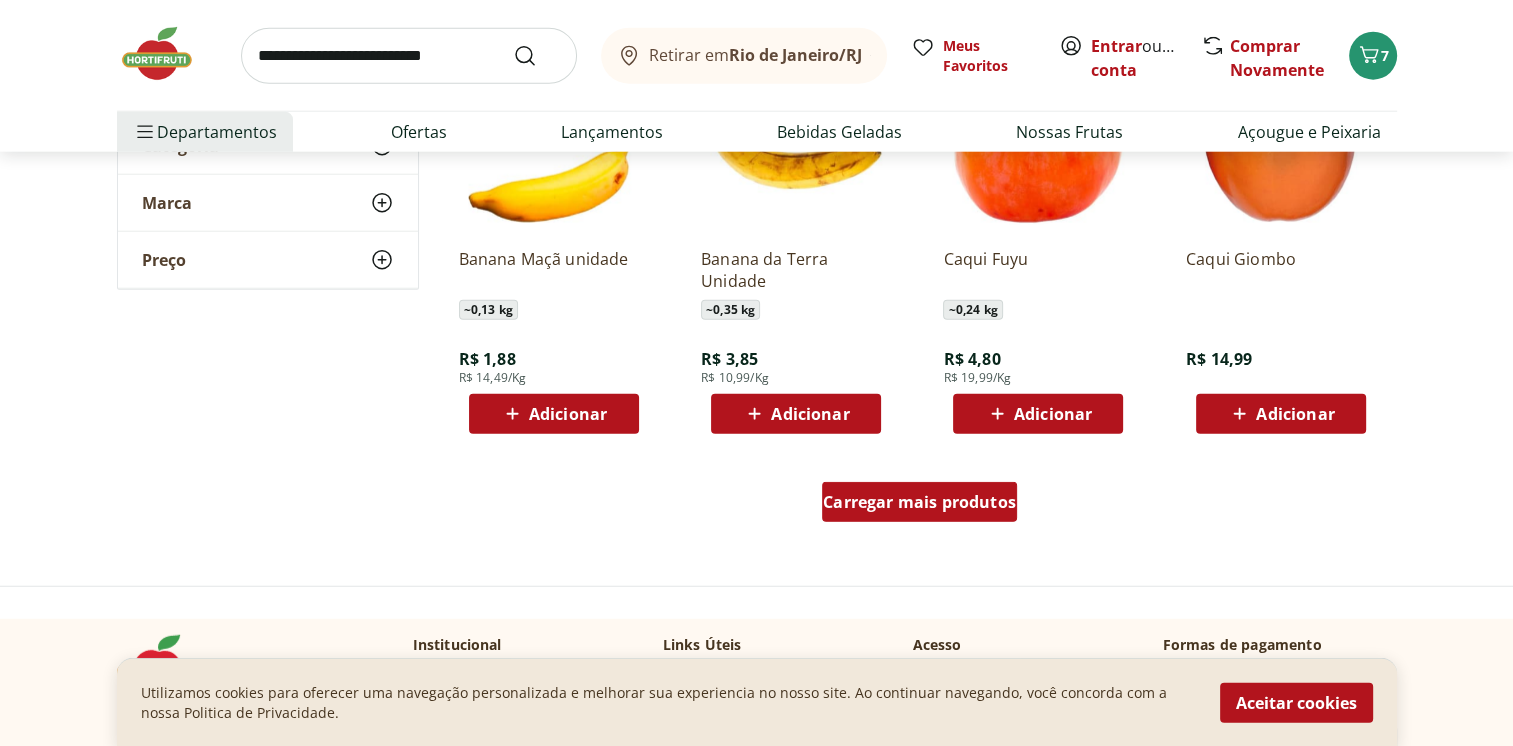 click on "Carregar mais produtos" at bounding box center [919, 502] 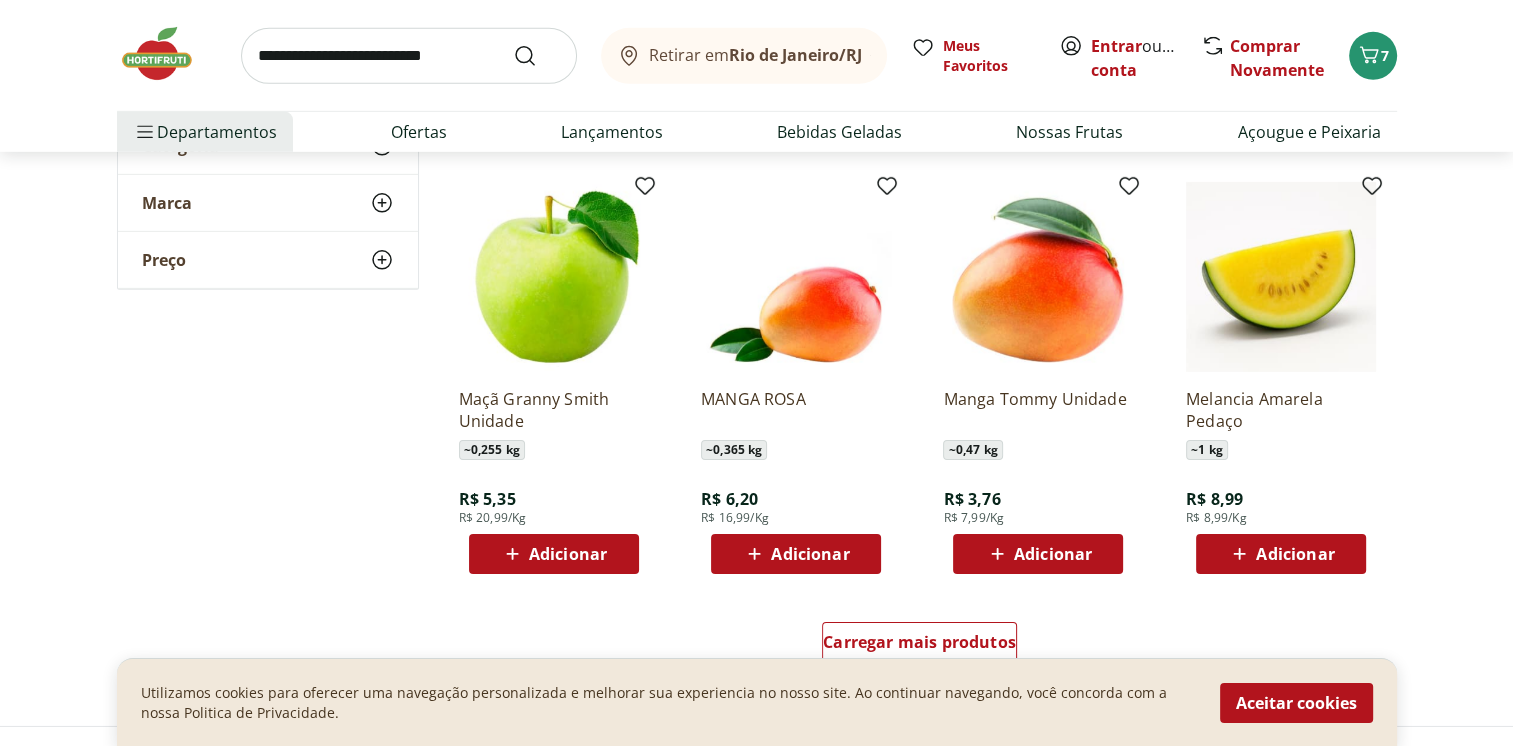 scroll, scrollTop: 6400, scrollLeft: 0, axis: vertical 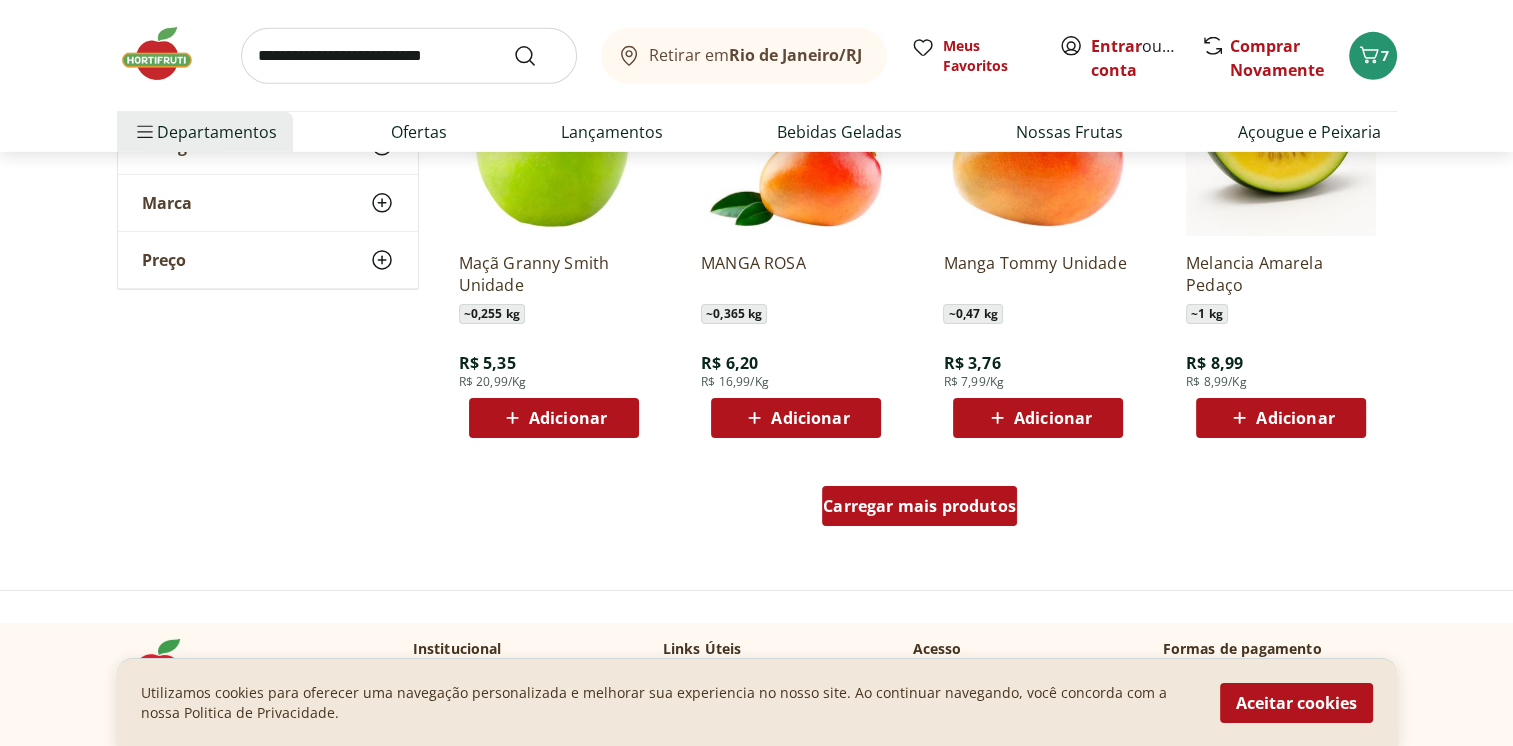 click on "Carregar mais produtos" at bounding box center (919, 506) 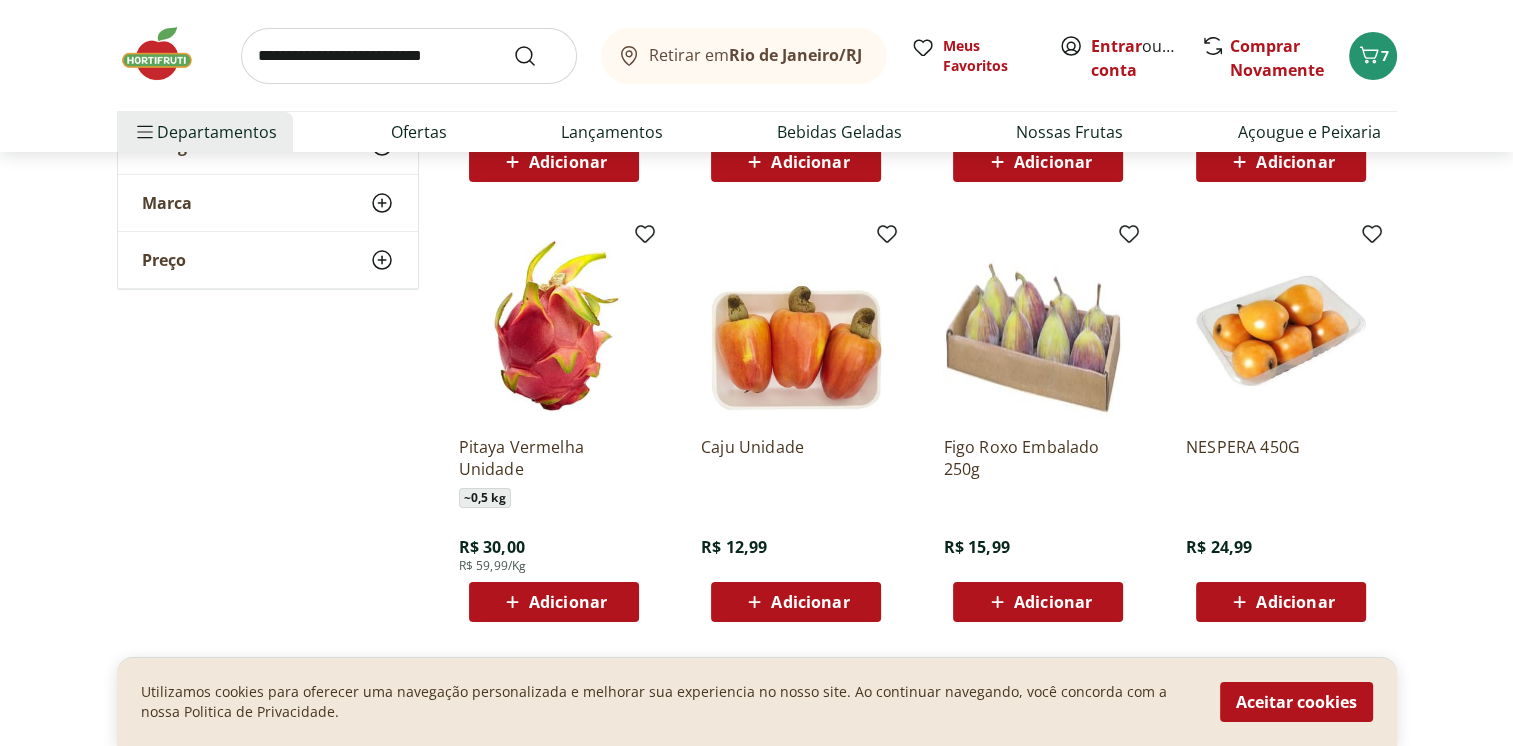 scroll, scrollTop: 7700, scrollLeft: 0, axis: vertical 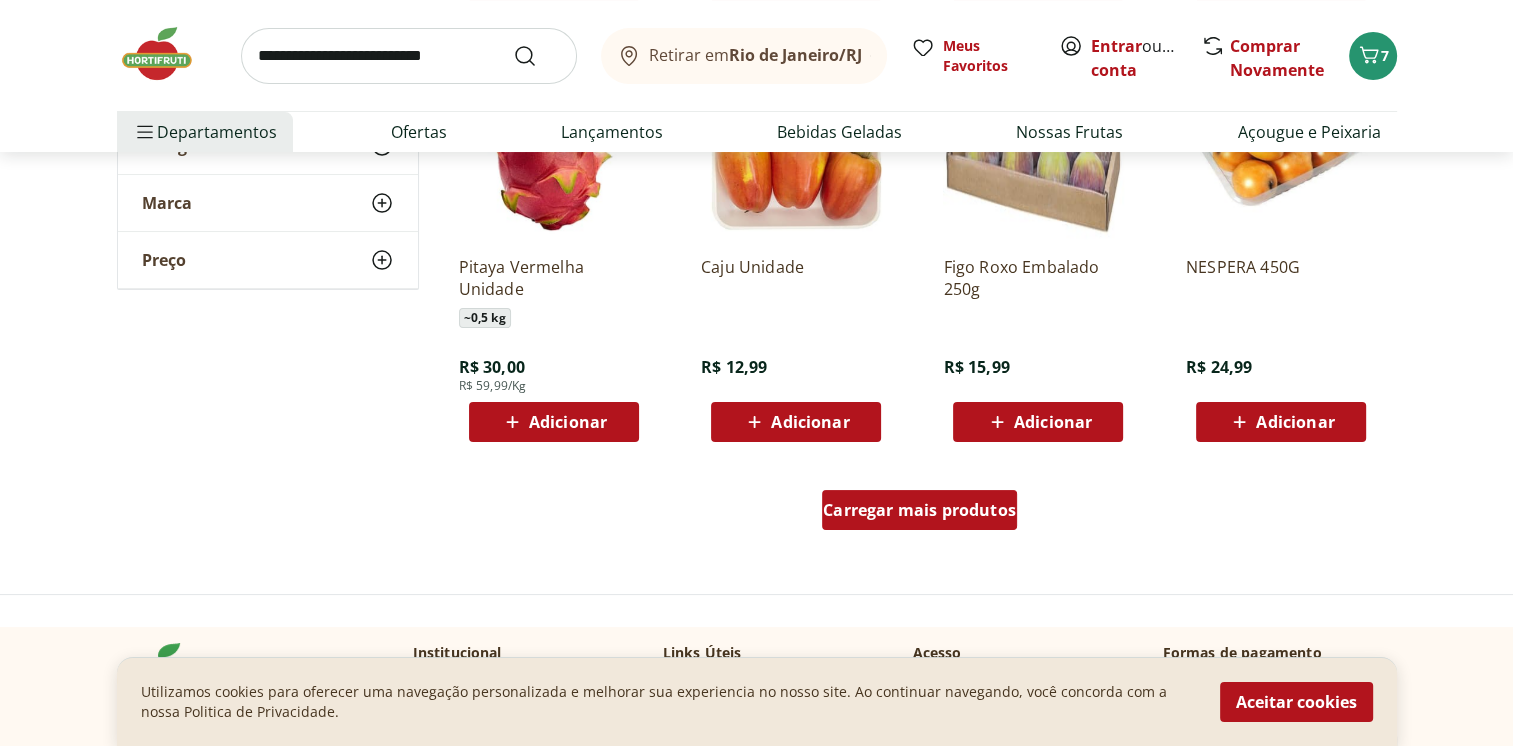 click on "Carregar mais produtos" at bounding box center (919, 510) 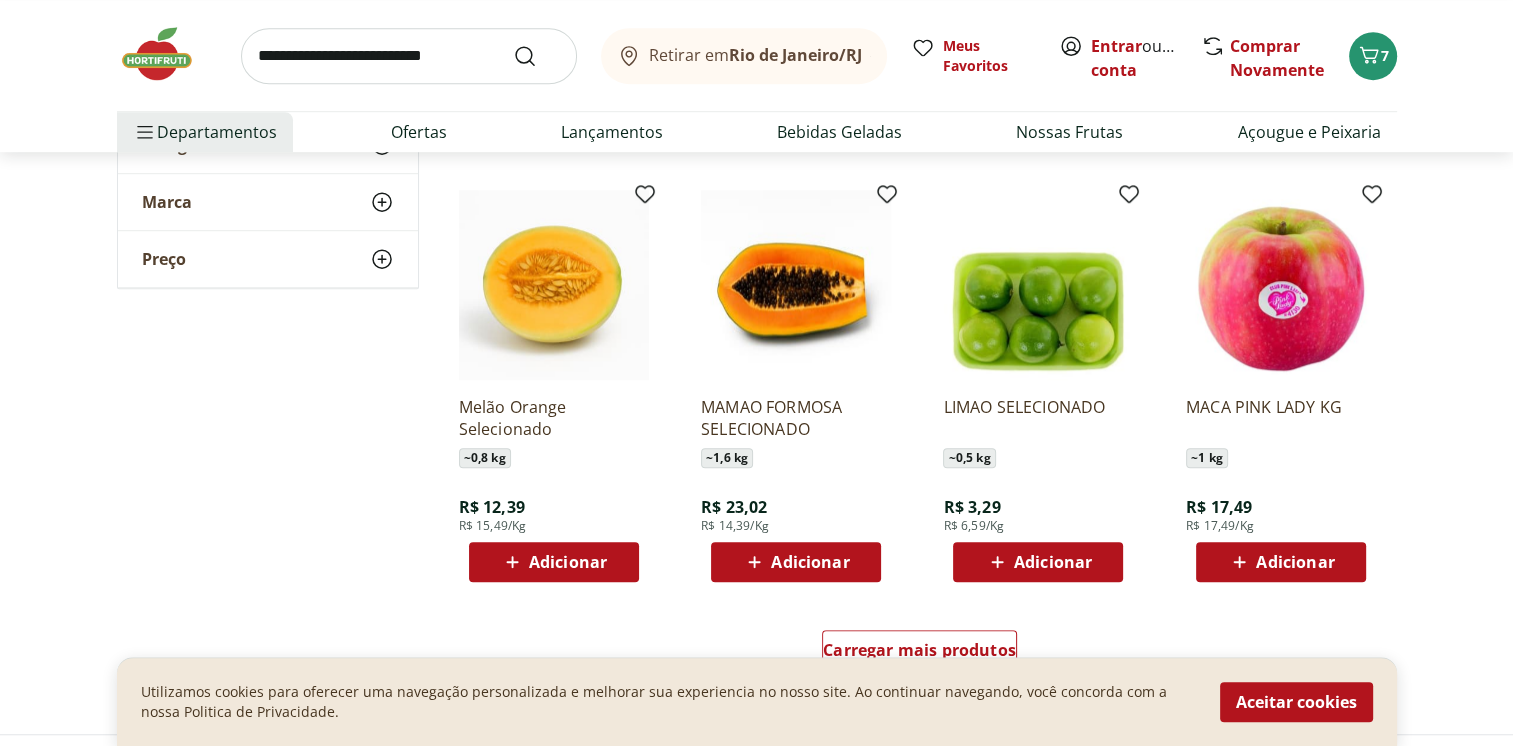 scroll, scrollTop: 9000, scrollLeft: 0, axis: vertical 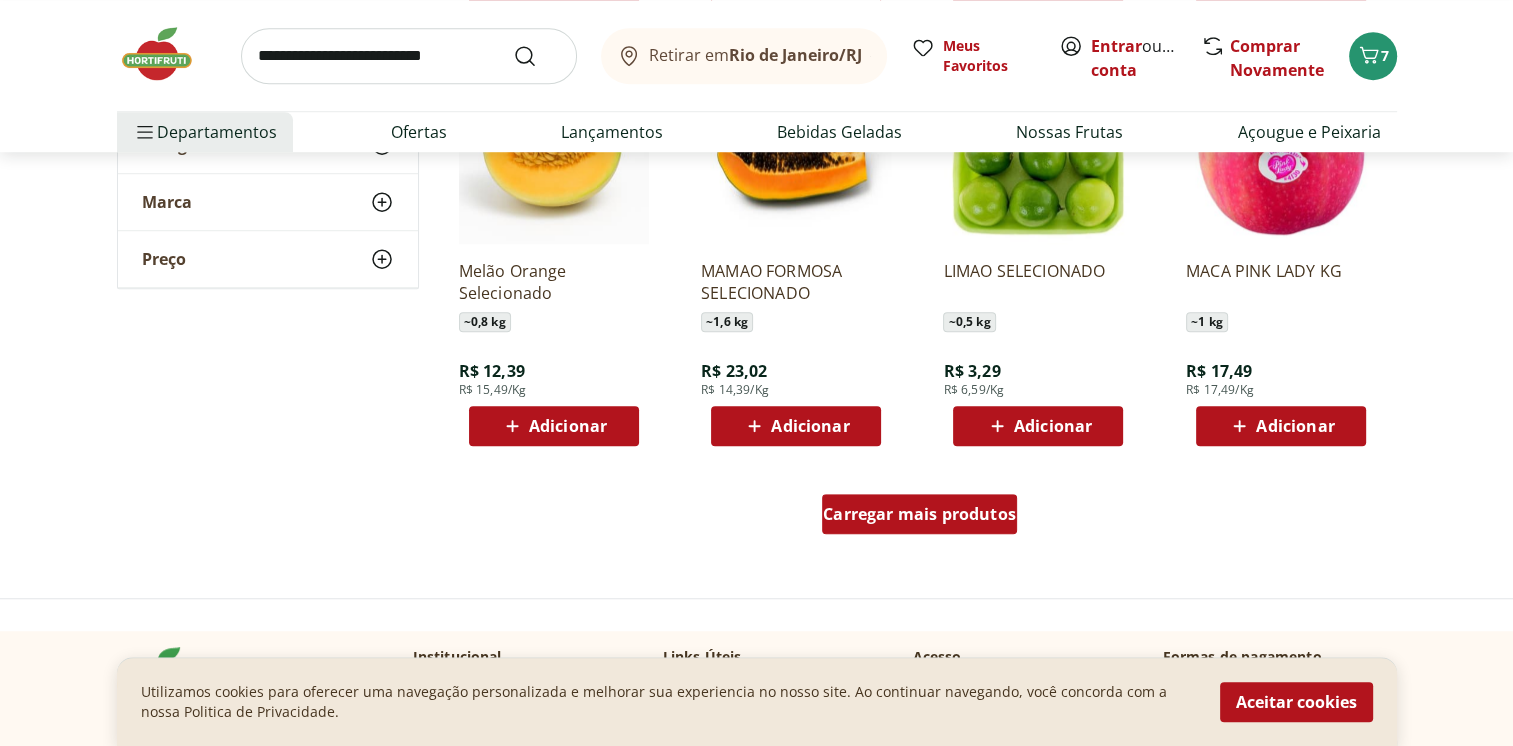 click on "Carregar mais produtos" at bounding box center [919, 514] 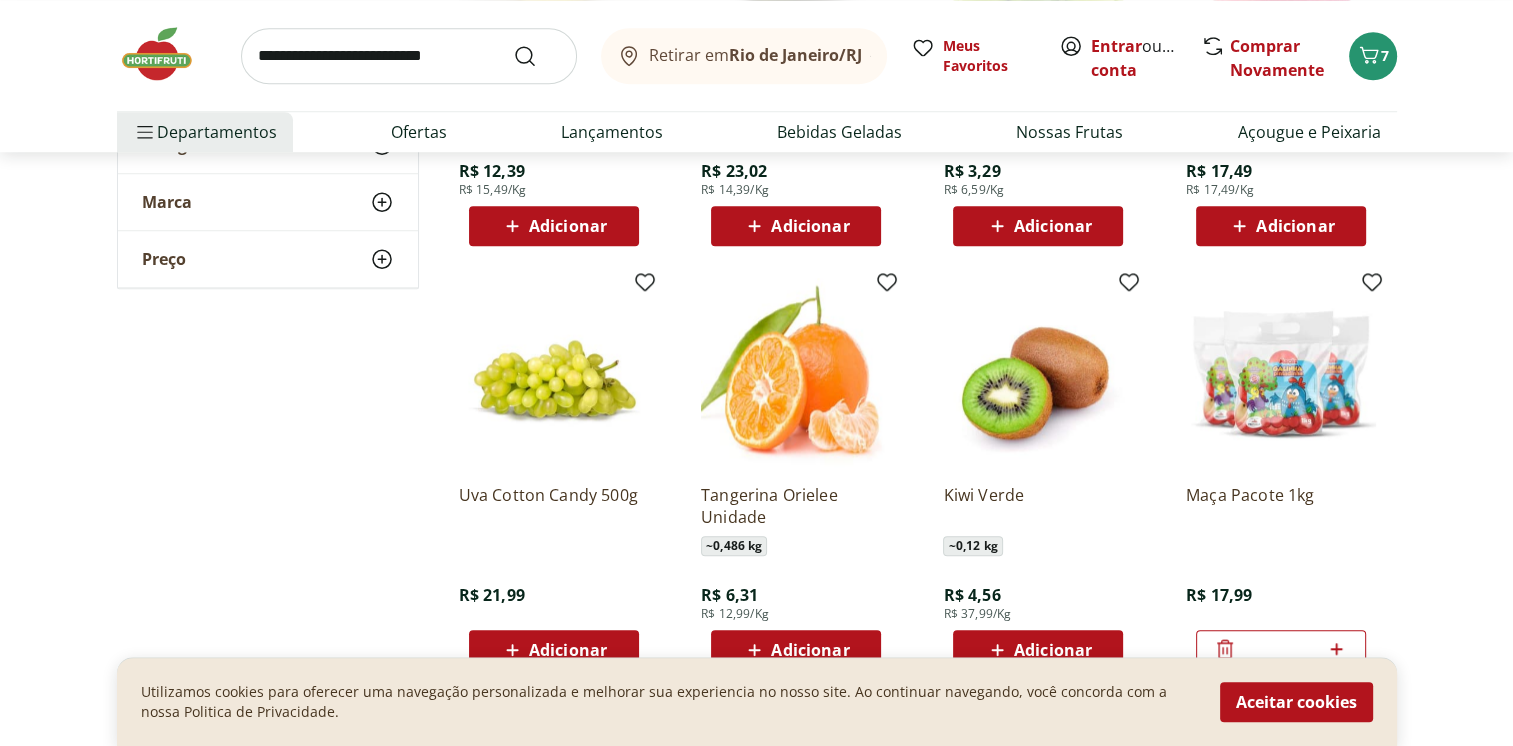 scroll, scrollTop: 9400, scrollLeft: 0, axis: vertical 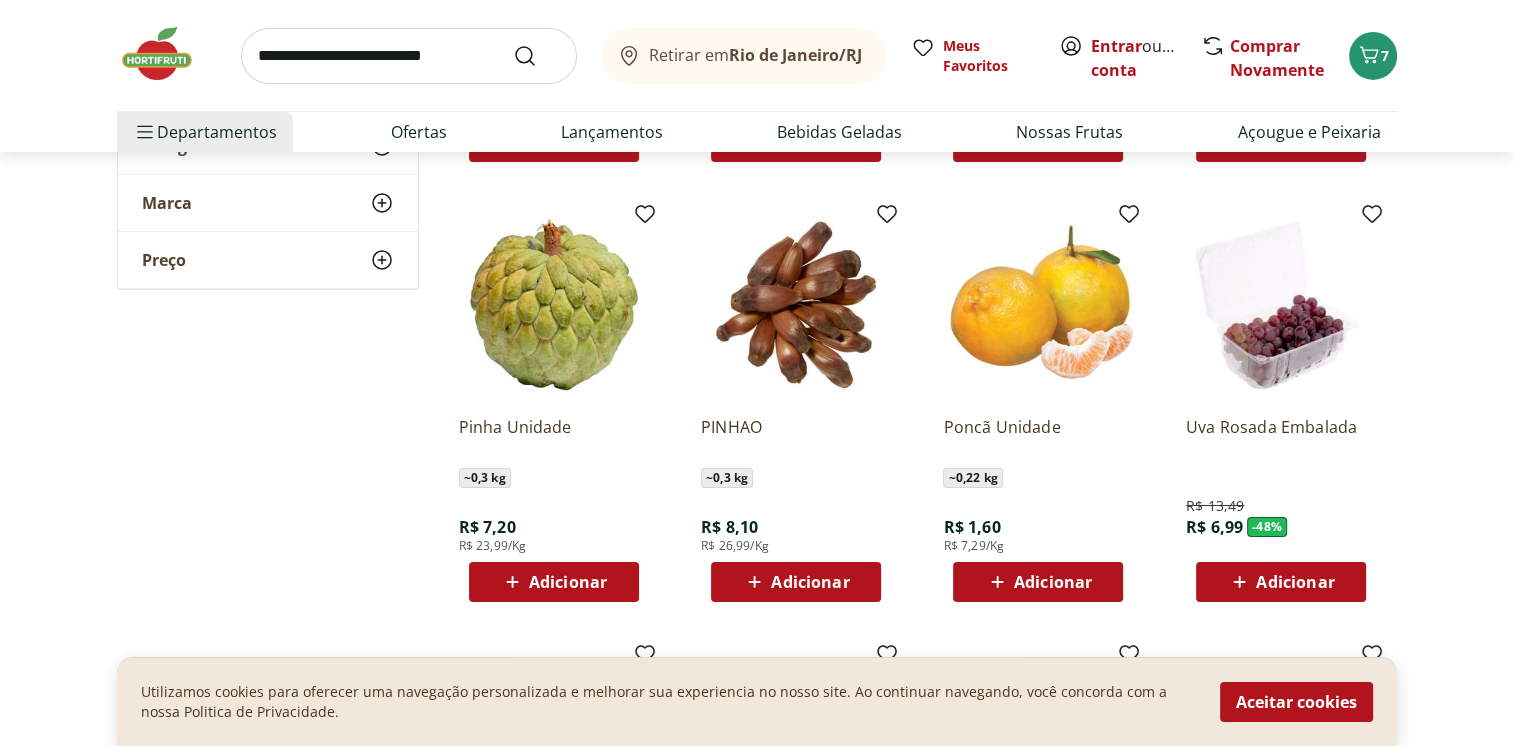 click on "Adicionar" at bounding box center [1053, 582] 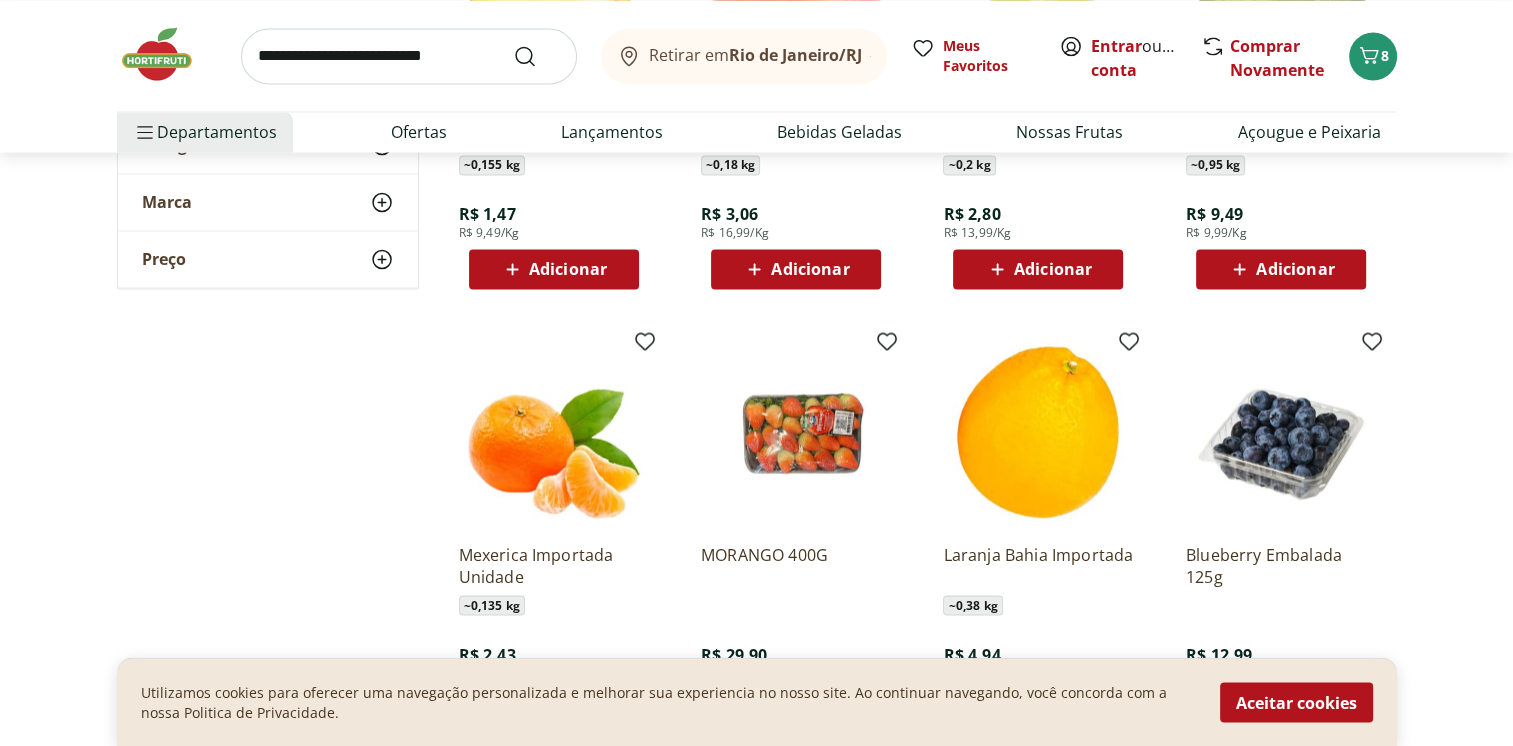 scroll, scrollTop: 3500, scrollLeft: 0, axis: vertical 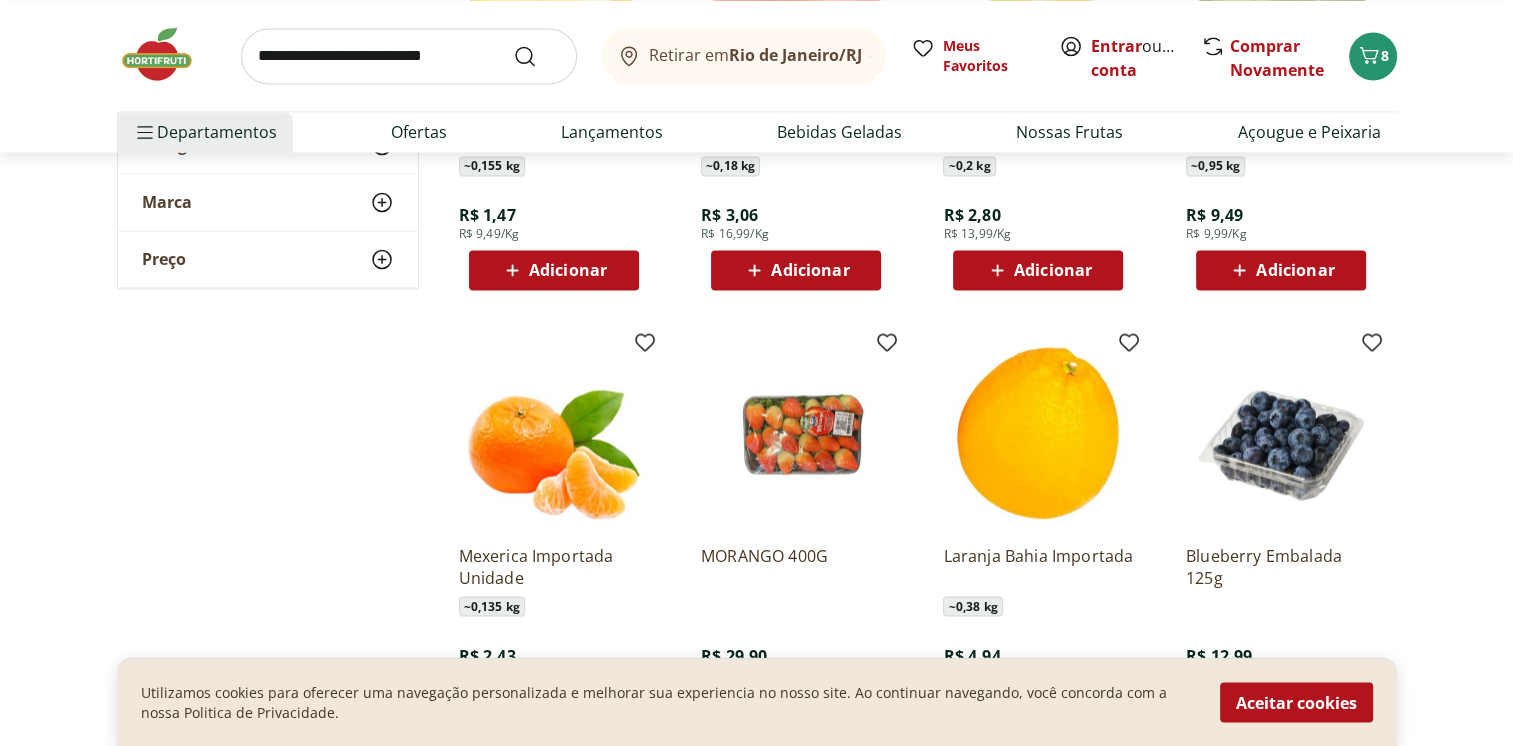 click on "Retirar em  Rio de Janeiro/RJ Entrar  ou  Criar conta 8 Retirar em  Rio de Janeiro/RJ Meus Favoritos Entrar  ou  Criar conta Comprar Novamente 8  Departamentos Nossa Marca Nossa Marca Ver tudo do departamento Açougue & Peixaria Congelados e Refrigerados Frutas, Legumes e Verduras Orgânicos Mercearia Sorvetes Hortifruti Hortifruti Ver tudo do departamento Cogumelos Frutas Legumes Ovos Temperos Frescos Verduras Orgânicos Orgânicos Ver tudo do departamento Bebidas Orgânicas Frutas Orgânicas Legumes Orgânicos Ovos Orgânicos Perecíveis Orgânicos Verduras Orgânicas Temperos Frescos Açougue e Peixaria Açougue e Peixaria Ver tudo do departamento Aves Bovinos Exóticos Frutos do Mar Linguiça e Salsicha Peixes Salgados e Defumados Suínos Prontinhos Prontinhos Ver tudo do departamento Frutas Cortadinhas Pré Preparados Prontos para Consumo Saladas Sucos e Água de Coco Padaria Padaria Ver tudo do departamento Bolos e Mini Bolos Doces Pão Padaria Própria Salgados Torradas Bebidas Bebidas Água Cerveja" at bounding box center [756, 76] 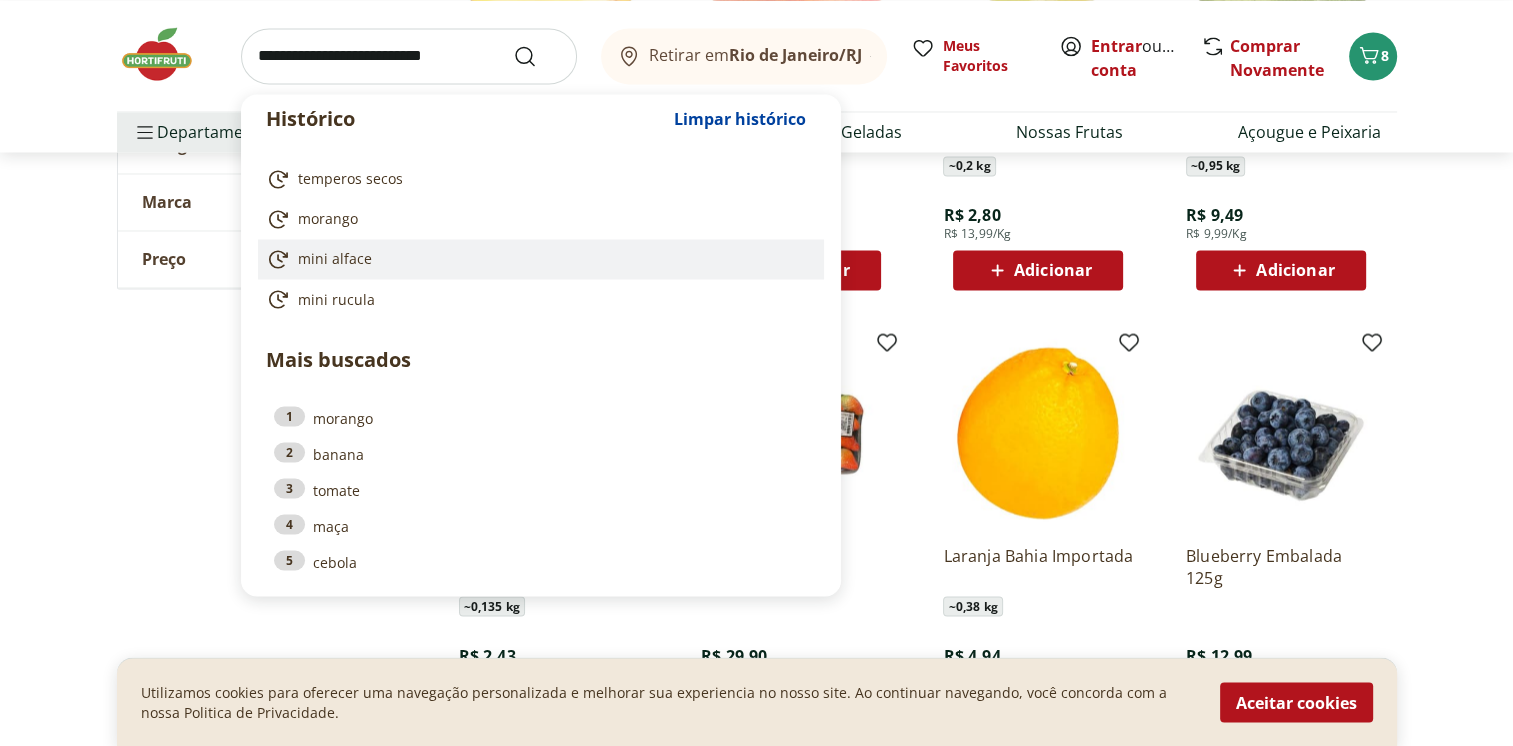 click on "mini alface" at bounding box center (541, 259) 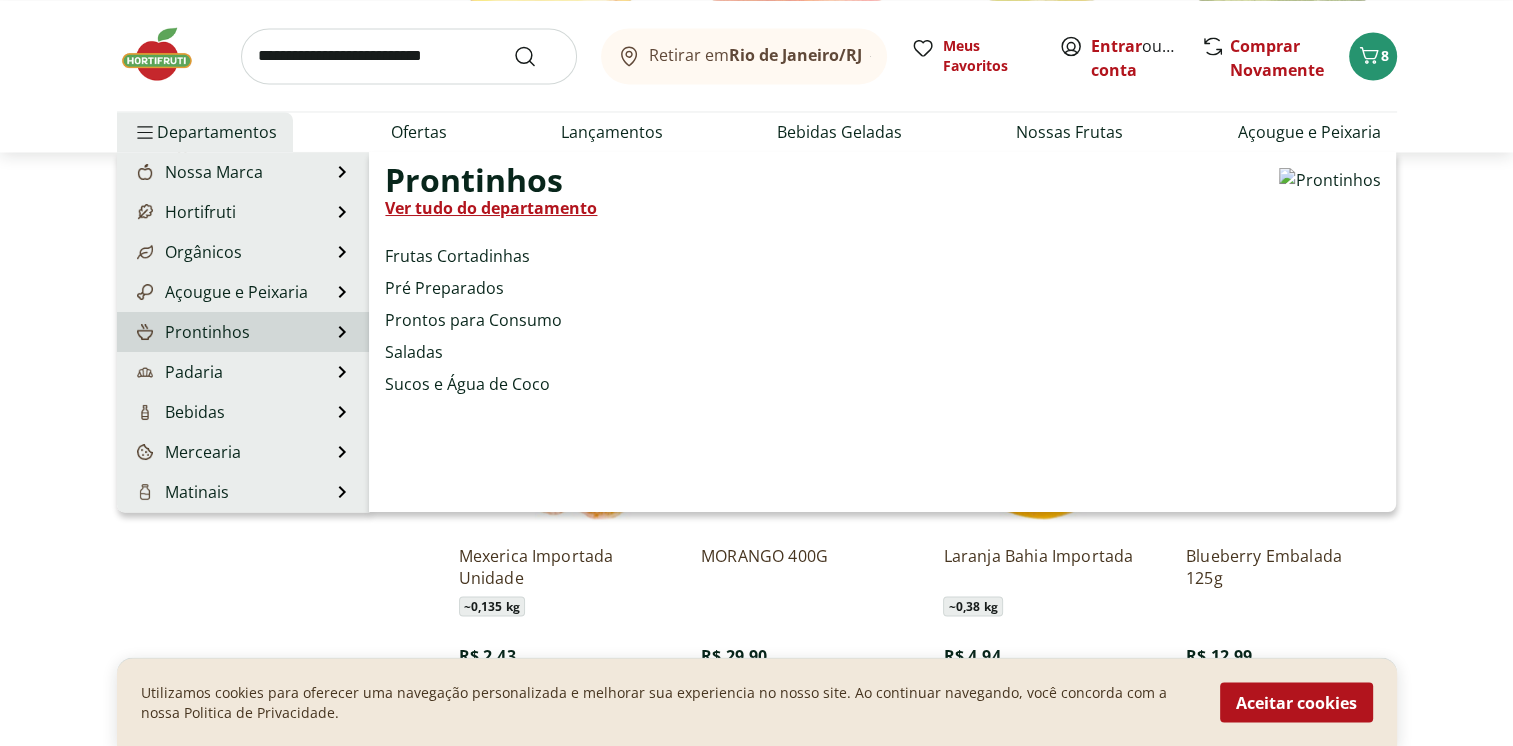 click at bounding box center (145, 332) 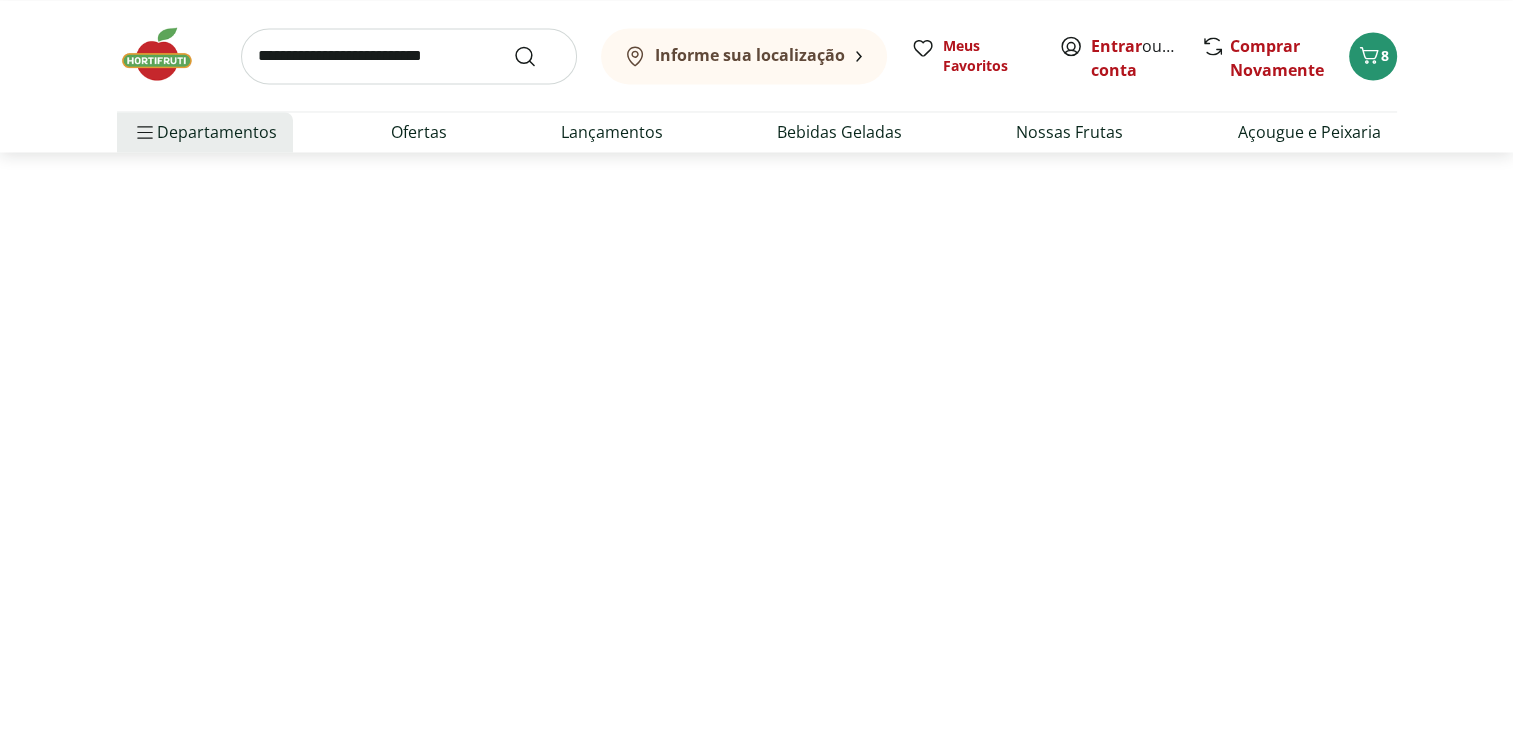 scroll, scrollTop: 0, scrollLeft: 0, axis: both 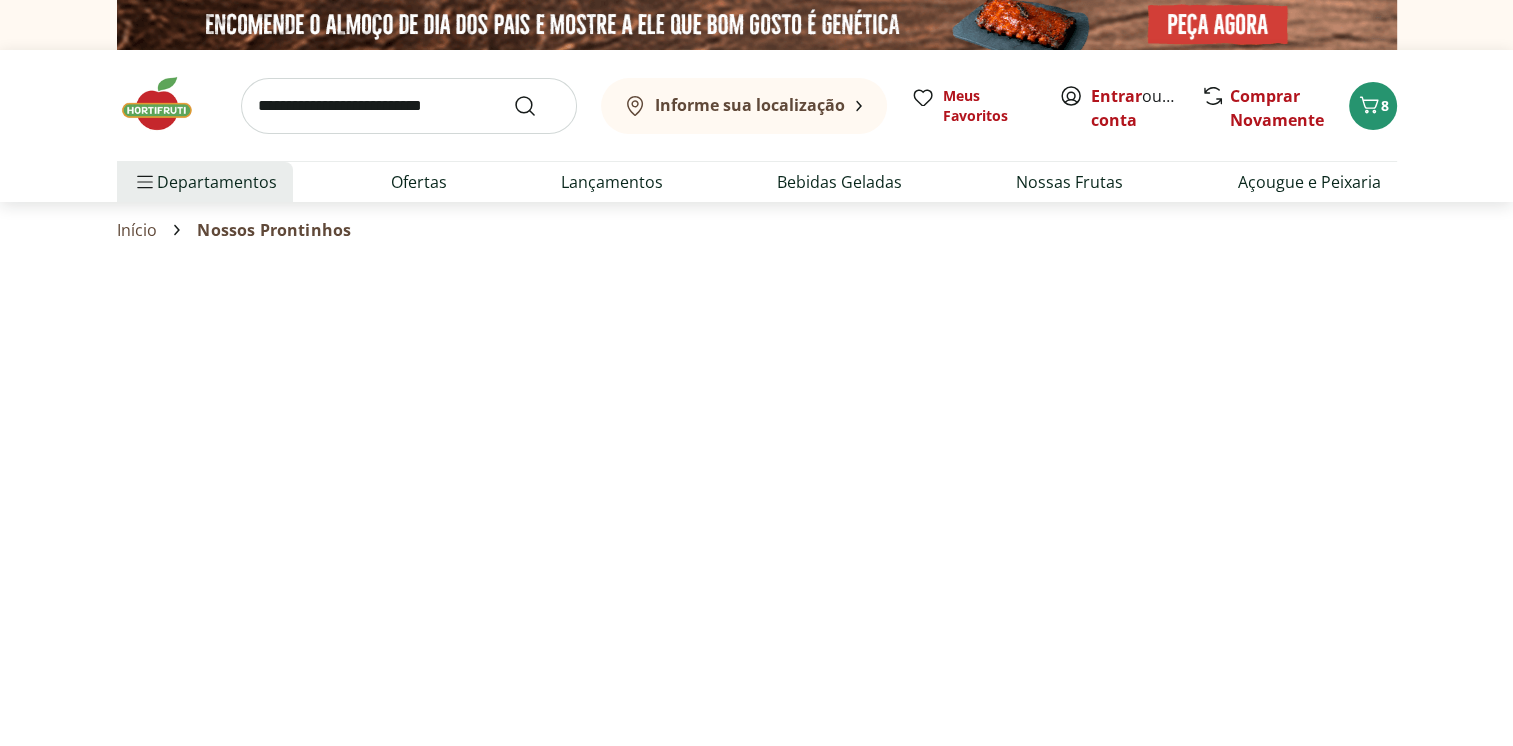 select on "**********" 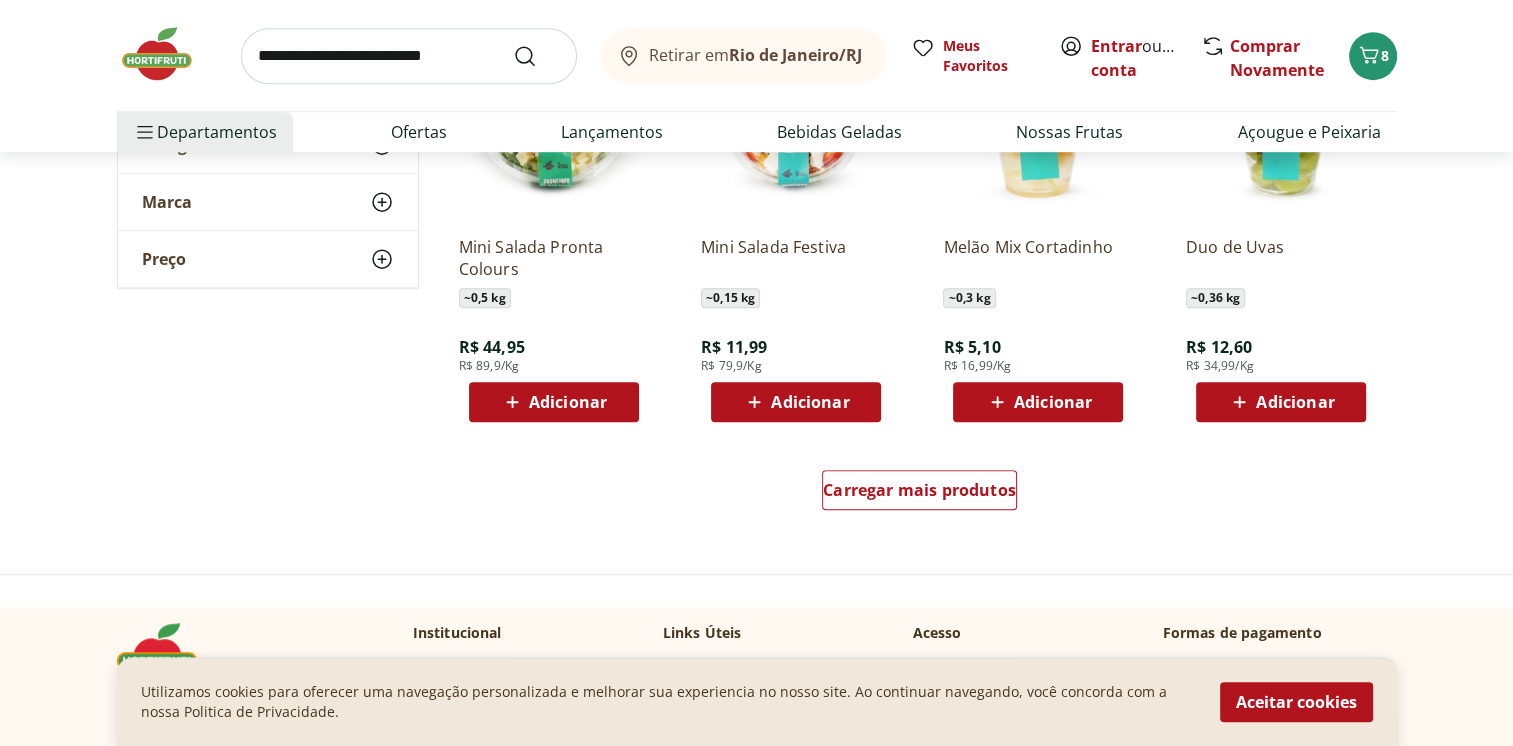scroll, scrollTop: 1000, scrollLeft: 0, axis: vertical 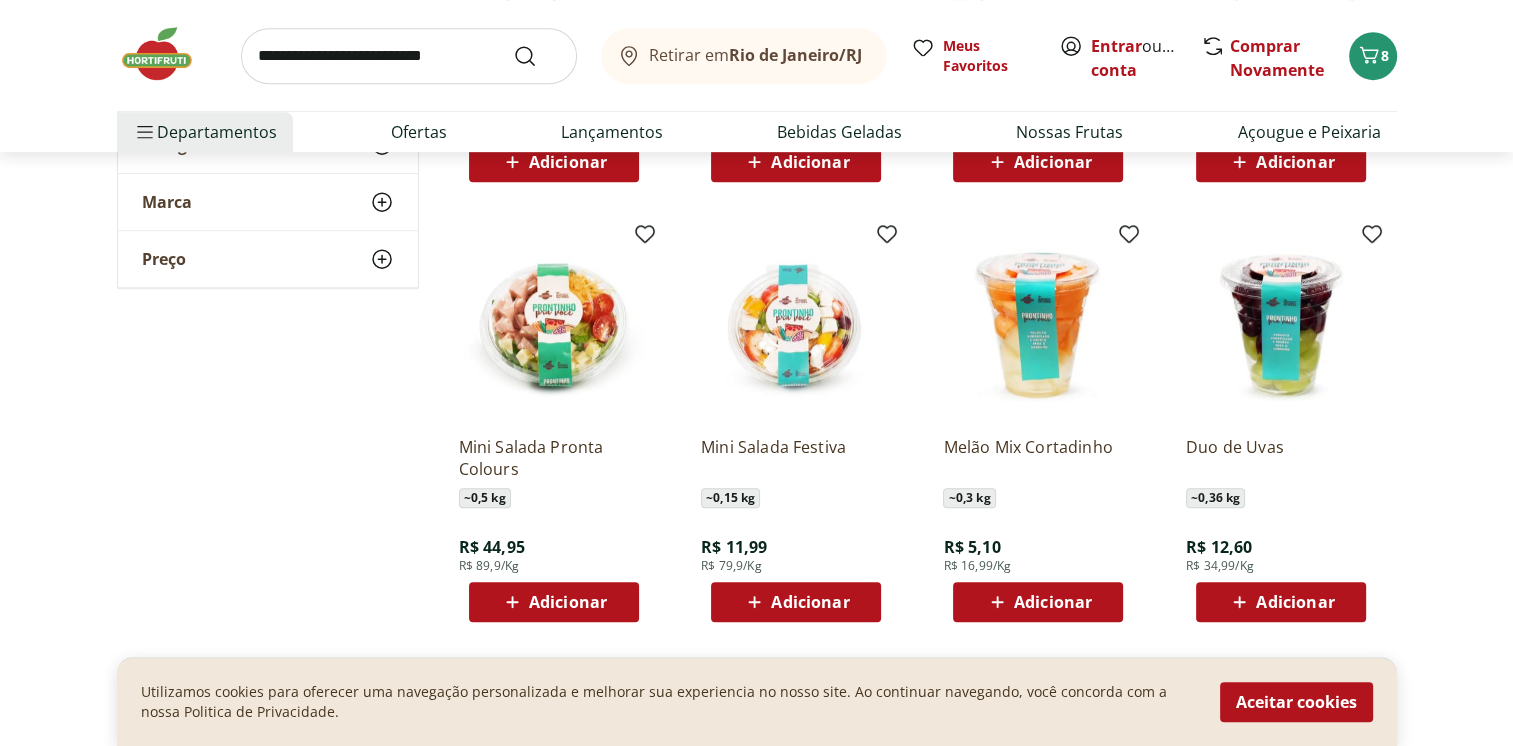 click at bounding box center (1038, 325) 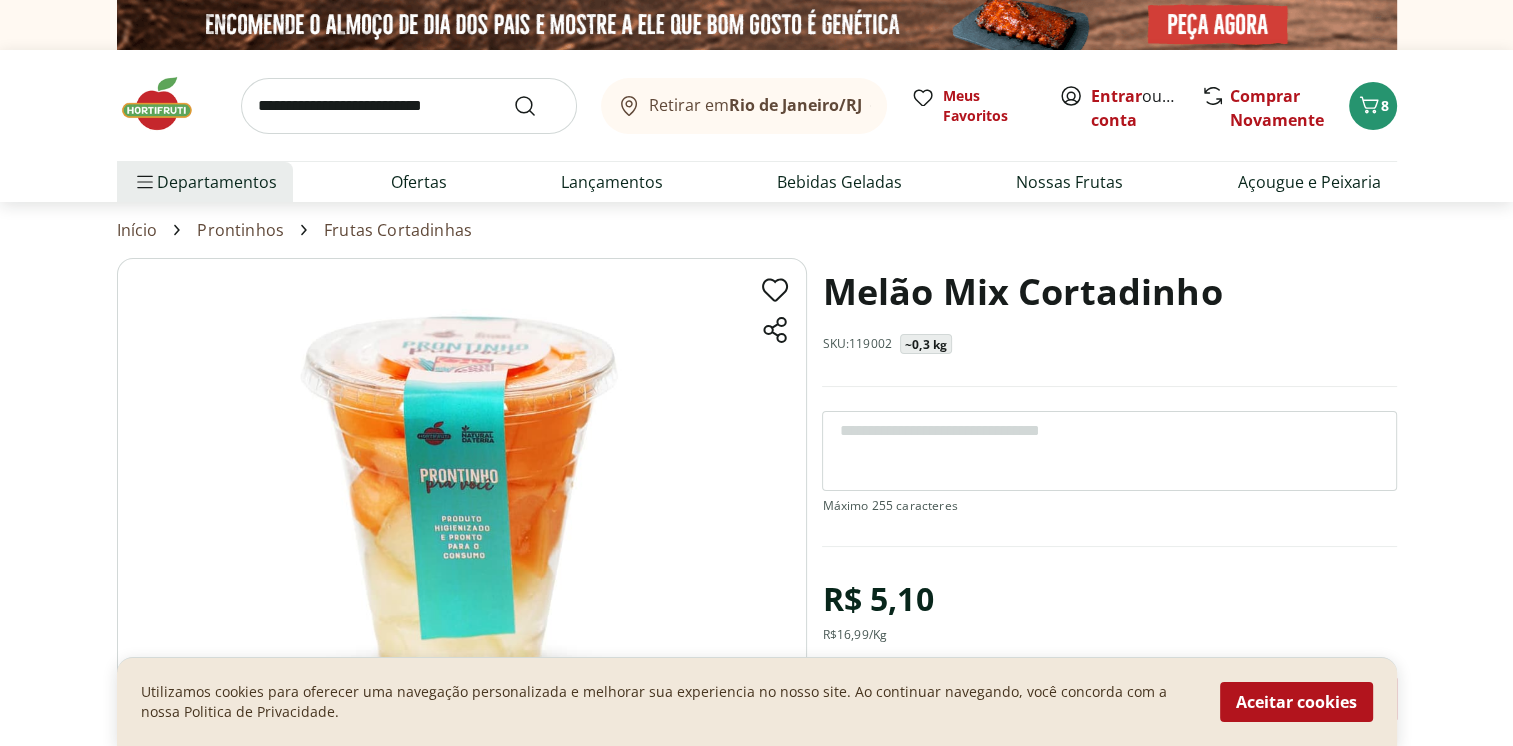scroll, scrollTop: 200, scrollLeft: 0, axis: vertical 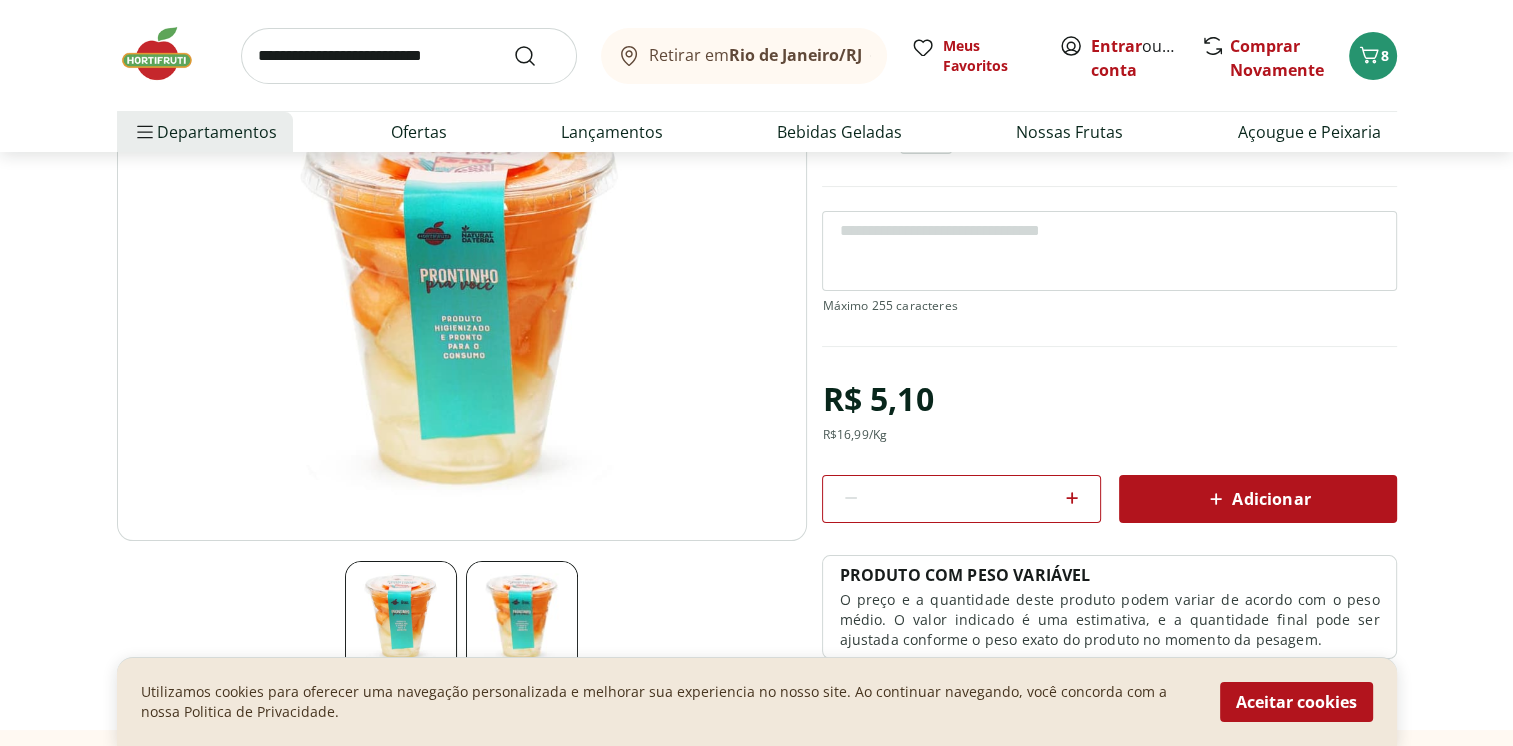 click on "Adicionar" at bounding box center [1257, 499] 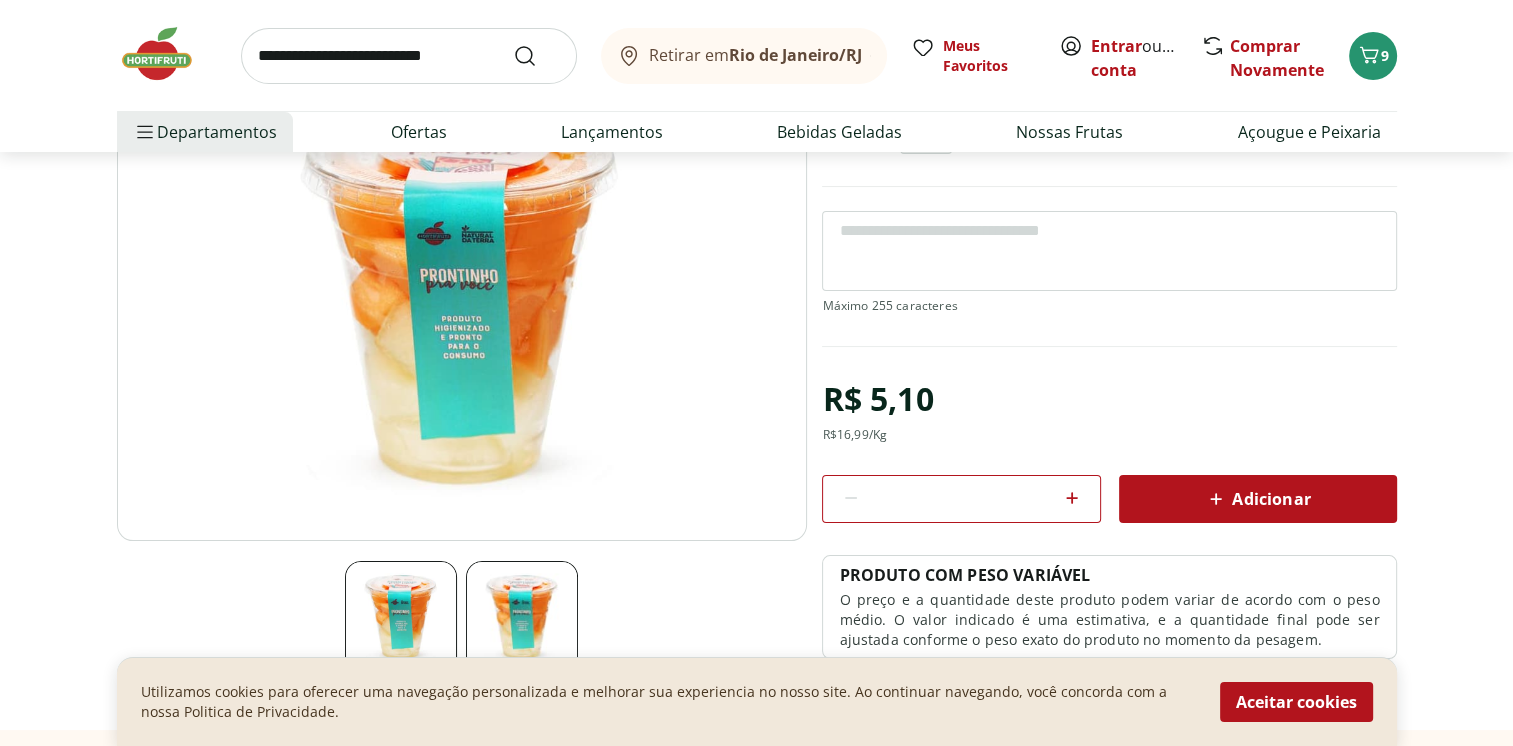 click at bounding box center (462, 299) 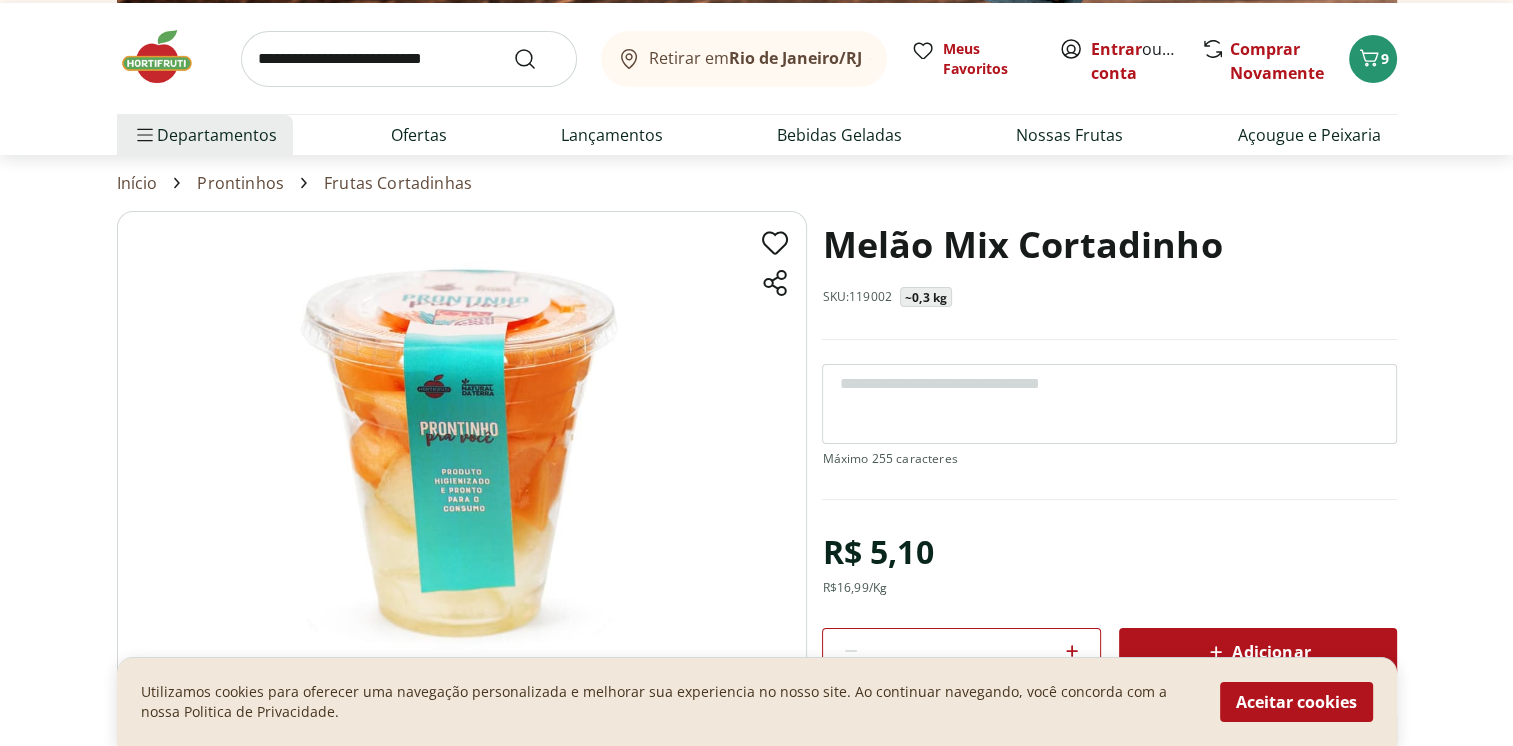scroll, scrollTop: 0, scrollLeft: 0, axis: both 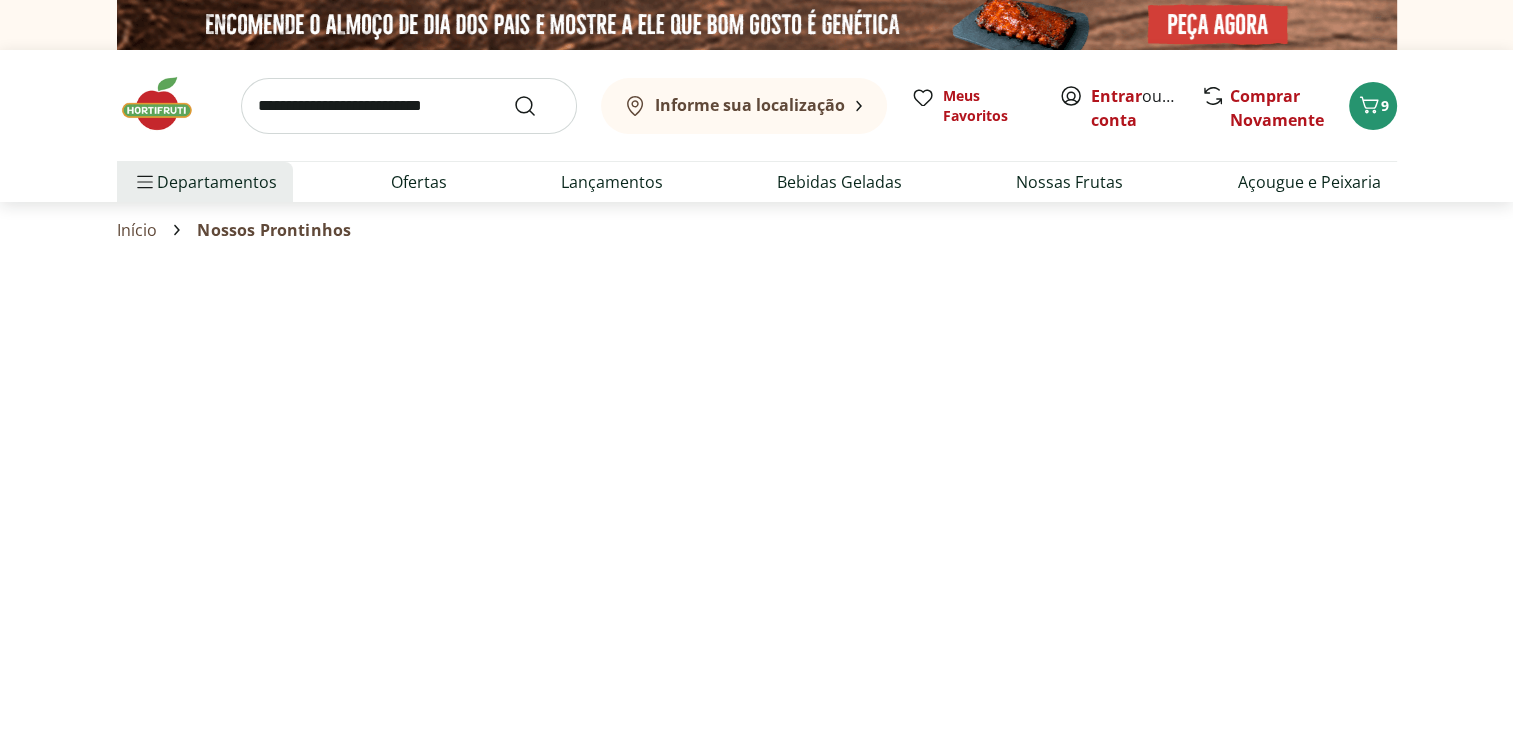 select on "**********" 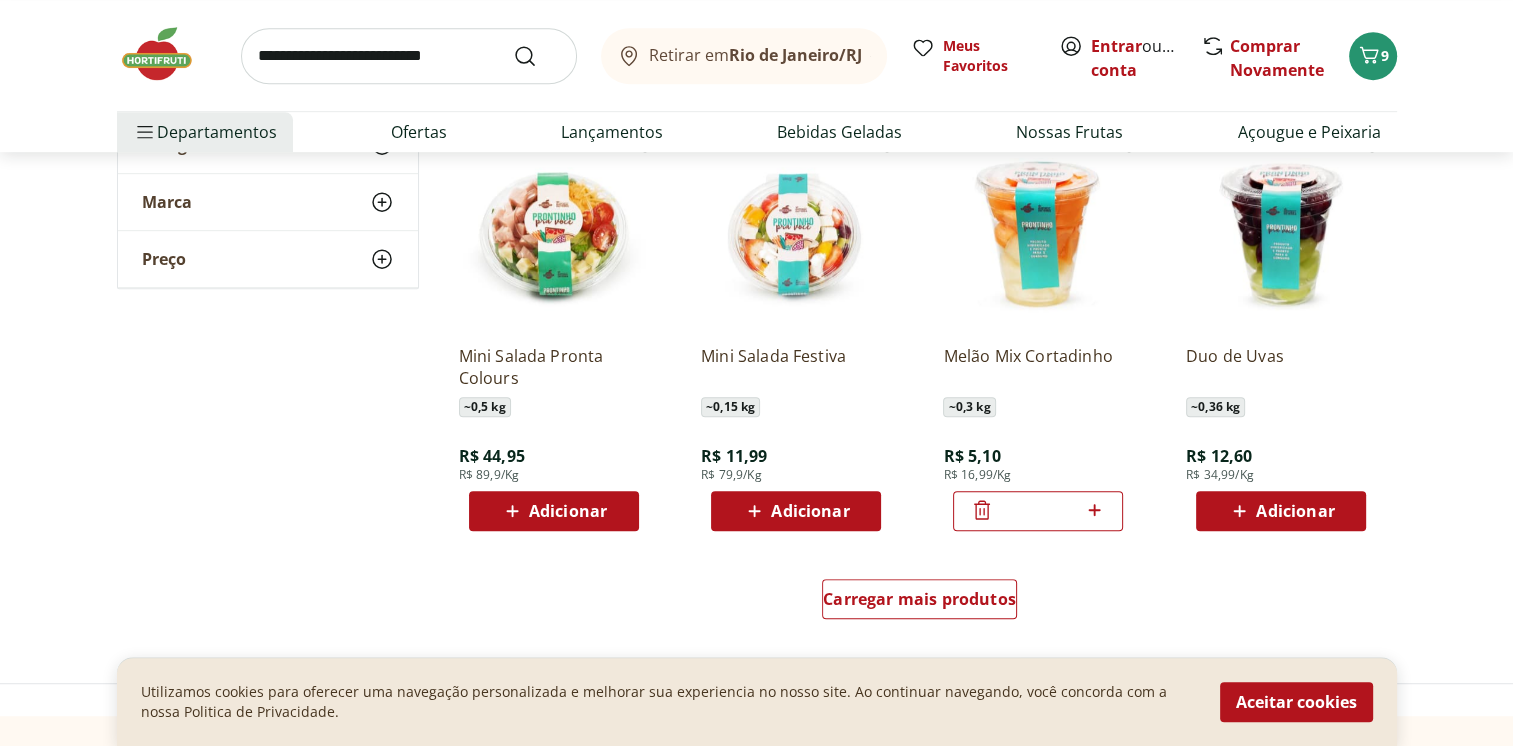 scroll, scrollTop: 1200, scrollLeft: 0, axis: vertical 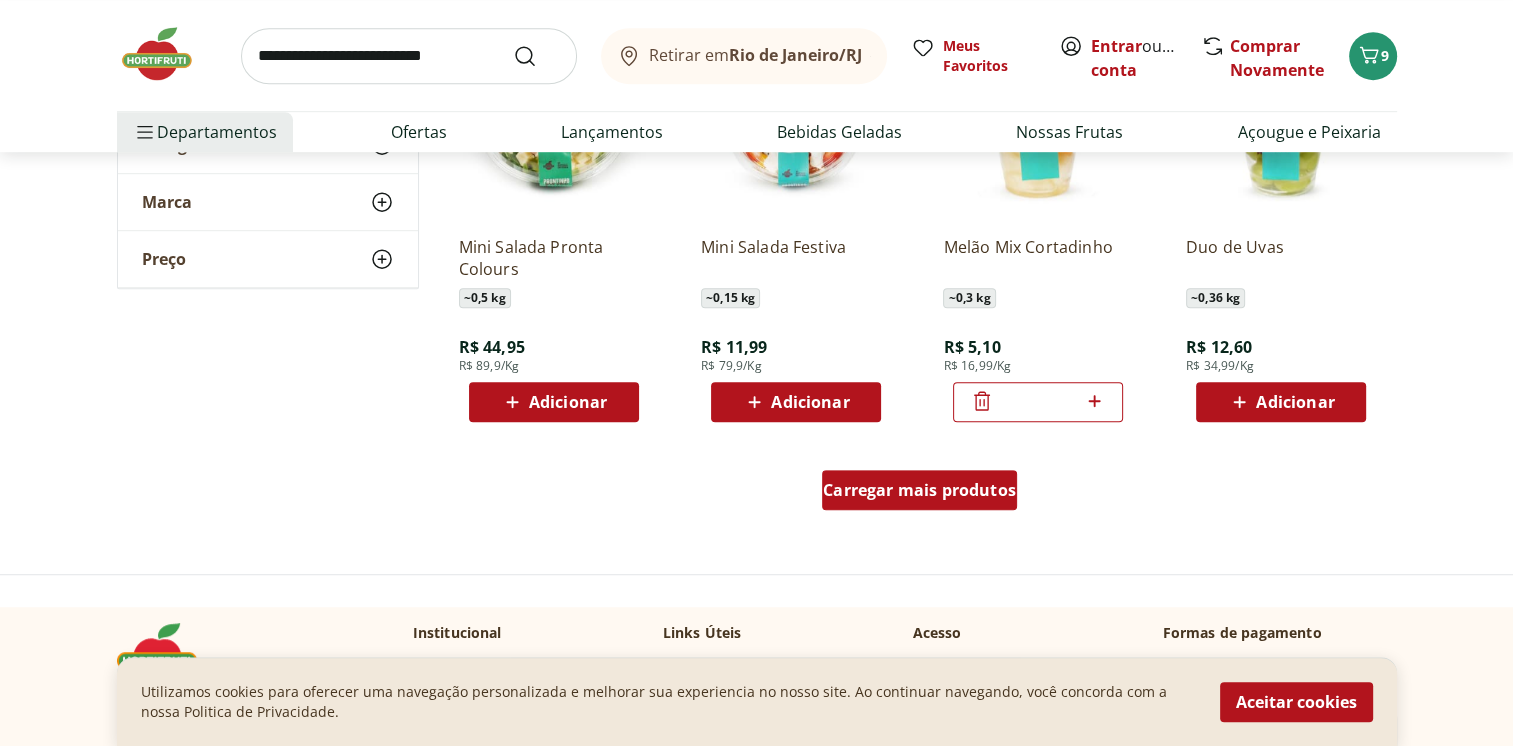 click on "Carregar mais produtos" at bounding box center [919, 490] 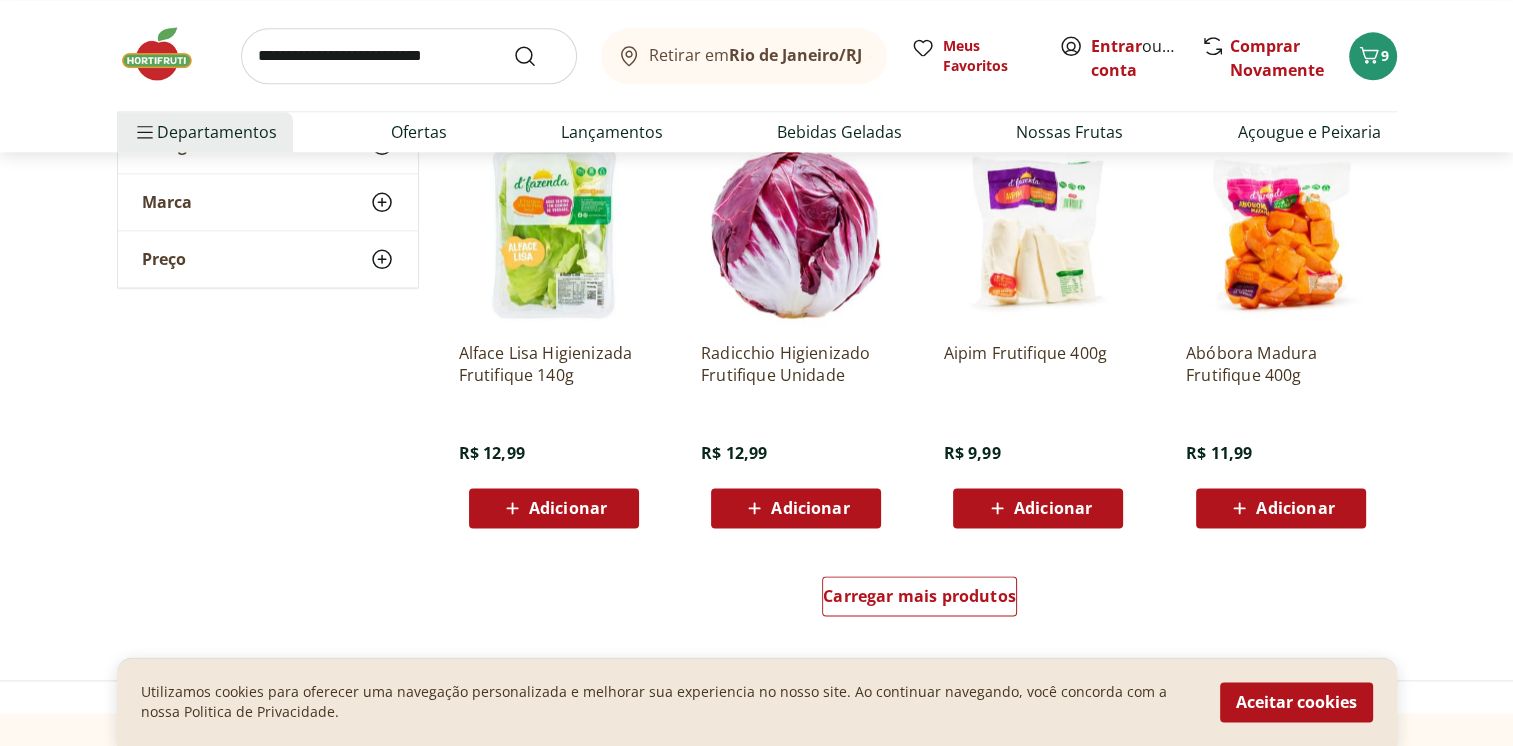 scroll, scrollTop: 2400, scrollLeft: 0, axis: vertical 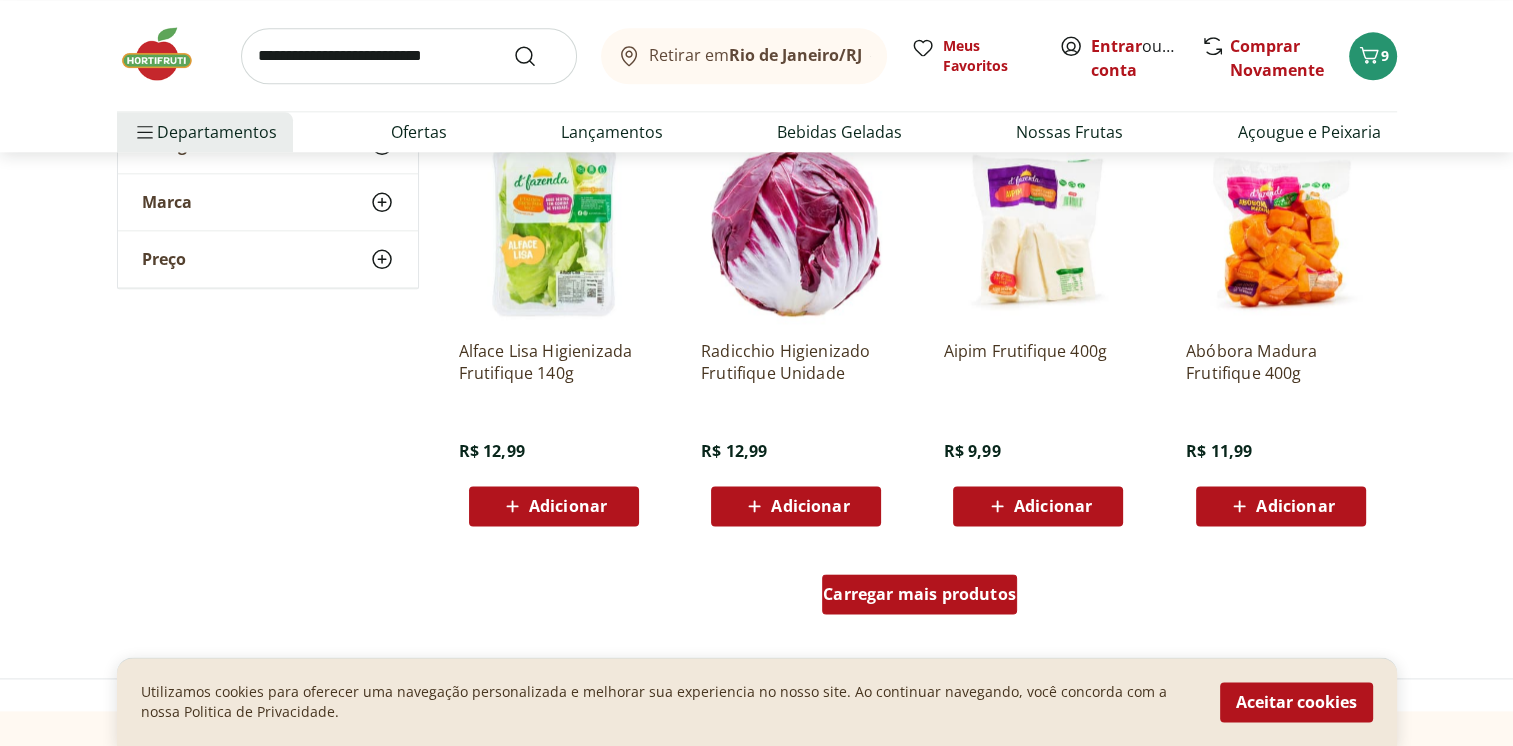 click on "Carregar mais produtos" at bounding box center (919, 594) 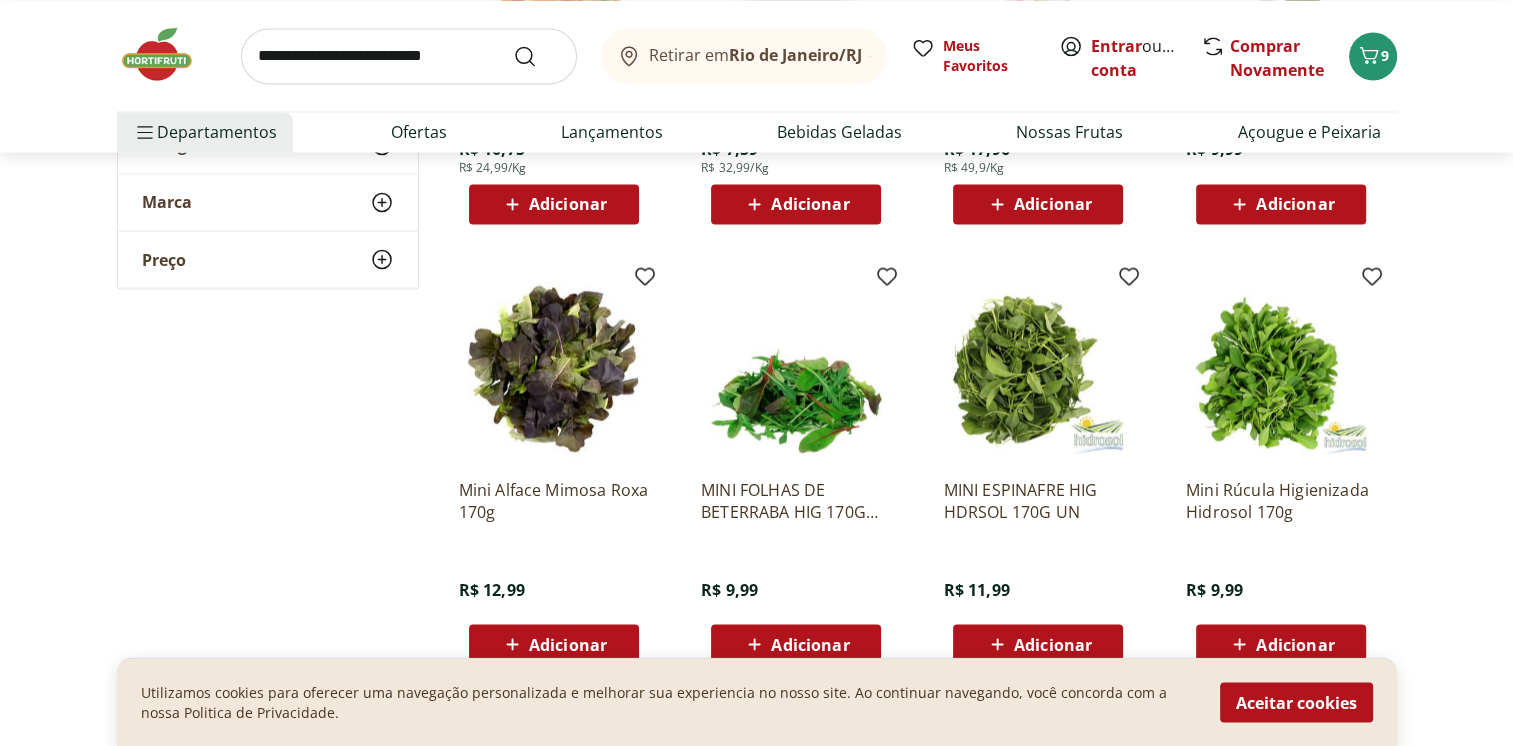 scroll, scrollTop: 3700, scrollLeft: 0, axis: vertical 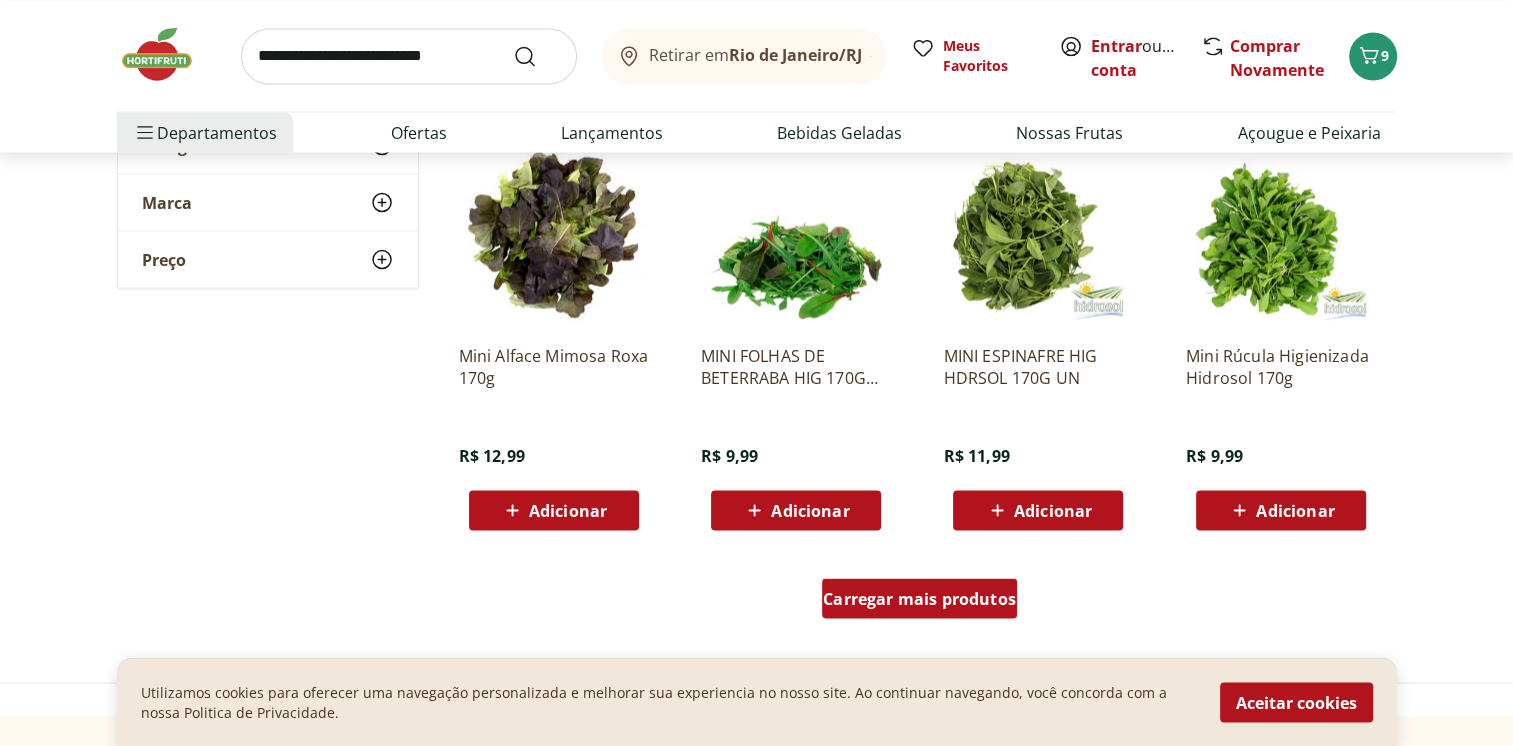 click on "Carregar mais produtos" at bounding box center (919, 598) 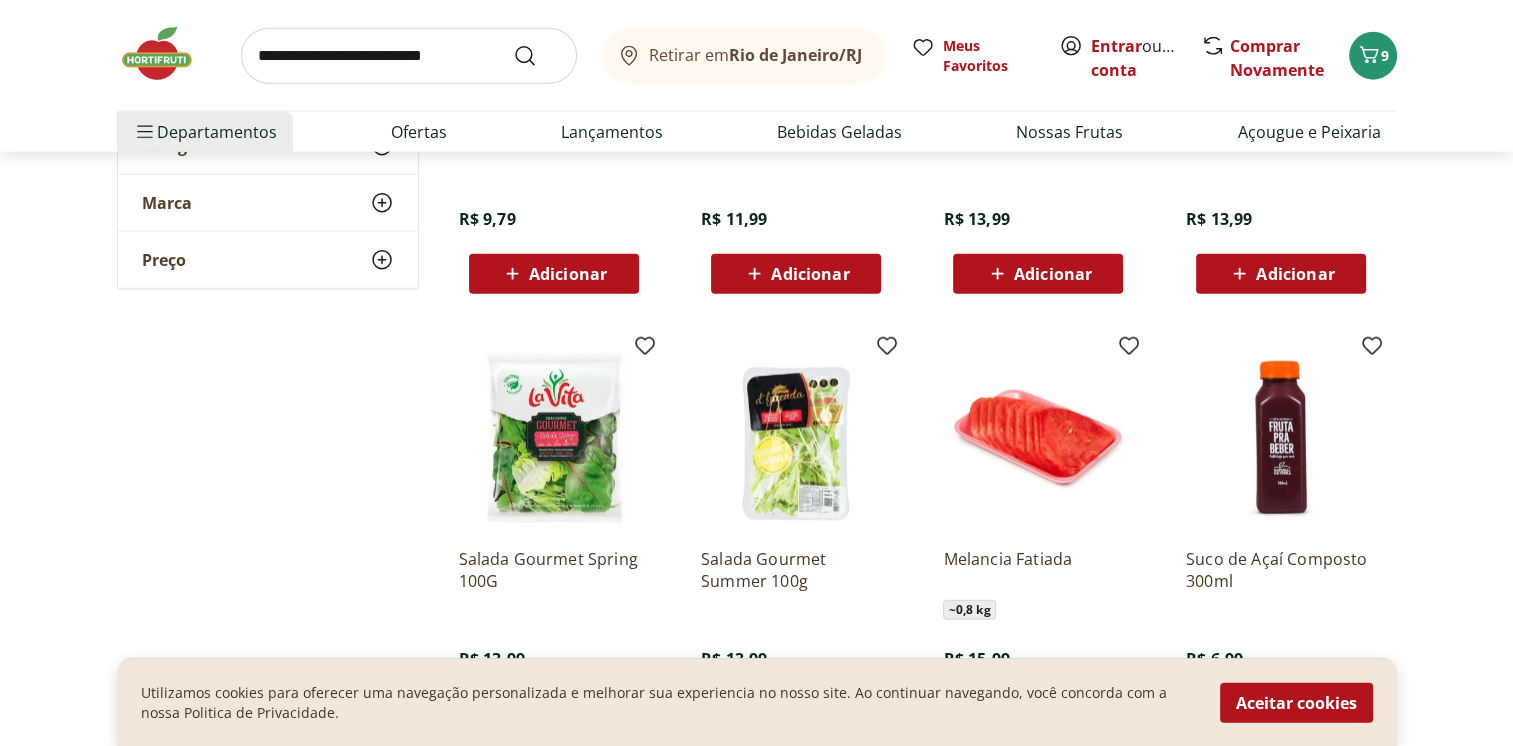 scroll, scrollTop: 5000, scrollLeft: 0, axis: vertical 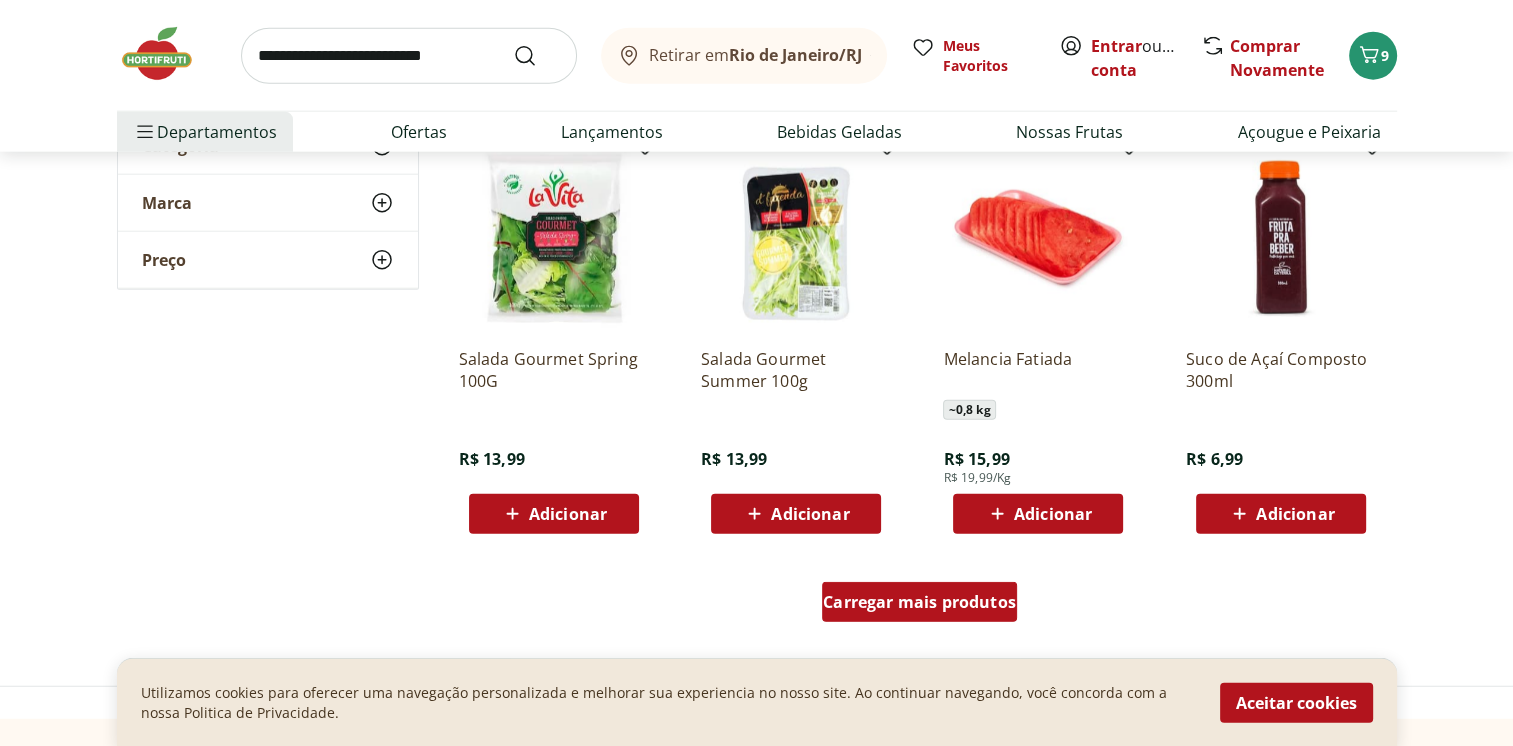 click on "Carregar mais produtos" at bounding box center [919, 602] 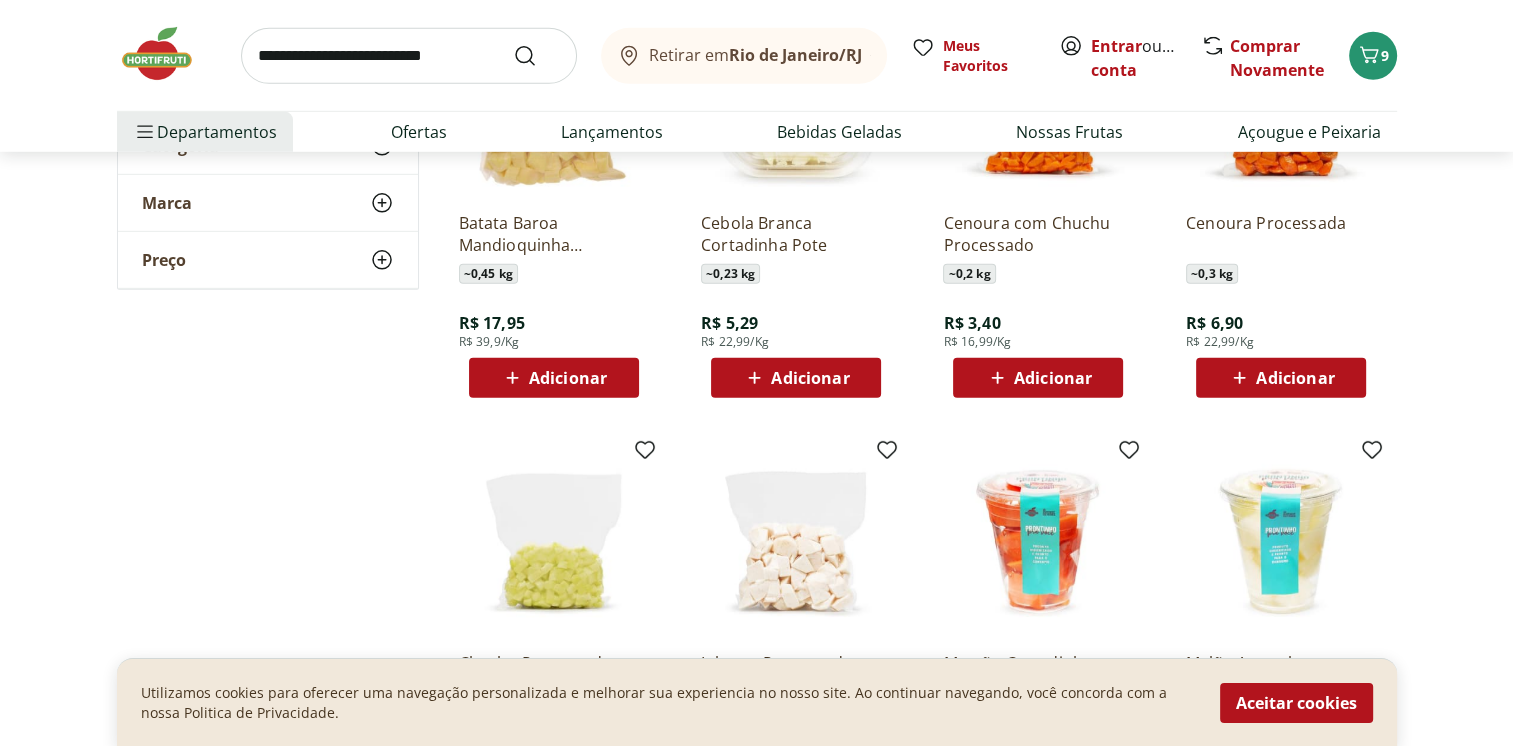 scroll, scrollTop: 6400, scrollLeft: 0, axis: vertical 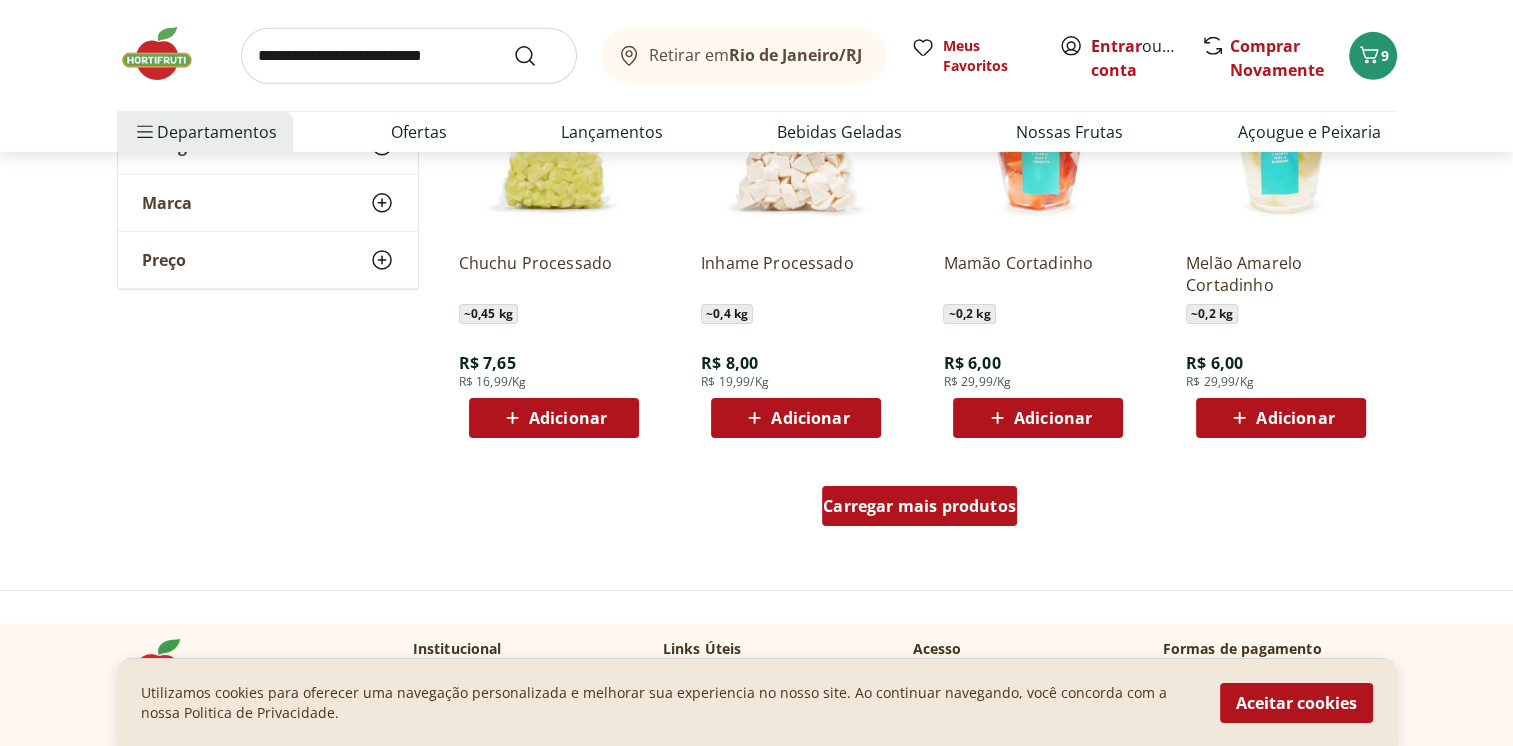 click on "Carregar mais produtos" at bounding box center [919, 506] 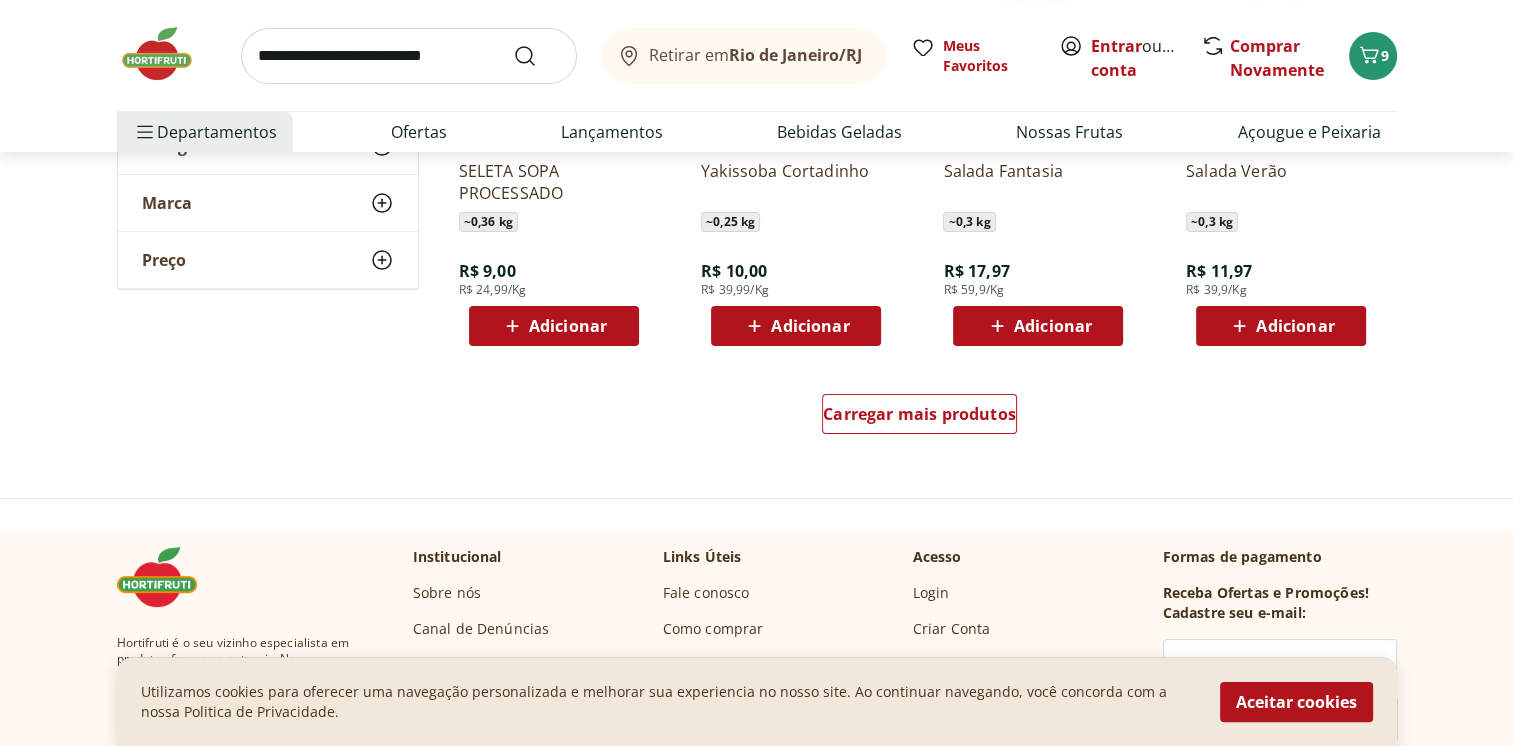 scroll, scrollTop: 7800, scrollLeft: 0, axis: vertical 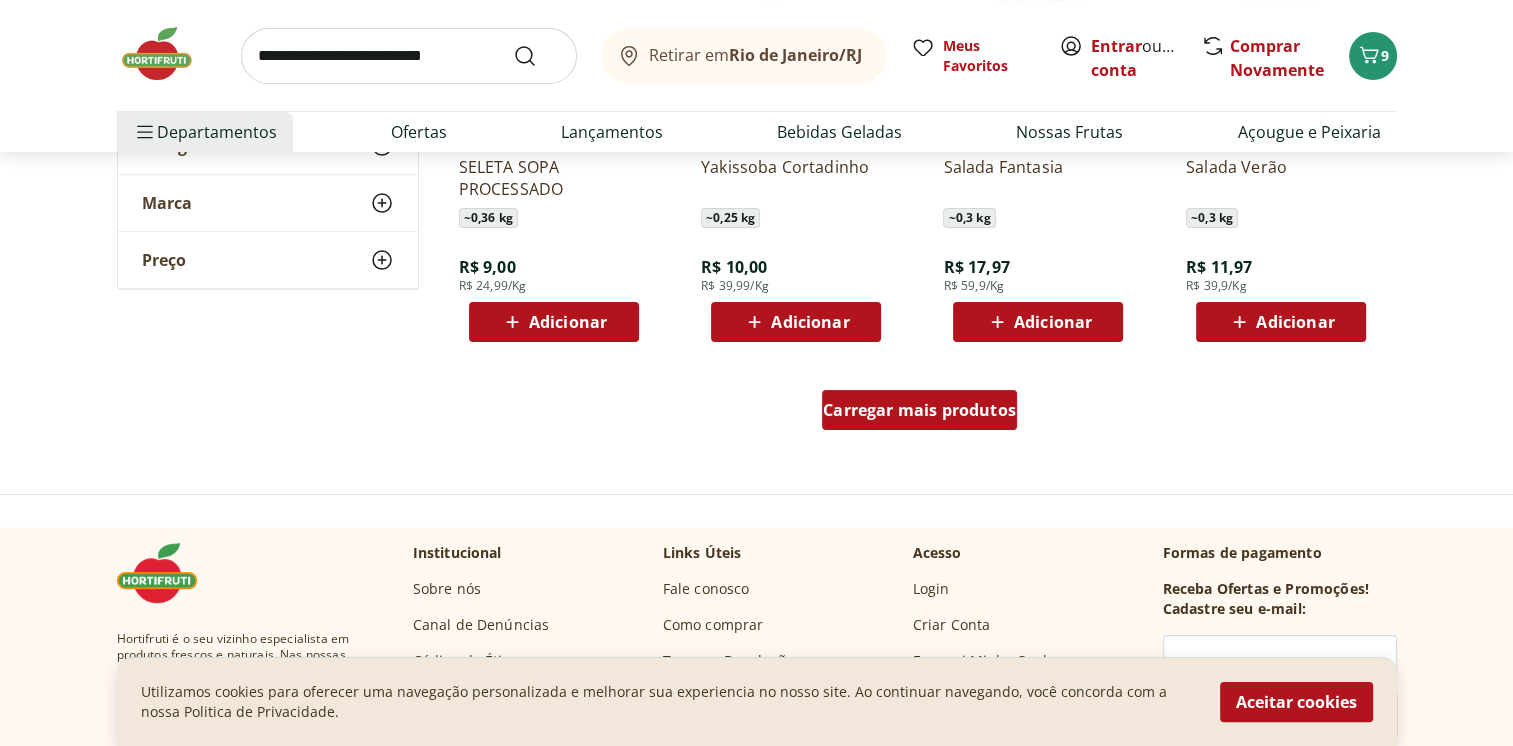 click on "Carregar mais produtos" at bounding box center [919, 410] 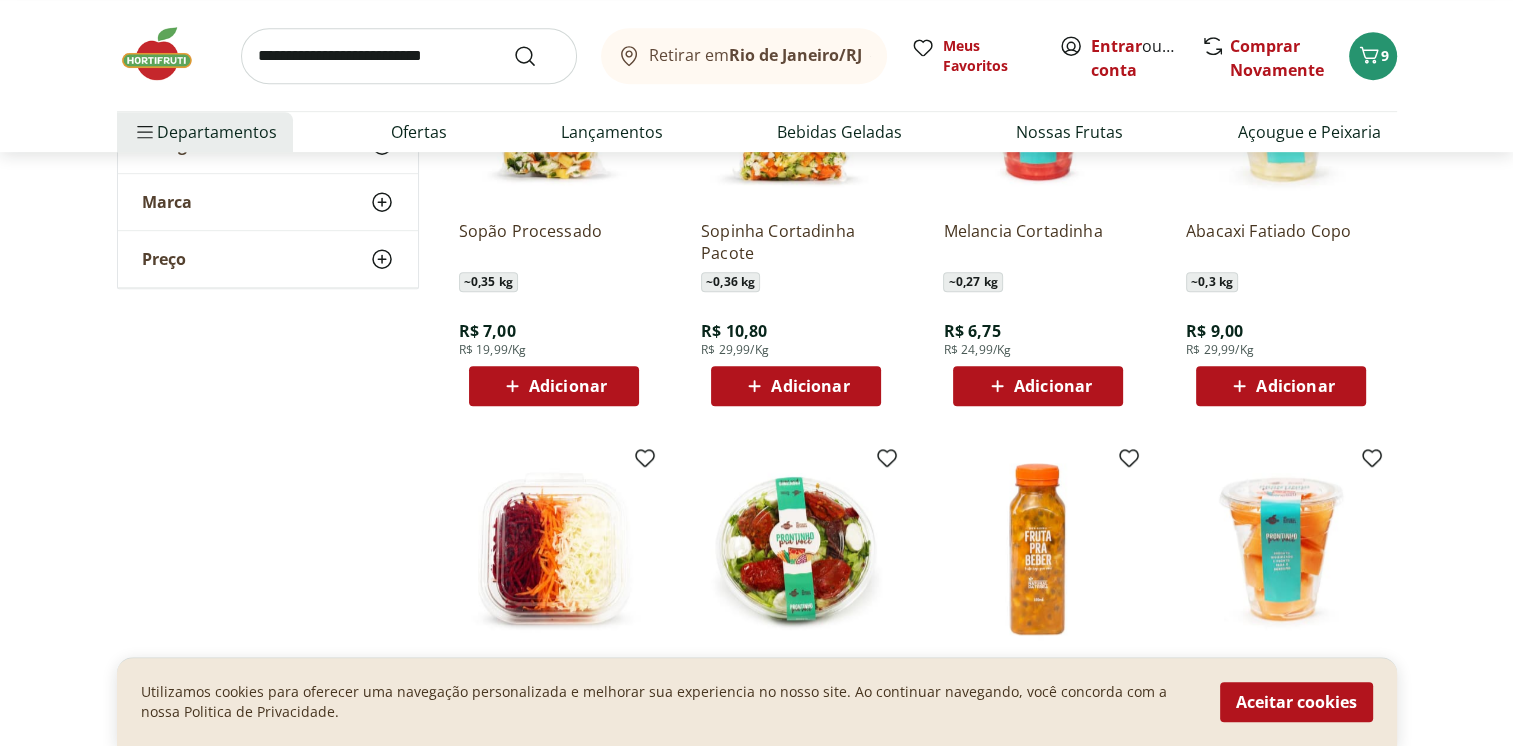 scroll, scrollTop: 8900, scrollLeft: 0, axis: vertical 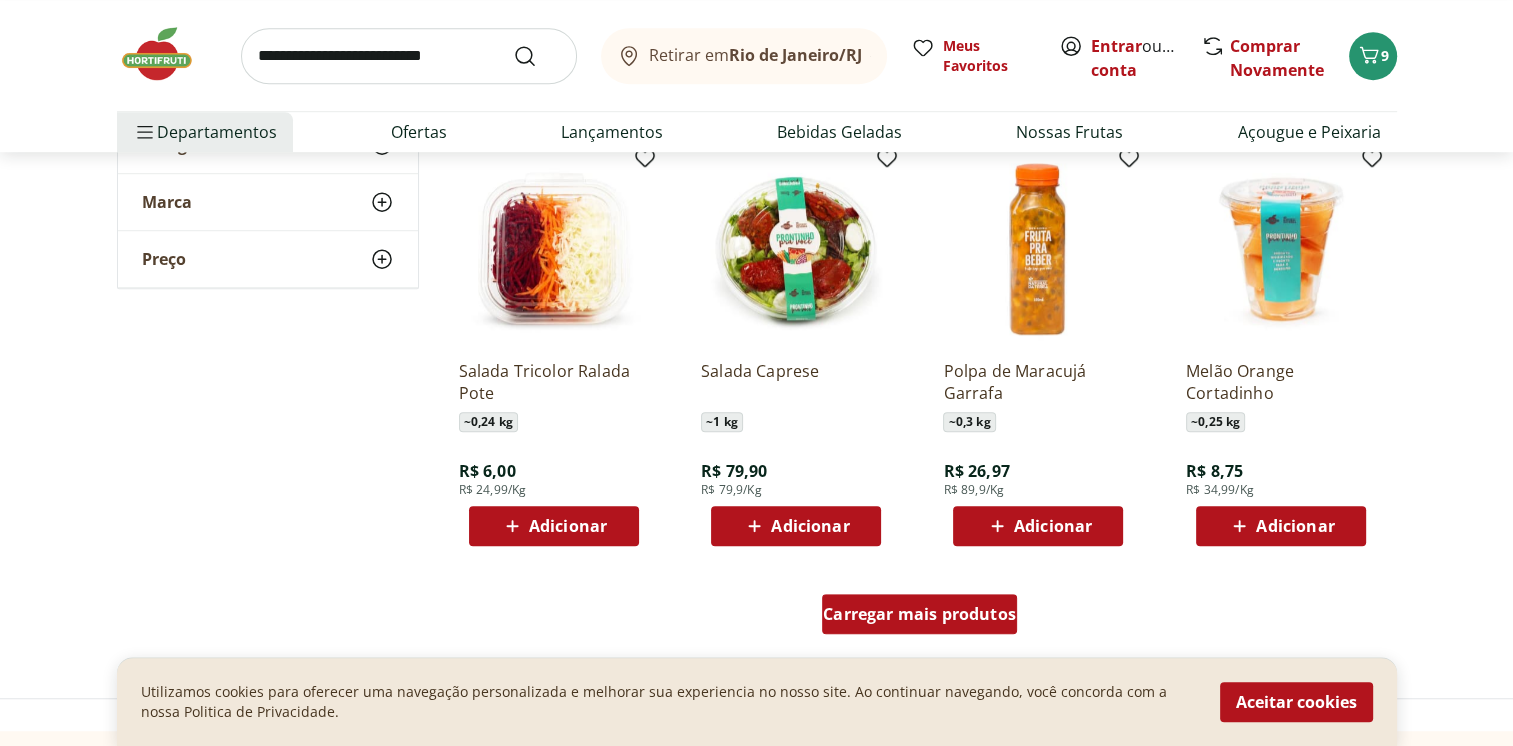 click on "Carregar mais produtos" at bounding box center (919, 614) 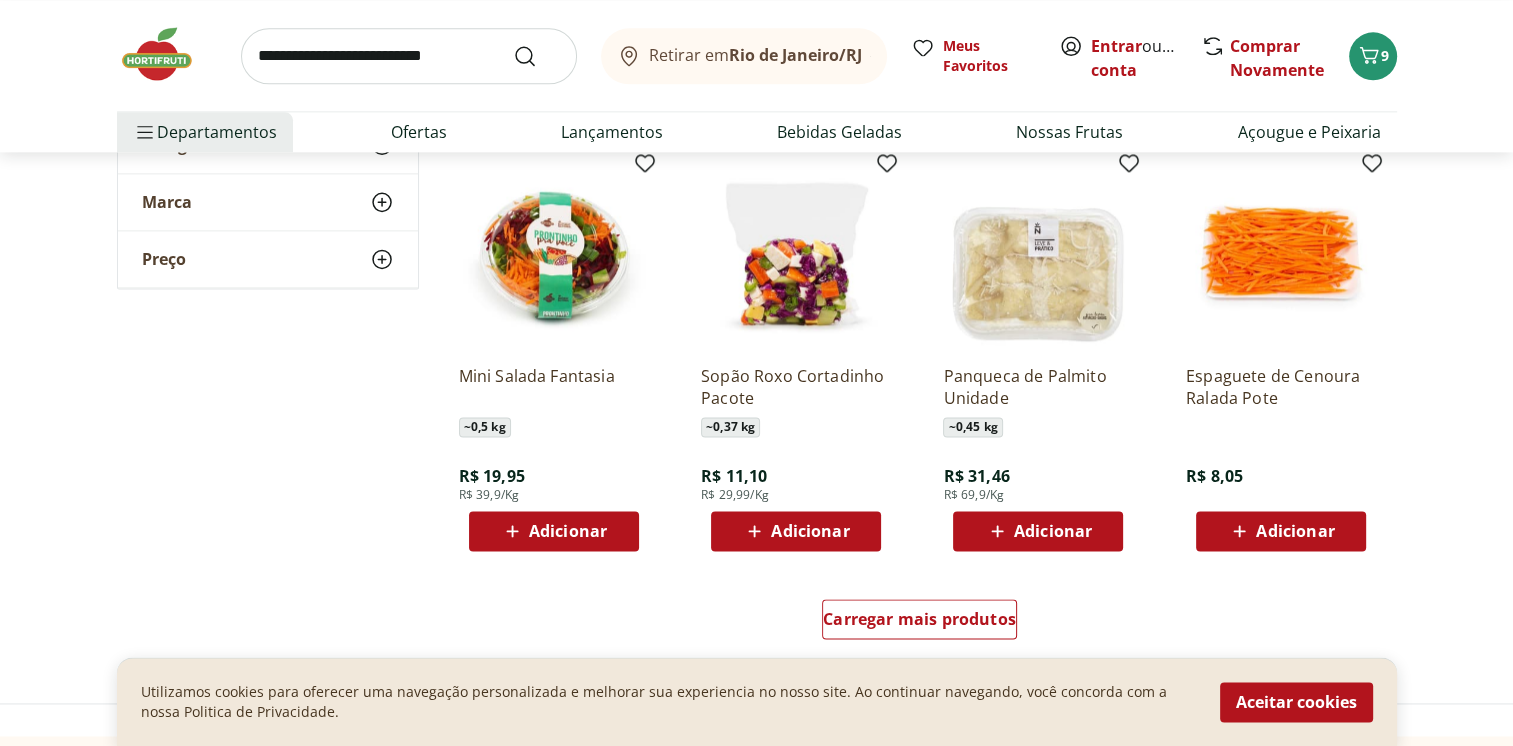 scroll, scrollTop: 10200, scrollLeft: 0, axis: vertical 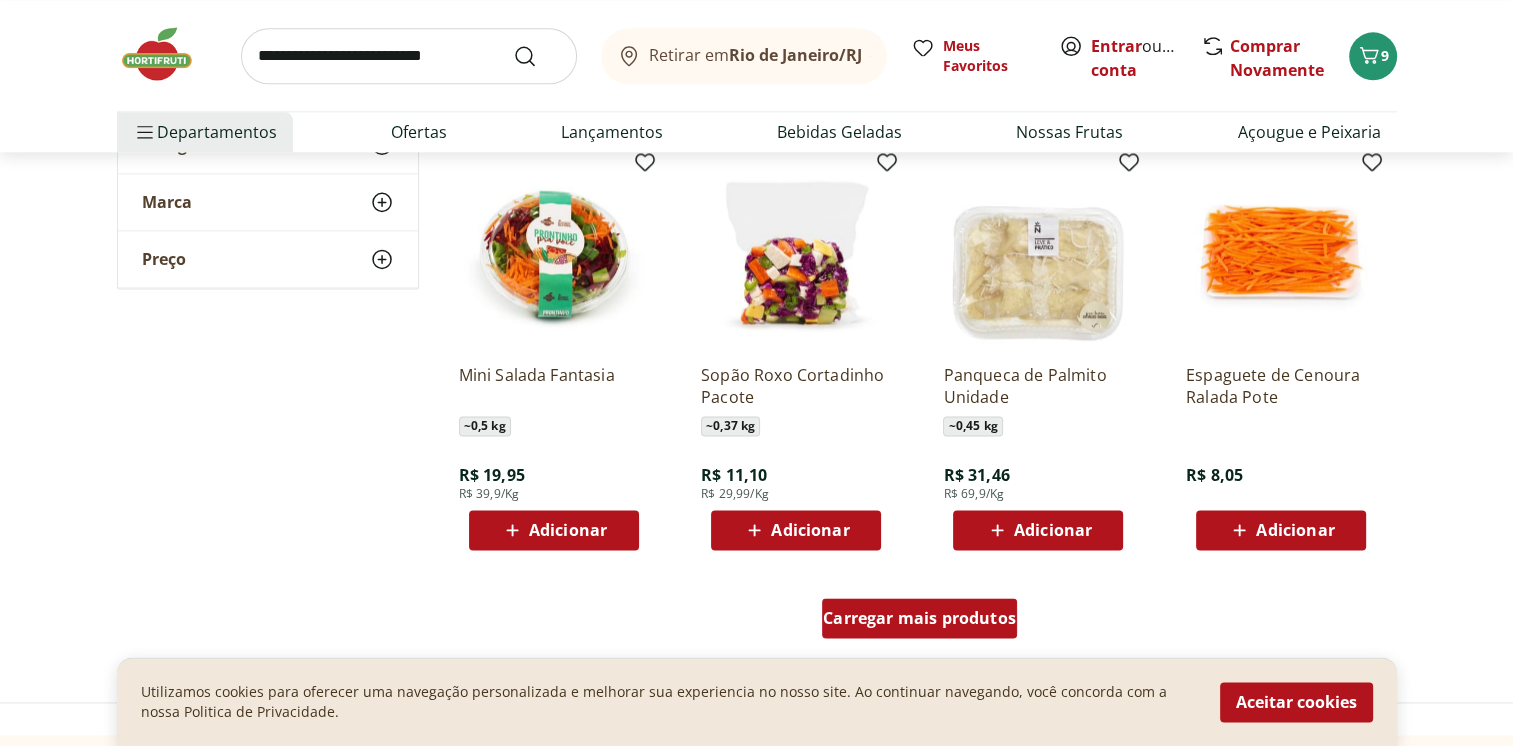 click on "Carregar mais produtos" at bounding box center (919, 618) 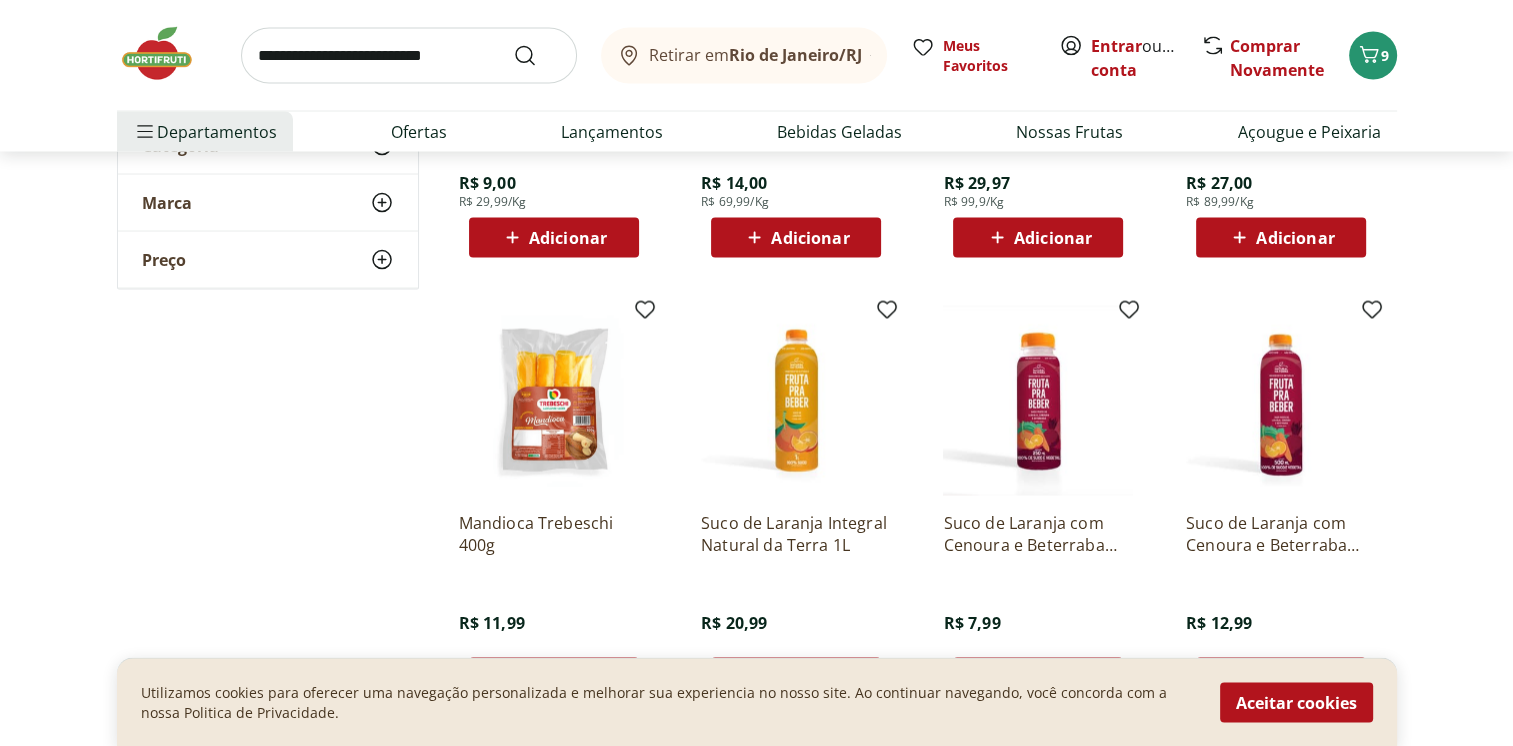 scroll, scrollTop: 11500, scrollLeft: 0, axis: vertical 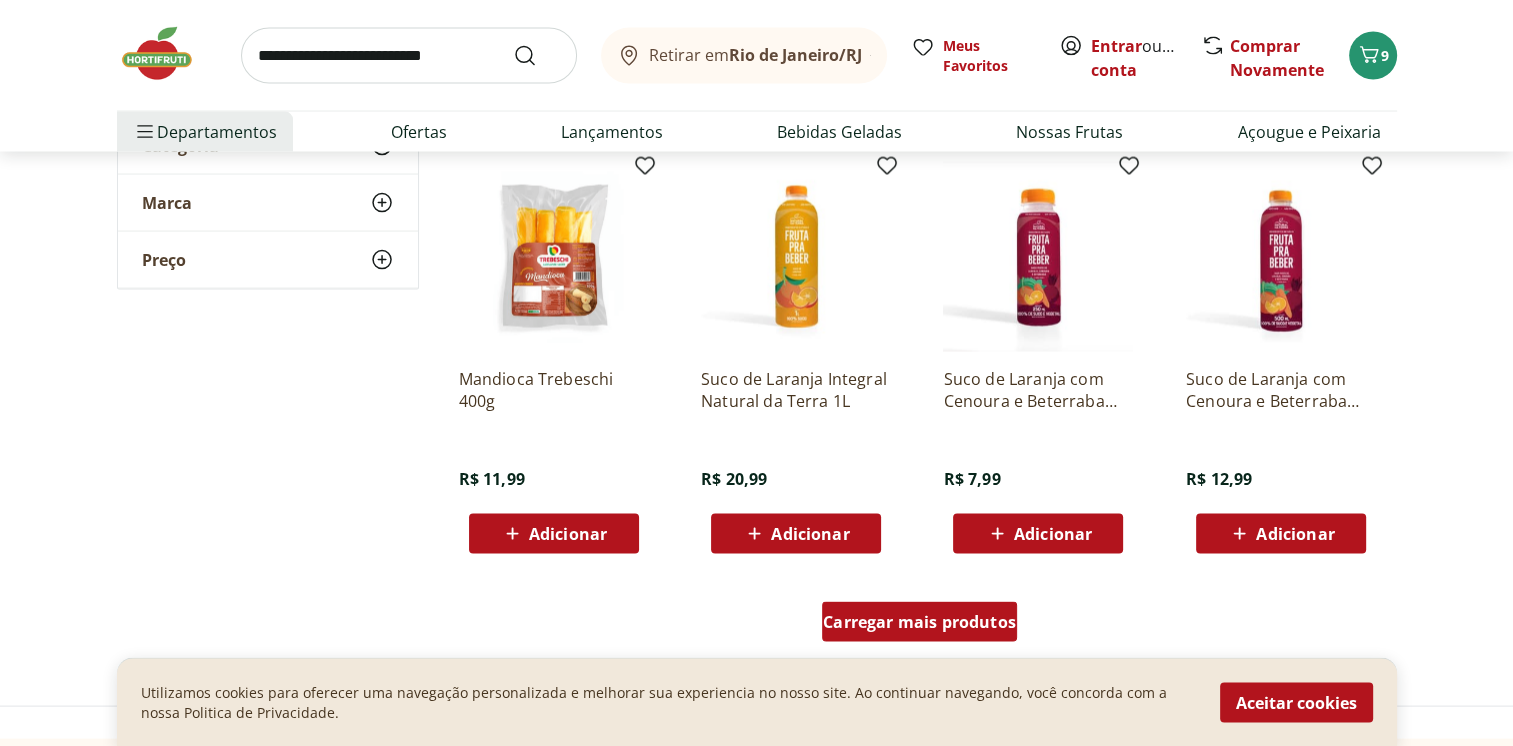 click on "Carregar mais produtos" at bounding box center [919, 622] 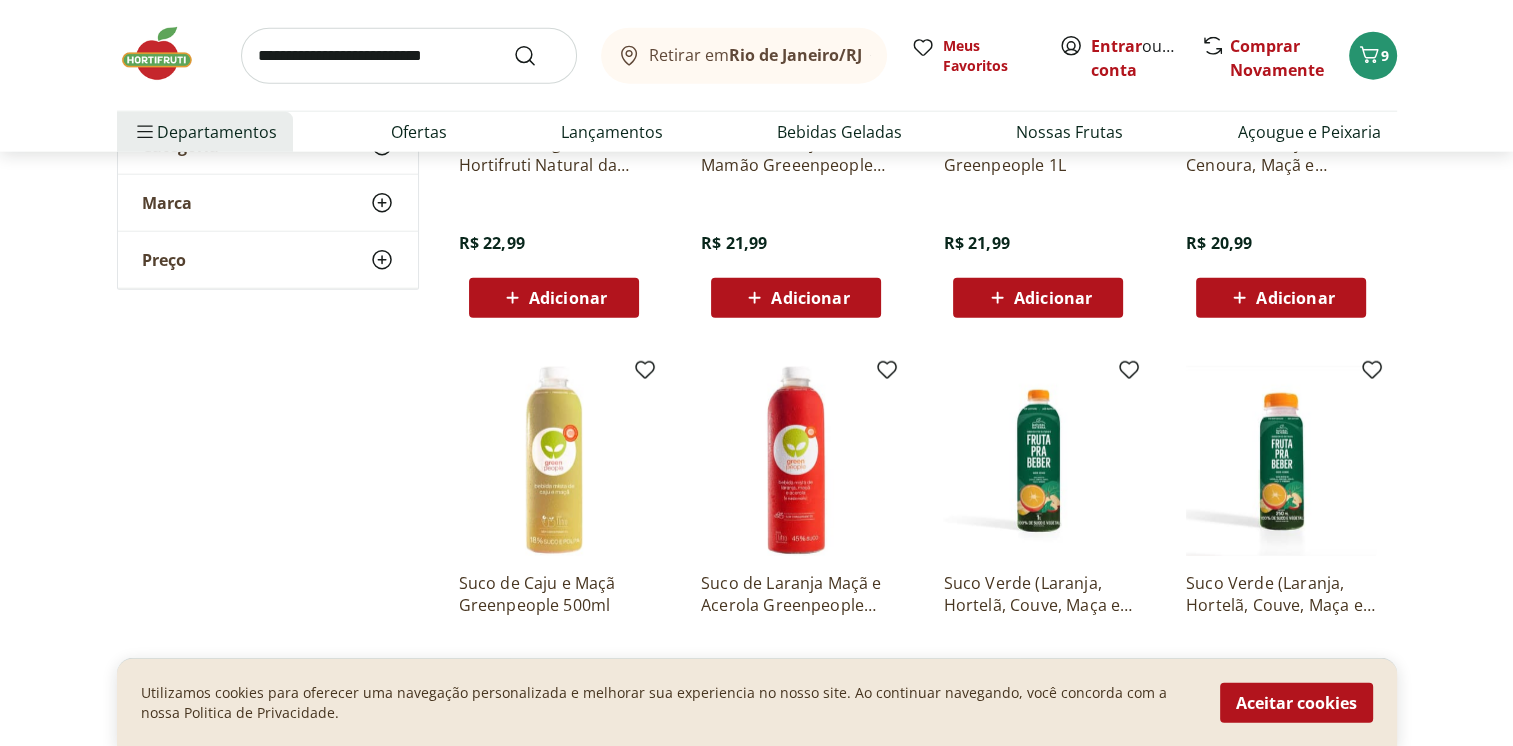 scroll, scrollTop: 12900, scrollLeft: 0, axis: vertical 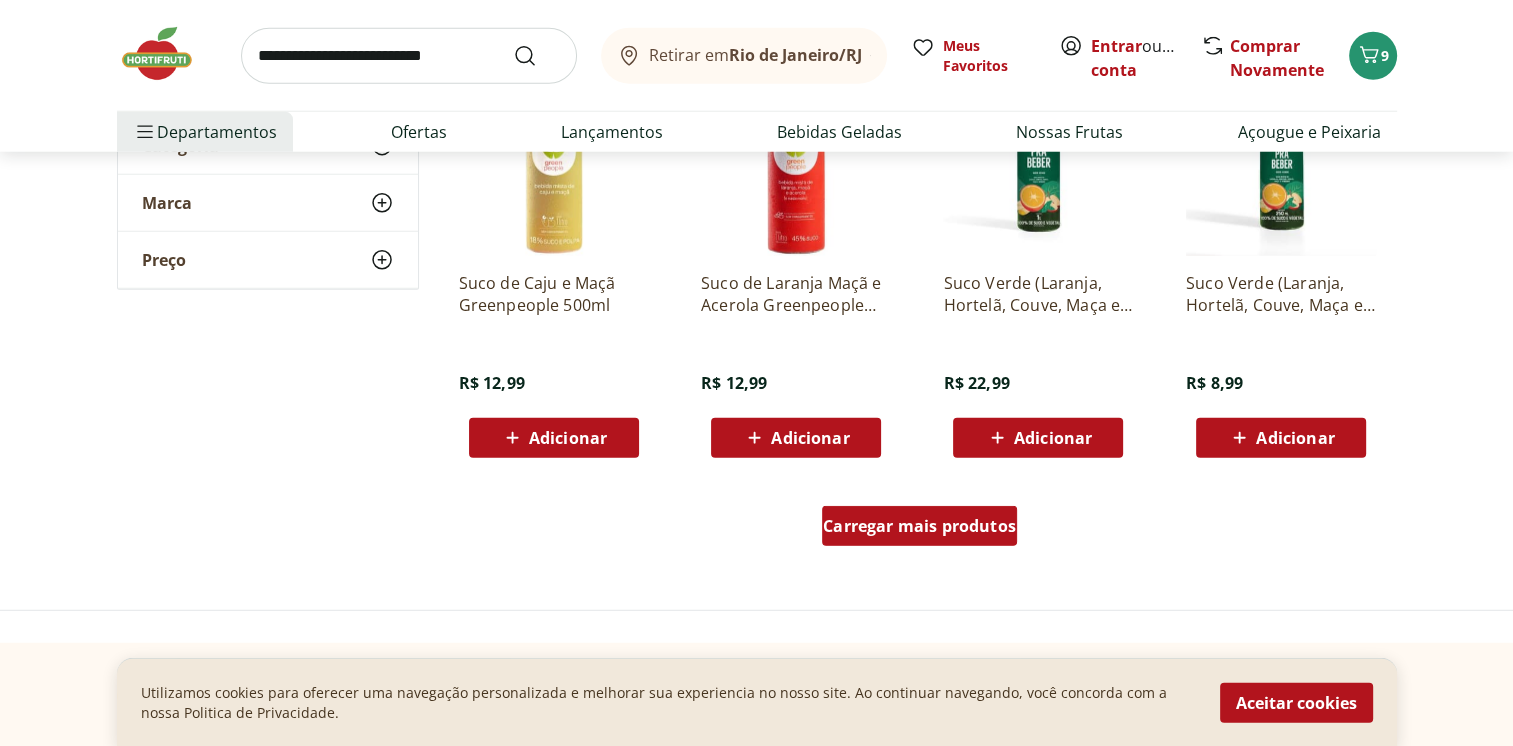 click on "Carregar mais produtos" at bounding box center [919, 526] 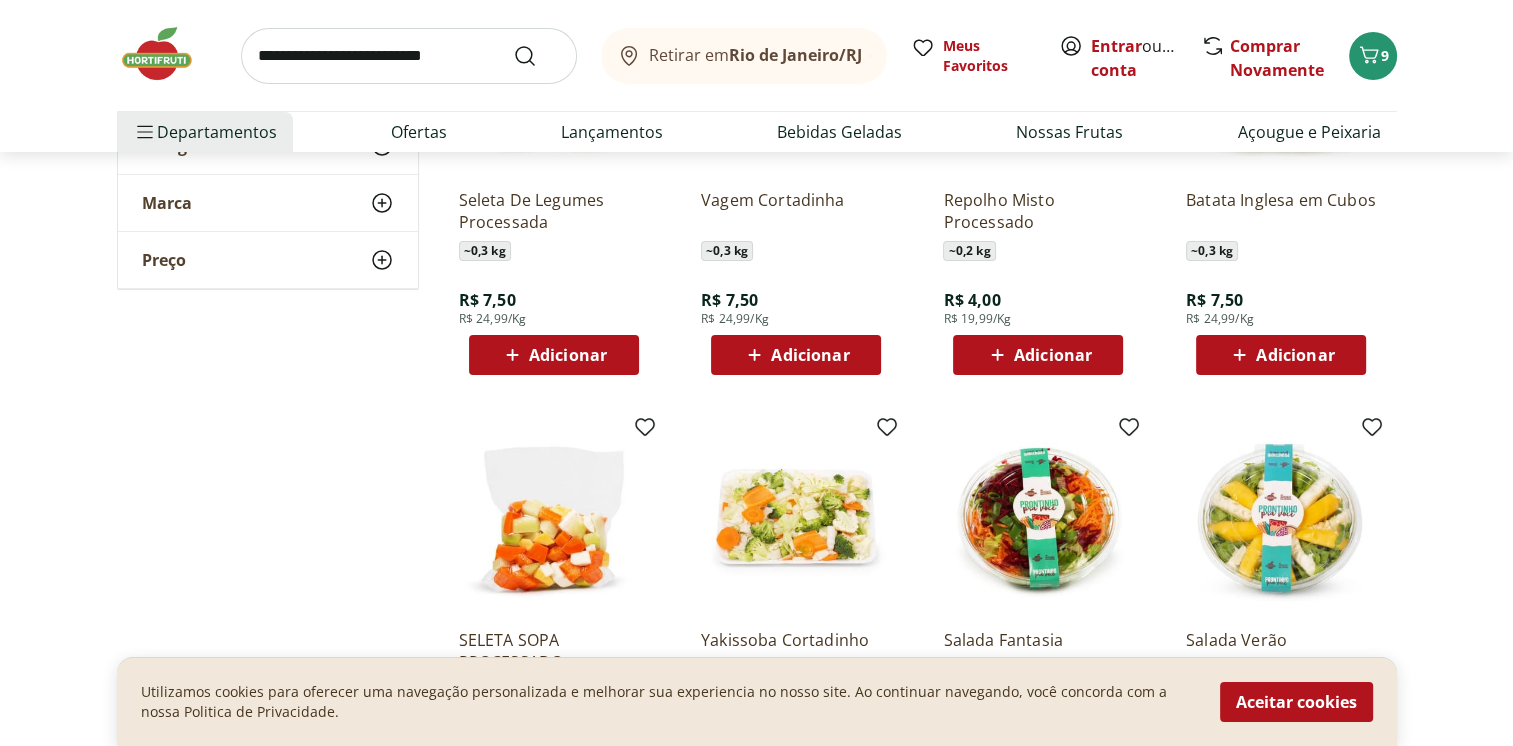 scroll, scrollTop: 7500, scrollLeft: 0, axis: vertical 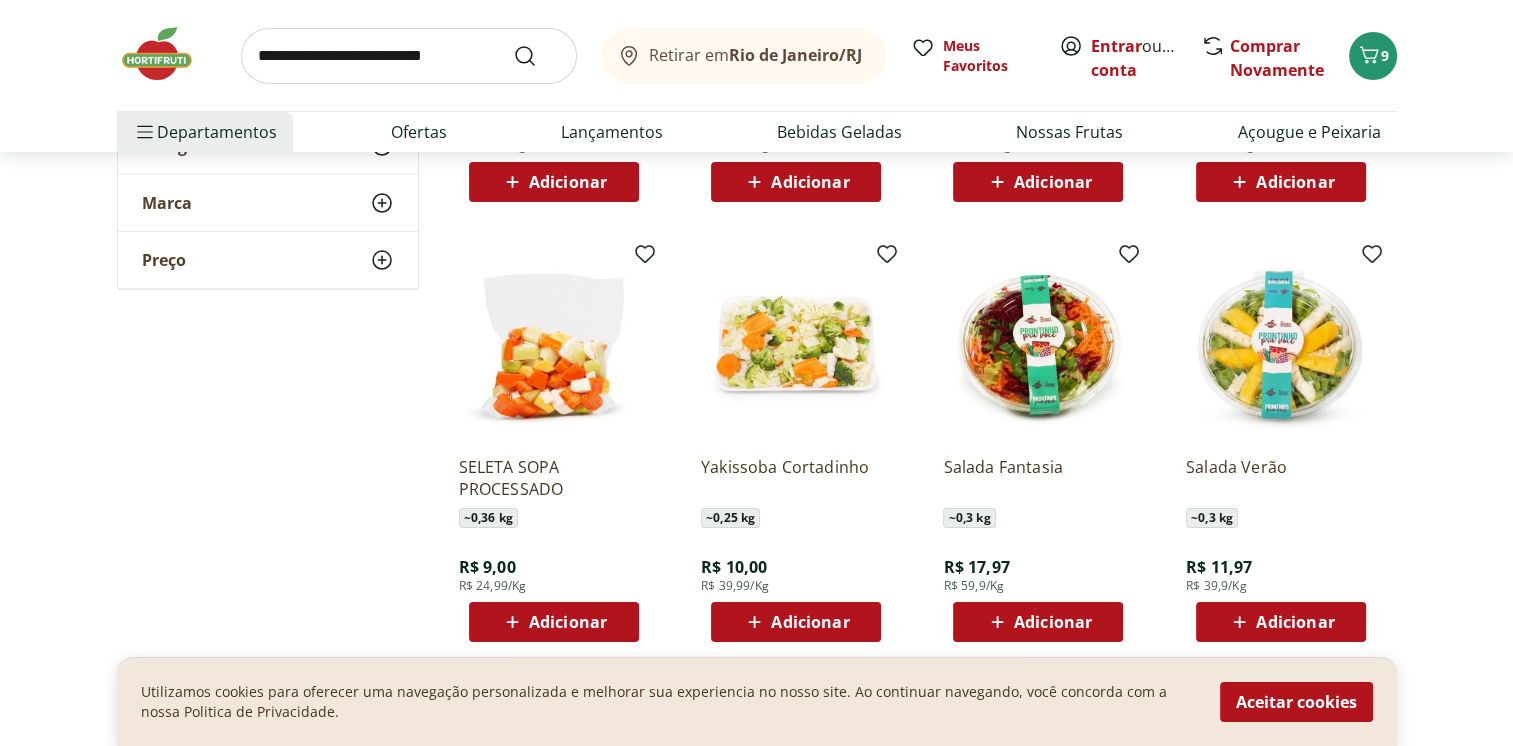 click at bounding box center [1281, 345] 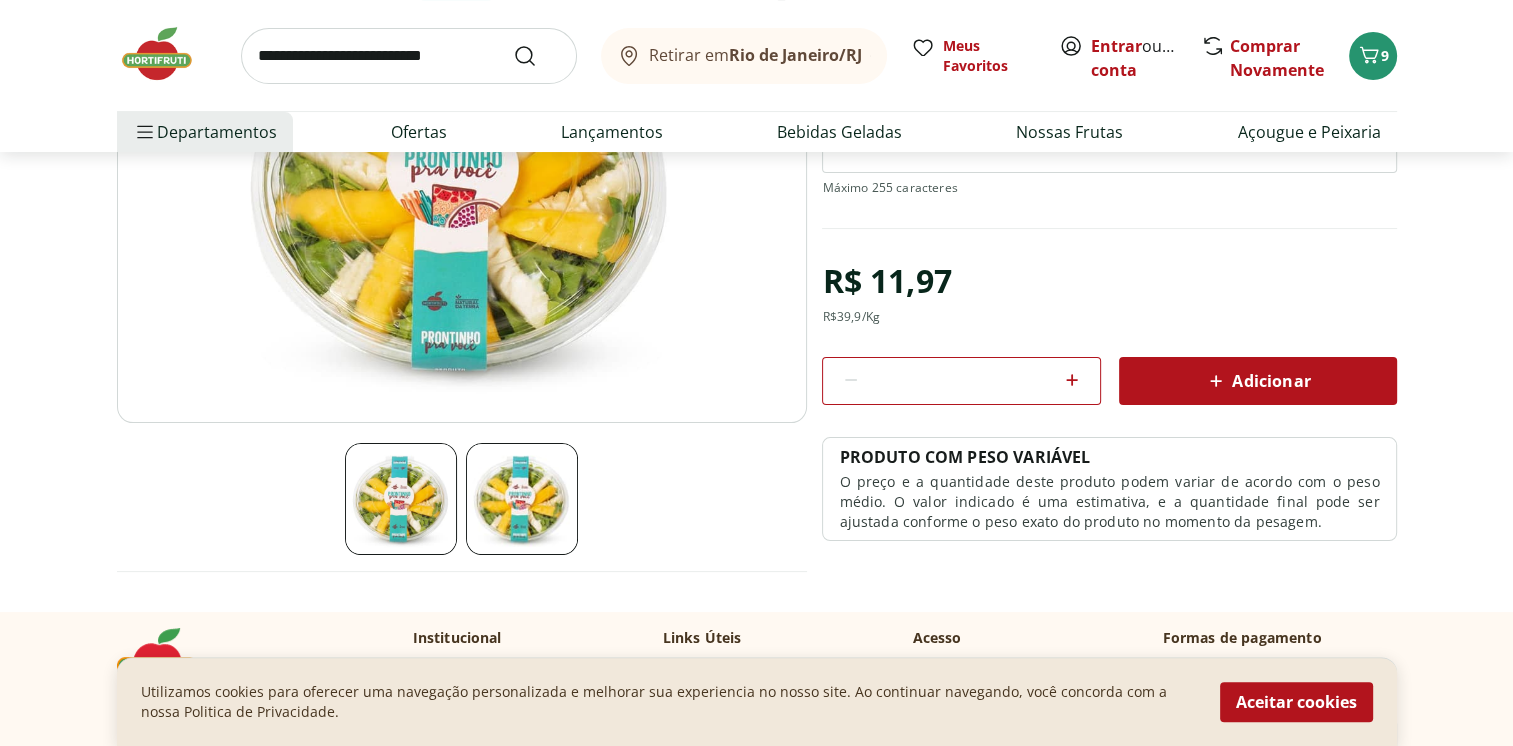 scroll, scrollTop: 100, scrollLeft: 0, axis: vertical 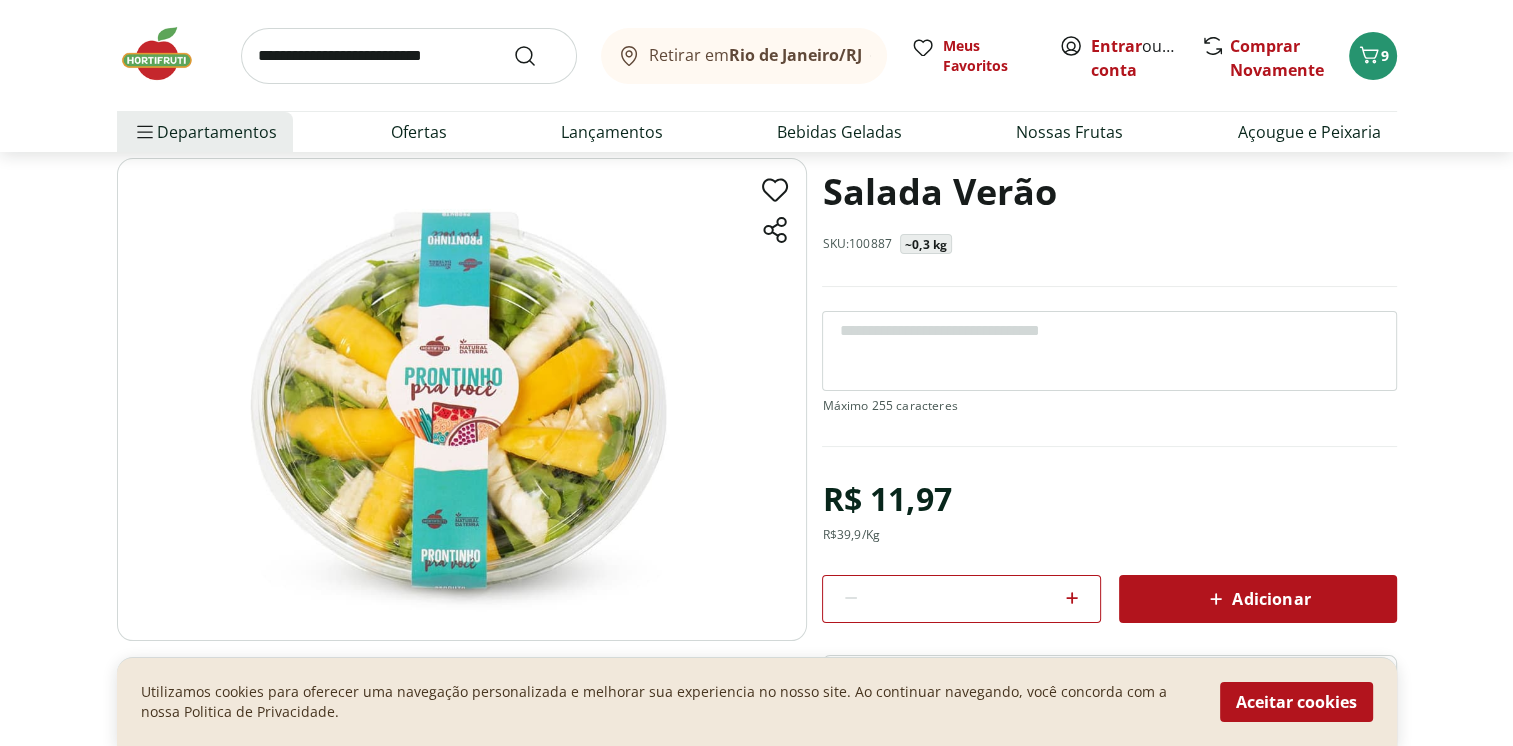 click at bounding box center (462, 399) 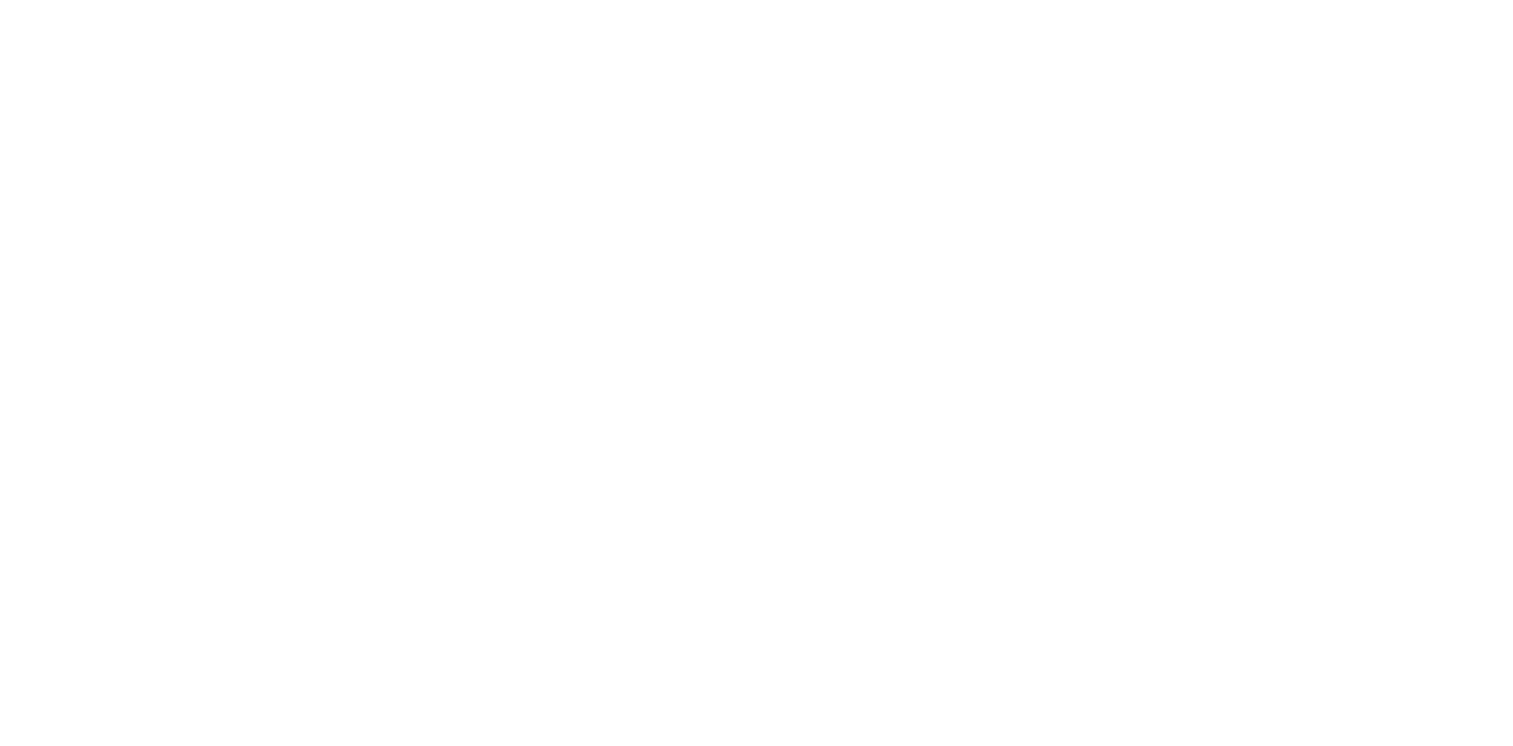type on "*" 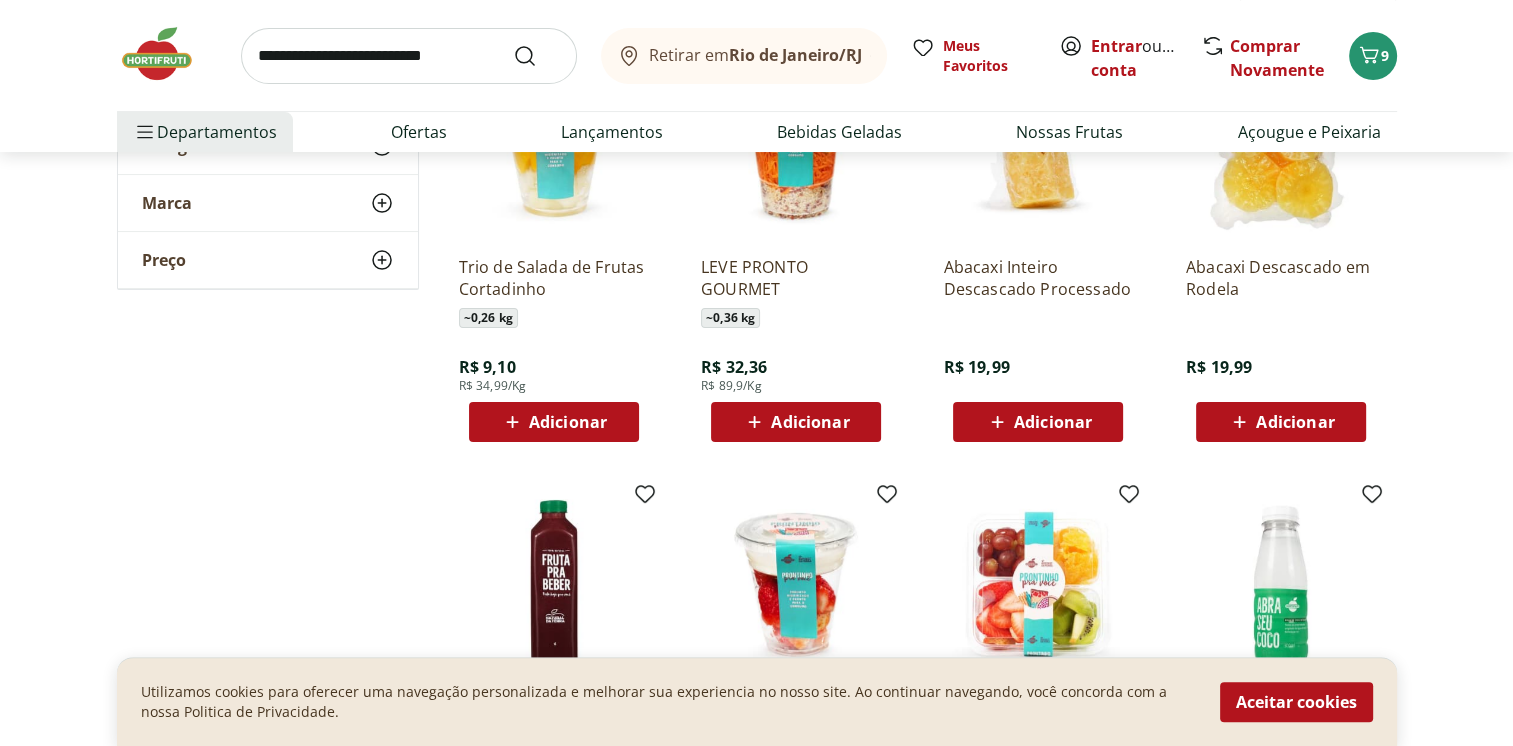 scroll, scrollTop: 500, scrollLeft: 0, axis: vertical 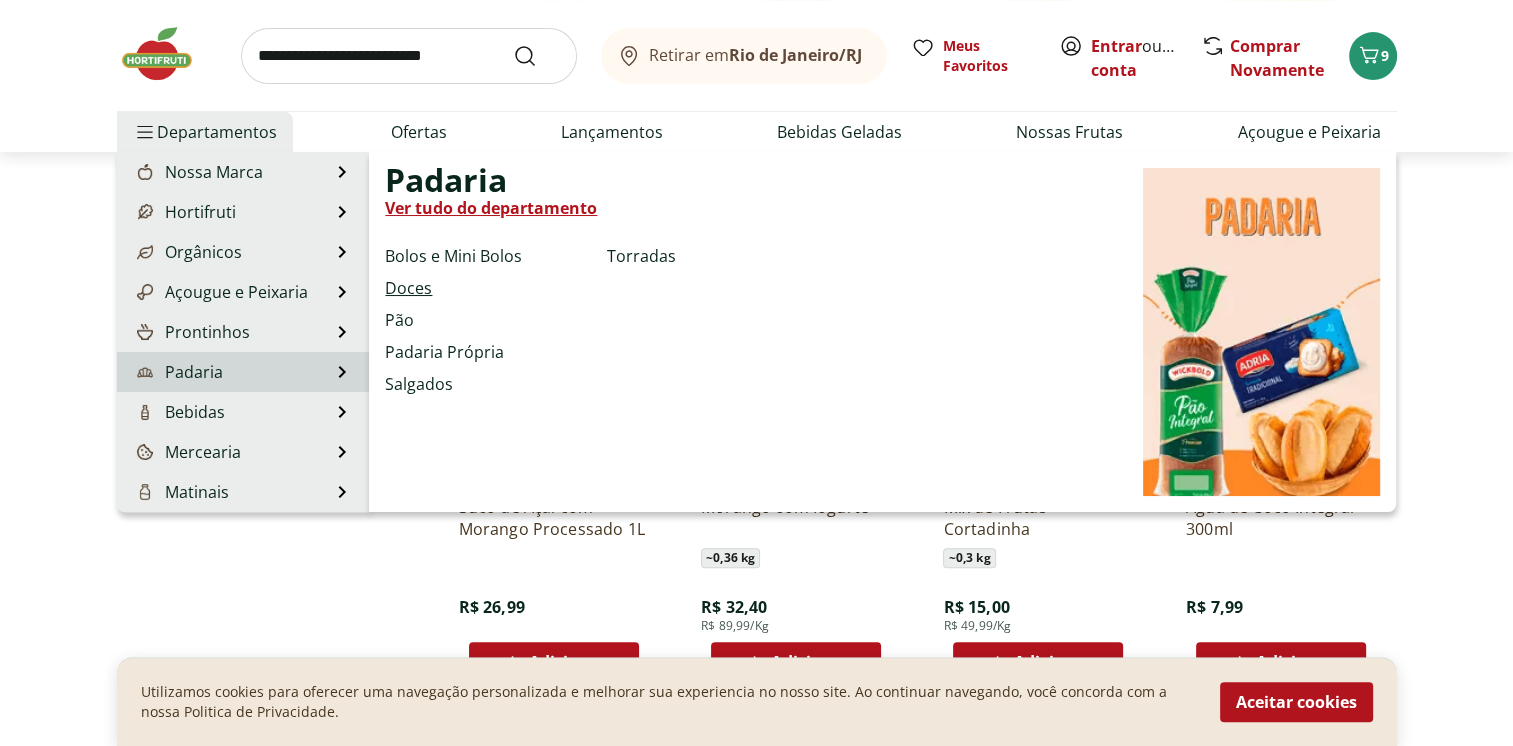 click on "Doces" at bounding box center (408, 288) 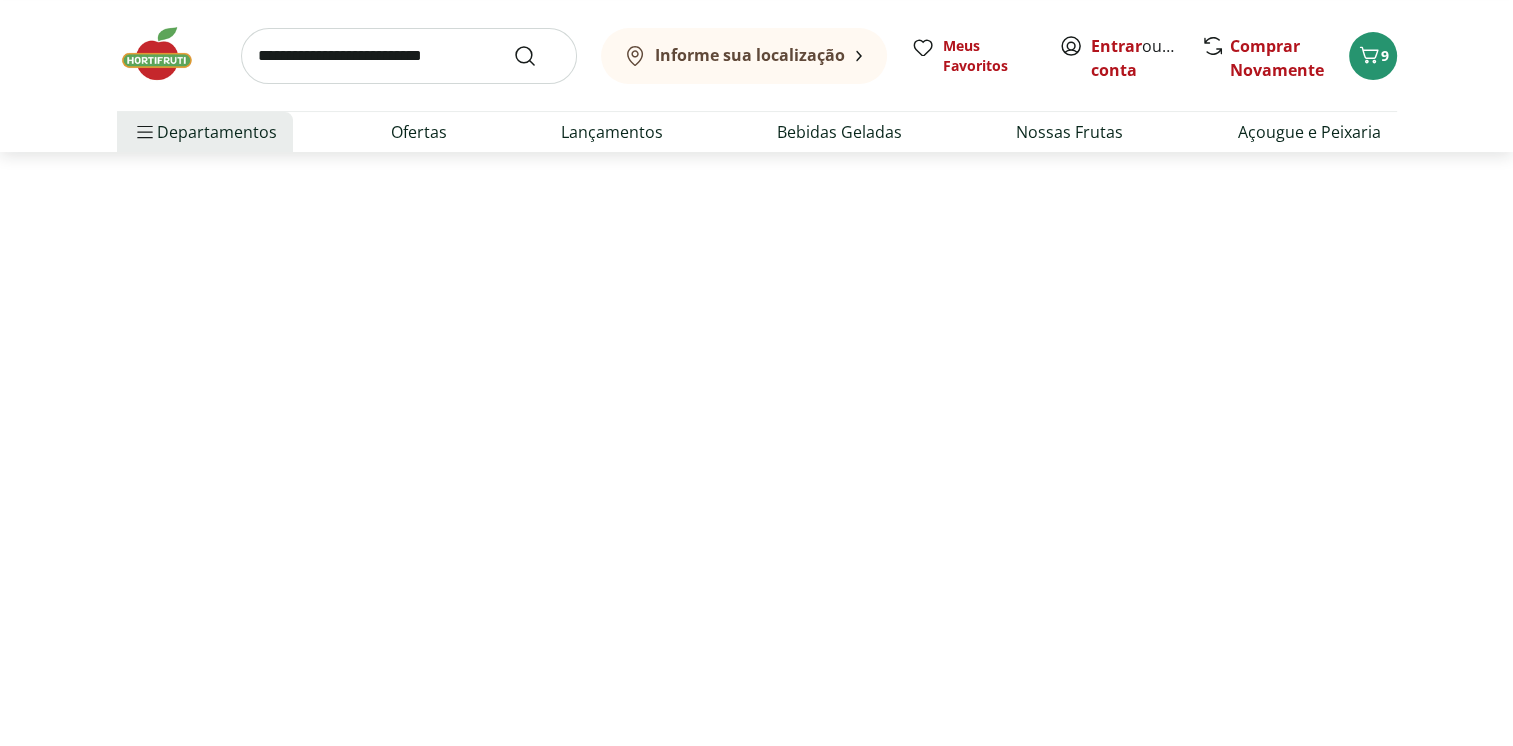 scroll, scrollTop: 0, scrollLeft: 0, axis: both 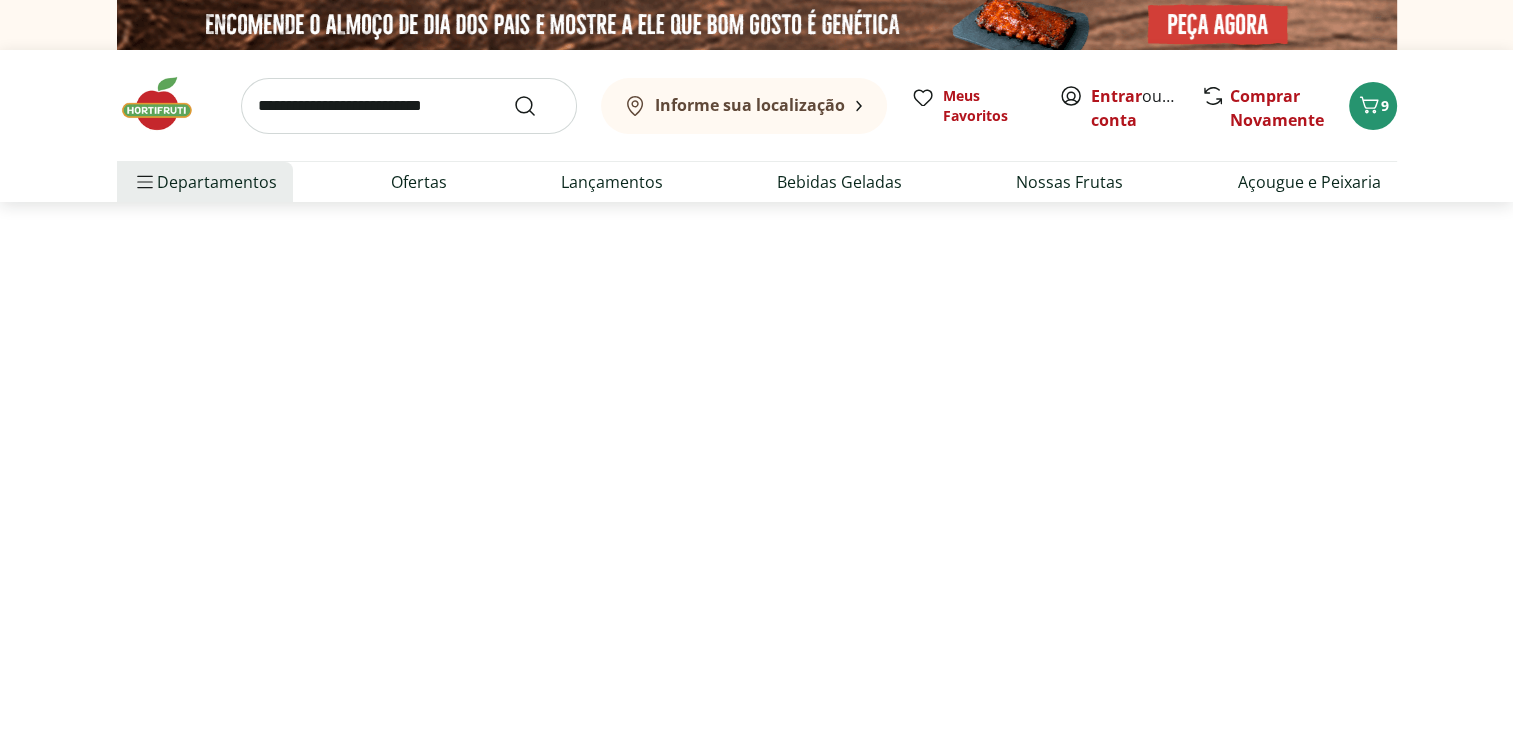 select on "**********" 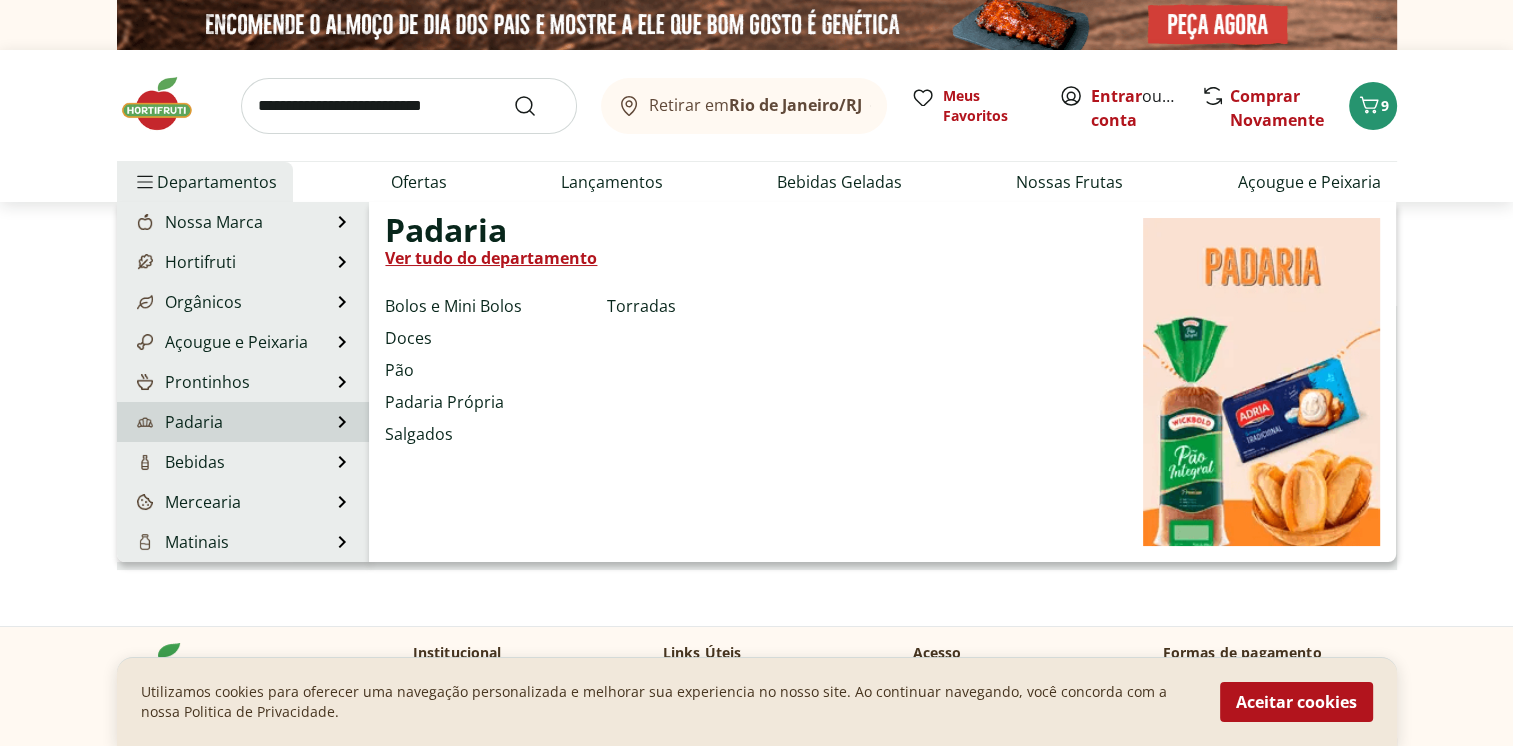 click at bounding box center (145, 422) 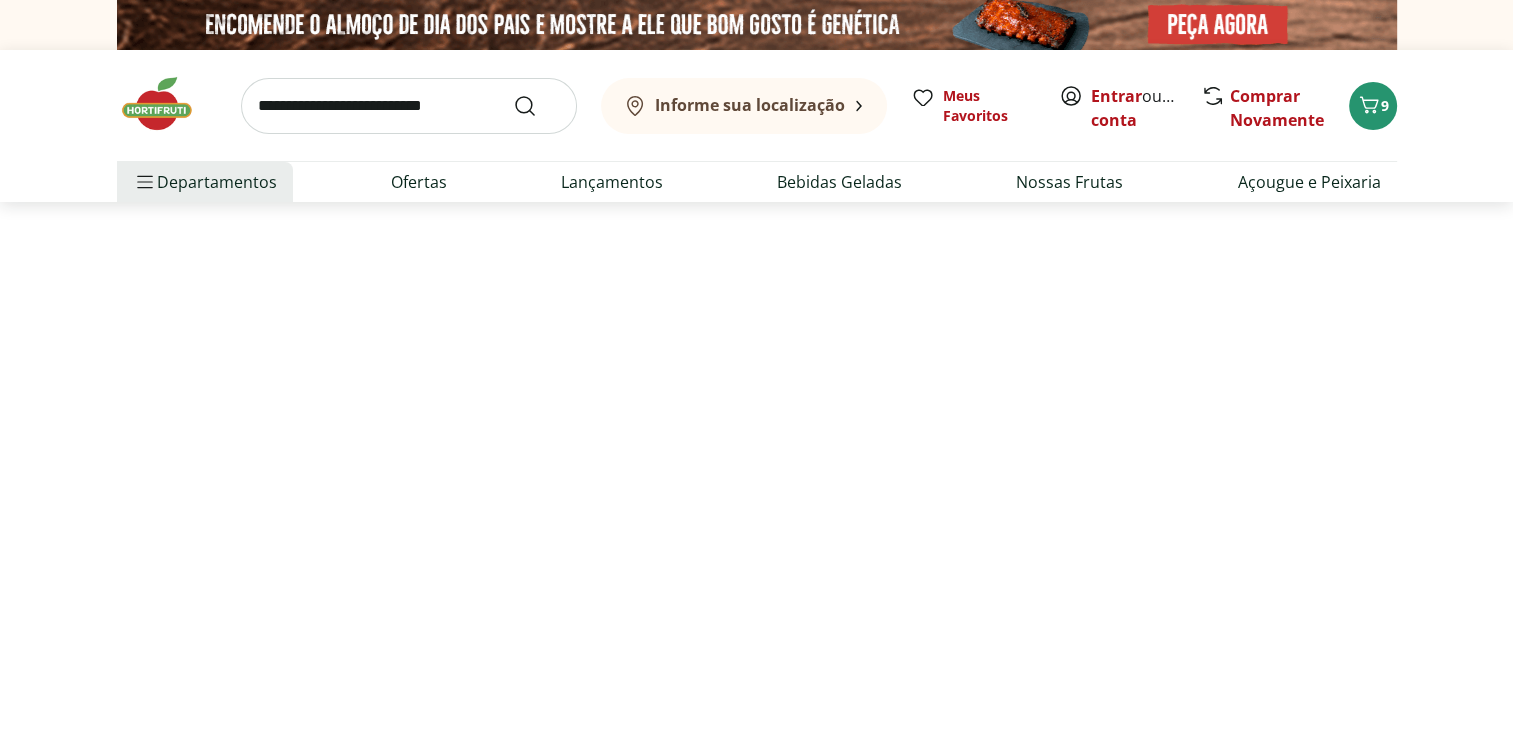 select on "**********" 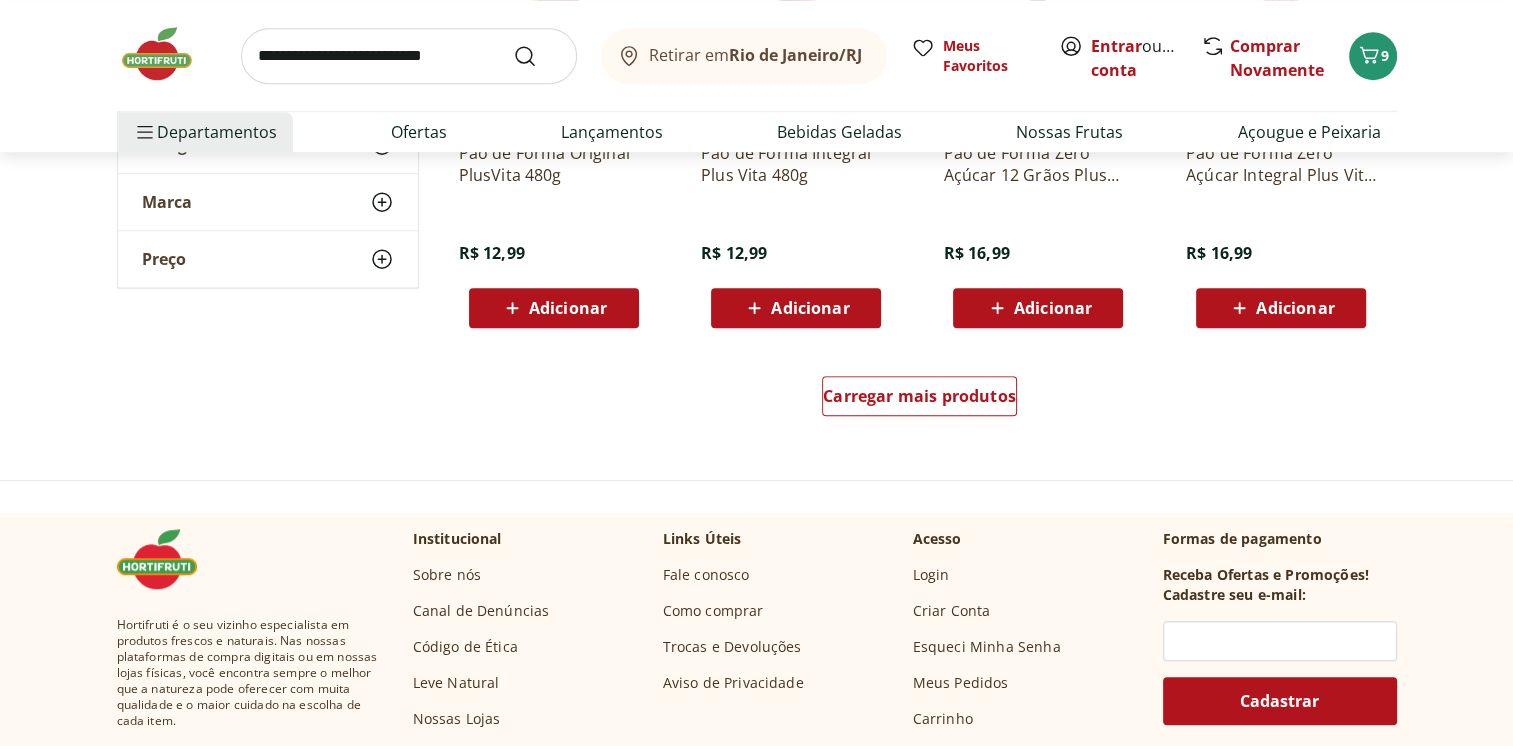 scroll, scrollTop: 1400, scrollLeft: 0, axis: vertical 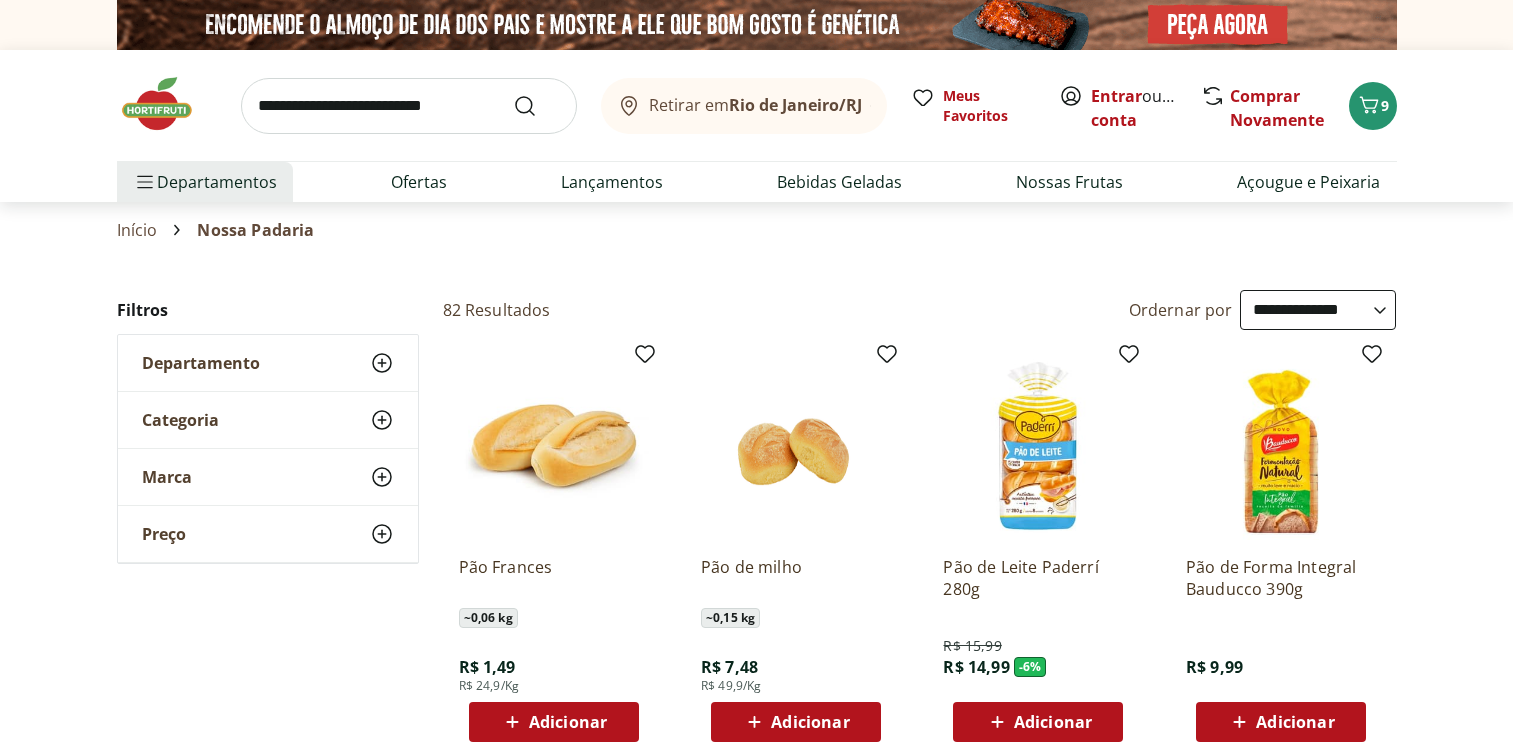 select on "**********" 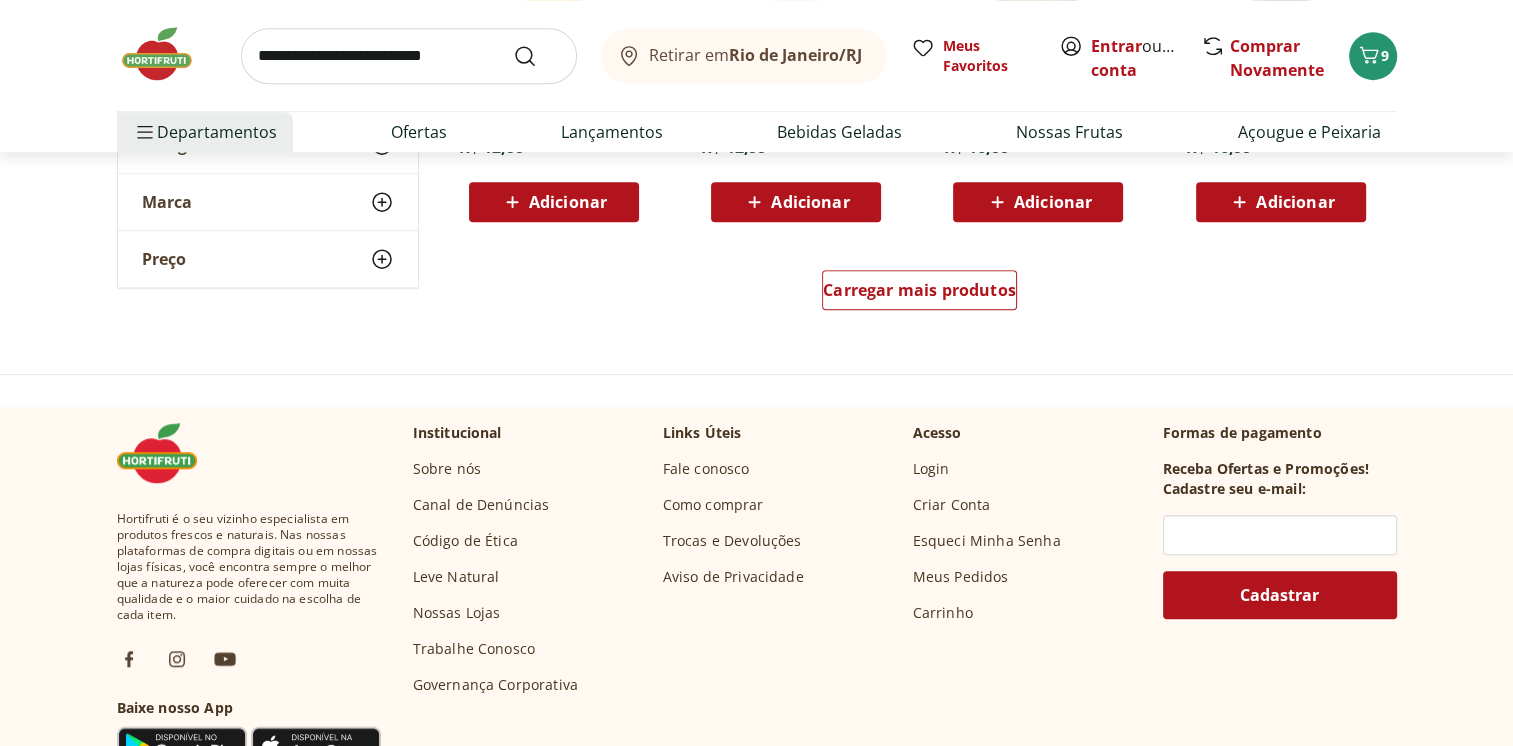 scroll, scrollTop: 0, scrollLeft: 0, axis: both 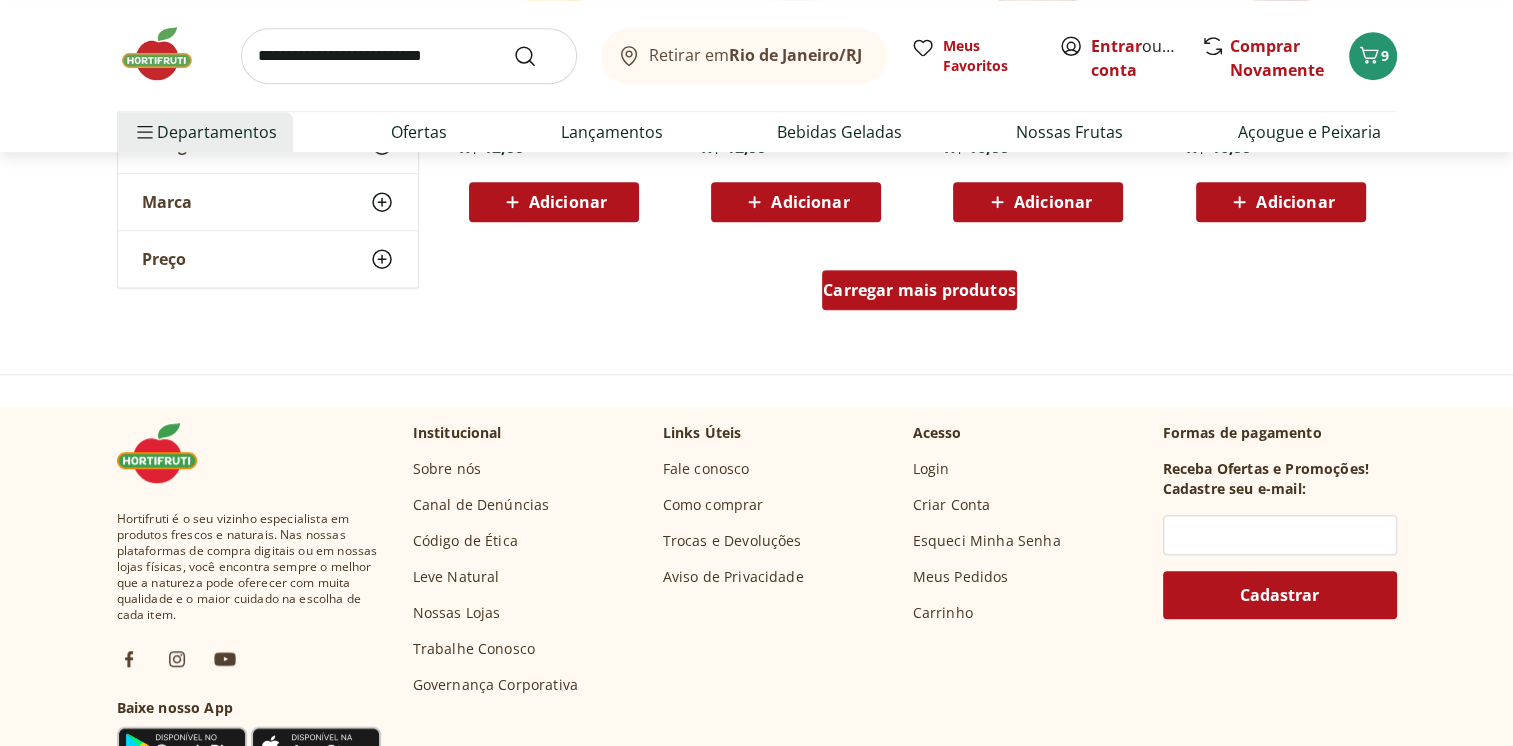 click on "Carregar mais produtos" at bounding box center (919, 290) 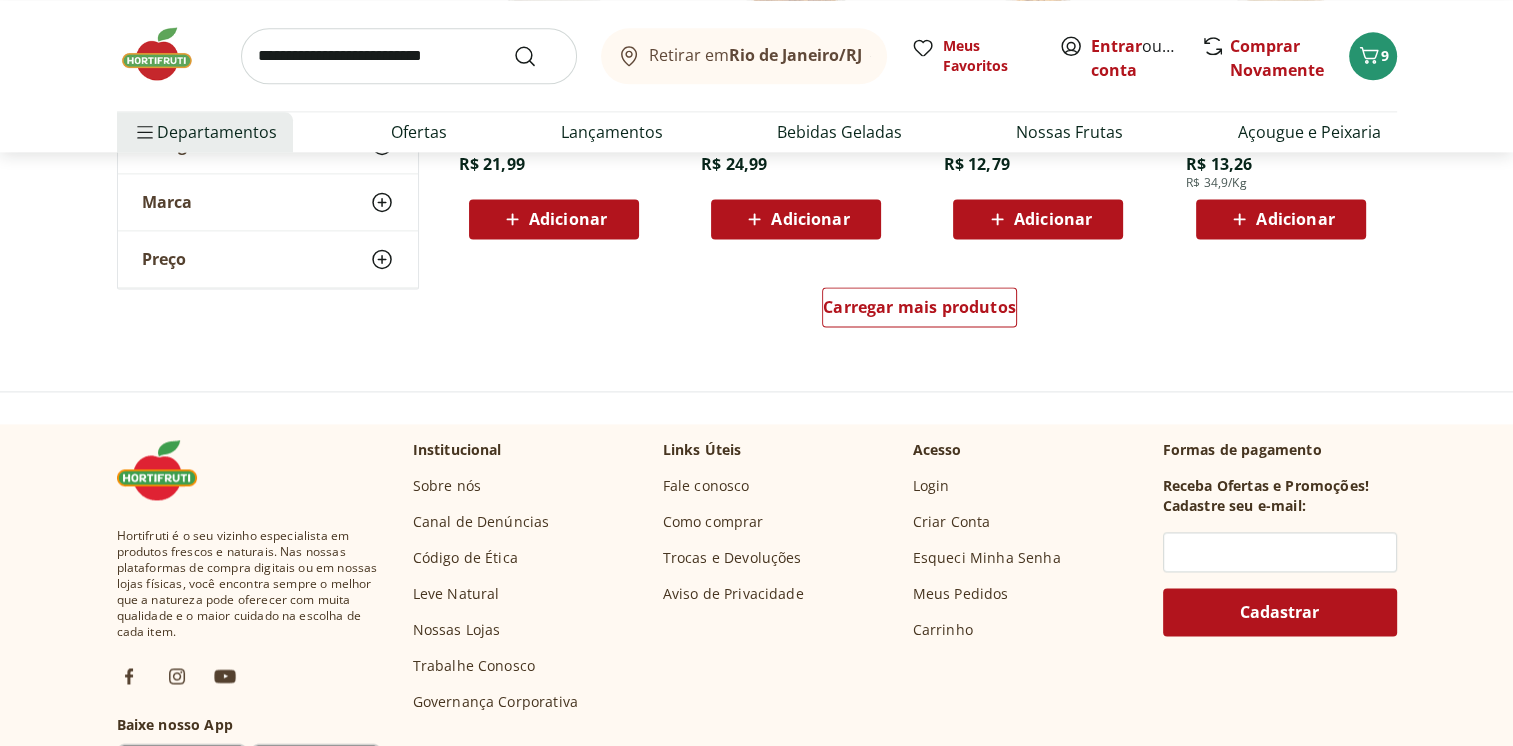 scroll, scrollTop: 2700, scrollLeft: 0, axis: vertical 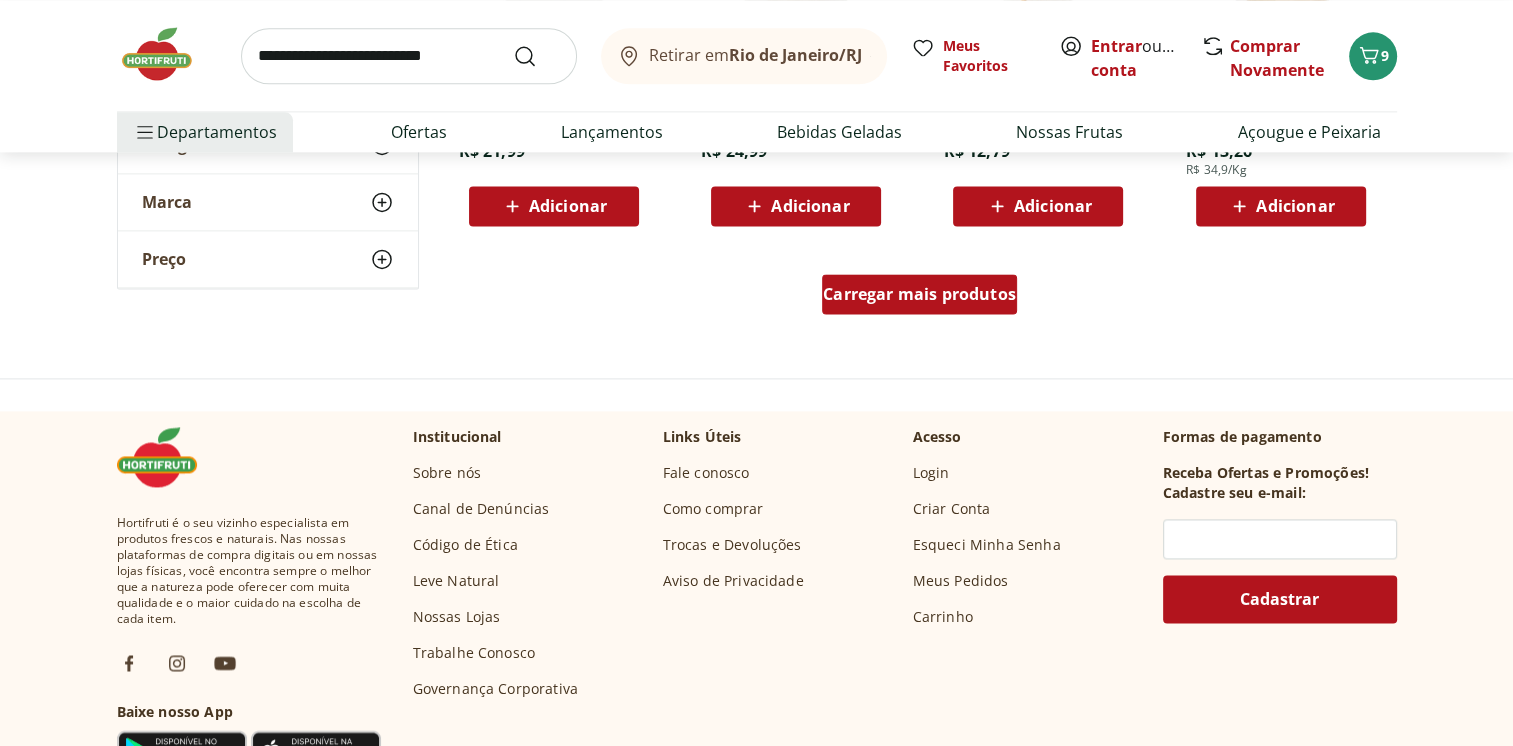 click on "Carregar mais produtos" at bounding box center [919, 294] 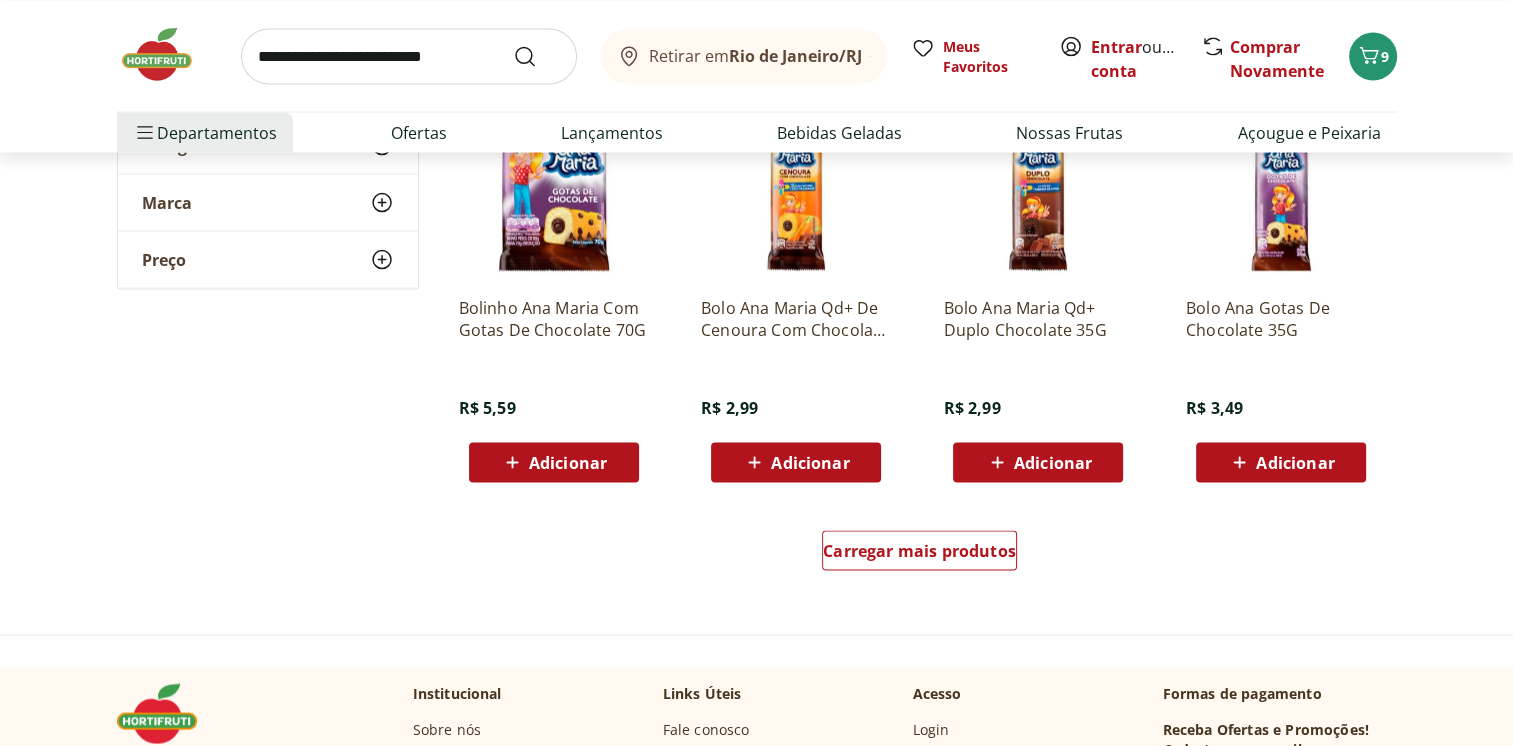 scroll, scrollTop: 3900, scrollLeft: 0, axis: vertical 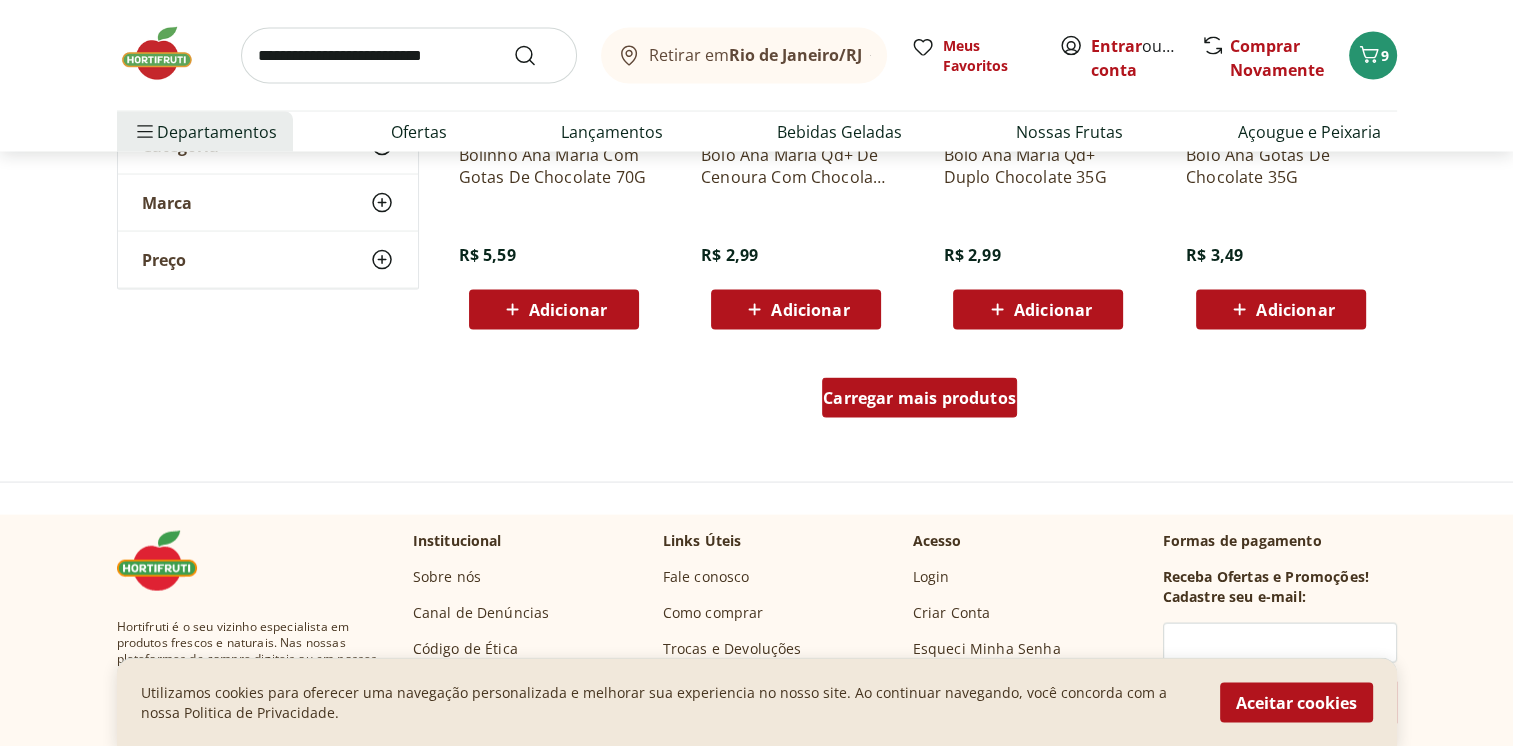 click on "Carregar mais produtos" at bounding box center [919, 398] 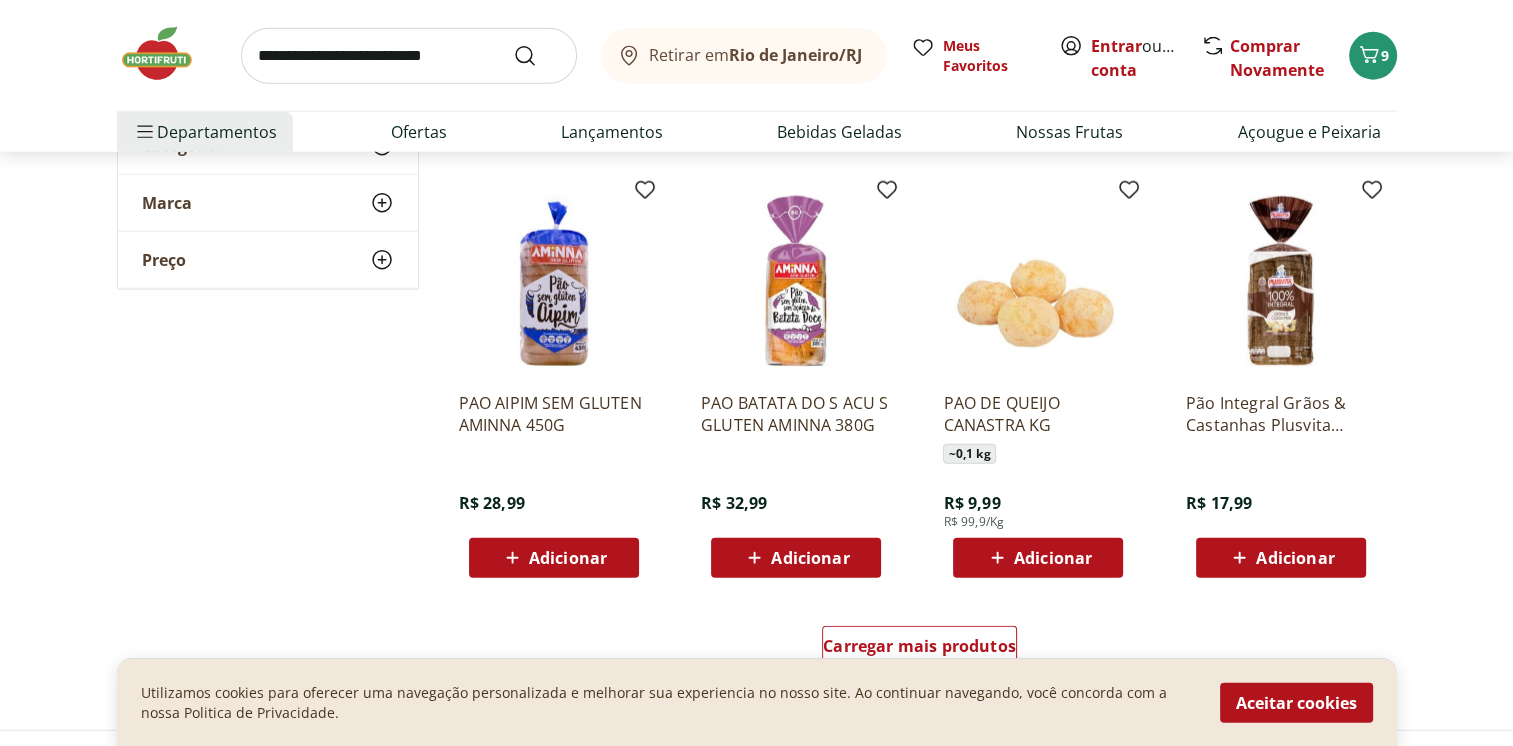 scroll, scrollTop: 5000, scrollLeft: 0, axis: vertical 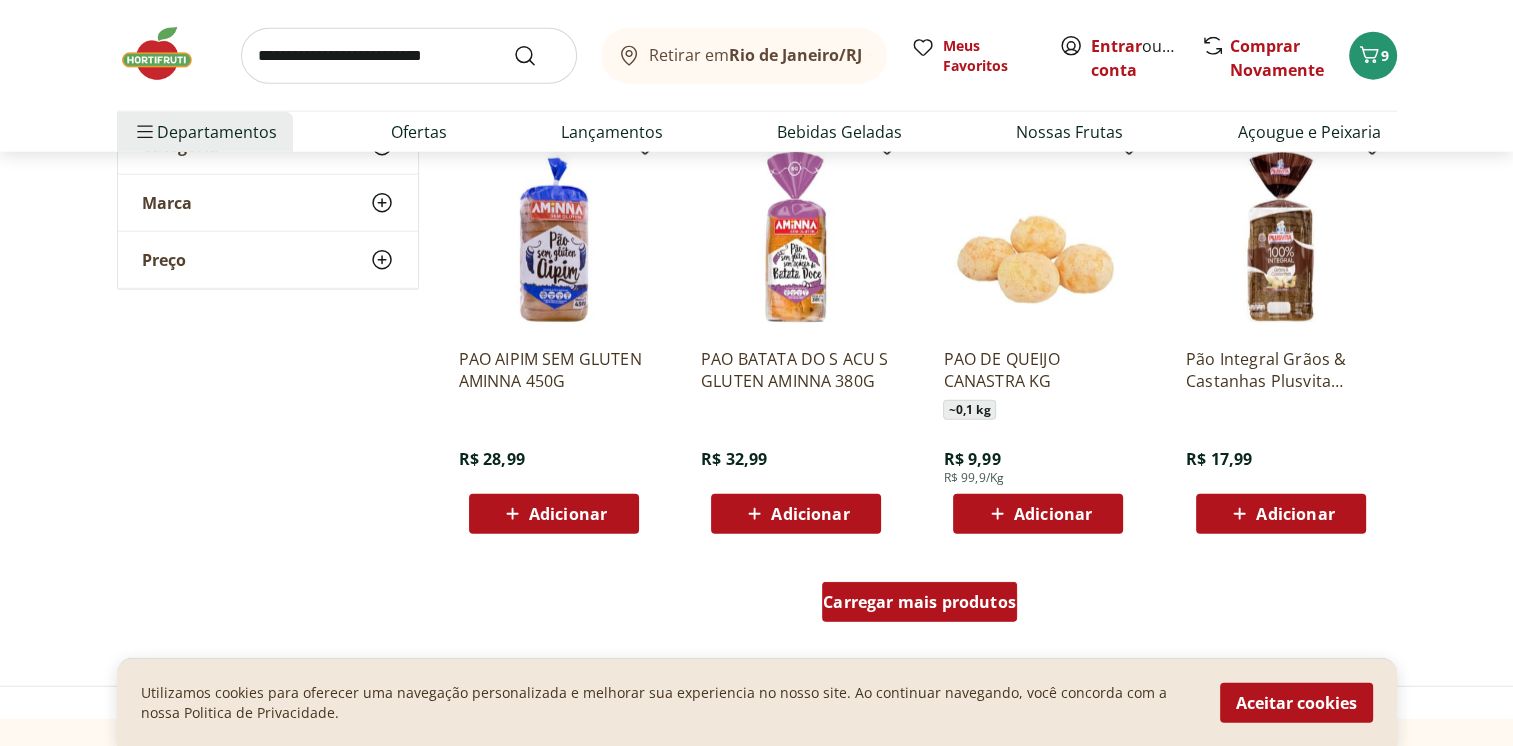 click on "Carregar mais produtos" at bounding box center (919, 602) 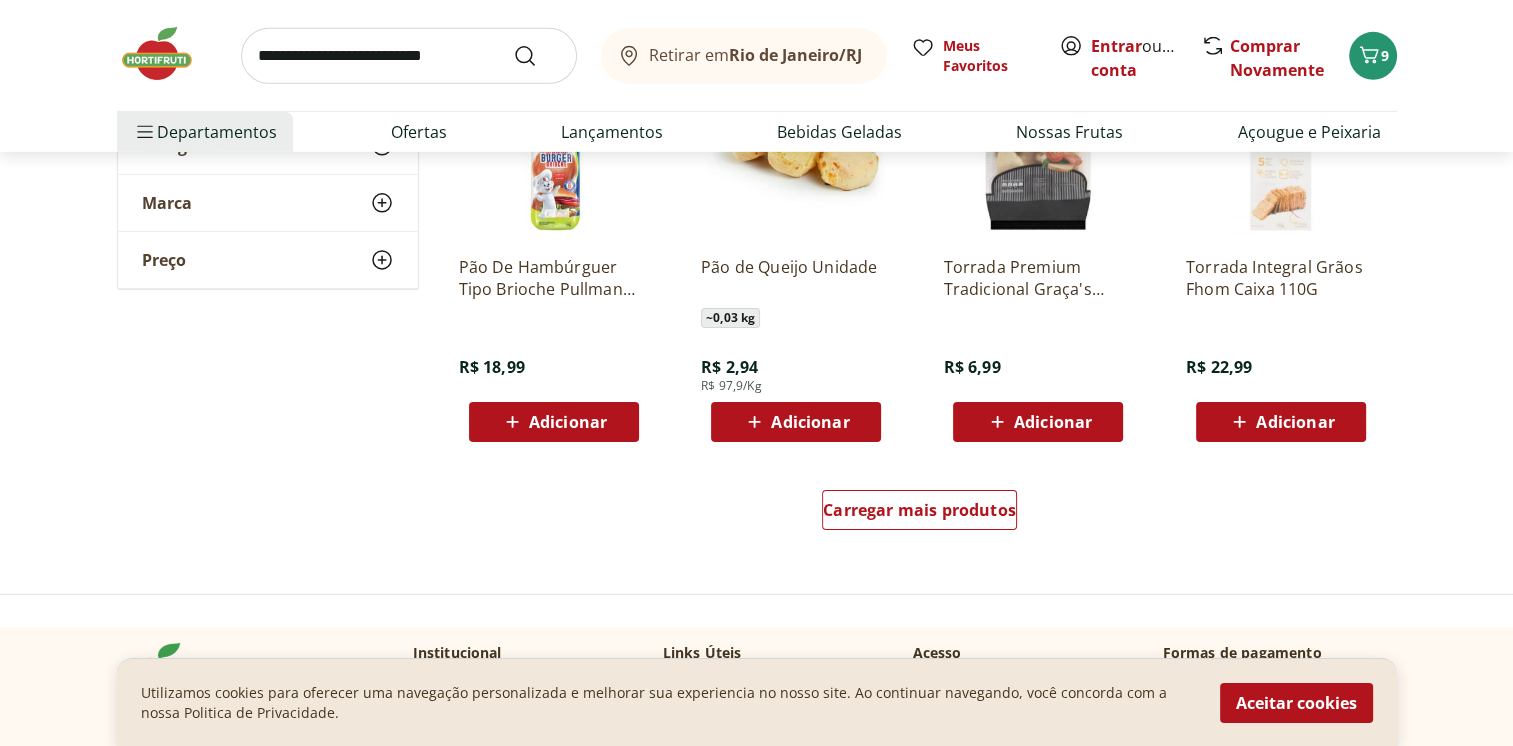 scroll, scrollTop: 6400, scrollLeft: 0, axis: vertical 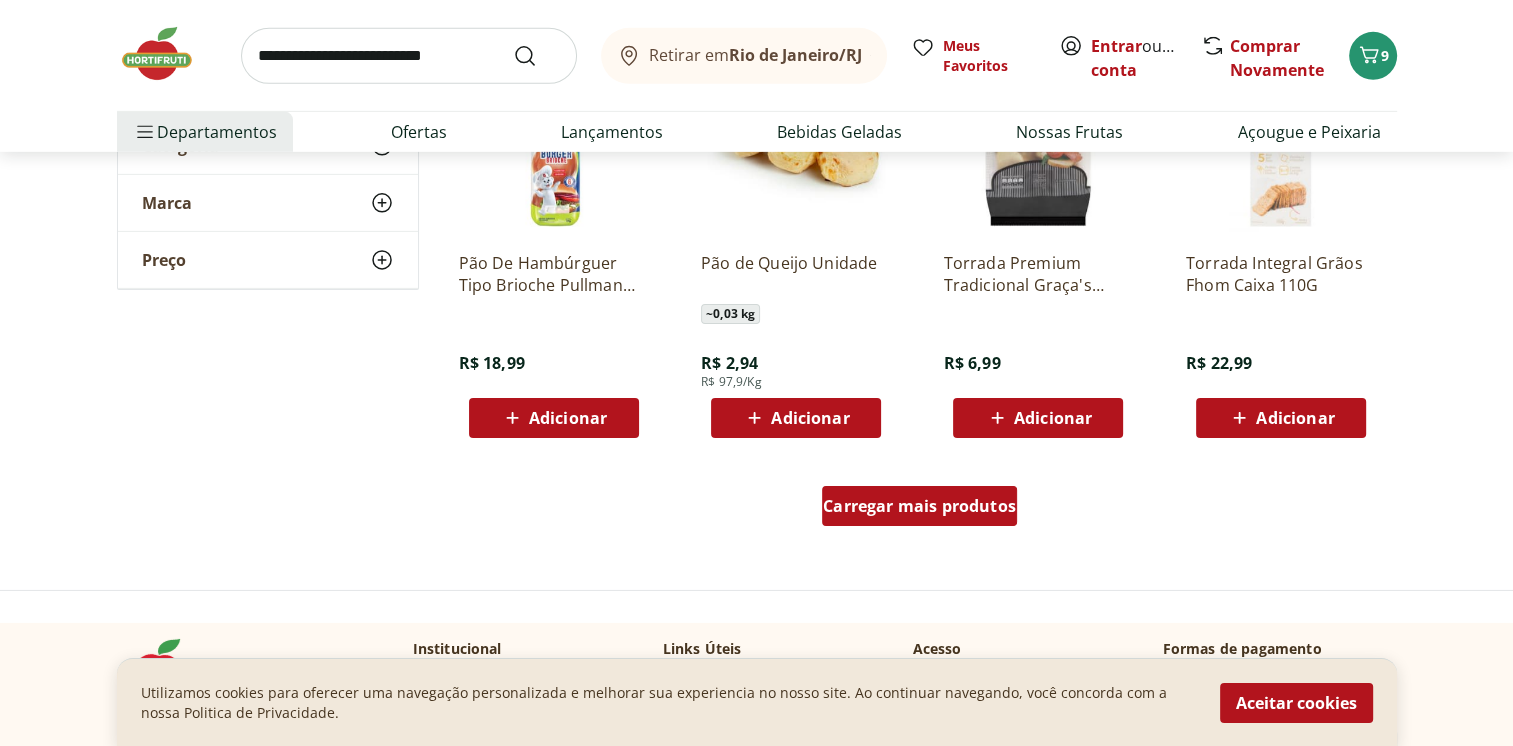 click on "Carregar mais produtos" at bounding box center (919, 506) 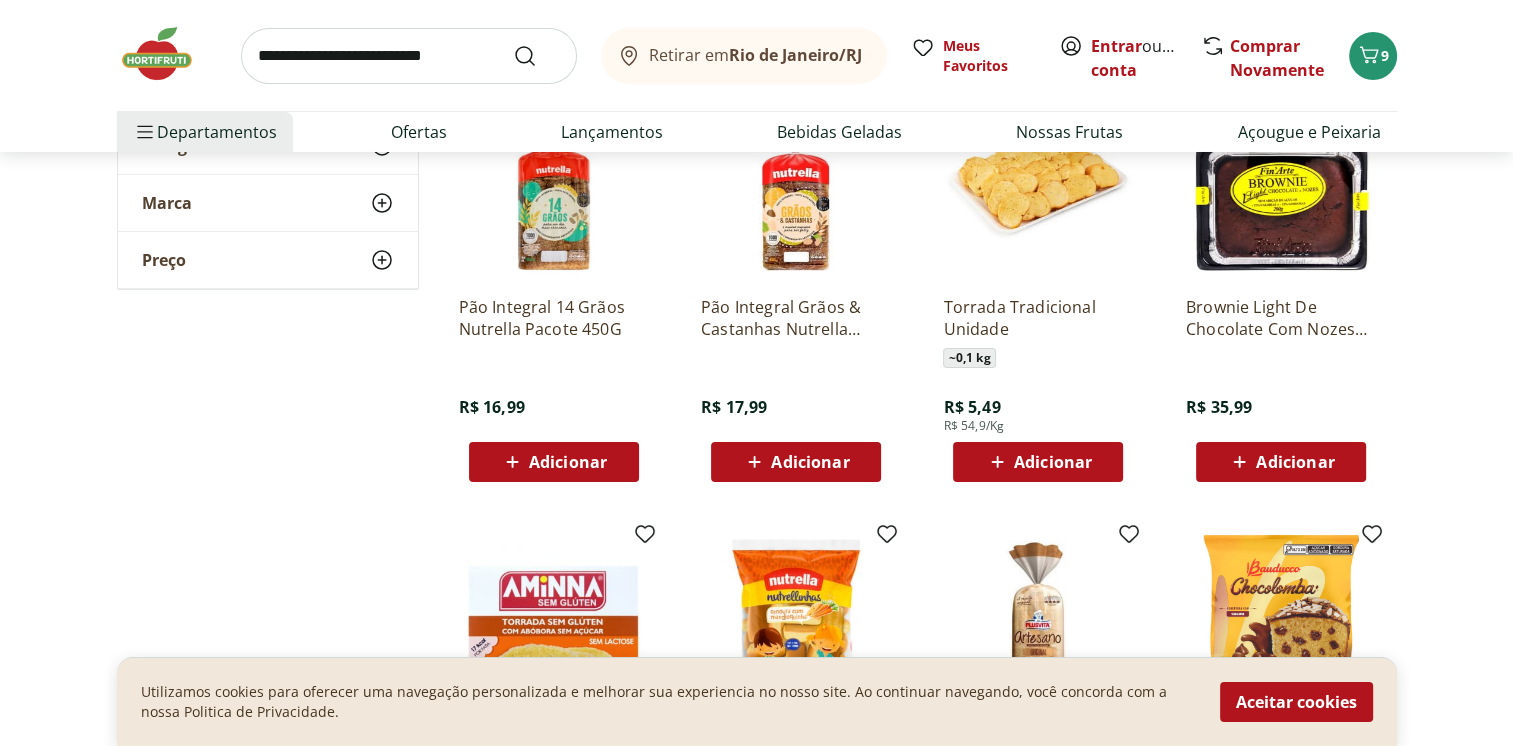 scroll, scrollTop: 7600, scrollLeft: 0, axis: vertical 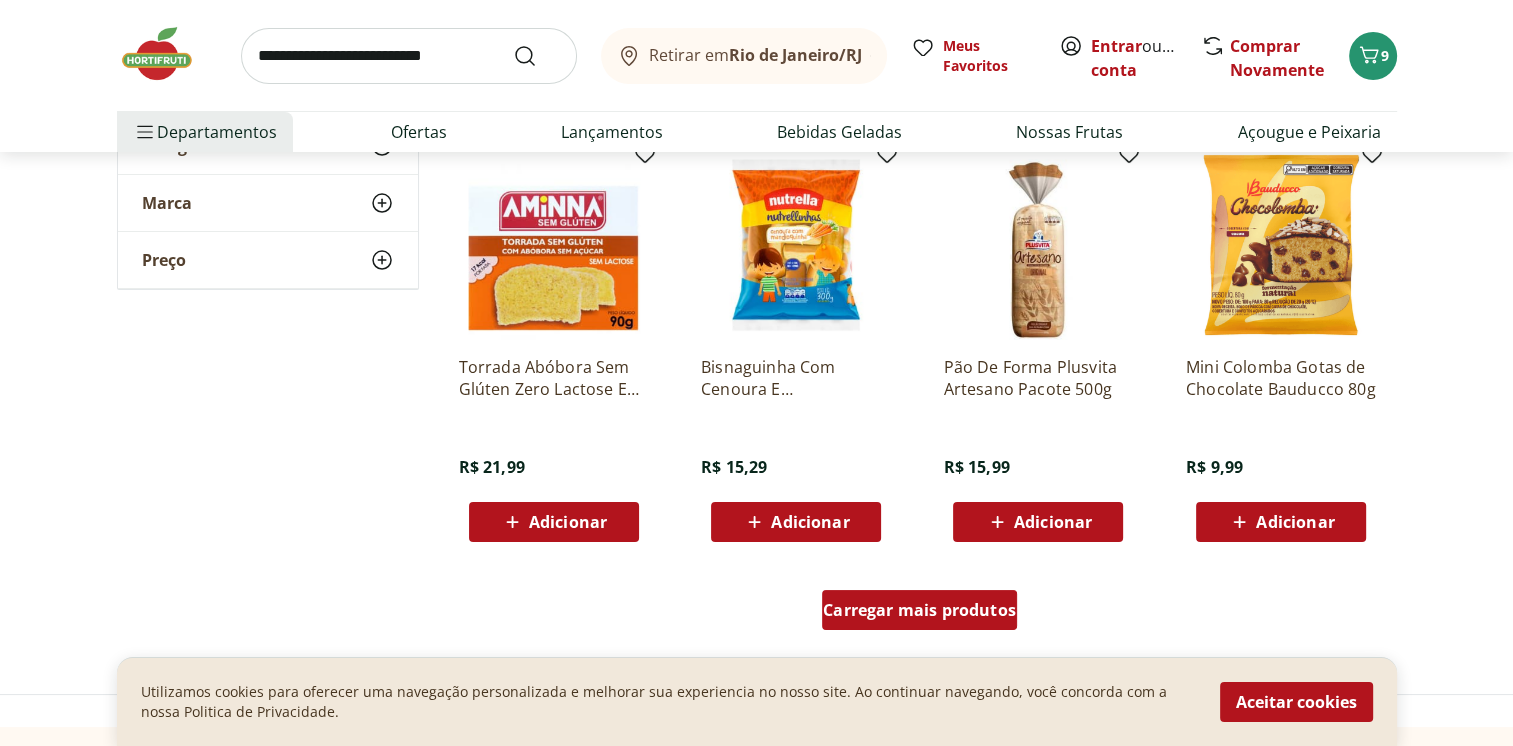 click on "Carregar mais produtos" at bounding box center [919, 610] 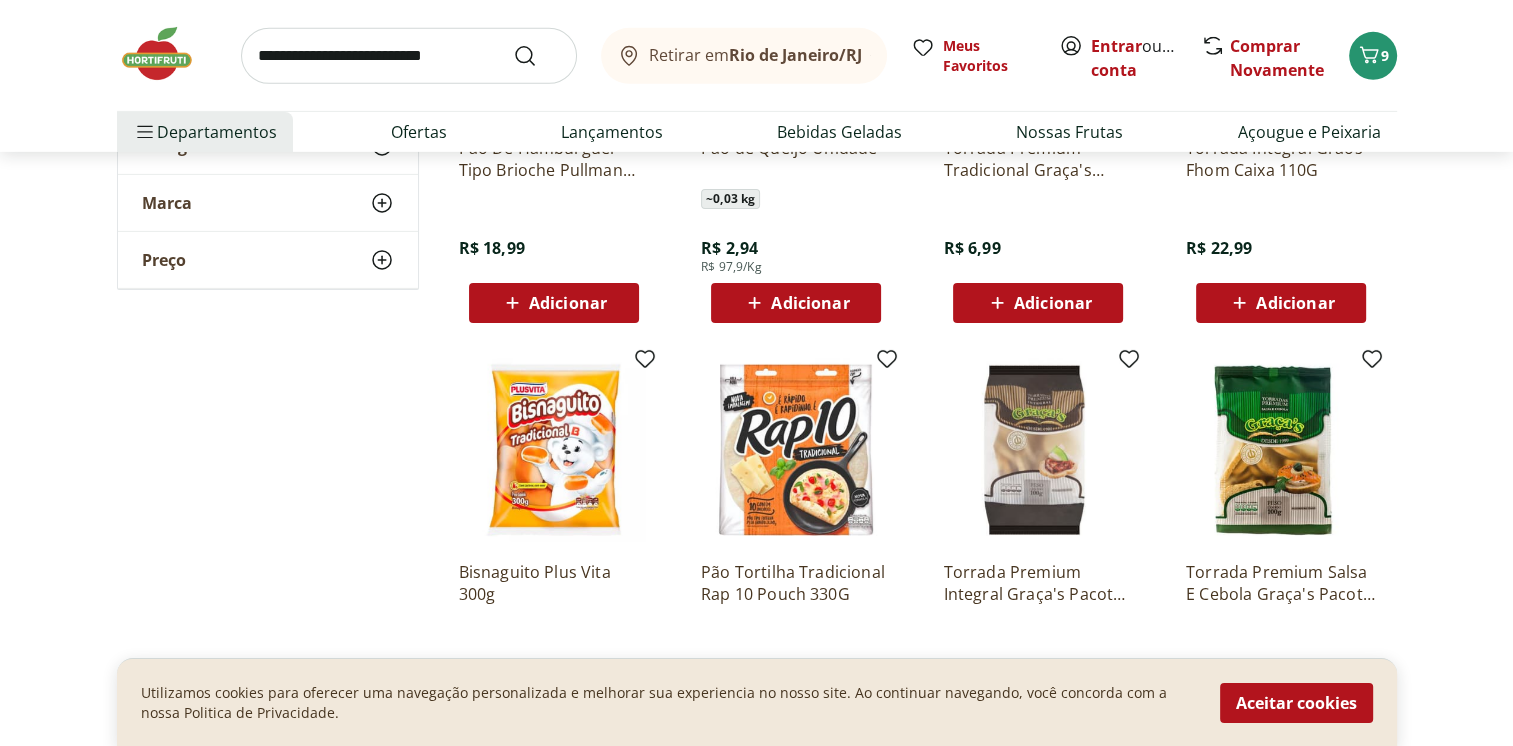 scroll, scrollTop: 6400, scrollLeft: 0, axis: vertical 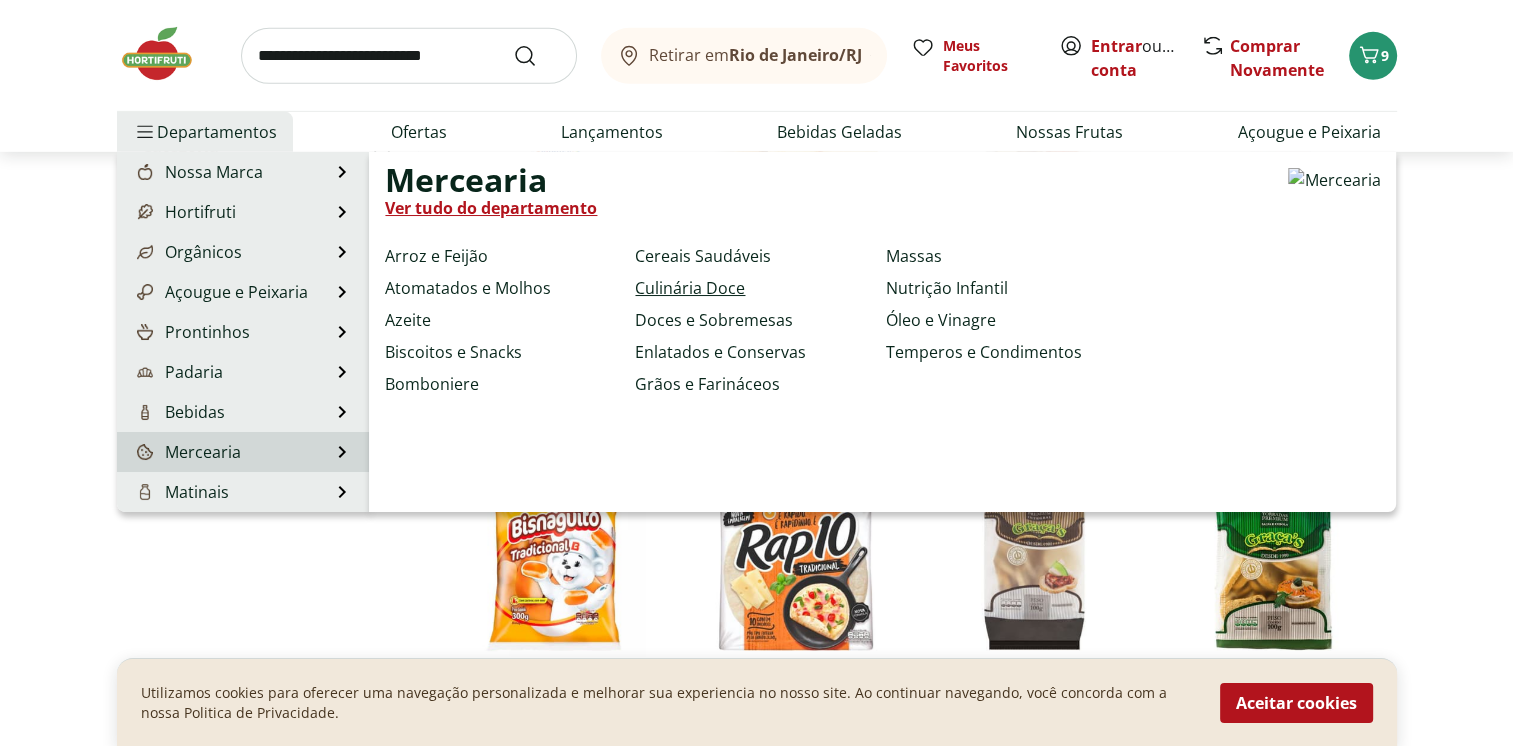 click on "Culinária Doce" at bounding box center (690, 288) 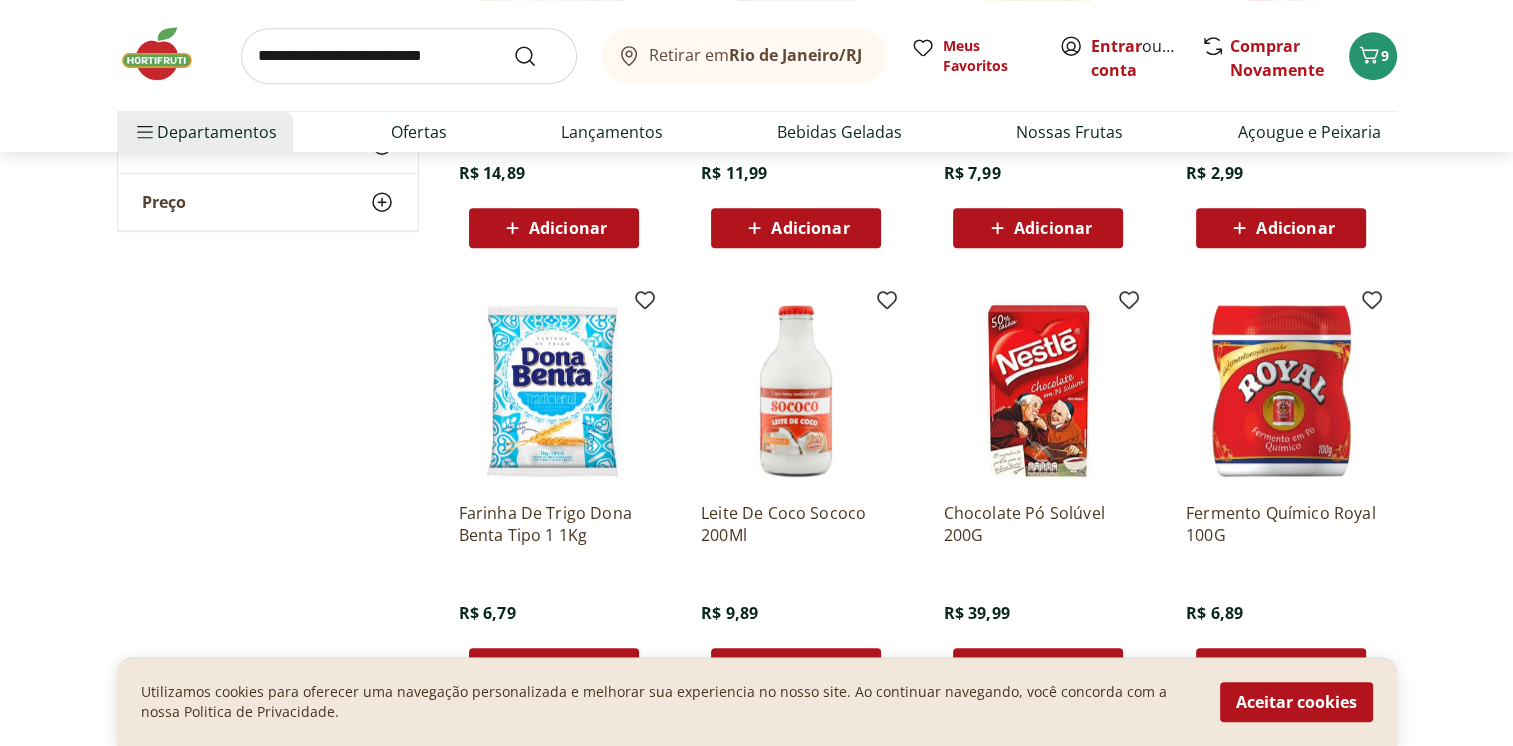 scroll, scrollTop: 1100, scrollLeft: 0, axis: vertical 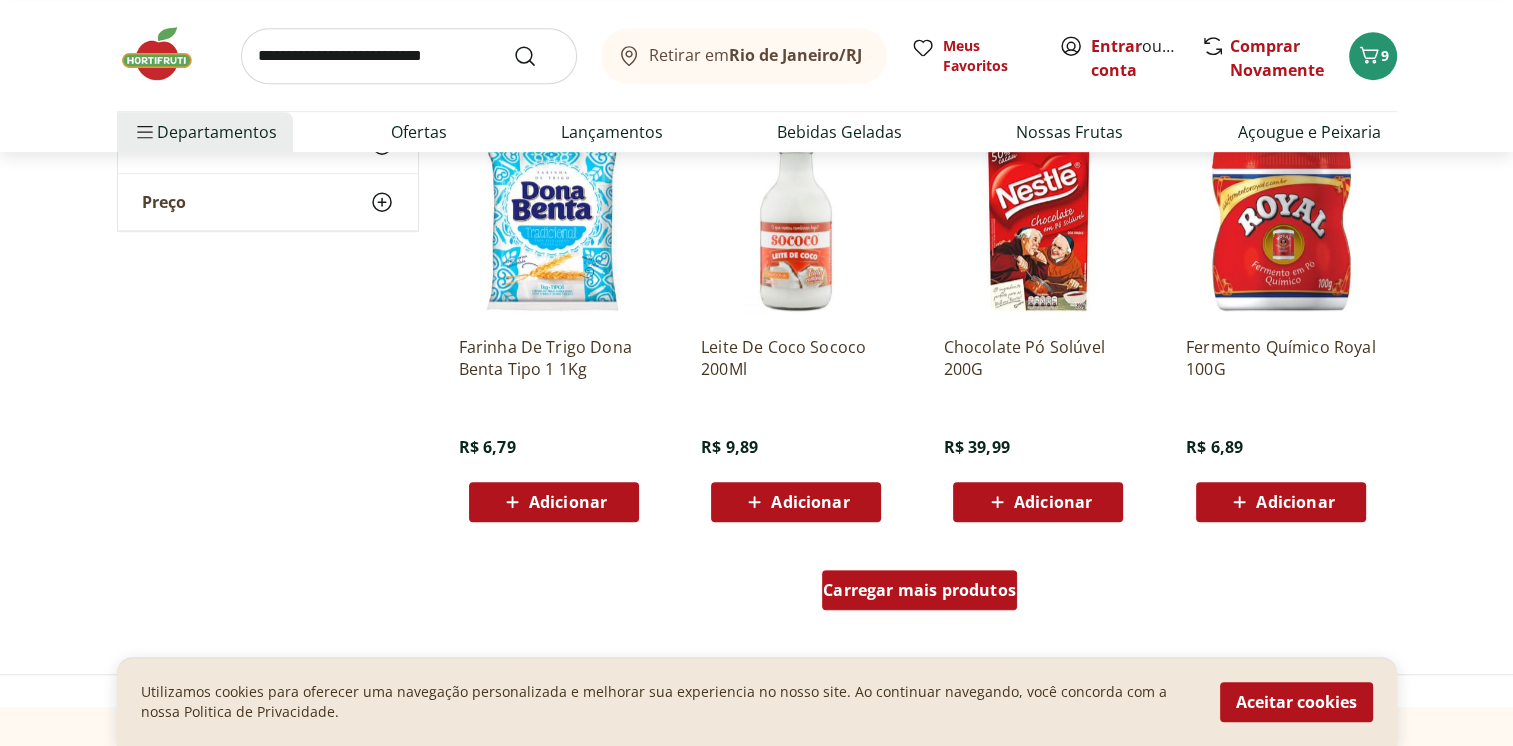 click on "Carregar mais produtos" at bounding box center [919, 590] 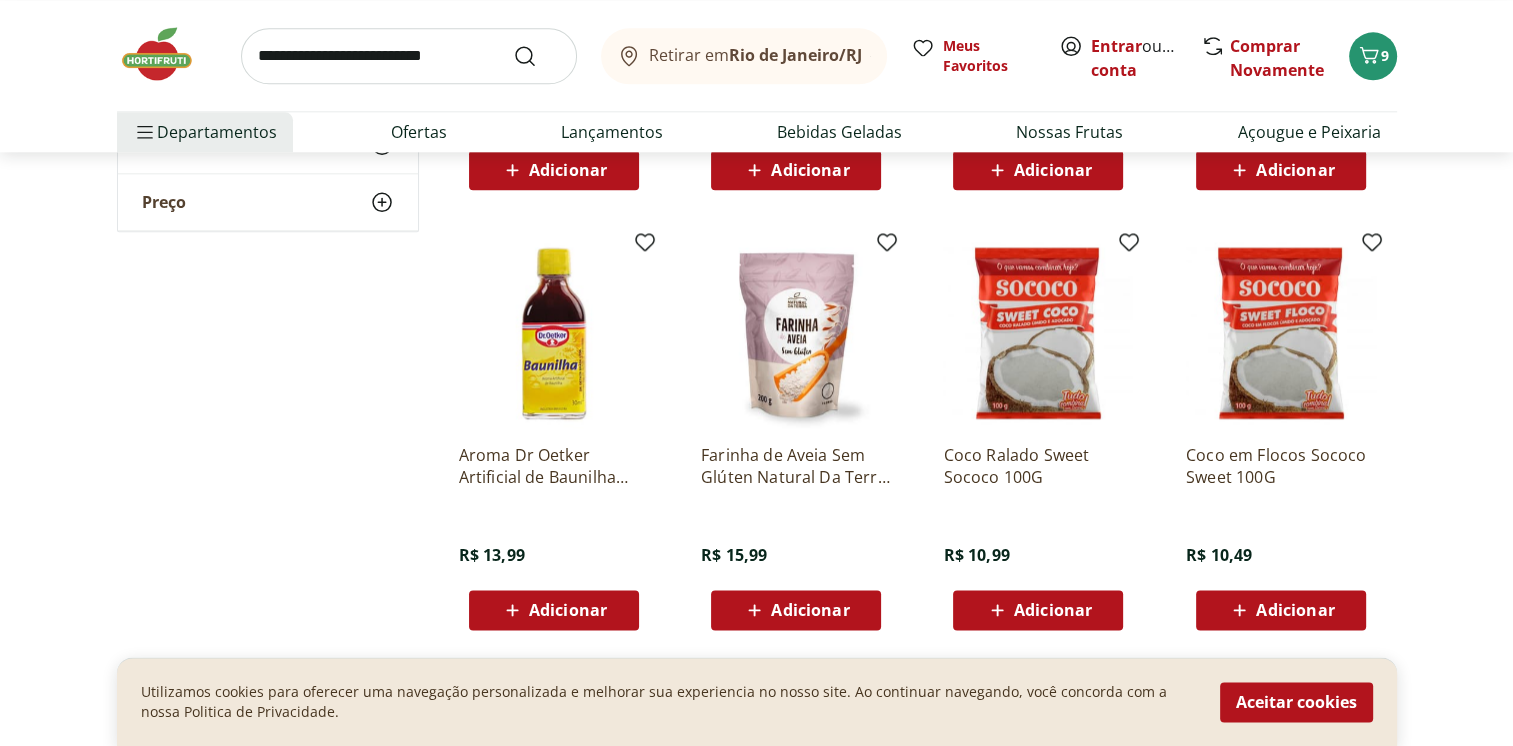 scroll, scrollTop: 2500, scrollLeft: 0, axis: vertical 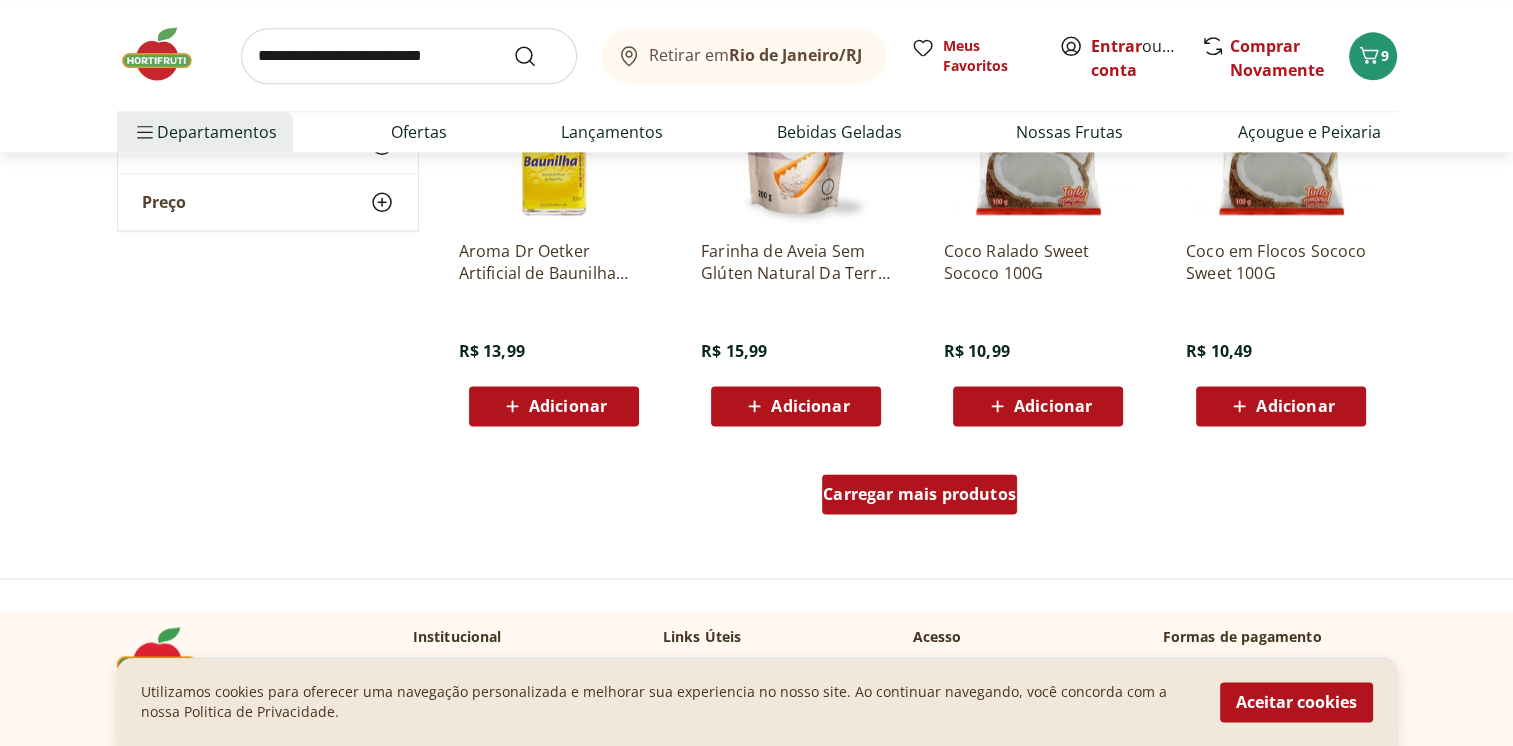 click on "Carregar mais produtos" at bounding box center [919, 494] 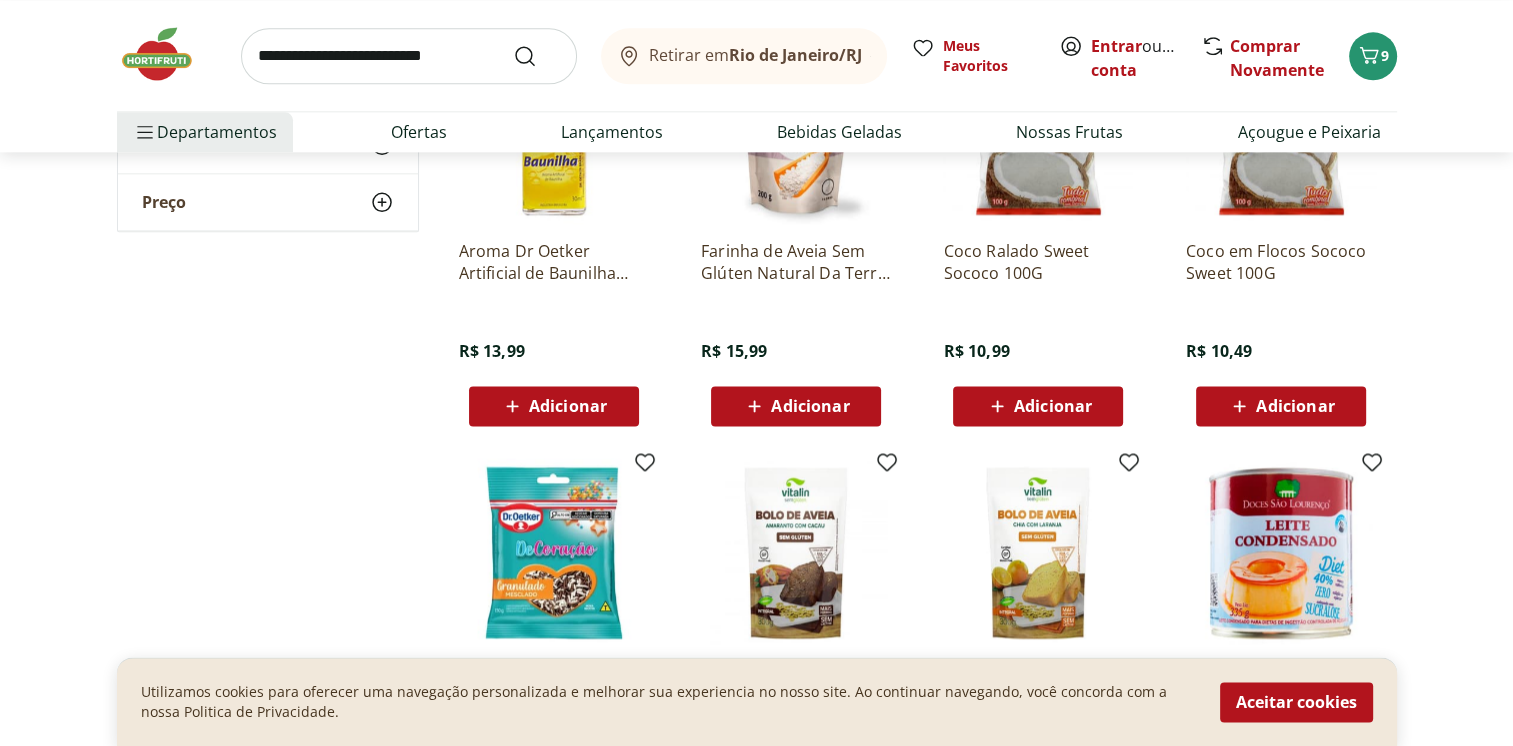 scroll, scrollTop: 2700, scrollLeft: 0, axis: vertical 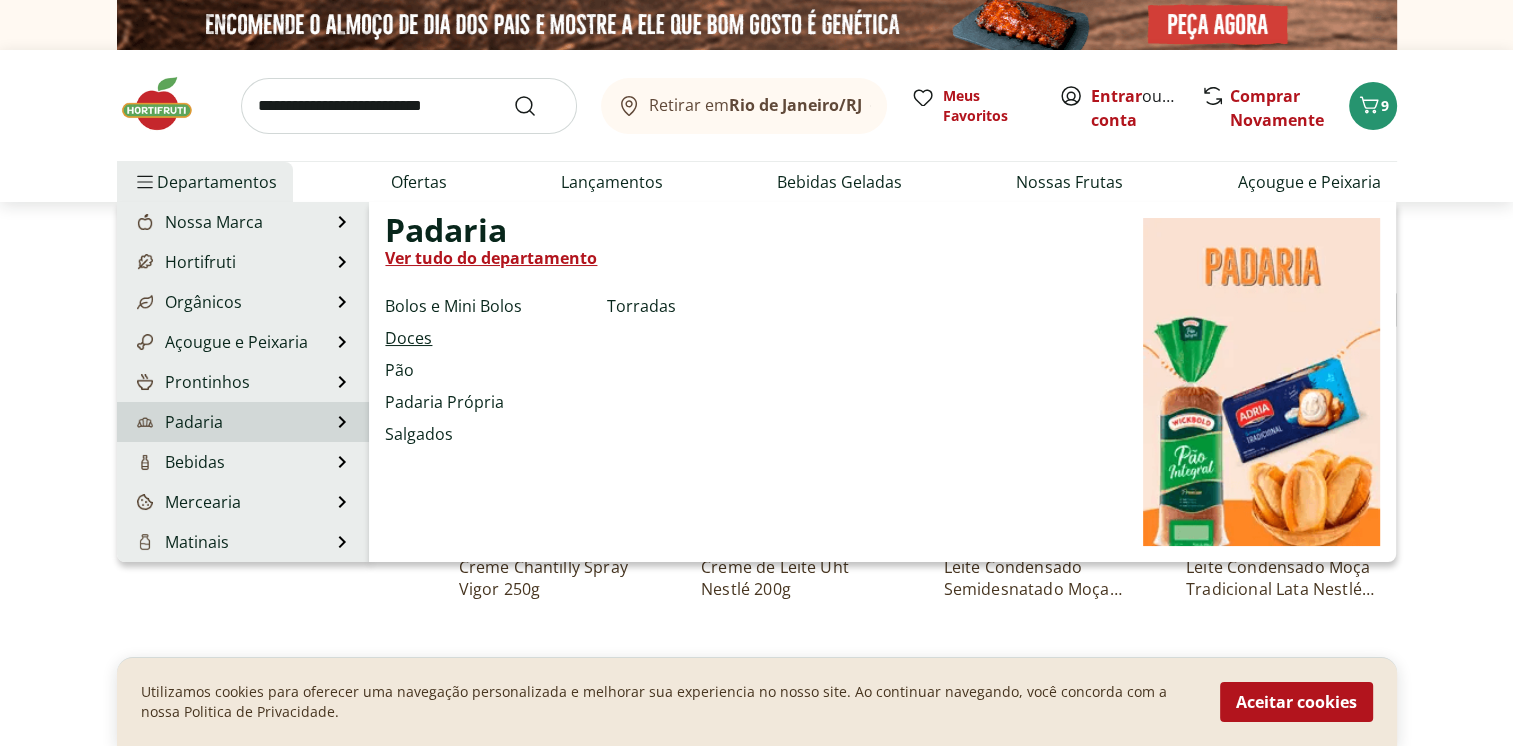 click on "Doces" at bounding box center (408, 338) 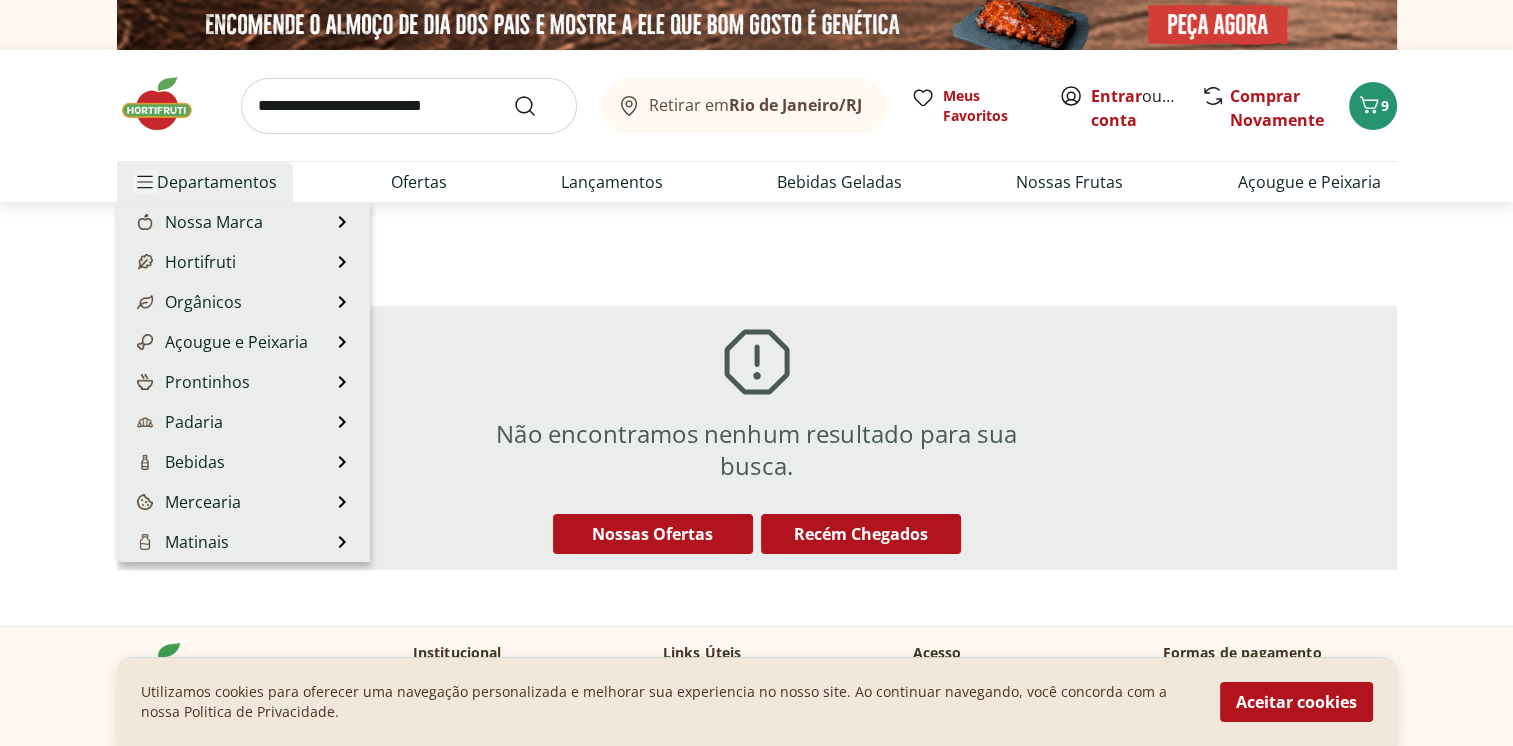 click 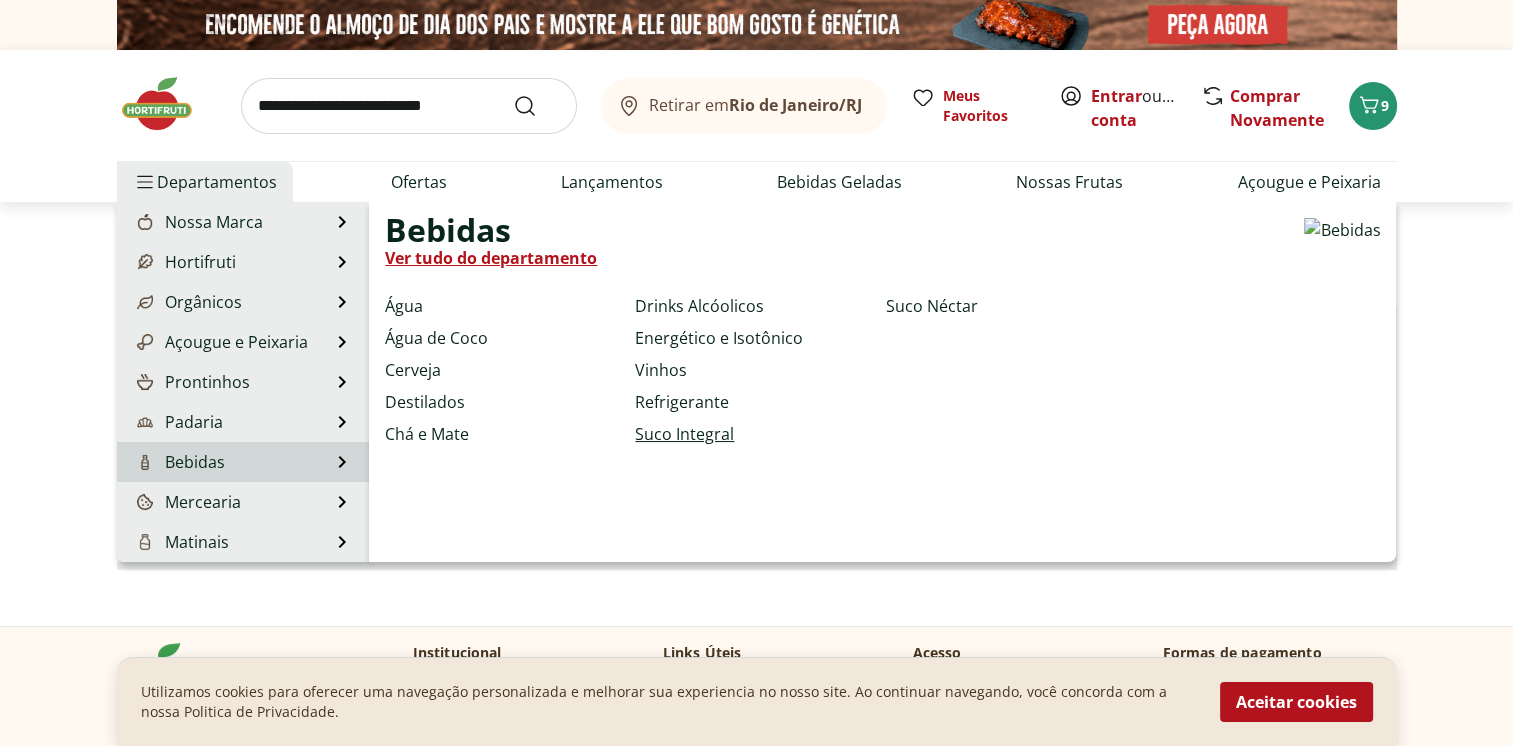 click on "Suco Integral" at bounding box center [684, 434] 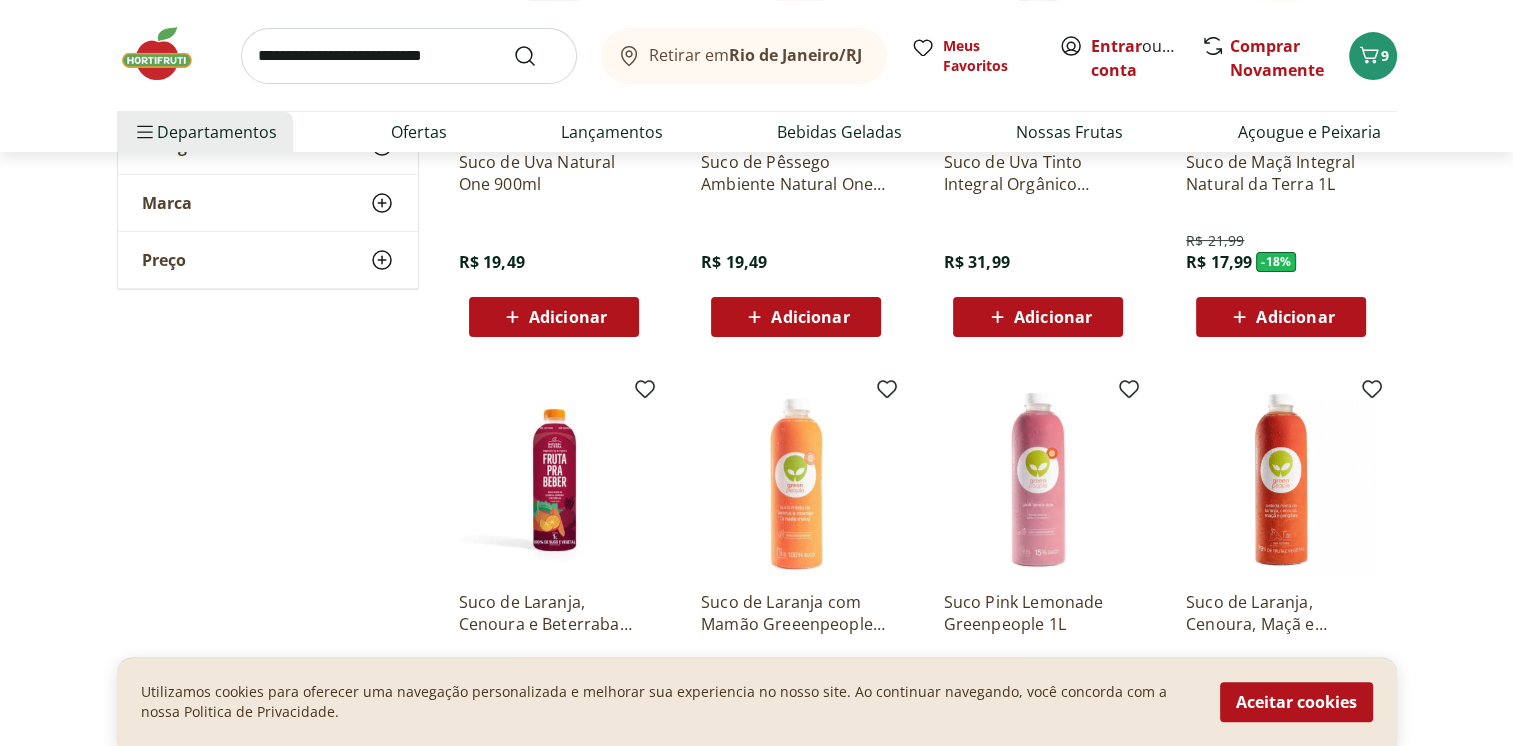 scroll, scrollTop: 300, scrollLeft: 0, axis: vertical 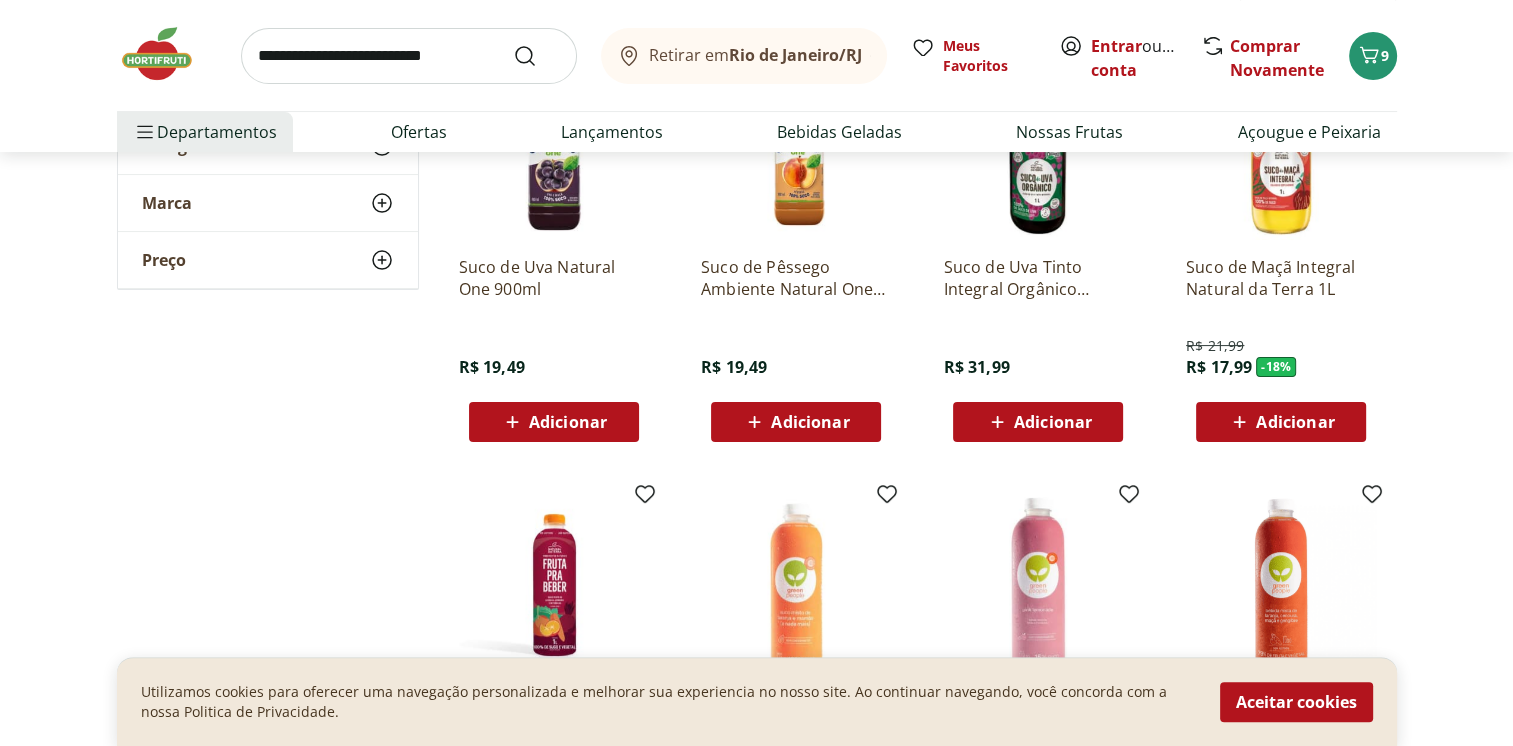 click on "Suco de Pêssego Ambiente Natural One 900ml" at bounding box center [796, 278] 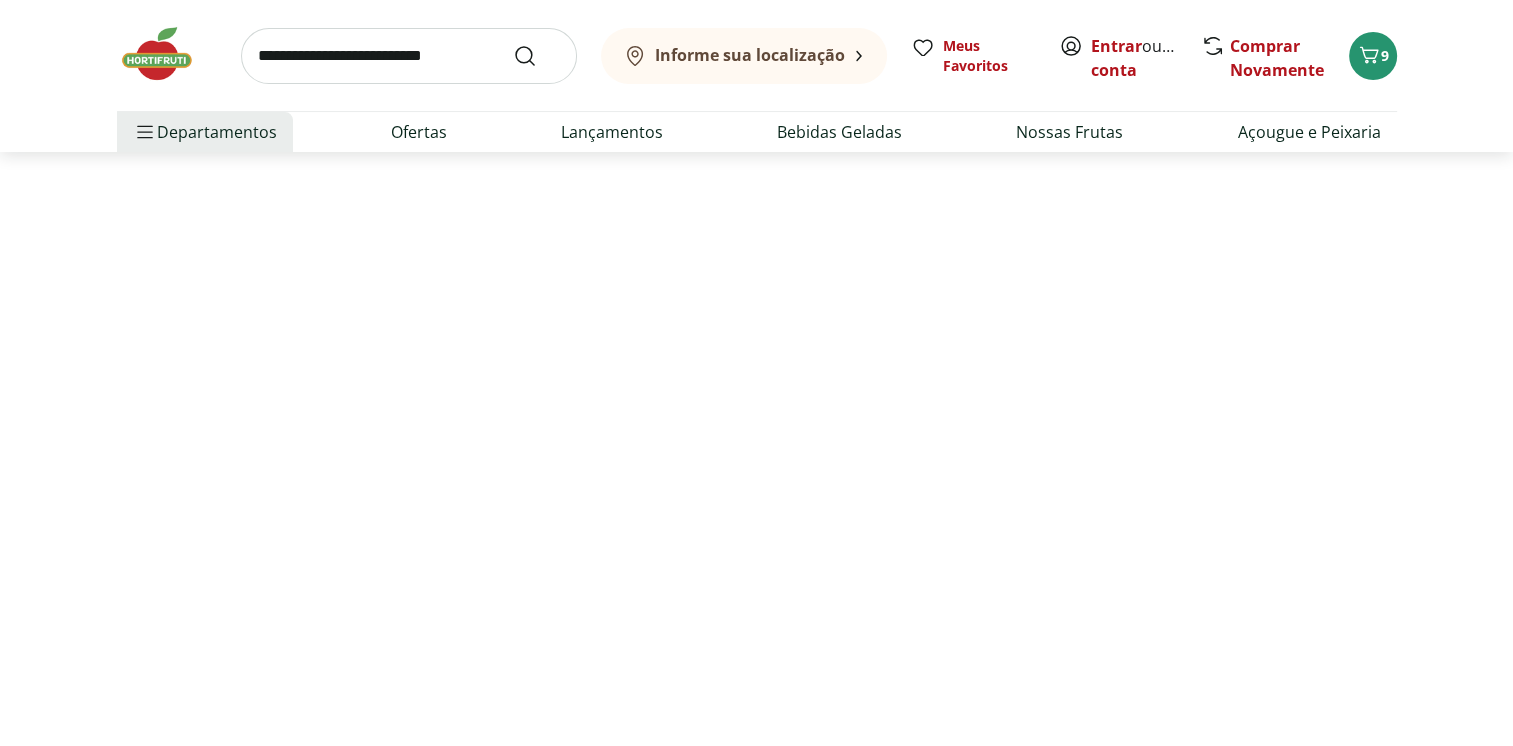 scroll, scrollTop: 0, scrollLeft: 0, axis: both 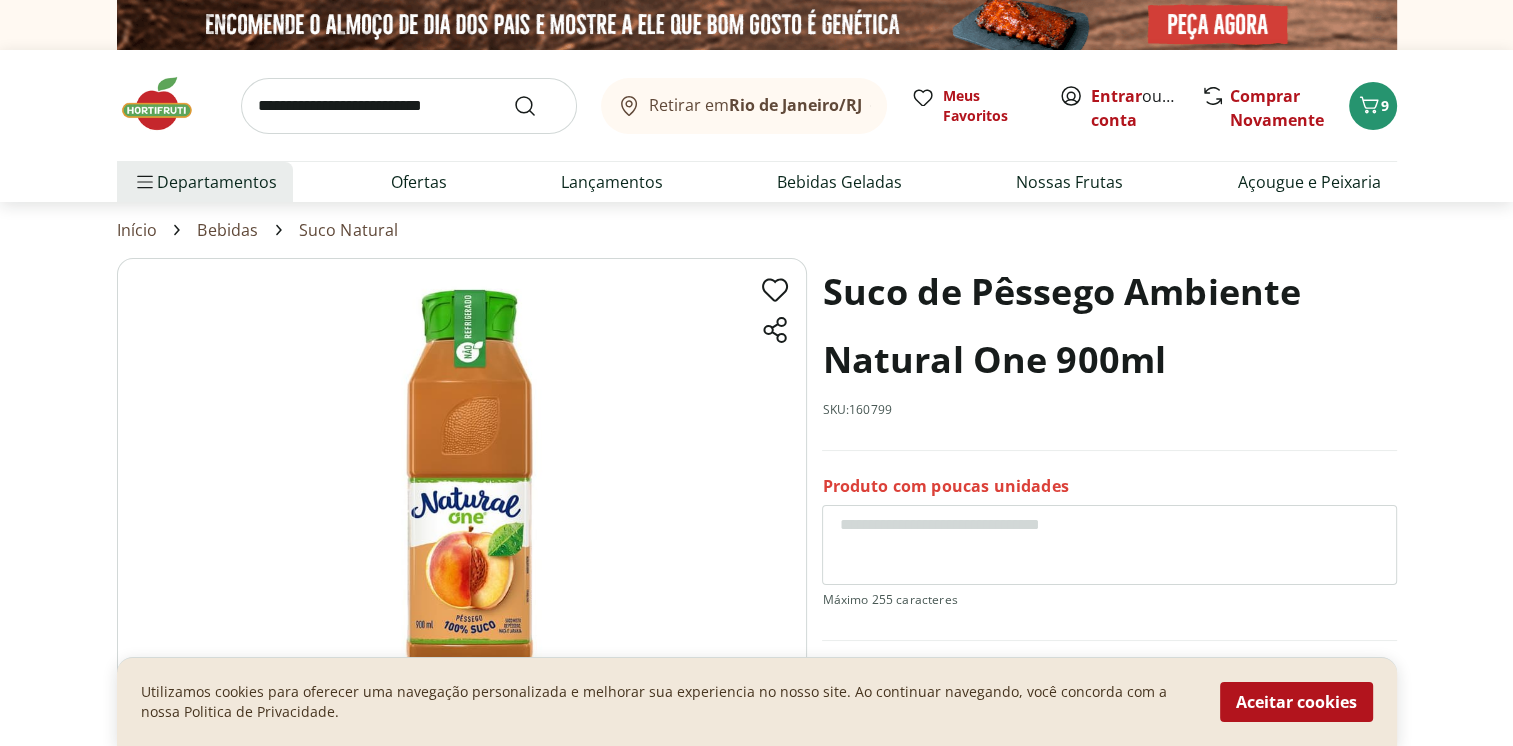 select on "**********" 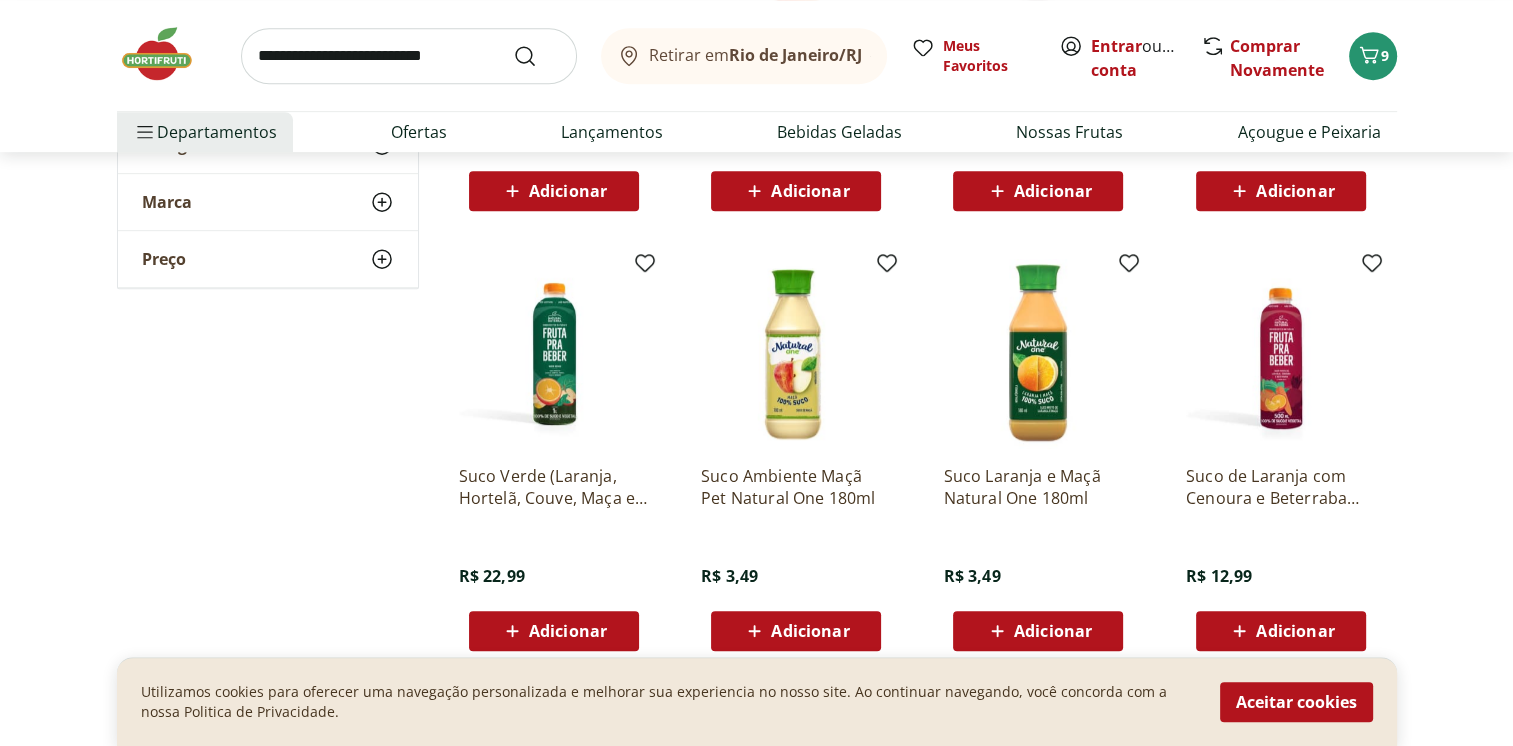 scroll, scrollTop: 1100, scrollLeft: 0, axis: vertical 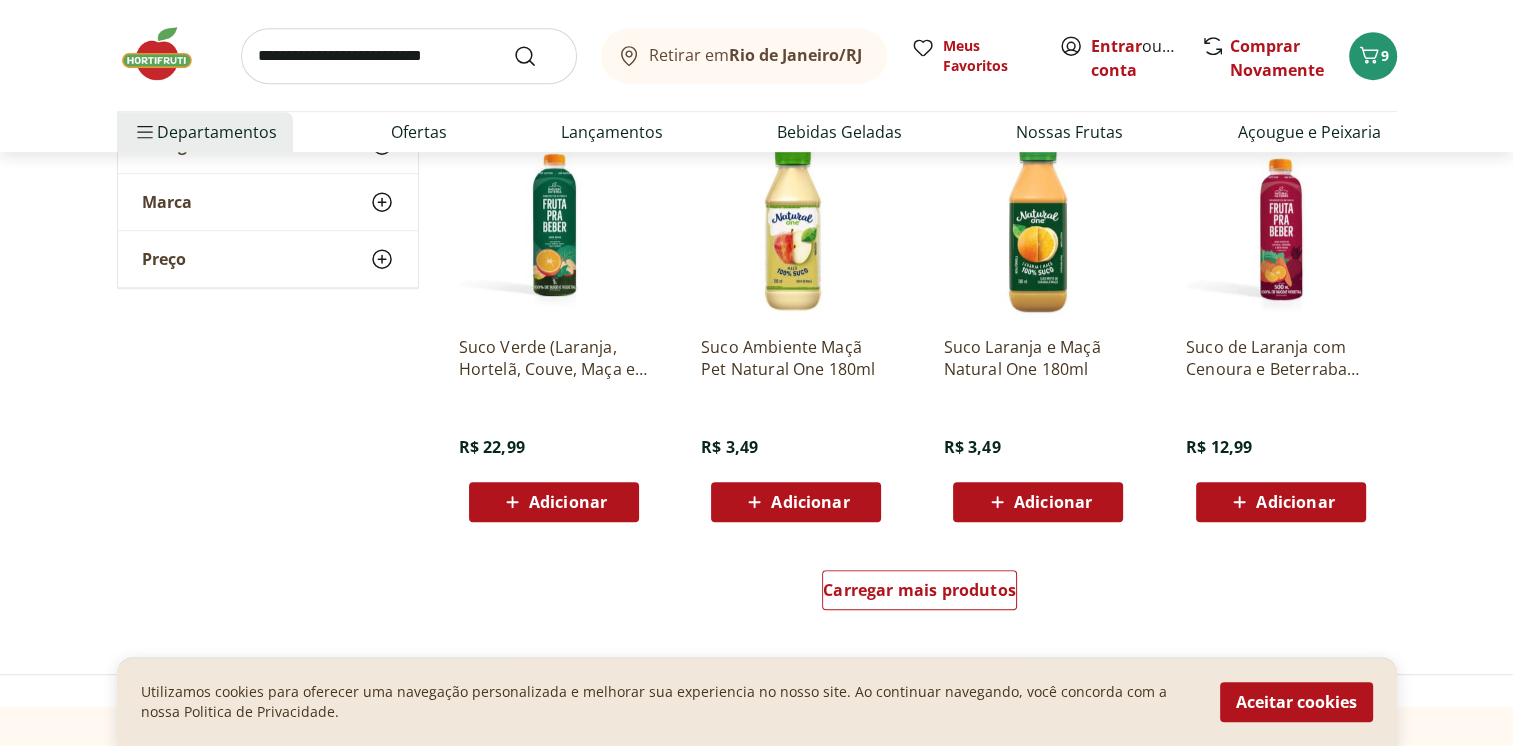 click at bounding box center [796, 225] 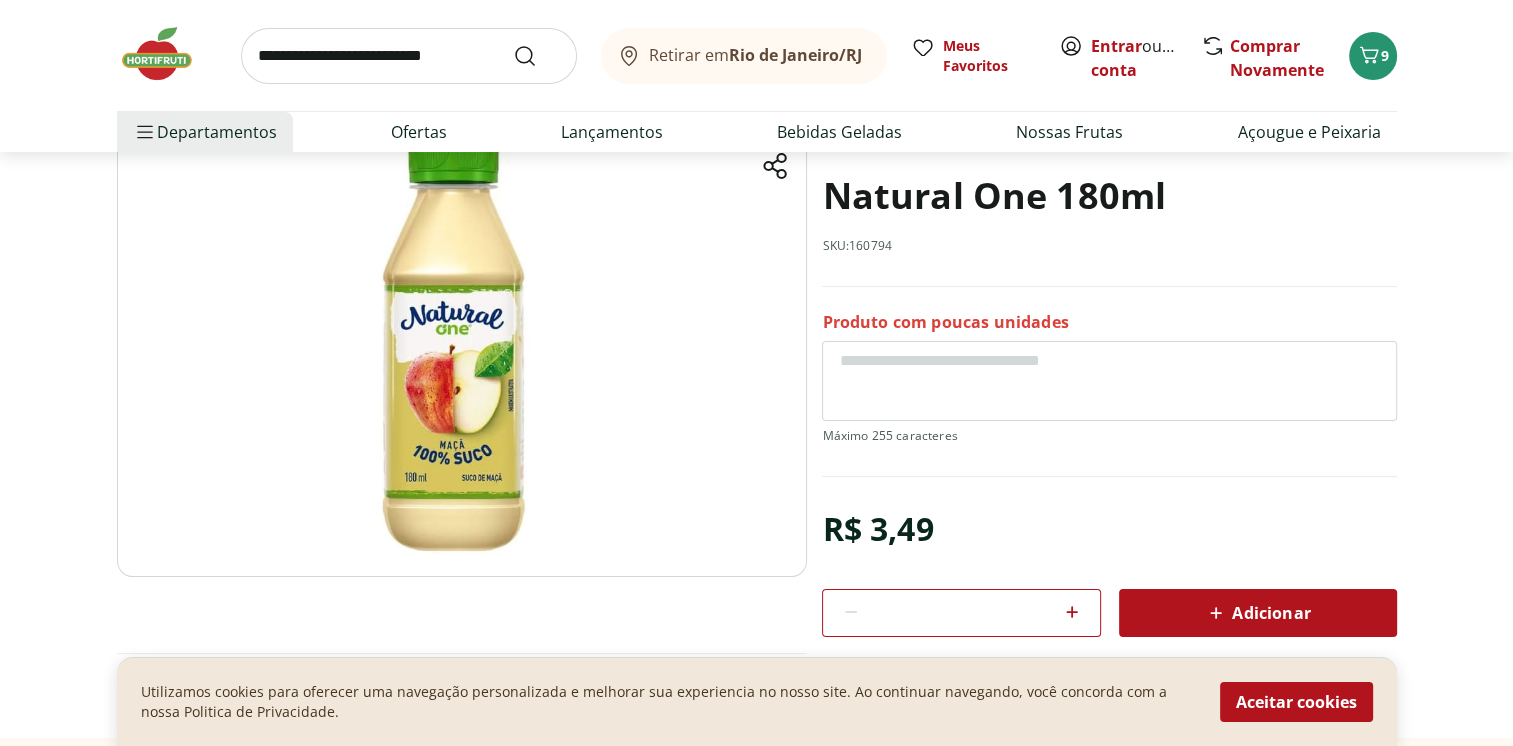 scroll, scrollTop: 200, scrollLeft: 0, axis: vertical 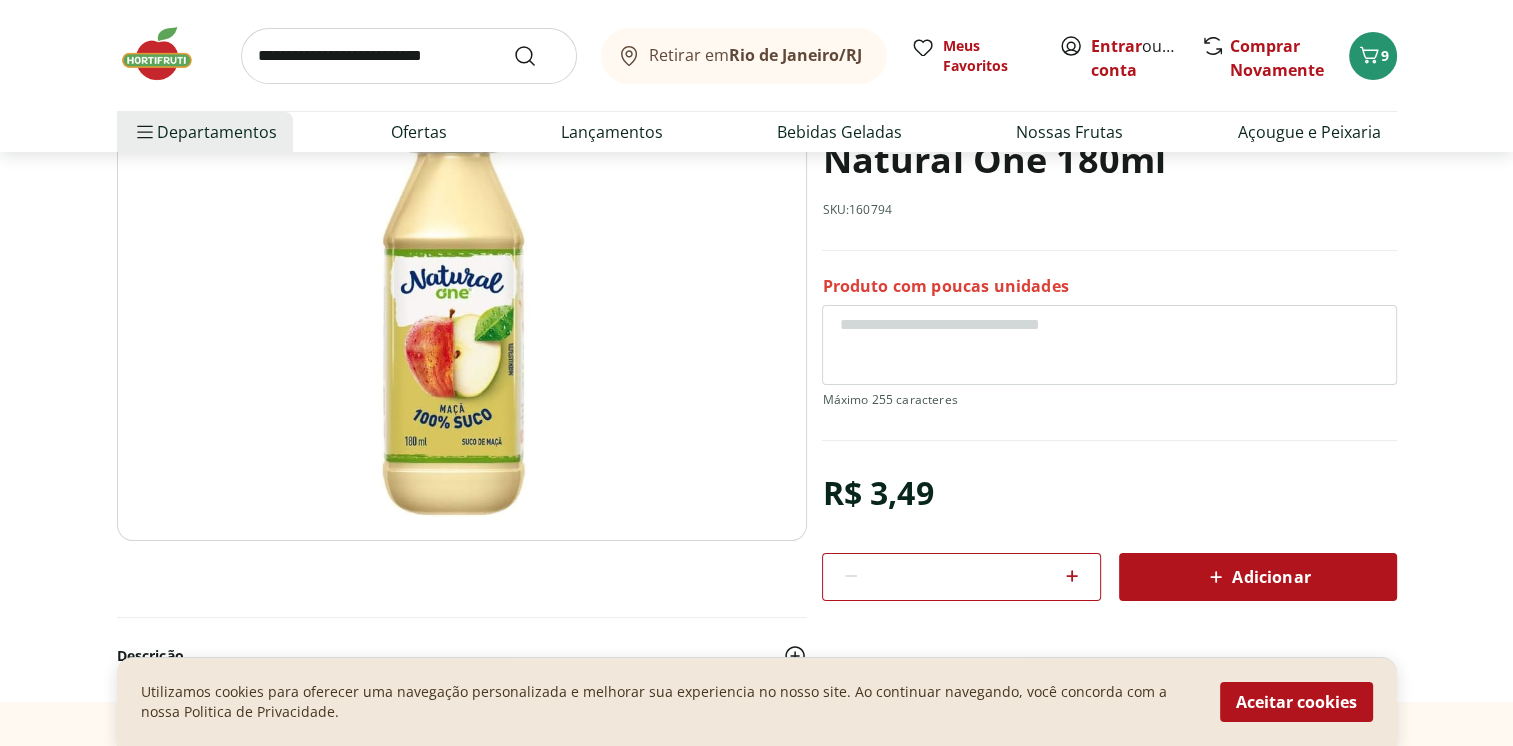 click on "Adicionar" at bounding box center [1258, 577] 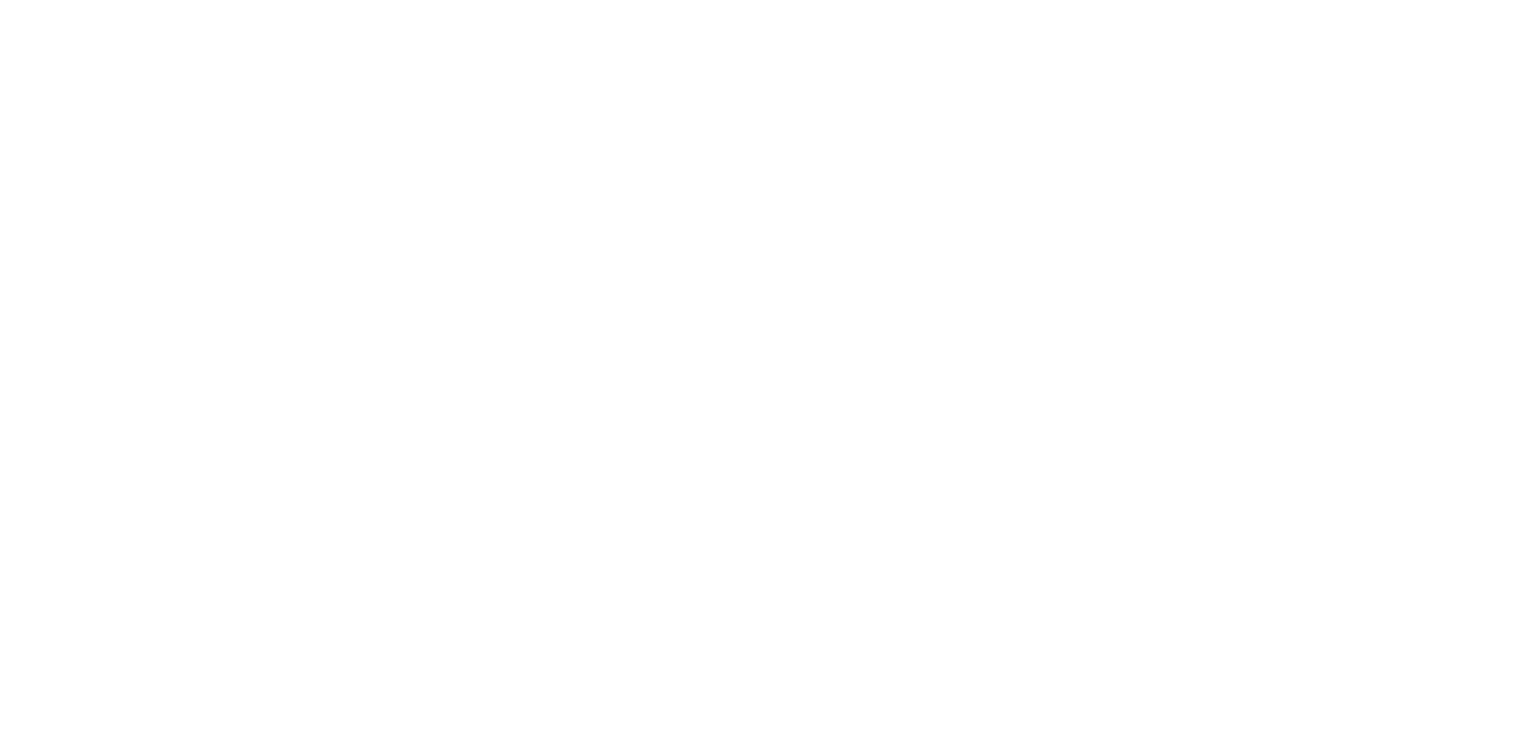scroll, scrollTop: 0, scrollLeft: 0, axis: both 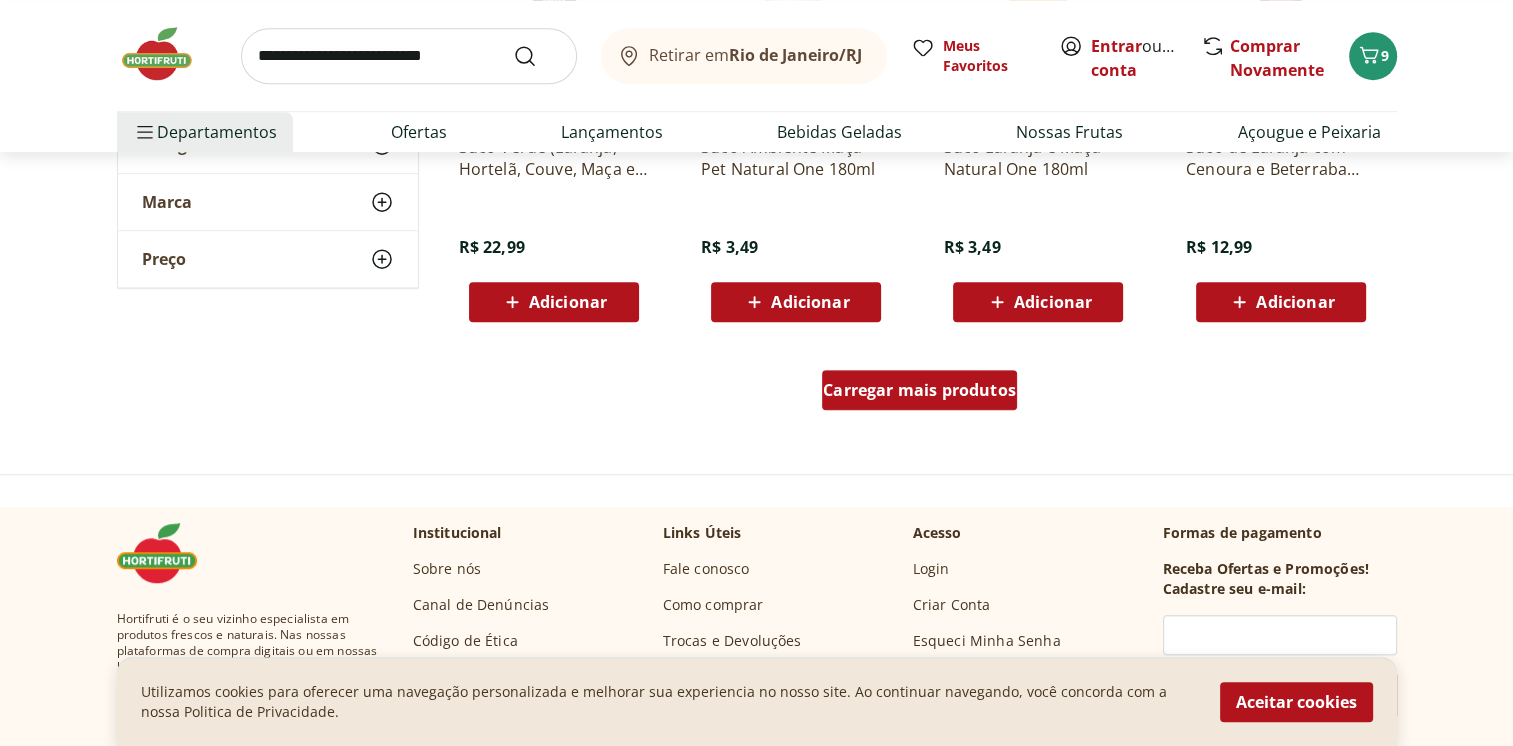 click on "Carregar mais produtos" at bounding box center [919, 390] 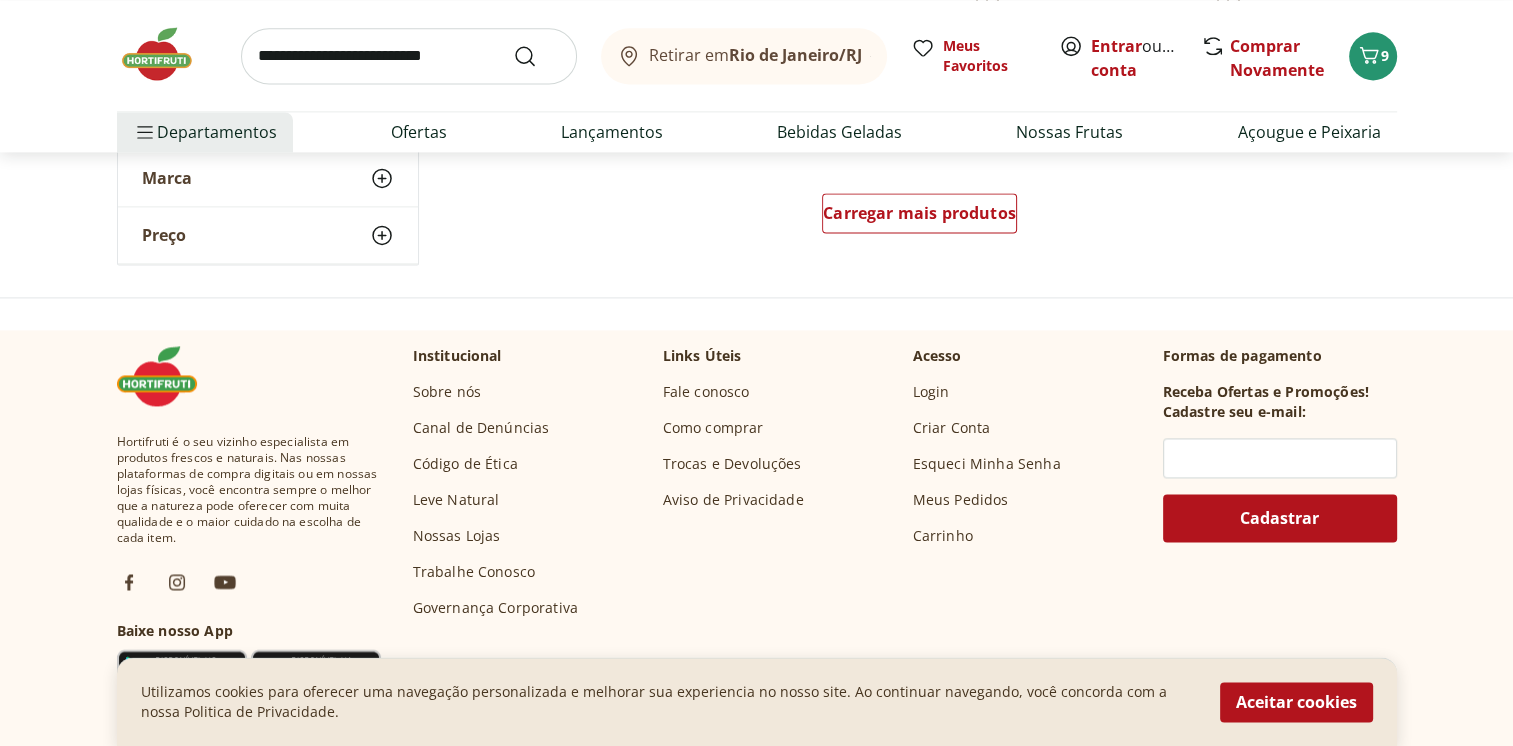 scroll, scrollTop: 2800, scrollLeft: 0, axis: vertical 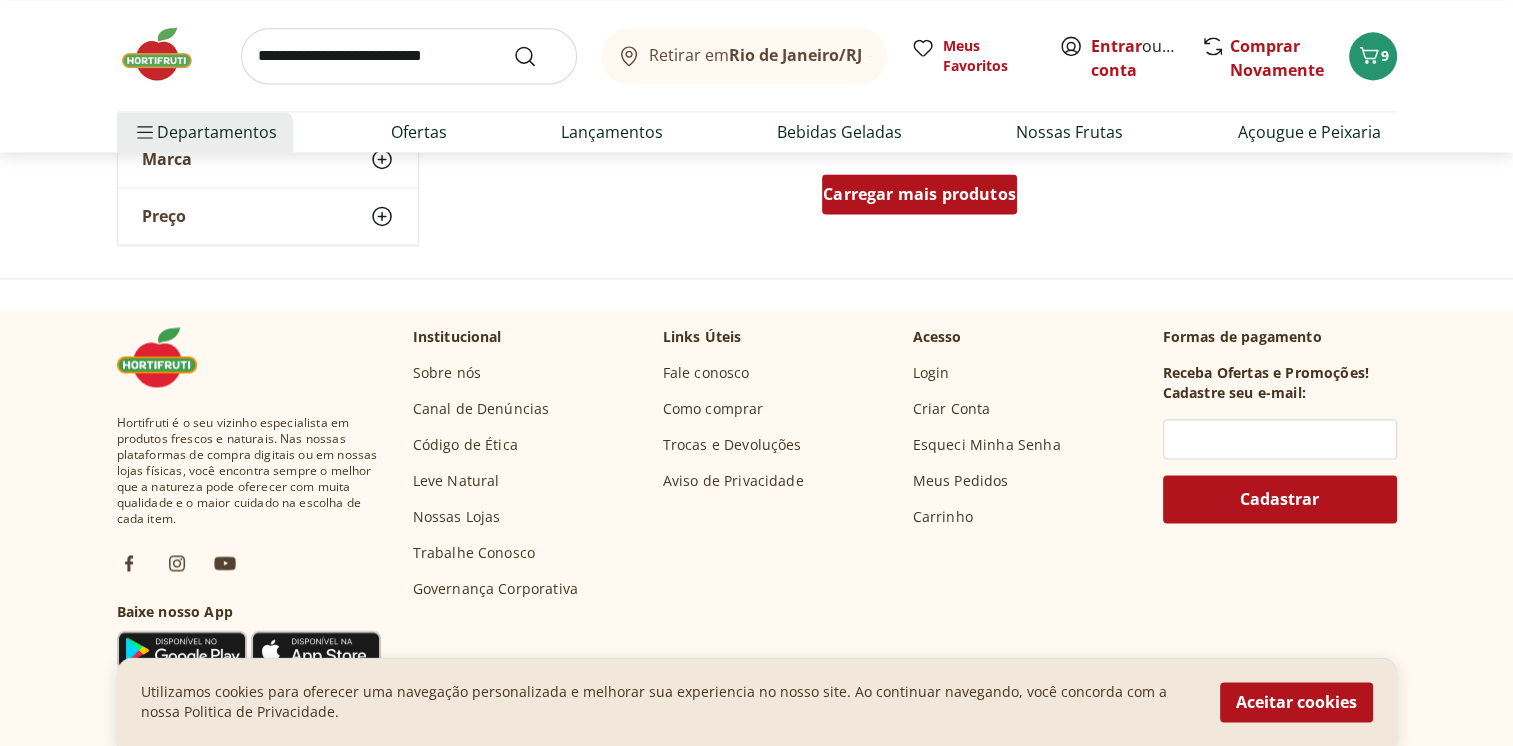 click on "Carregar mais produtos" at bounding box center [919, 194] 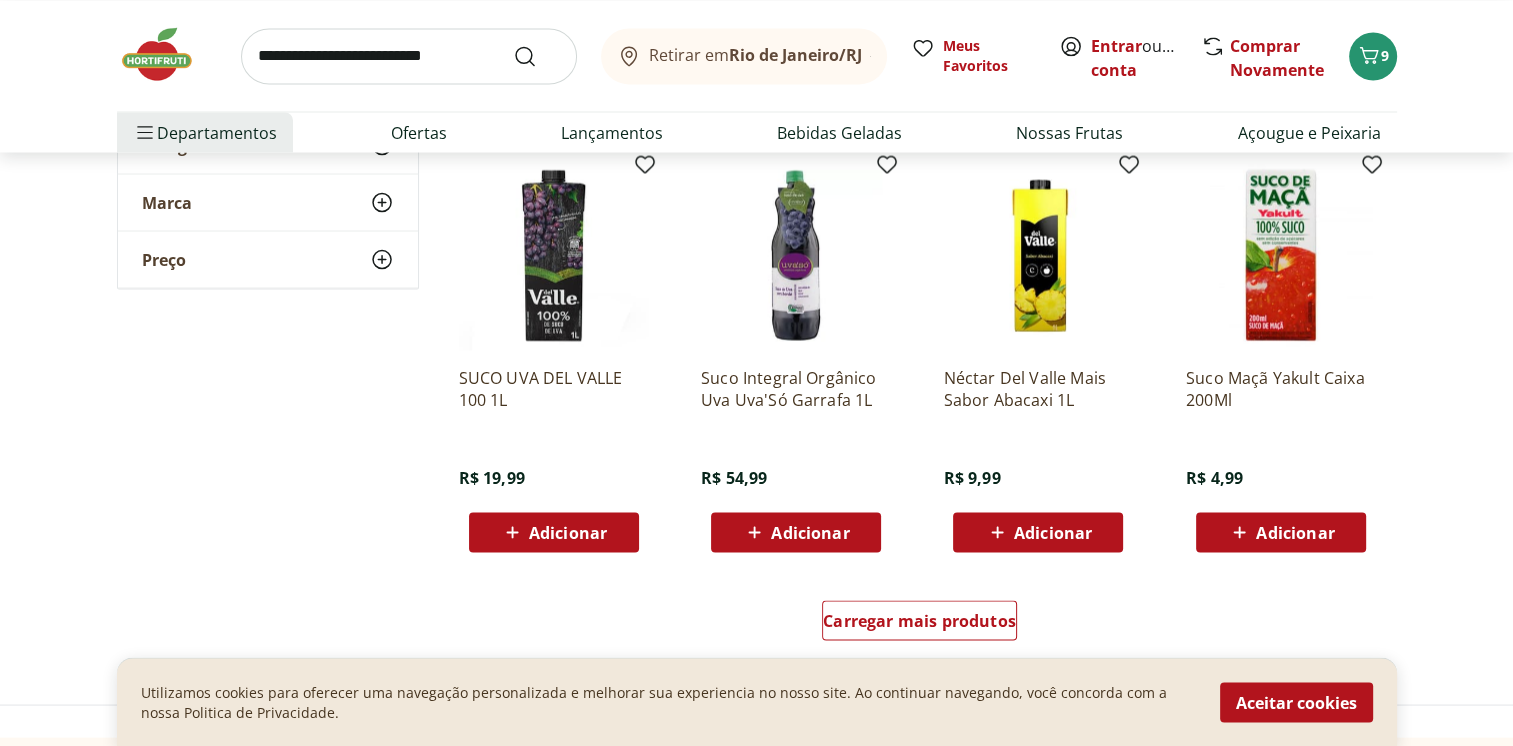 scroll, scrollTop: 3900, scrollLeft: 0, axis: vertical 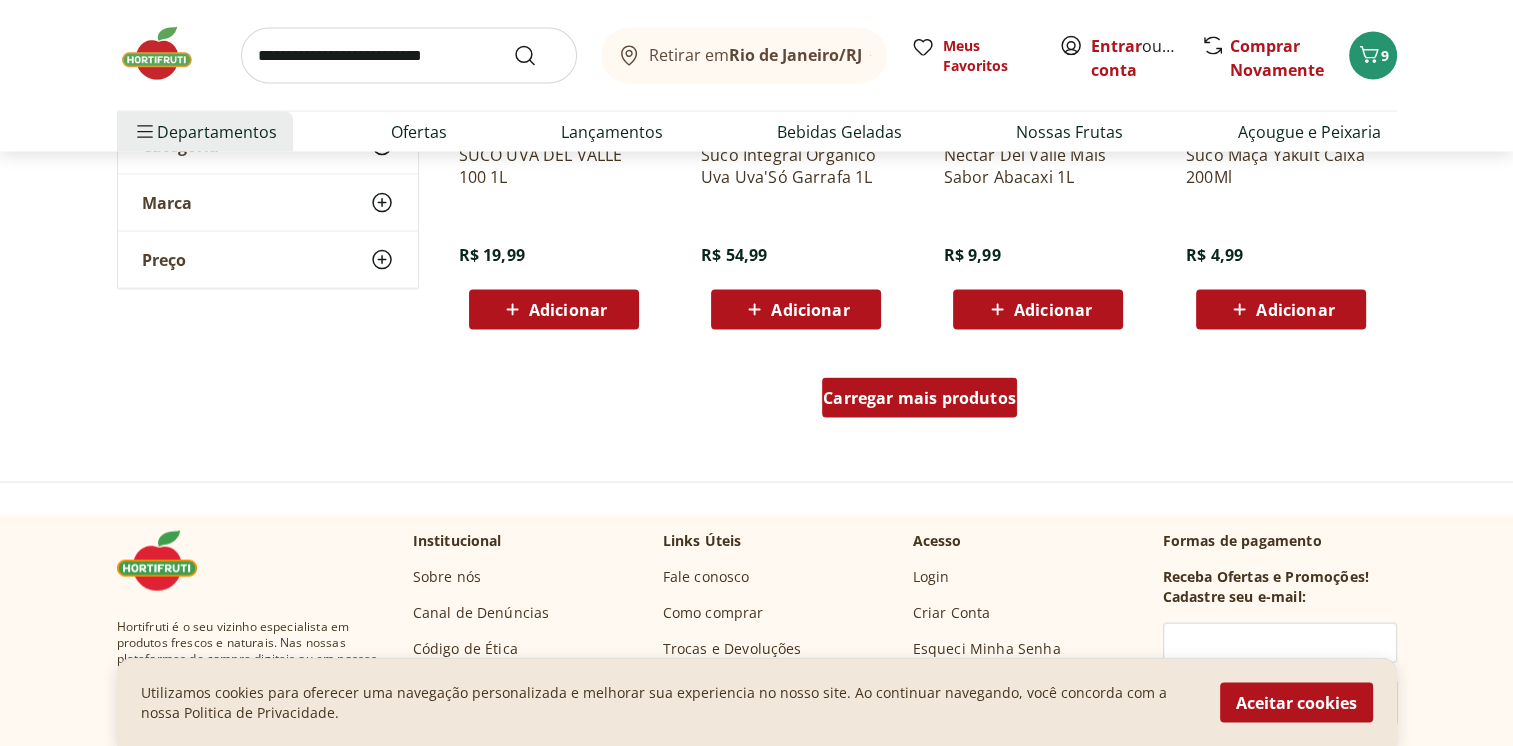 click on "Carregar mais produtos" at bounding box center [919, 398] 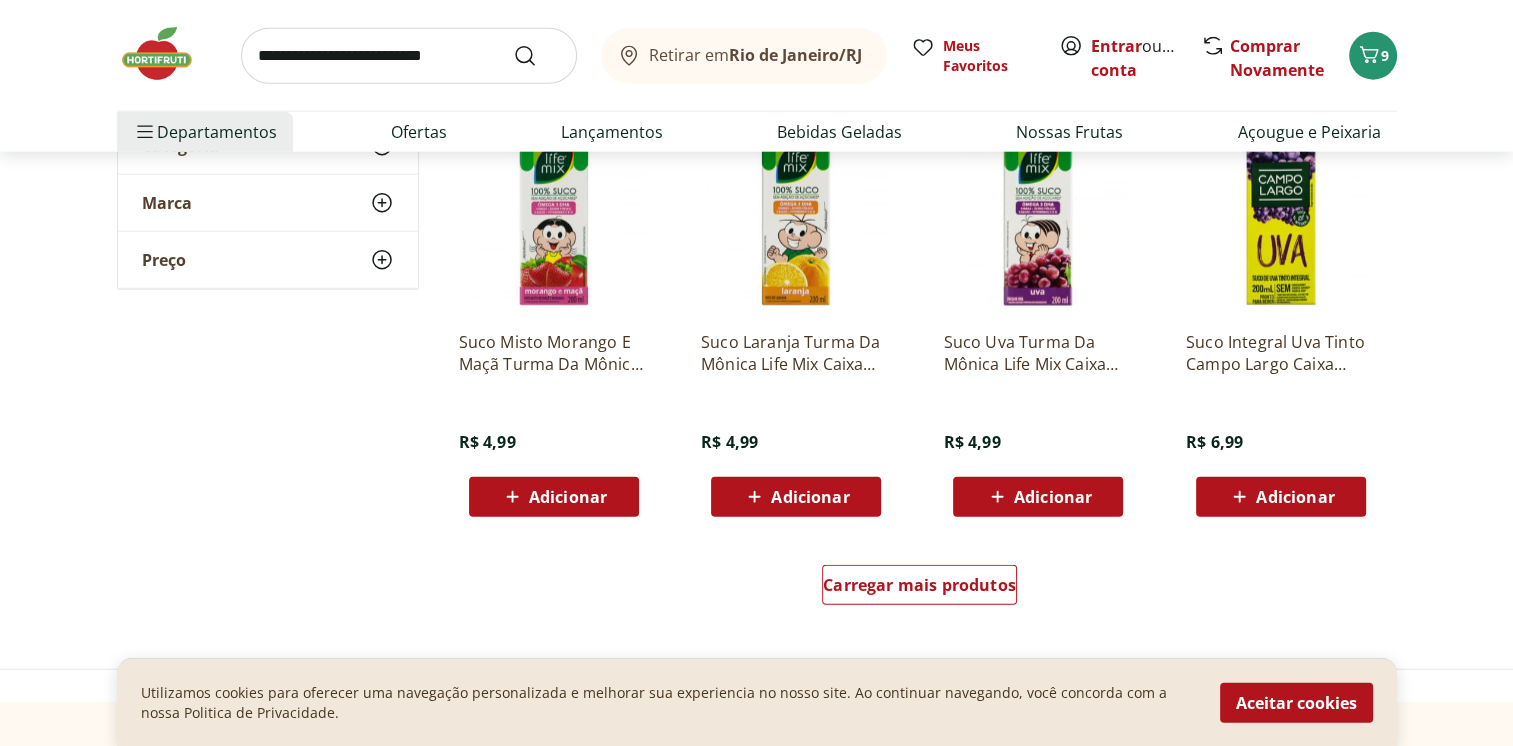 scroll, scrollTop: 5200, scrollLeft: 0, axis: vertical 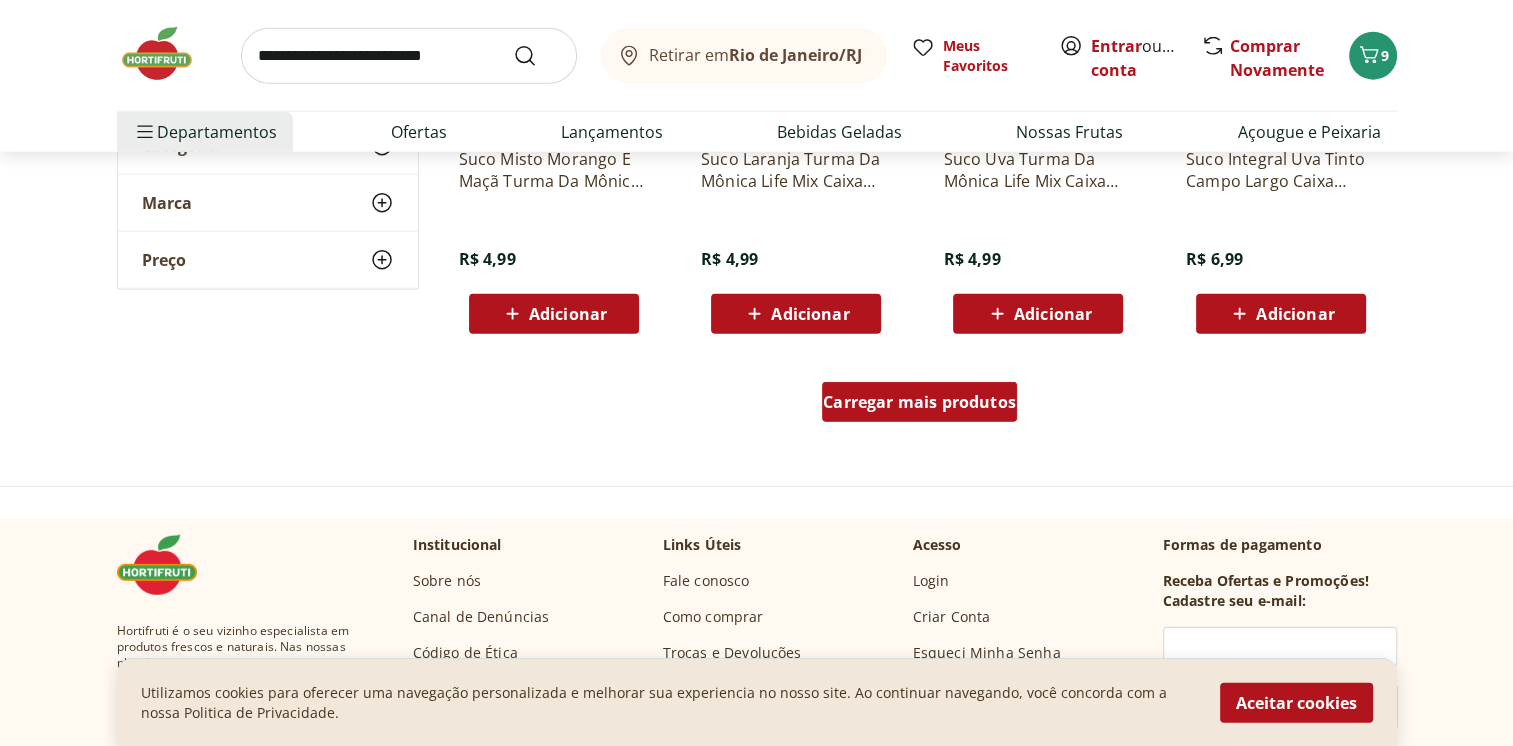 click on "Carregar mais produtos" at bounding box center [919, 402] 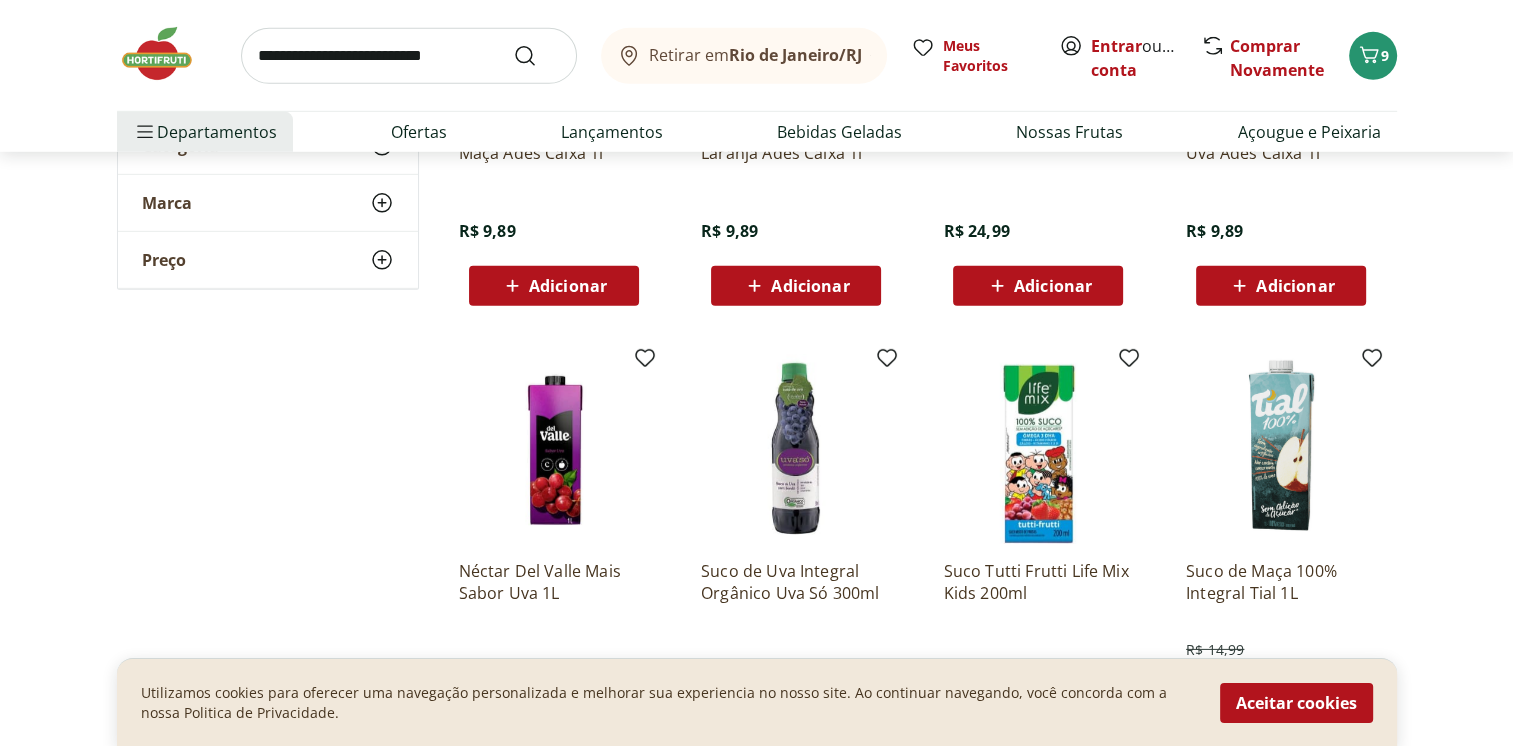 scroll, scrollTop: 6300, scrollLeft: 0, axis: vertical 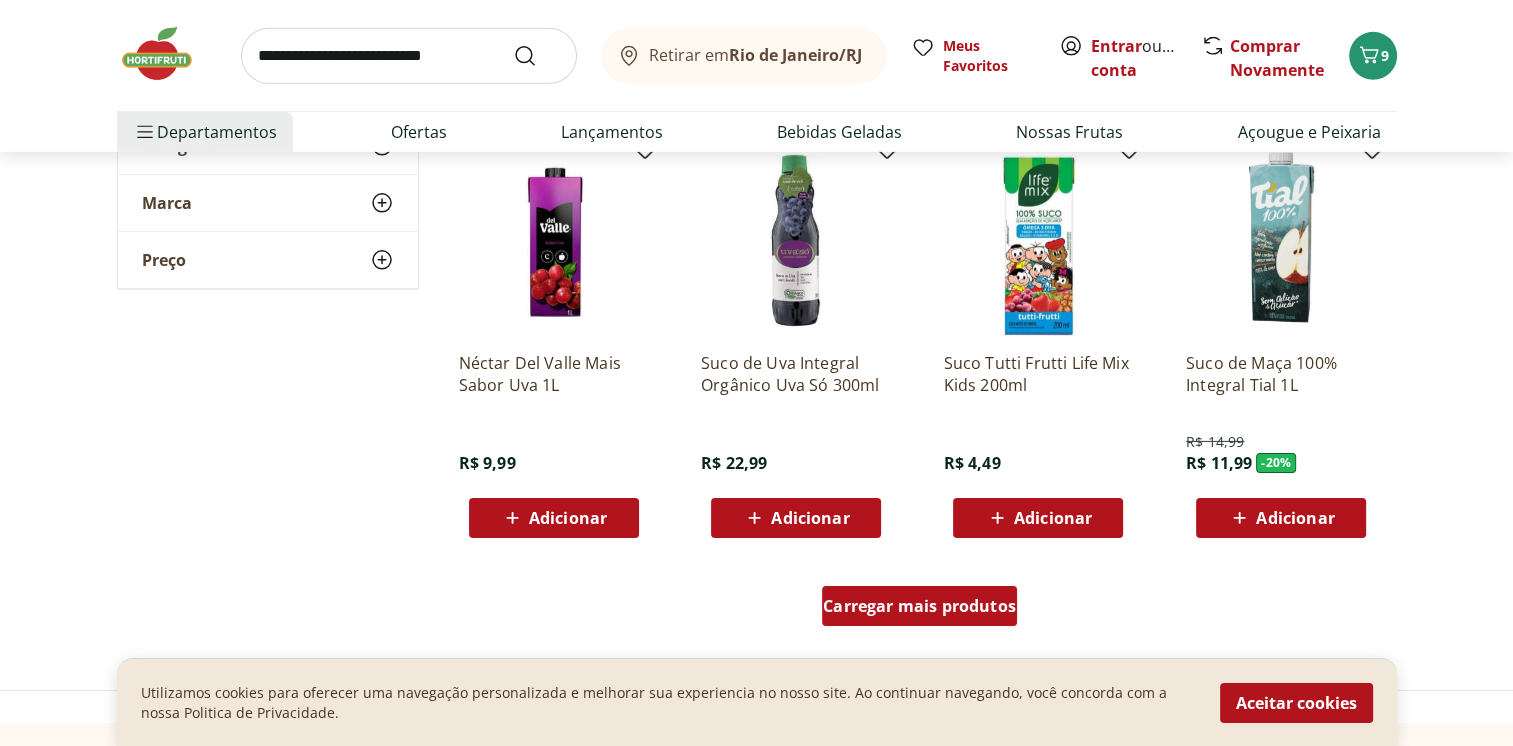 click on "Carregar mais produtos" at bounding box center [919, 606] 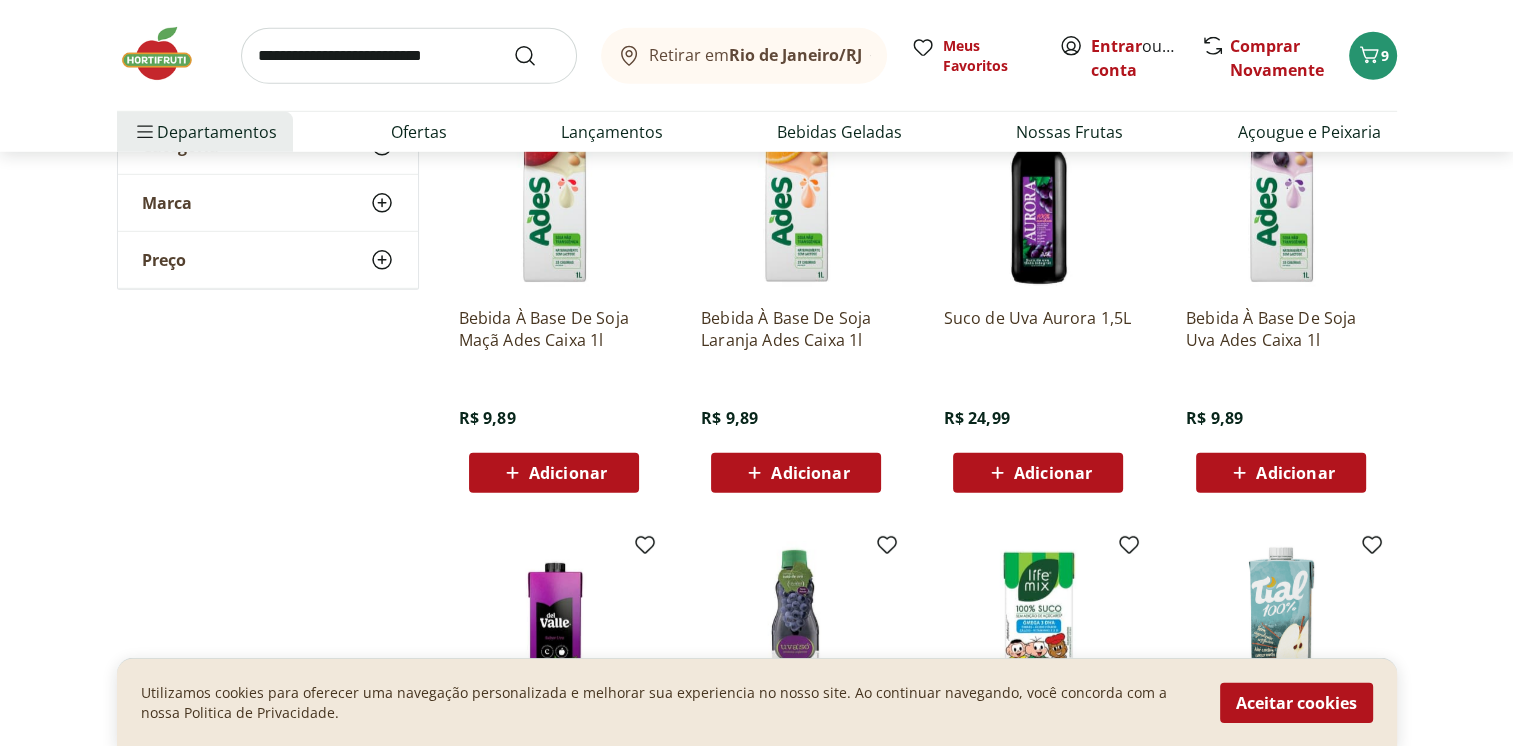 scroll, scrollTop: 5900, scrollLeft: 0, axis: vertical 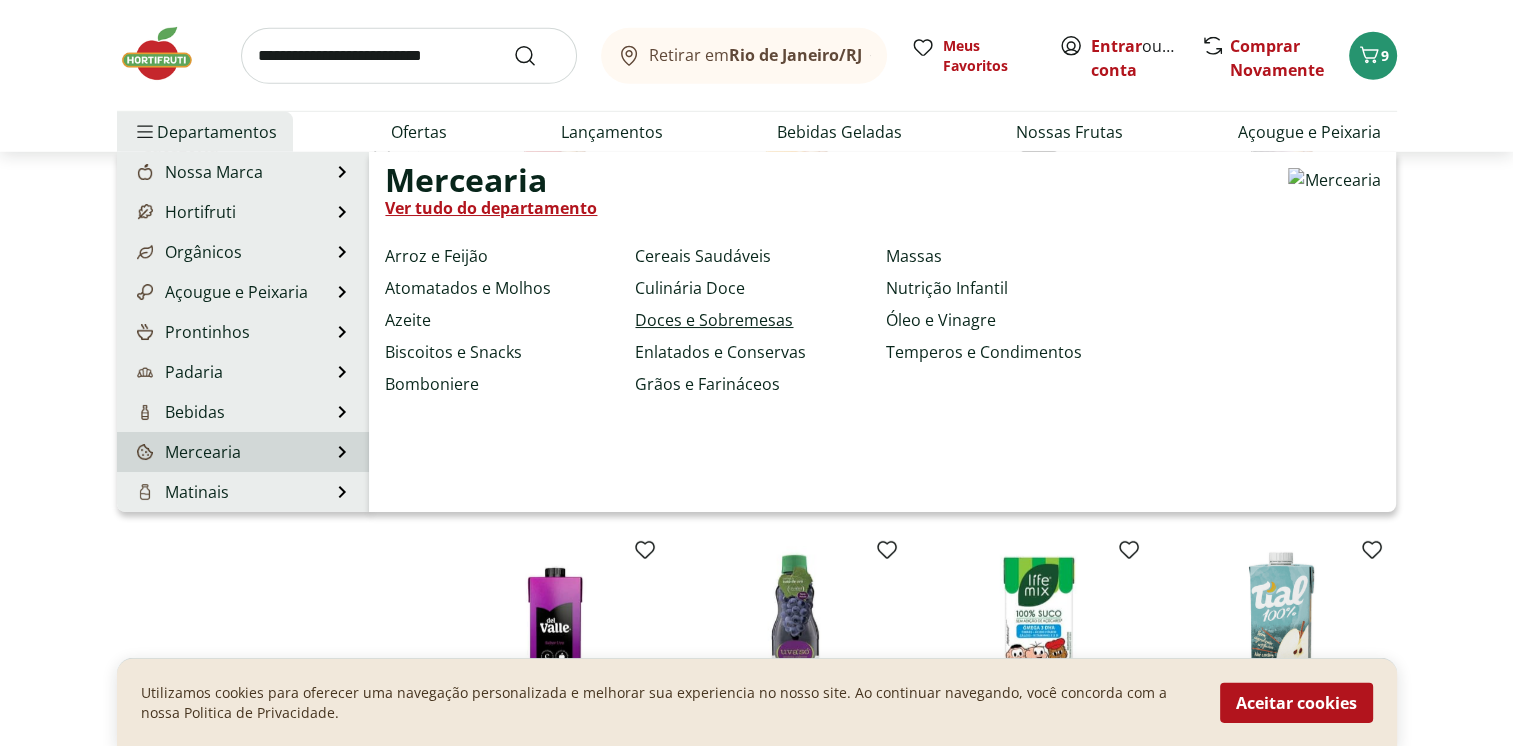 click on "Doces e Sobremesas" at bounding box center [714, 320] 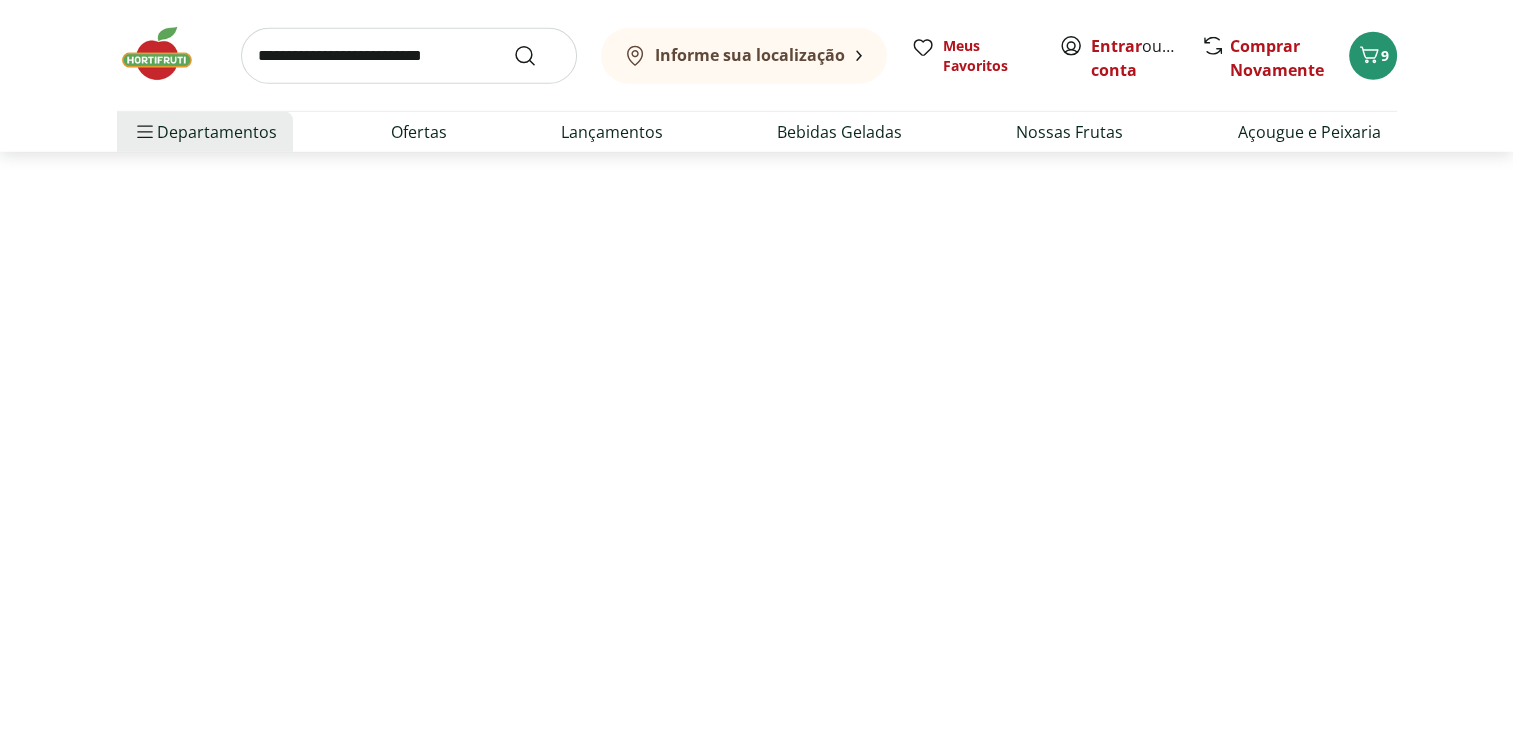 scroll, scrollTop: 0, scrollLeft: 0, axis: both 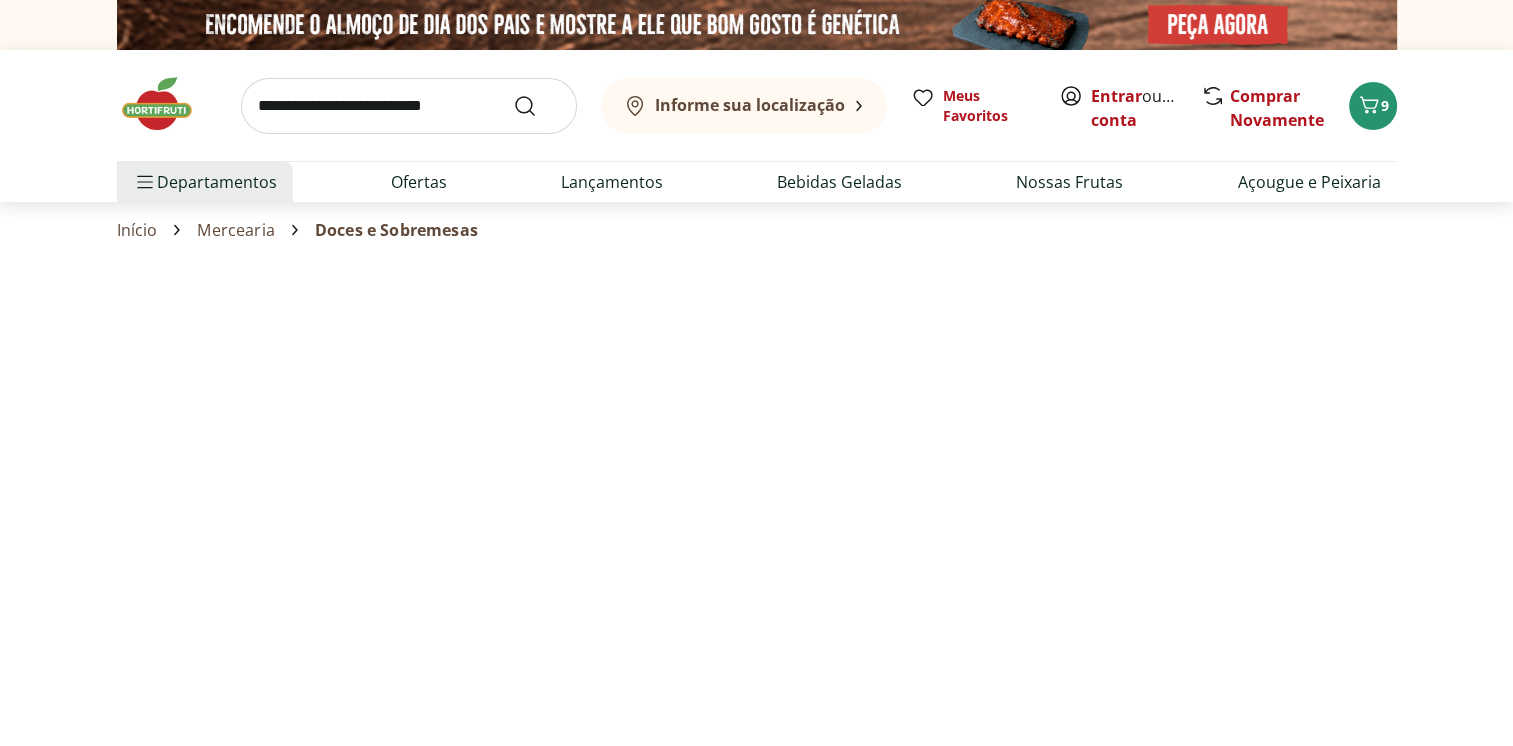 select on "**********" 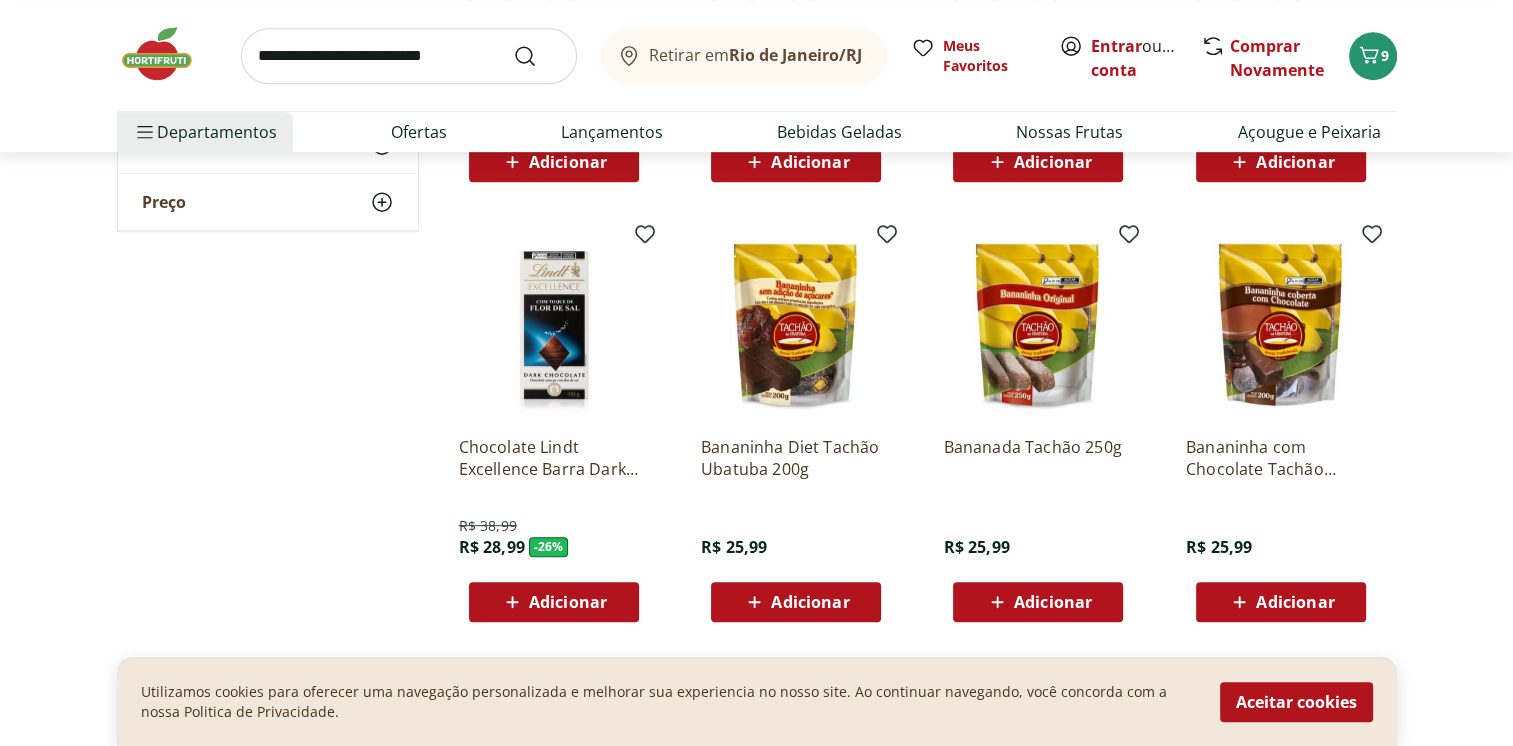 scroll, scrollTop: 1100, scrollLeft: 0, axis: vertical 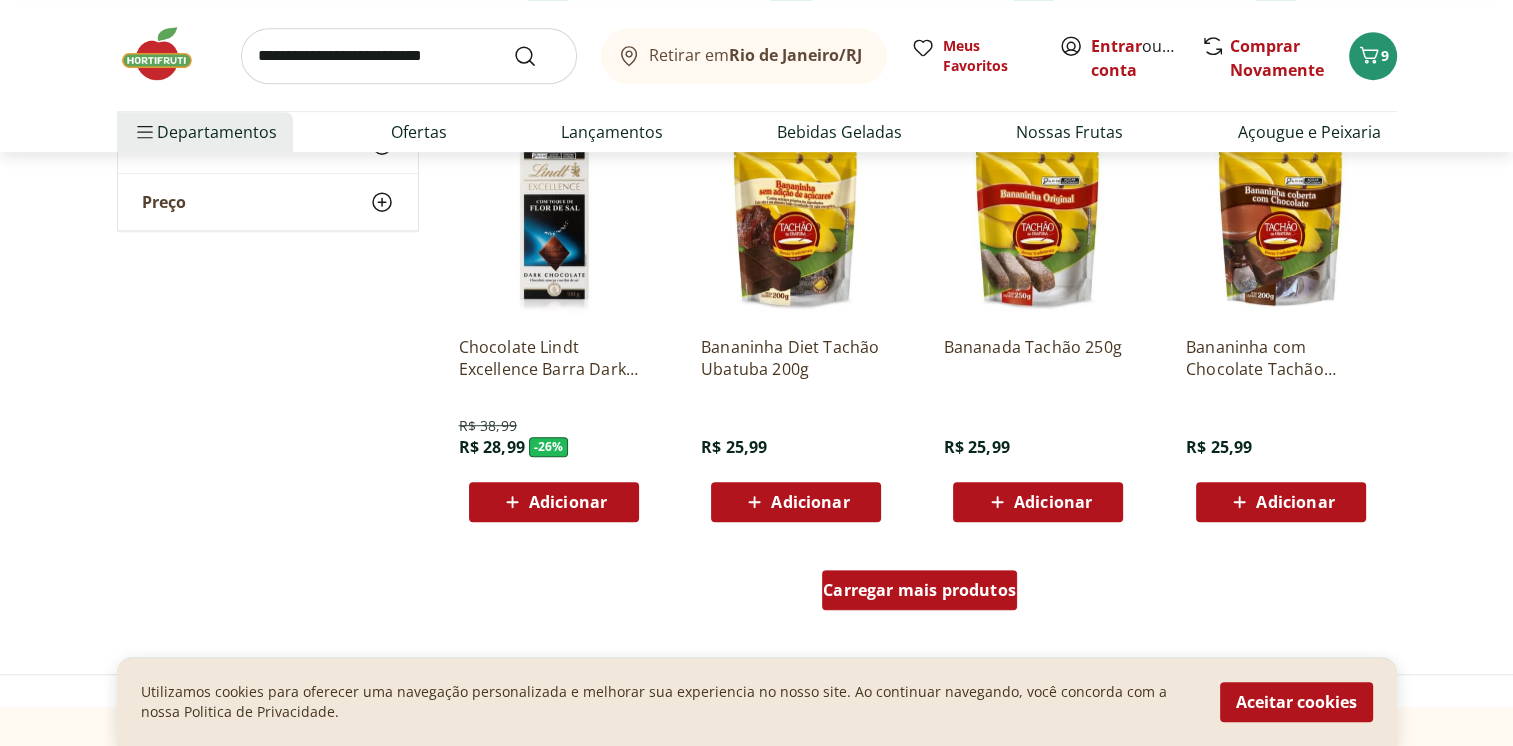 click on "Carregar mais produtos" at bounding box center [919, 590] 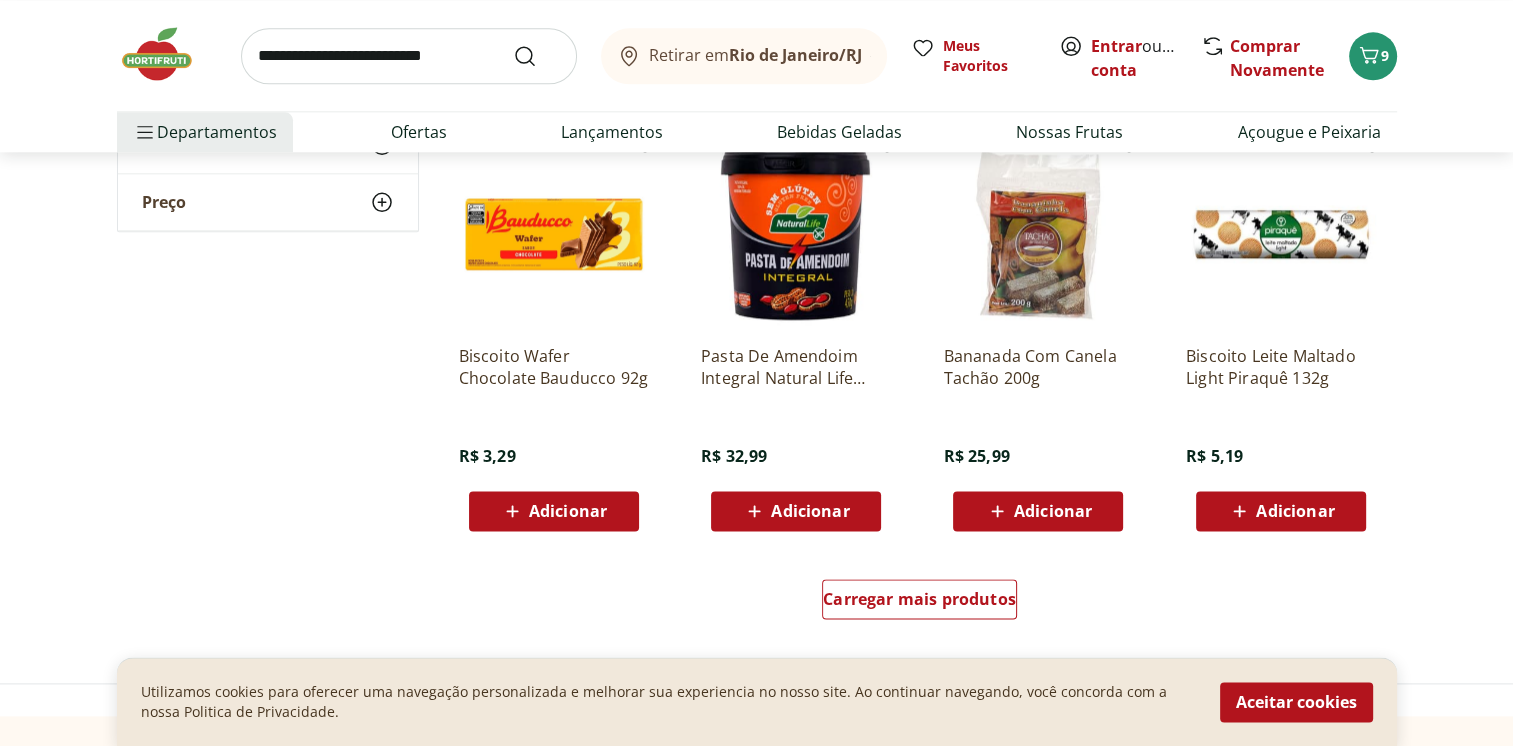 scroll, scrollTop: 2500, scrollLeft: 0, axis: vertical 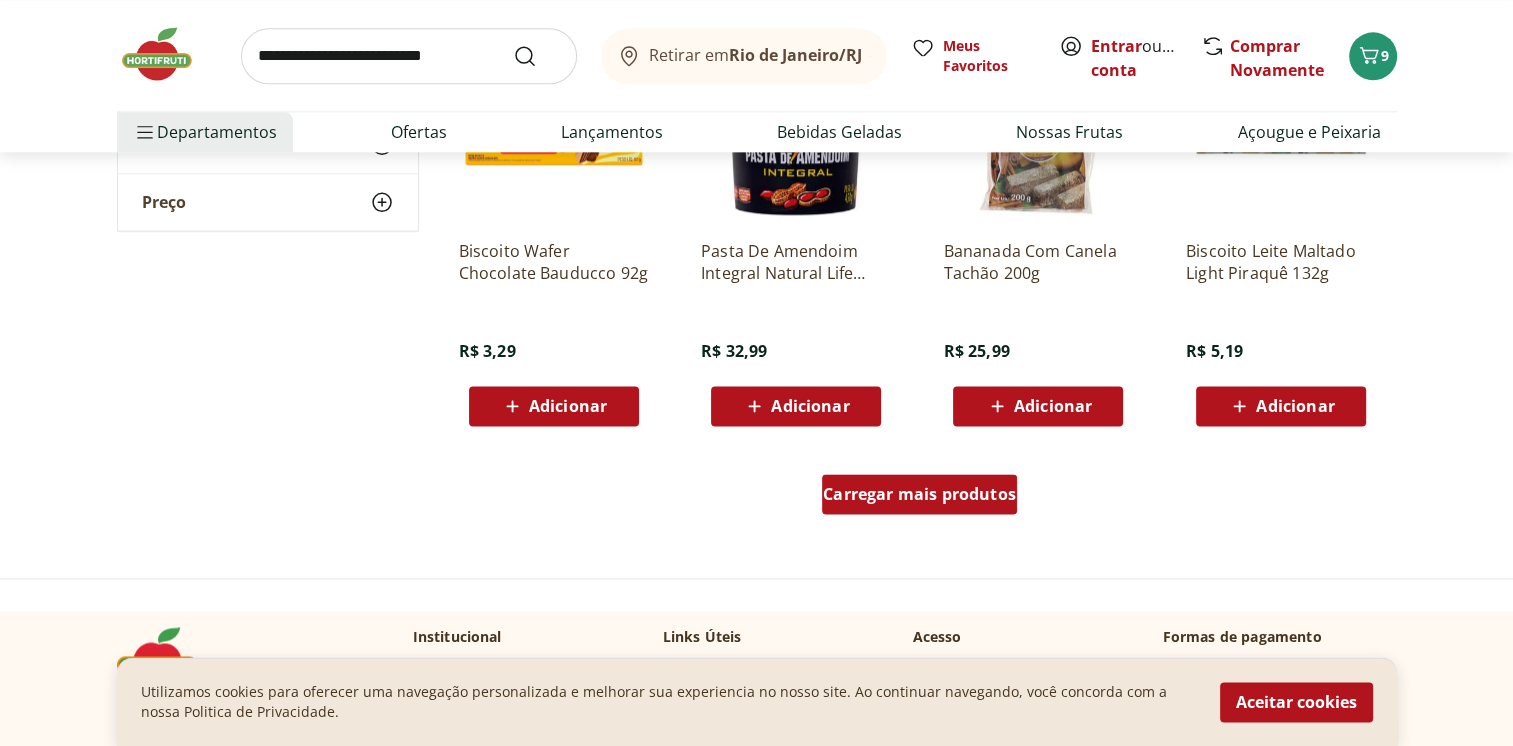 click on "Carregar mais produtos" at bounding box center [919, 494] 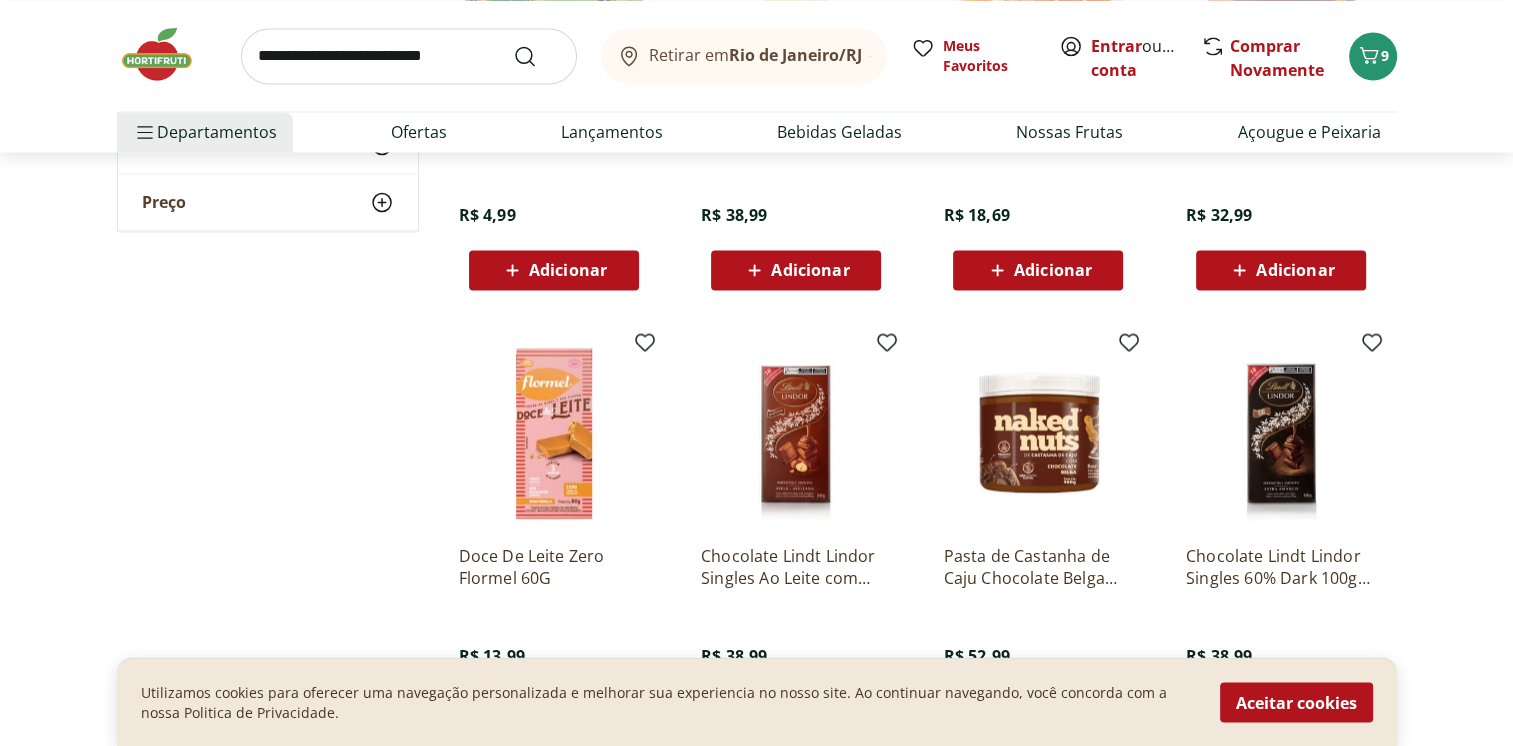 scroll, scrollTop: 3800, scrollLeft: 0, axis: vertical 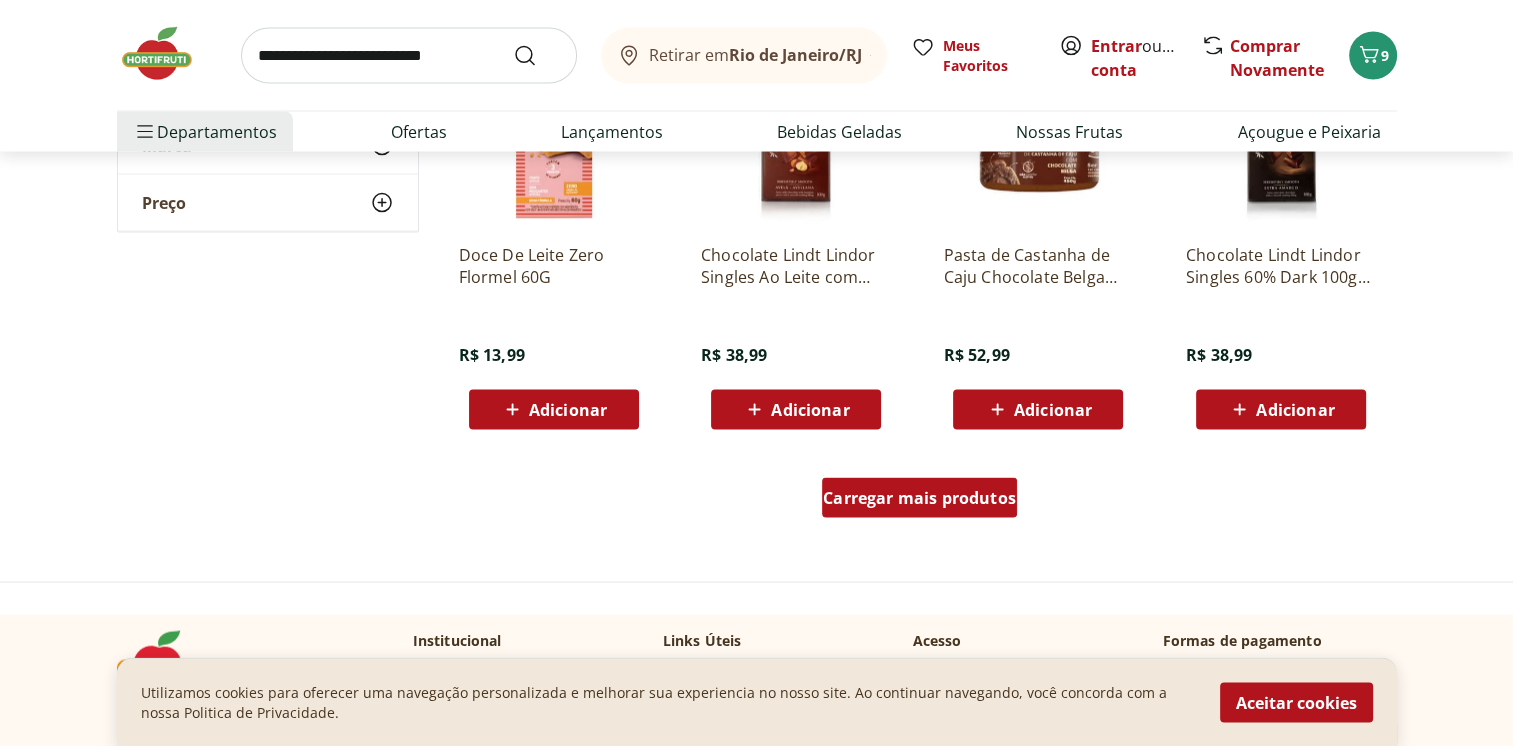 click on "Carregar mais produtos" at bounding box center (919, 498) 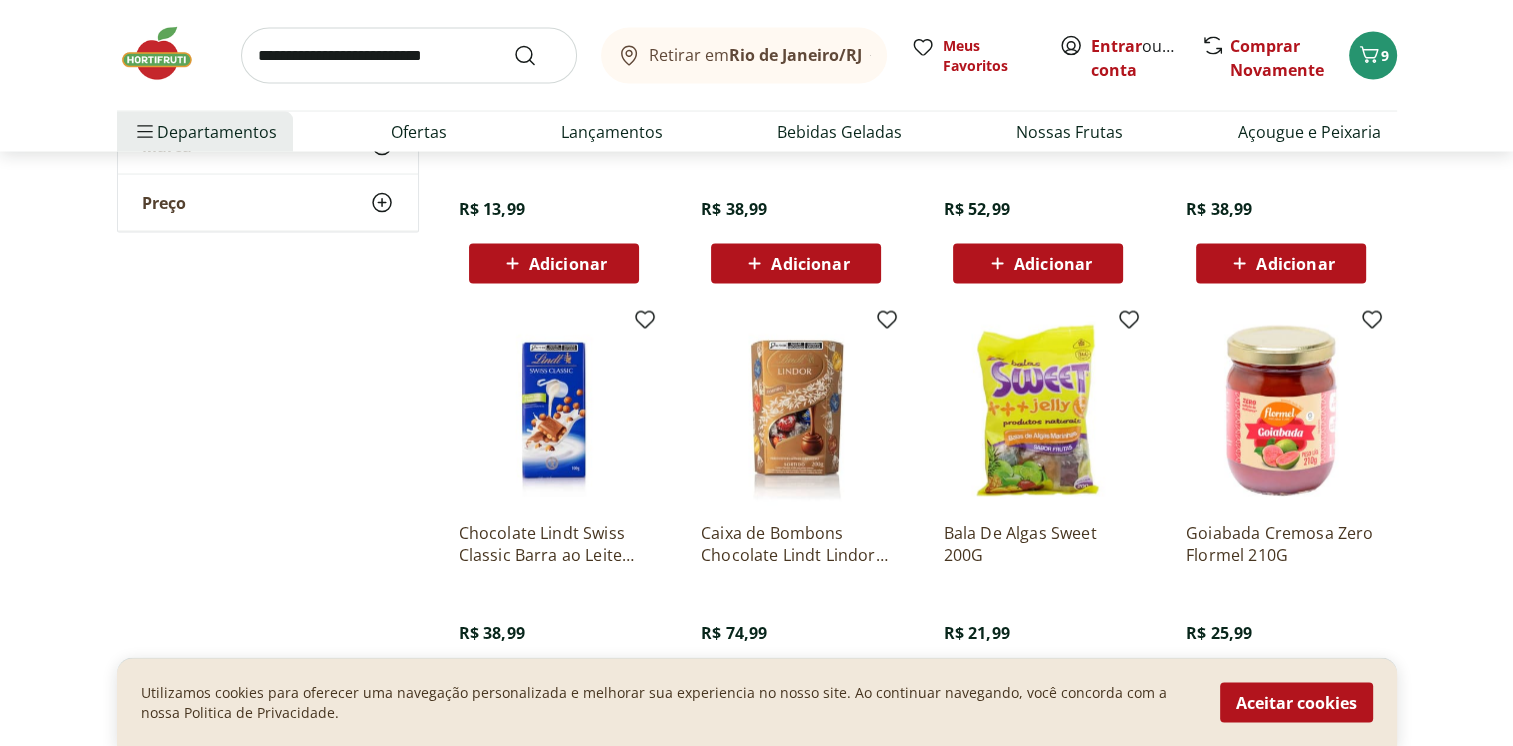 scroll, scrollTop: 4000, scrollLeft: 0, axis: vertical 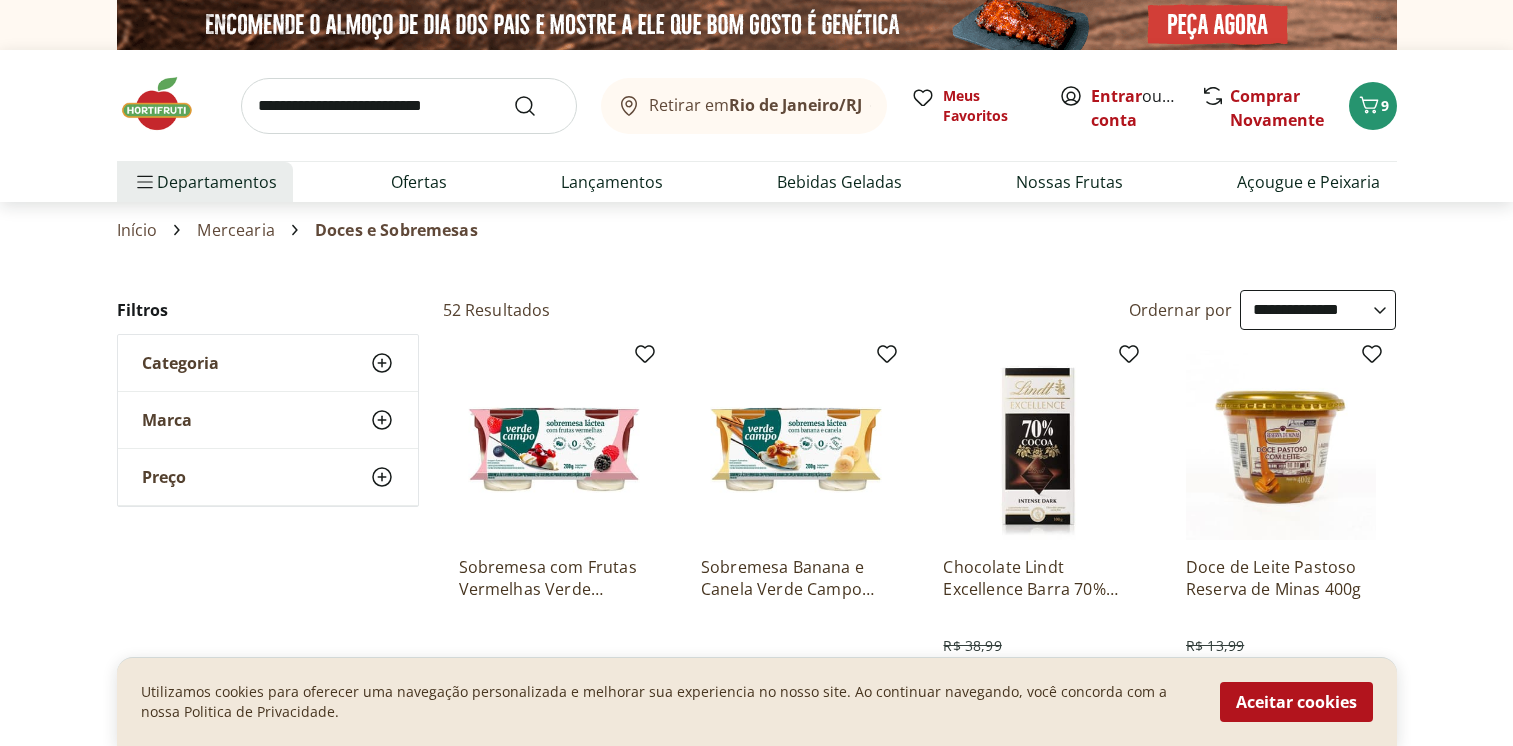 select on "**********" 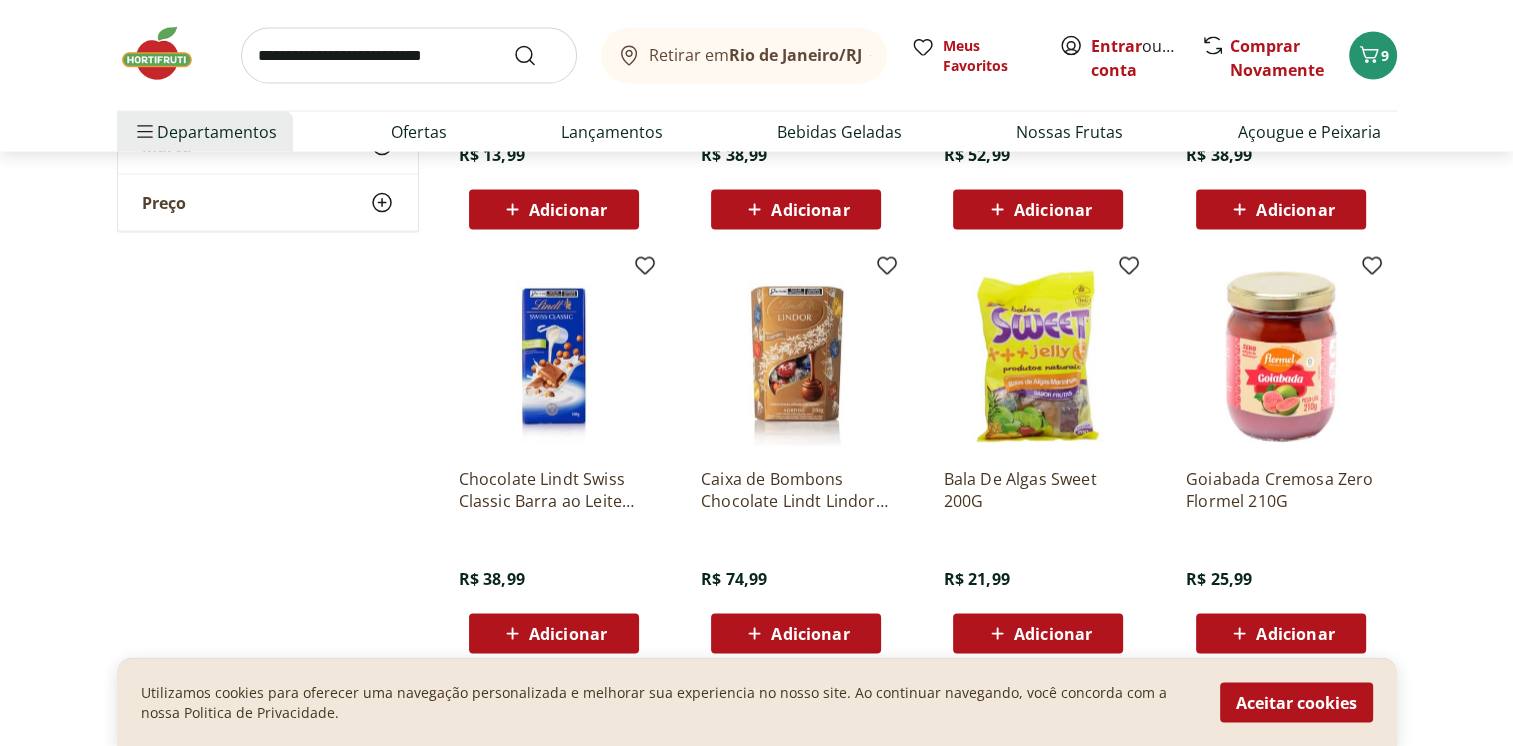 scroll, scrollTop: 0, scrollLeft: 0, axis: both 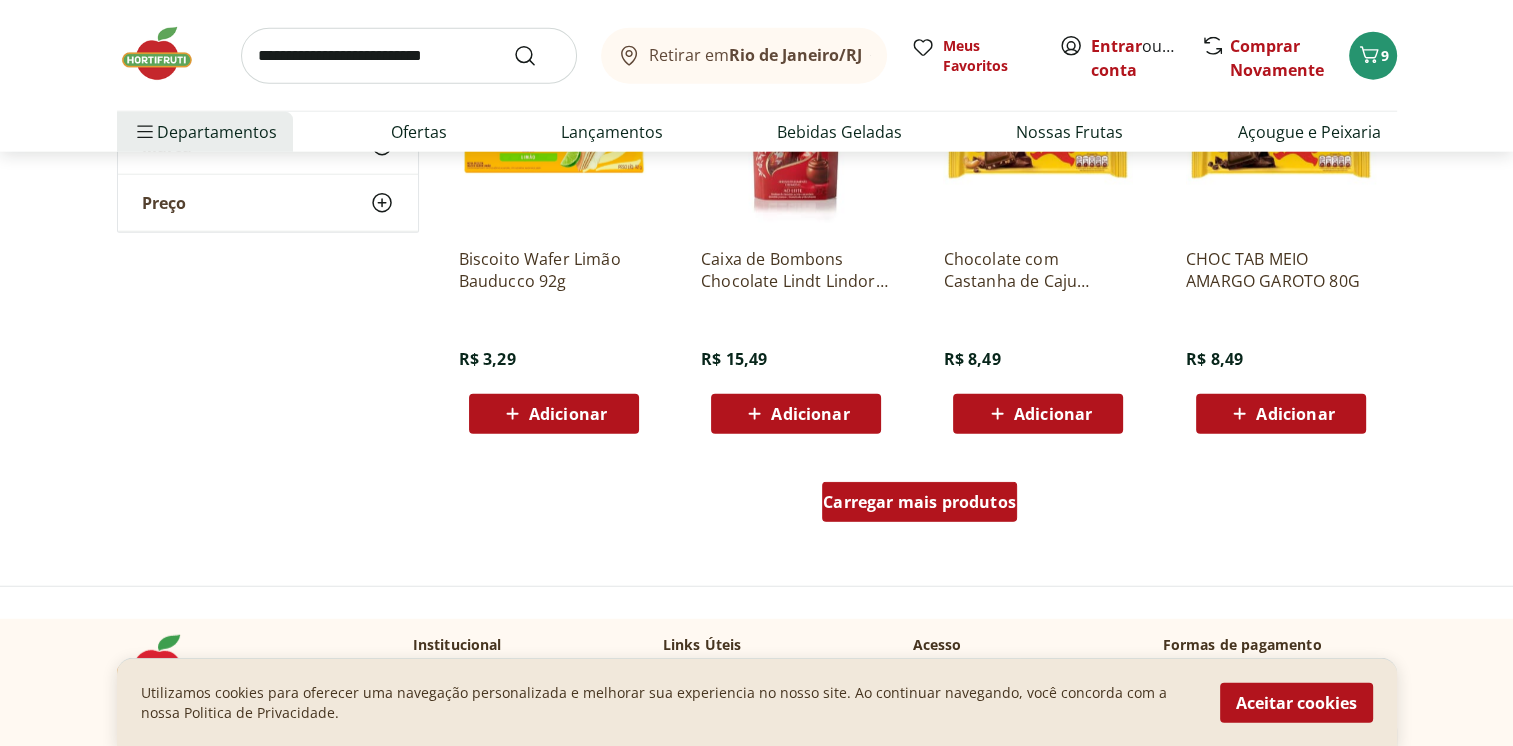 click on "Carregar mais produtos" at bounding box center [919, 502] 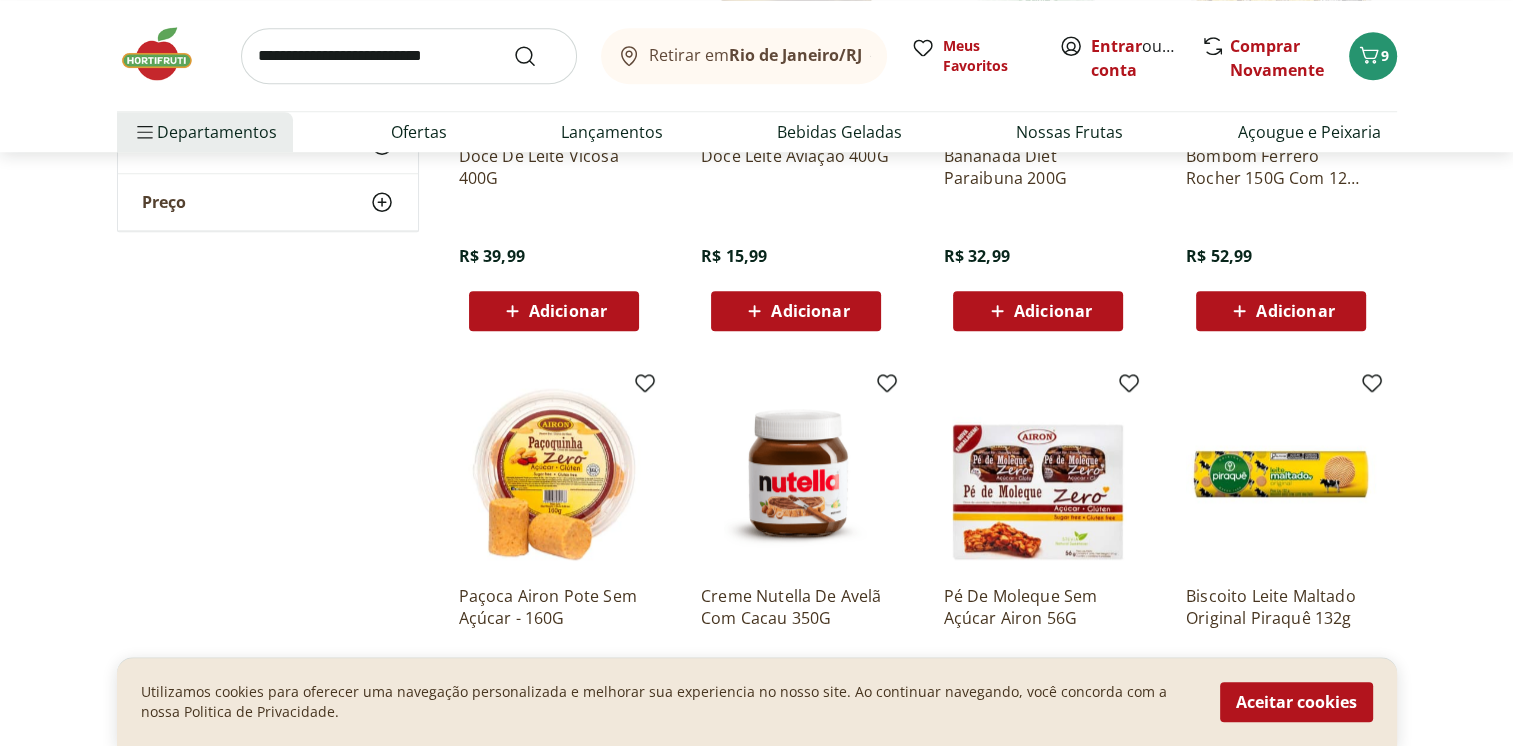 scroll, scrollTop: 1900, scrollLeft: 0, axis: vertical 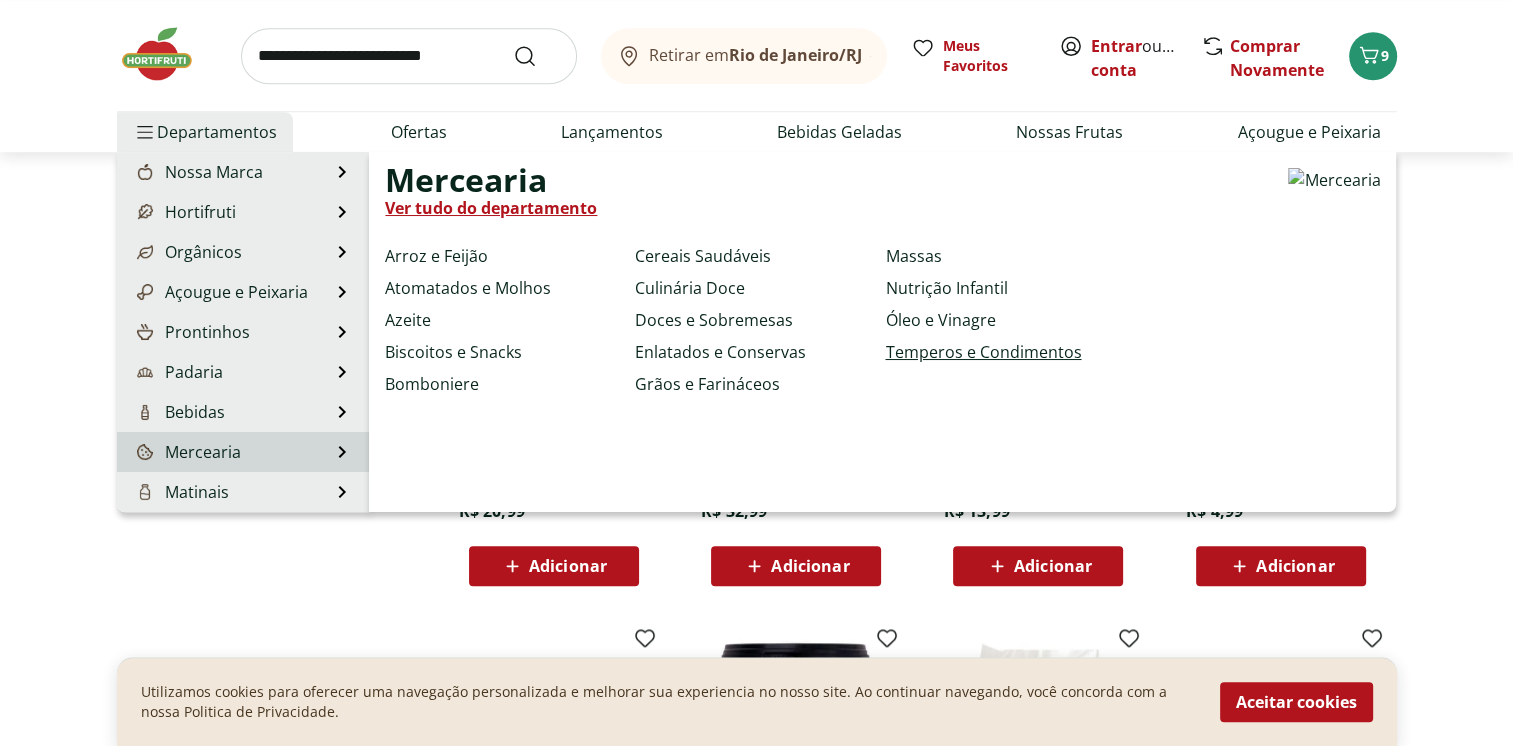 click on "Temperos e Condimentos" at bounding box center [983, 352] 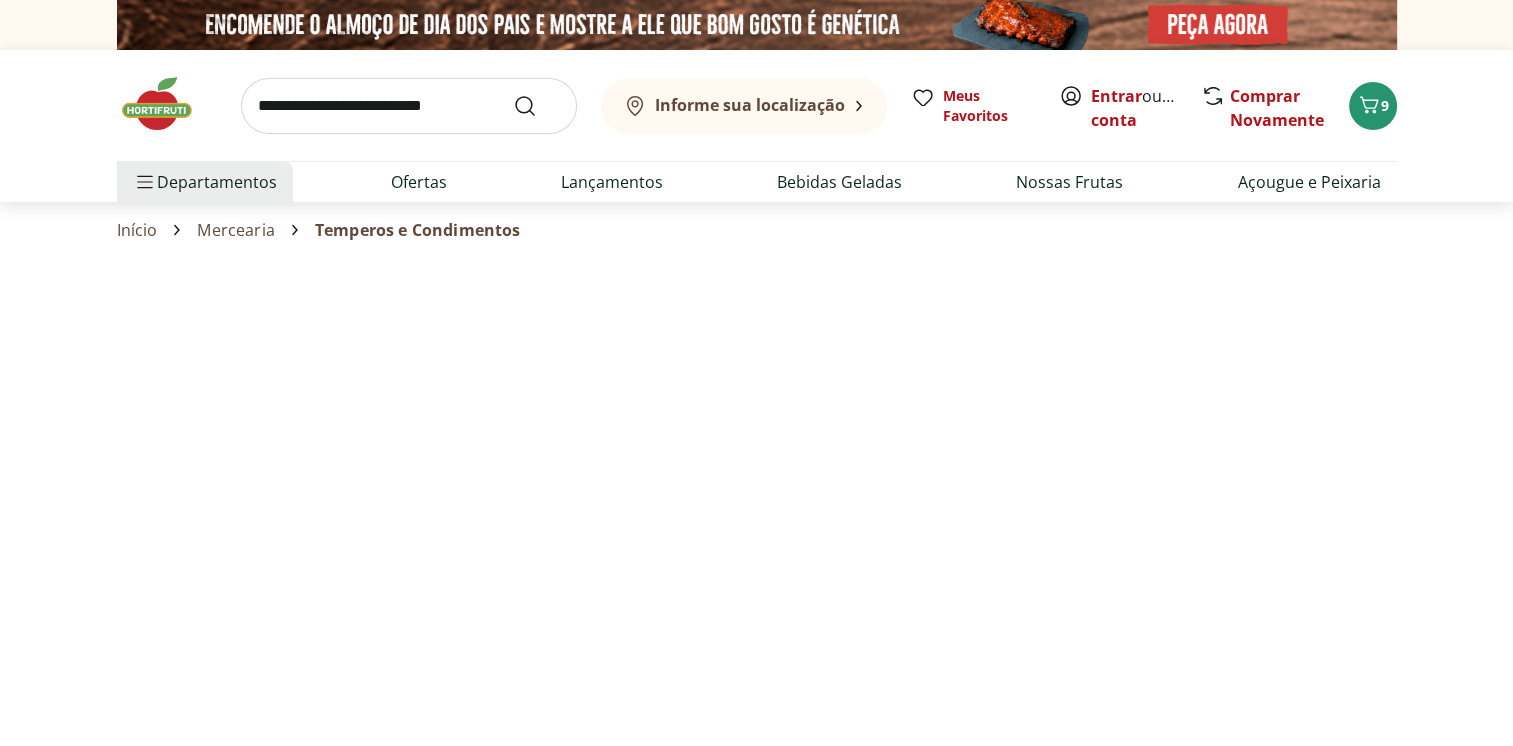 select on "**********" 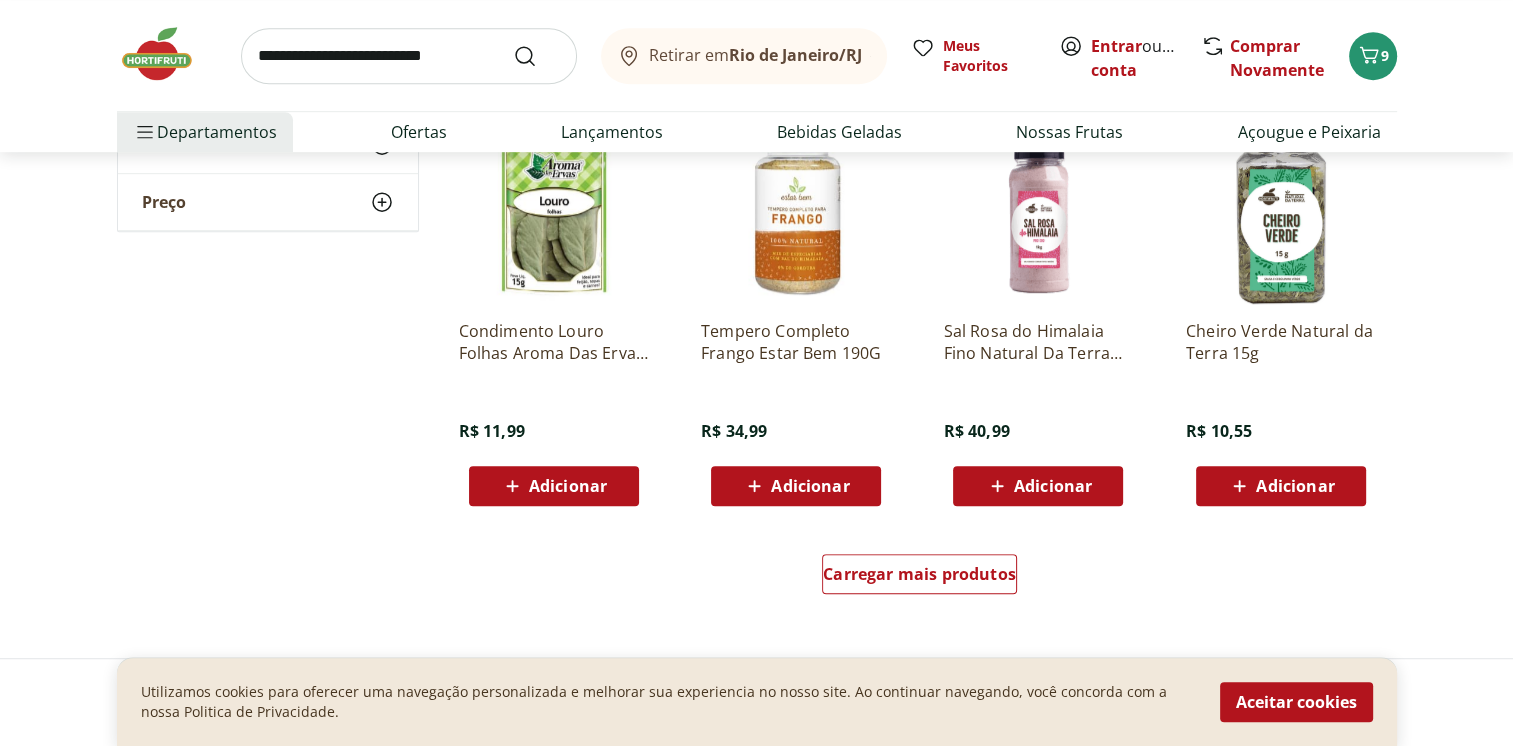 scroll, scrollTop: 1200, scrollLeft: 0, axis: vertical 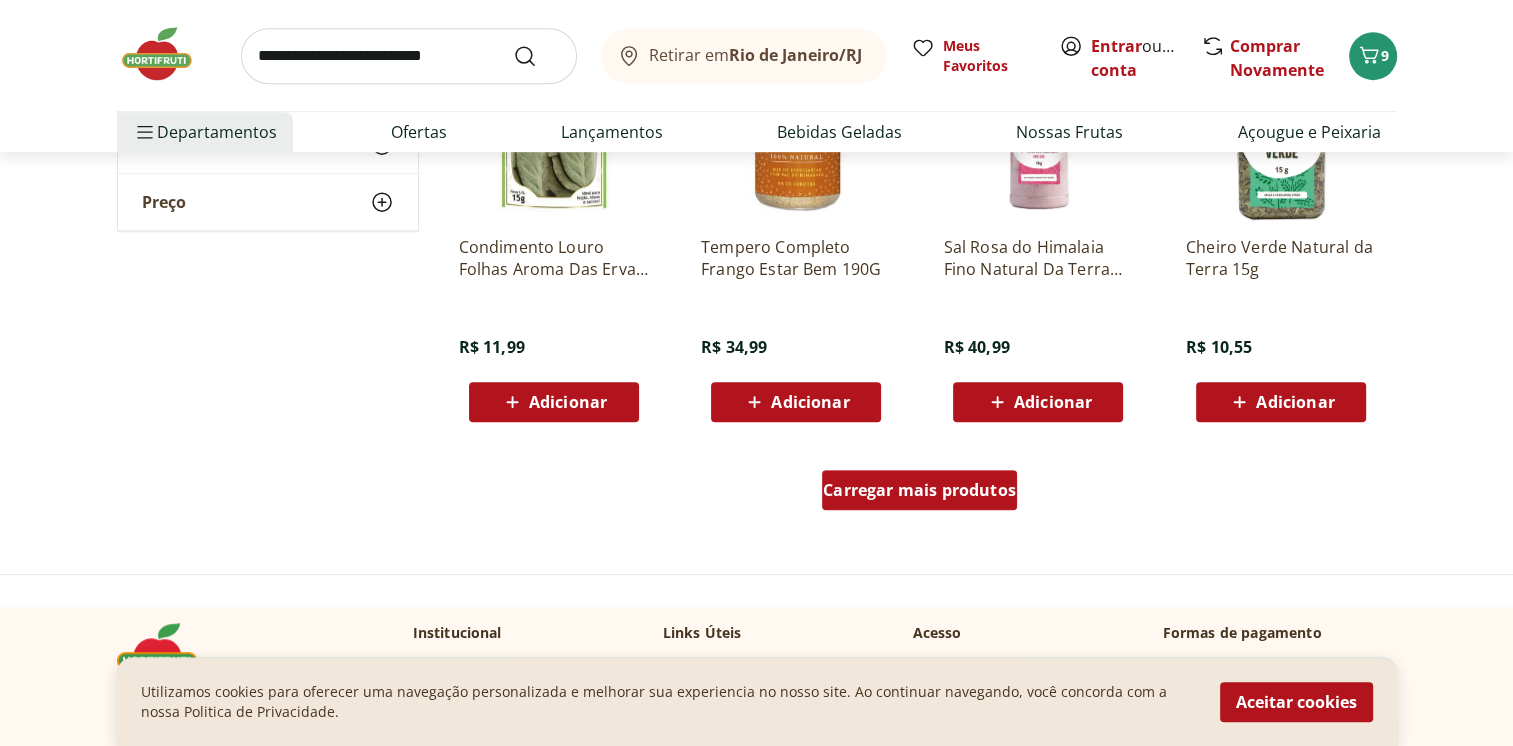 click on "Carregar mais produtos" at bounding box center (919, 490) 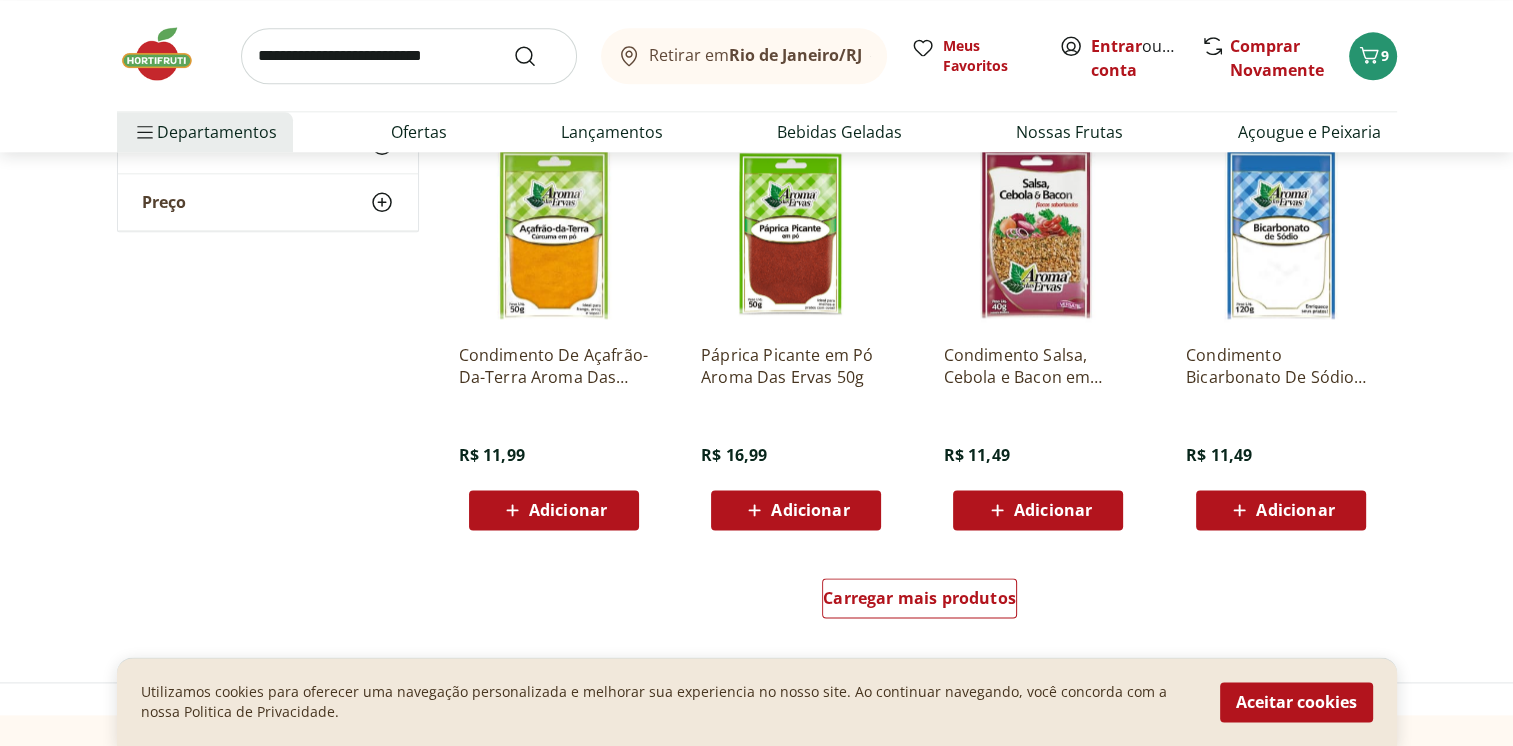 scroll, scrollTop: 2400, scrollLeft: 0, axis: vertical 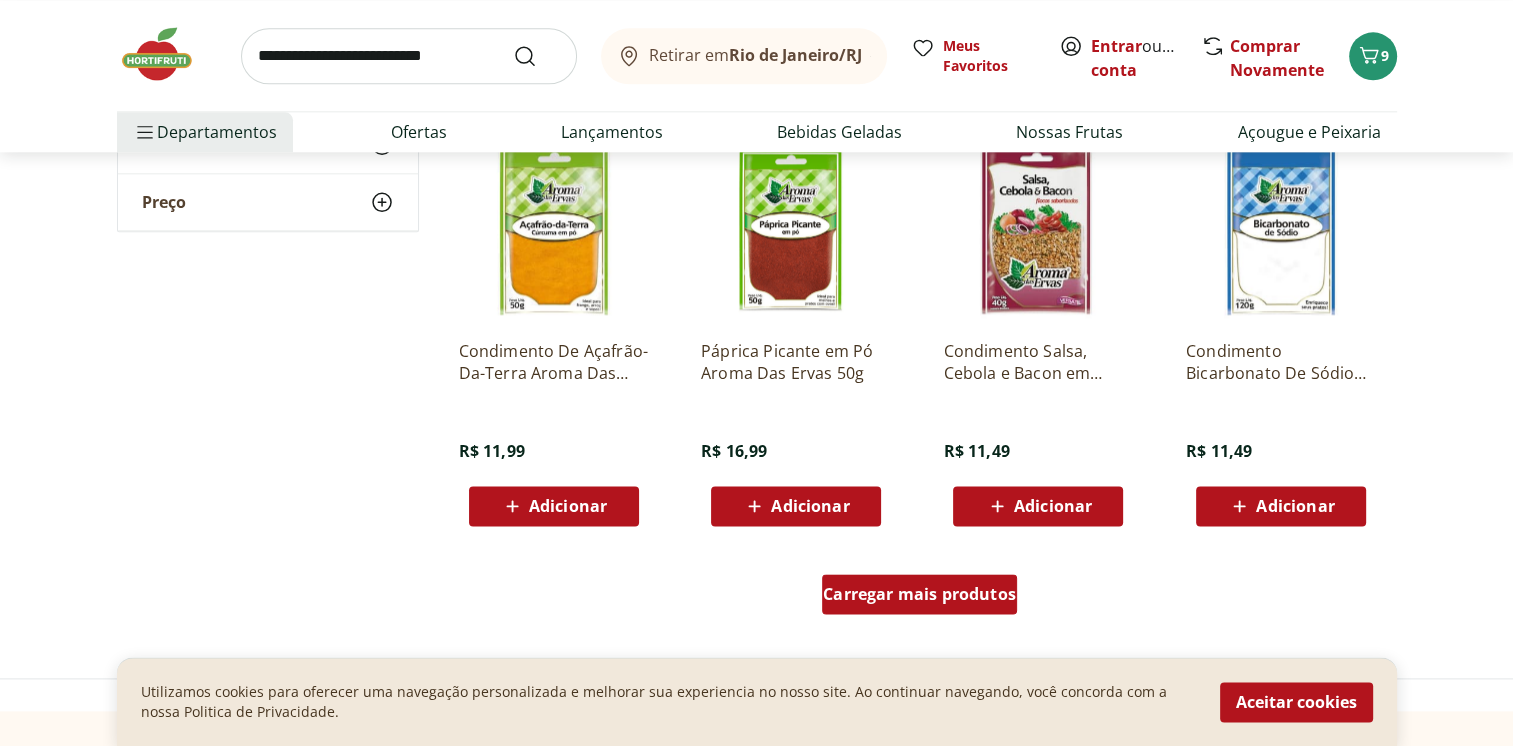 click on "Carregar mais produtos" at bounding box center (919, 594) 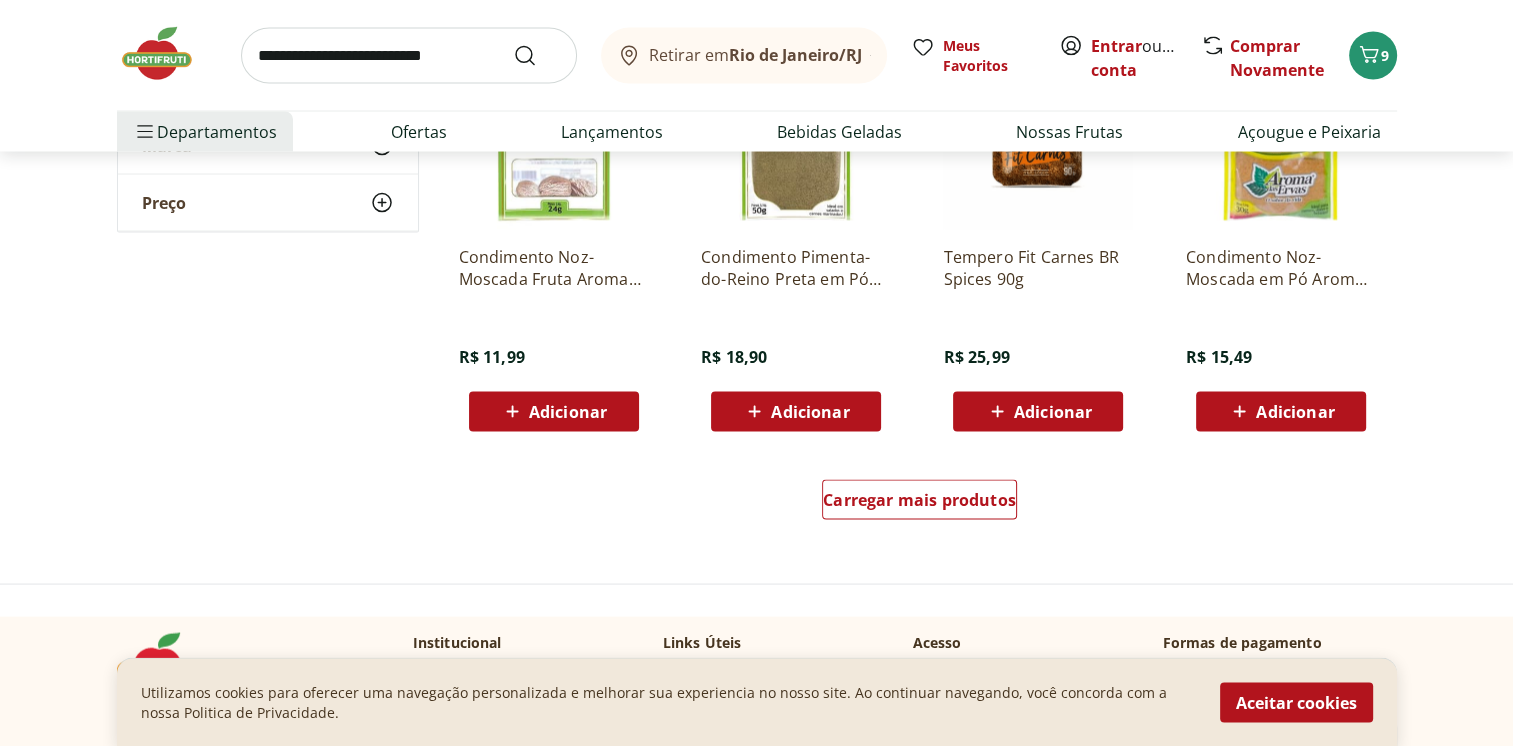 scroll, scrollTop: 3800, scrollLeft: 0, axis: vertical 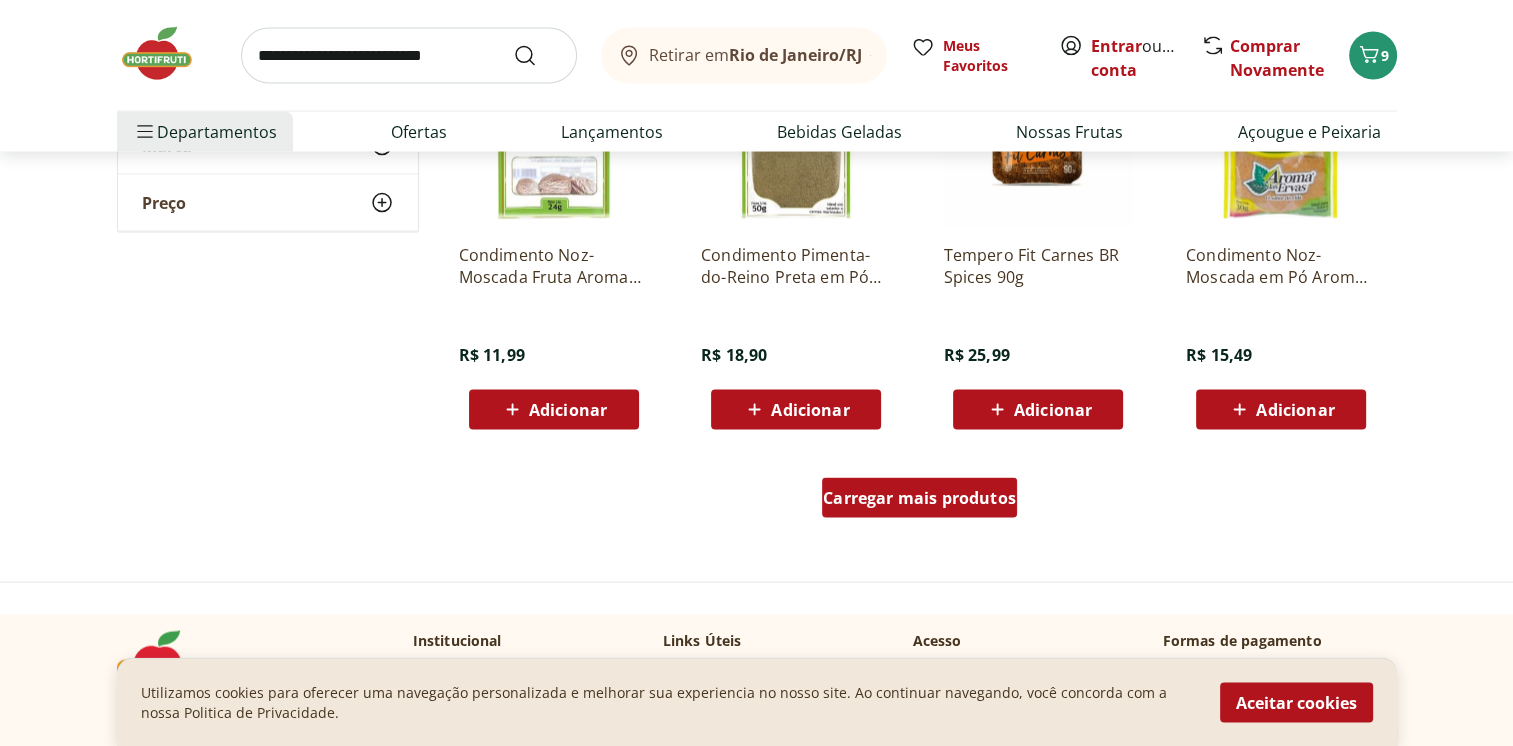 click on "Carregar mais produtos" at bounding box center [919, 498] 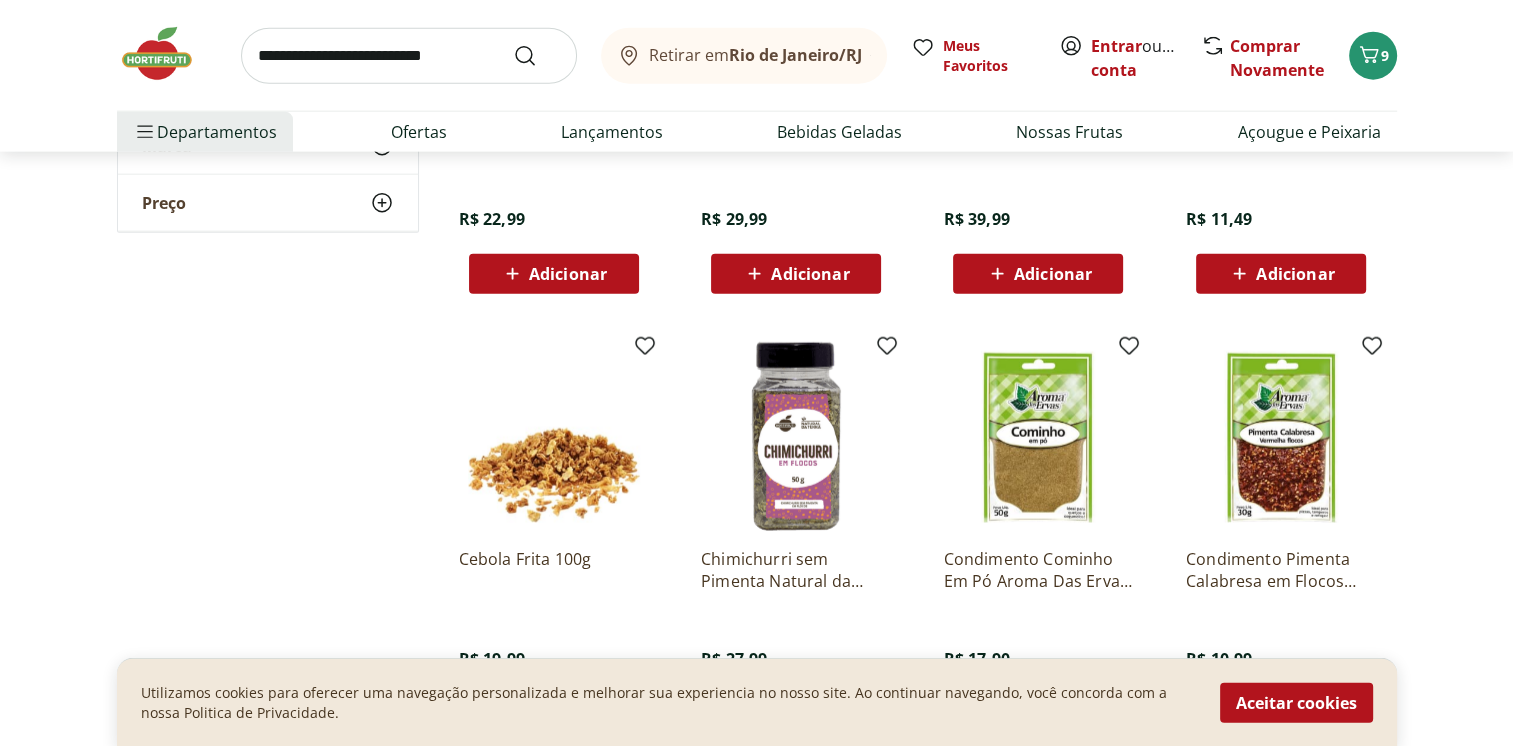 scroll, scrollTop: 5100, scrollLeft: 0, axis: vertical 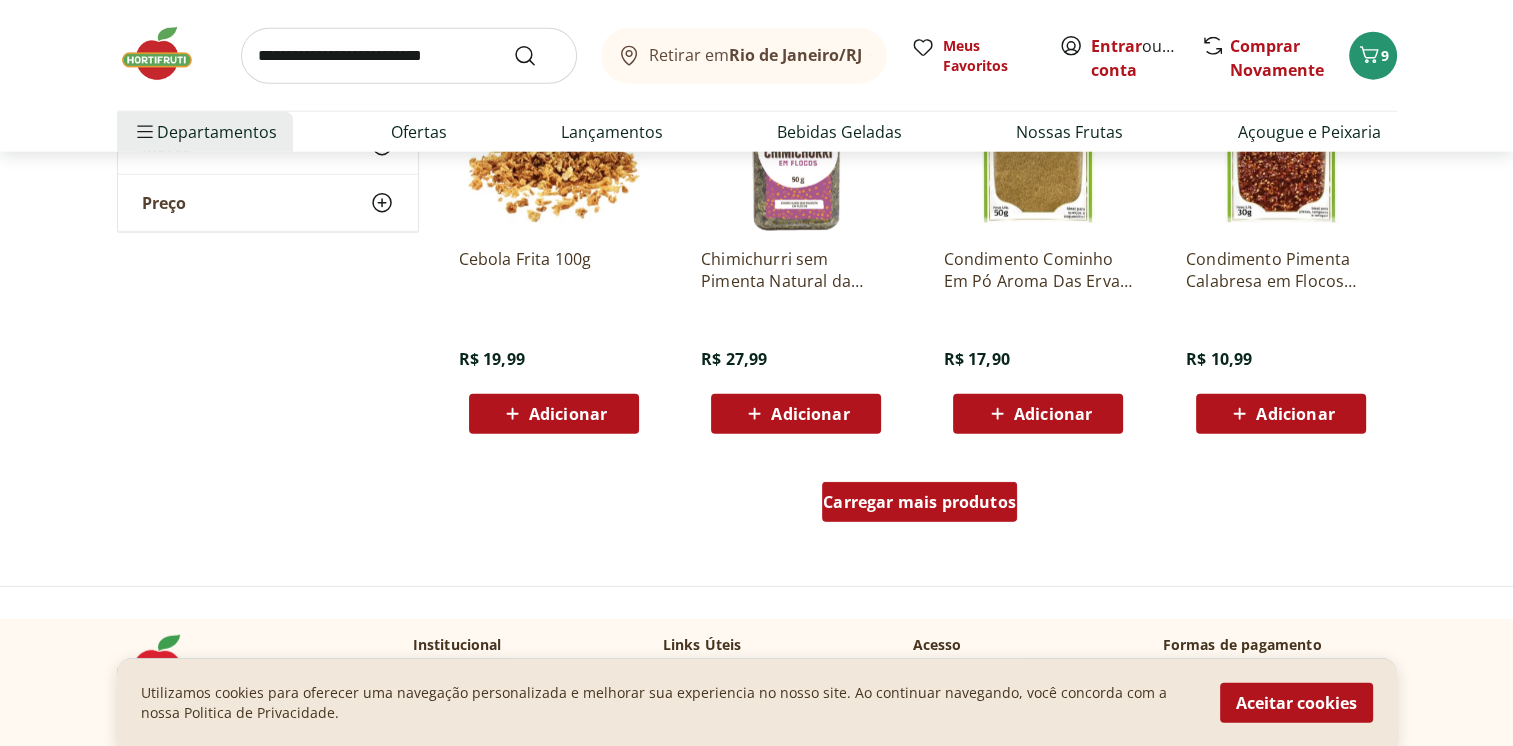 click on "Carregar mais produtos" at bounding box center [919, 502] 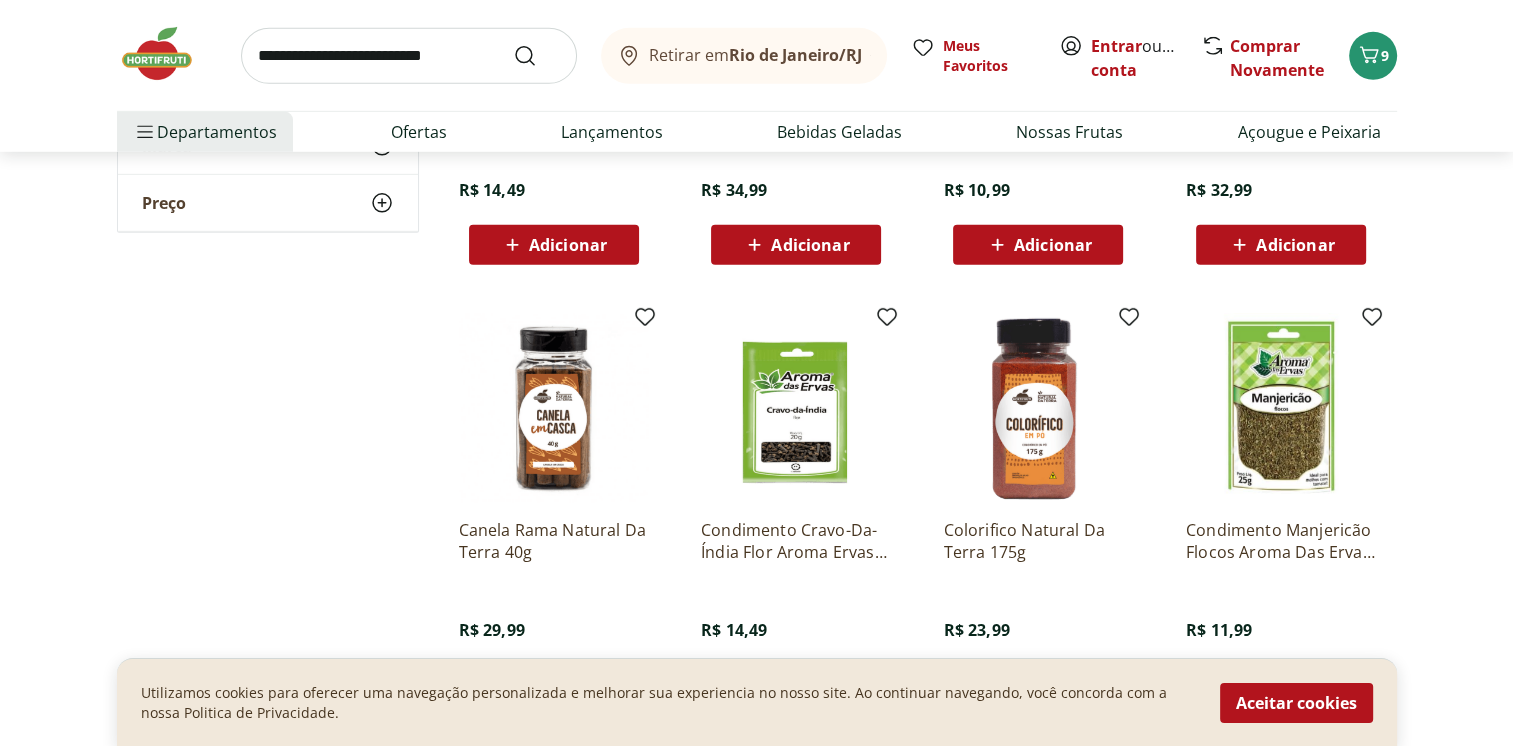 scroll, scrollTop: 6300, scrollLeft: 0, axis: vertical 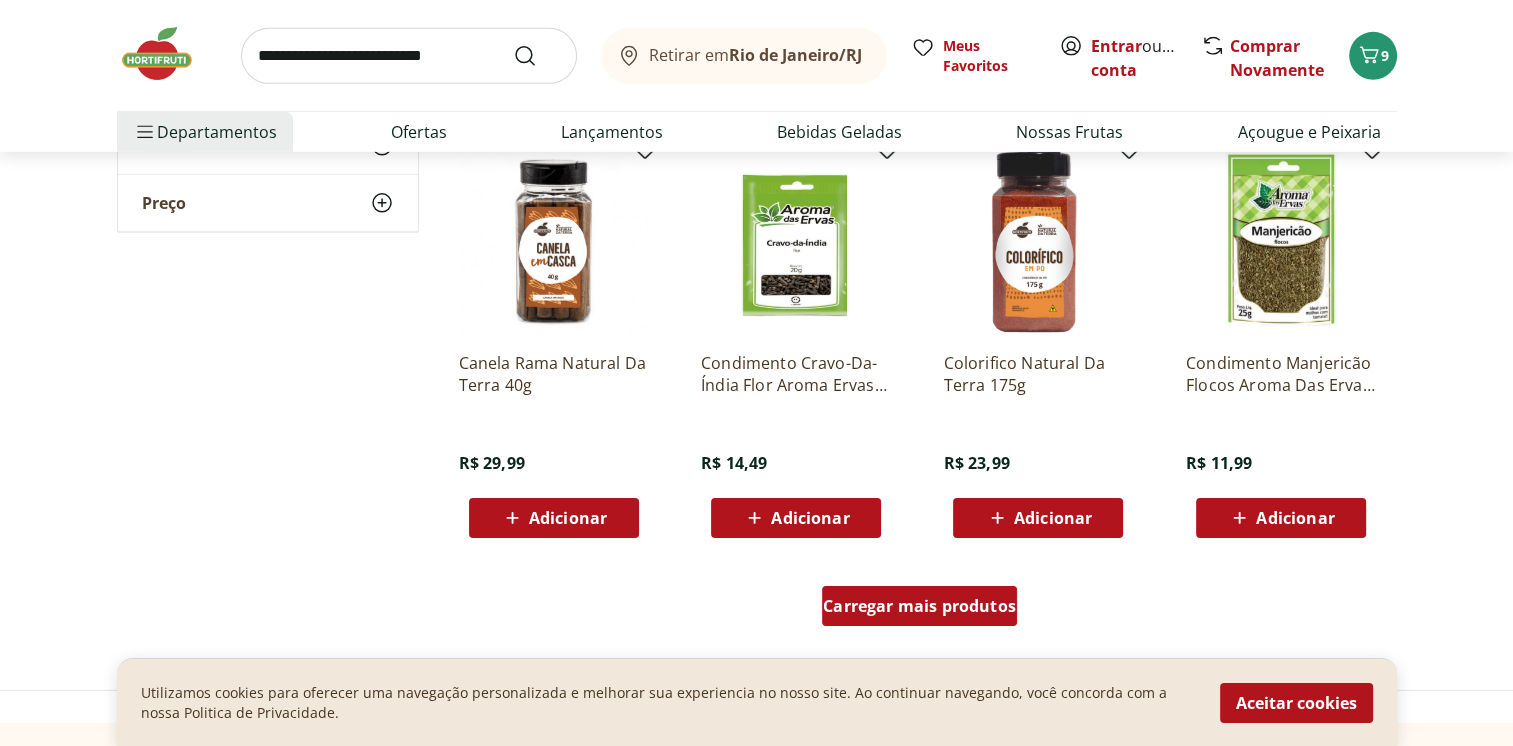 click on "Carregar mais produtos" at bounding box center (919, 606) 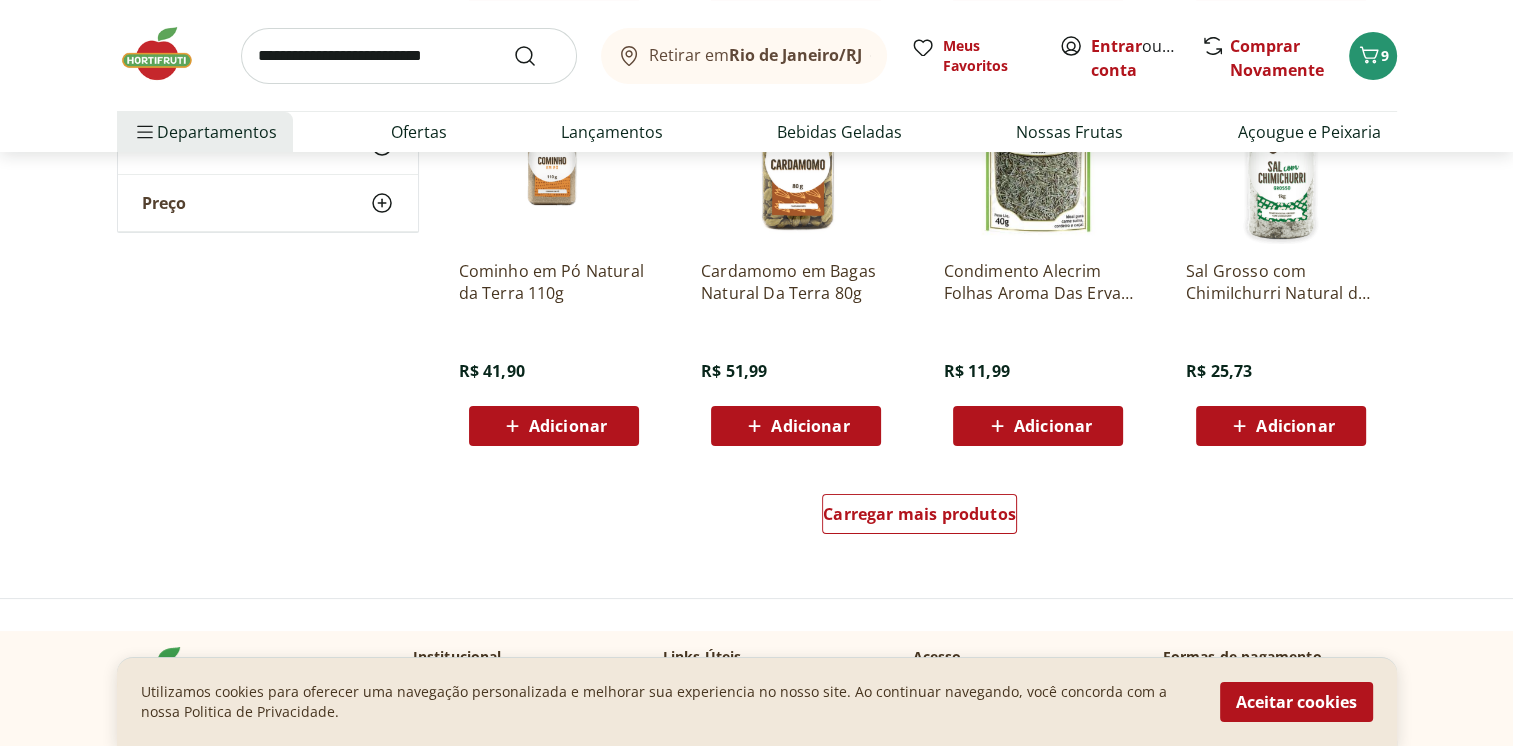 scroll, scrollTop: 7700, scrollLeft: 0, axis: vertical 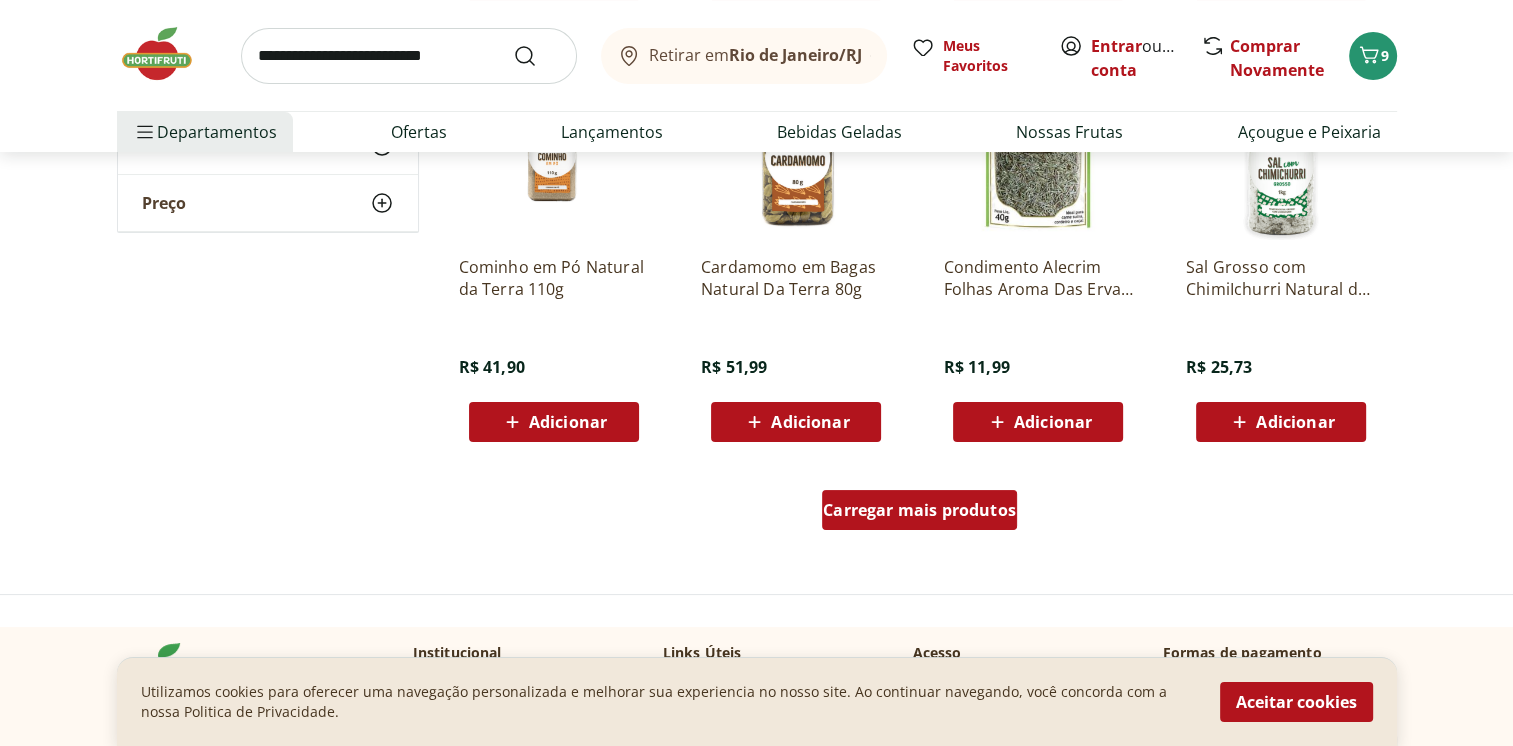 click on "Carregar mais produtos" at bounding box center (919, 510) 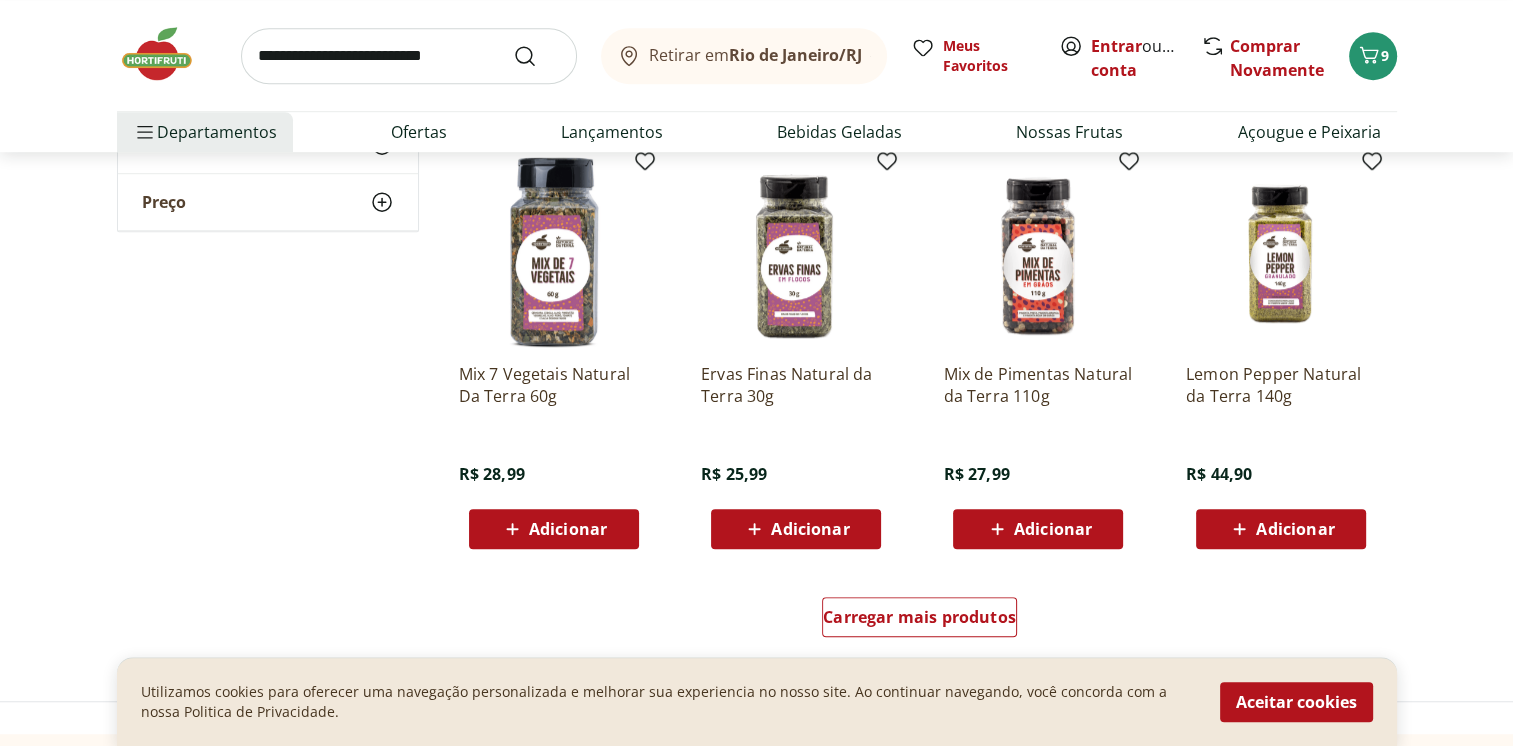 scroll, scrollTop: 8900, scrollLeft: 0, axis: vertical 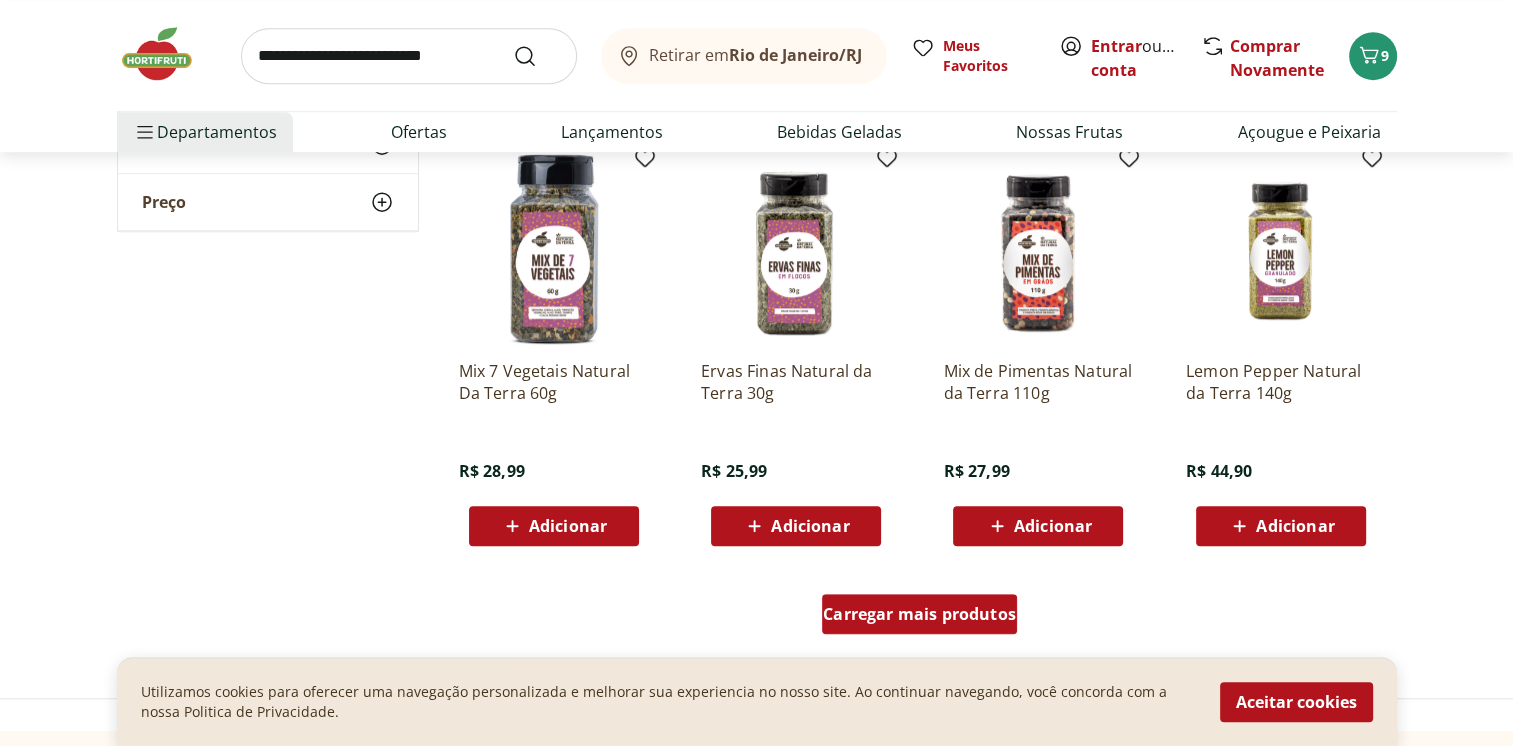 click on "Carregar mais produtos" at bounding box center [919, 614] 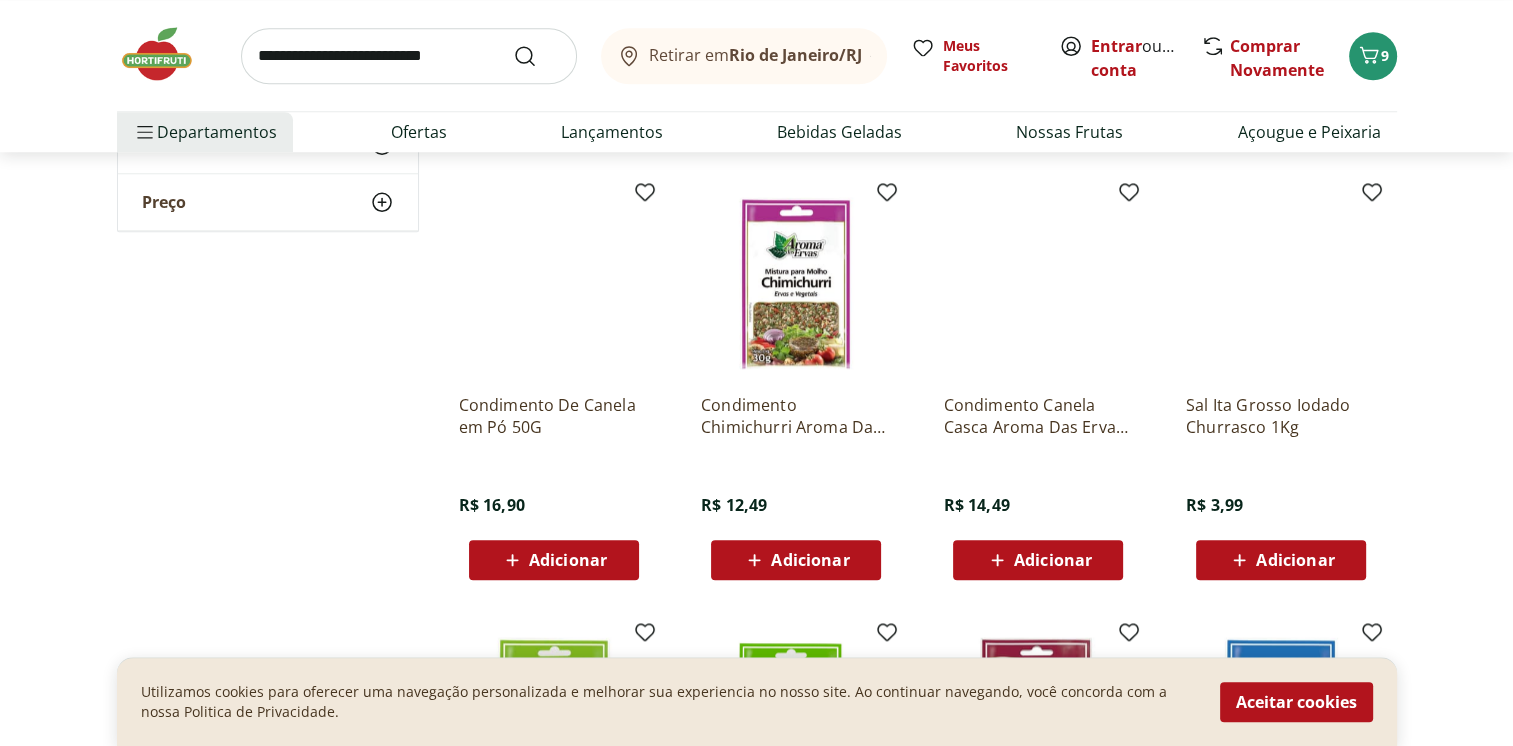 scroll, scrollTop: 1800, scrollLeft: 0, axis: vertical 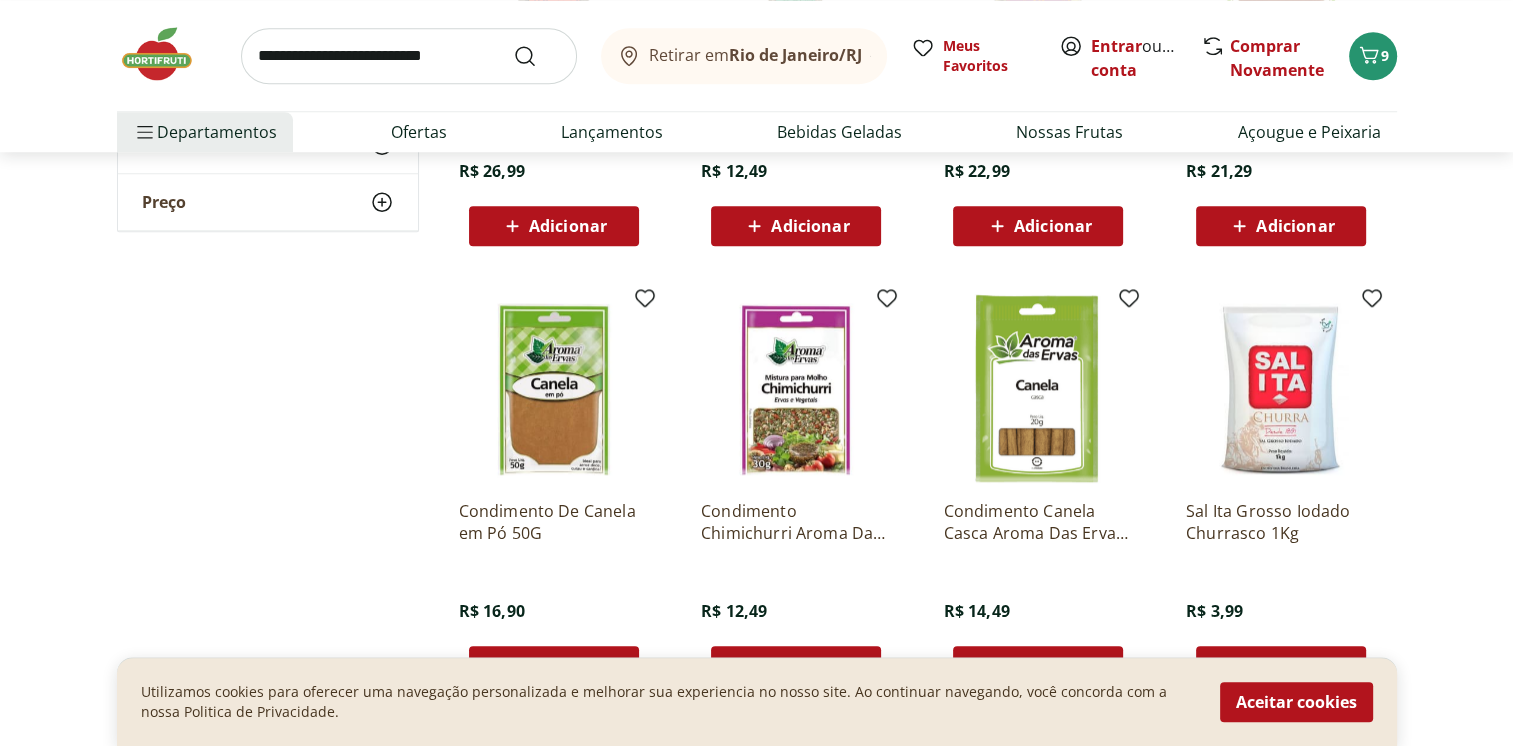 click at bounding box center [796, 389] 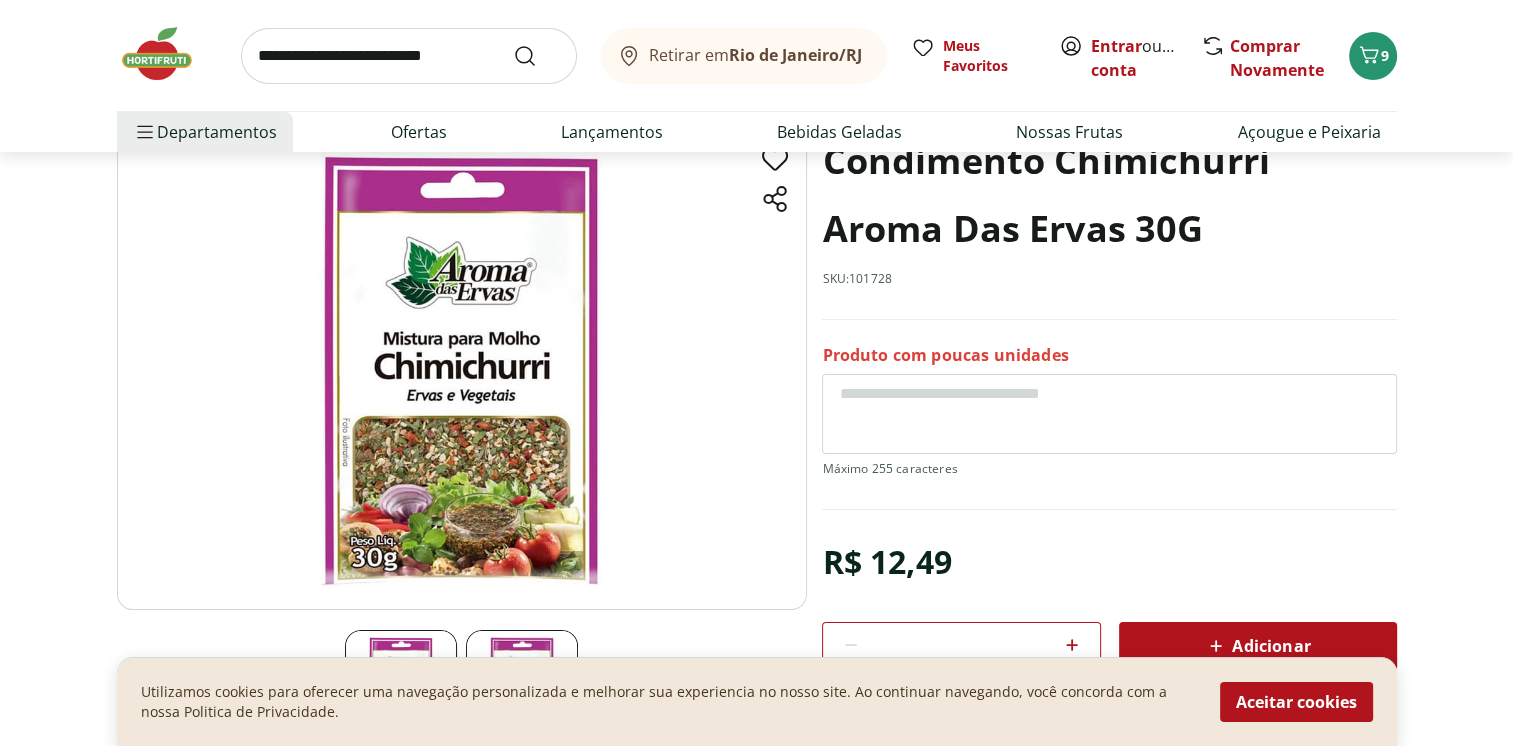 scroll, scrollTop: 200, scrollLeft: 0, axis: vertical 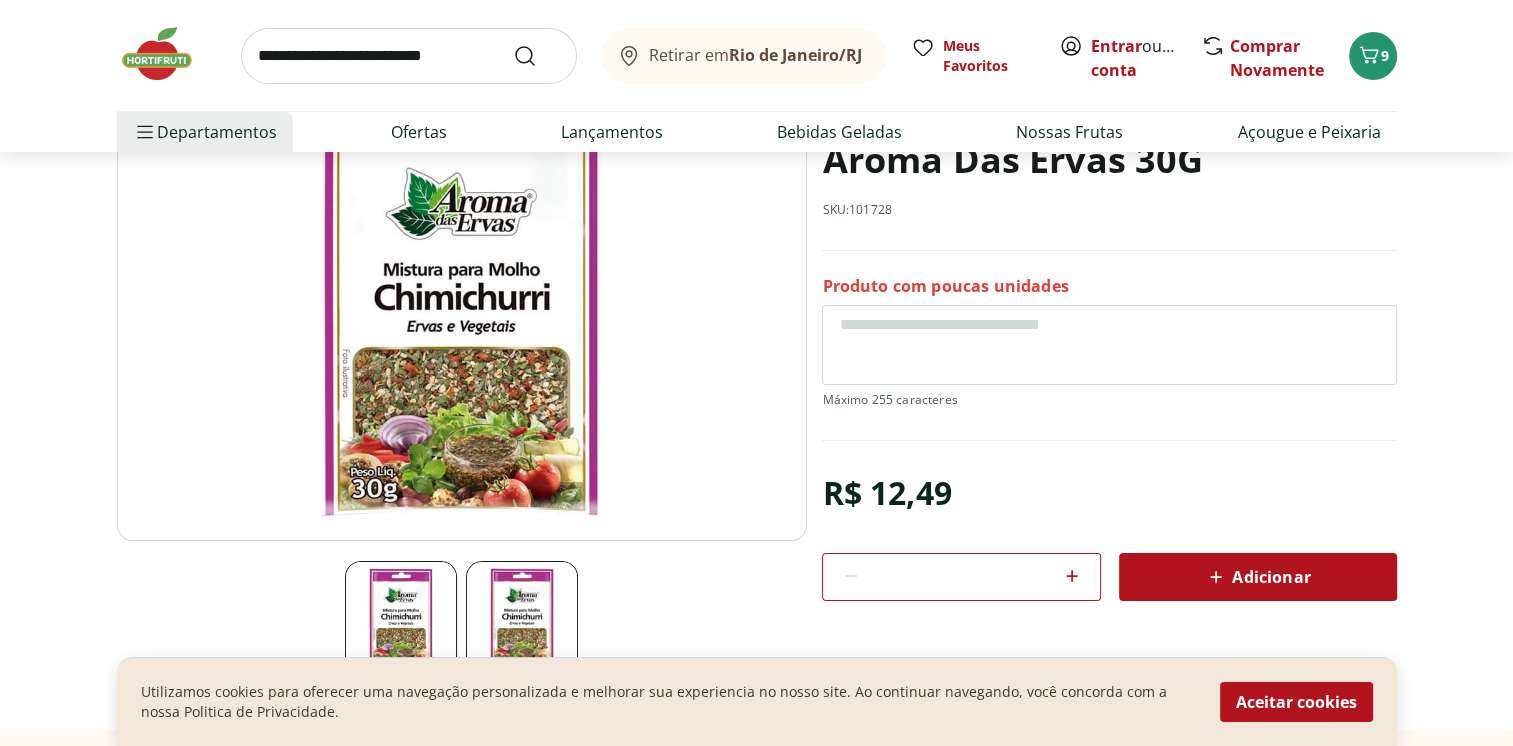 click on "Adicionar" at bounding box center (1257, 577) 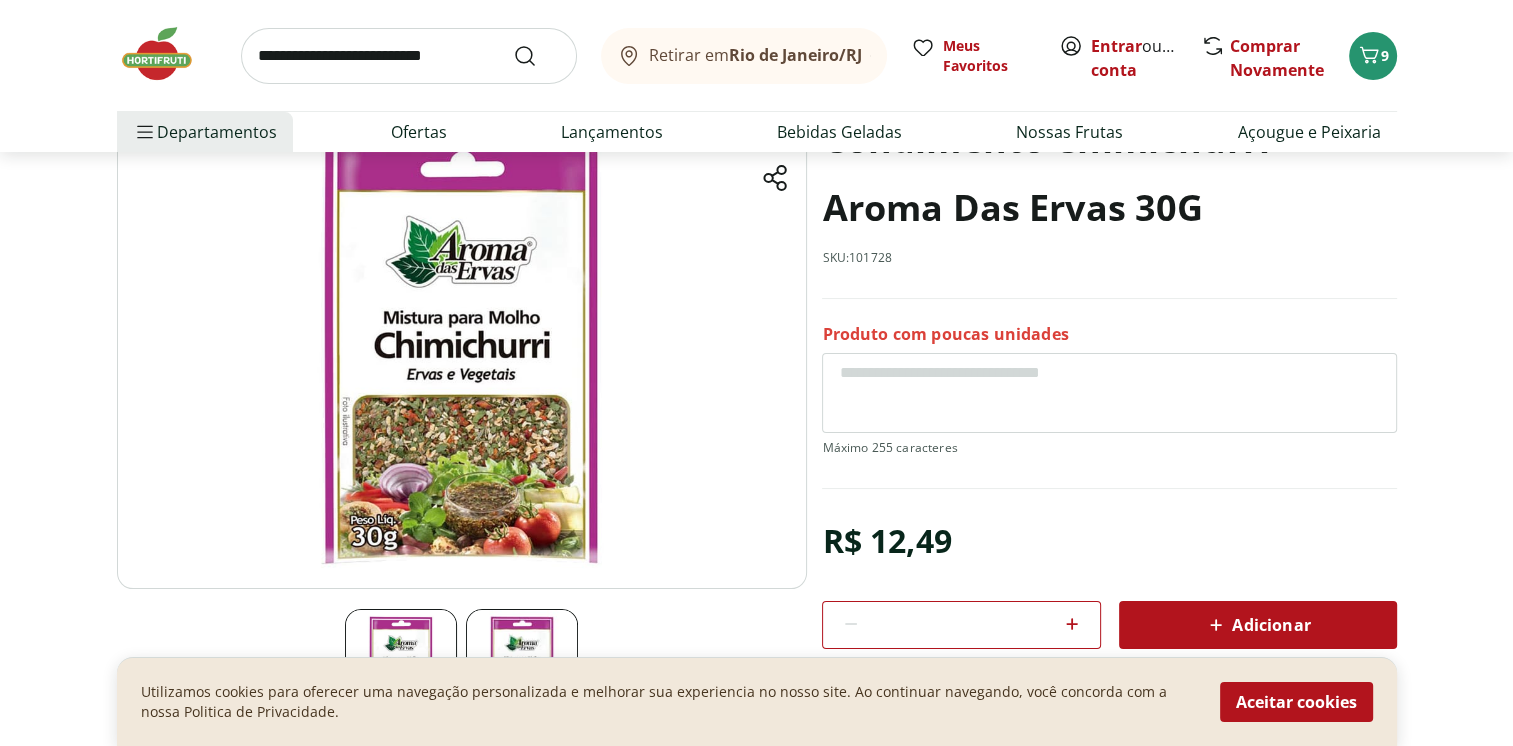 scroll, scrollTop: 0, scrollLeft: 0, axis: both 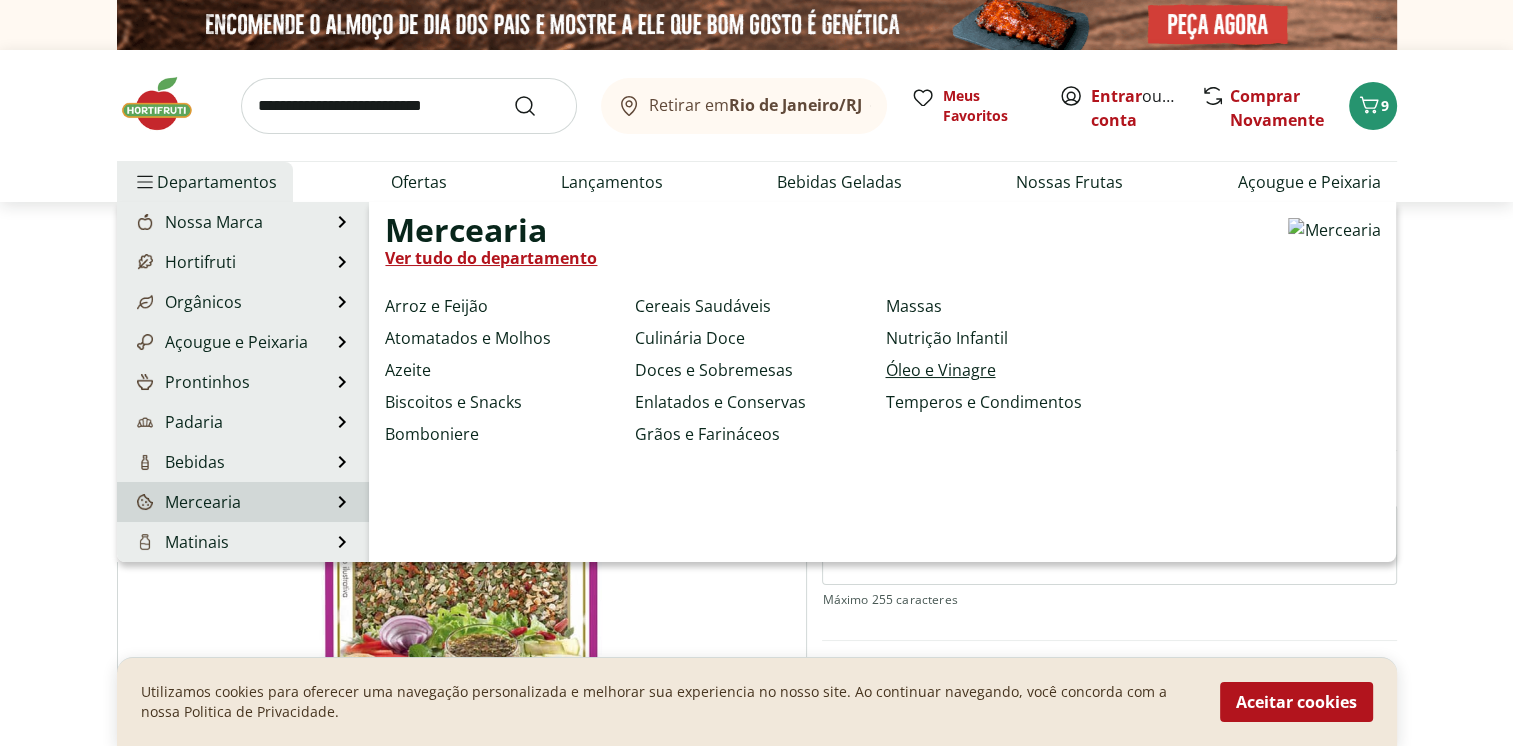 click on "Óleo e Vinagre" at bounding box center [940, 370] 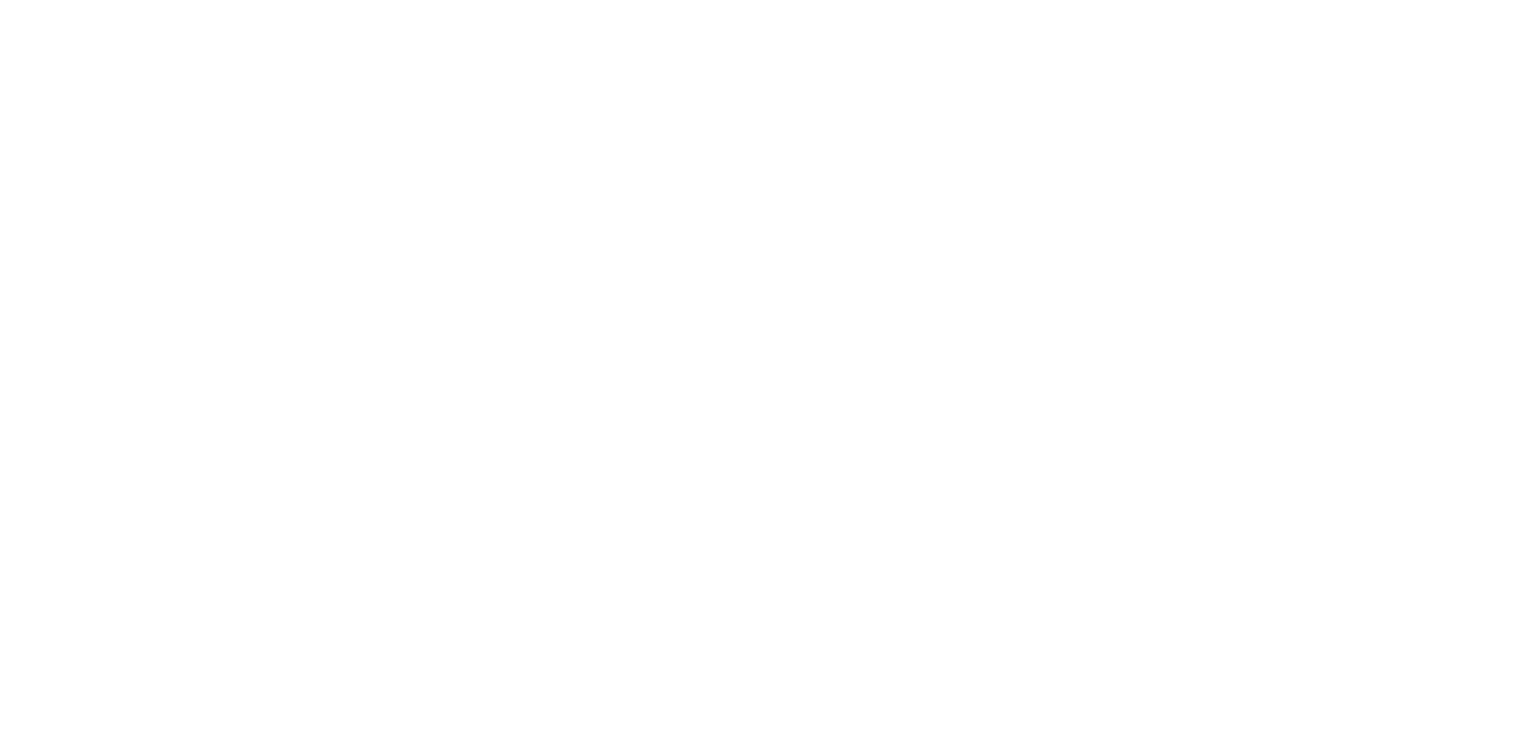 select on "**********" 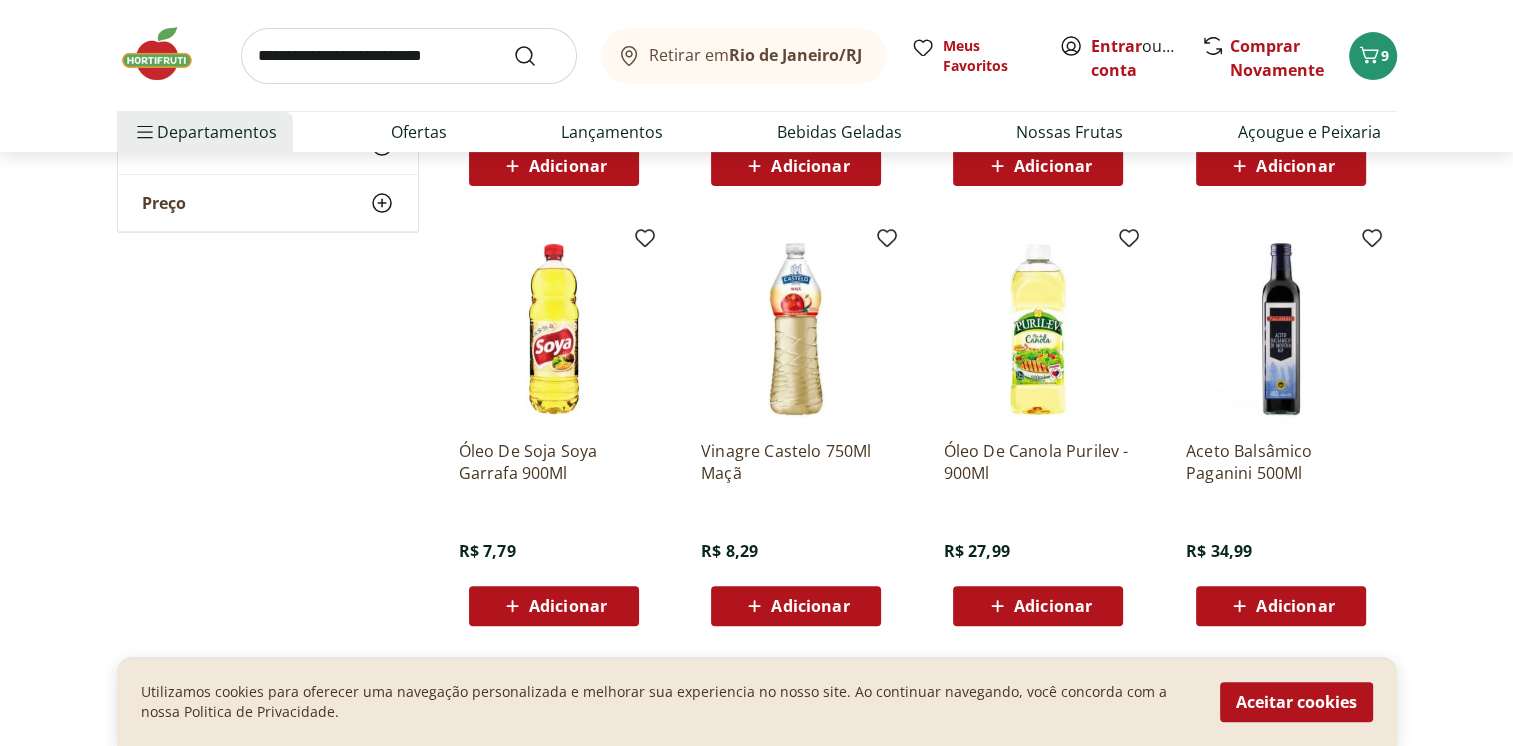 scroll, scrollTop: 600, scrollLeft: 0, axis: vertical 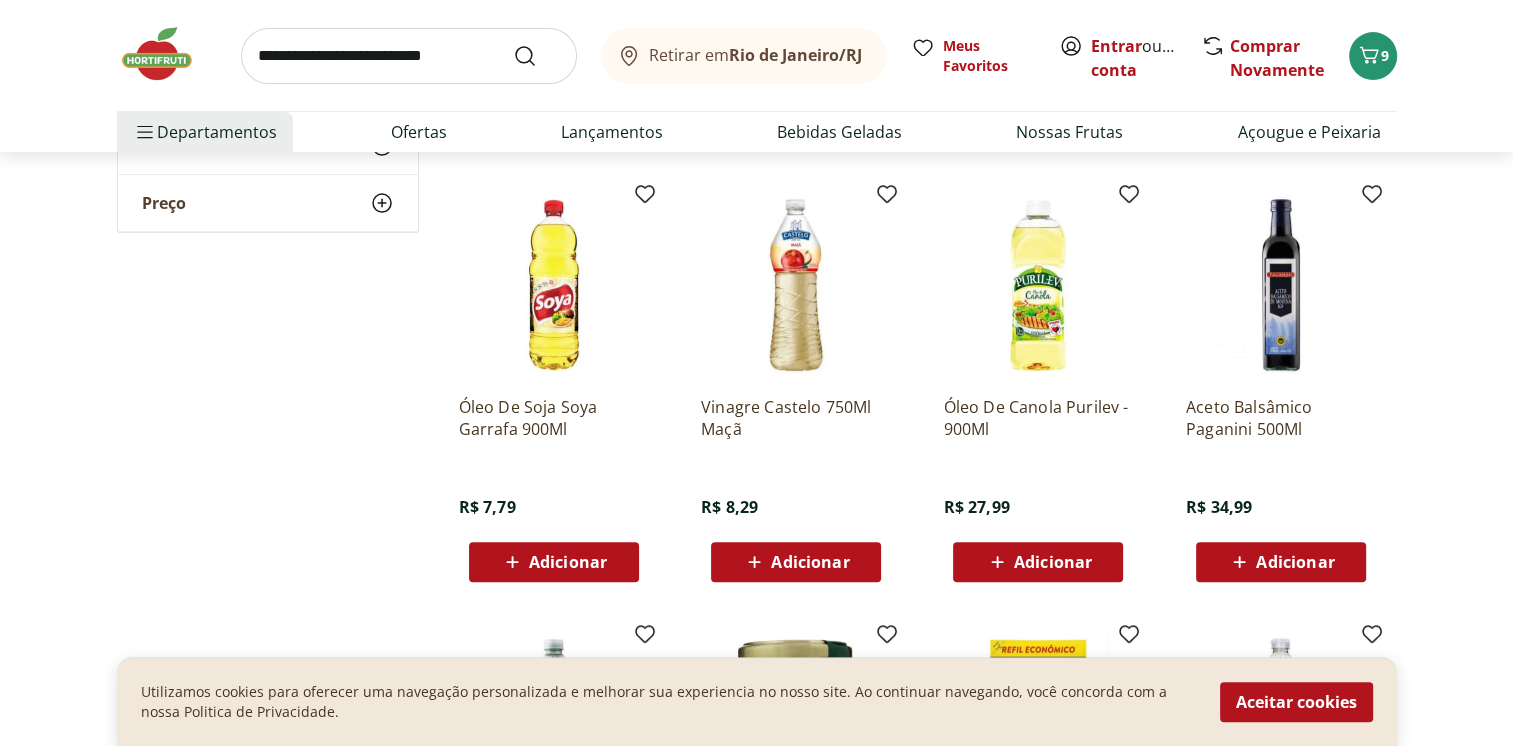 click on "Adicionar" at bounding box center (568, 562) 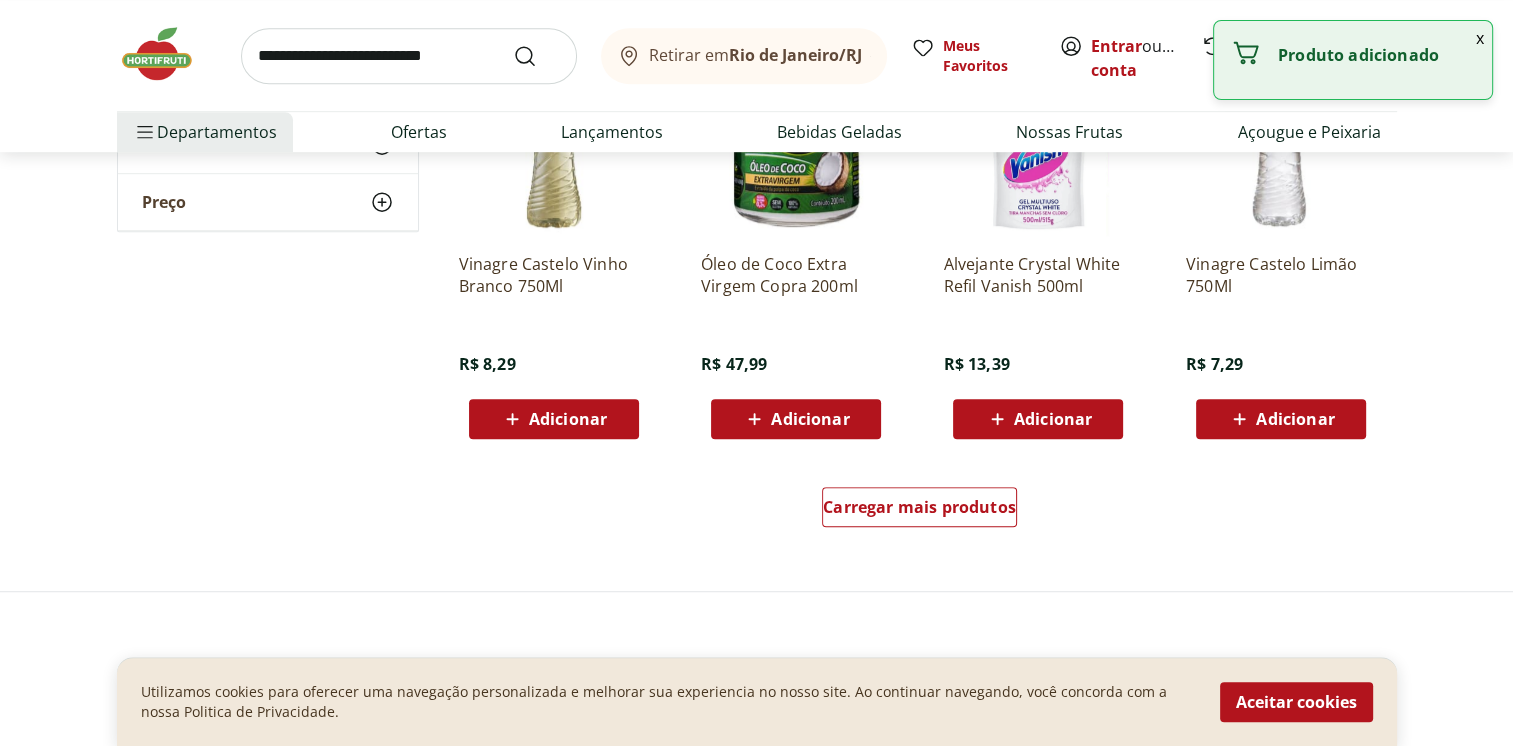 scroll, scrollTop: 1300, scrollLeft: 0, axis: vertical 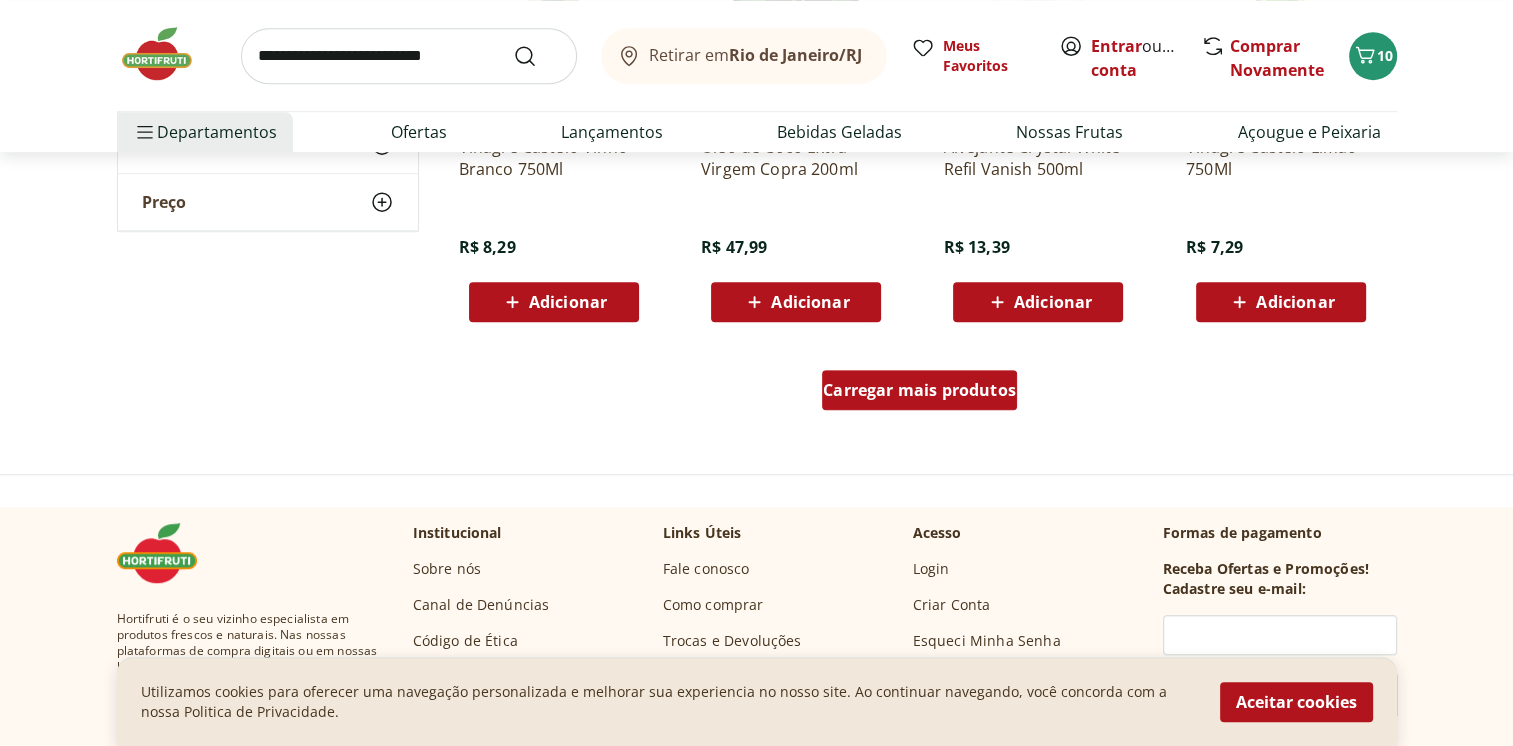 click on "Carregar mais produtos" at bounding box center (919, 390) 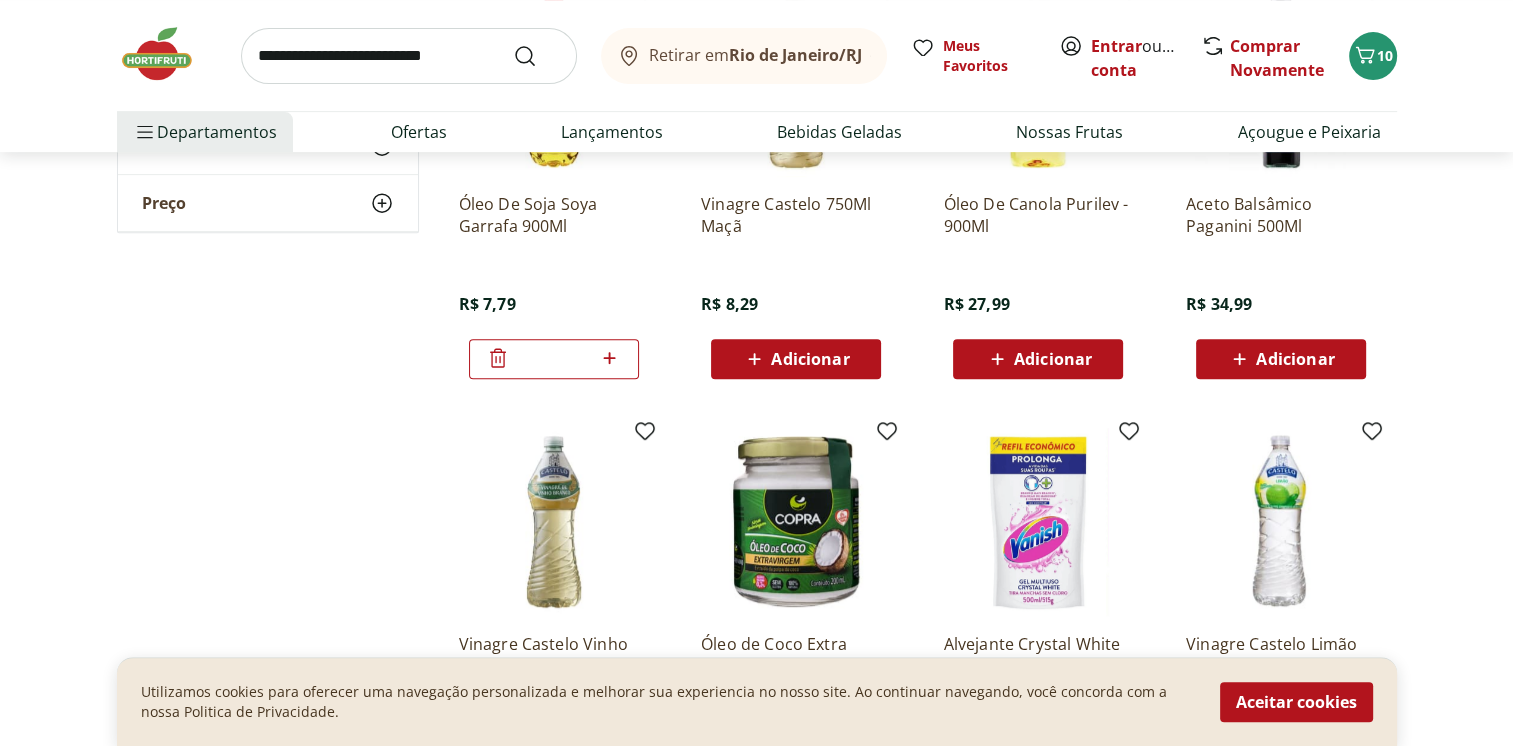 scroll, scrollTop: 800, scrollLeft: 0, axis: vertical 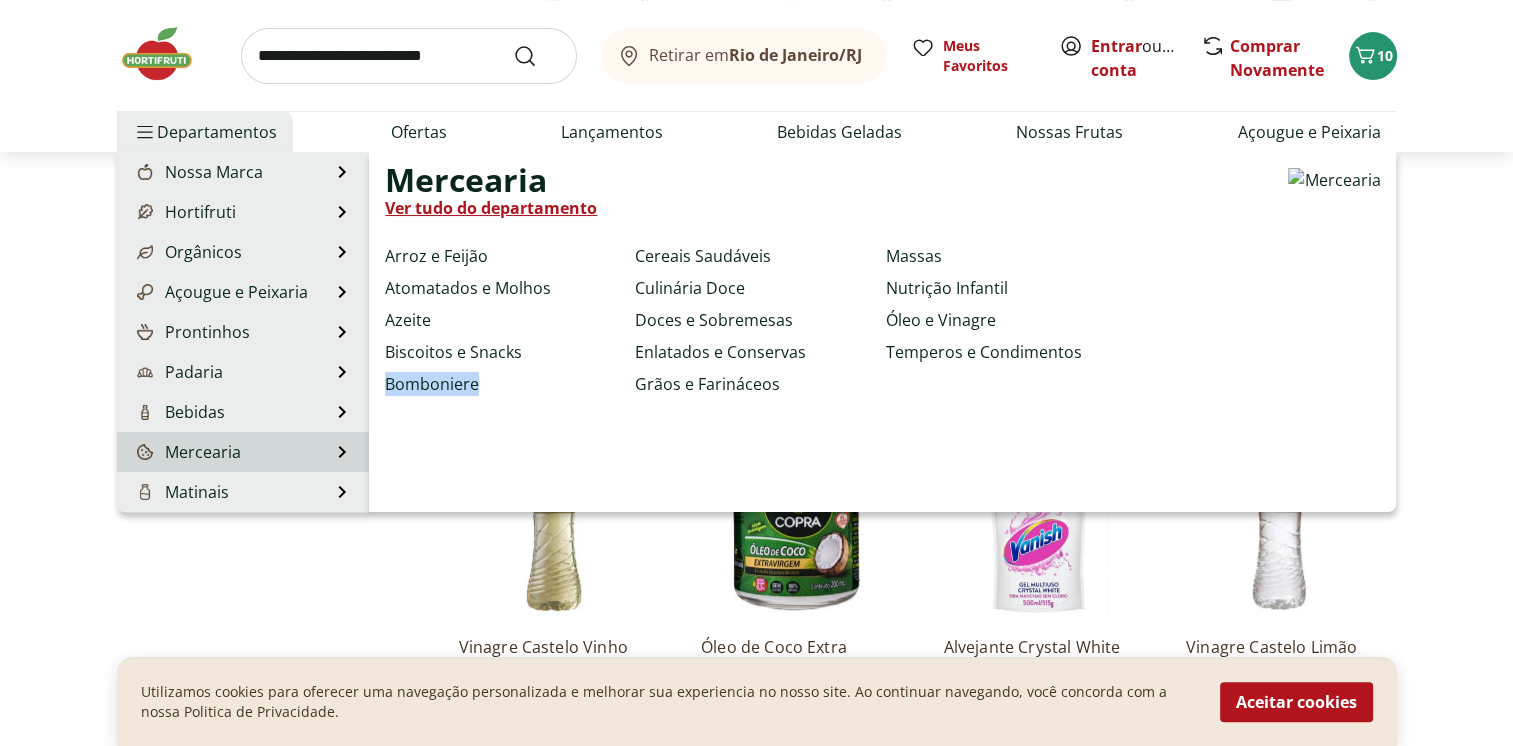 drag, startPoint x: 500, startPoint y: 461, endPoint x: 586, endPoint y: 448, distance: 86.977005 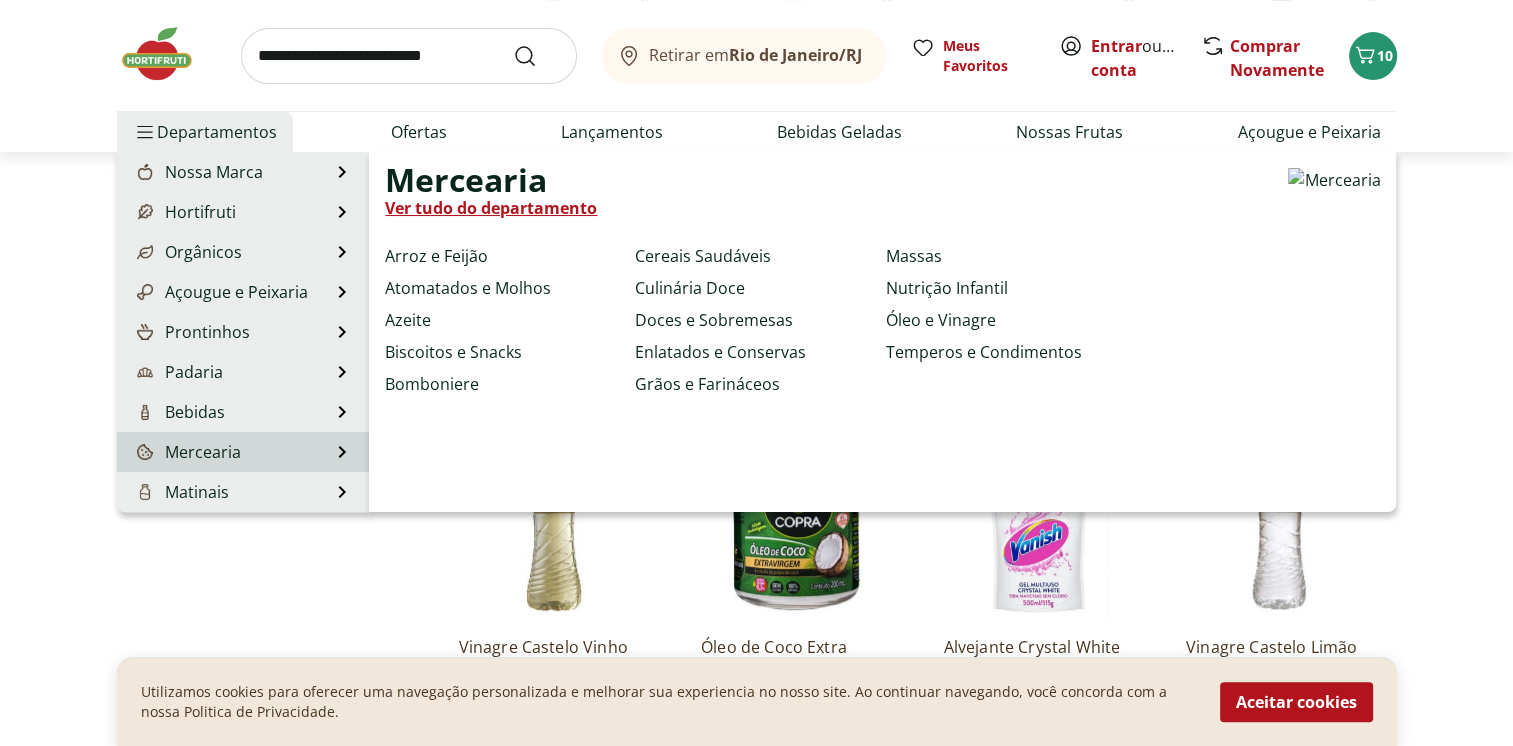 drag, startPoint x: 586, startPoint y: 448, endPoint x: 843, endPoint y: 430, distance: 257.62958 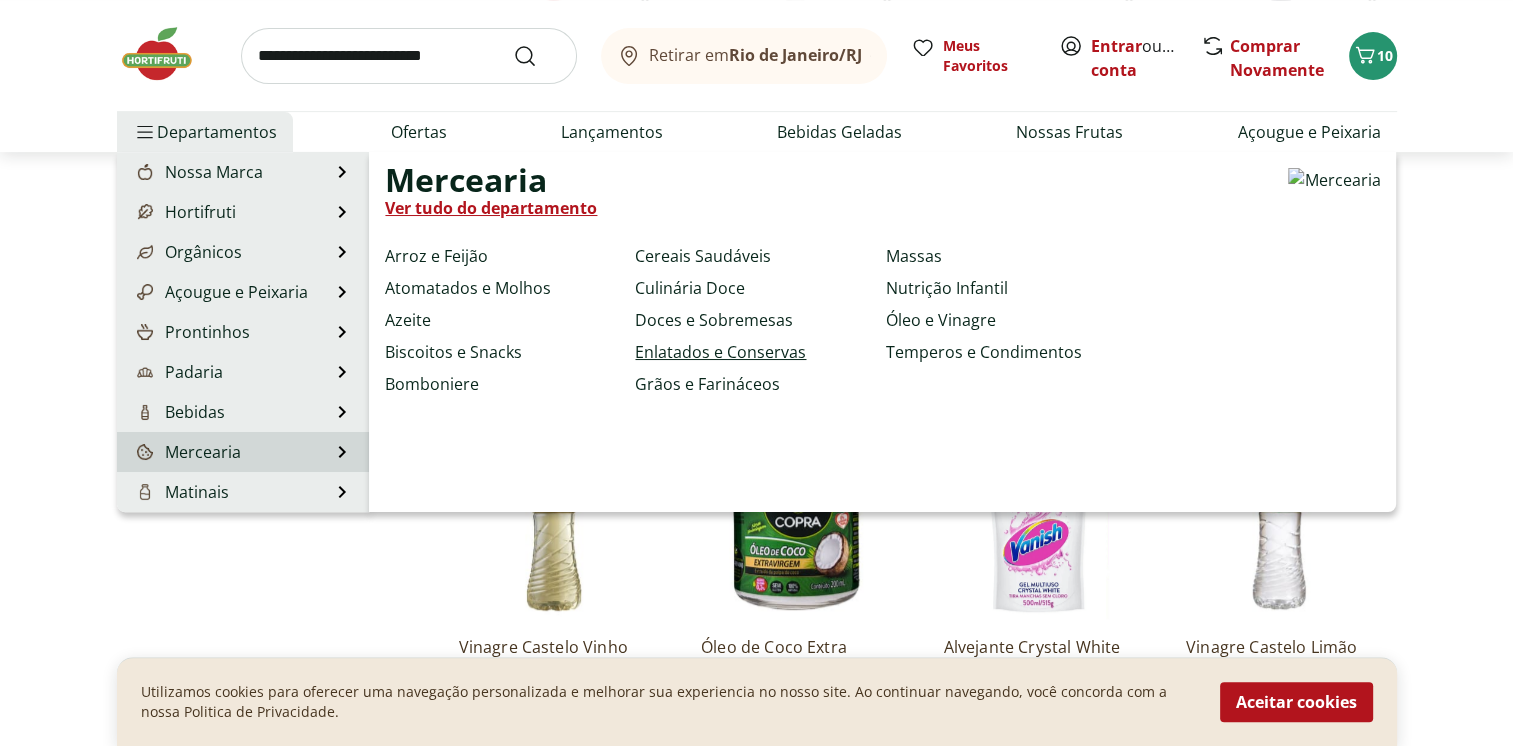 click on "Enlatados e Conservas" at bounding box center (720, 352) 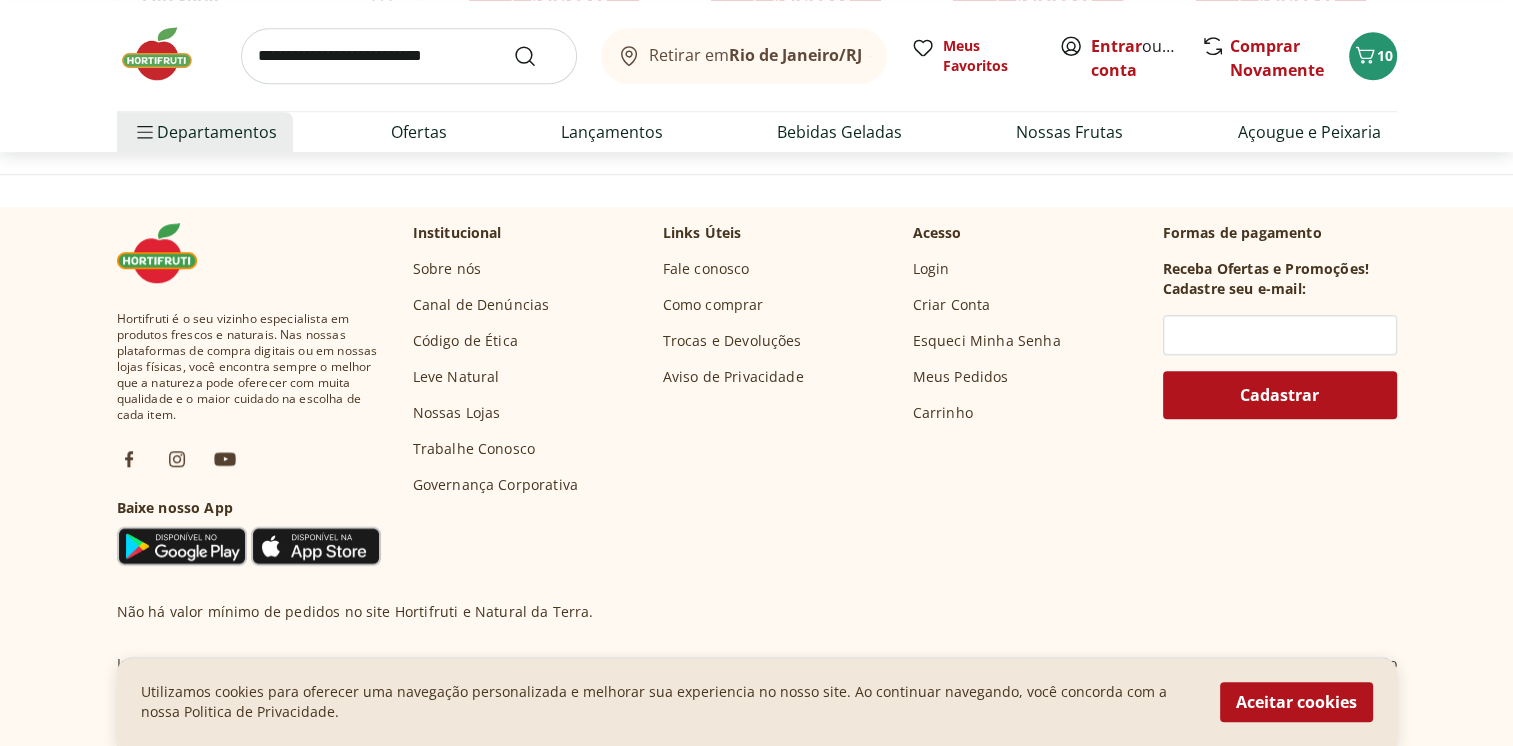 scroll, scrollTop: 1300, scrollLeft: 0, axis: vertical 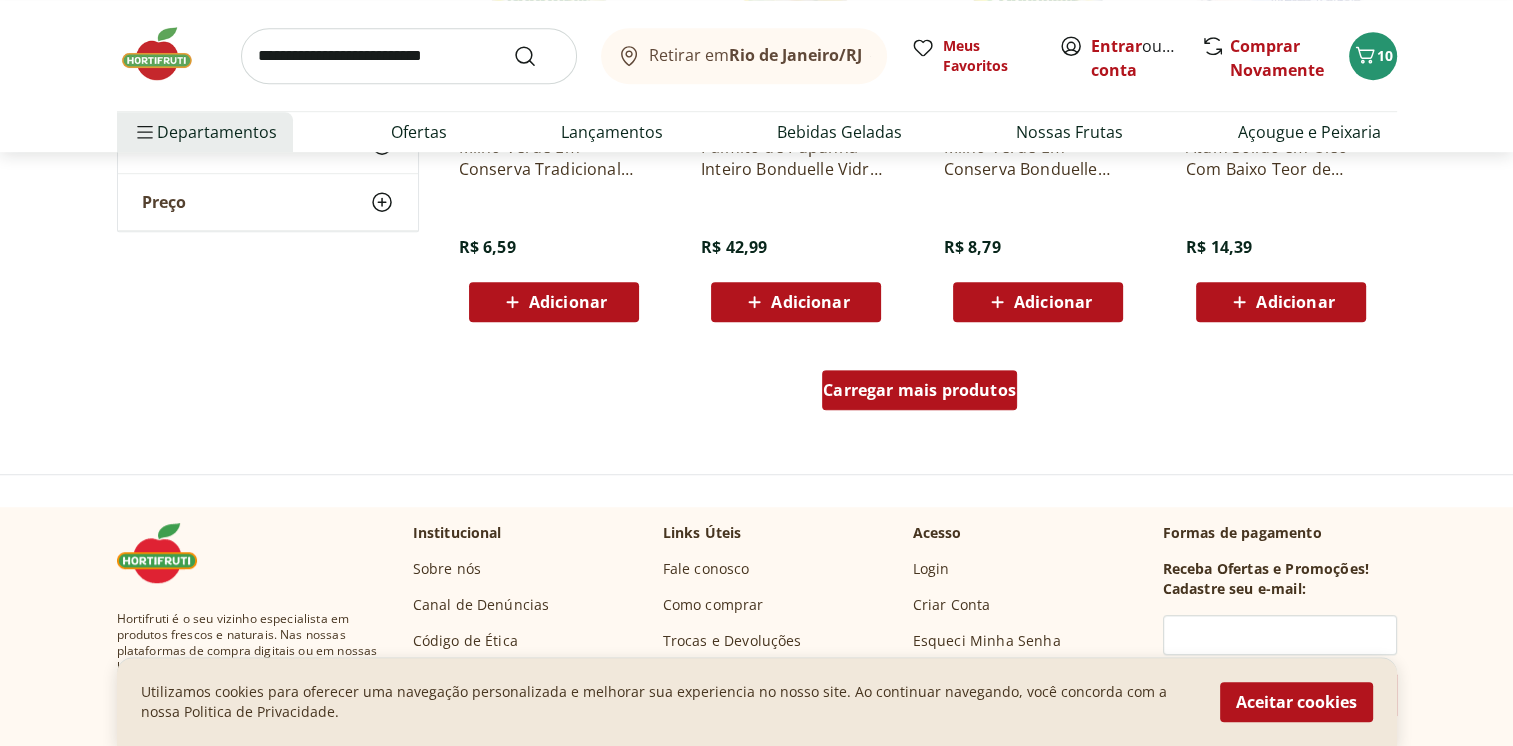 click on "Carregar mais produtos" at bounding box center [919, 390] 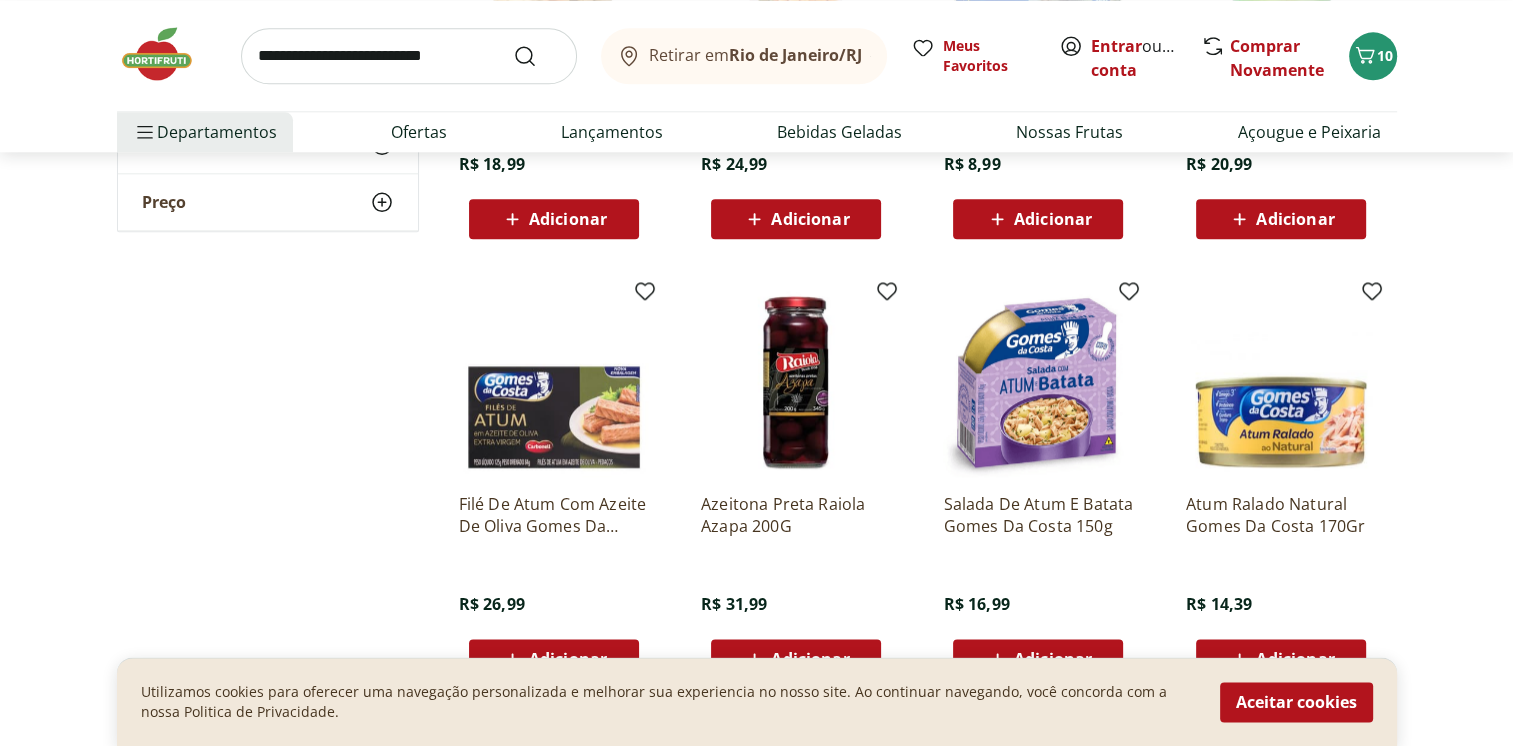 scroll, scrollTop: 2500, scrollLeft: 0, axis: vertical 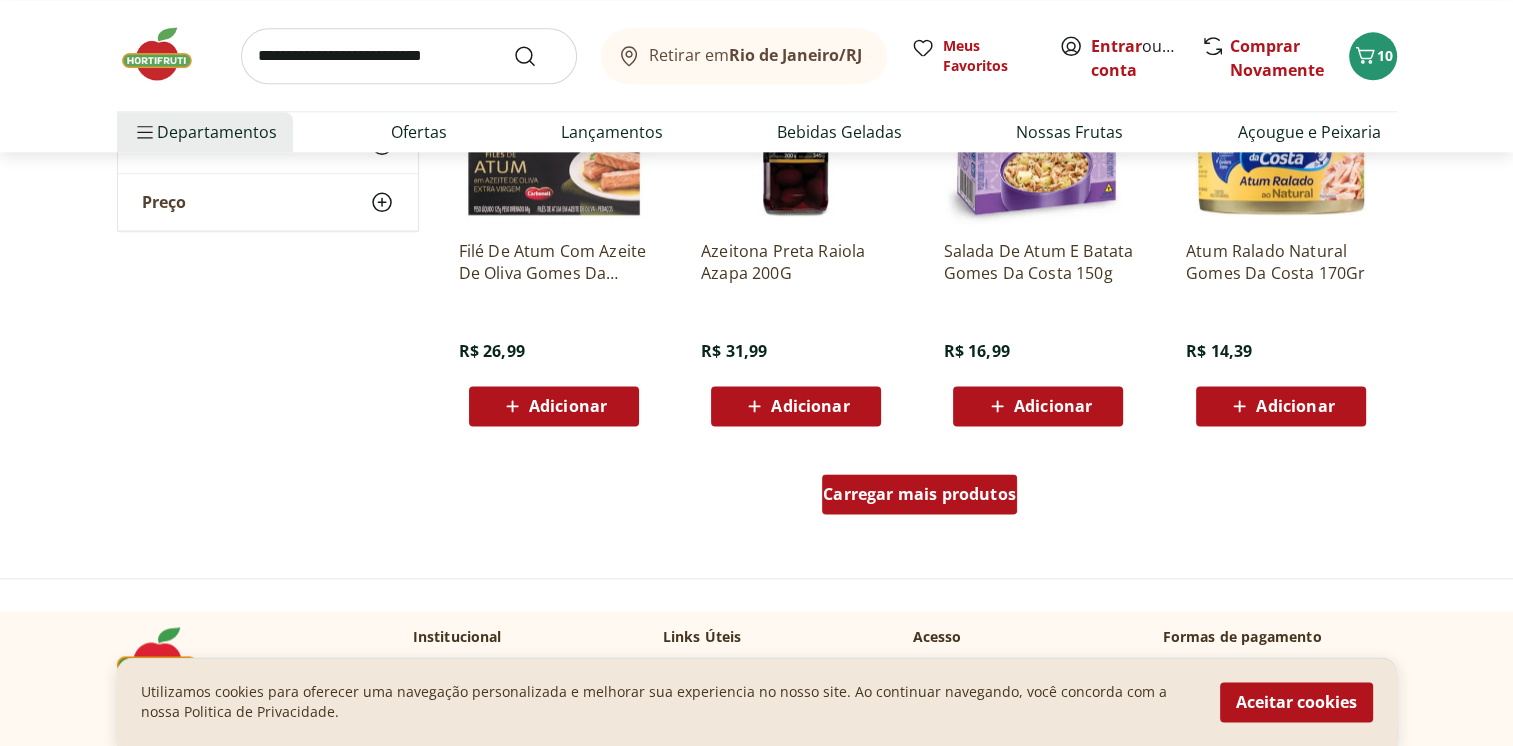 click on "Carregar mais produtos" at bounding box center [919, 494] 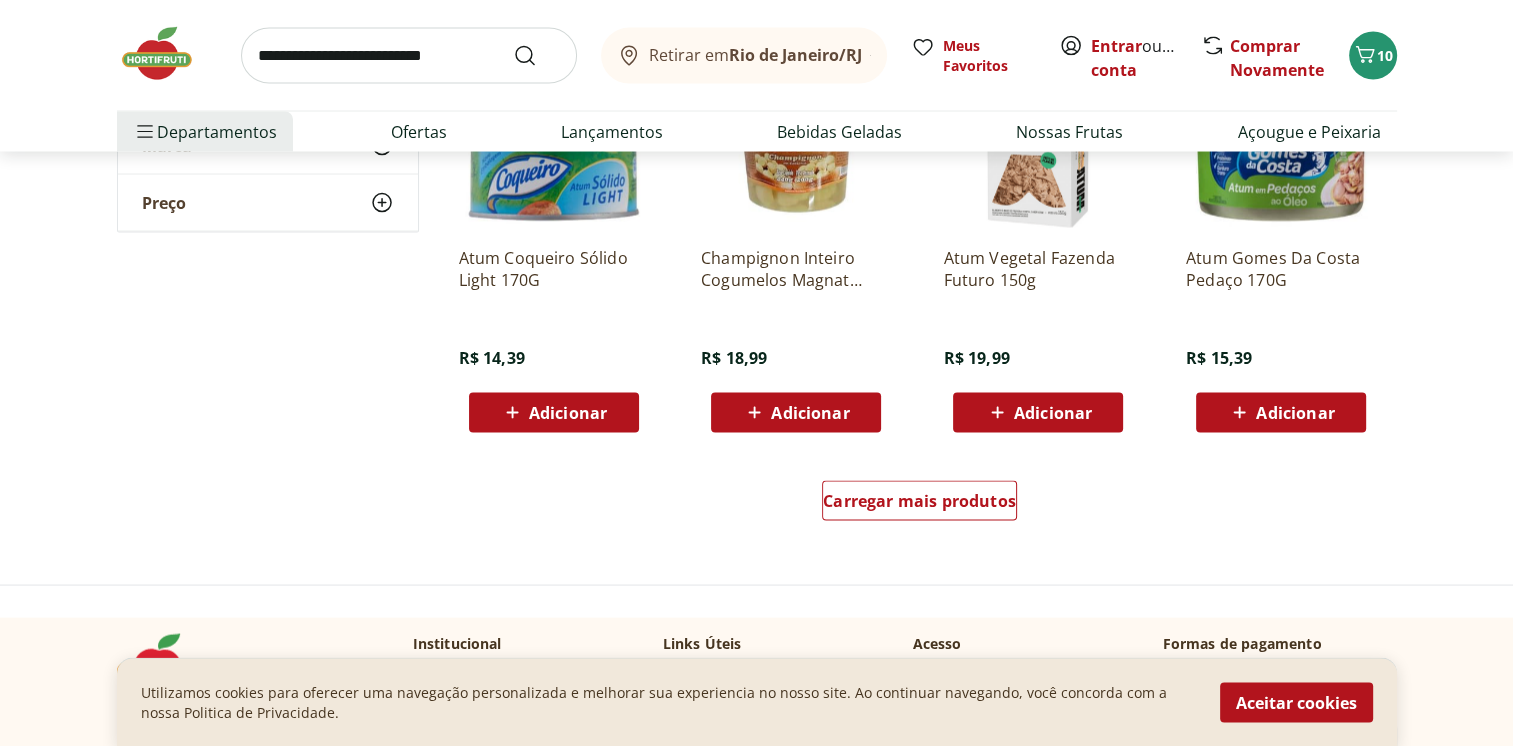 scroll, scrollTop: 3800, scrollLeft: 0, axis: vertical 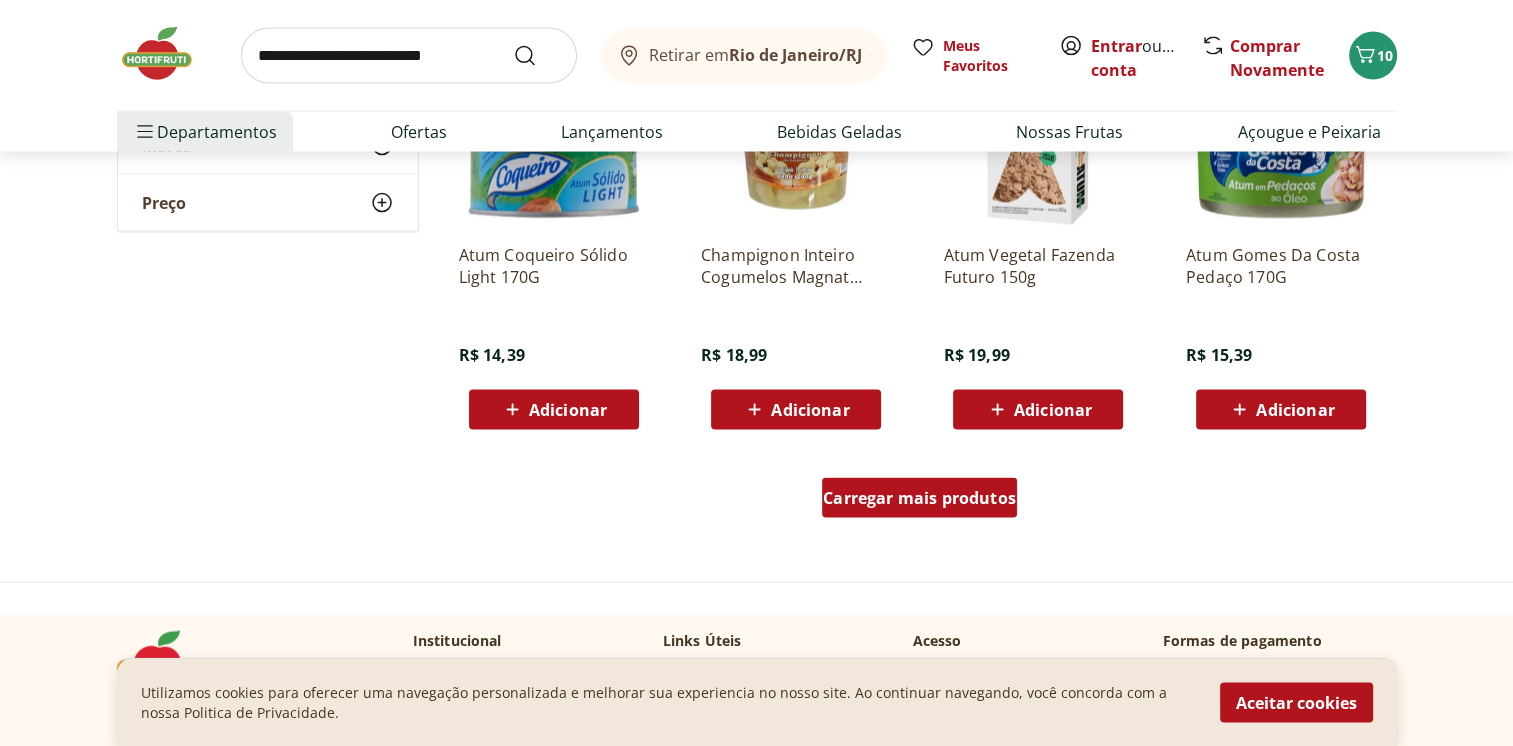 click on "Carregar mais produtos" at bounding box center (919, 498) 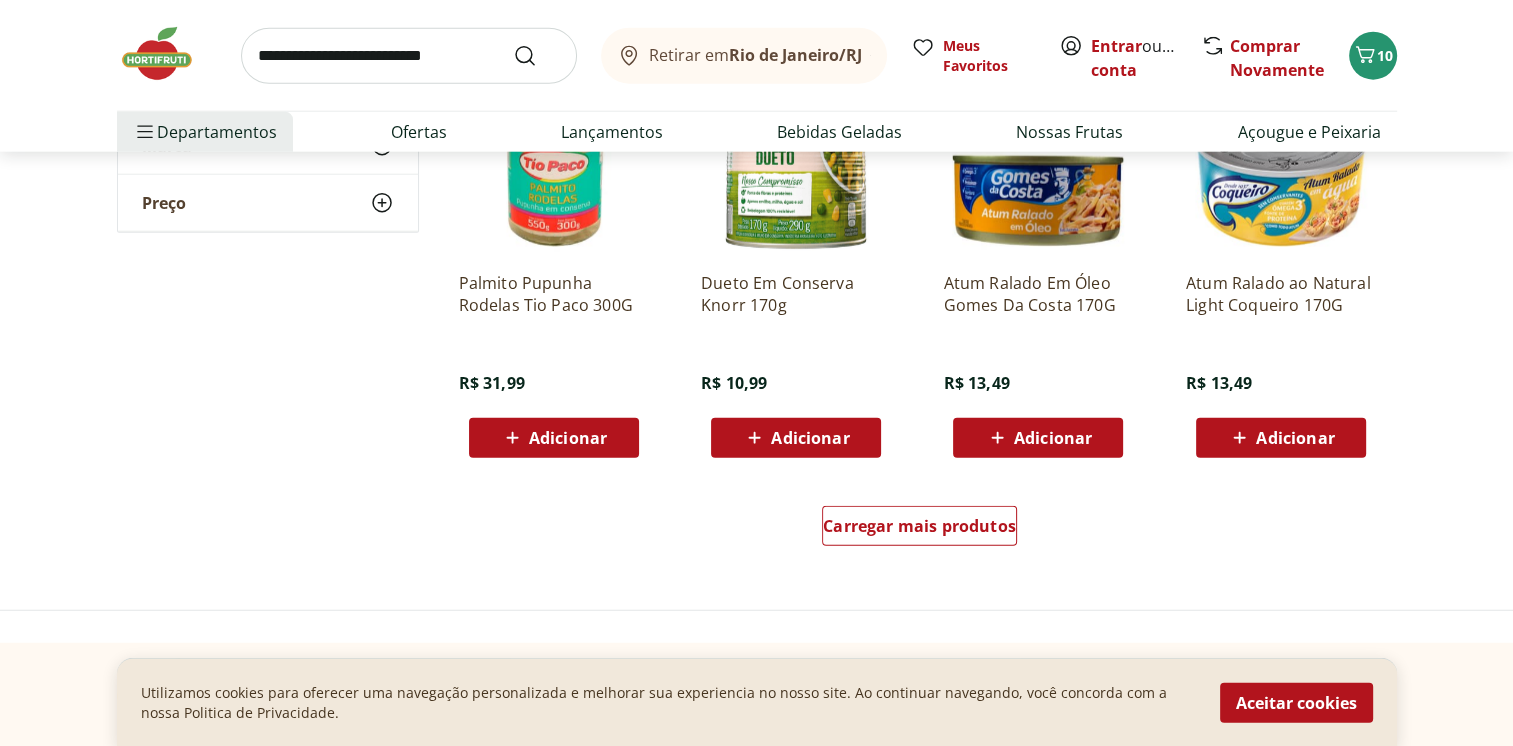 scroll, scrollTop: 5100, scrollLeft: 0, axis: vertical 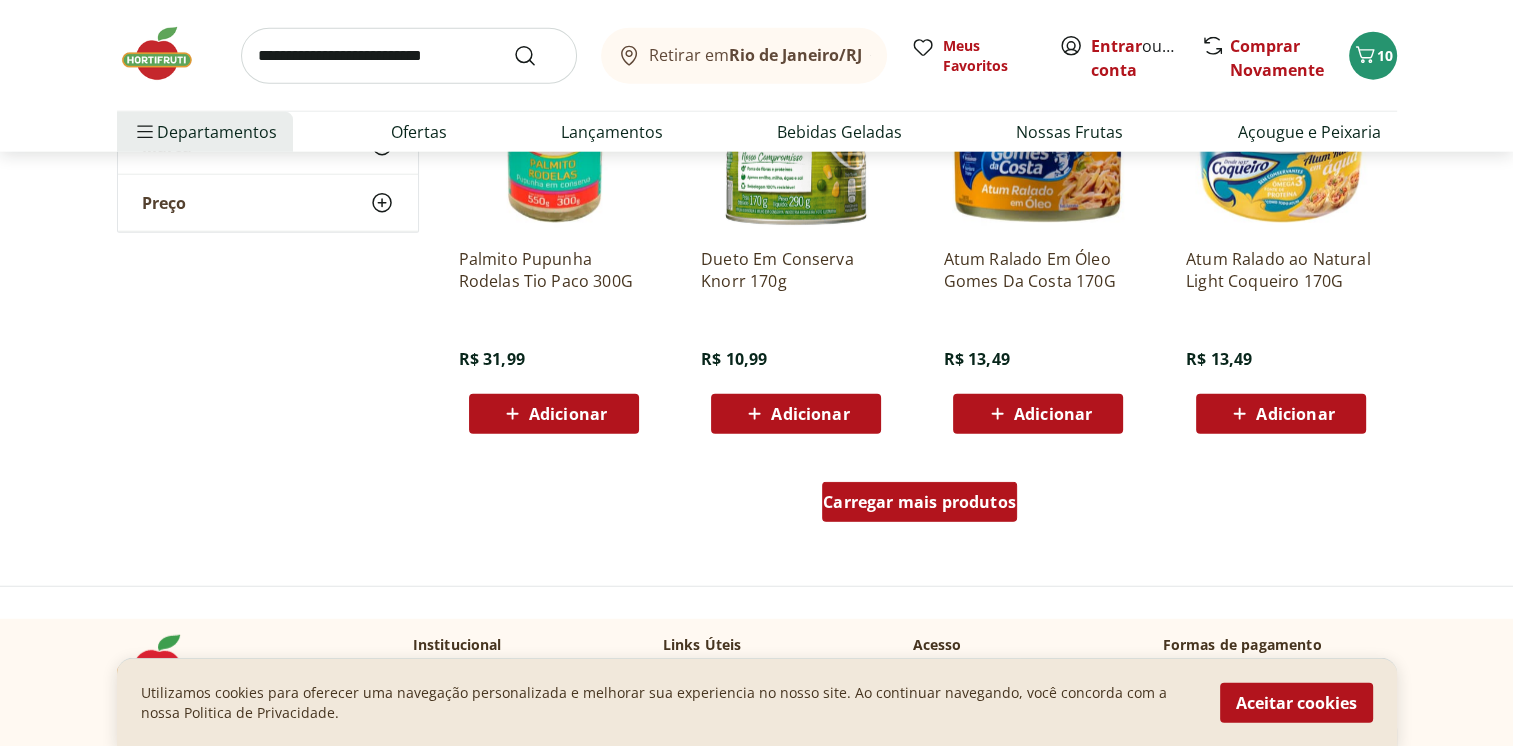 click on "Carregar mais produtos" at bounding box center [919, 502] 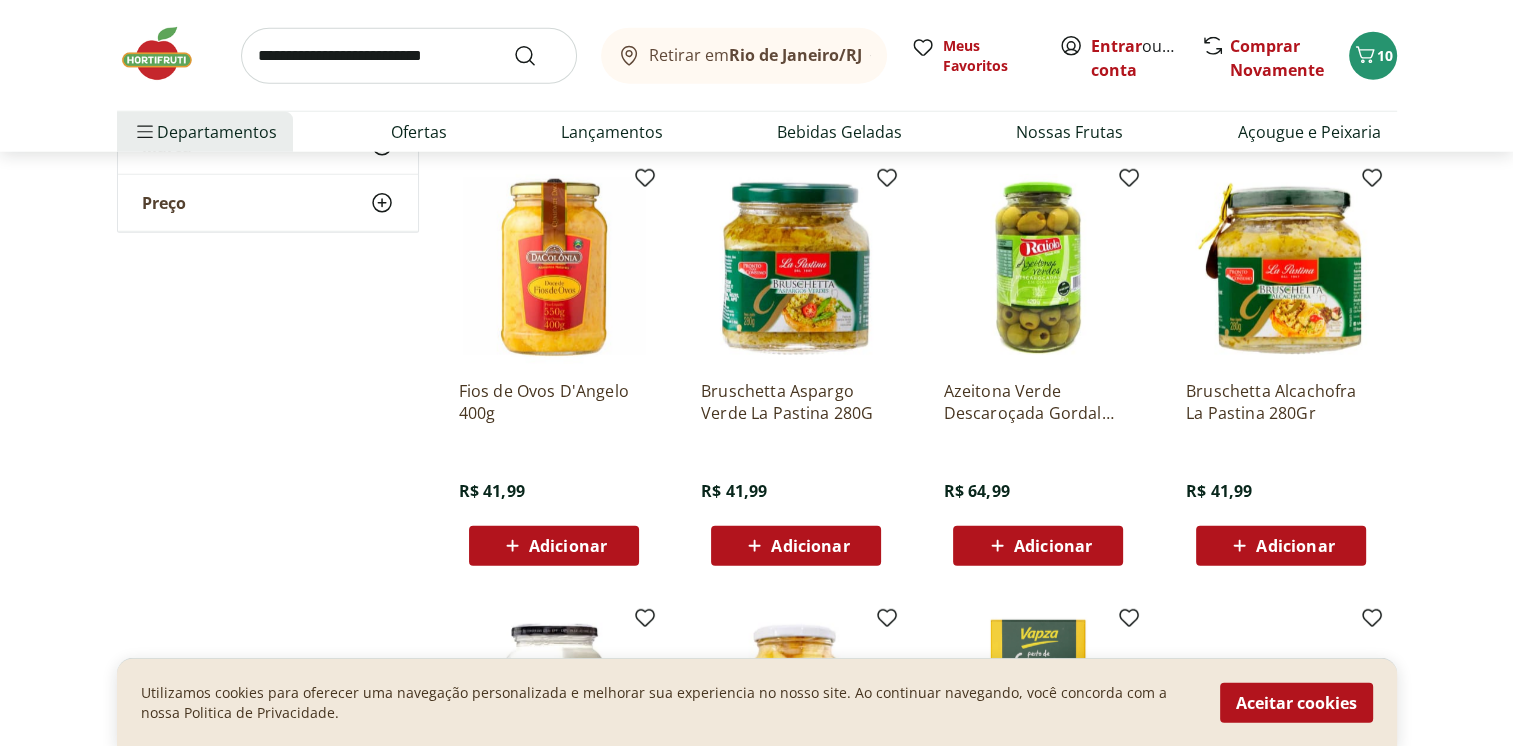 scroll, scrollTop: 5400, scrollLeft: 0, axis: vertical 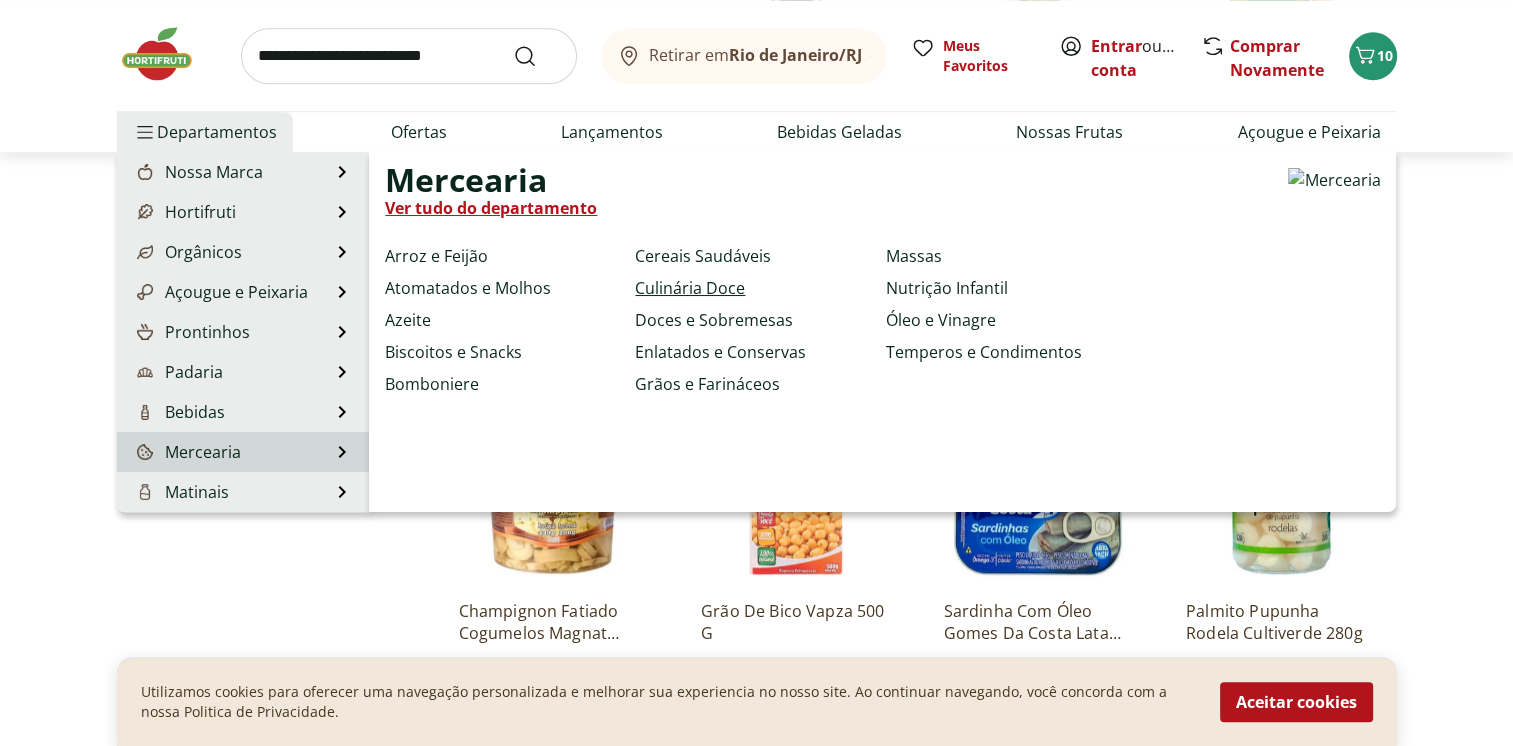 click on "Culinária Doce" at bounding box center (690, 288) 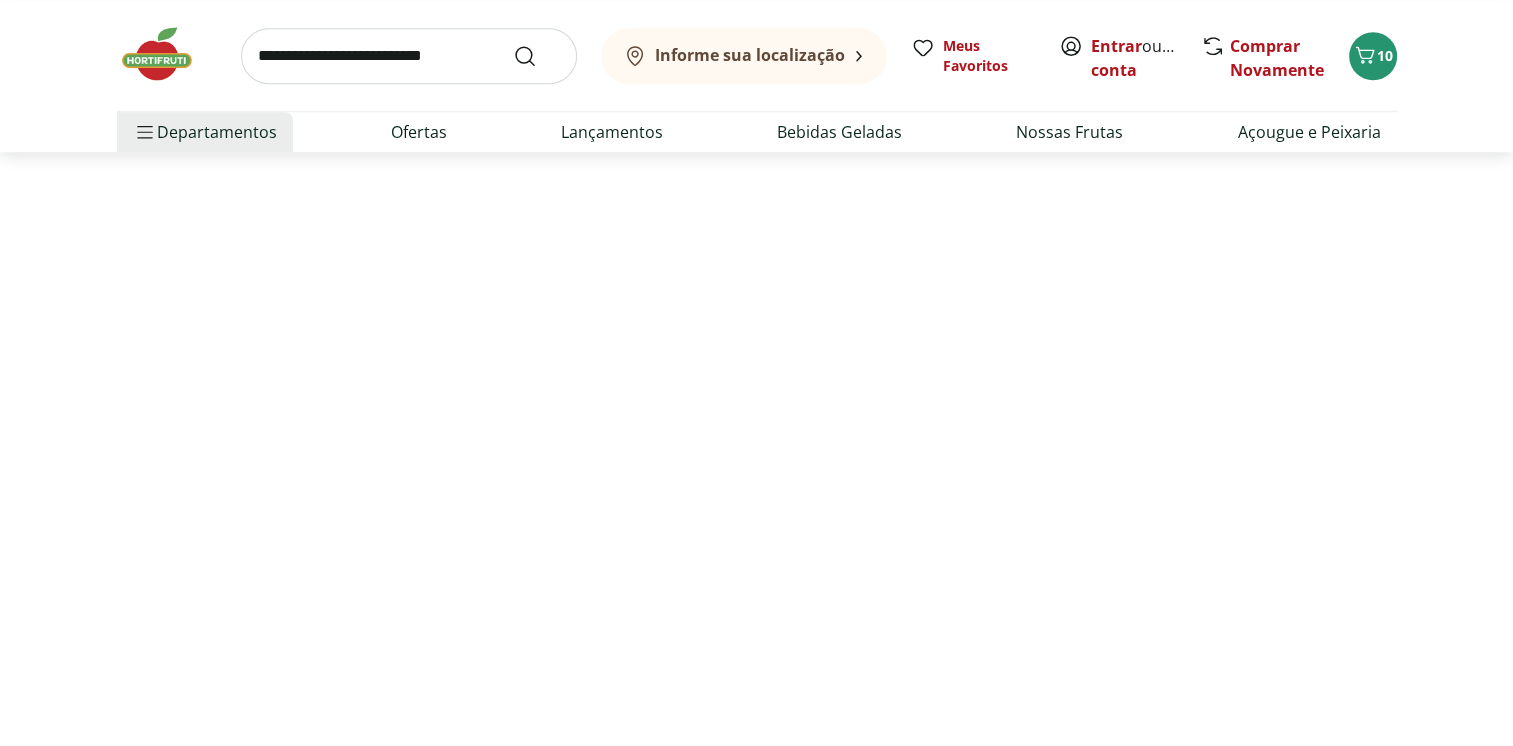 scroll, scrollTop: 0, scrollLeft: 0, axis: both 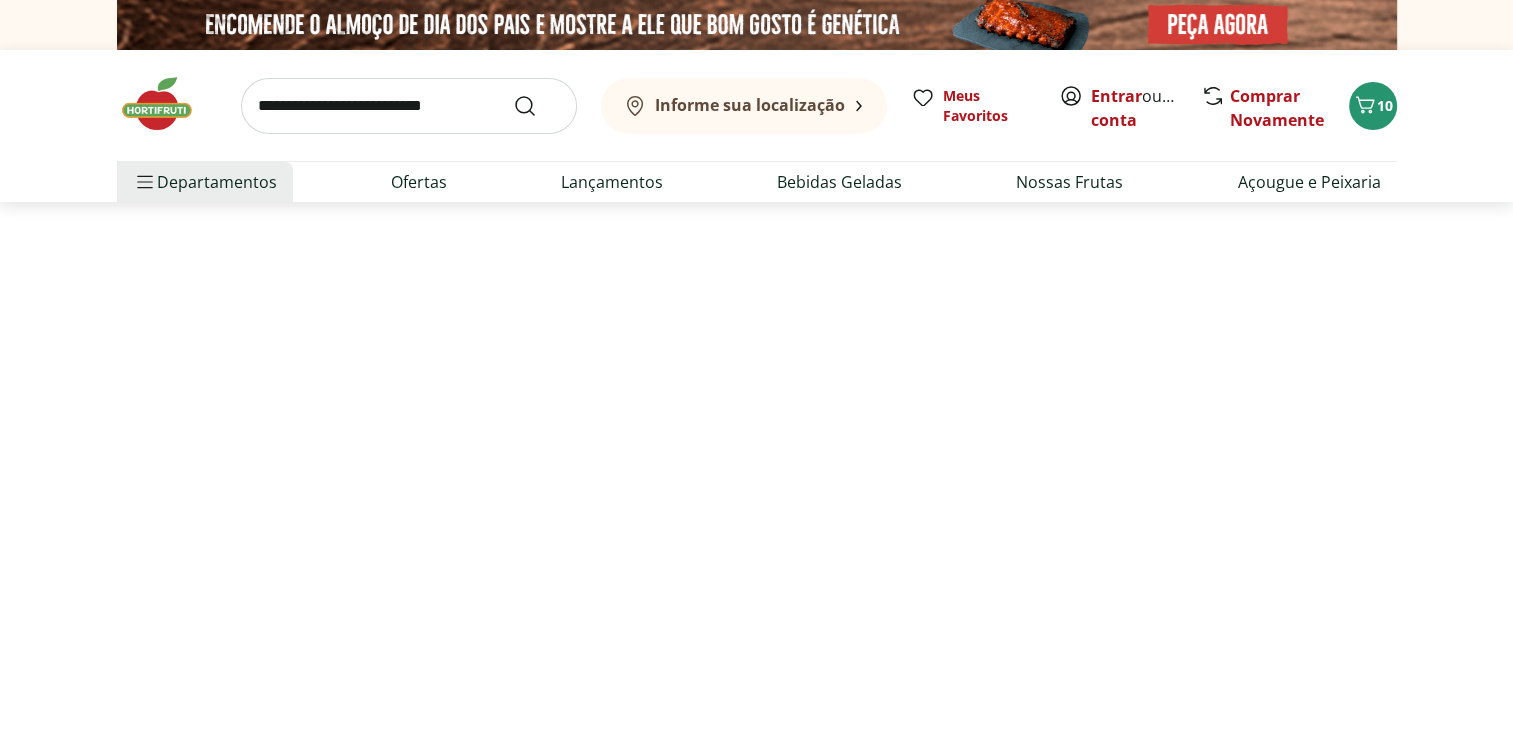 select on "**********" 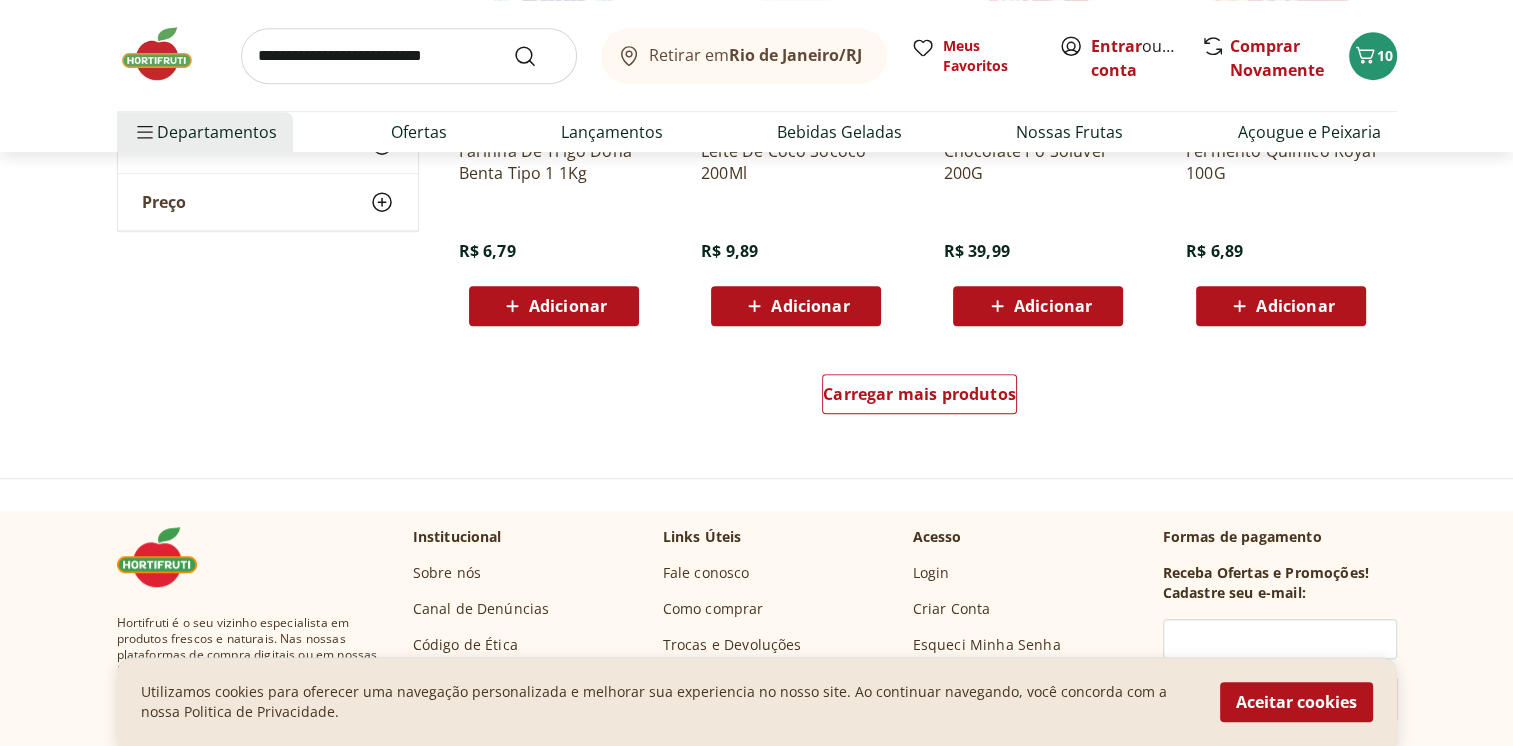 scroll, scrollTop: 1300, scrollLeft: 0, axis: vertical 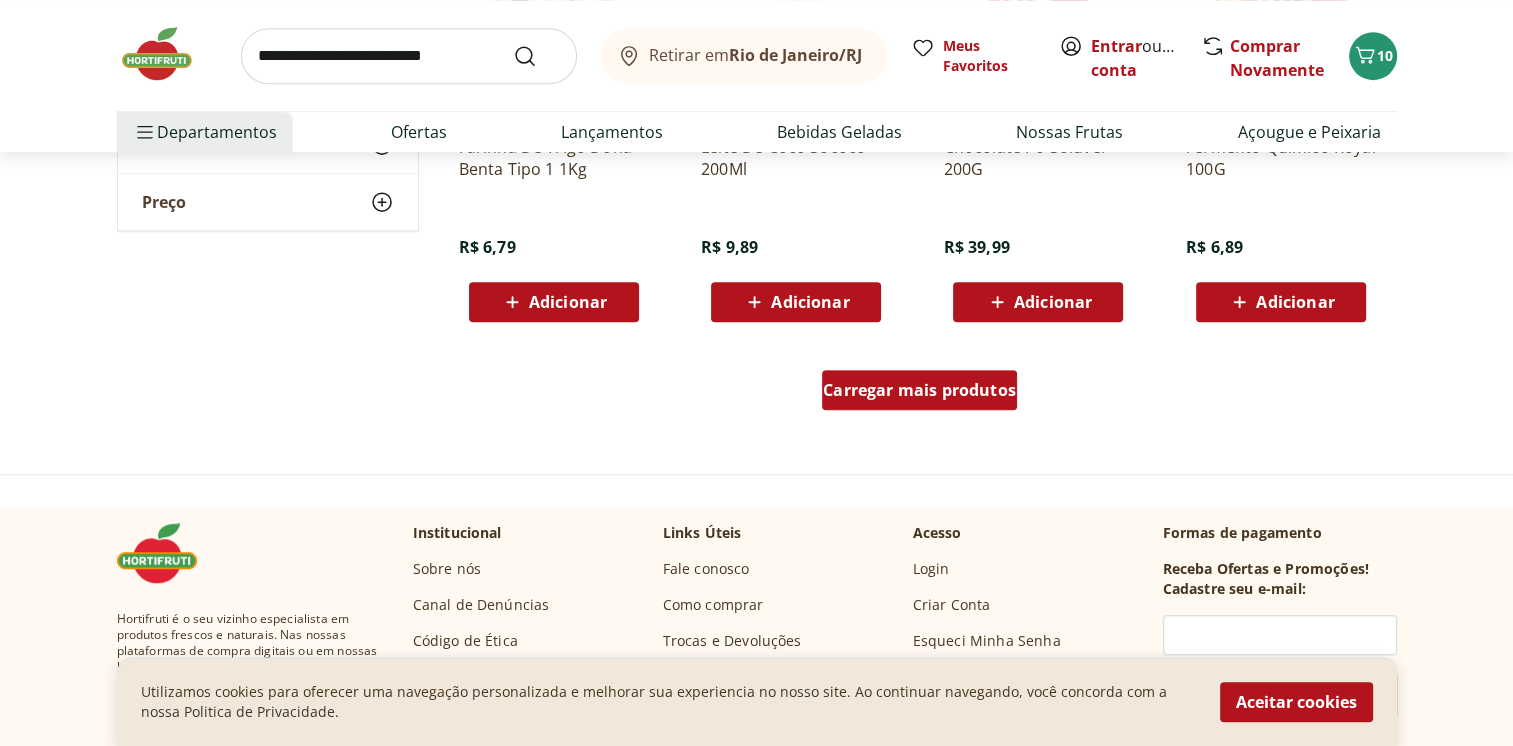 click on "Carregar mais produtos" at bounding box center (919, 390) 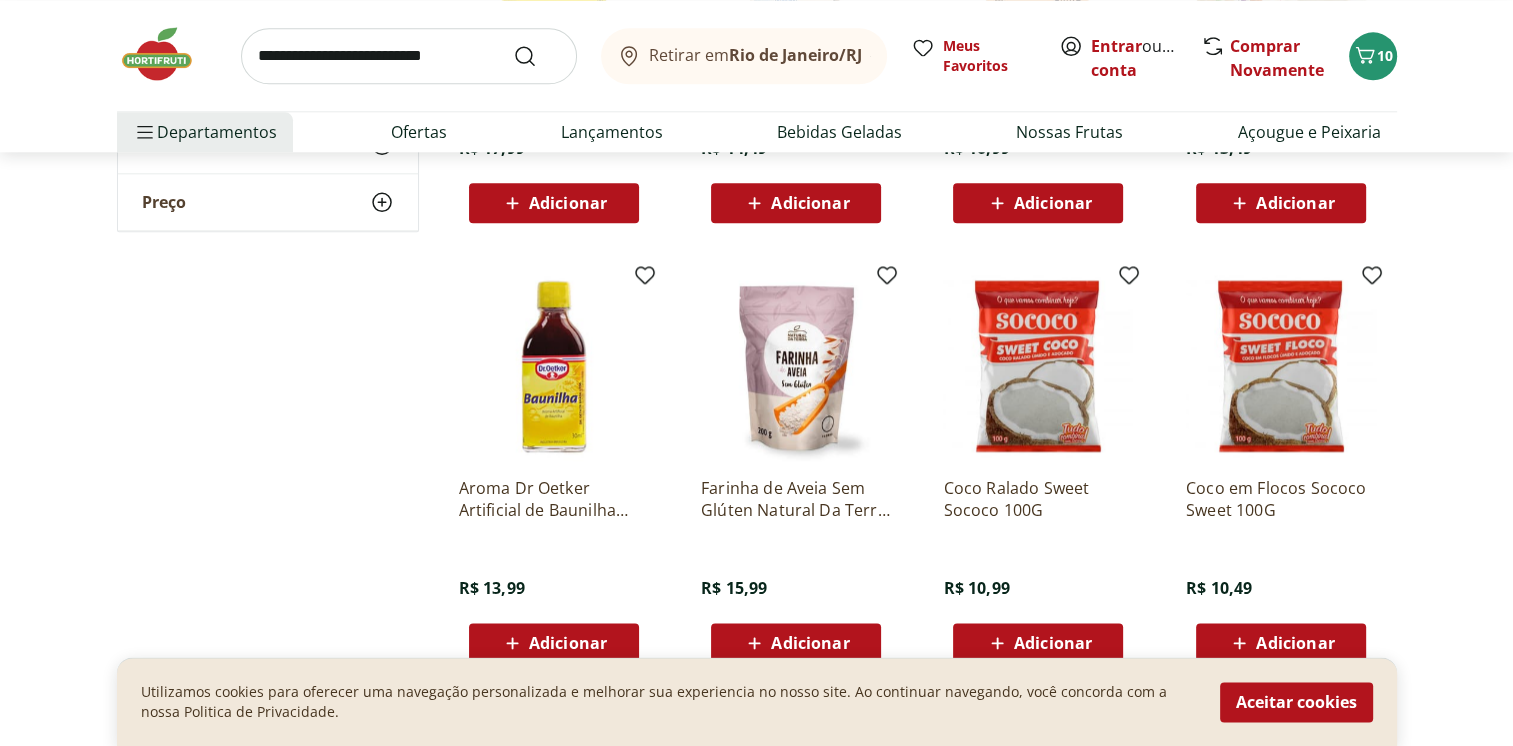 scroll, scrollTop: 2500, scrollLeft: 0, axis: vertical 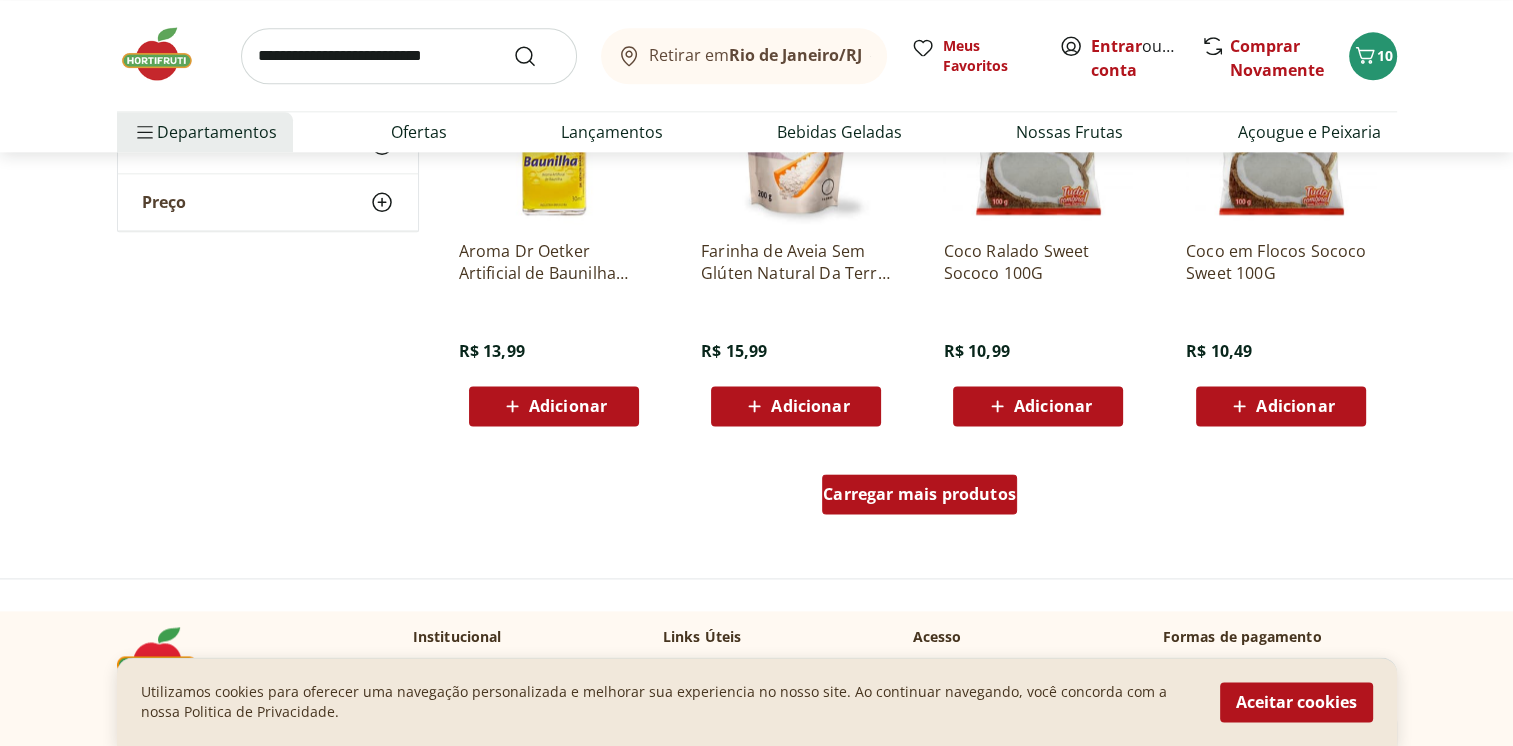click on "Carregar mais produtos" at bounding box center (919, 494) 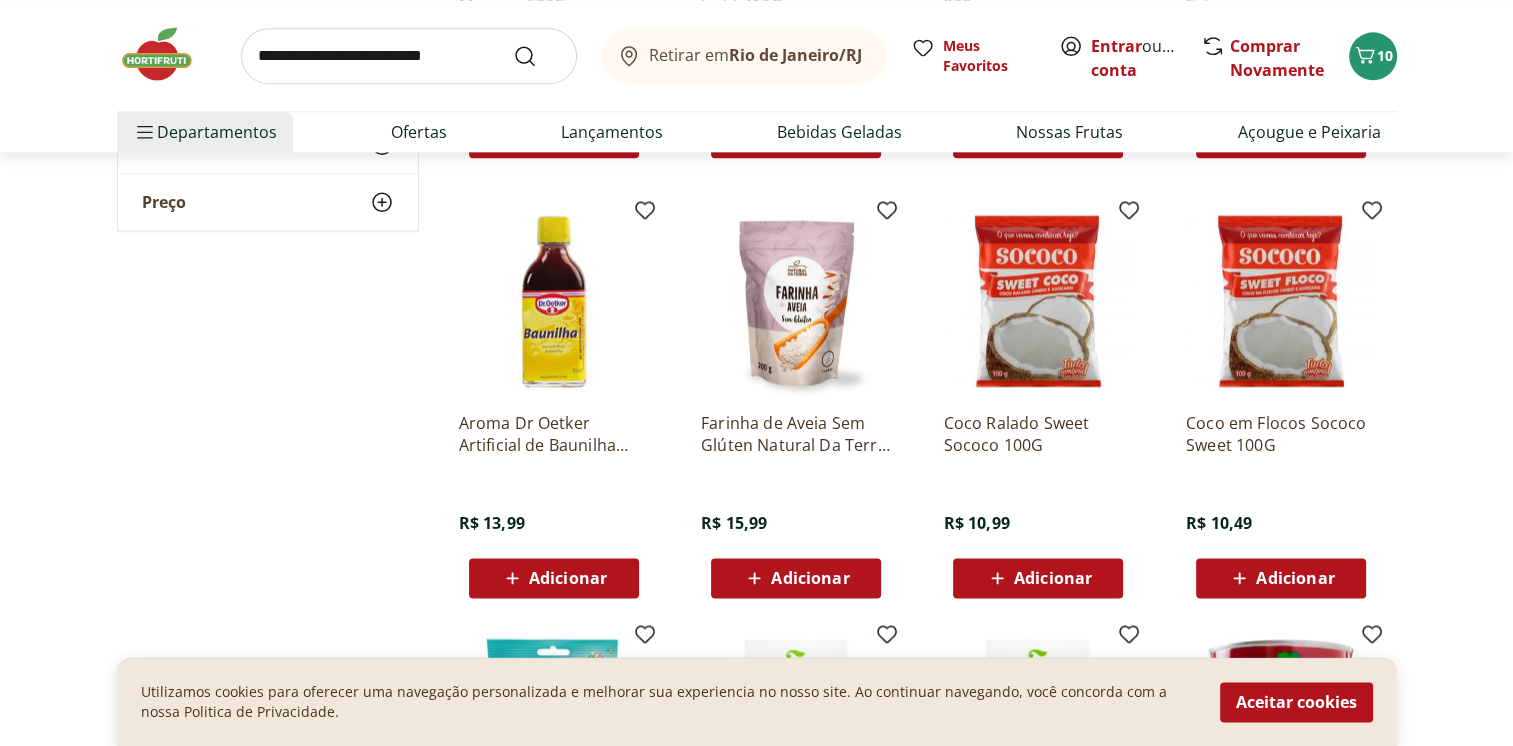 scroll, scrollTop: 2200, scrollLeft: 0, axis: vertical 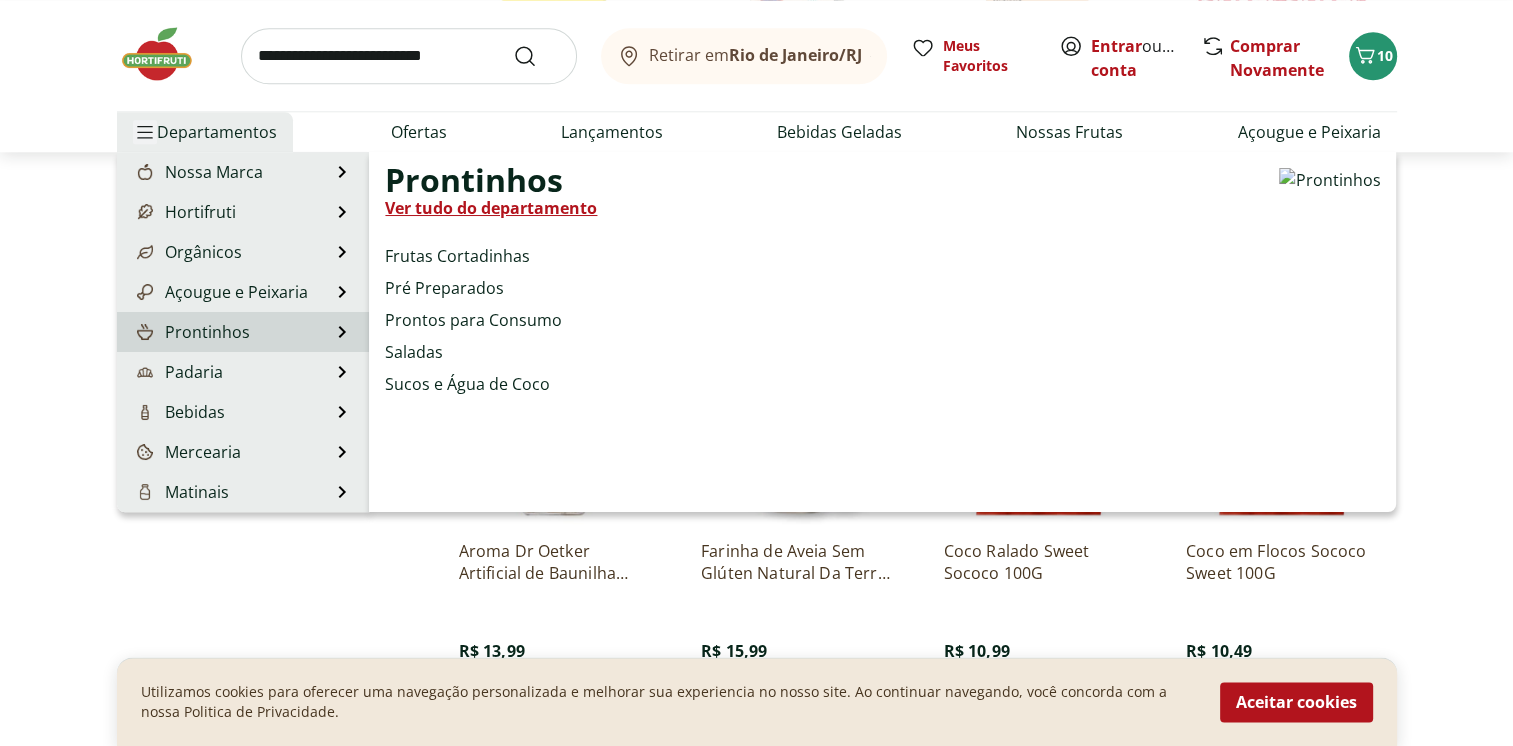 drag, startPoint x: 147, startPoint y: 139, endPoint x: 278, endPoint y: 298, distance: 206.01456 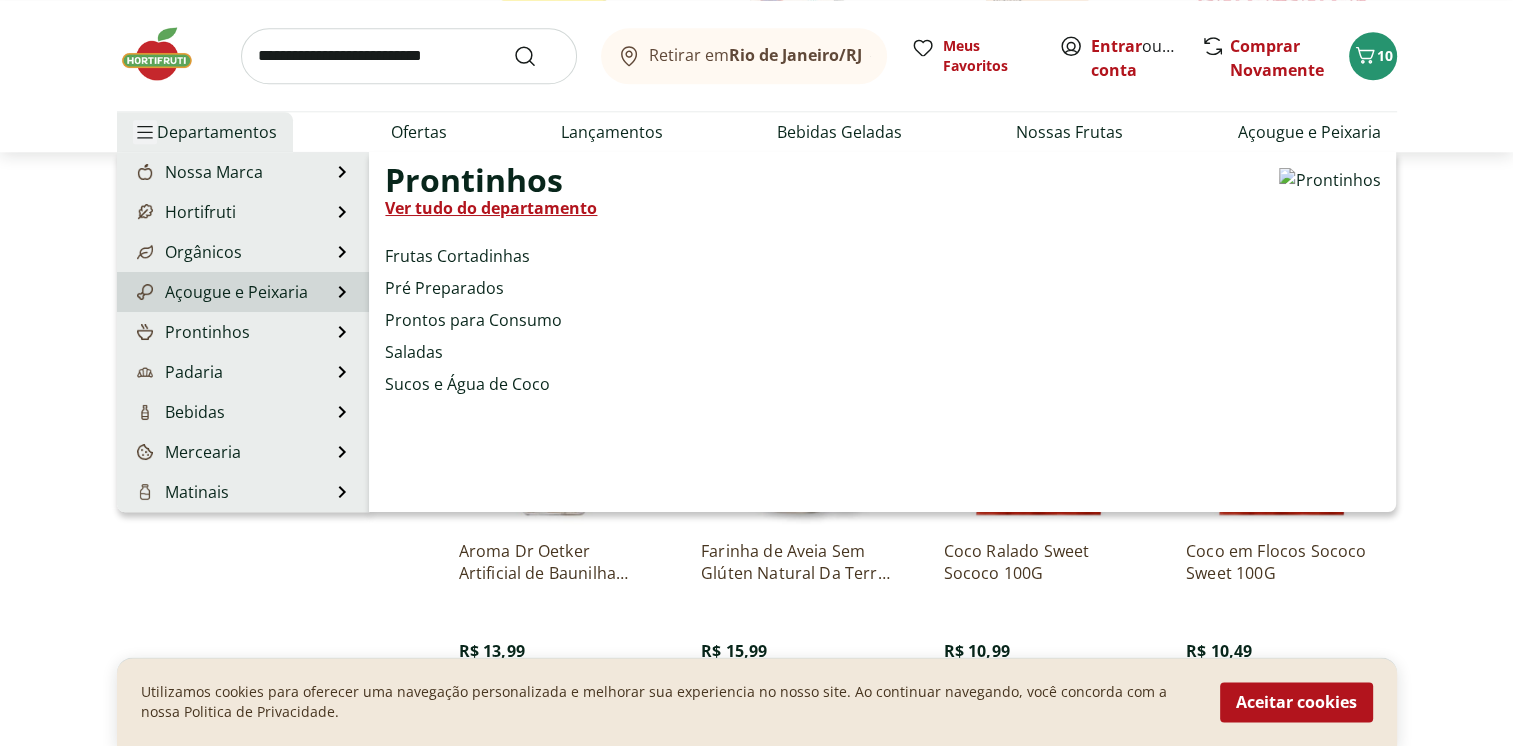 click on "Departamentos Nossa Marca Nossa Marca Ver tudo do departamento Açougue & Peixaria Congelados e Refrigerados Frutas, Legumes e Verduras Orgânicos Mercearia Sorvetes Hortifruti Hortifruti Ver tudo do departamento Cogumelos Frutas Legumes Ovos Temperos Frescos Verduras Orgânicos Orgânicos Ver tudo do departamento Bebidas Orgânicas Frutas Orgânicas Legumes Orgânicos Ovos Orgânicos Perecíveis Orgânicos Verduras Orgânicas Temperos Frescos Açougue e Peixaria Açougue e Peixaria Ver tudo do departamento Aves Bovinos Exóticos Frutos do Mar Linguiça e Salsicha Peixes Salgados e Defumados Suínos Prontinhos Prontinhos Ver tudo do departamento Frutas Cortadinhas Pré Preparados Prontos para Consumo Saladas Sucos e Água de Coco Padaria Padaria Ver tudo do departamento Bolos e Mini Bolos Doces Pão Padaria Própria Salgados Torradas Bebidas Bebidas Ver tudo do departamento Água Água de Coco Cerveja Destilados Chá e Mate Drinks Alcóolicos Energético e Isotônico Vinhos Refrigerante Suco Integral Azeite" at bounding box center [205, 132] 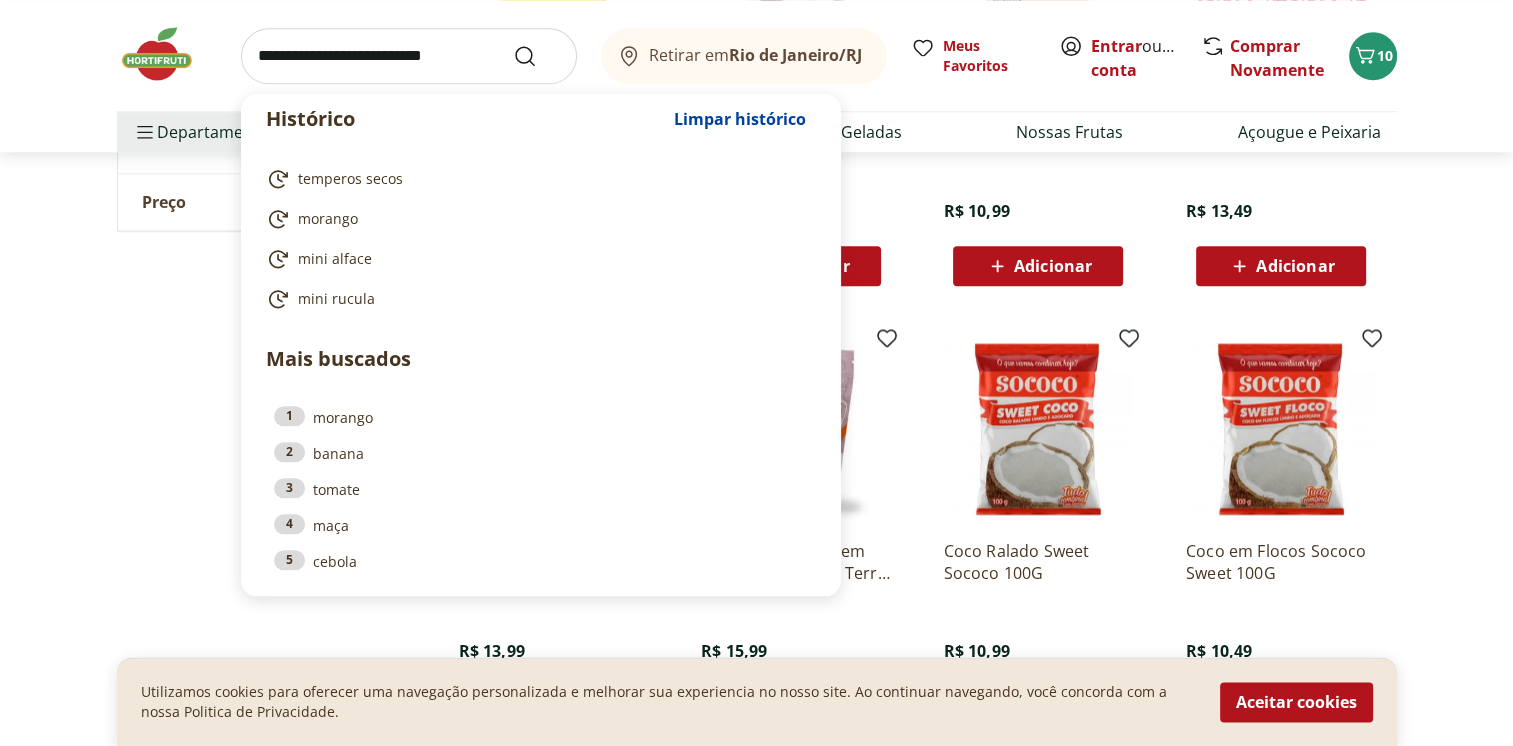 click at bounding box center (409, 56) 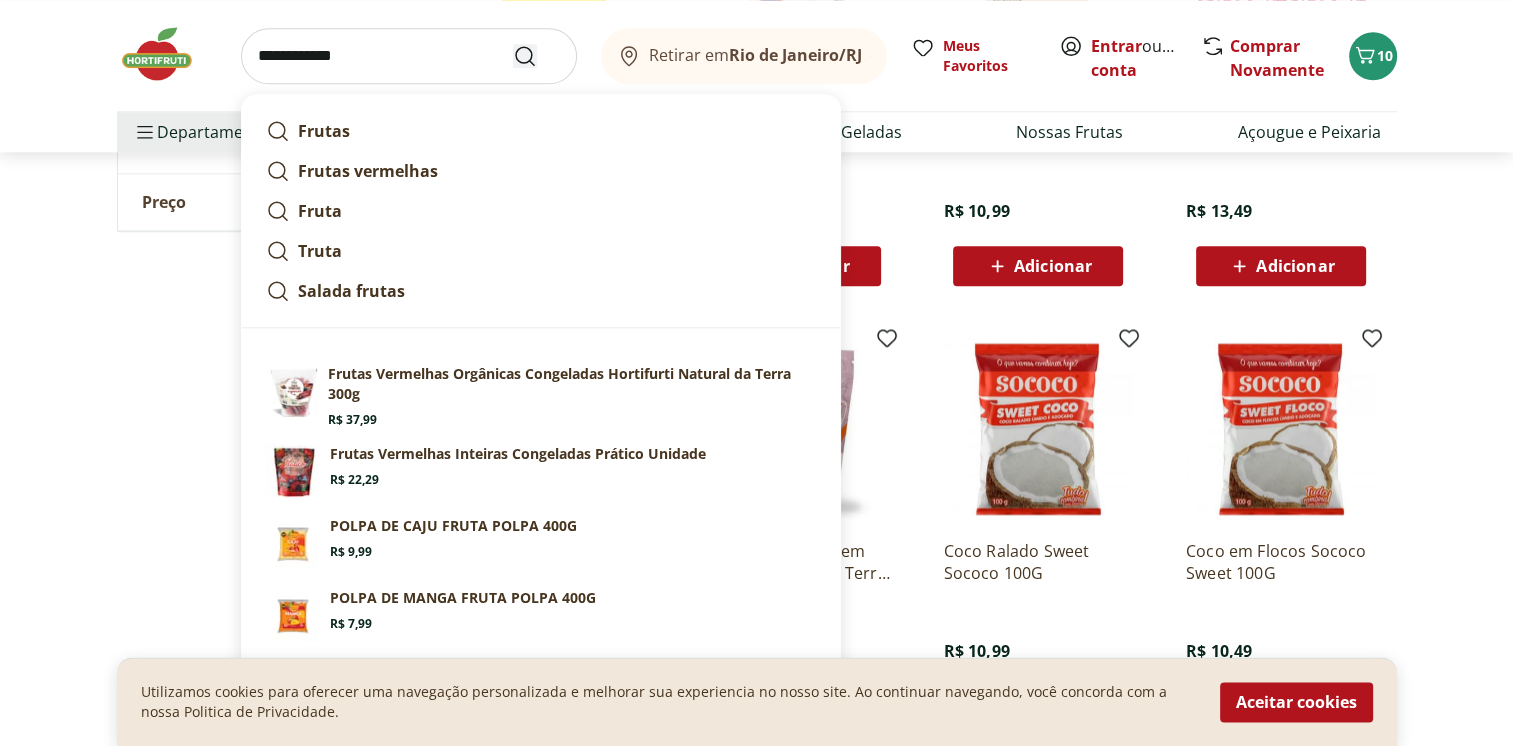type on "**********" 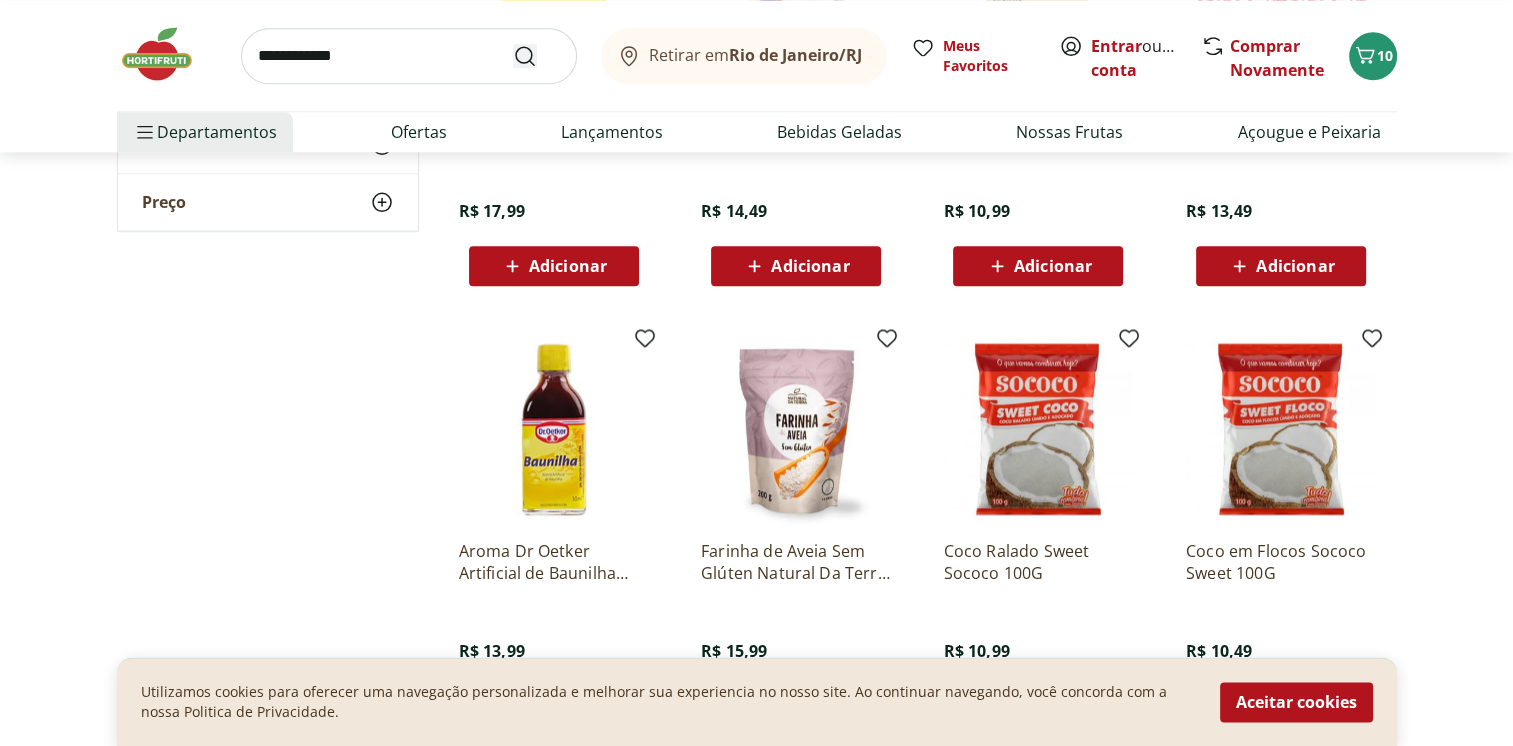 scroll, scrollTop: 0, scrollLeft: 0, axis: both 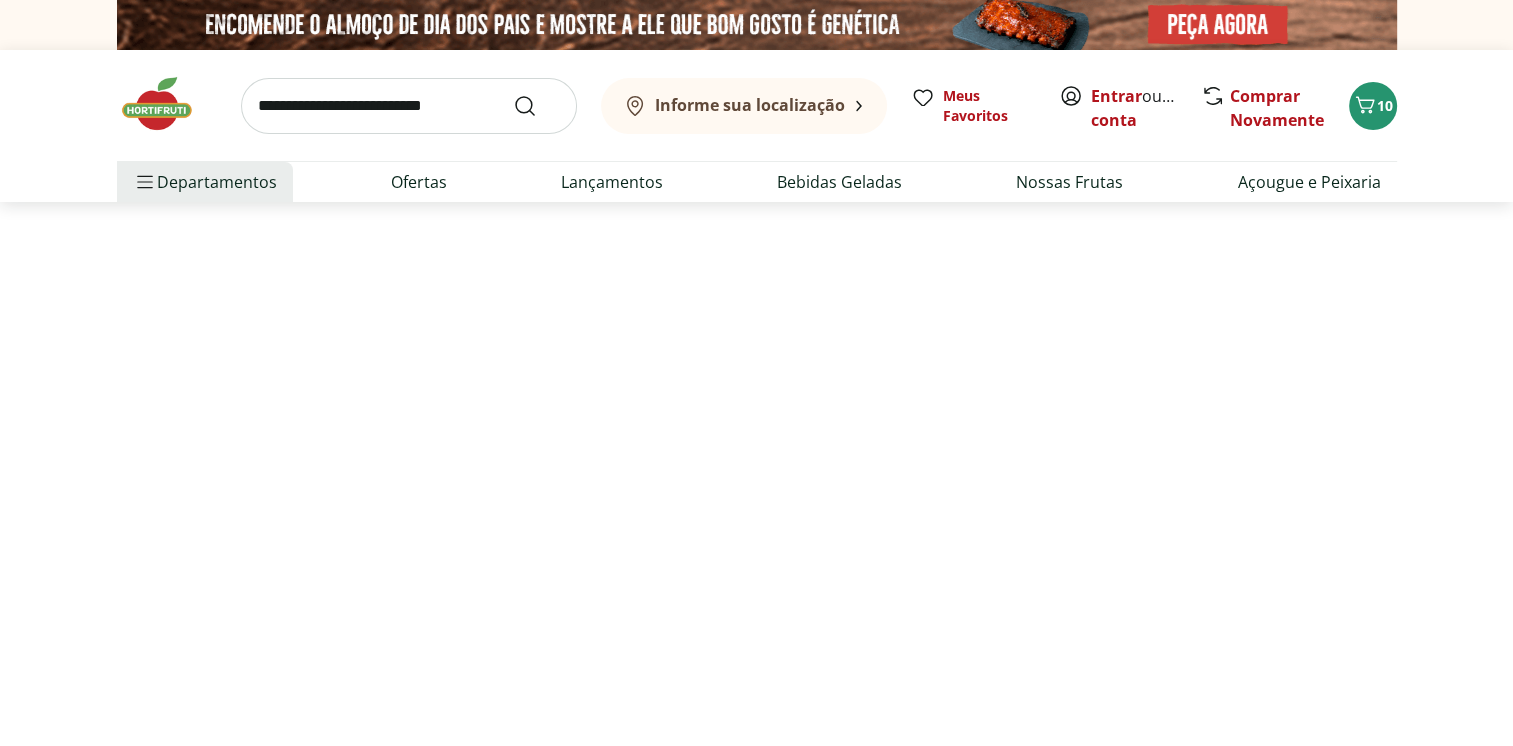 select on "**********" 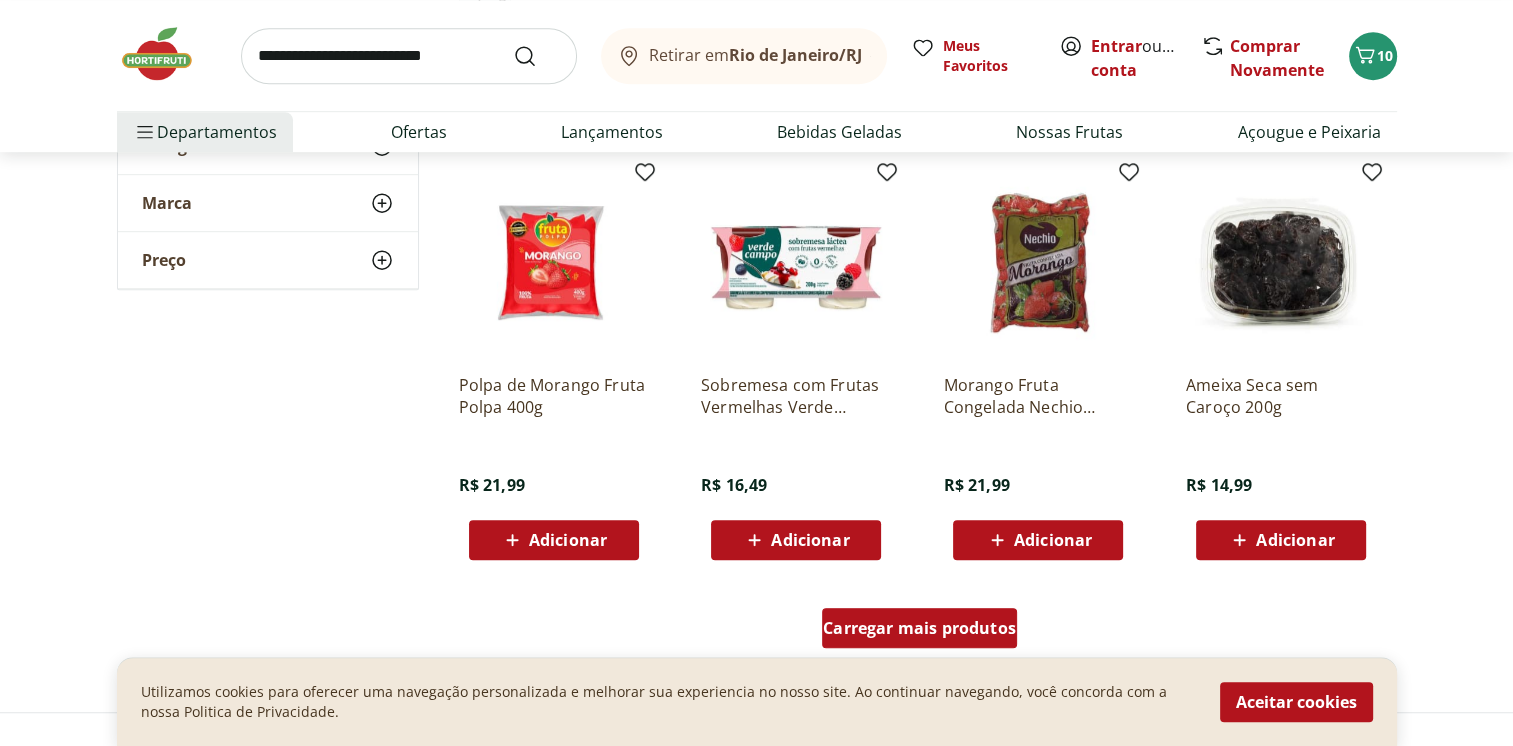 scroll, scrollTop: 1300, scrollLeft: 0, axis: vertical 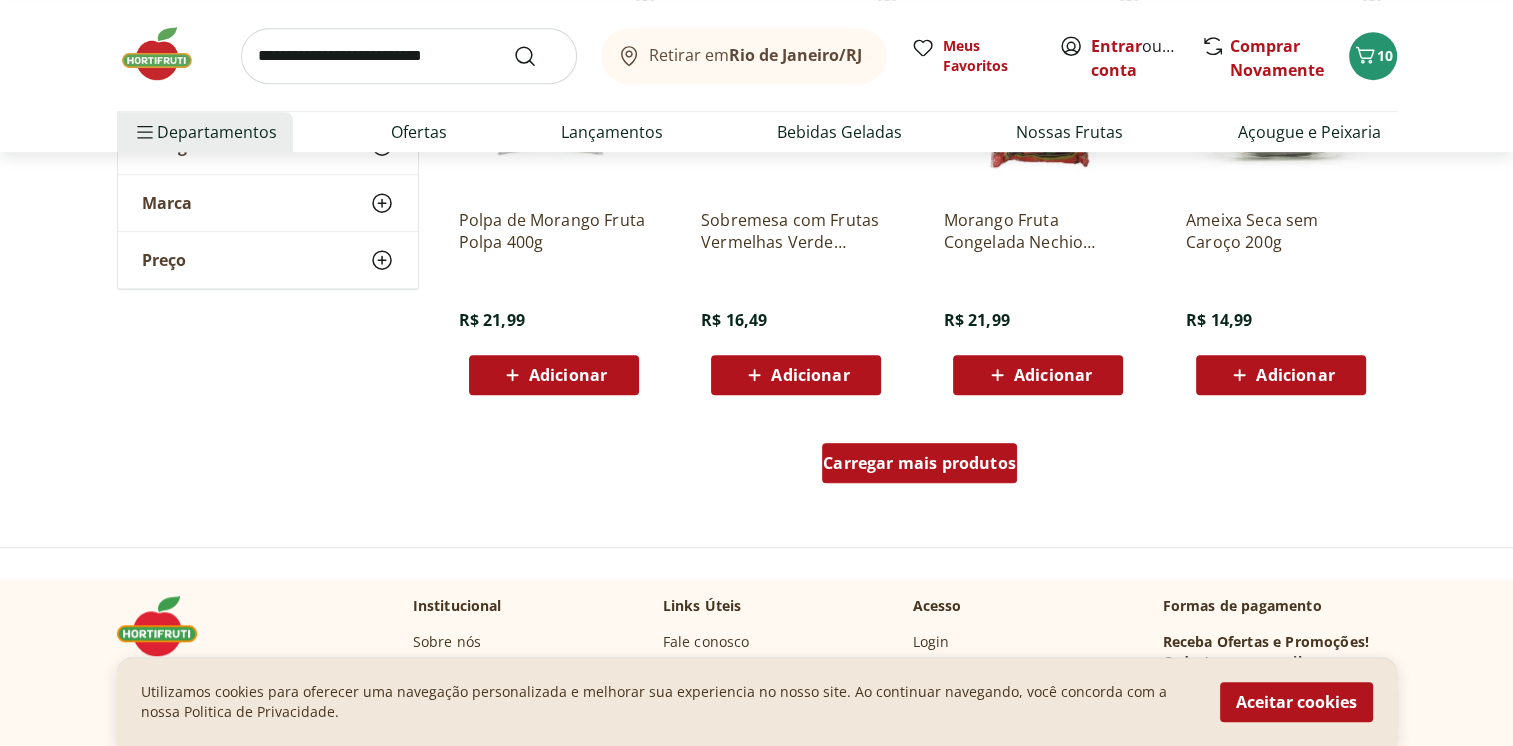 click on "Carregar mais produtos" at bounding box center (919, 463) 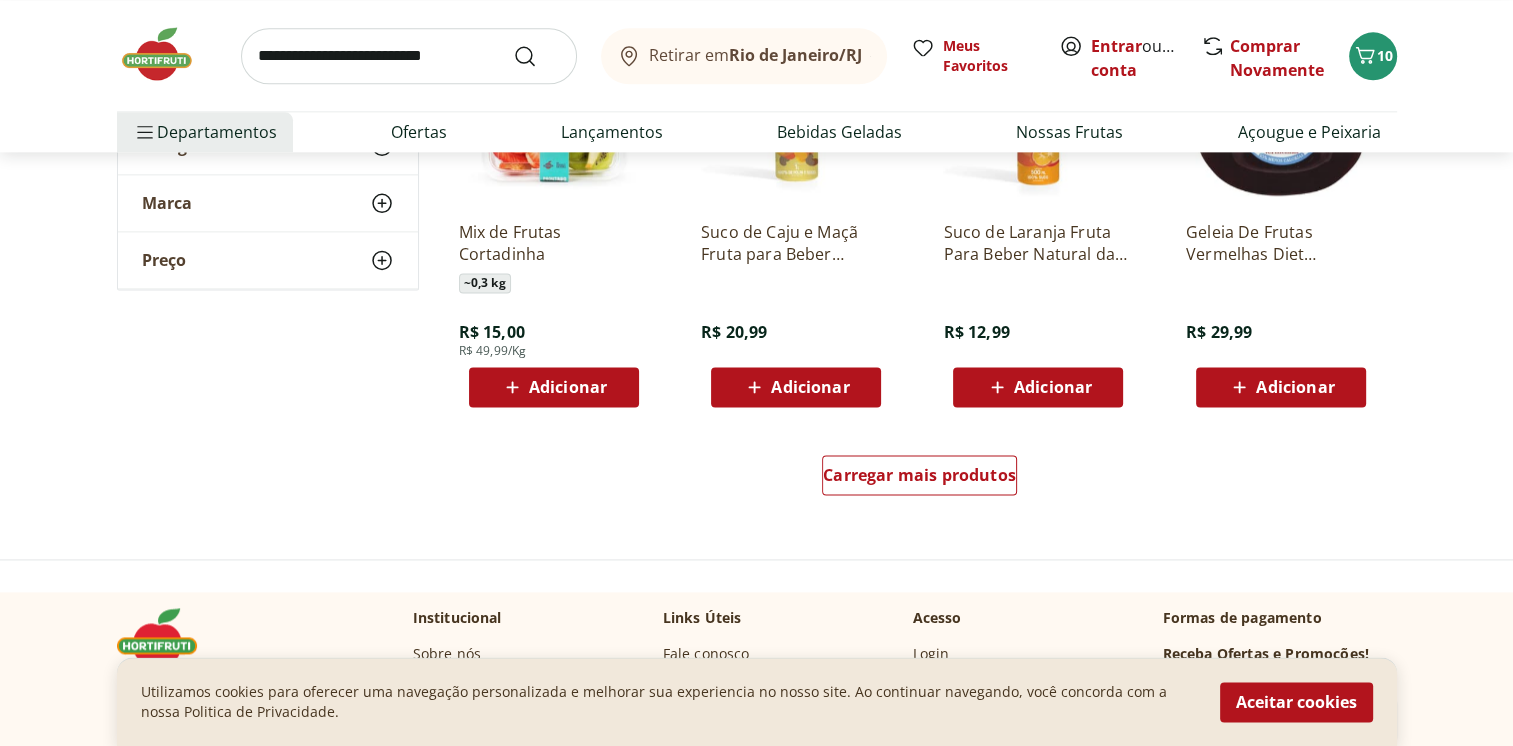 scroll, scrollTop: 2600, scrollLeft: 0, axis: vertical 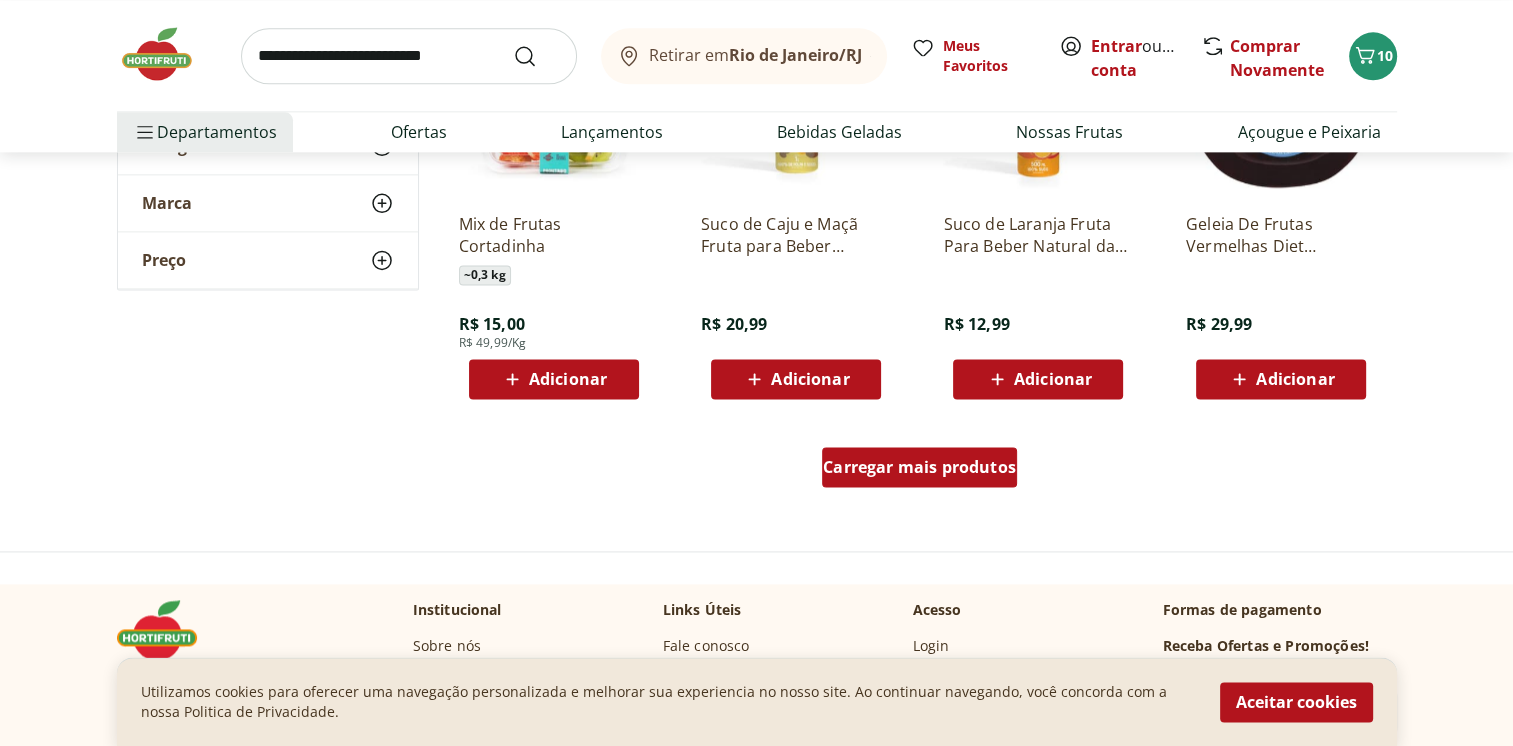 click on "Carregar mais produtos" at bounding box center [919, 467] 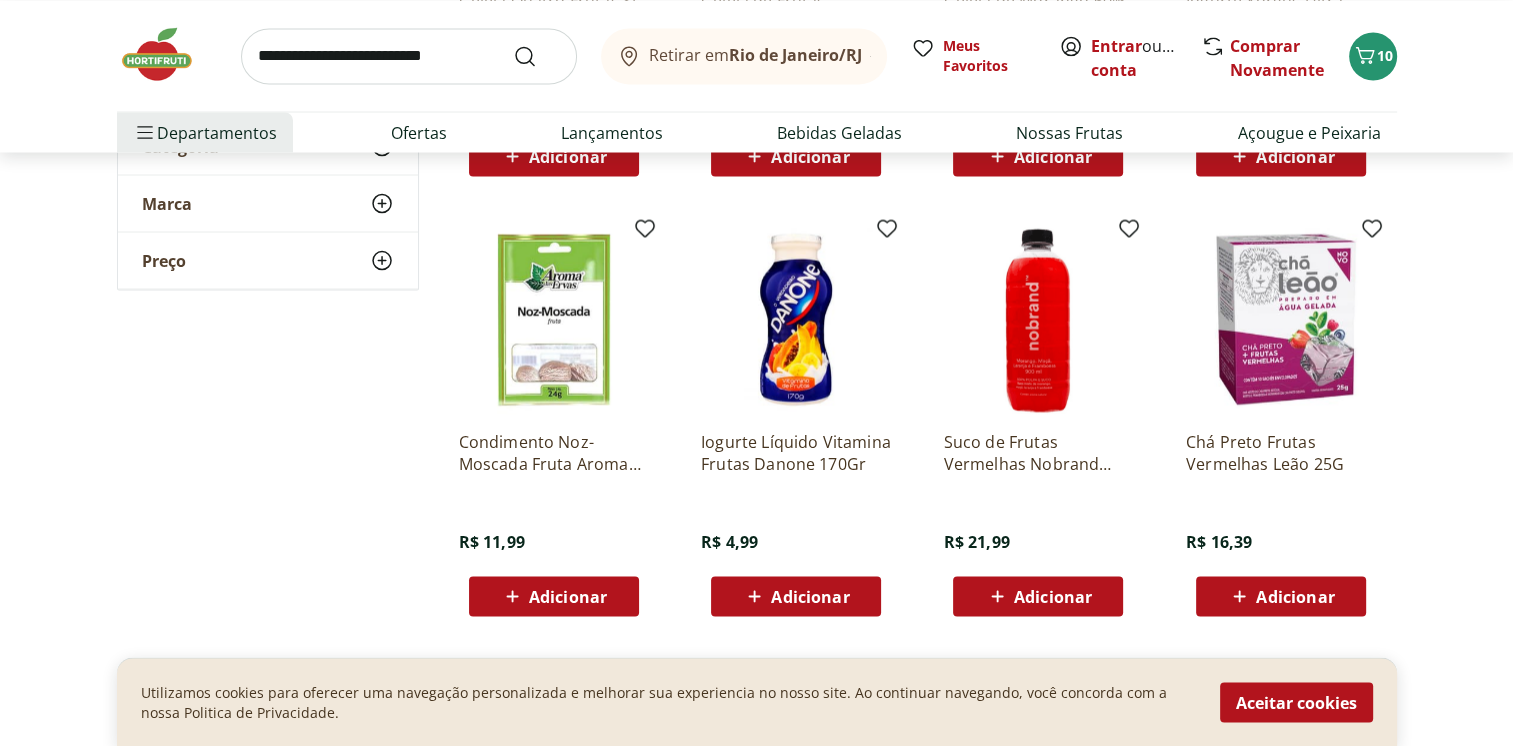 scroll, scrollTop: 3800, scrollLeft: 0, axis: vertical 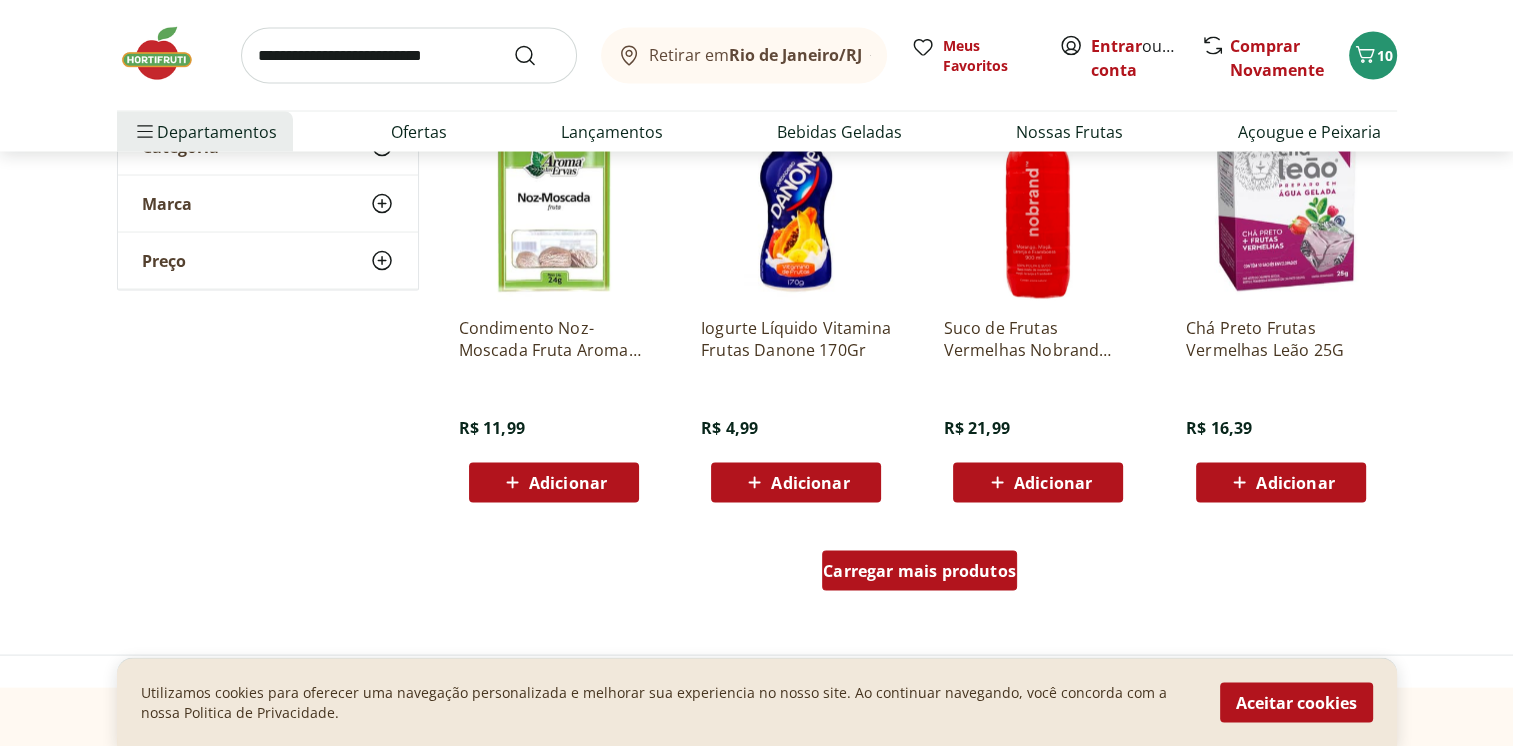 click on "Carregar mais produtos" at bounding box center [919, 571] 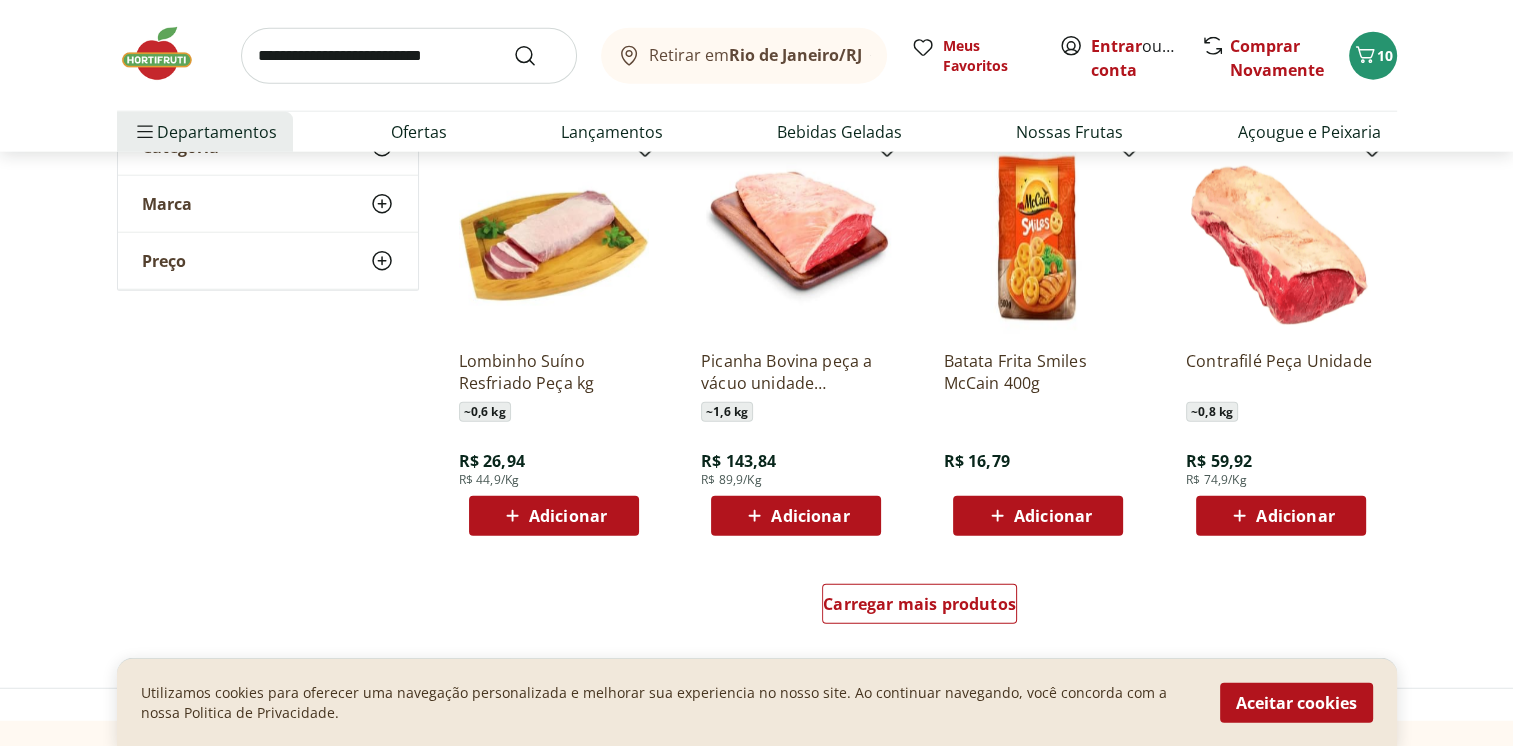 scroll, scrollTop: 5200, scrollLeft: 0, axis: vertical 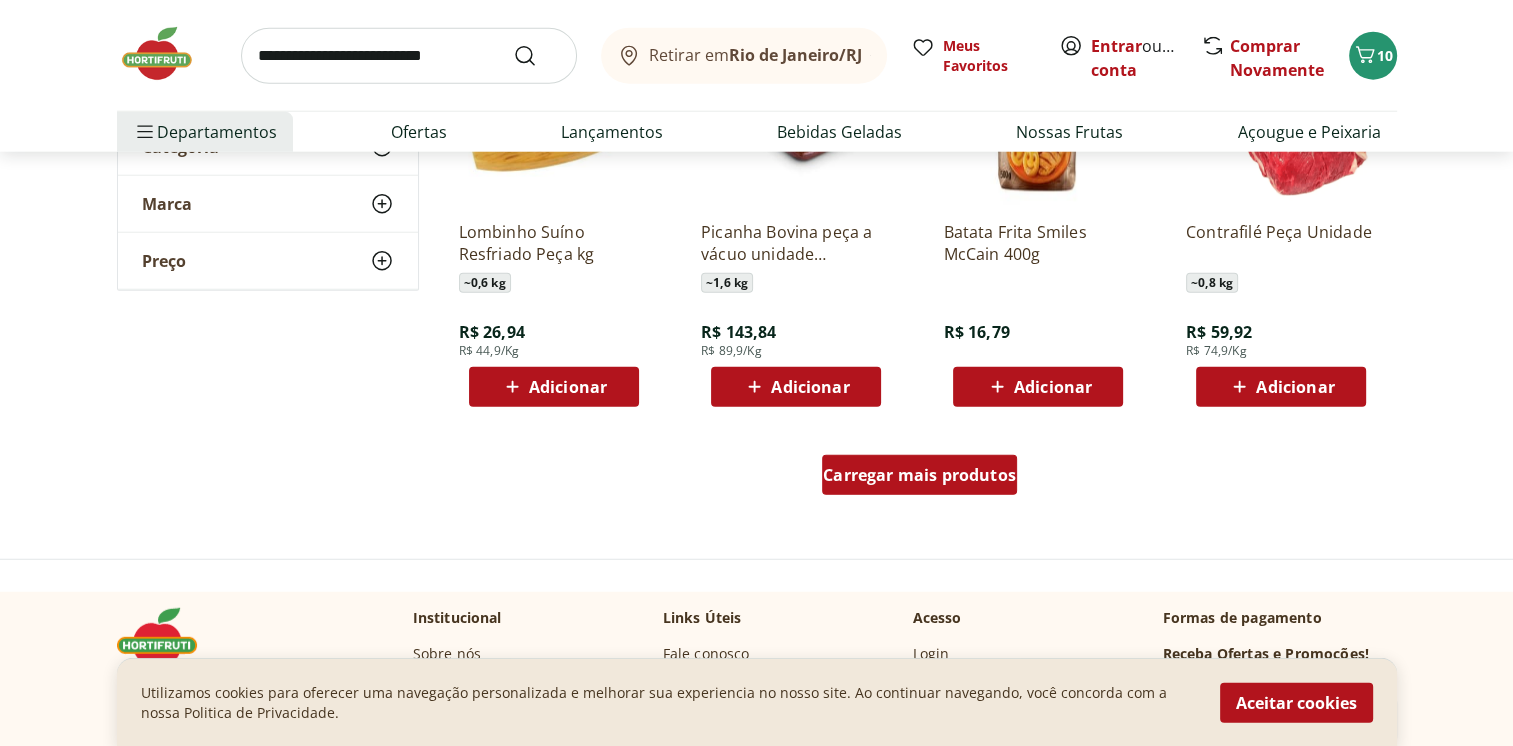 click on "Carregar mais produtos" at bounding box center [919, 475] 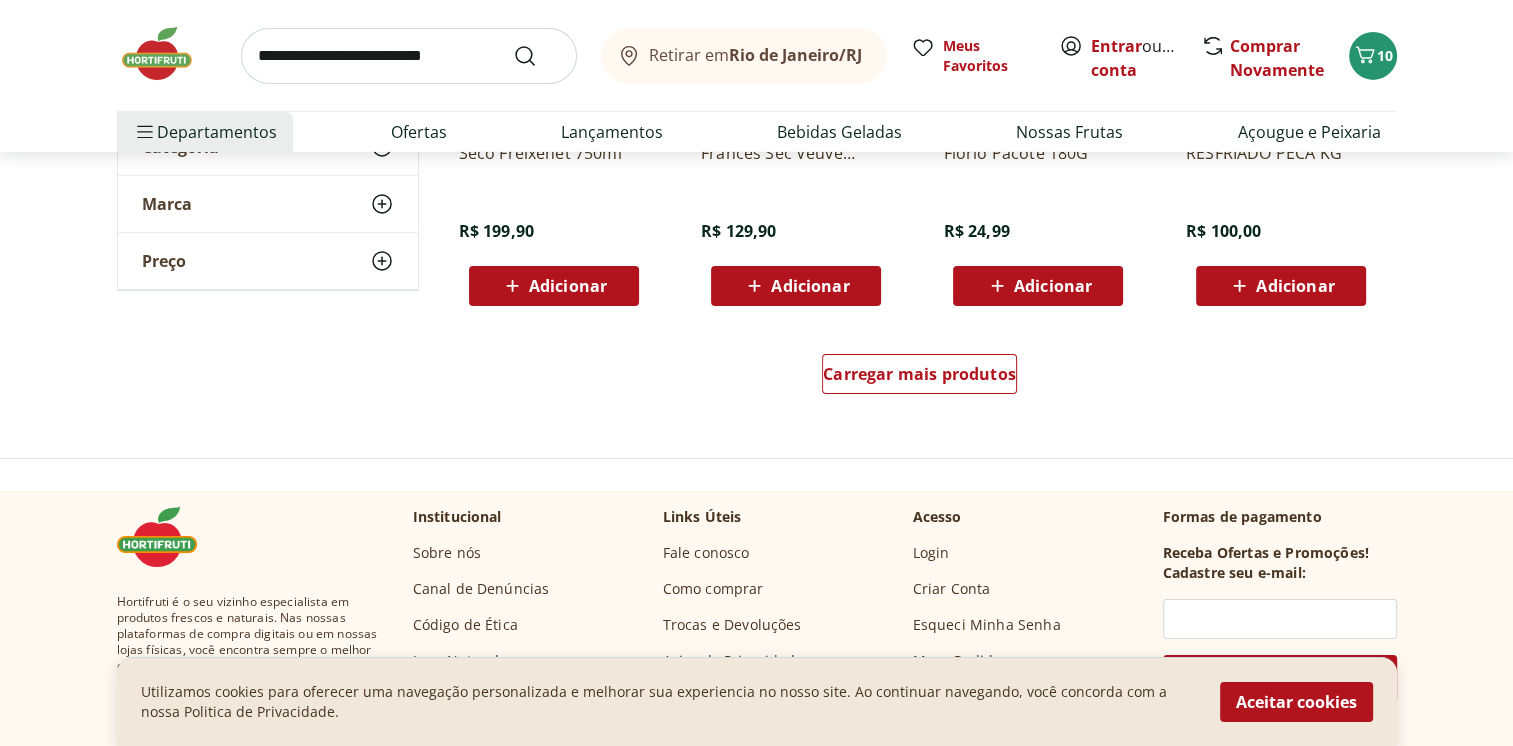 scroll, scrollTop: 6500, scrollLeft: 0, axis: vertical 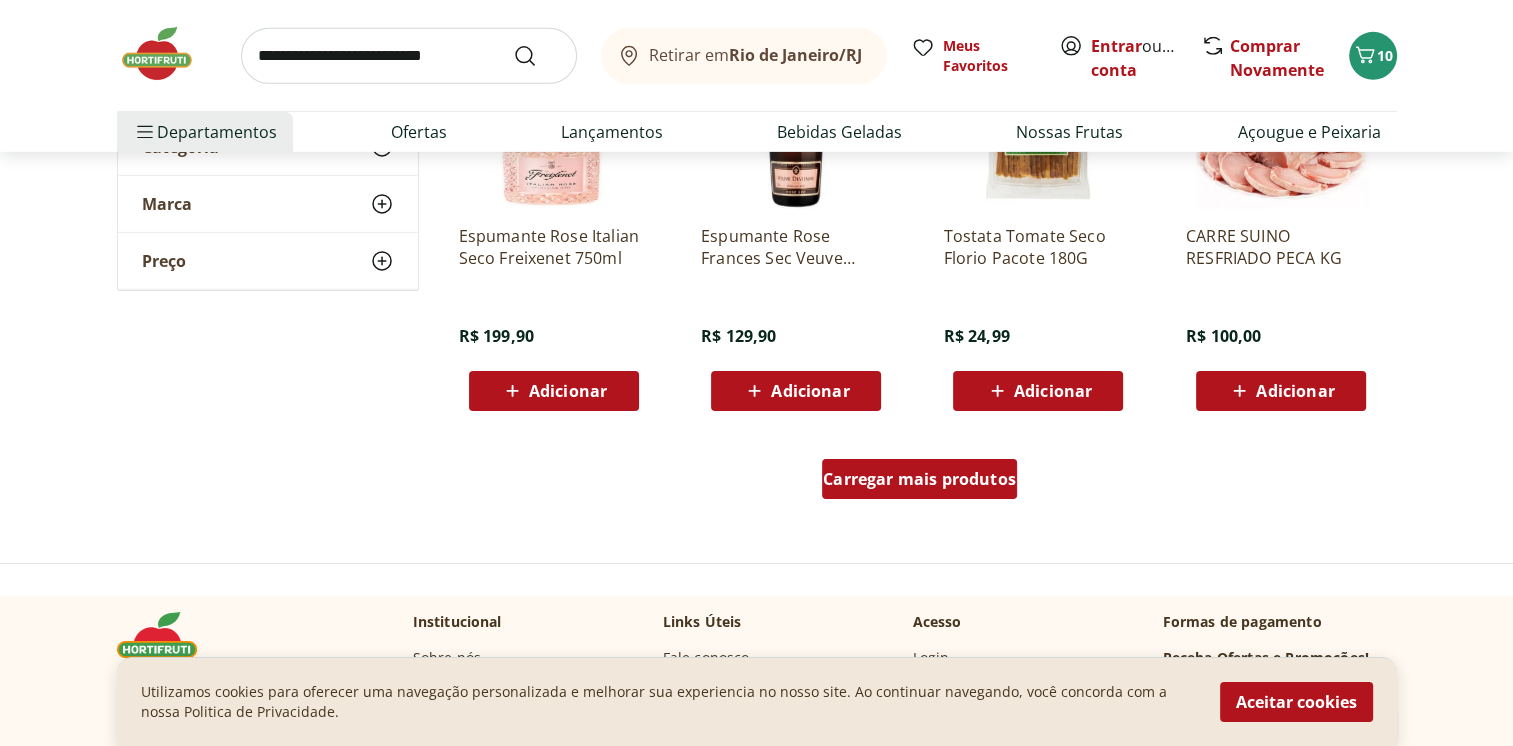 click on "Carregar mais produtos" at bounding box center (919, 479) 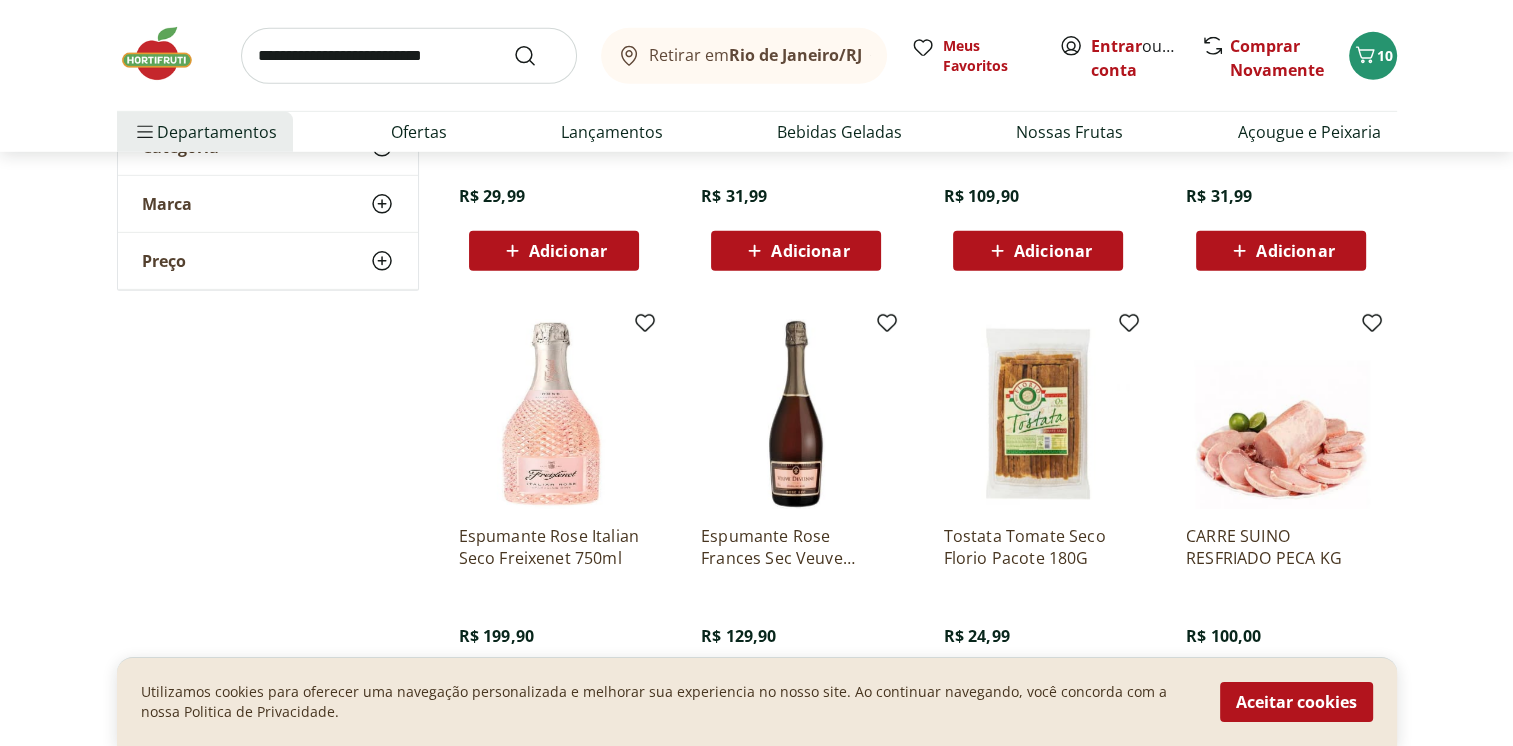 scroll, scrollTop: 6200, scrollLeft: 0, axis: vertical 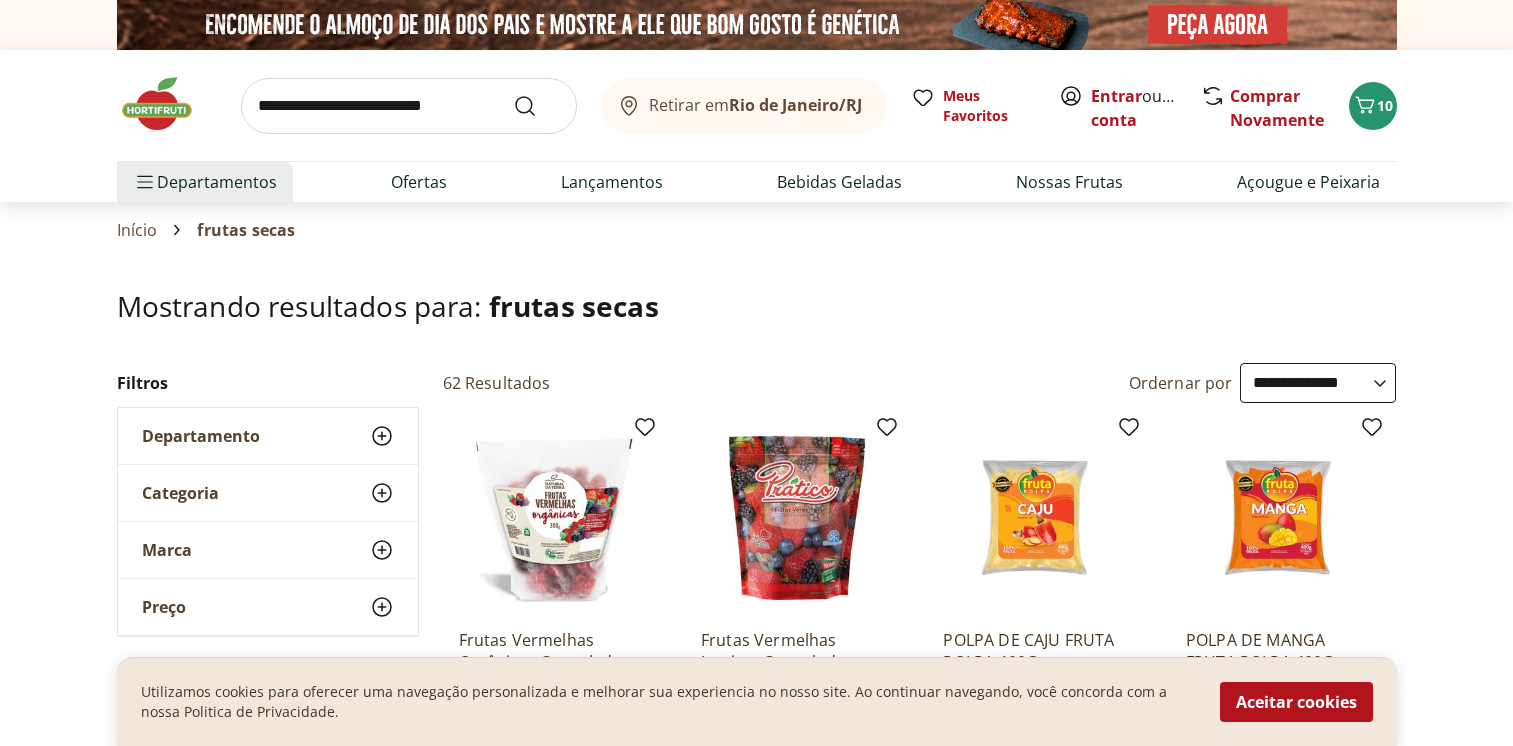 select on "**********" 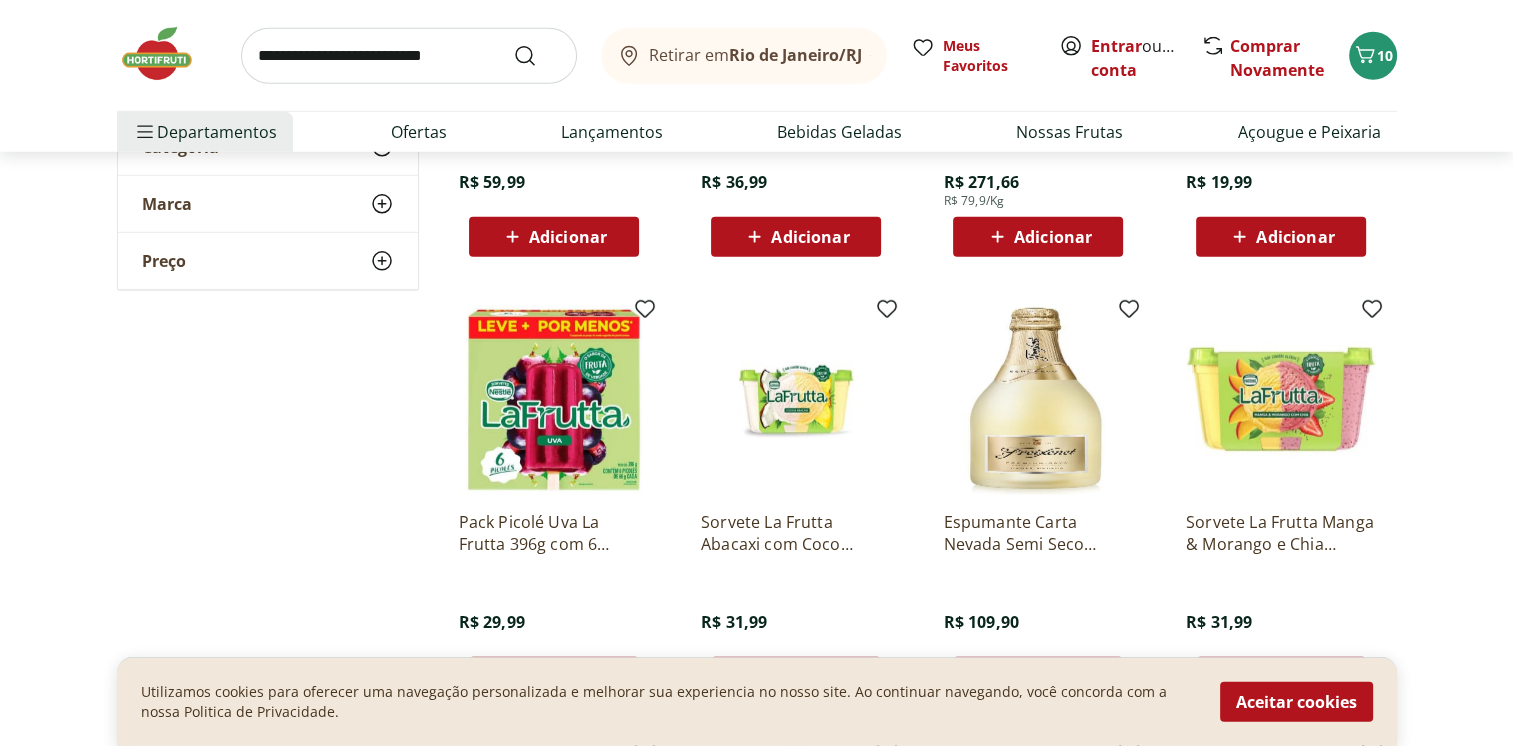 scroll, scrollTop: 0, scrollLeft: 0, axis: both 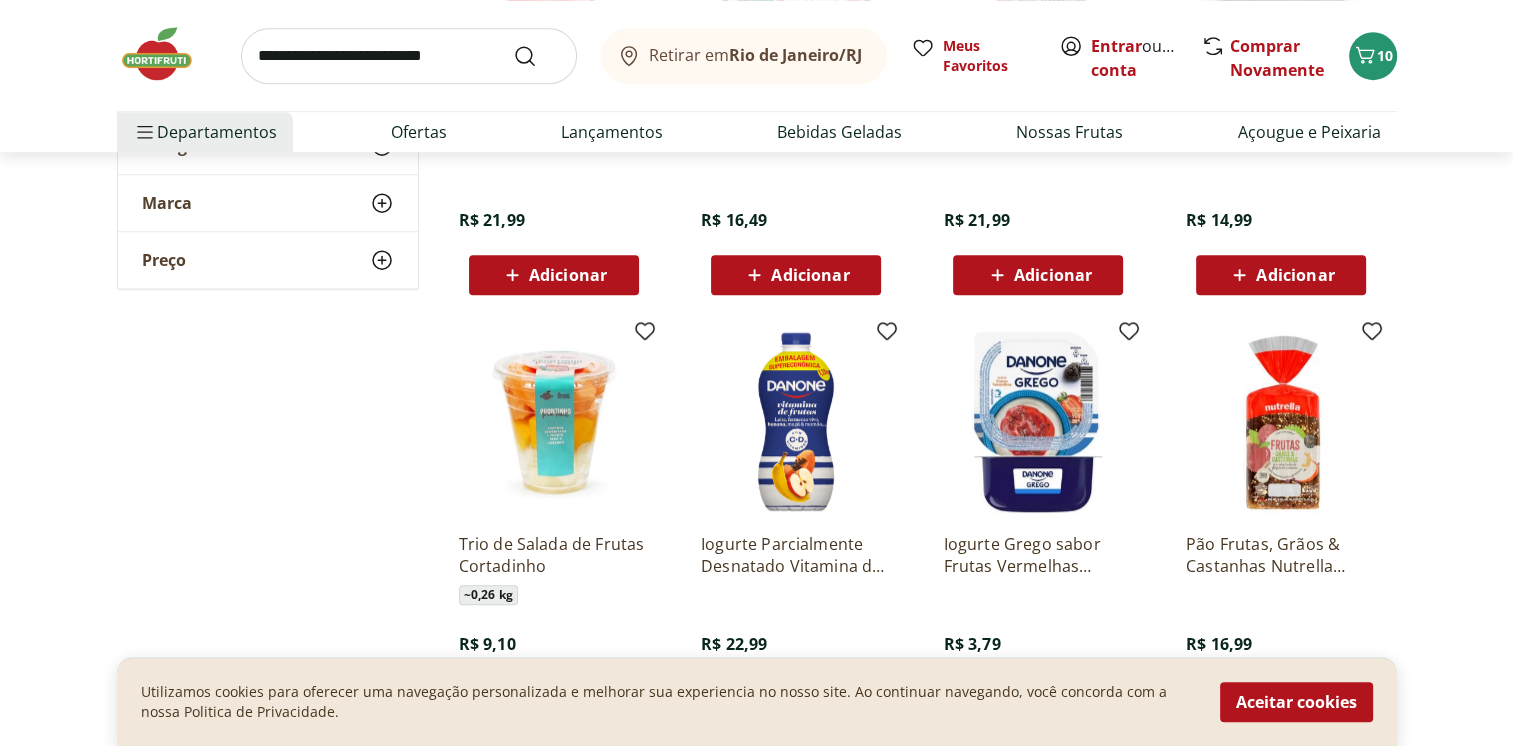 click at bounding box center [409, 56] 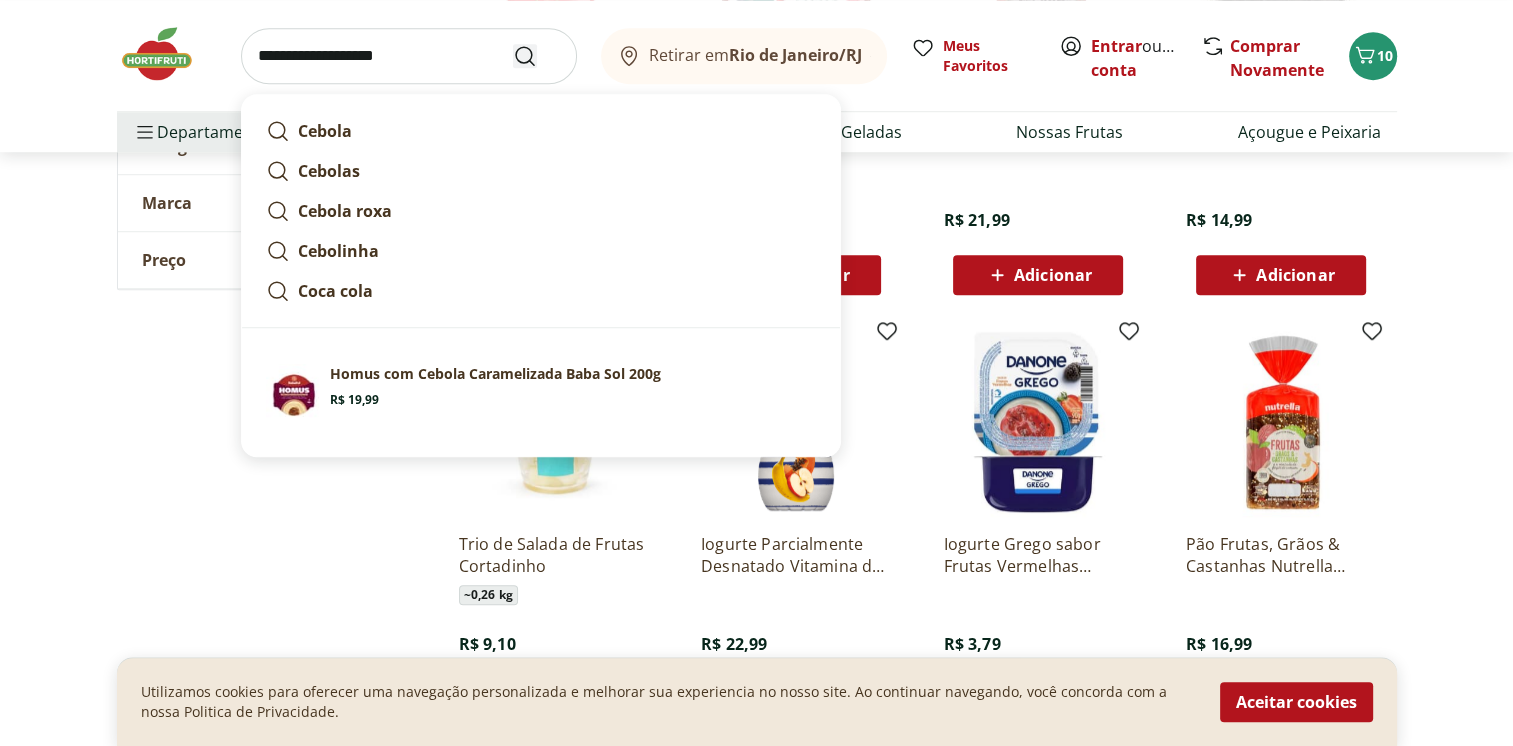 type on "**********" 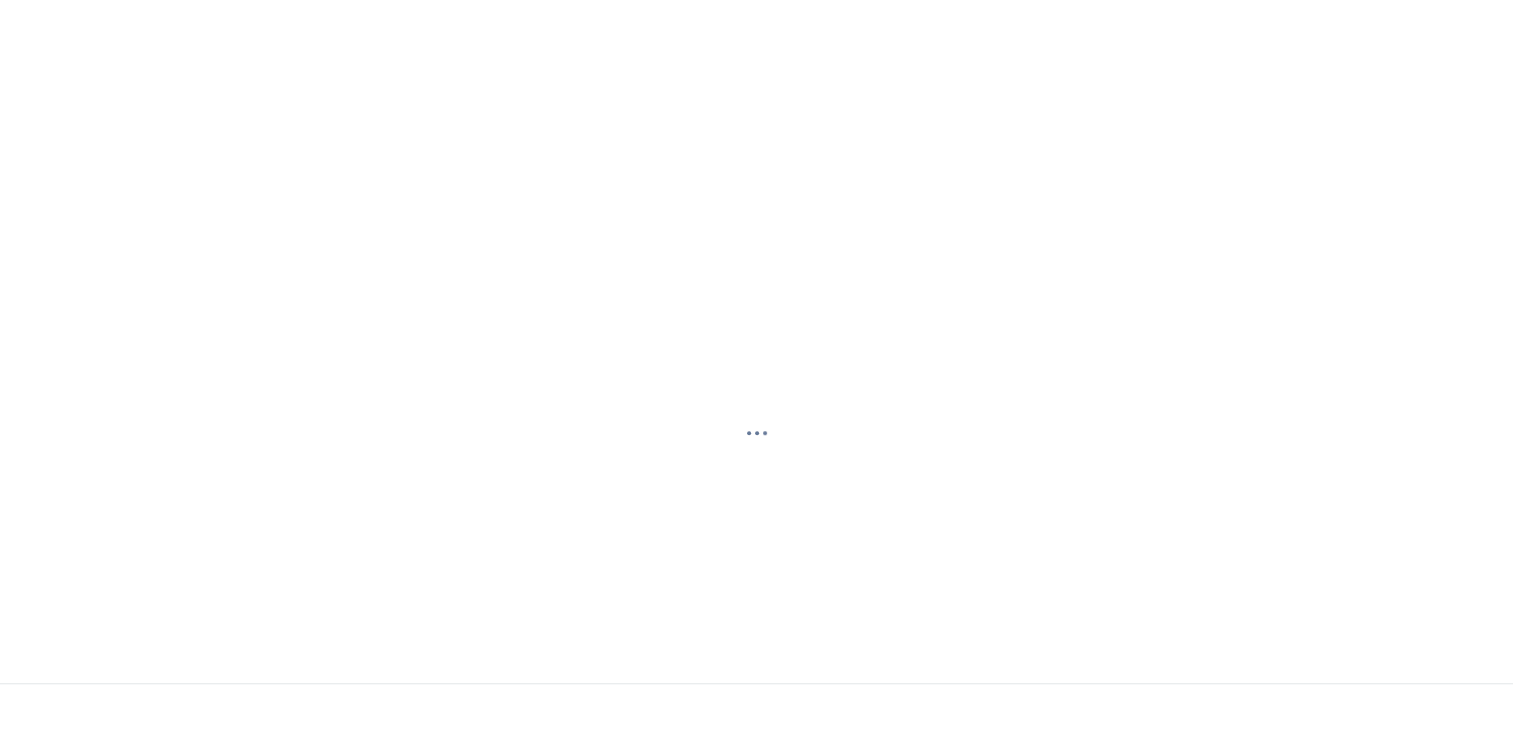 scroll, scrollTop: 0, scrollLeft: 0, axis: both 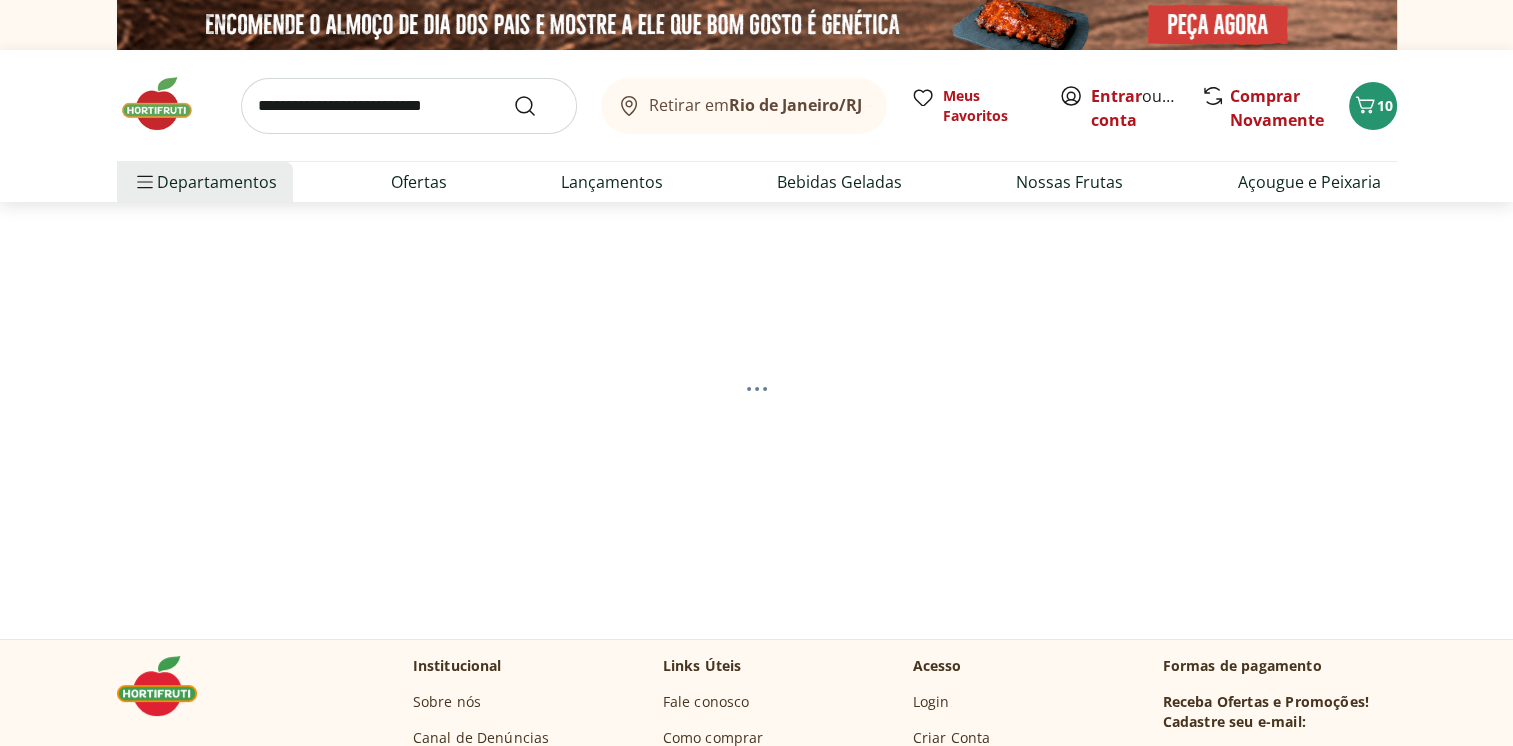 select on "**********" 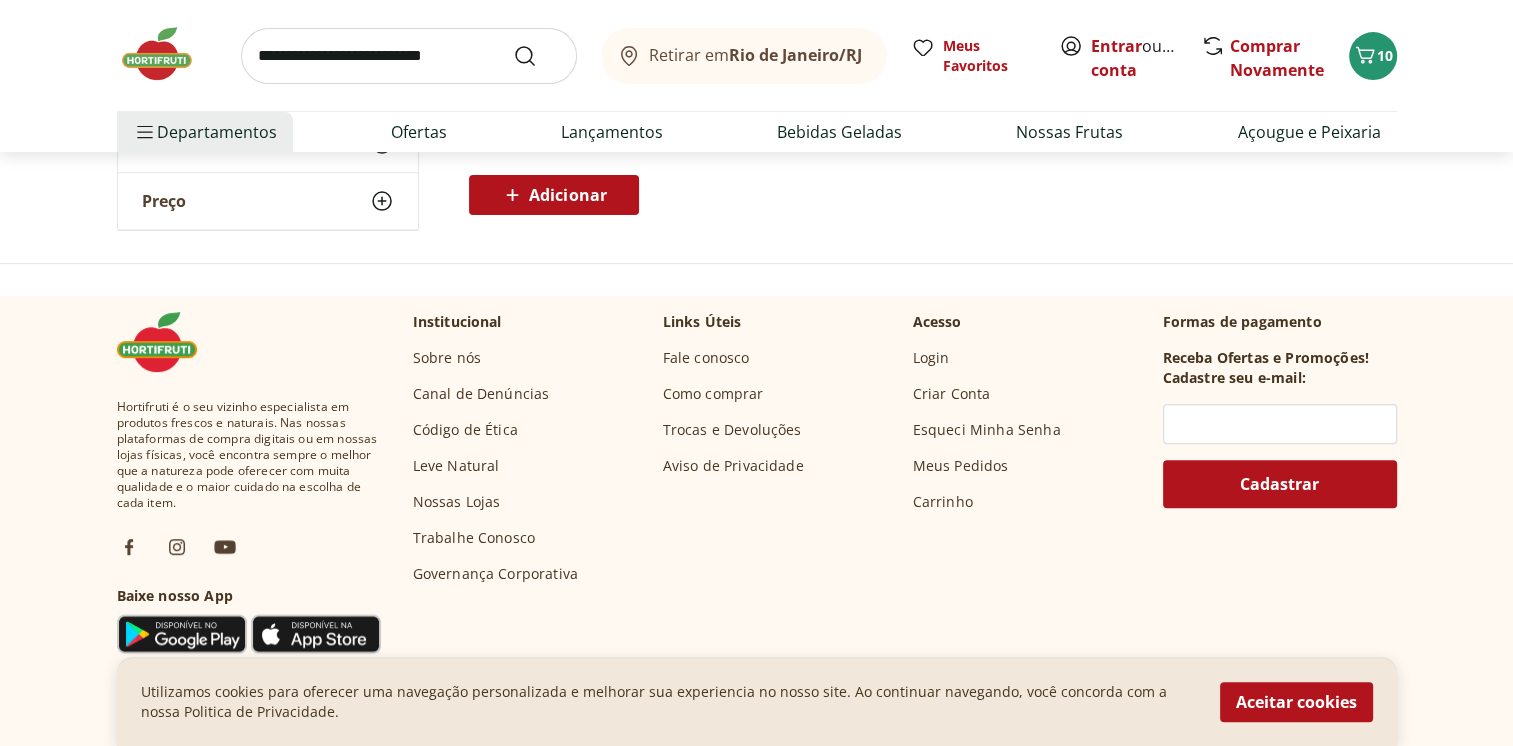 scroll, scrollTop: 300, scrollLeft: 0, axis: vertical 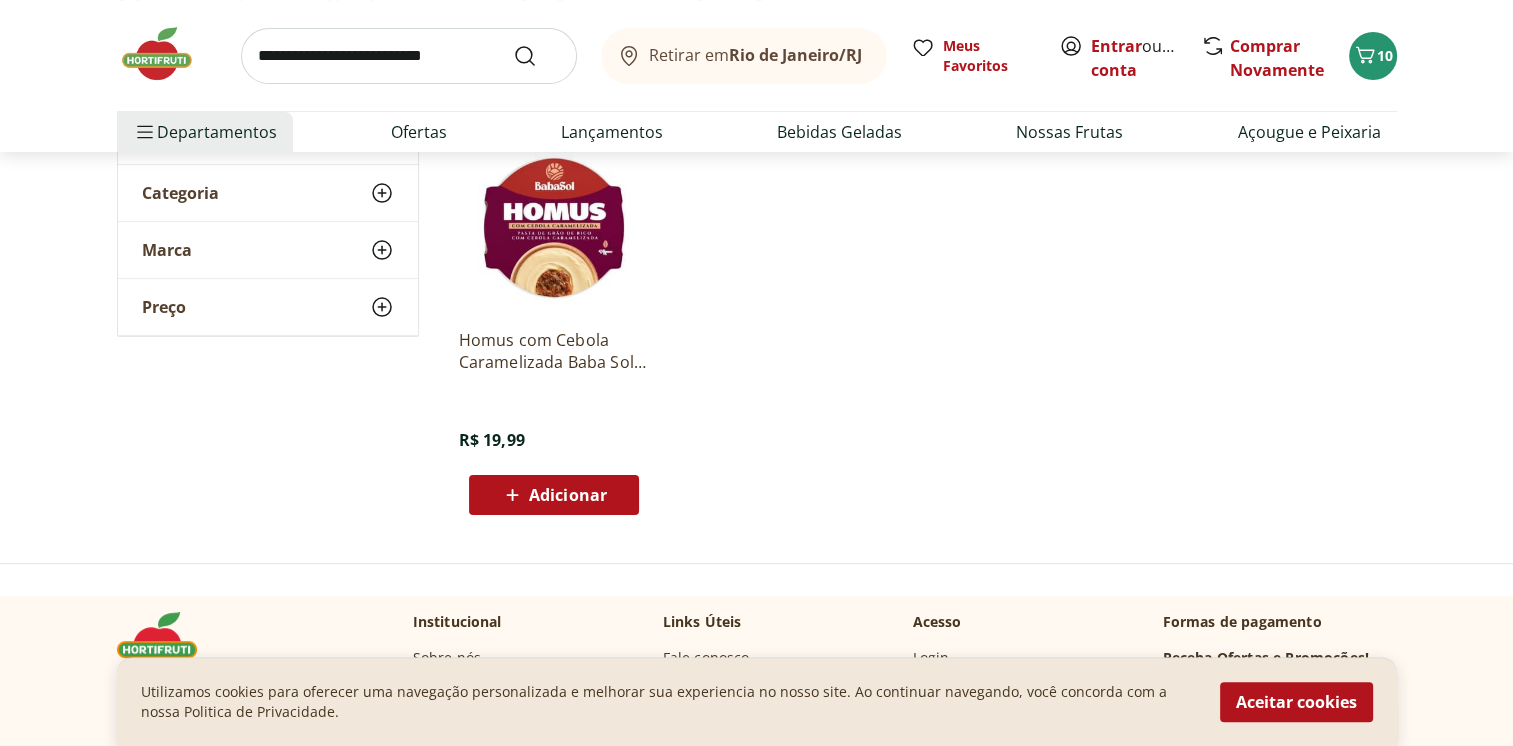 click at bounding box center (554, 218) 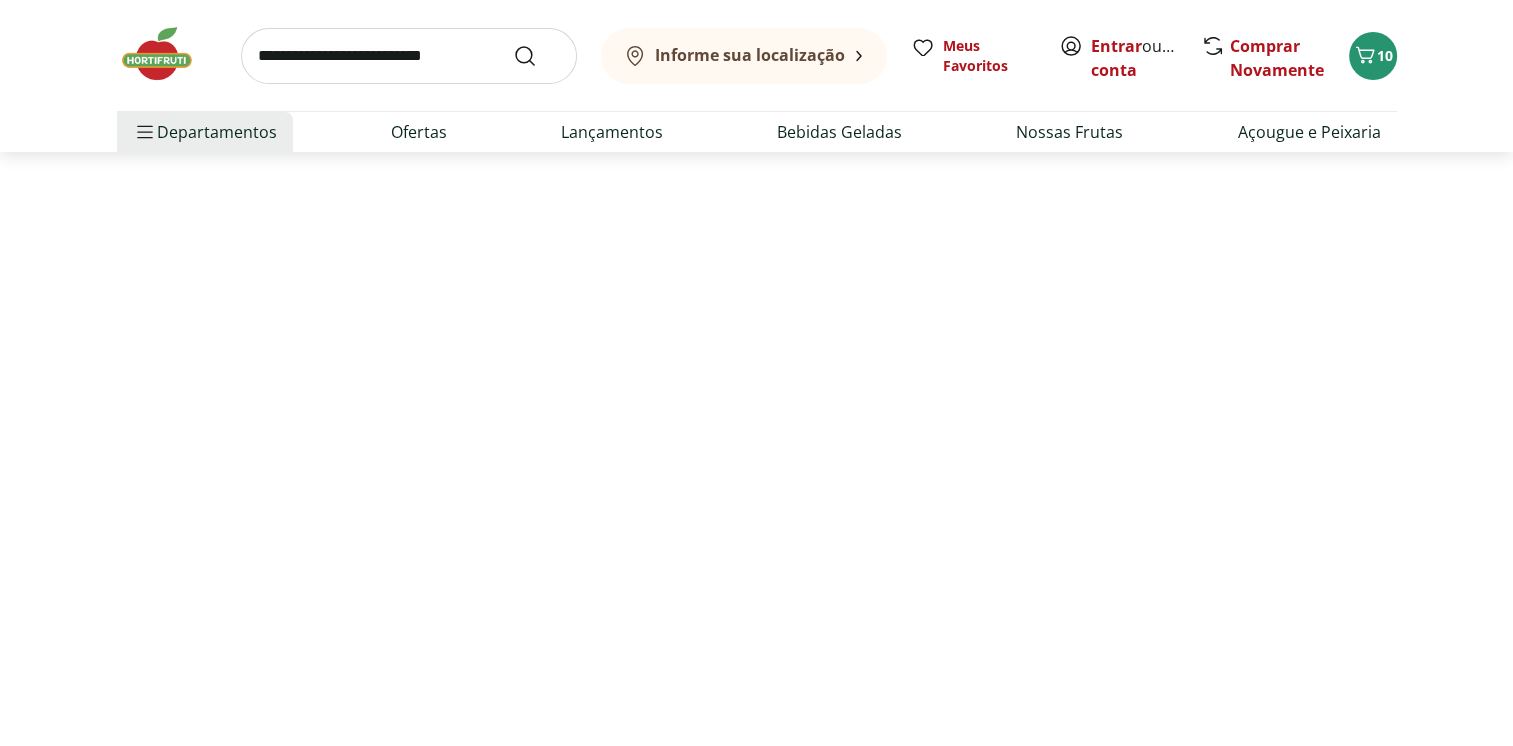 scroll, scrollTop: 0, scrollLeft: 0, axis: both 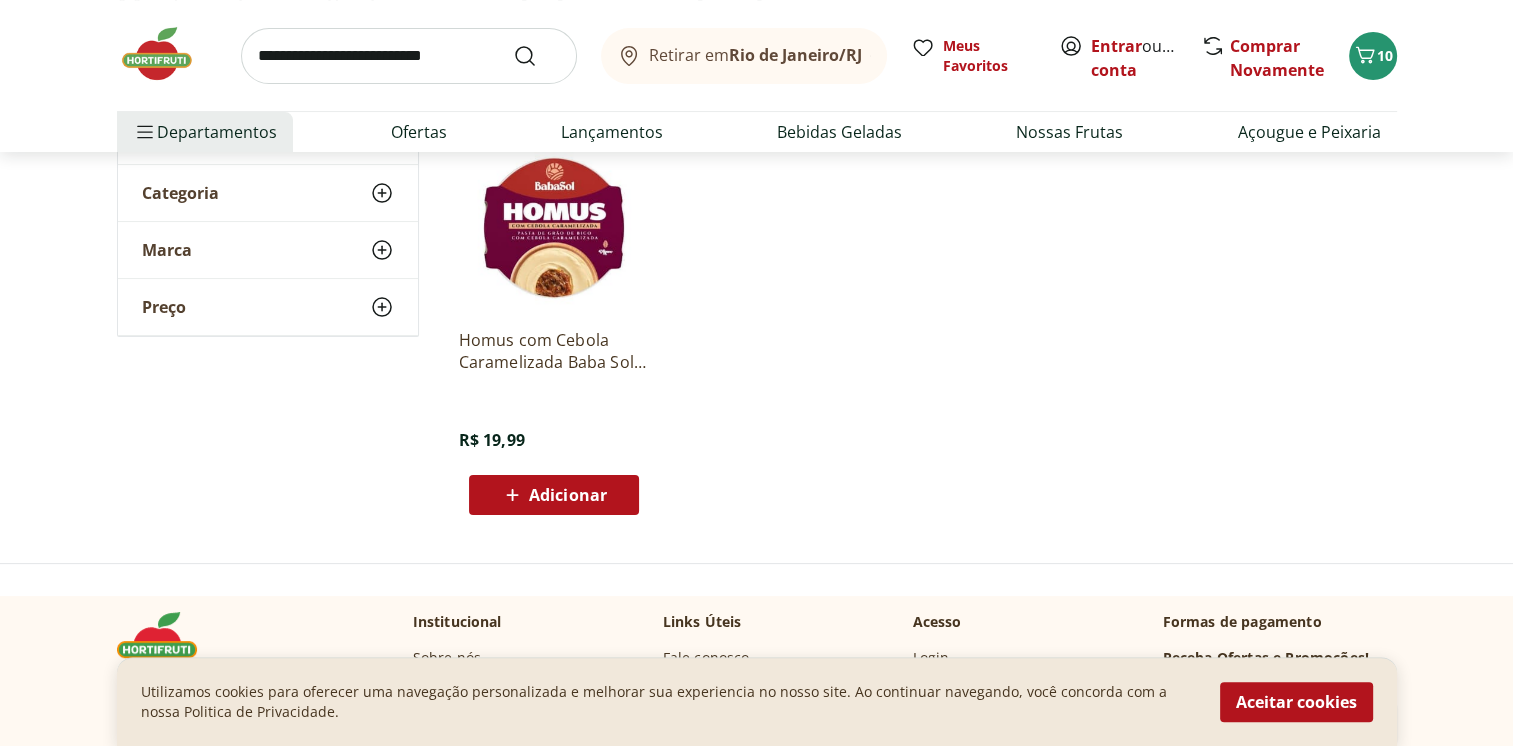 click at bounding box center [409, 56] 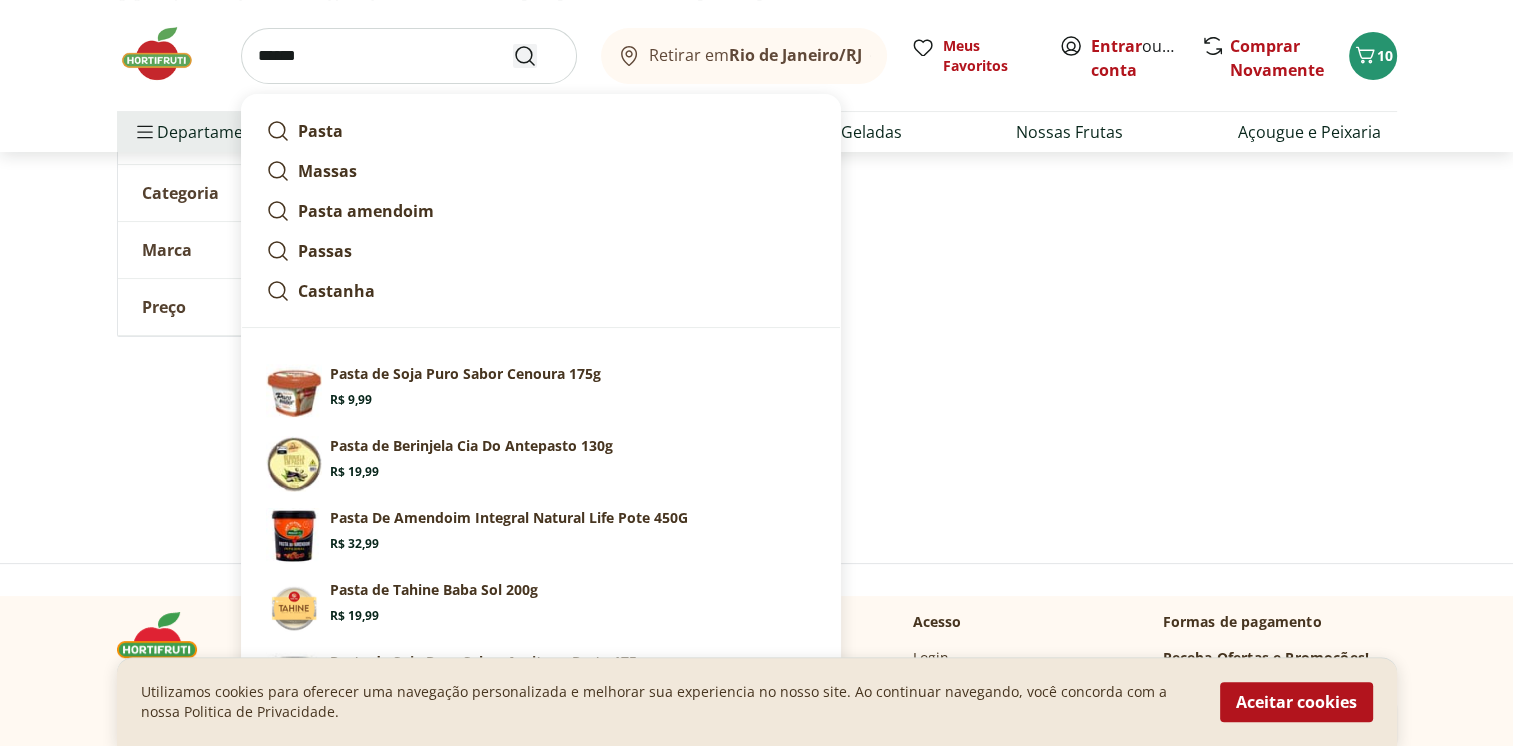 type on "******" 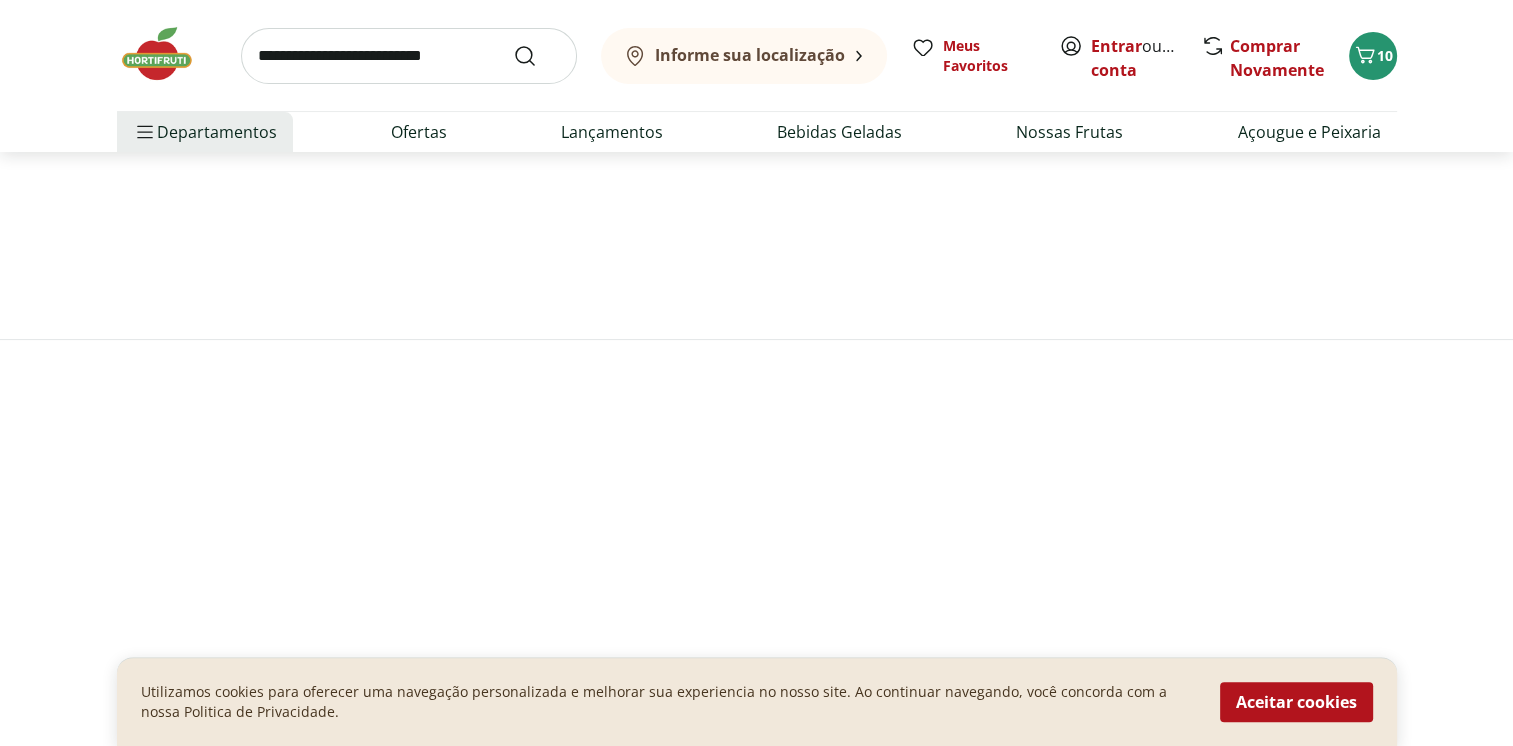 scroll, scrollTop: 0, scrollLeft: 0, axis: both 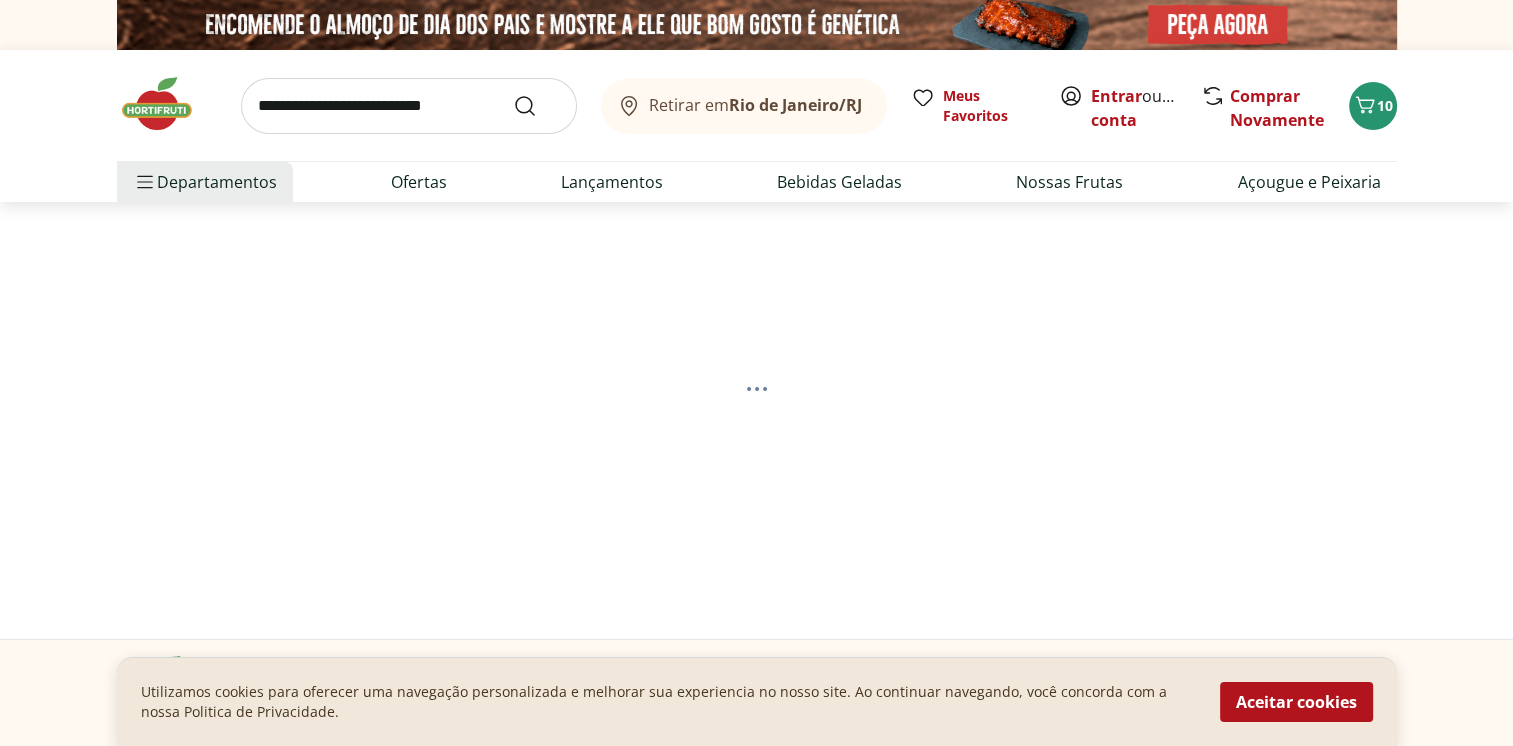 select on "**********" 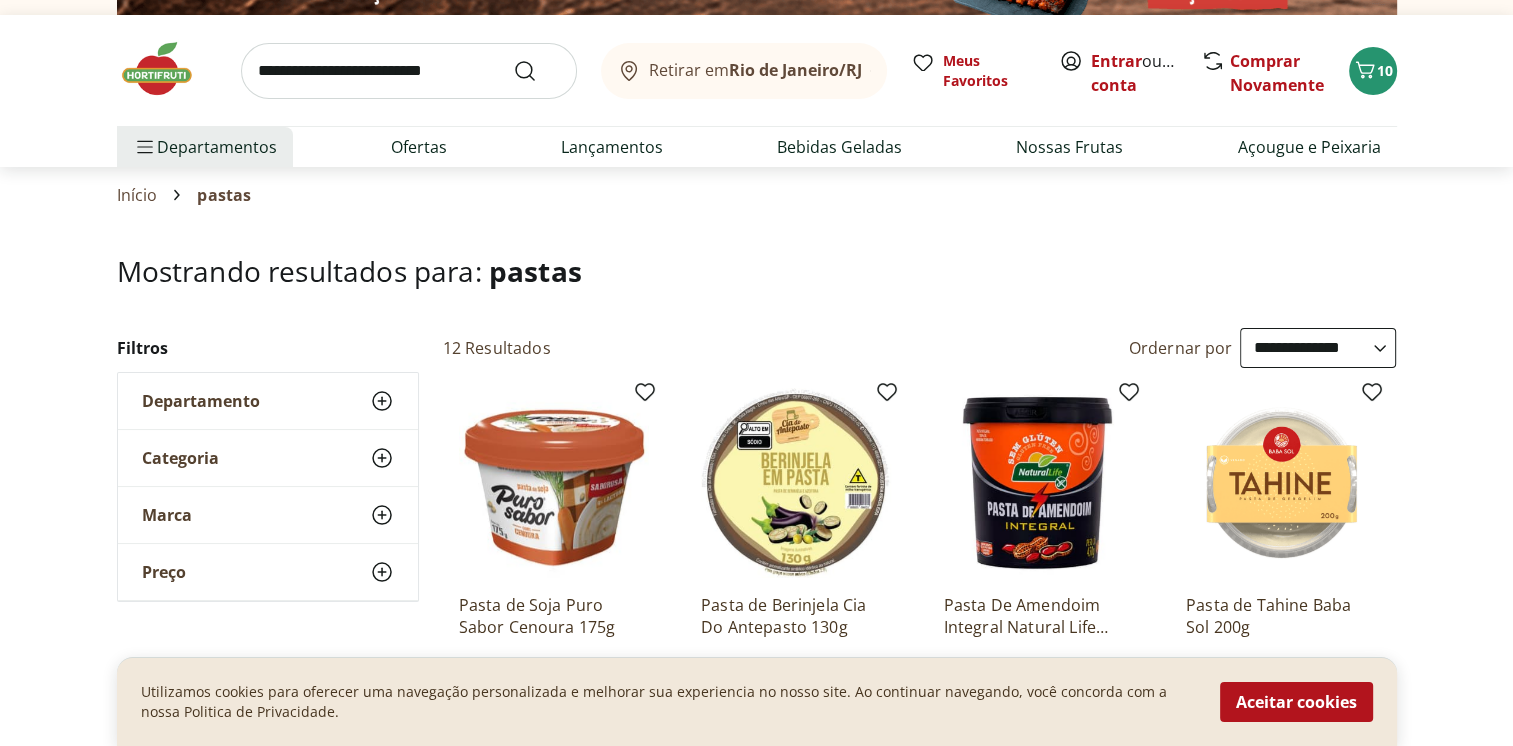 scroll, scrollTop: 0, scrollLeft: 0, axis: both 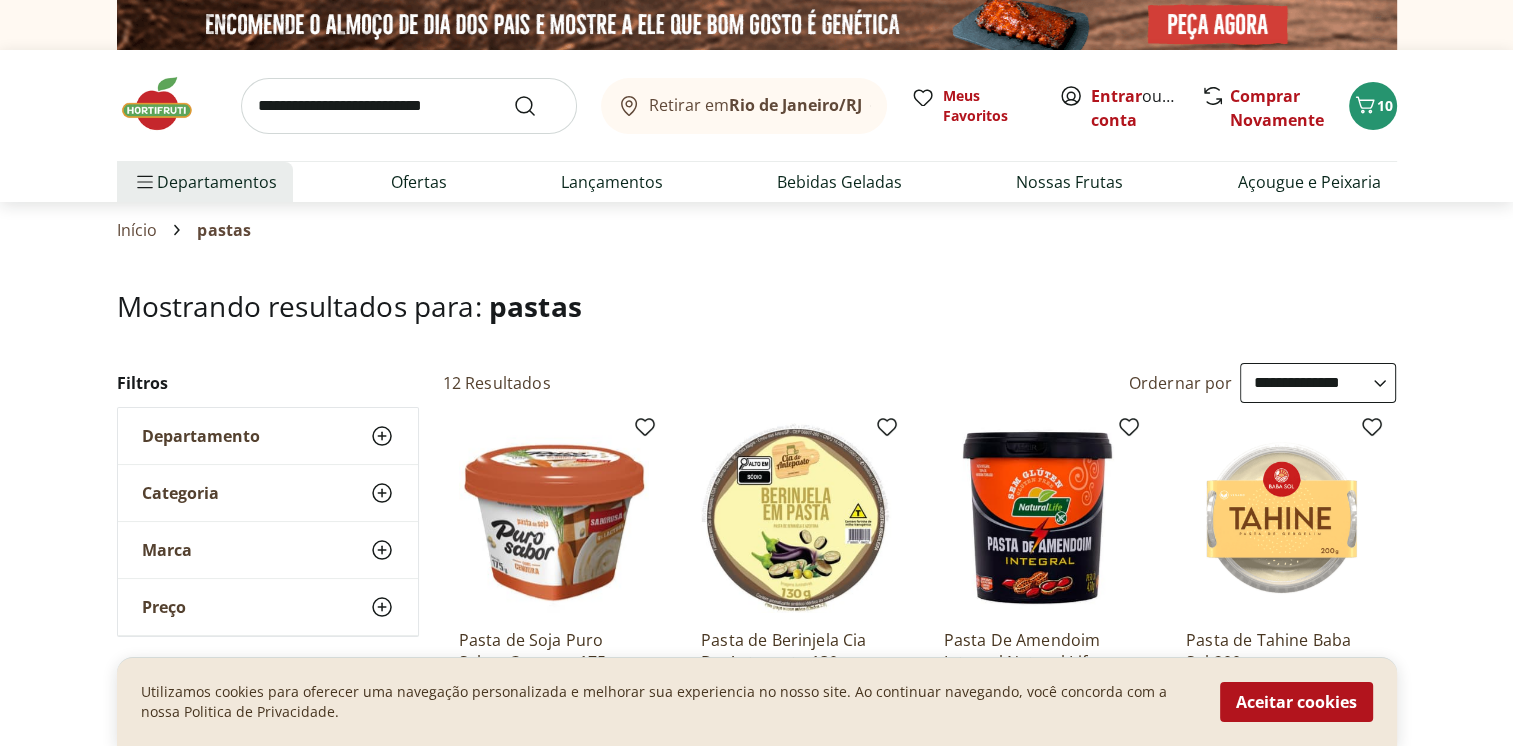 click at bounding box center [409, 106] 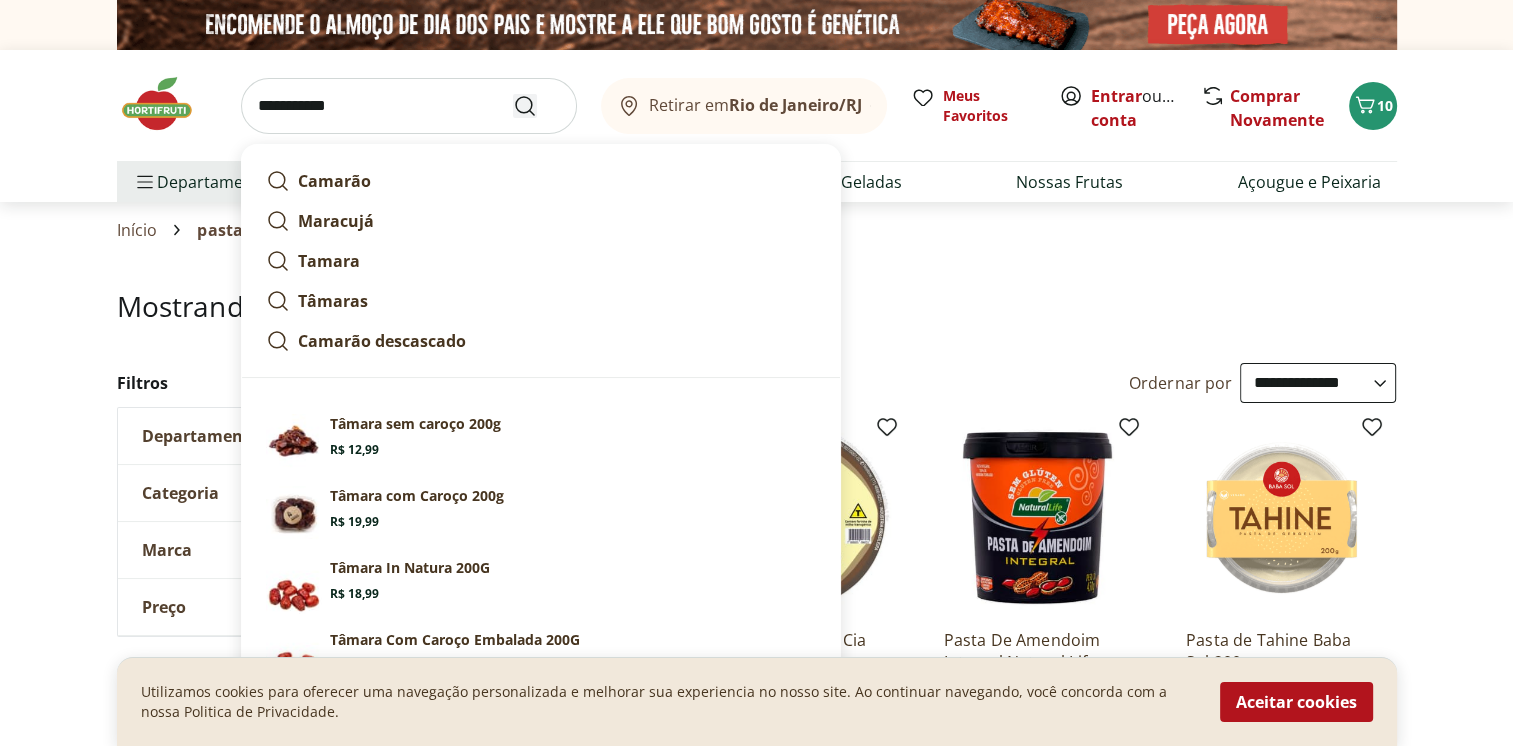 type on "**********" 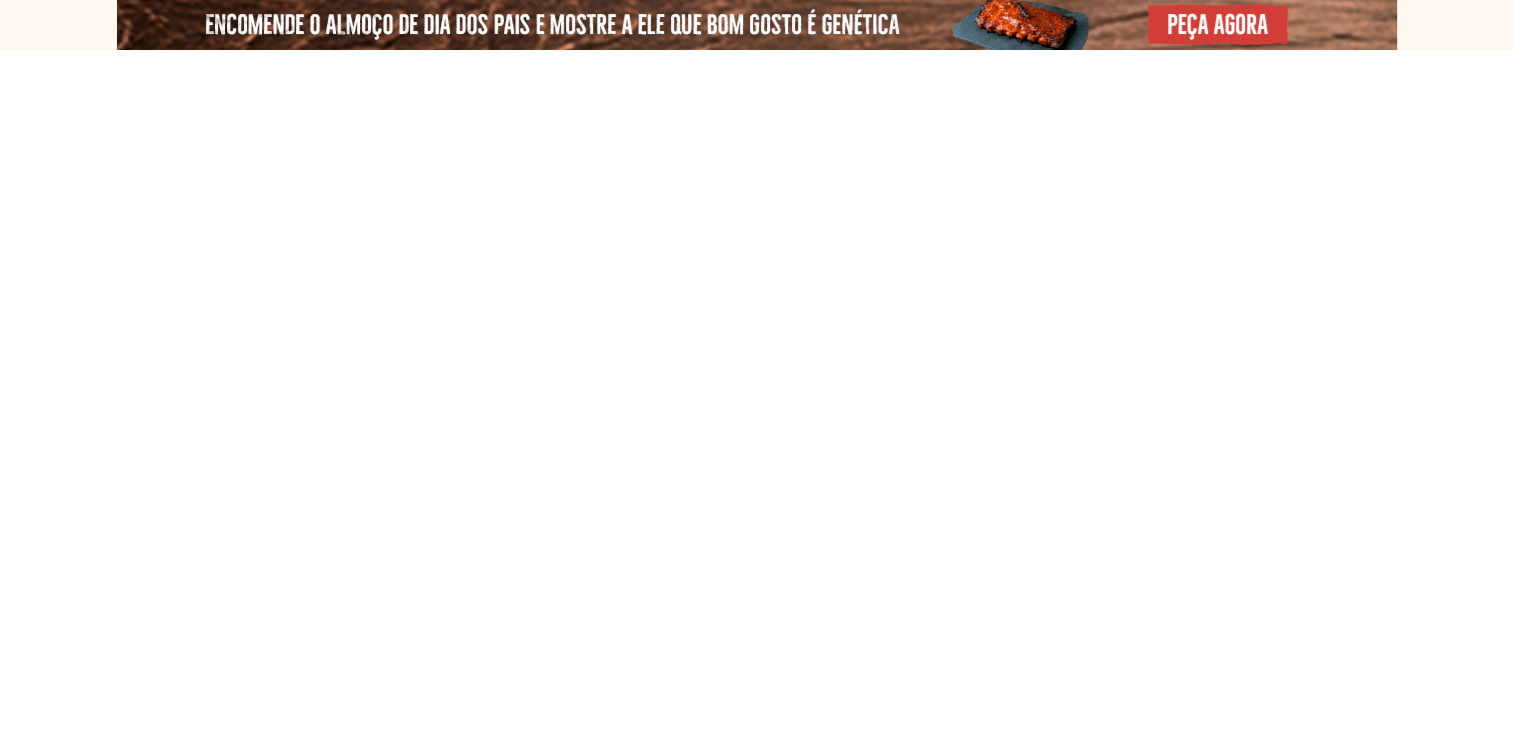 select on "**********" 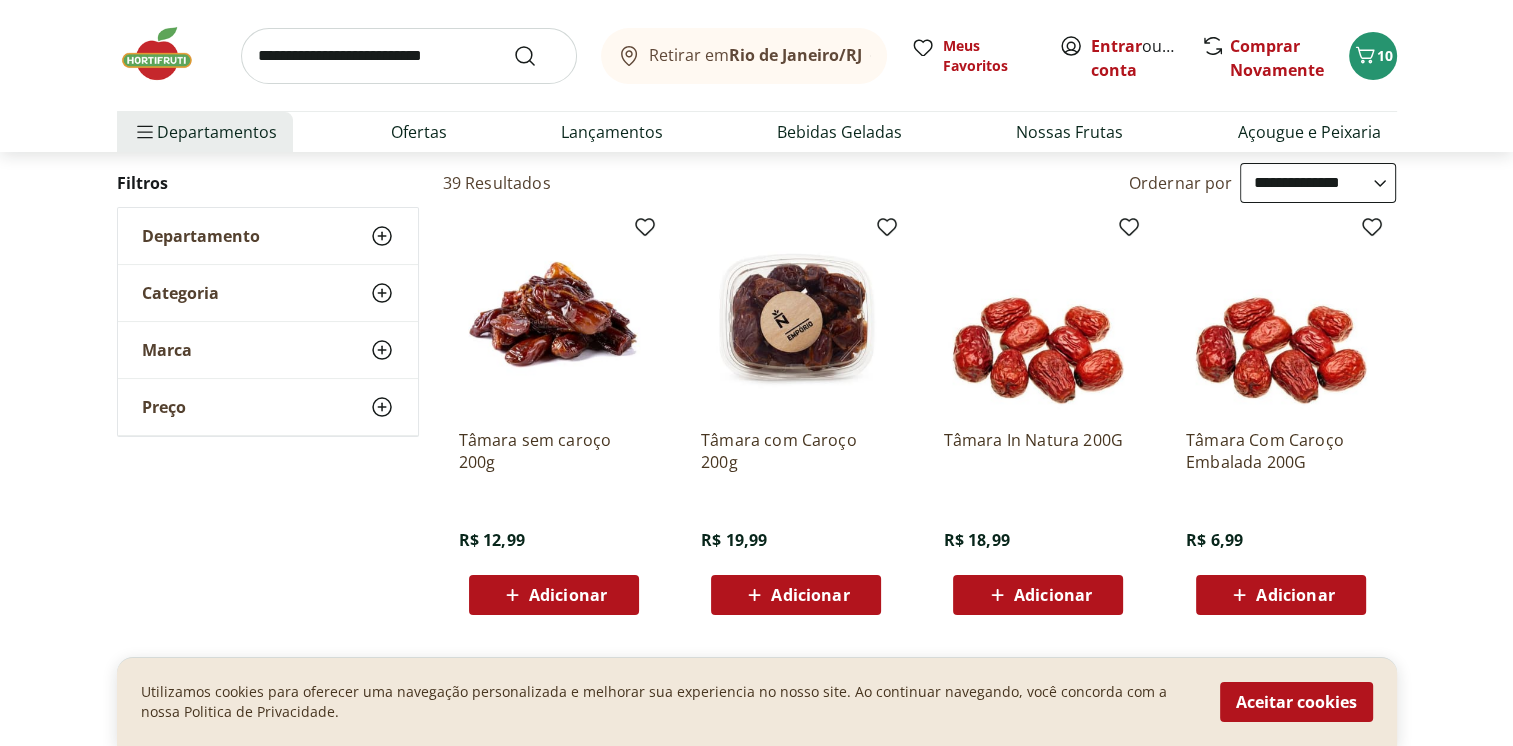 scroll, scrollTop: 200, scrollLeft: 0, axis: vertical 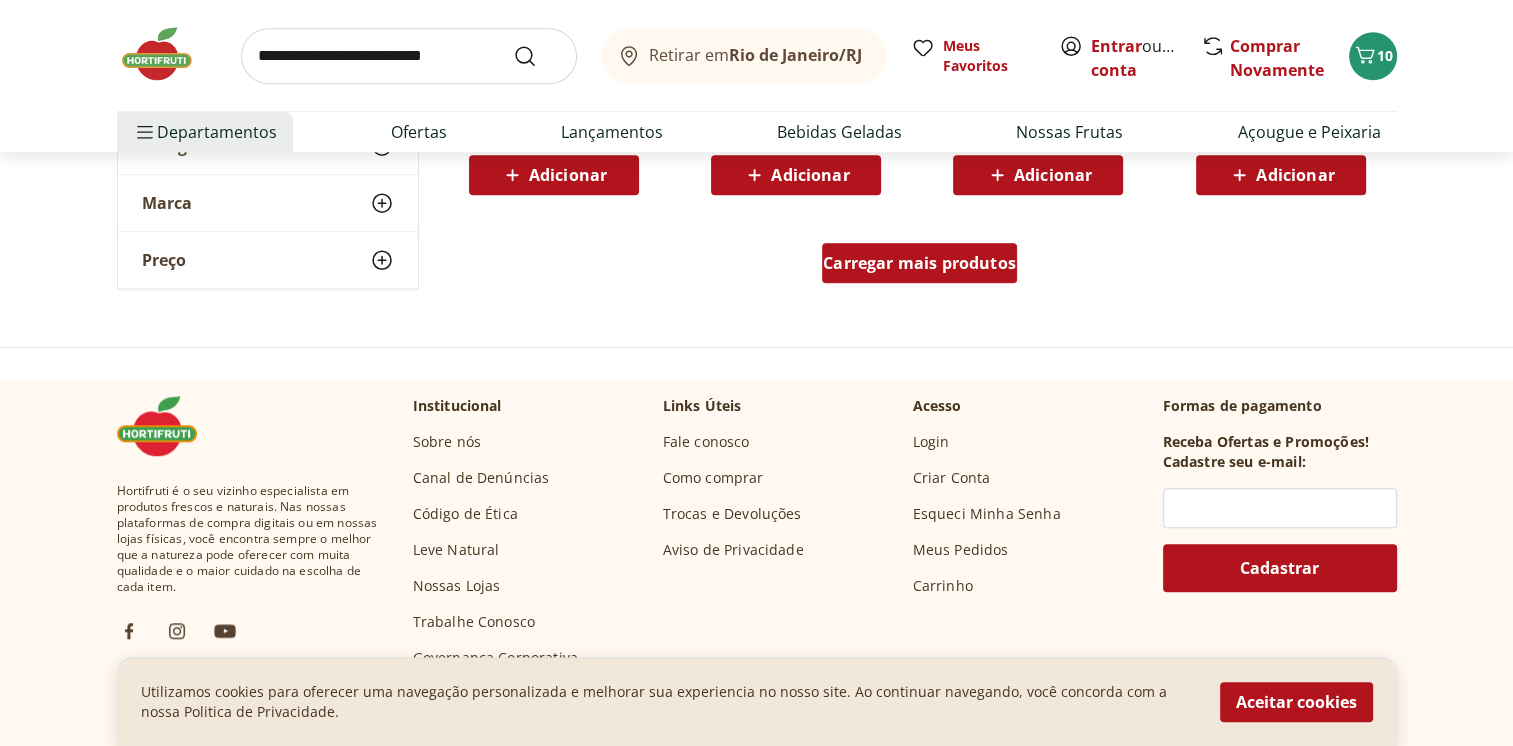 click on "Carregar mais produtos" at bounding box center (919, 263) 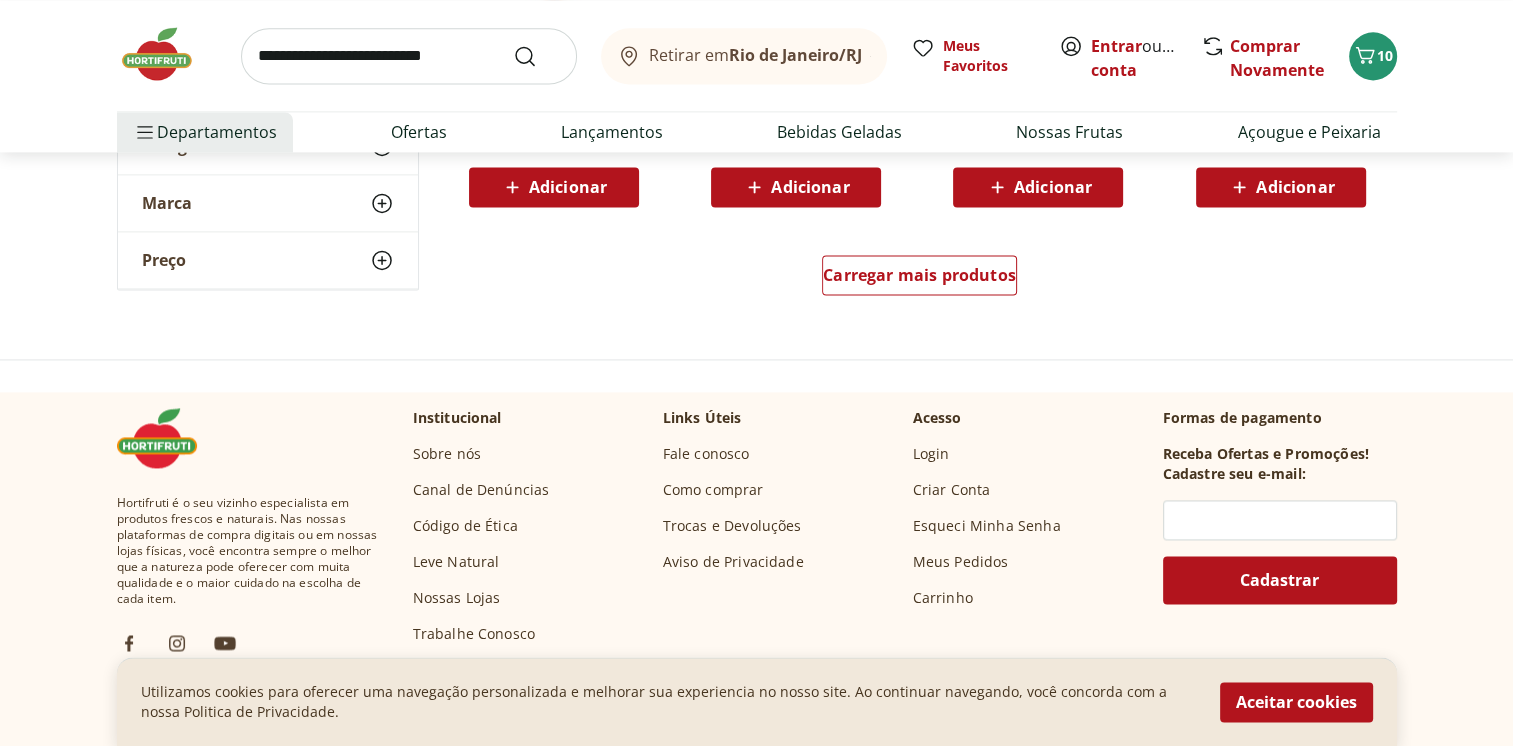 scroll, scrollTop: 2800, scrollLeft: 0, axis: vertical 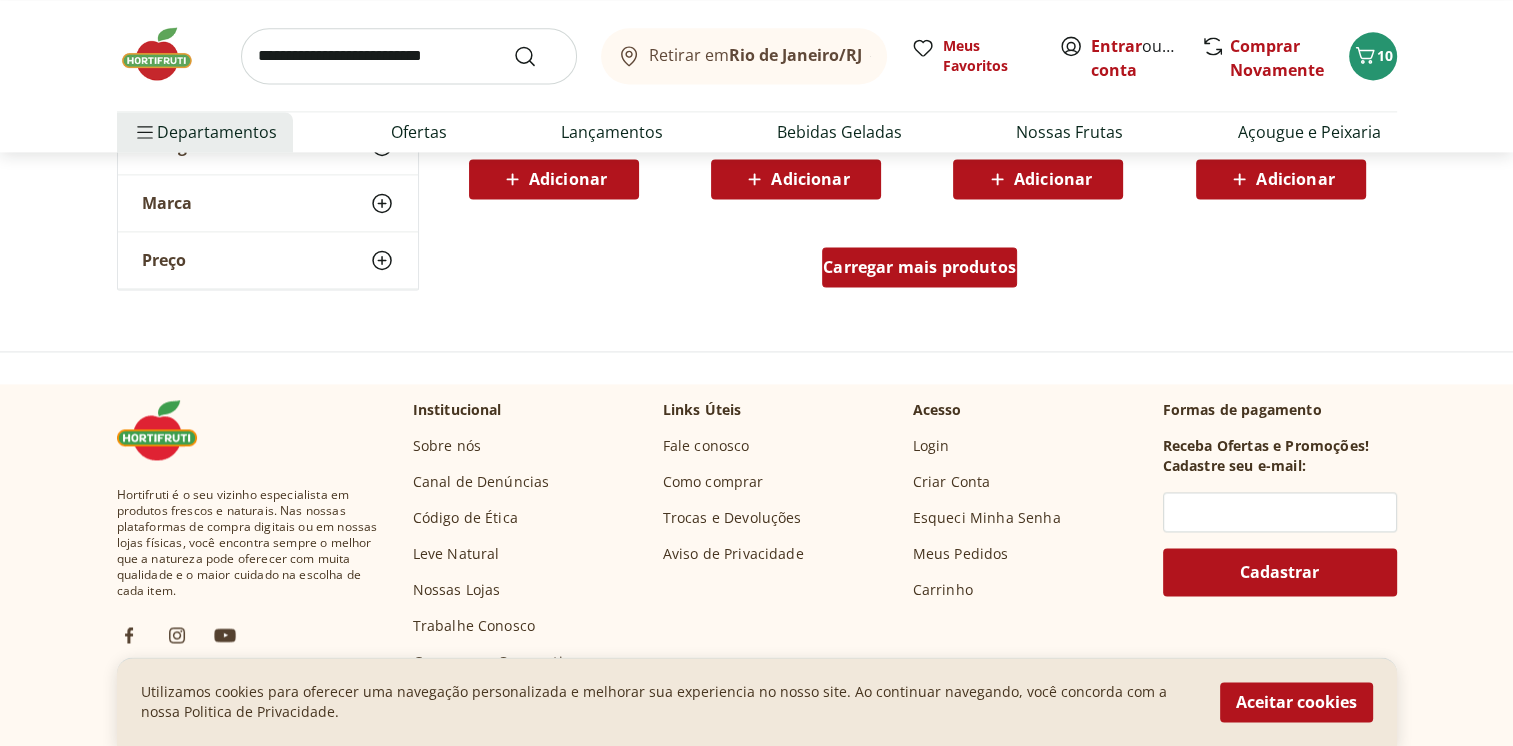 click on "Carregar mais produtos" at bounding box center (919, 267) 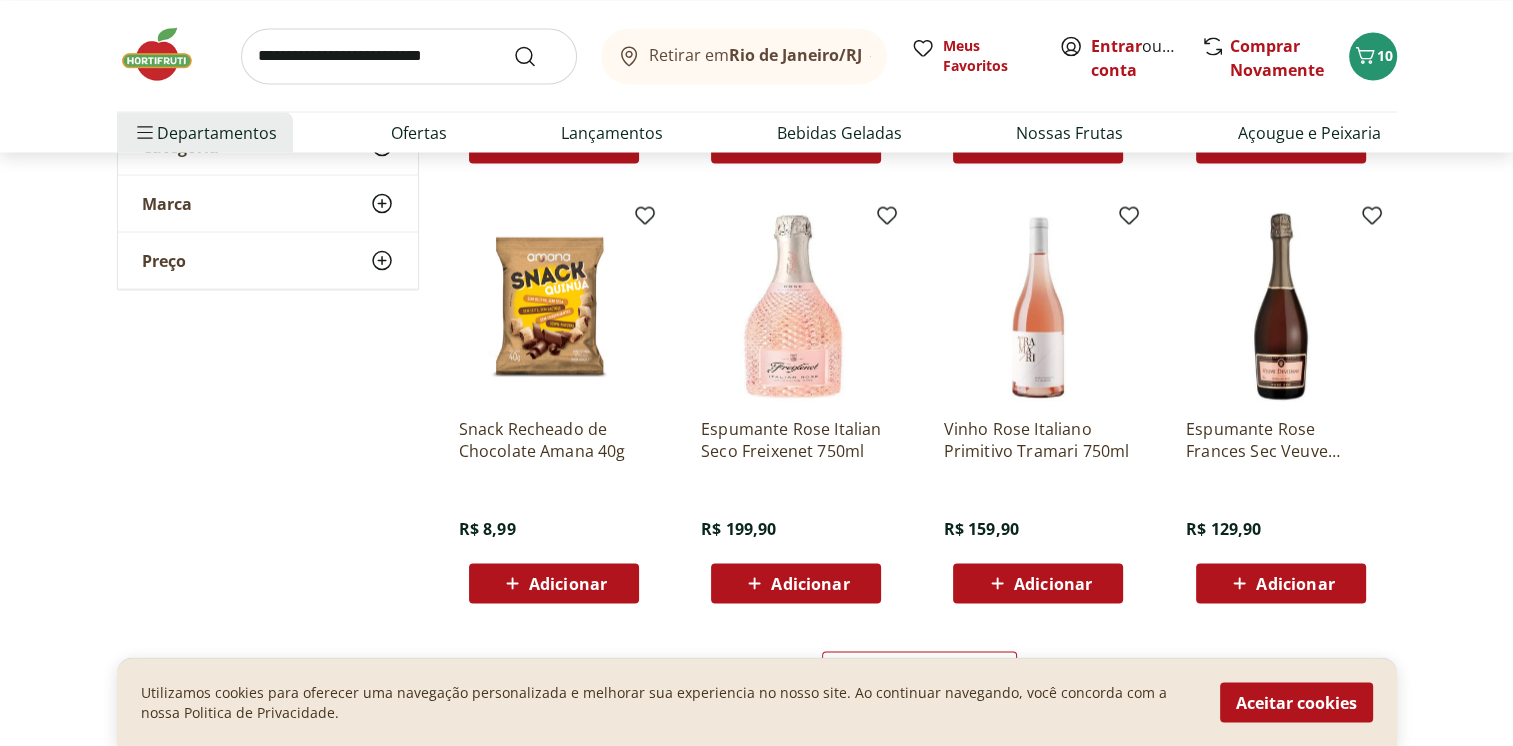 scroll, scrollTop: 3900, scrollLeft: 0, axis: vertical 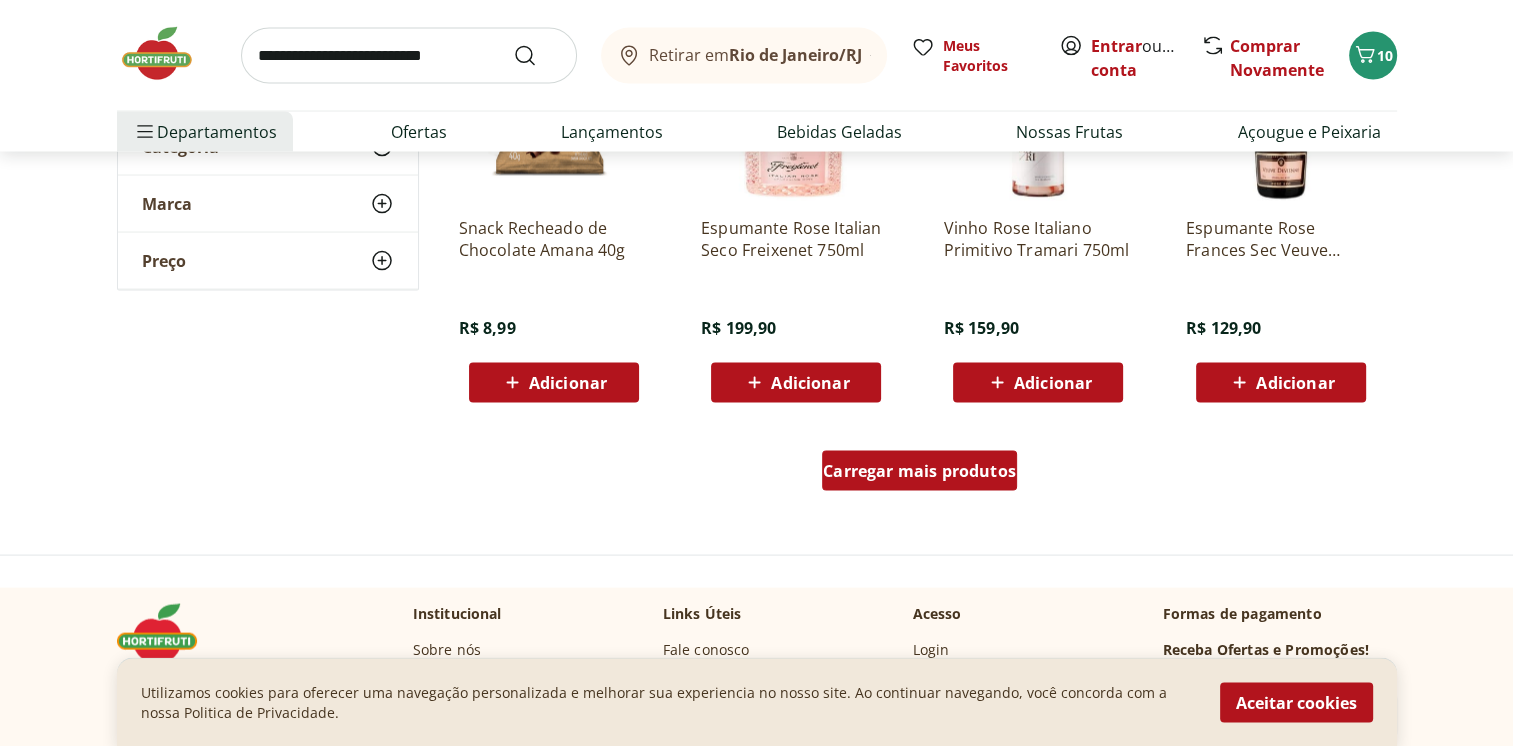 click on "Carregar mais produtos" at bounding box center (919, 471) 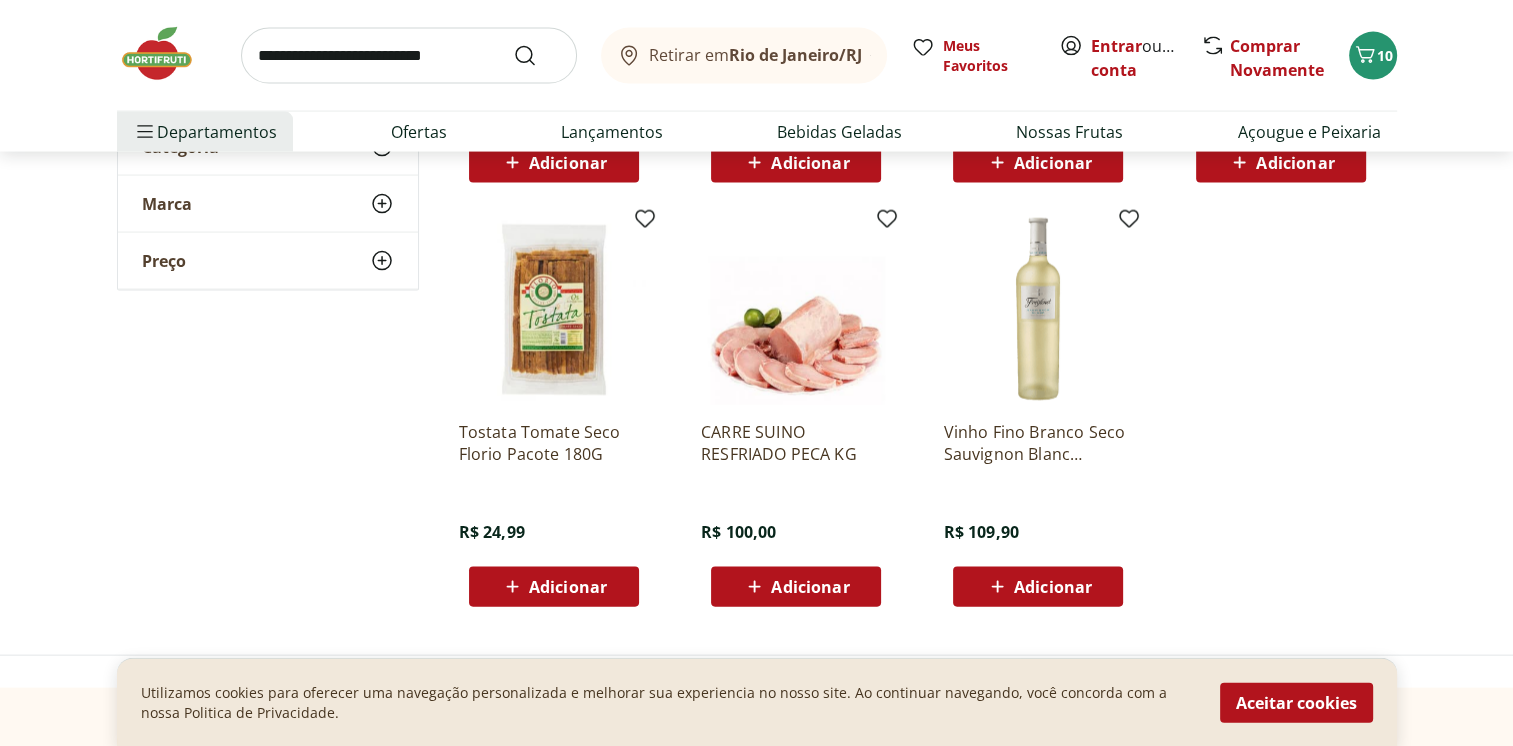 scroll, scrollTop: 4000, scrollLeft: 0, axis: vertical 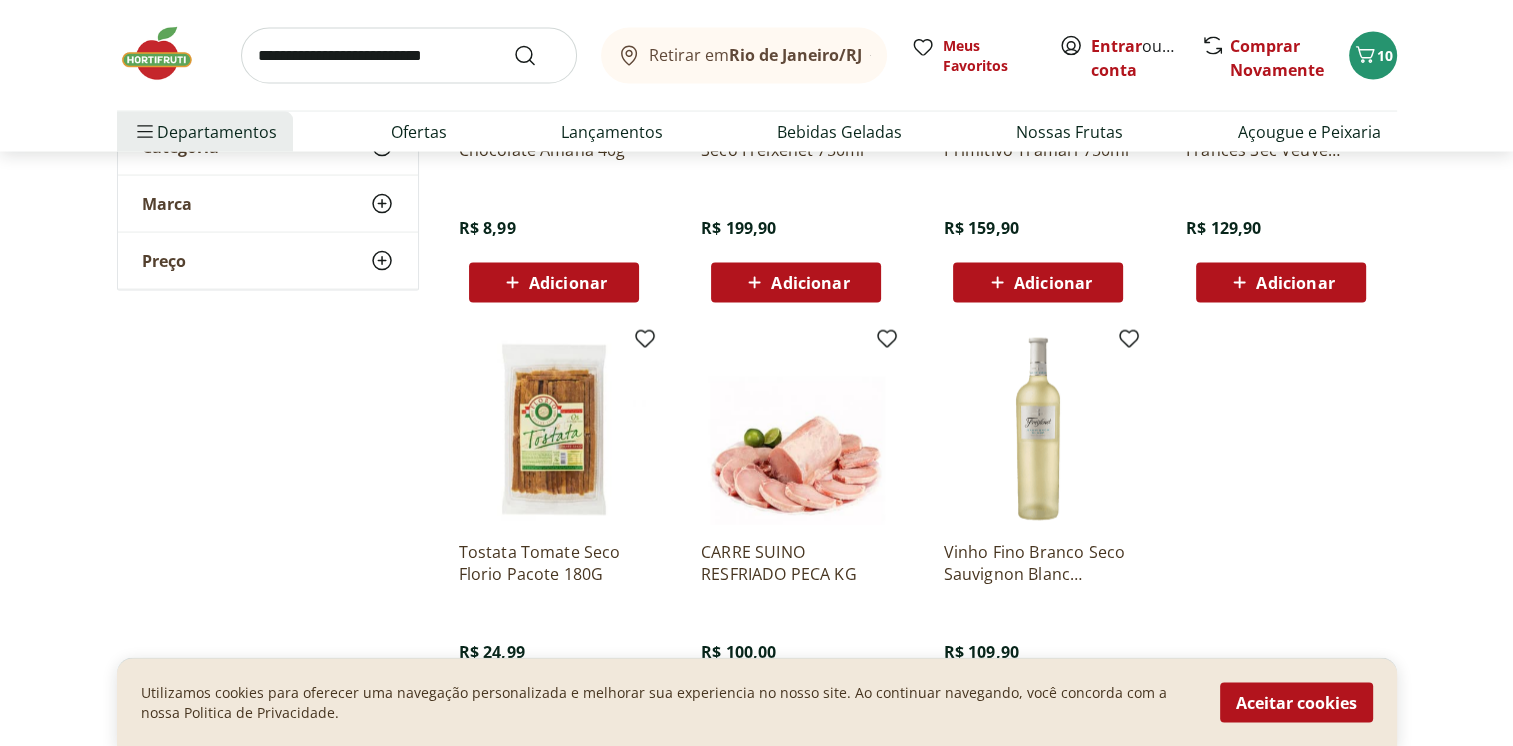 click at bounding box center [554, 430] 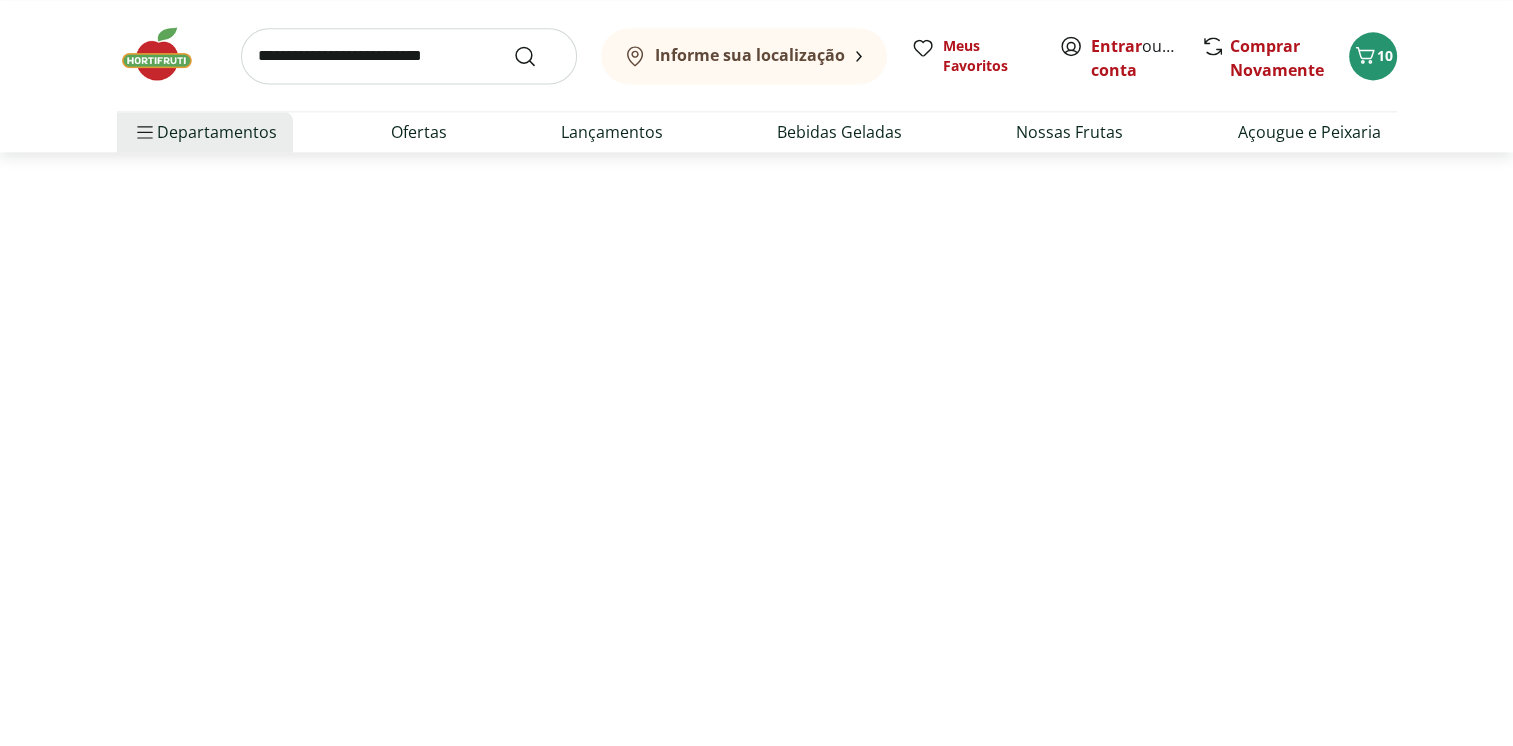 scroll, scrollTop: 0, scrollLeft: 0, axis: both 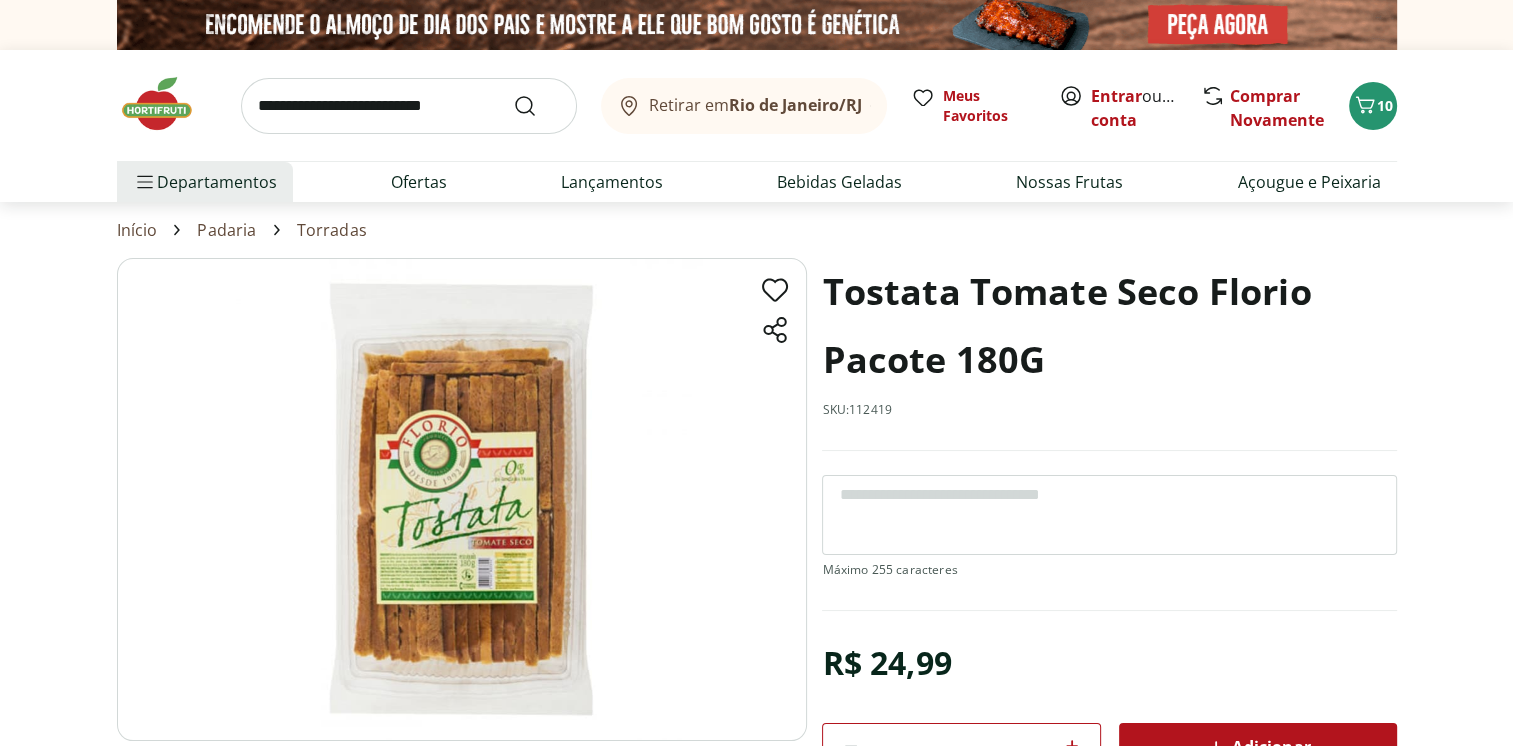 click at bounding box center (462, 499) 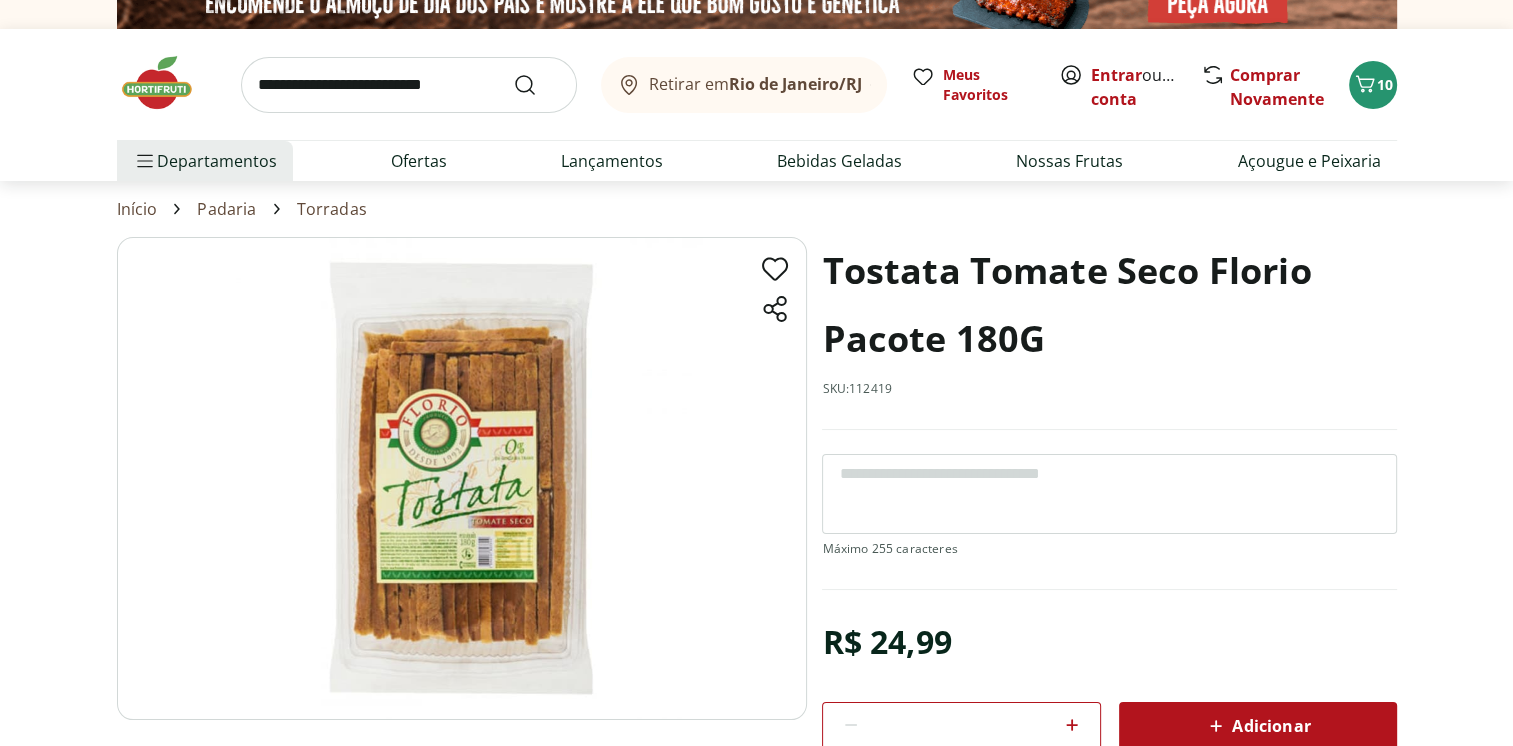 scroll, scrollTop: 0, scrollLeft: 0, axis: both 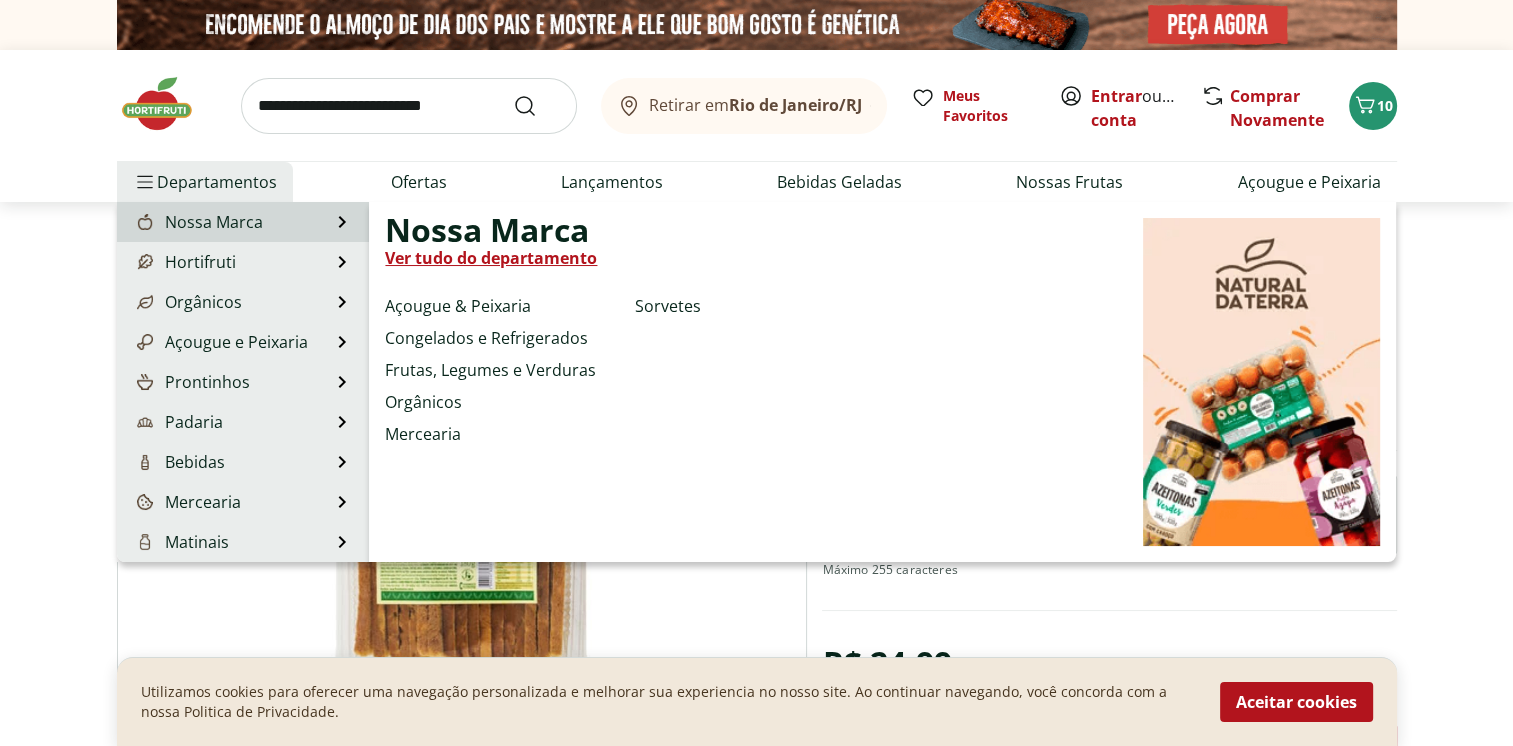 click on "Nossa Marca" at bounding box center [198, 222] 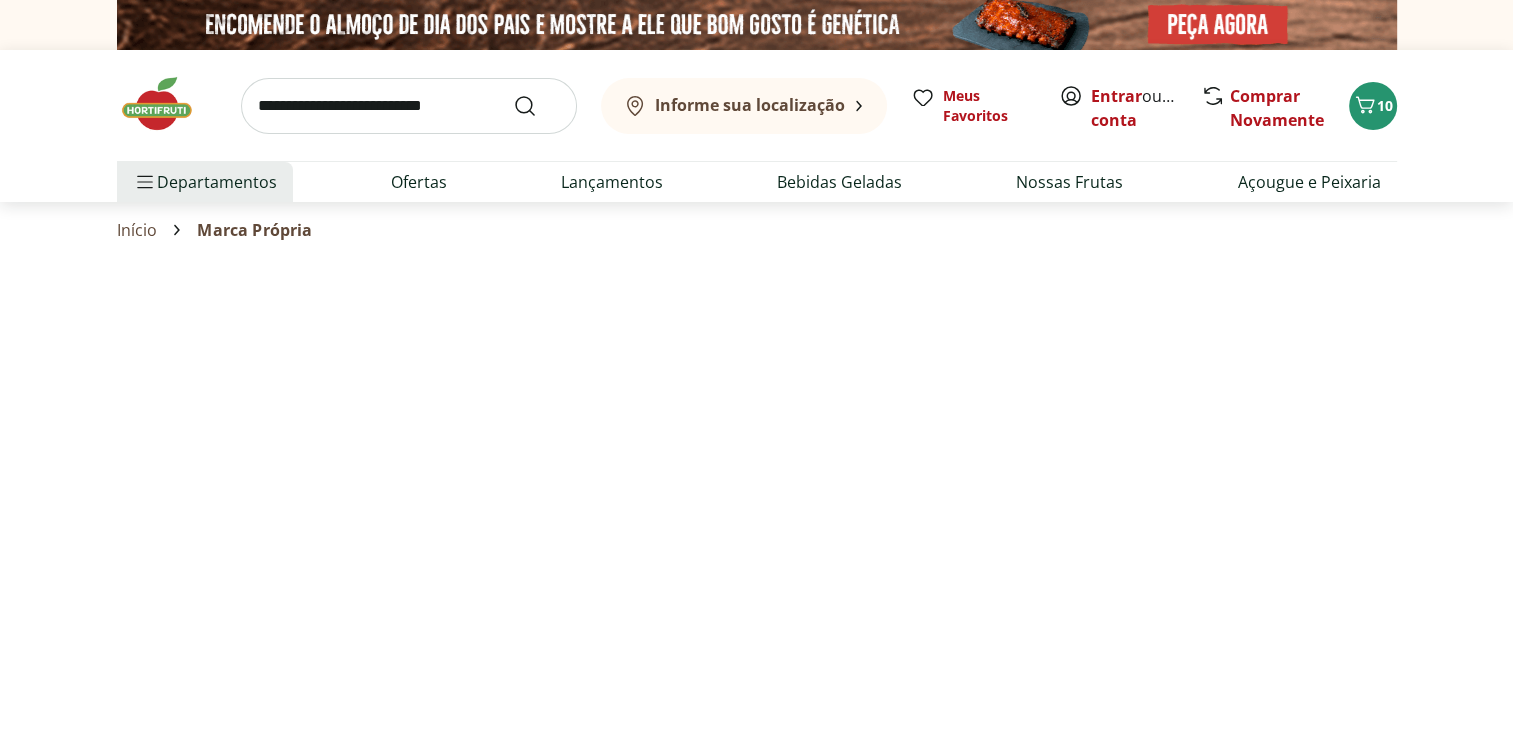 select on "**********" 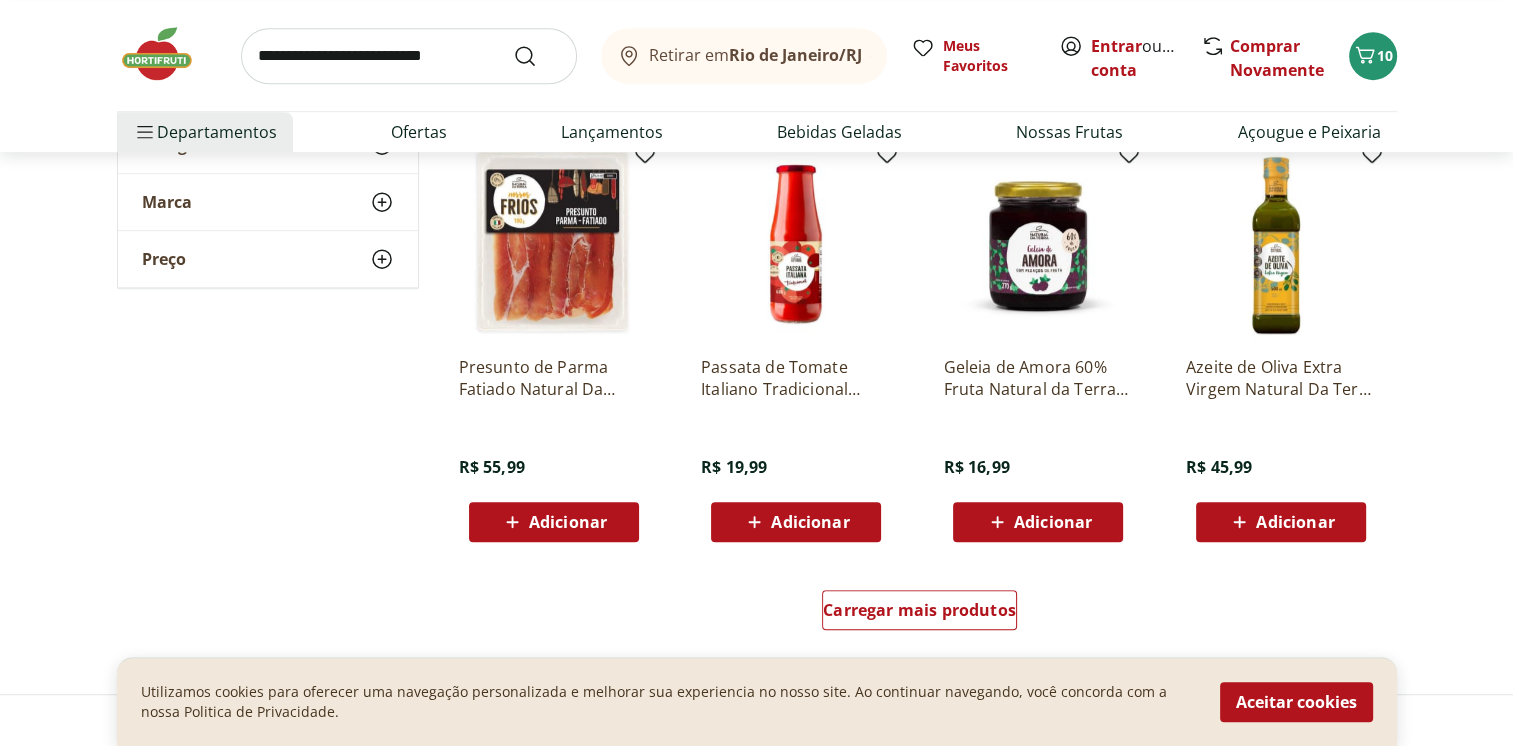 scroll, scrollTop: 1100, scrollLeft: 0, axis: vertical 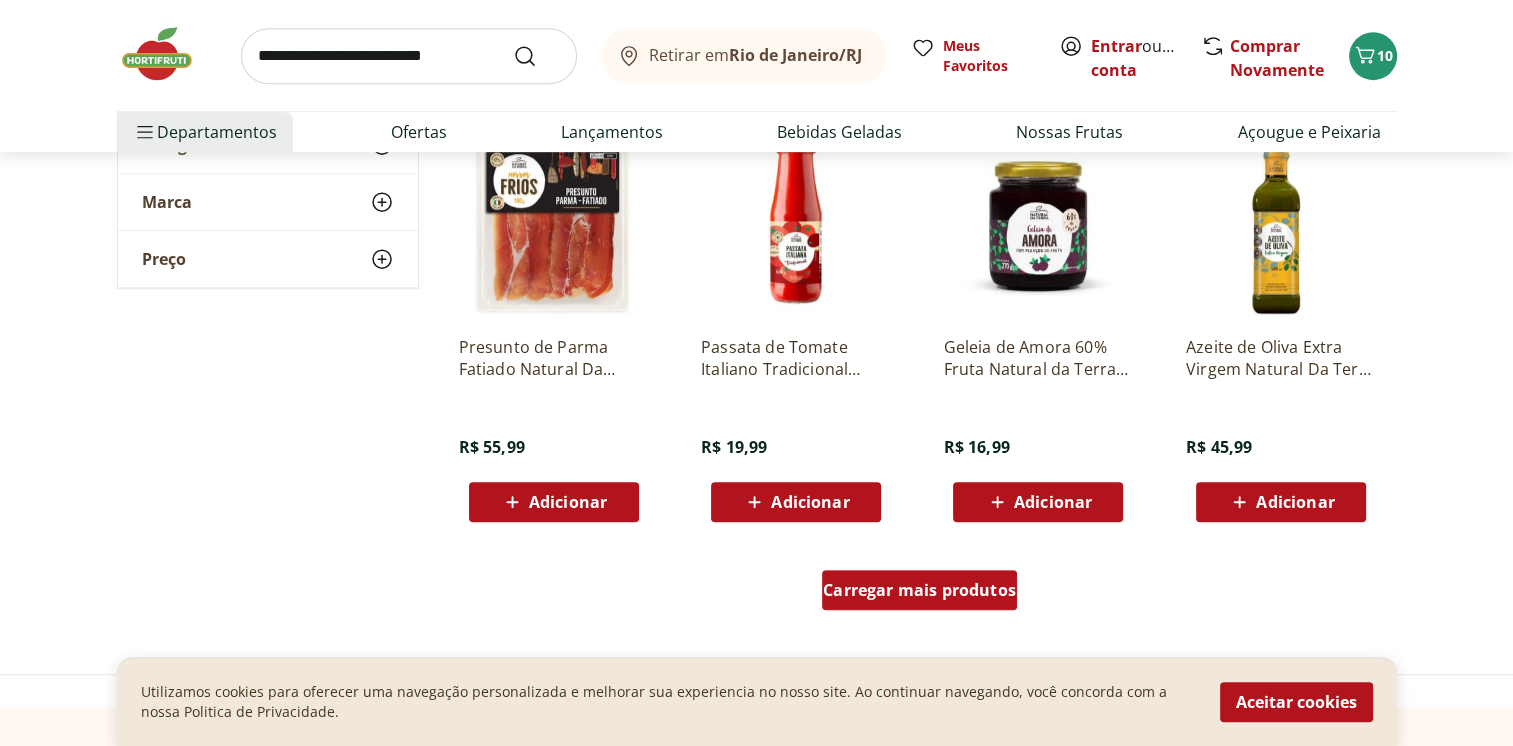 click on "Carregar mais produtos" at bounding box center (919, 590) 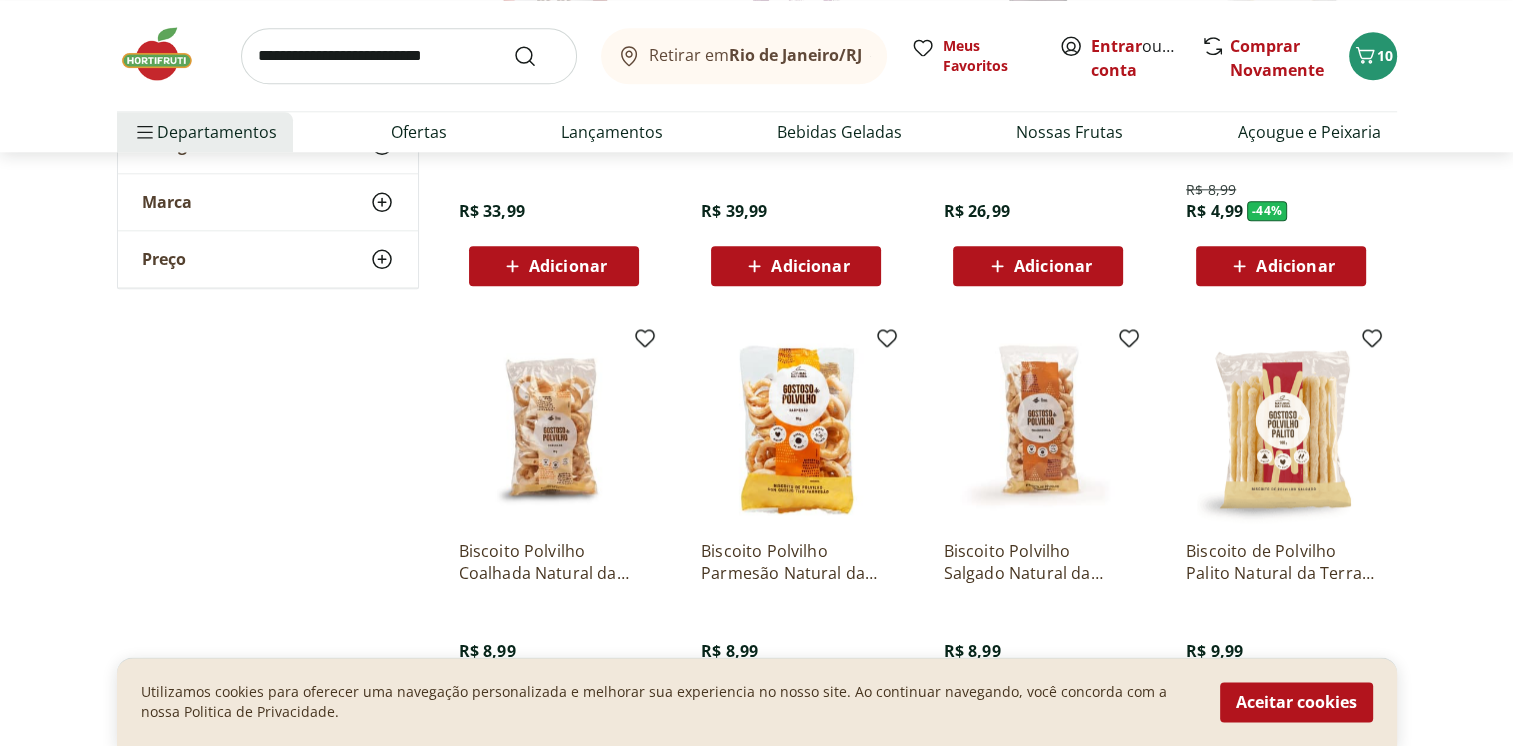 scroll, scrollTop: 2400, scrollLeft: 0, axis: vertical 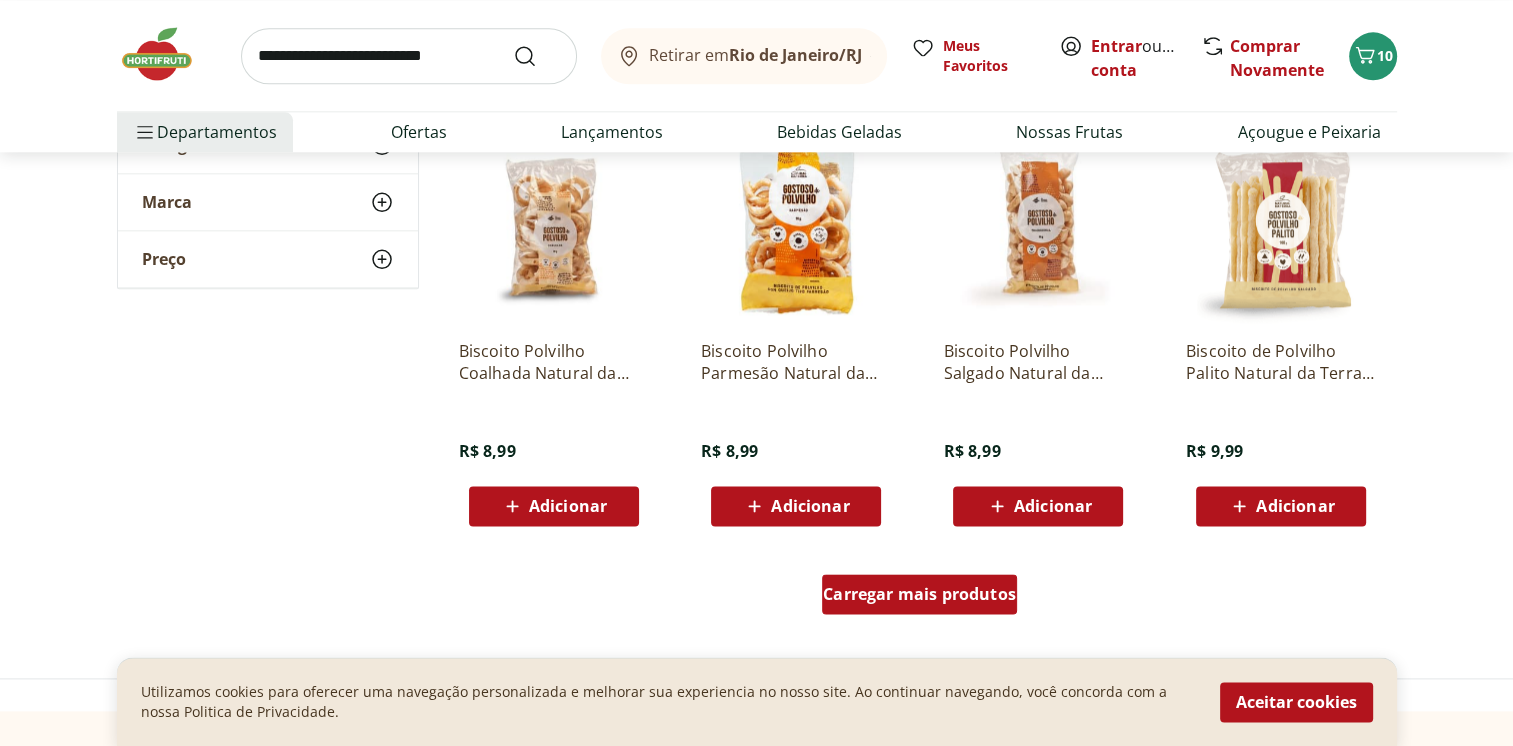 click on "Carregar mais produtos" at bounding box center (919, 594) 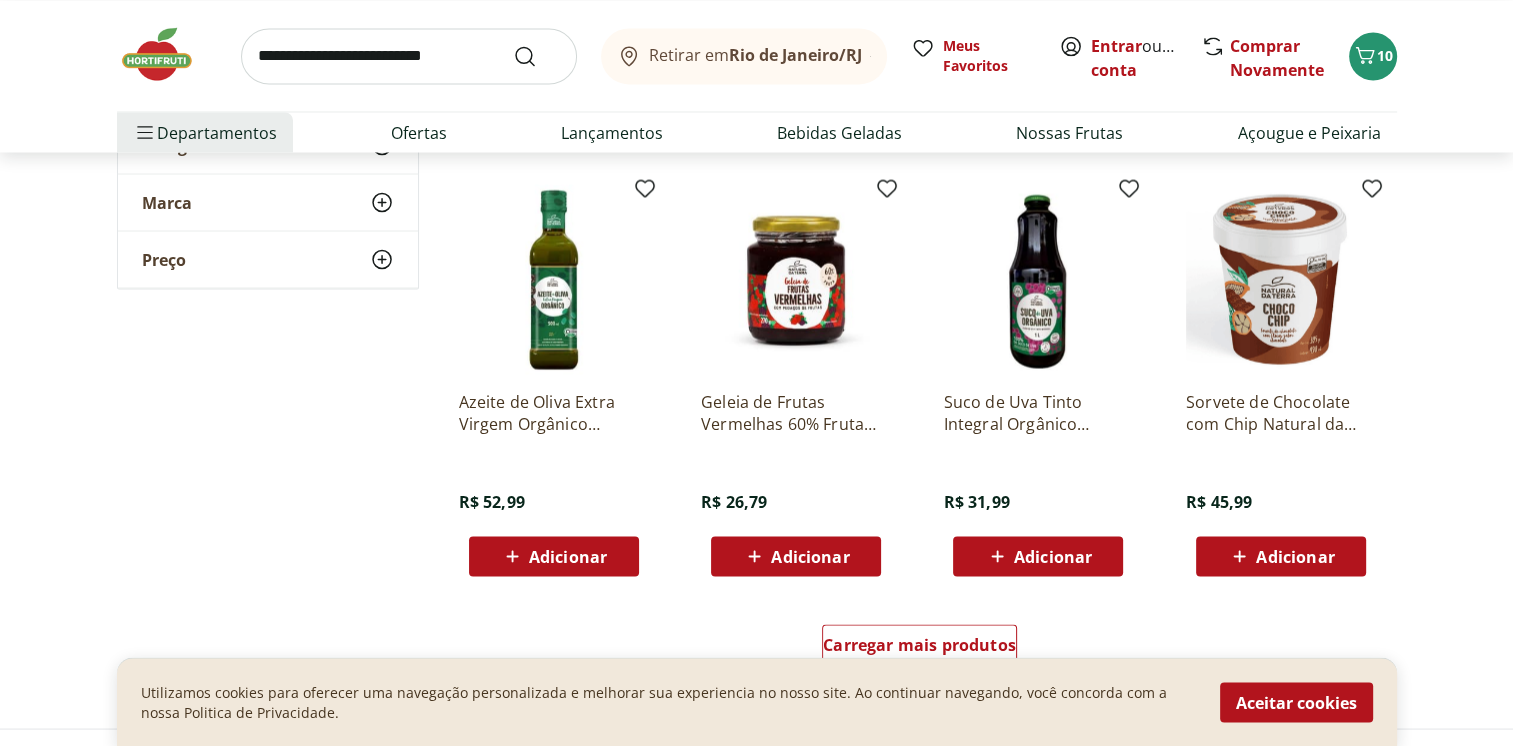 scroll, scrollTop: 3800, scrollLeft: 0, axis: vertical 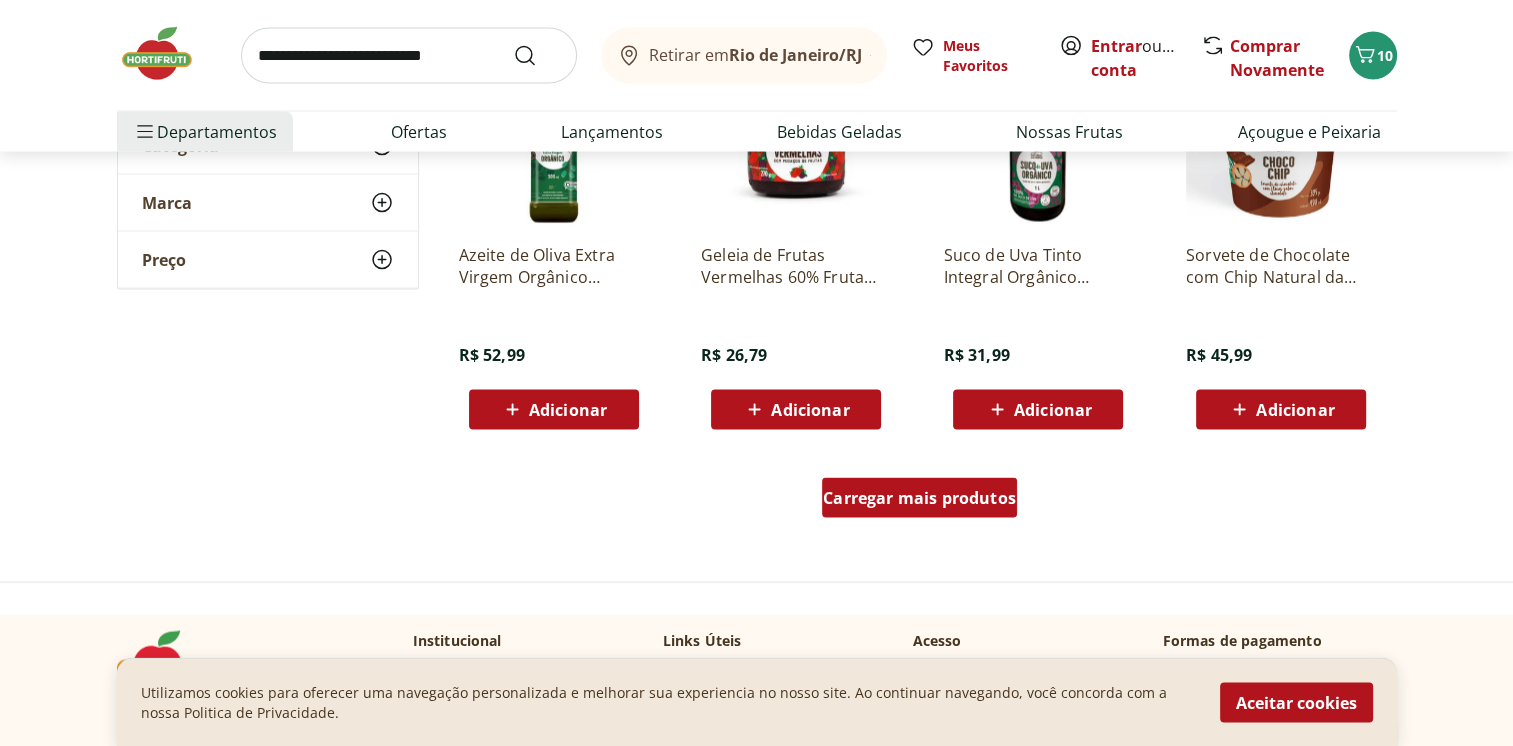 click on "Carregar mais produtos" at bounding box center [919, 498] 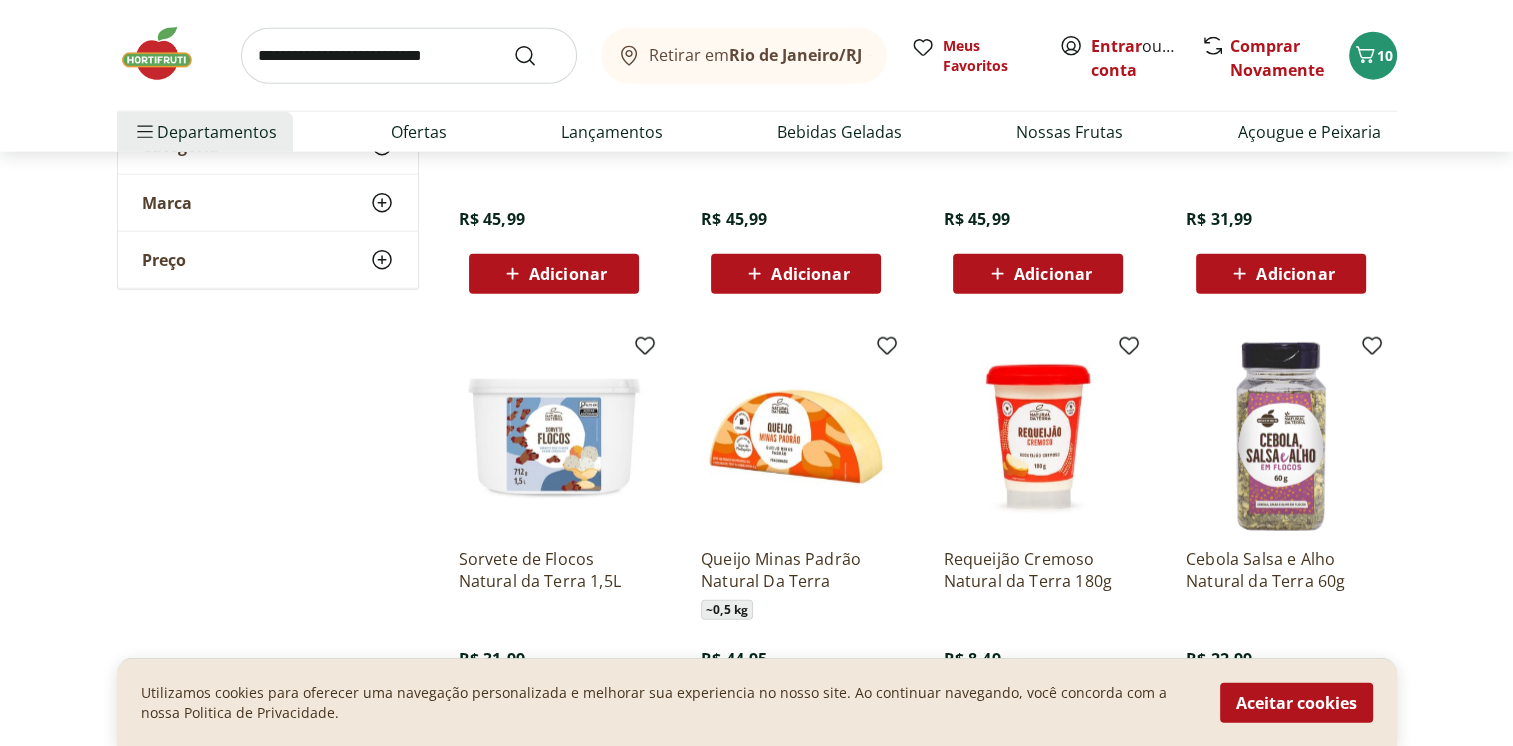 scroll, scrollTop: 5000, scrollLeft: 0, axis: vertical 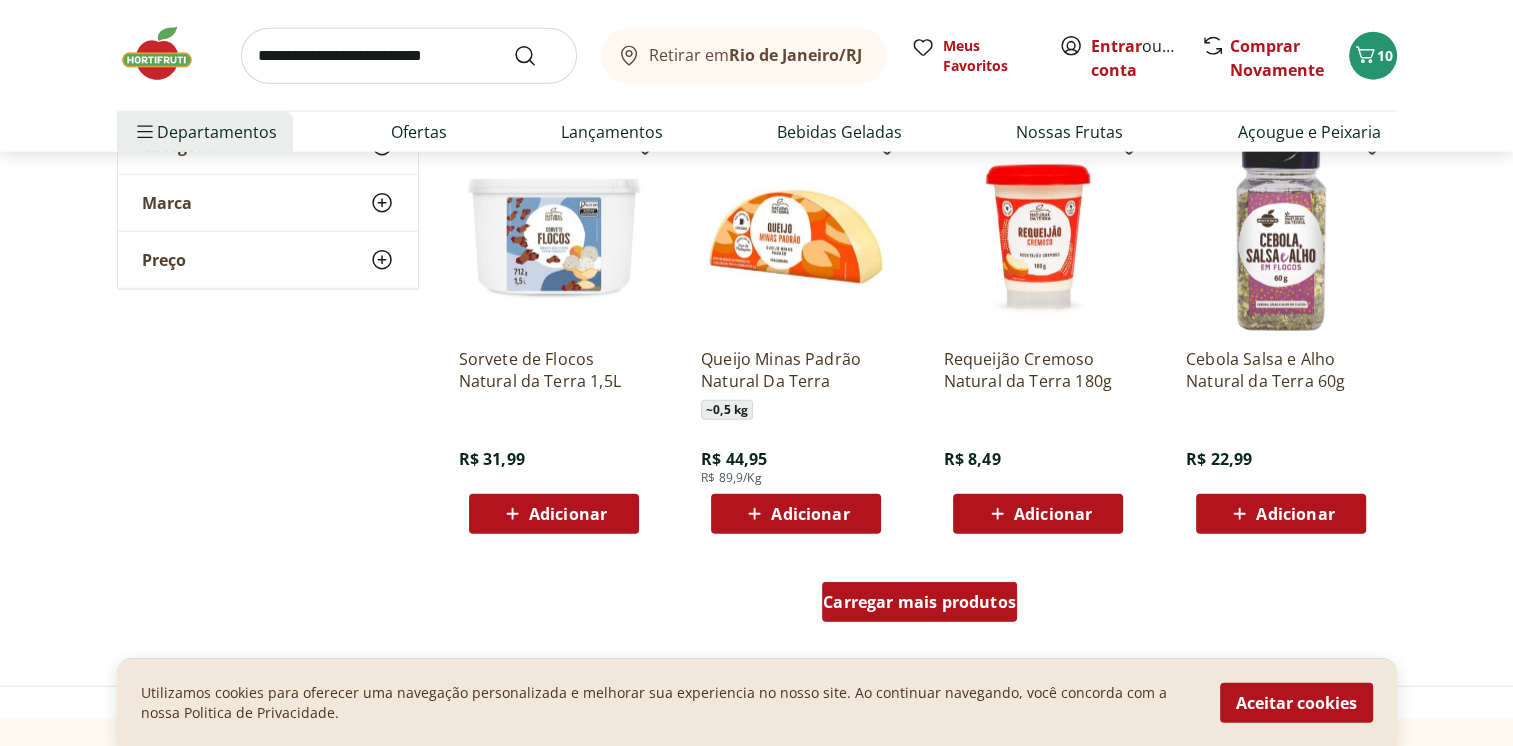 click on "Carregar mais produtos" at bounding box center [919, 602] 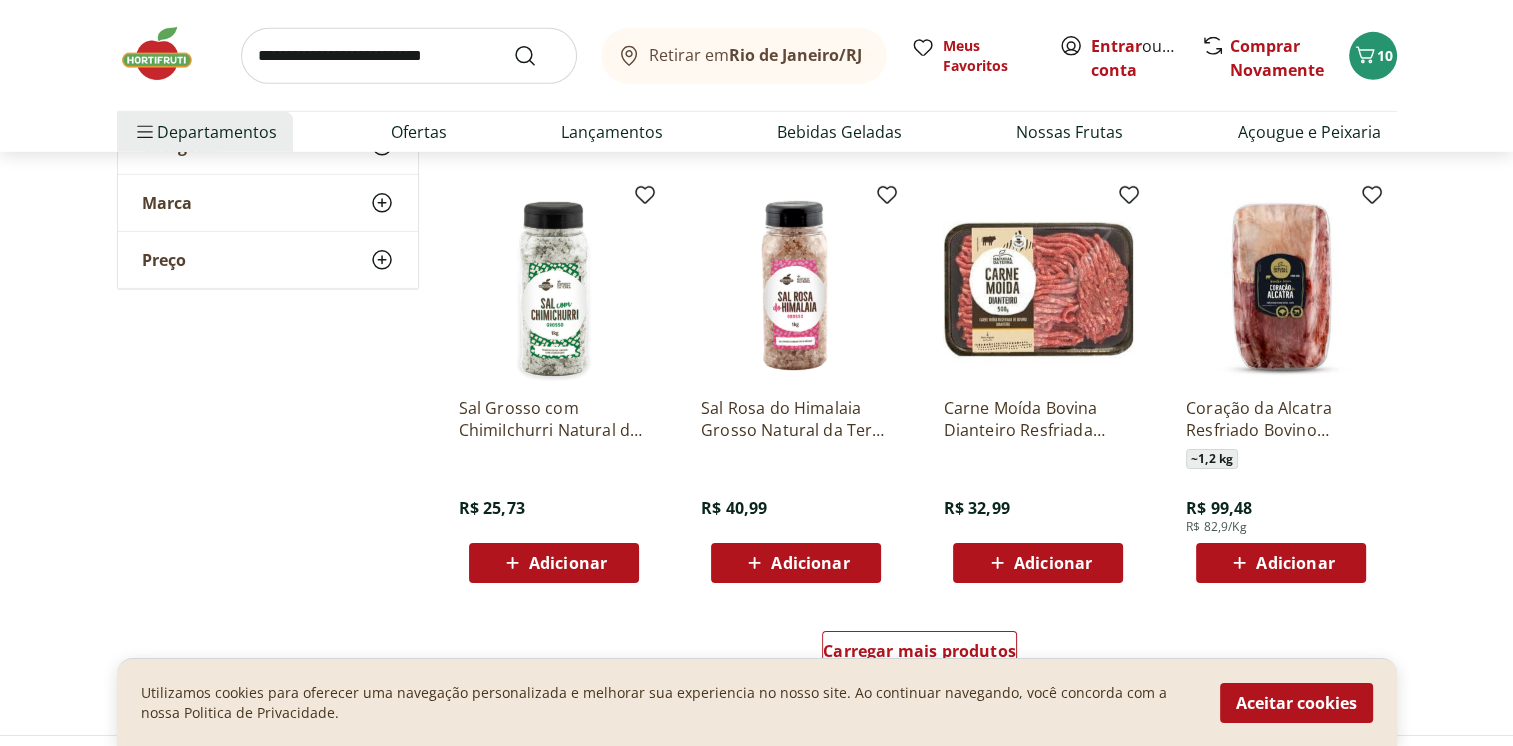 scroll, scrollTop: 6300, scrollLeft: 0, axis: vertical 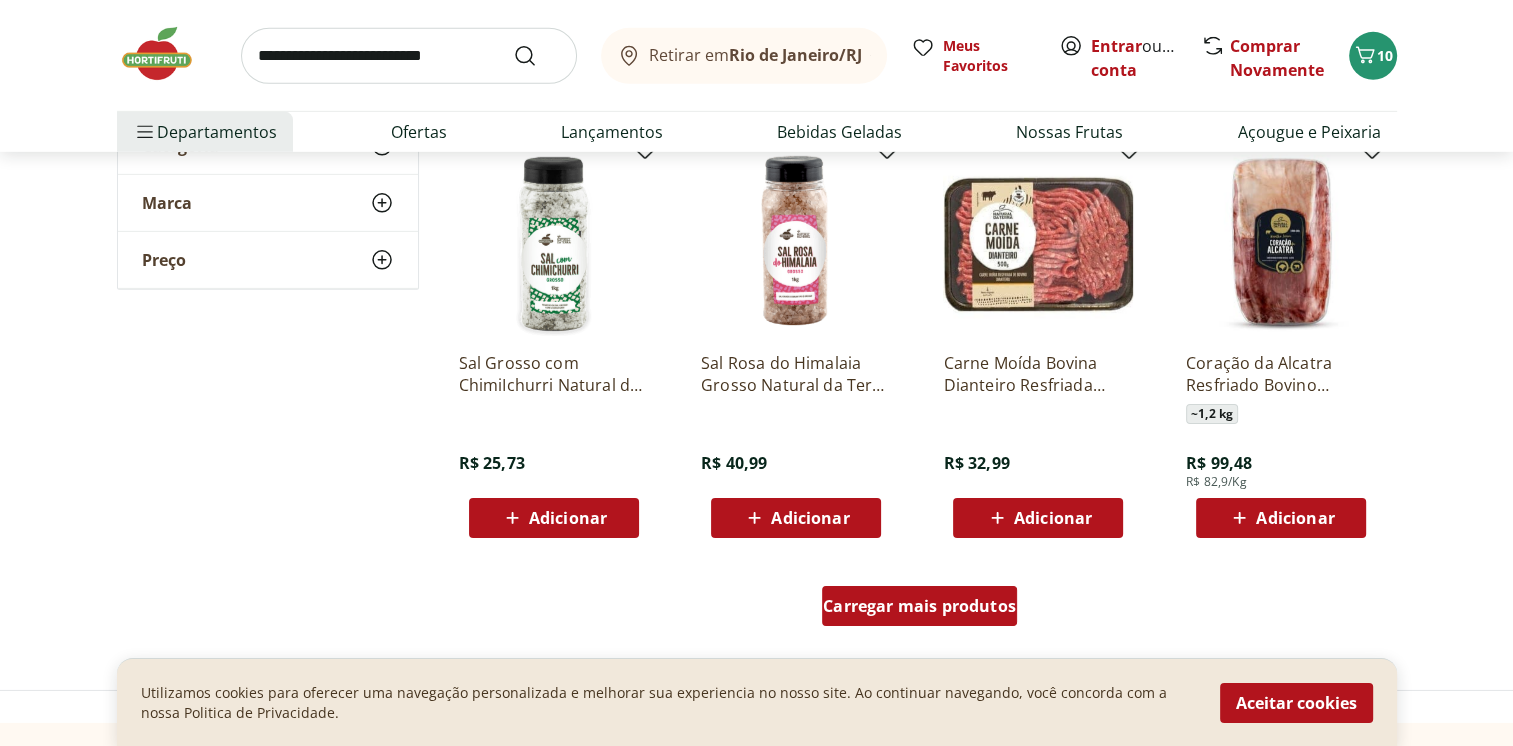 click on "Carregar mais produtos" at bounding box center (919, 606) 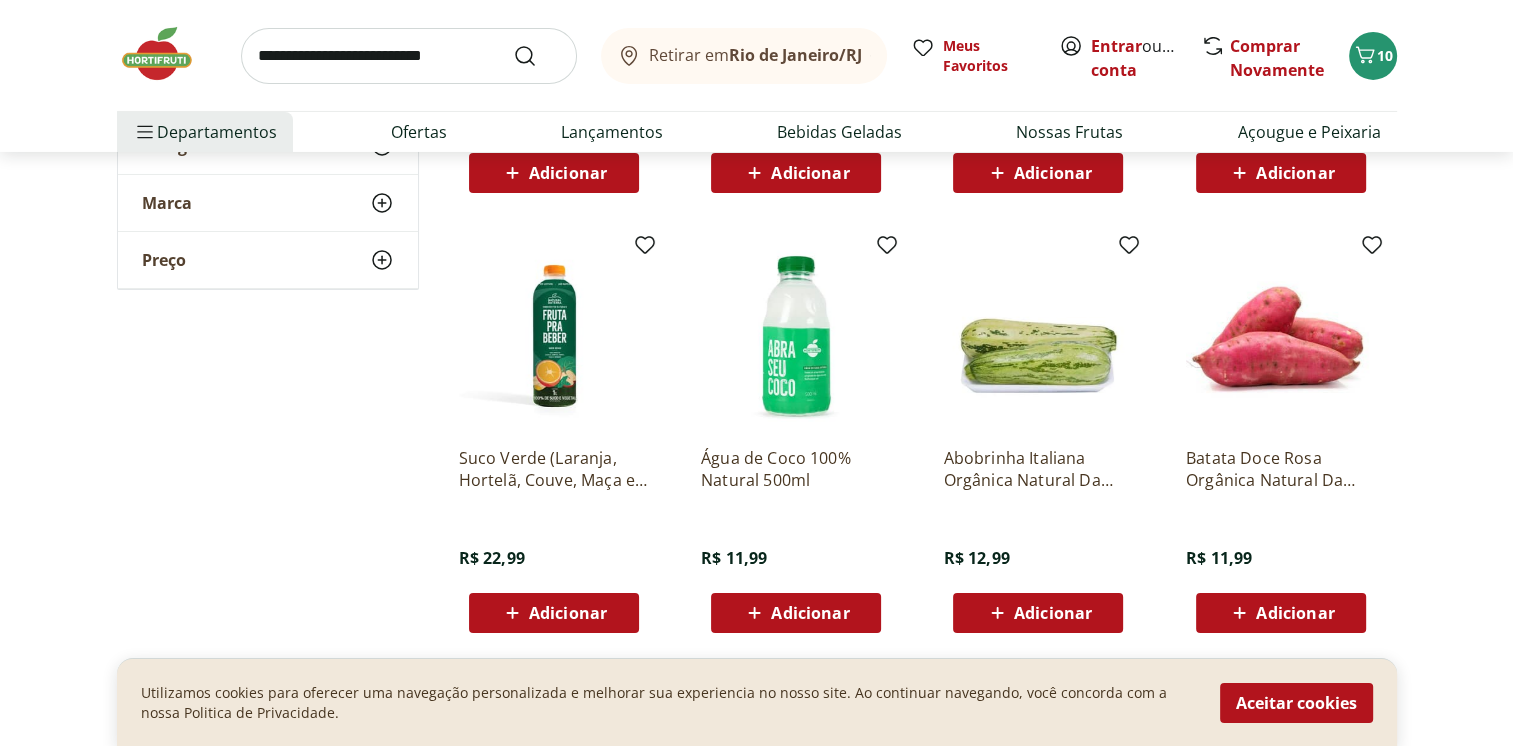 scroll, scrollTop: 7200, scrollLeft: 0, axis: vertical 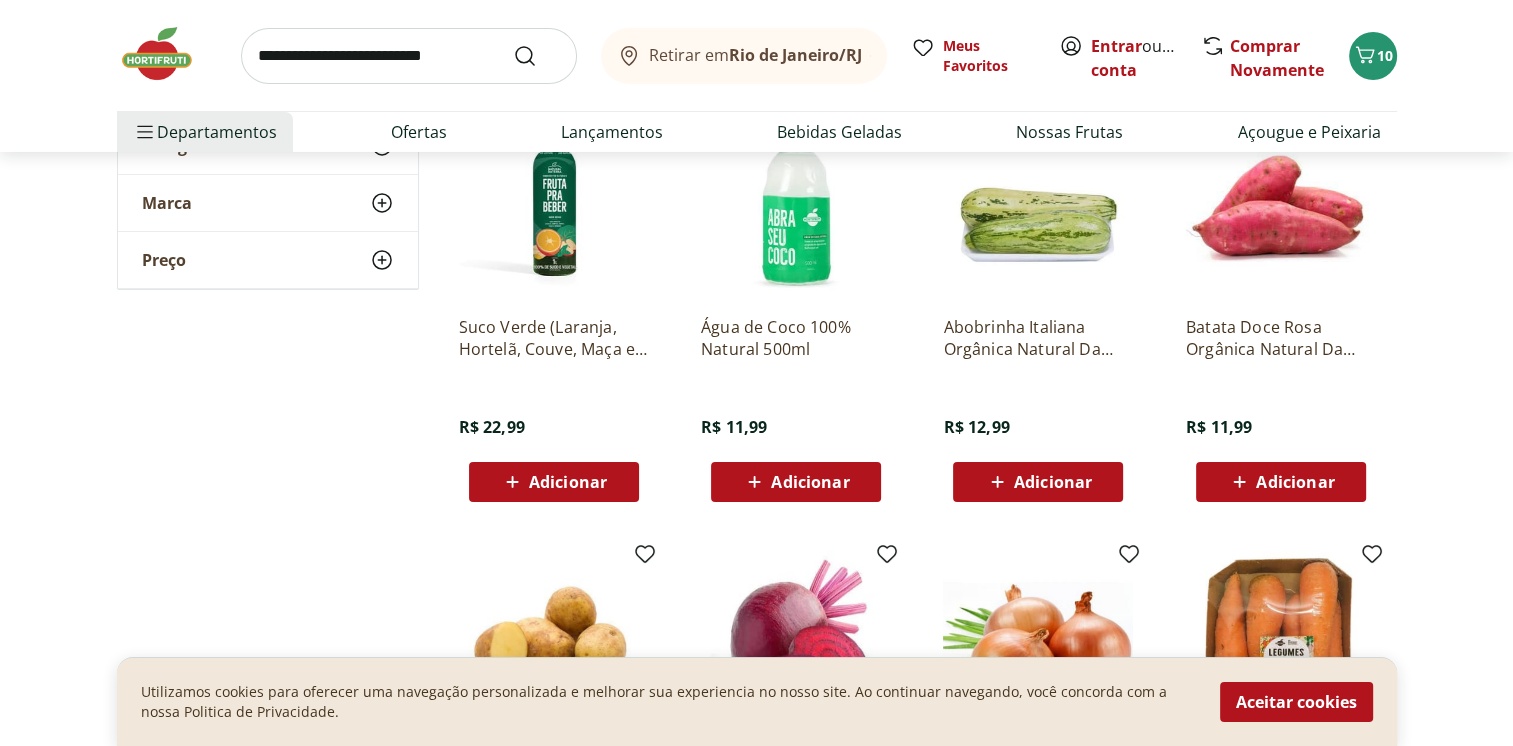 click on "Adicionar" at bounding box center (810, 482) 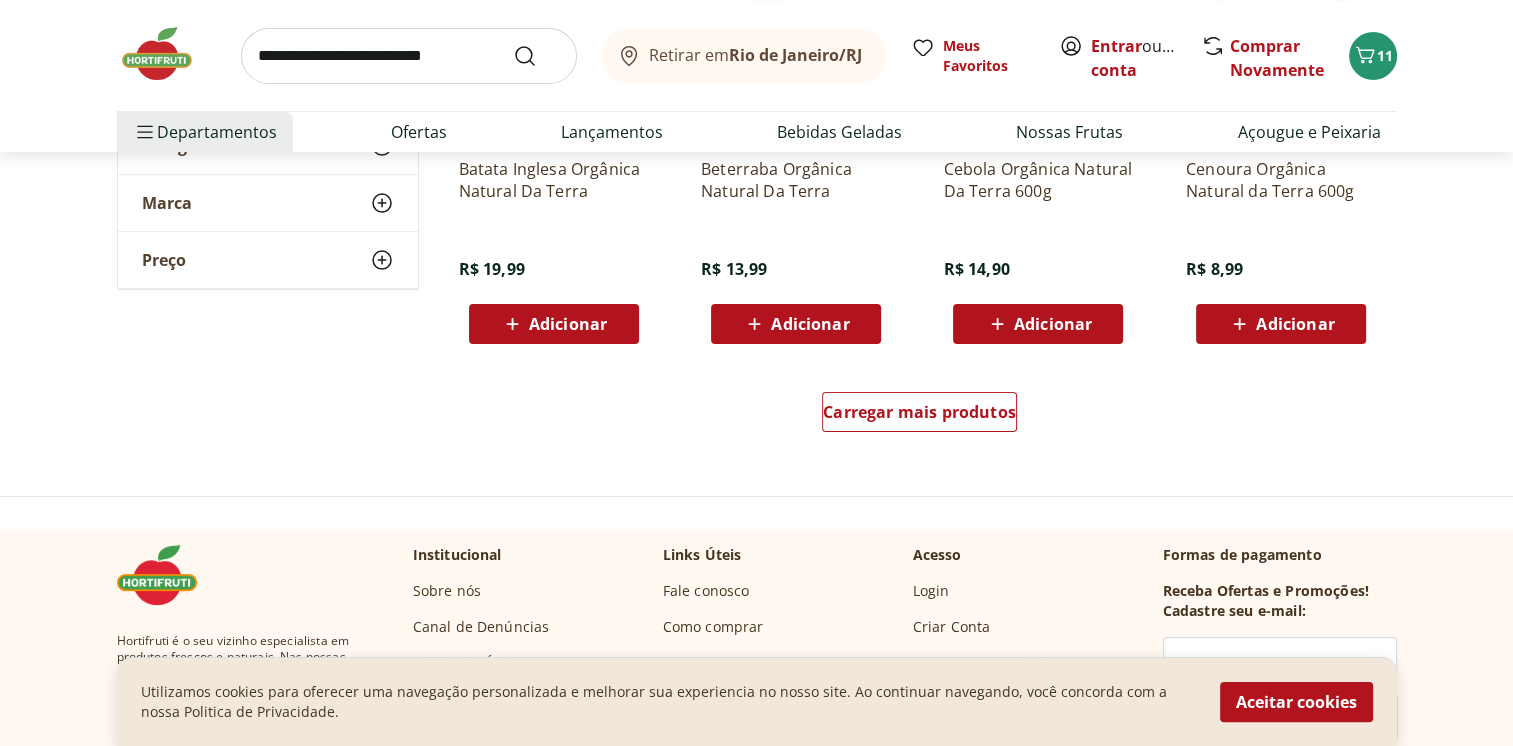 scroll, scrollTop: 7800, scrollLeft: 0, axis: vertical 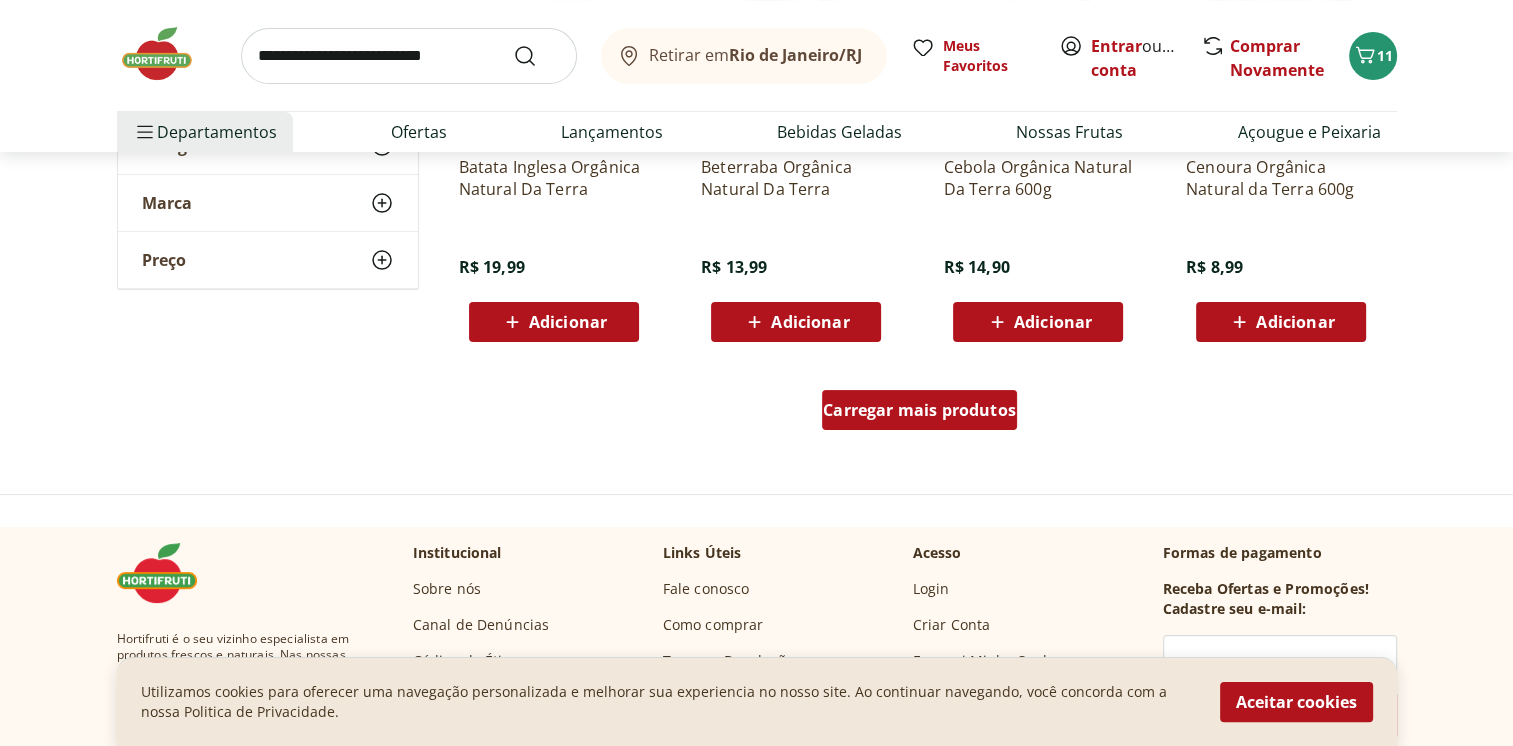 click on "Carregar mais produtos" at bounding box center (919, 410) 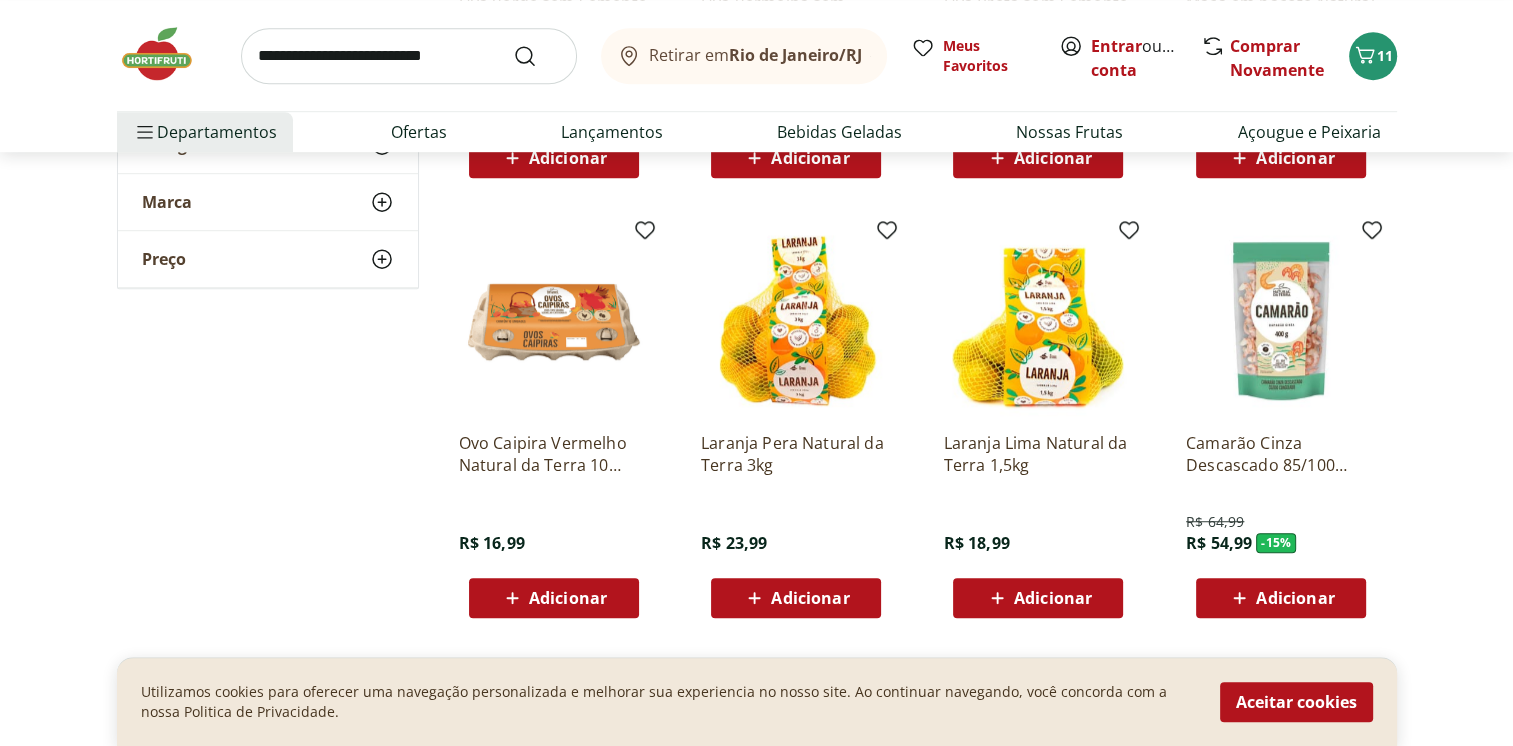 scroll, scrollTop: 9000, scrollLeft: 0, axis: vertical 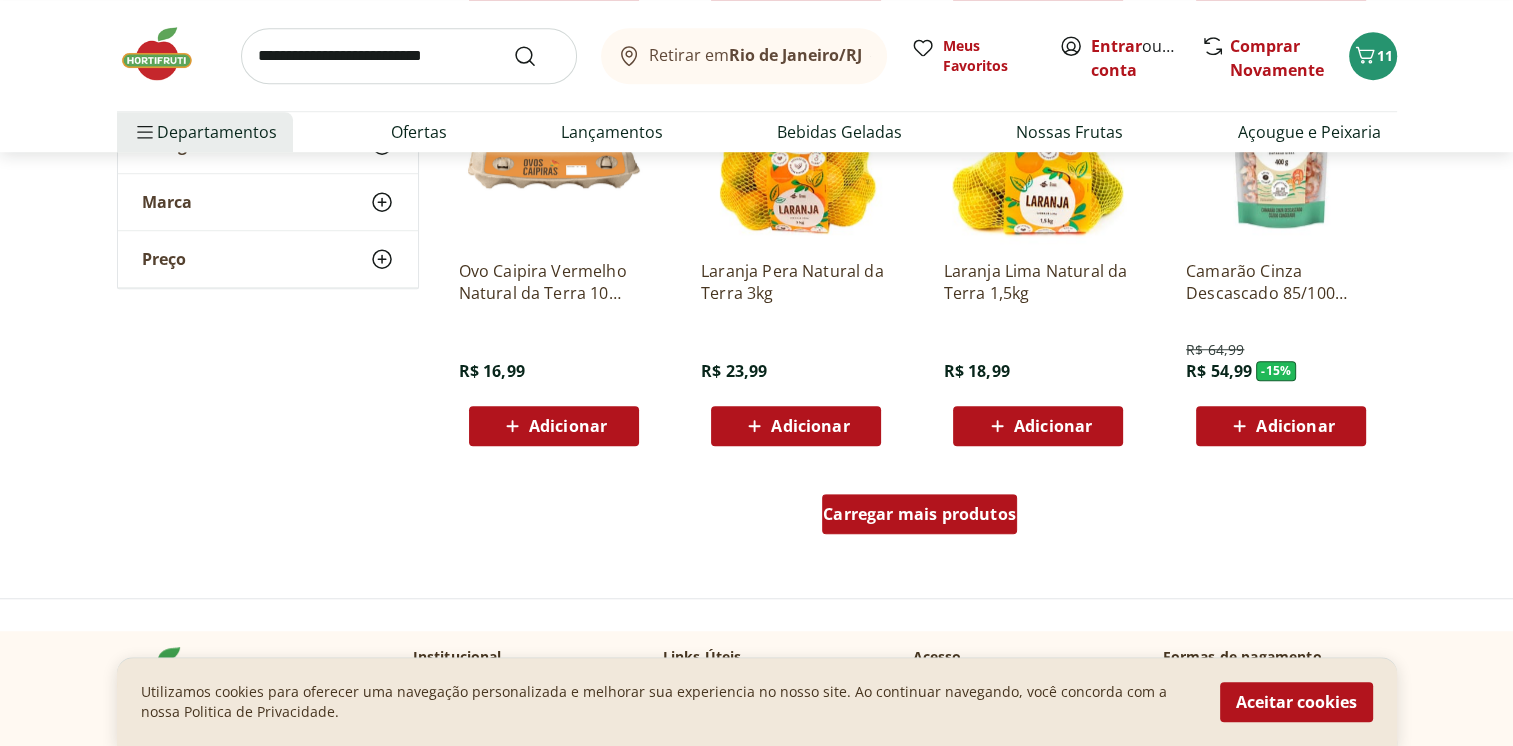 click on "Carregar mais produtos" at bounding box center [919, 514] 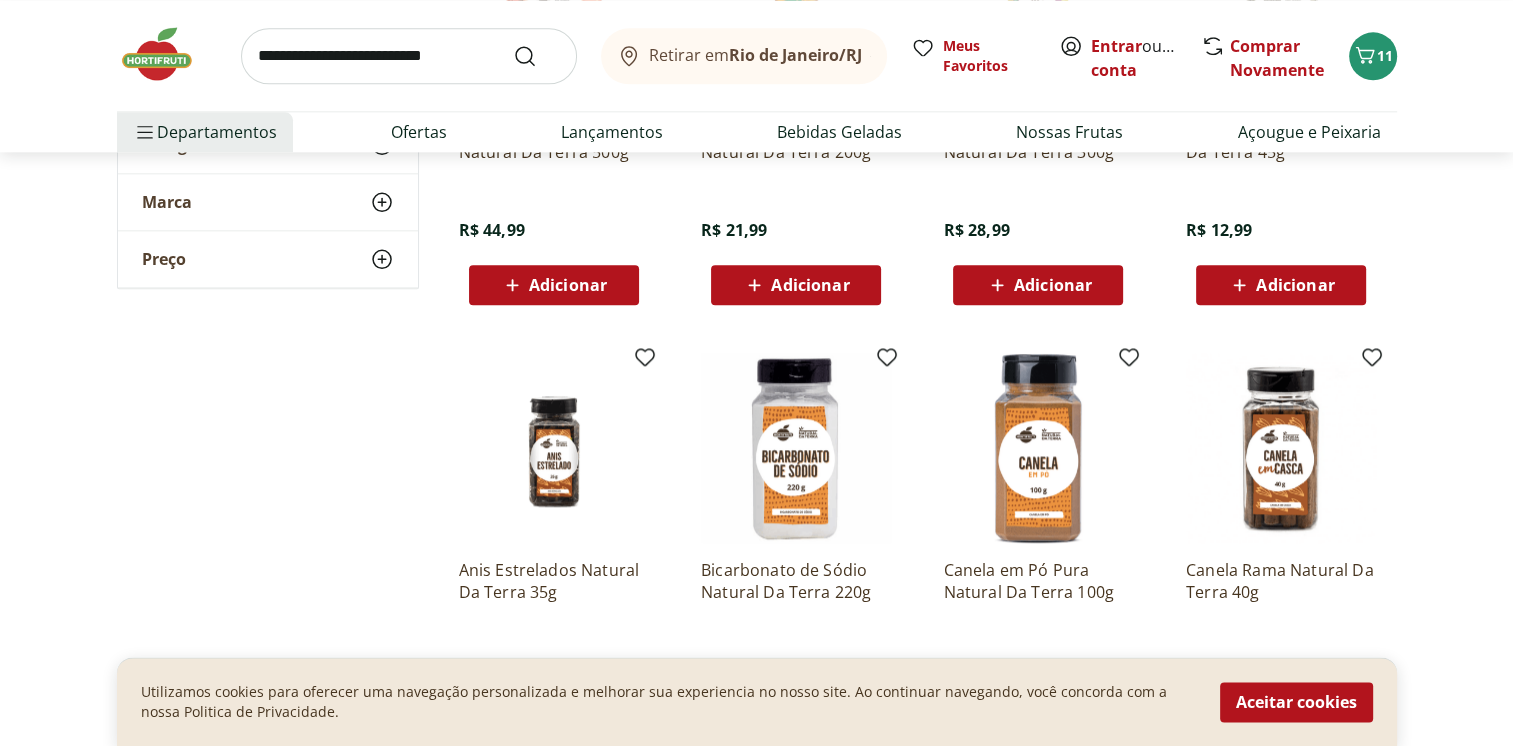 scroll, scrollTop: 10300, scrollLeft: 0, axis: vertical 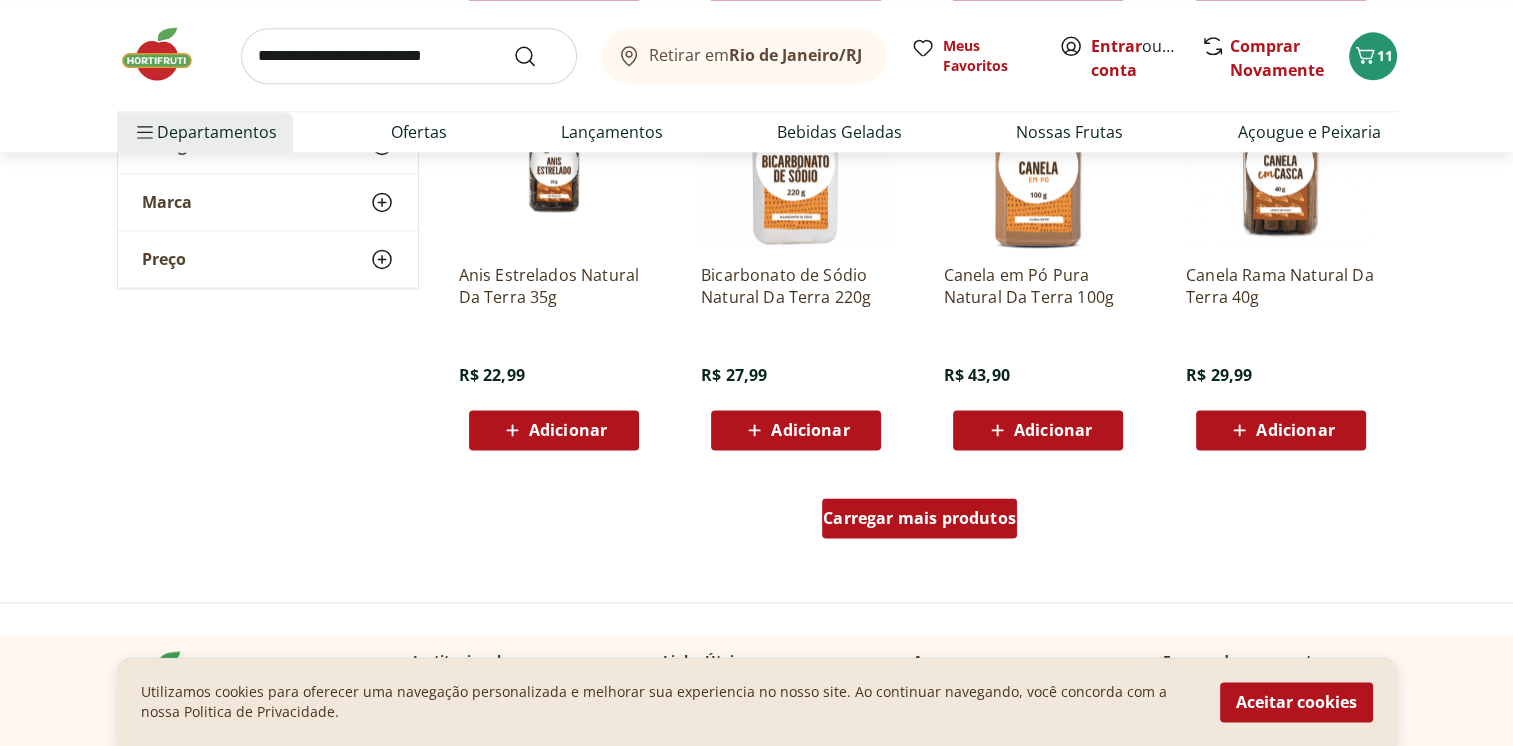 click on "Carregar mais produtos" at bounding box center (919, 518) 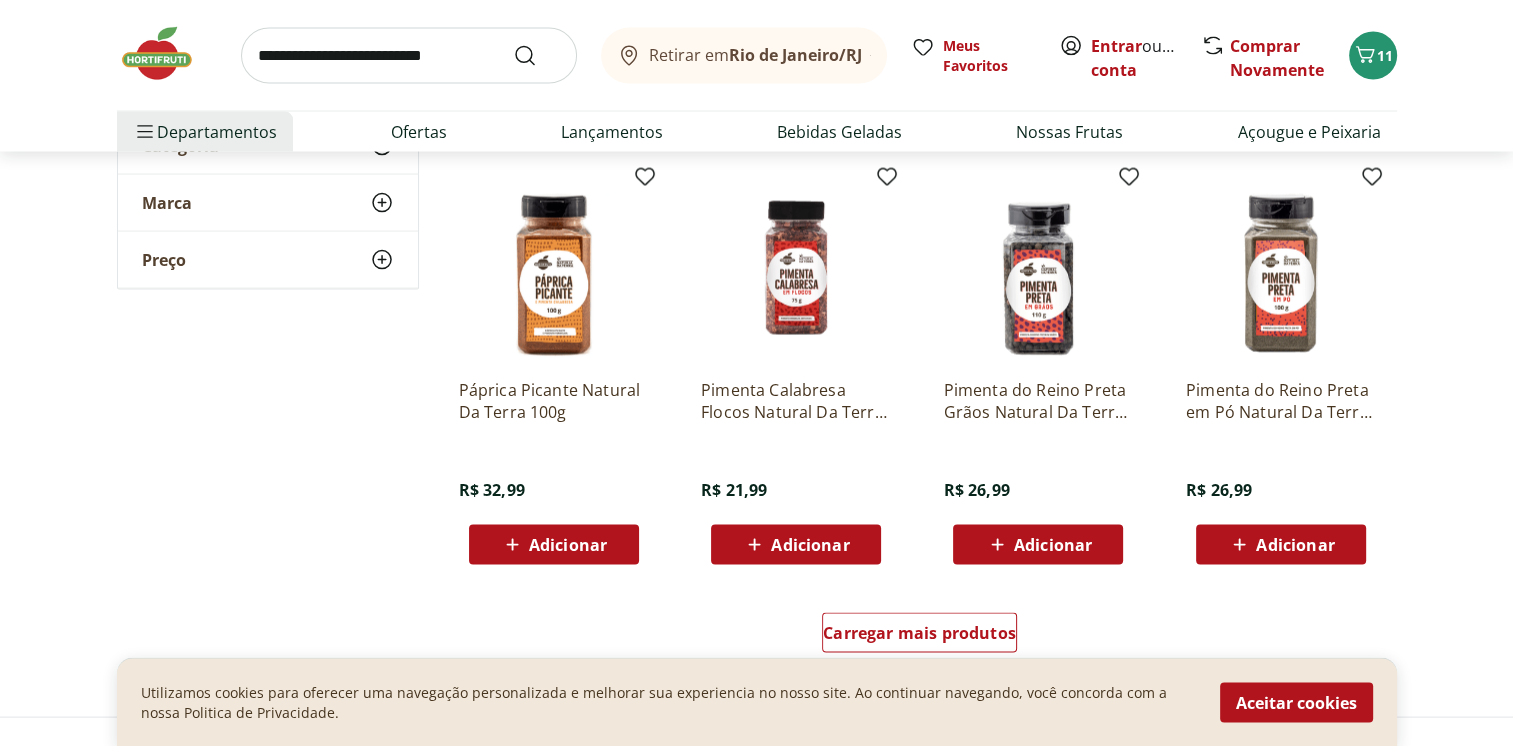 scroll, scrollTop: 11500, scrollLeft: 0, axis: vertical 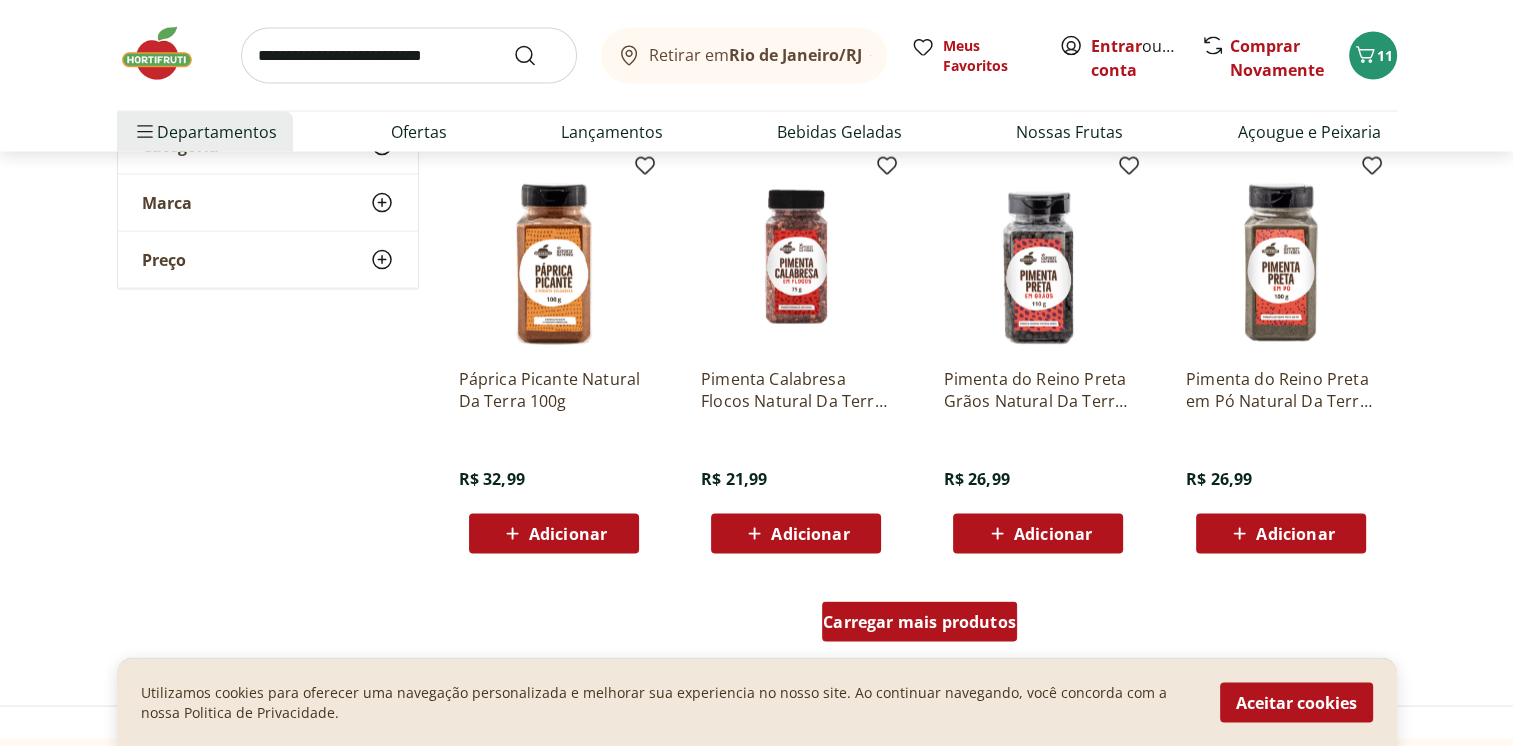 click on "Carregar mais produtos" at bounding box center (919, 622) 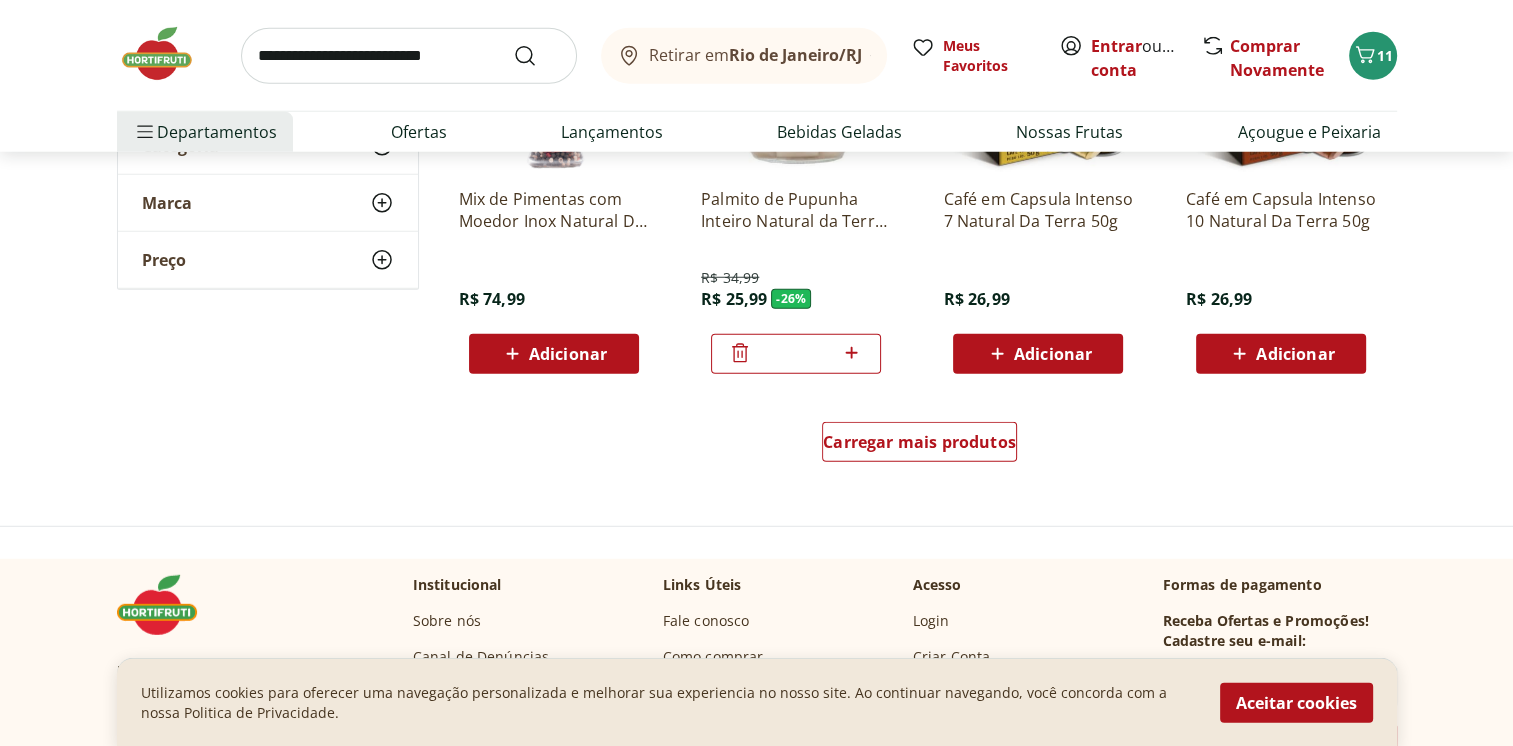 scroll, scrollTop: 13000, scrollLeft: 0, axis: vertical 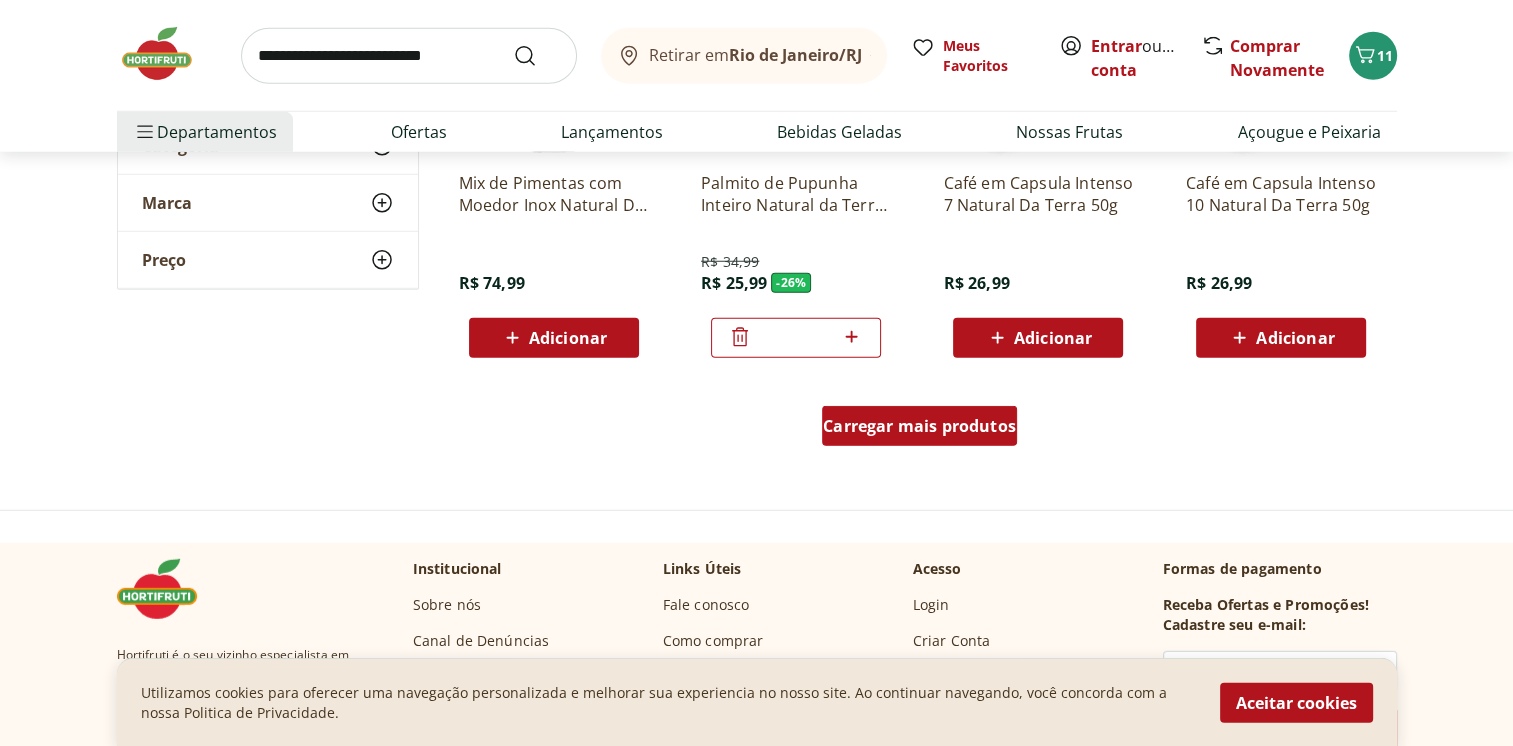 click on "Carregar mais produtos" at bounding box center [919, 426] 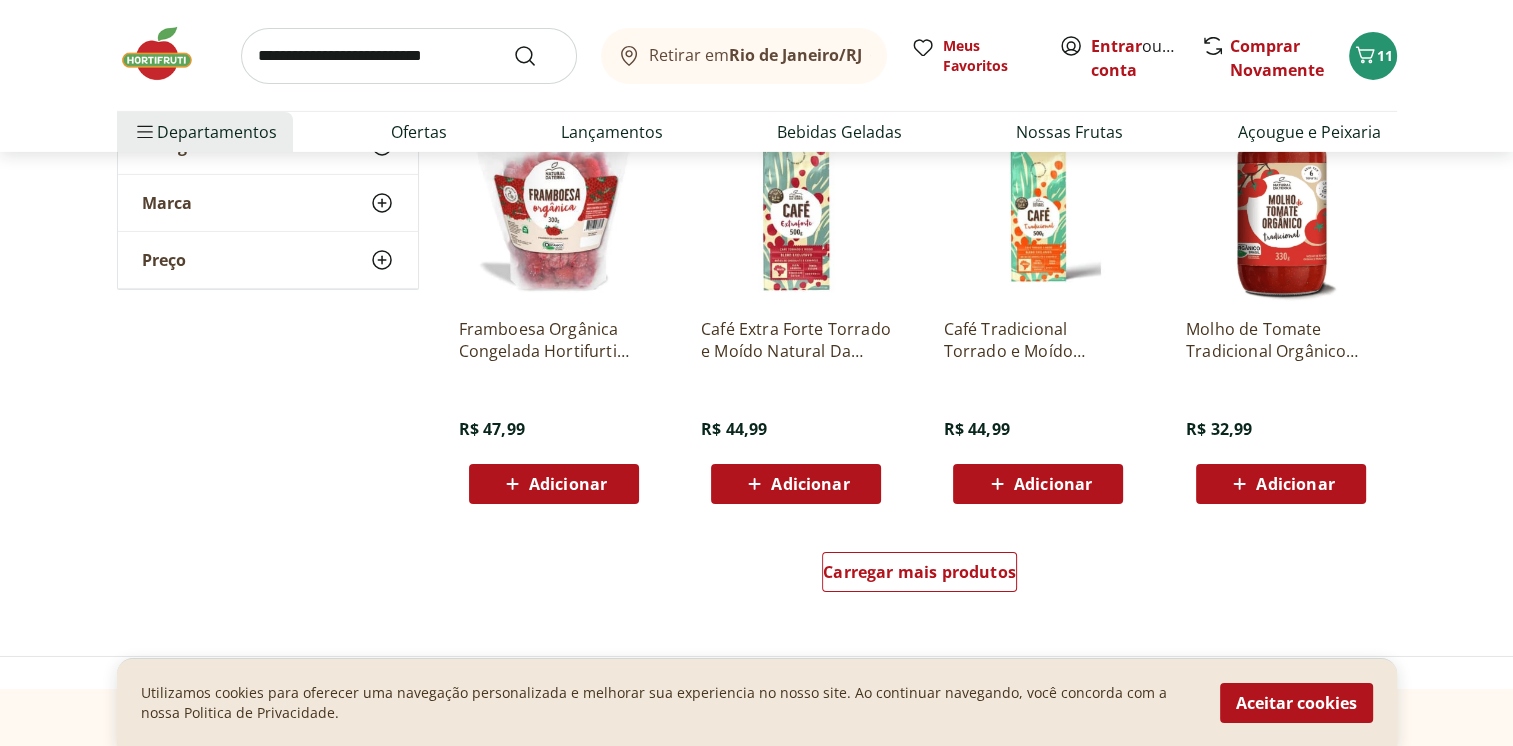 scroll, scrollTop: 14300, scrollLeft: 0, axis: vertical 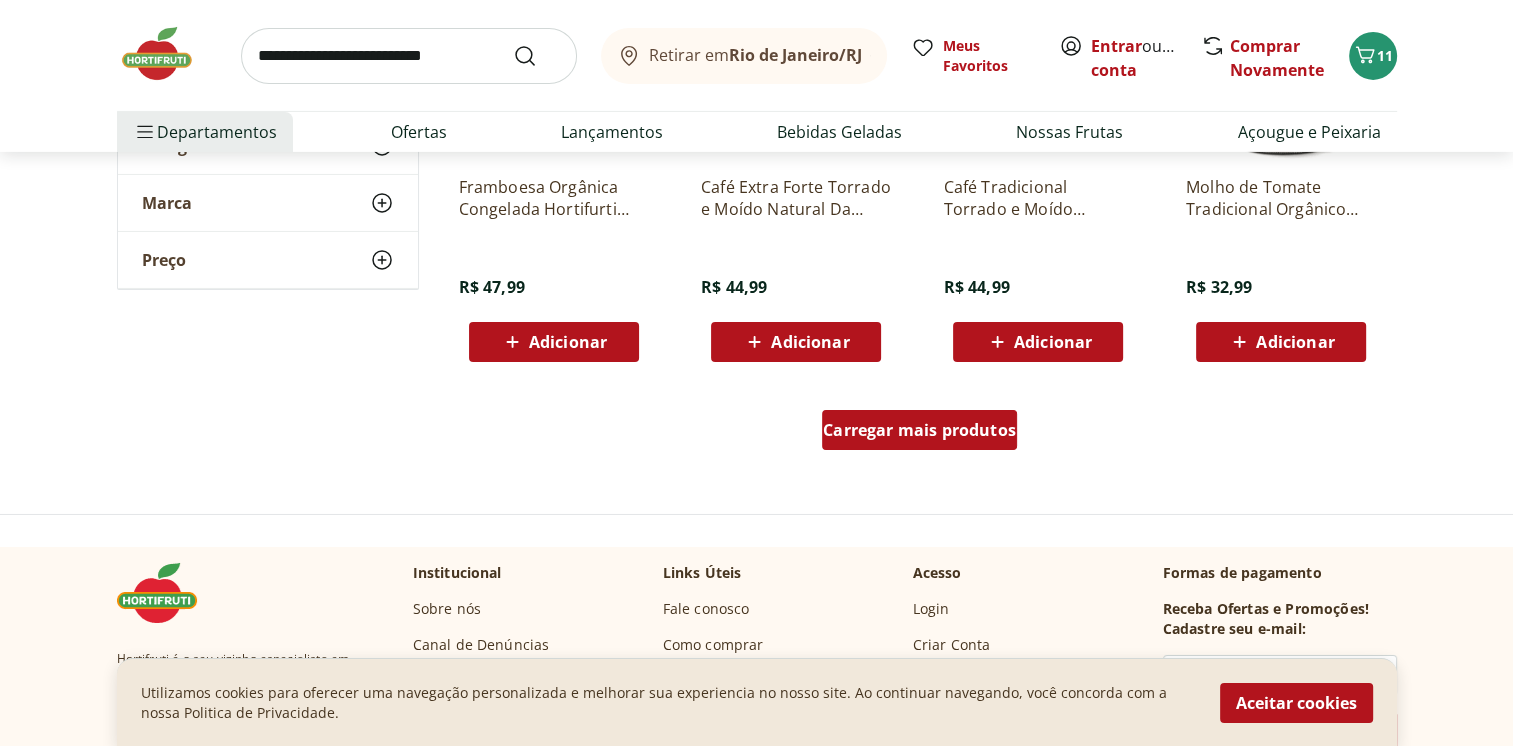 click on "Carregar mais produtos" at bounding box center (919, 430) 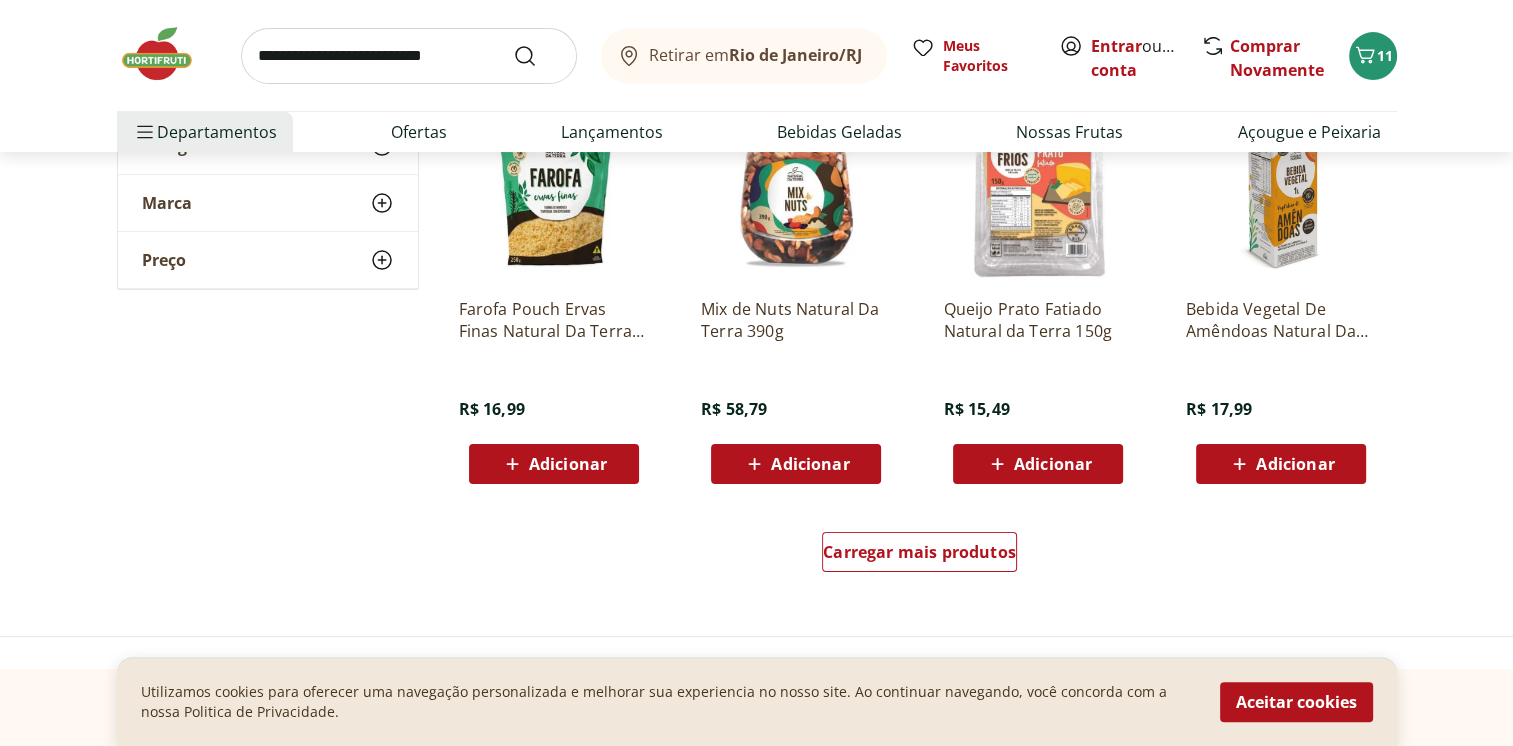 scroll, scrollTop: 15600, scrollLeft: 0, axis: vertical 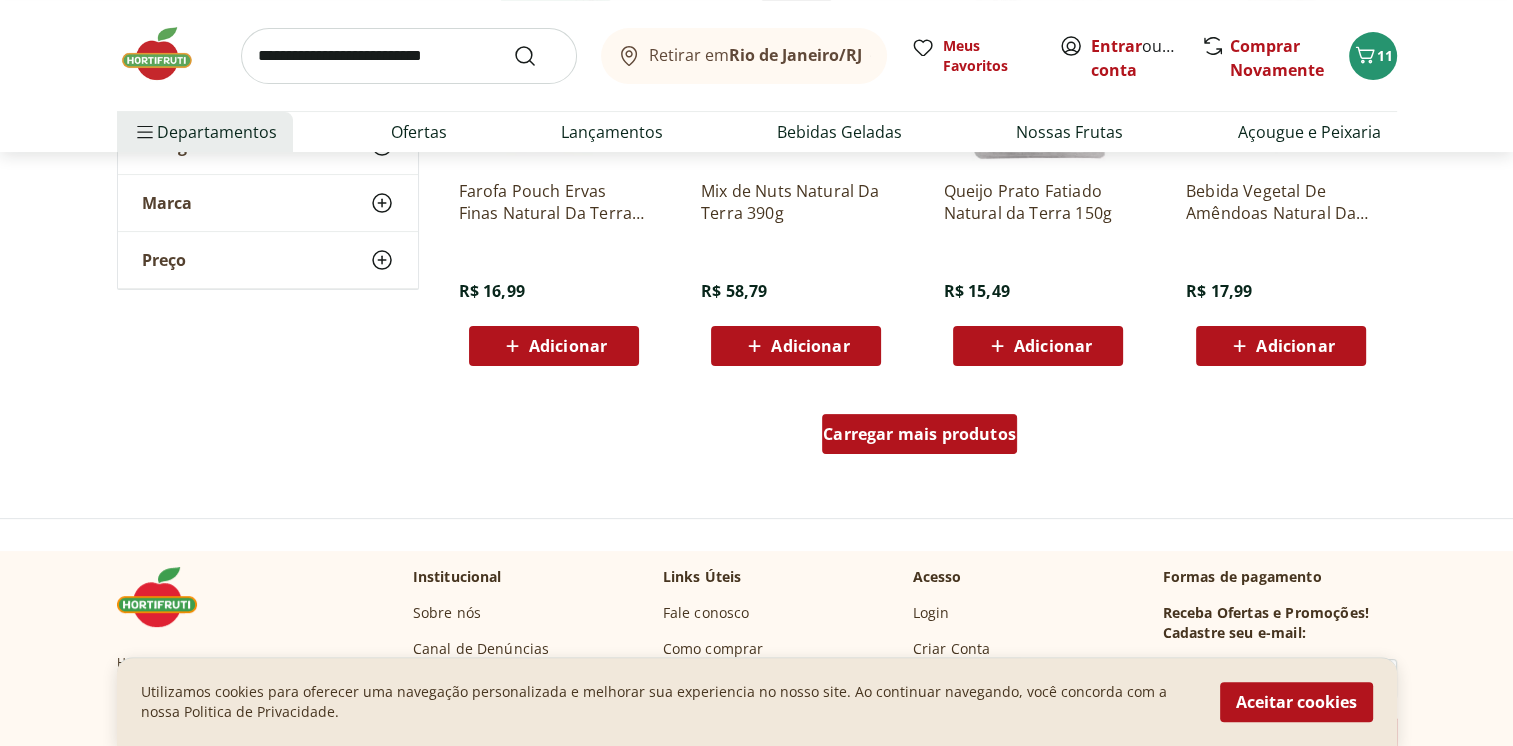 click on "Carregar mais produtos" at bounding box center [919, 434] 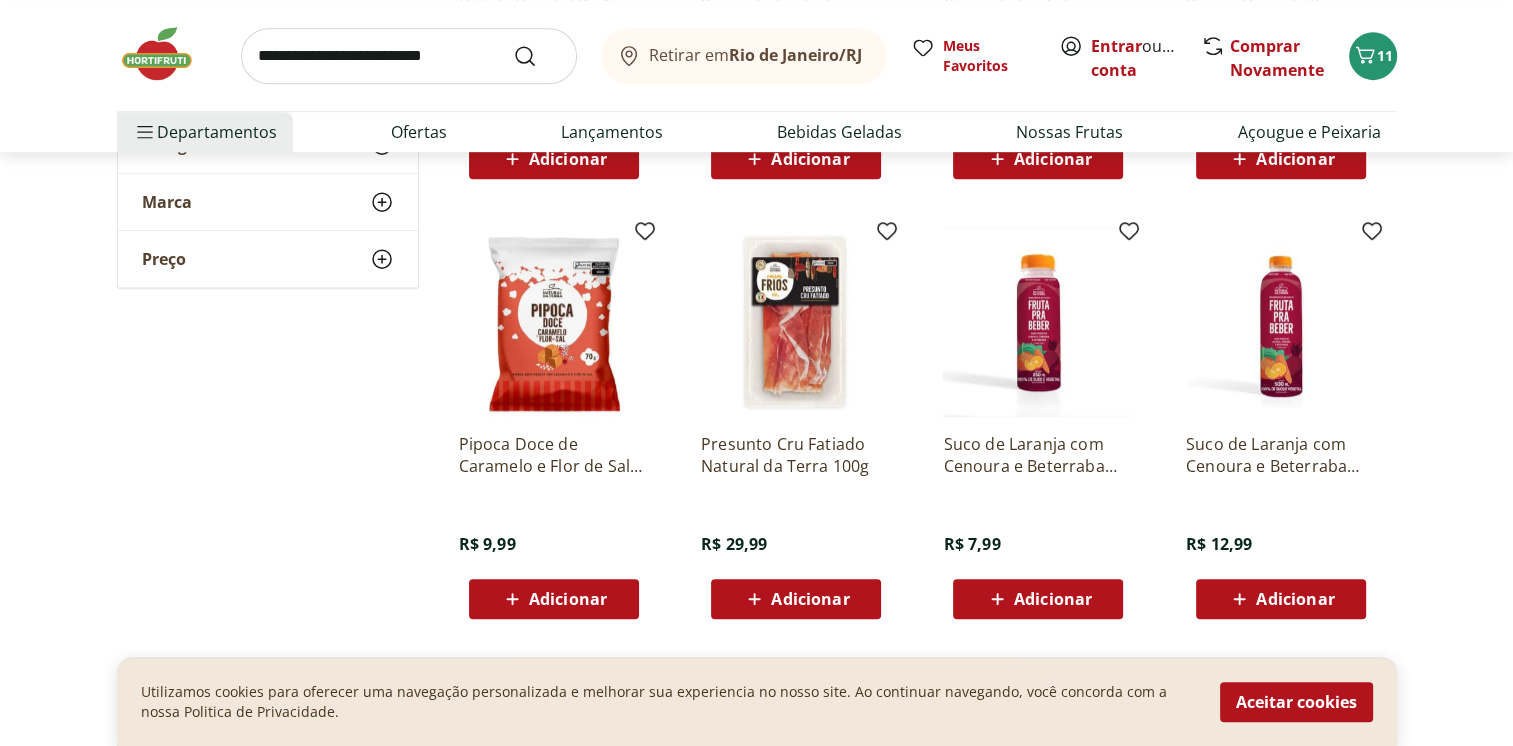 scroll, scrollTop: 16200, scrollLeft: 0, axis: vertical 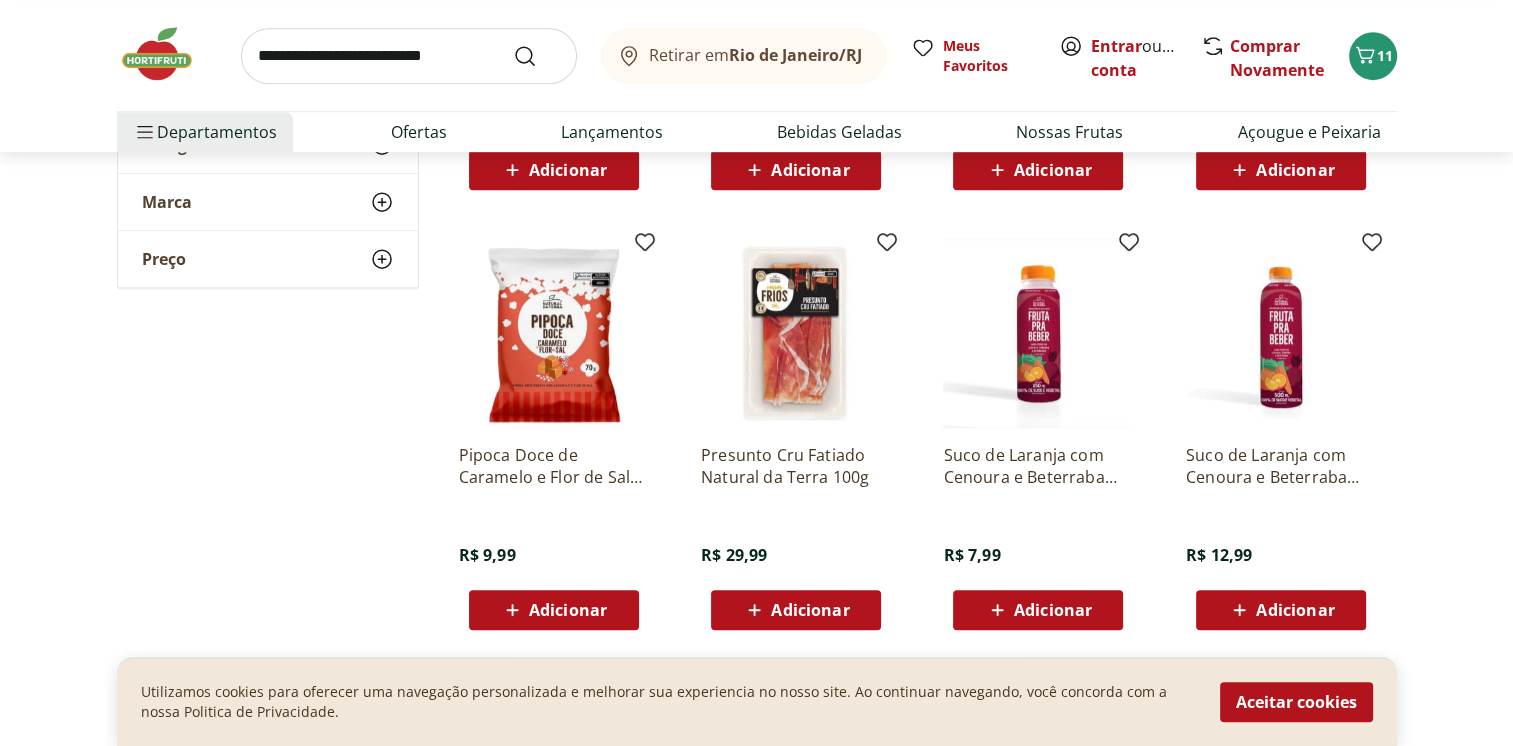 click at bounding box center [554, 333] 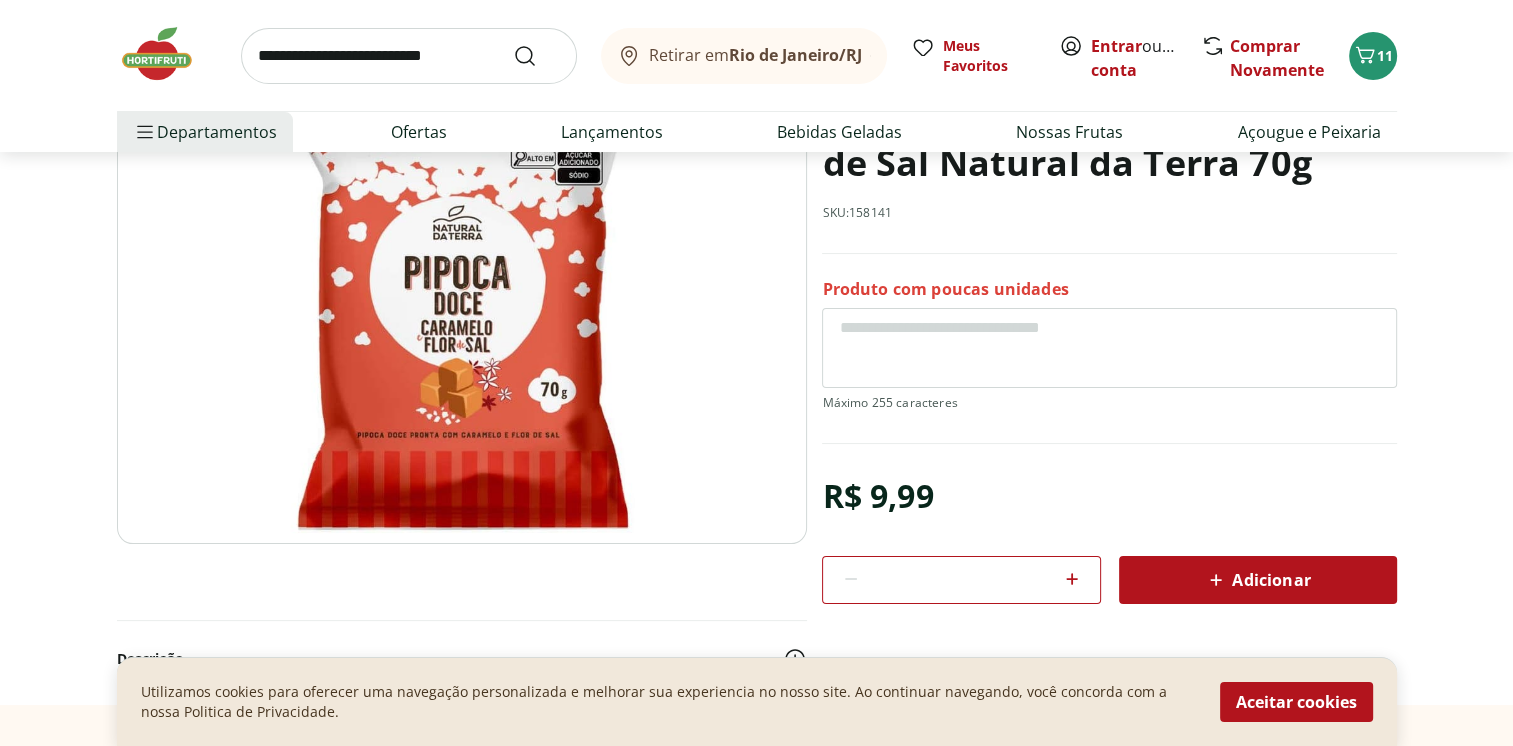 scroll, scrollTop: 200, scrollLeft: 0, axis: vertical 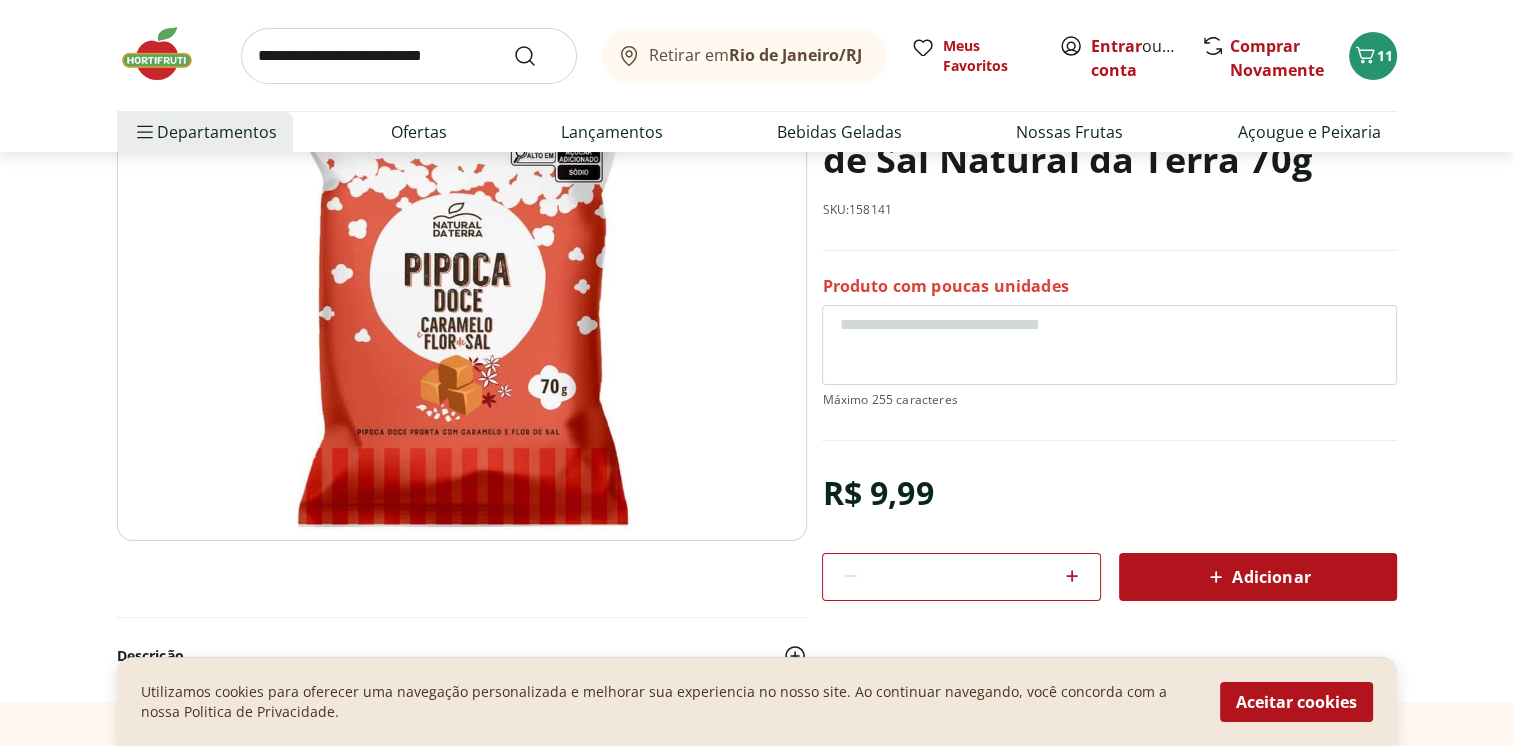 click 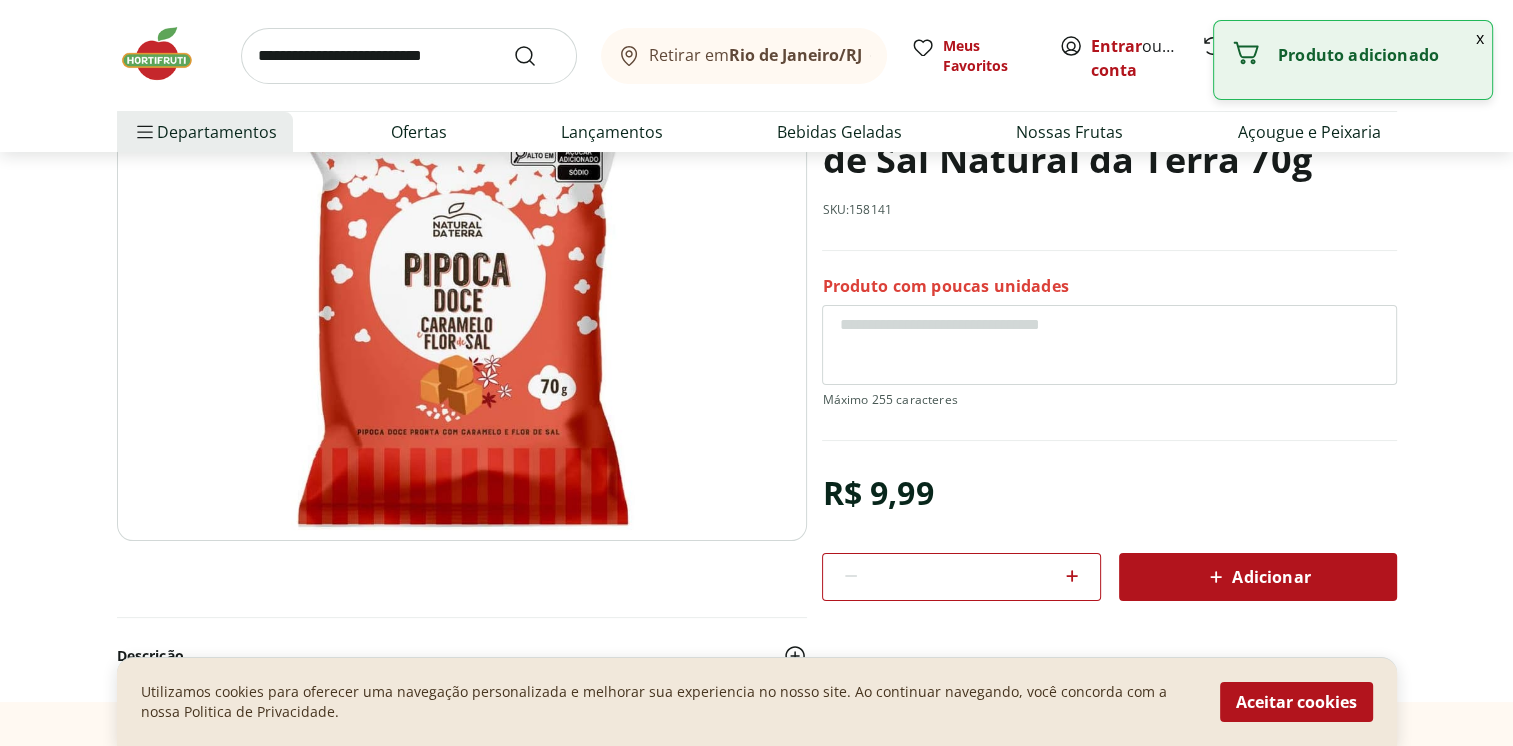 select on "**********" 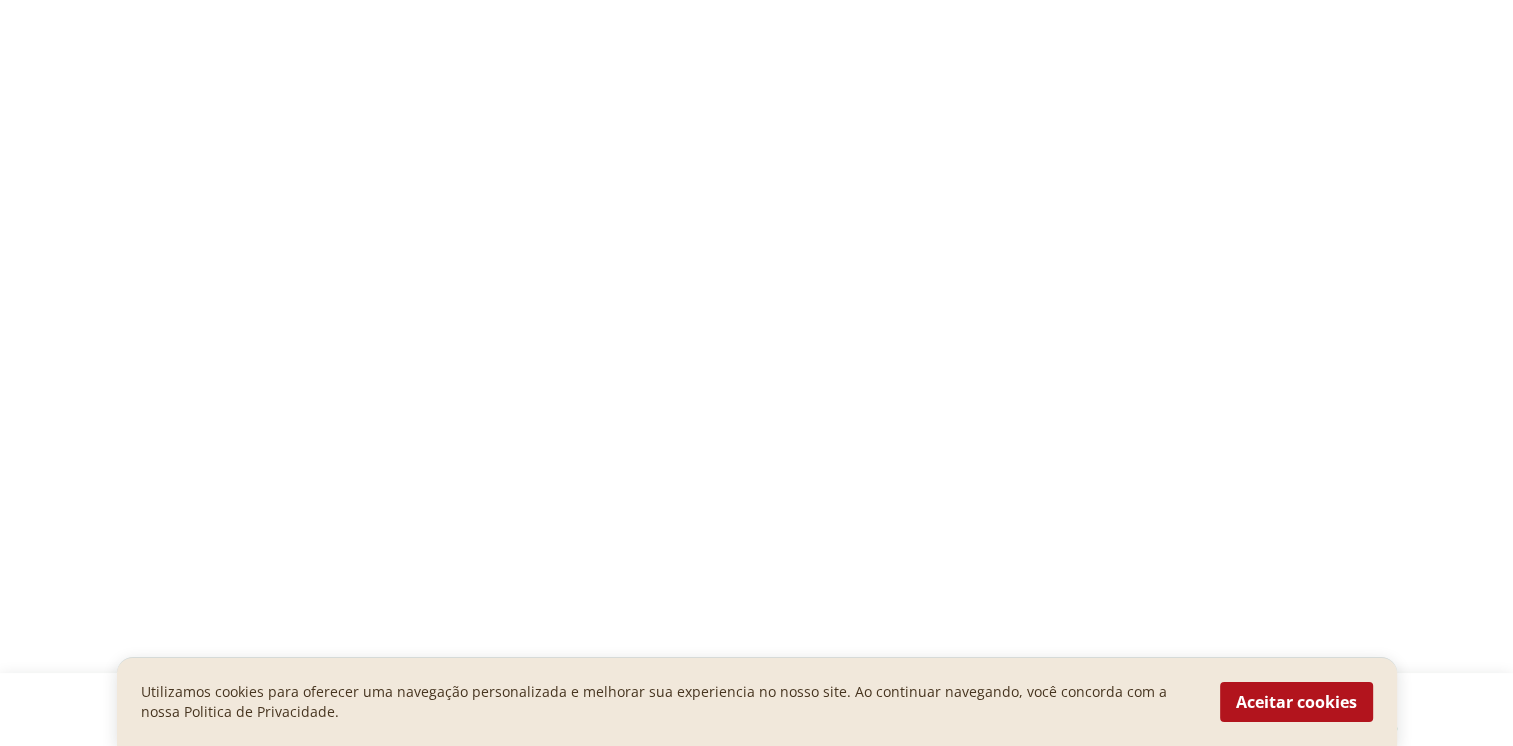 type on "*" 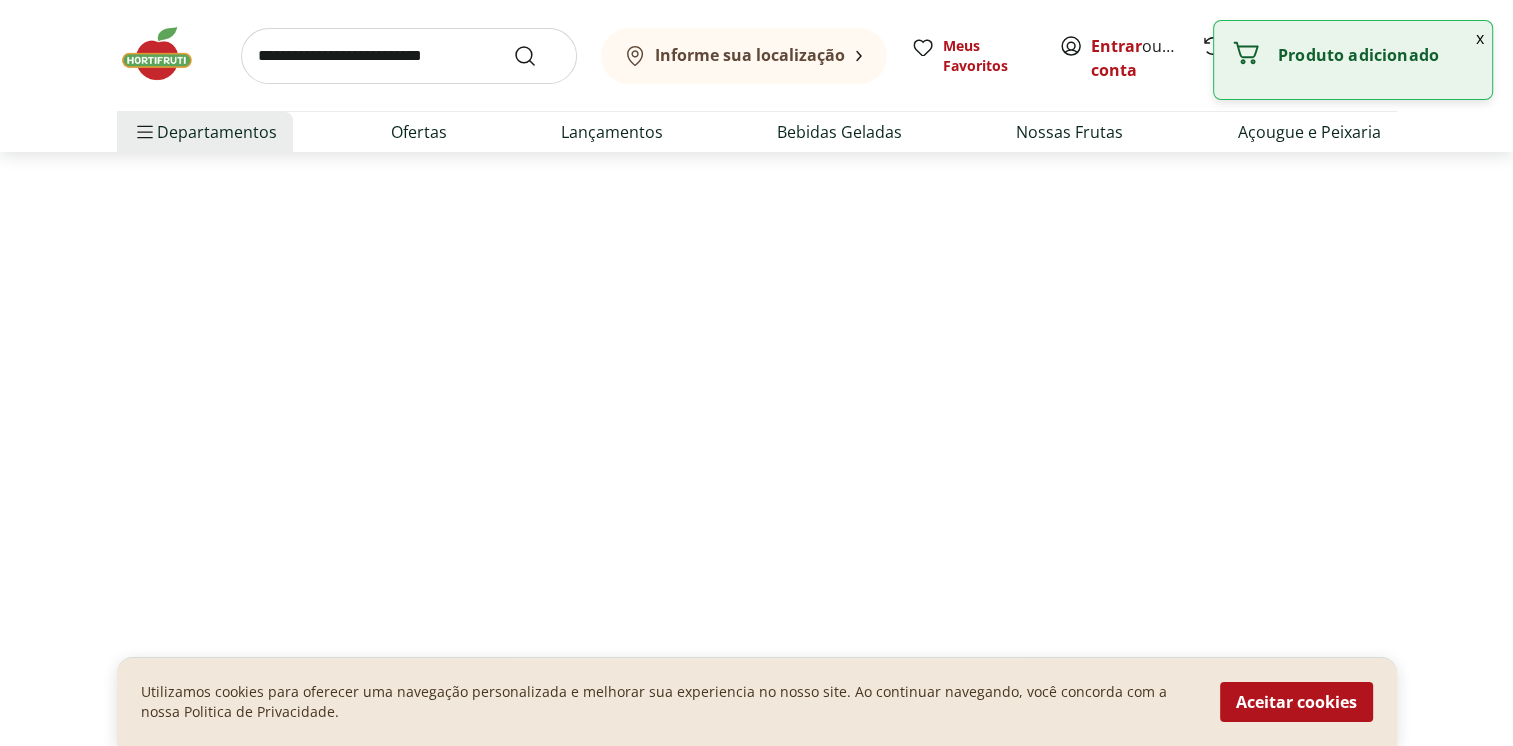 scroll, scrollTop: 300, scrollLeft: 0, axis: vertical 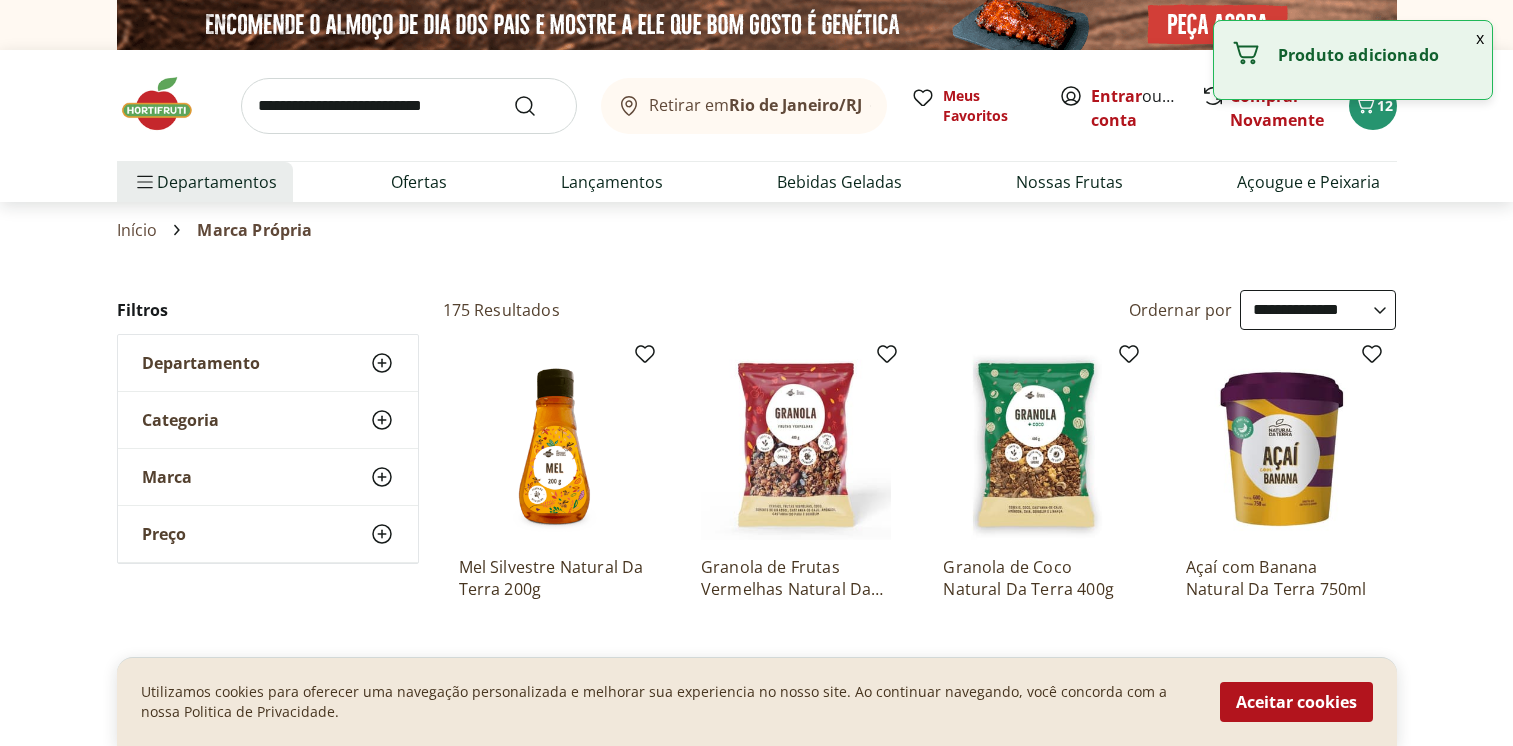 select on "**********" 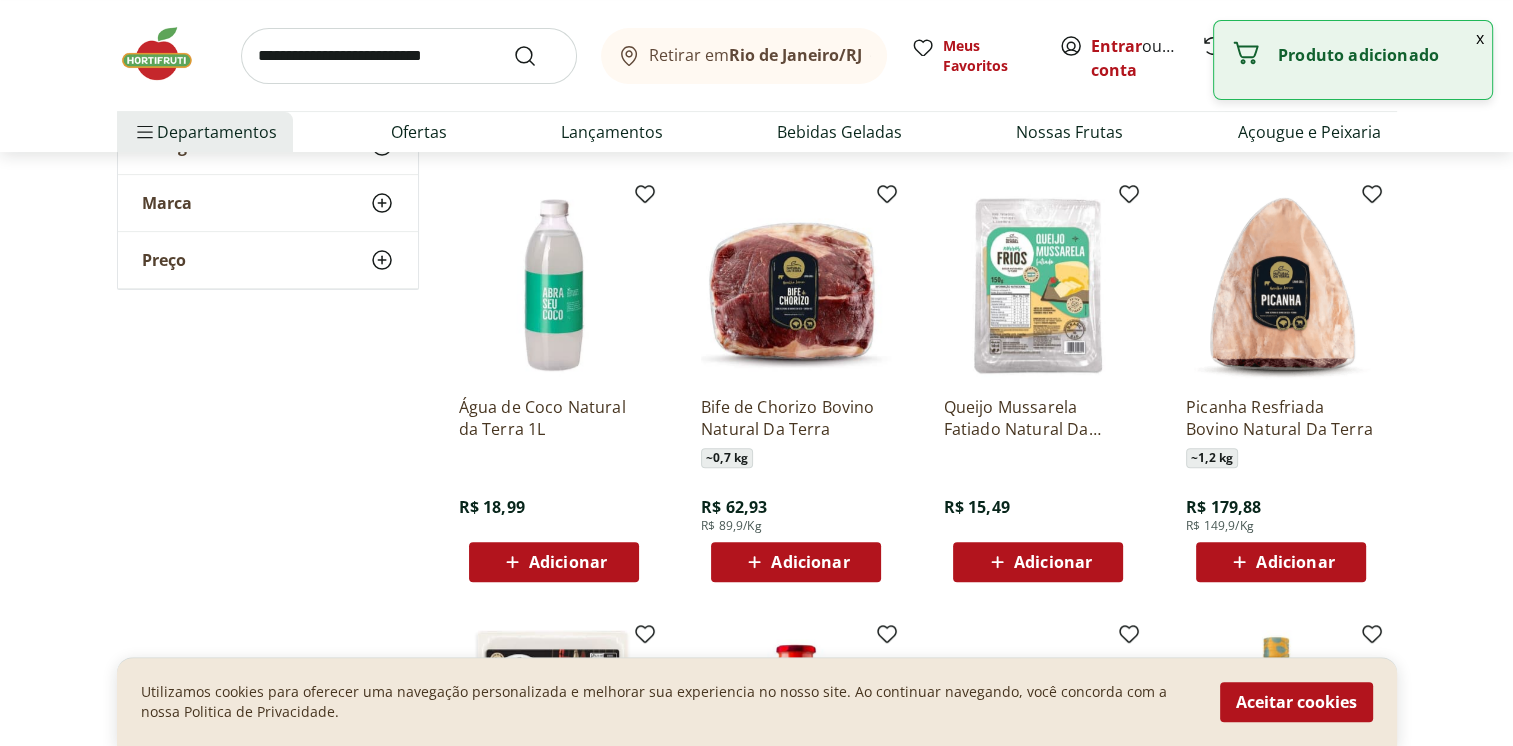 scroll, scrollTop: 0, scrollLeft: 0, axis: both 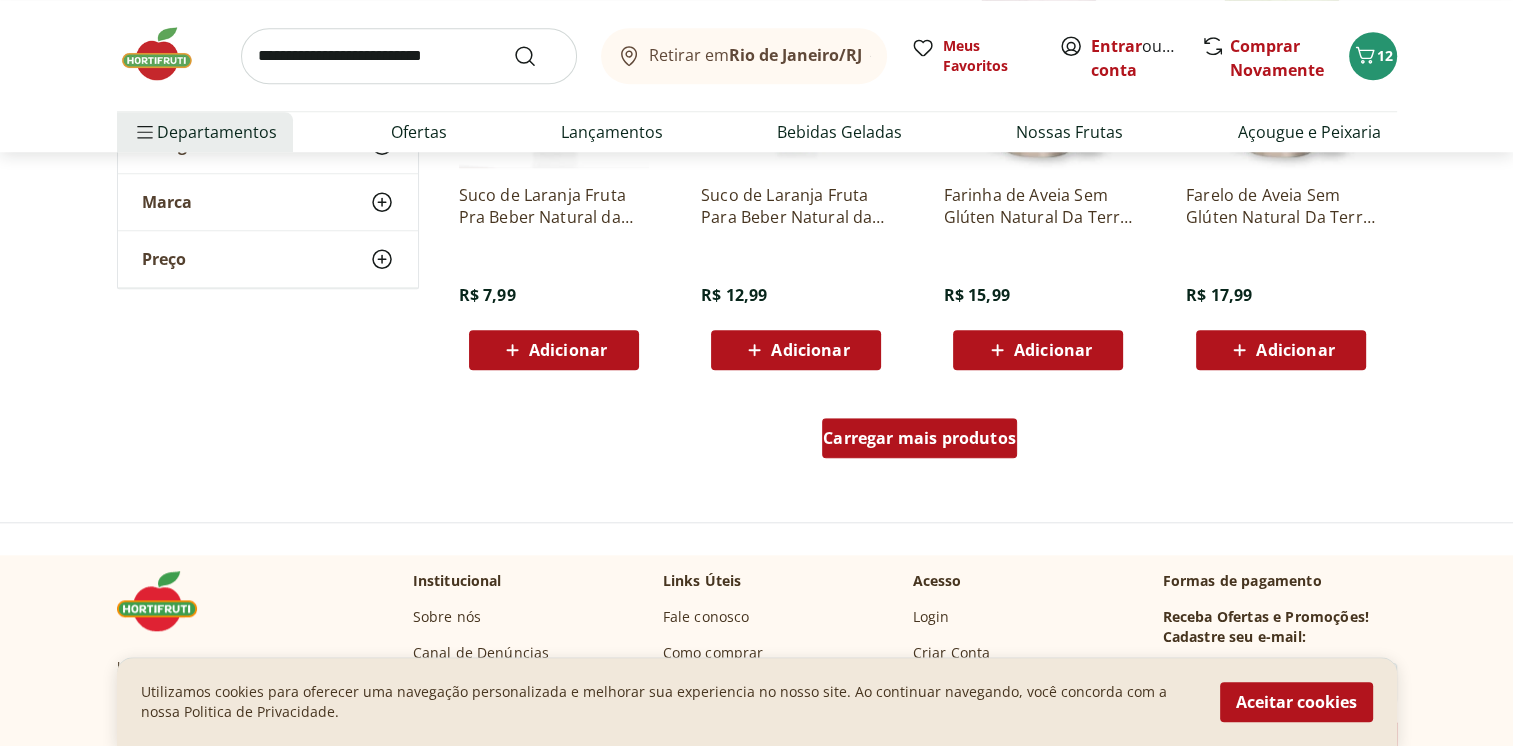 click on "Carregar mais produtos" at bounding box center (919, 438) 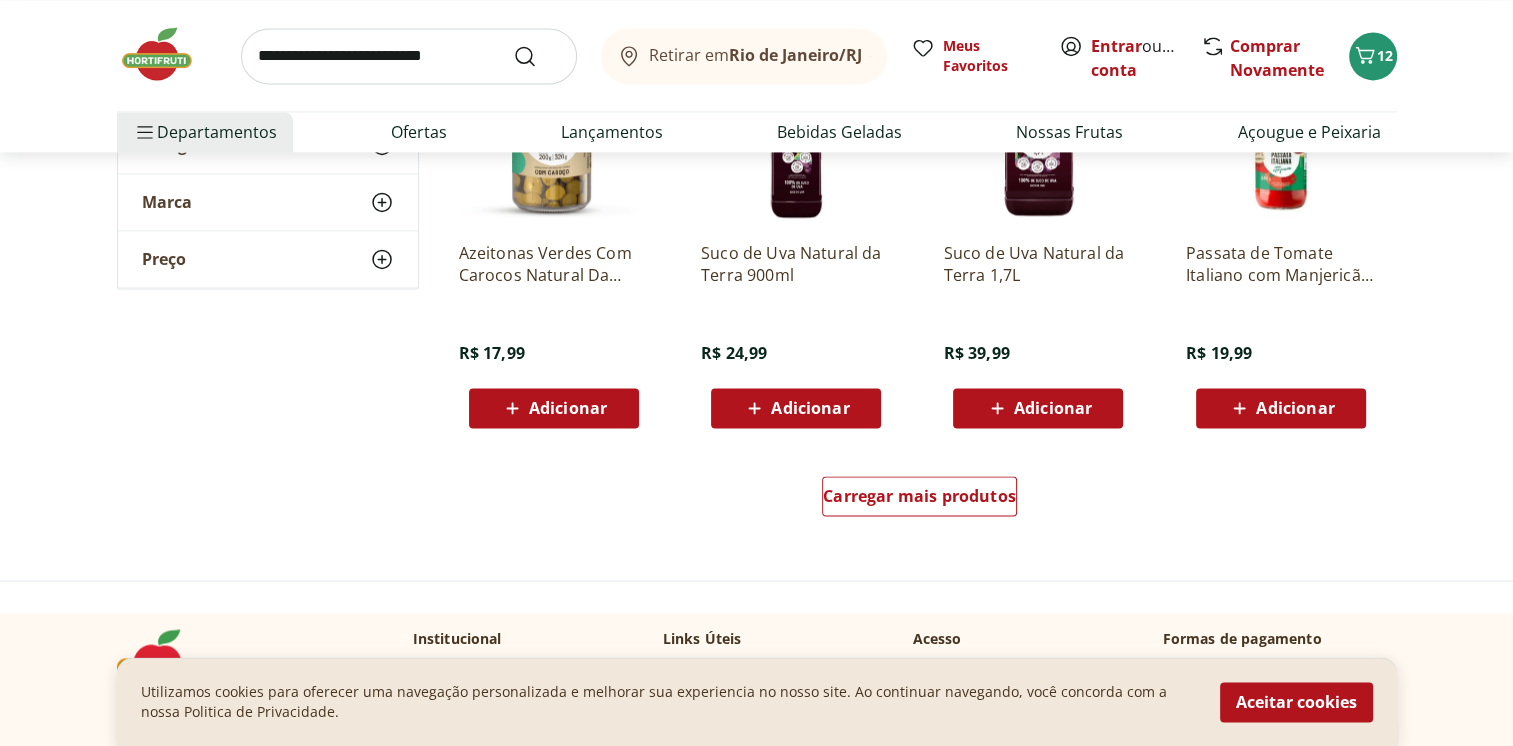scroll, scrollTop: 18300, scrollLeft: 0, axis: vertical 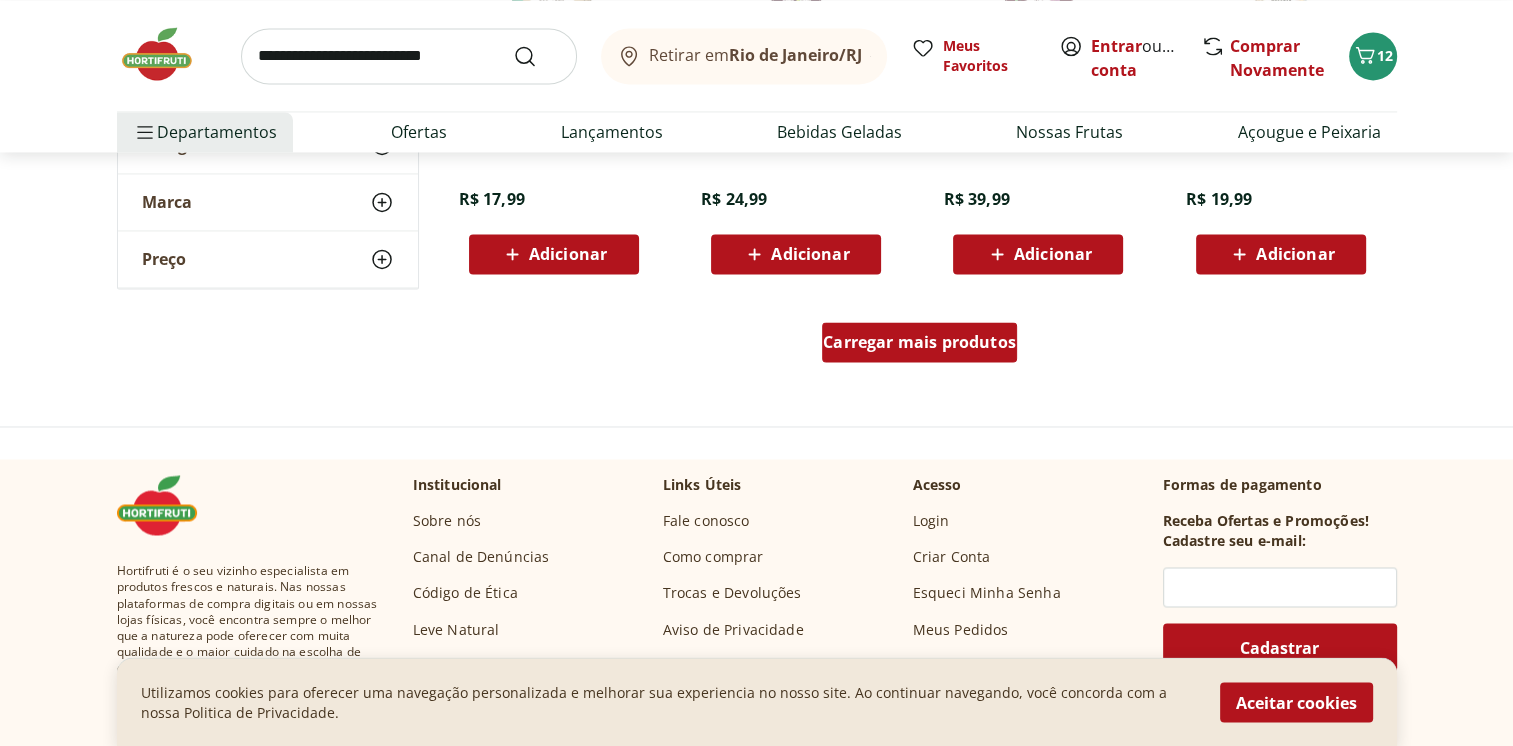 click on "Carregar mais produtos" at bounding box center (919, 342) 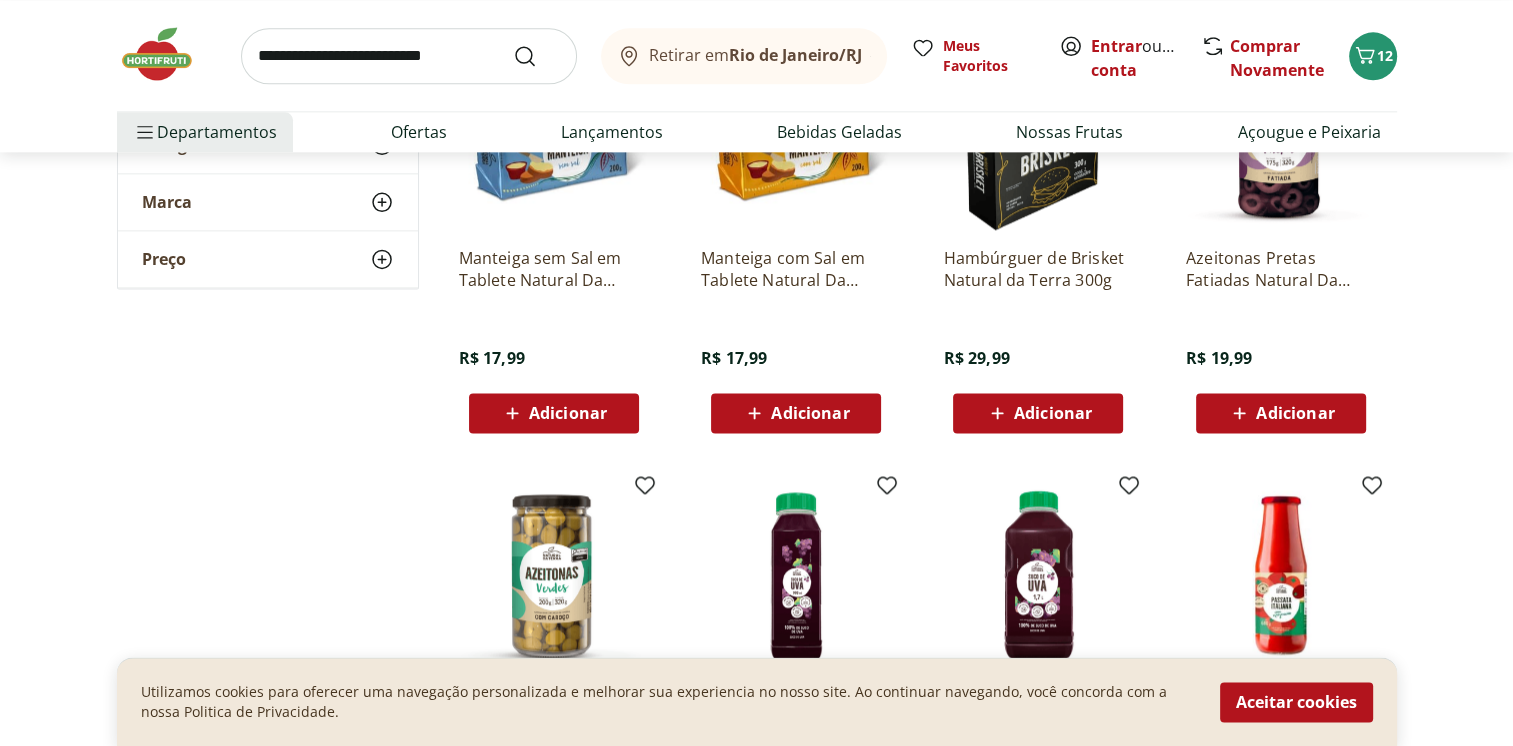 scroll, scrollTop: 17700, scrollLeft: 0, axis: vertical 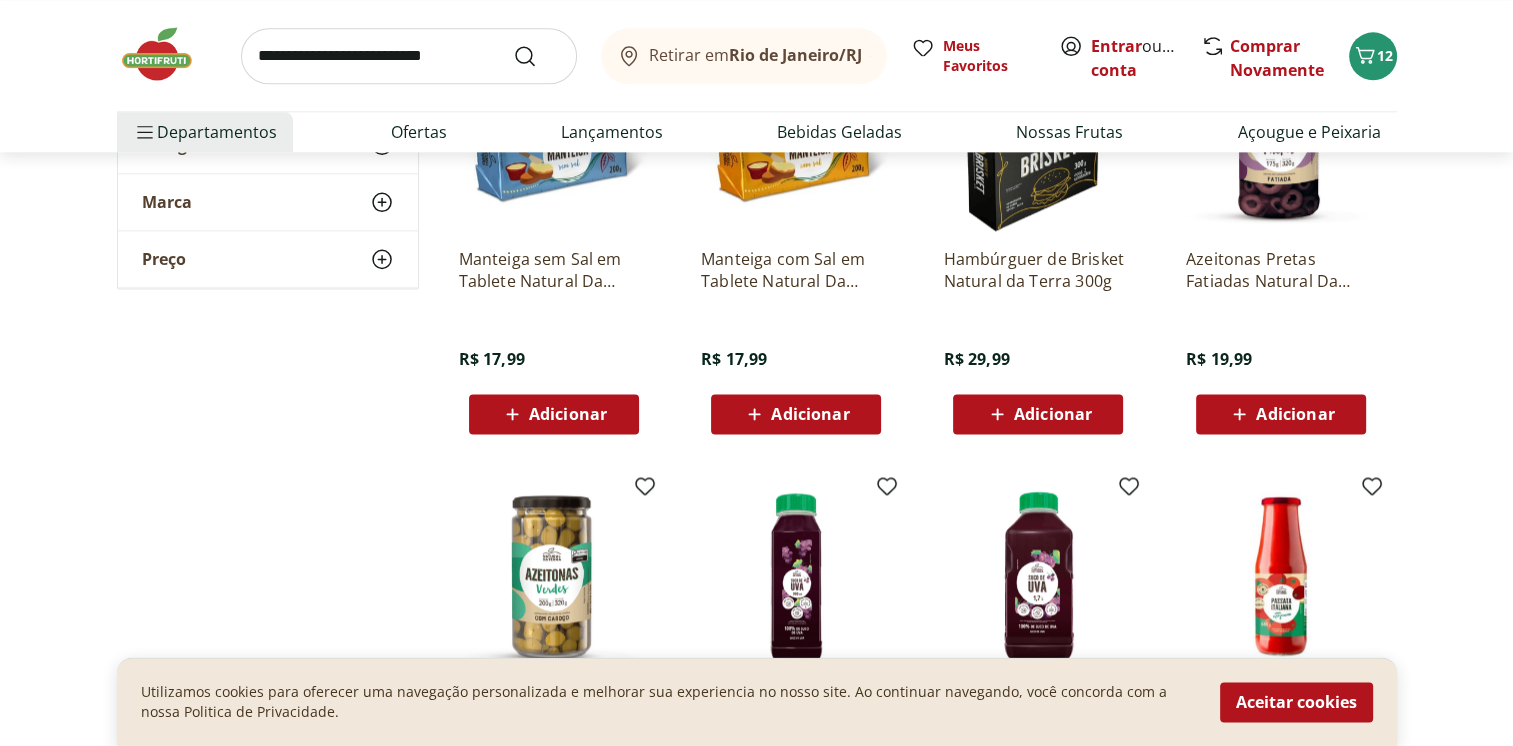 click at bounding box center (409, 56) 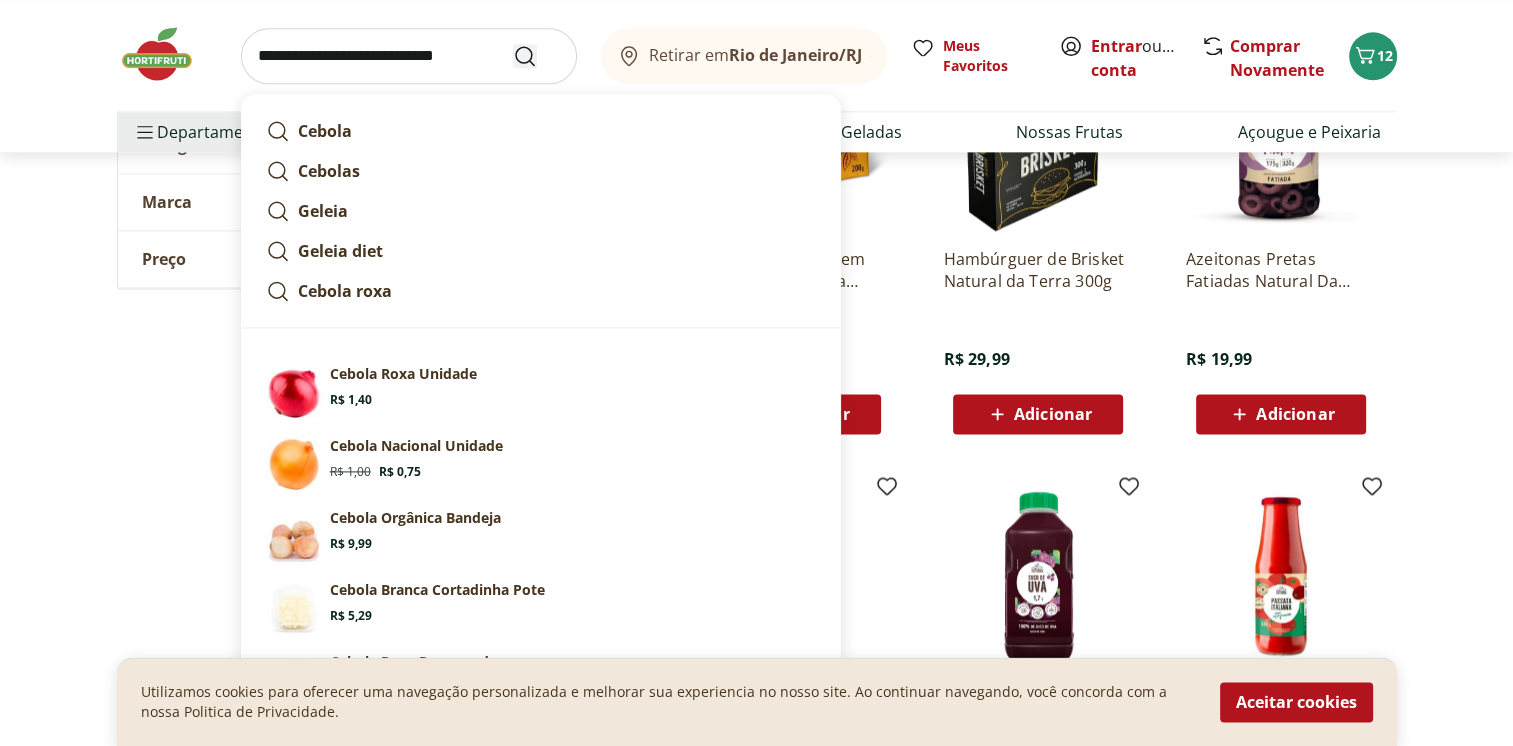 type on "**********" 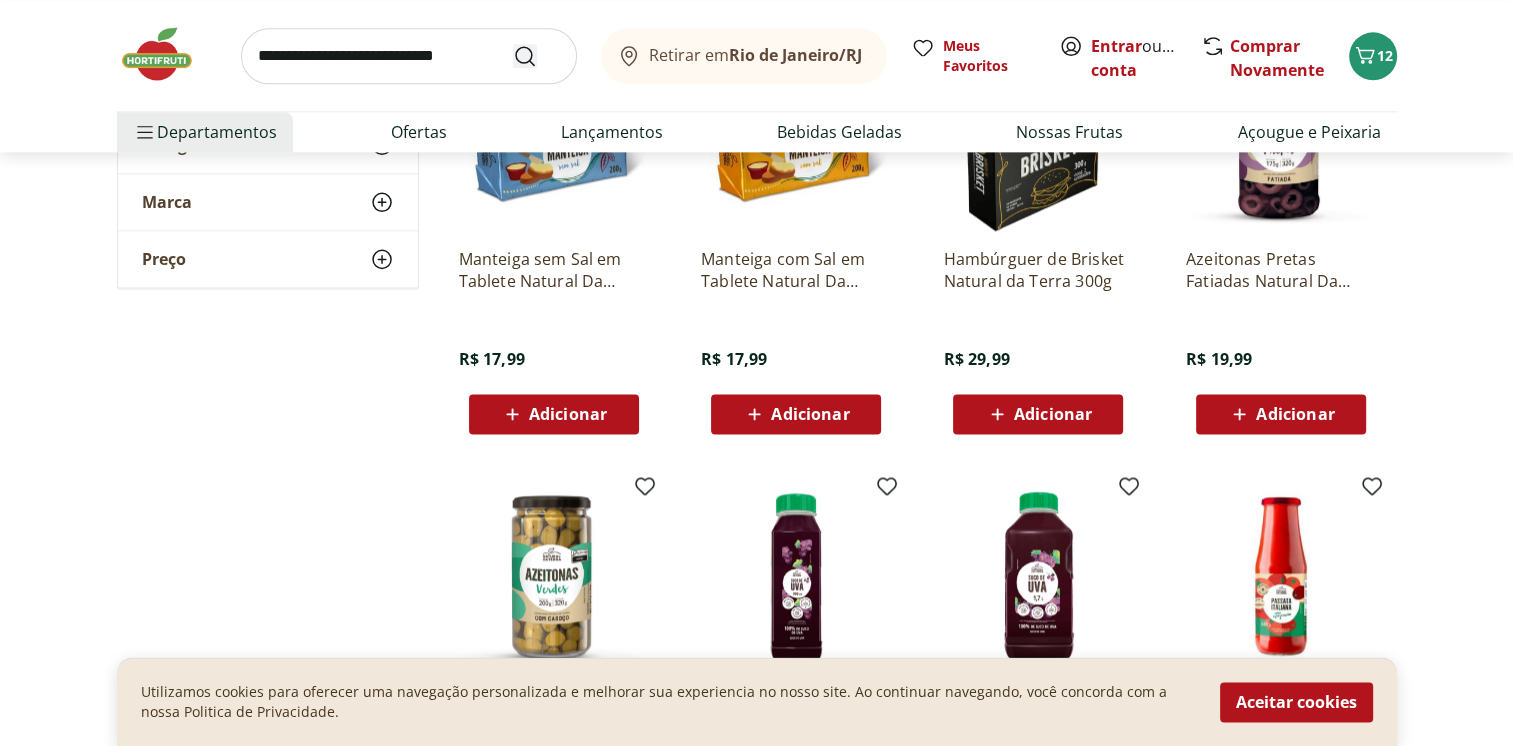 scroll, scrollTop: 0, scrollLeft: 0, axis: both 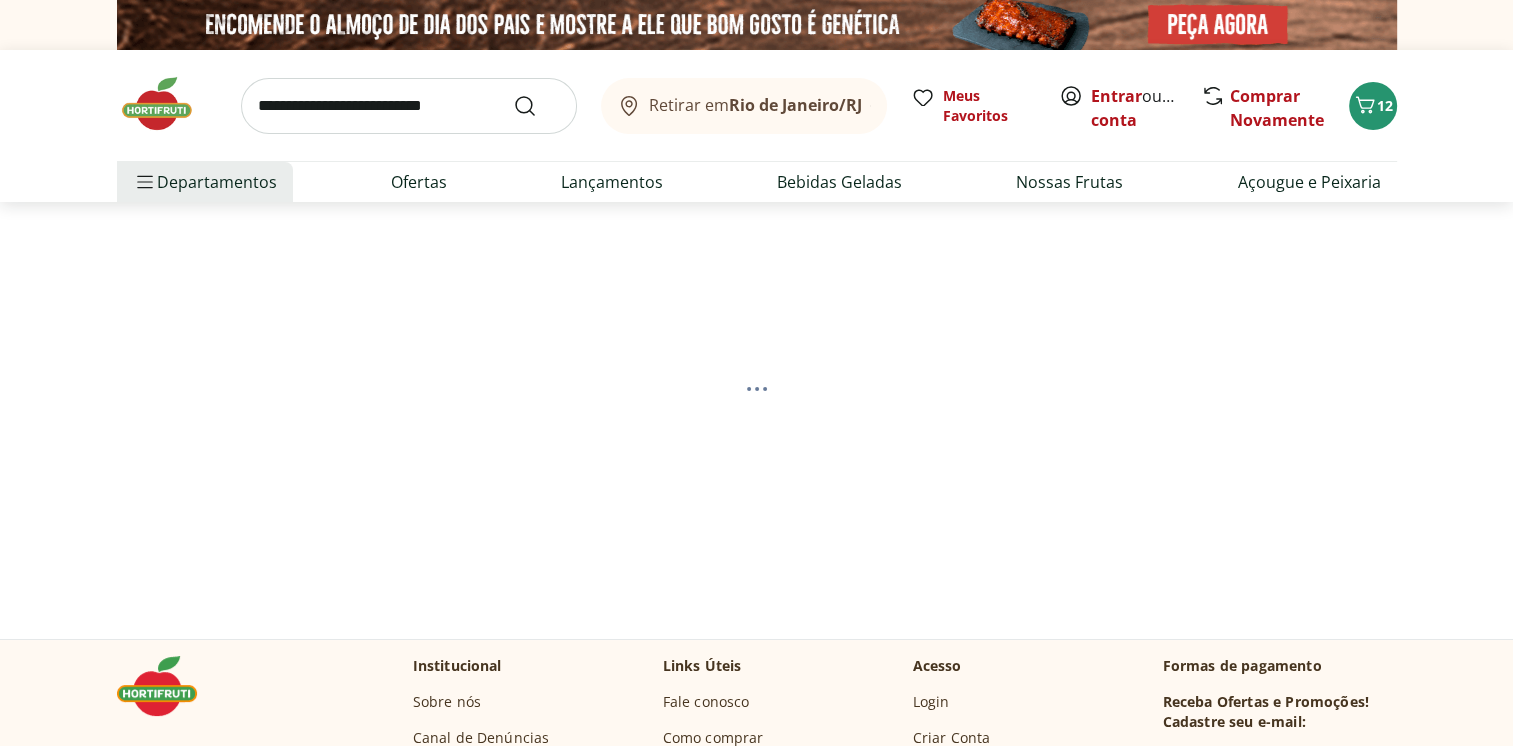 select on "**********" 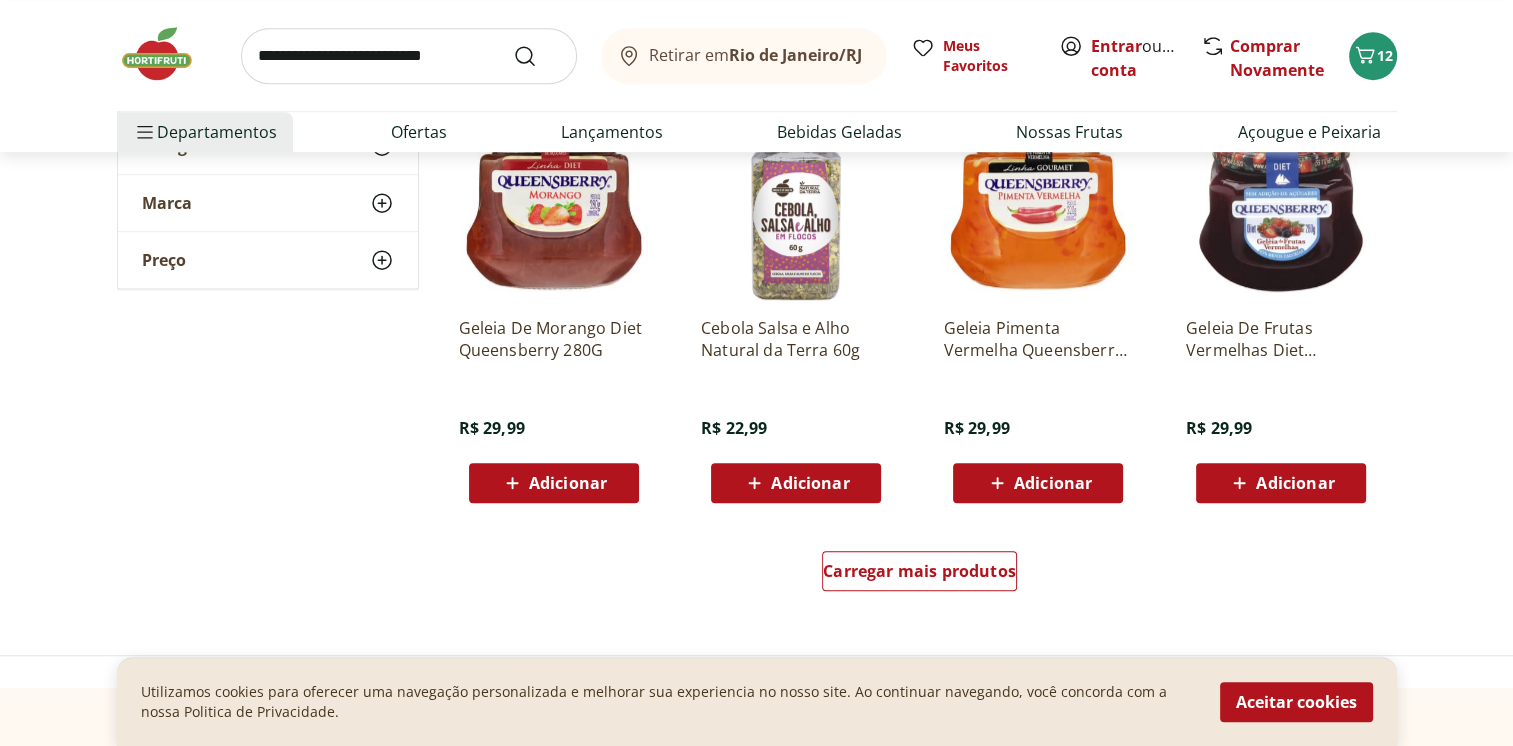 scroll, scrollTop: 1200, scrollLeft: 0, axis: vertical 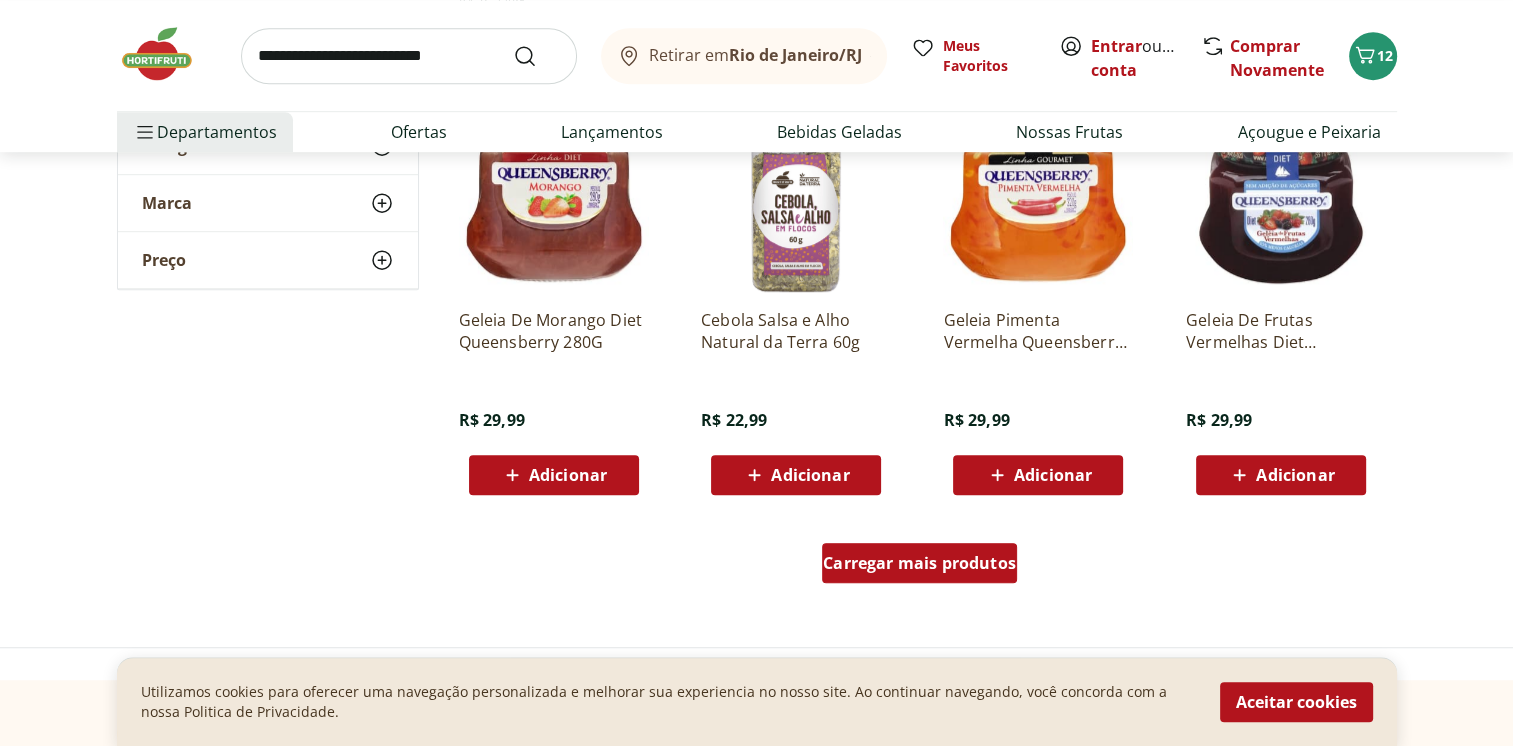 click on "Carregar mais produtos" at bounding box center [919, 563] 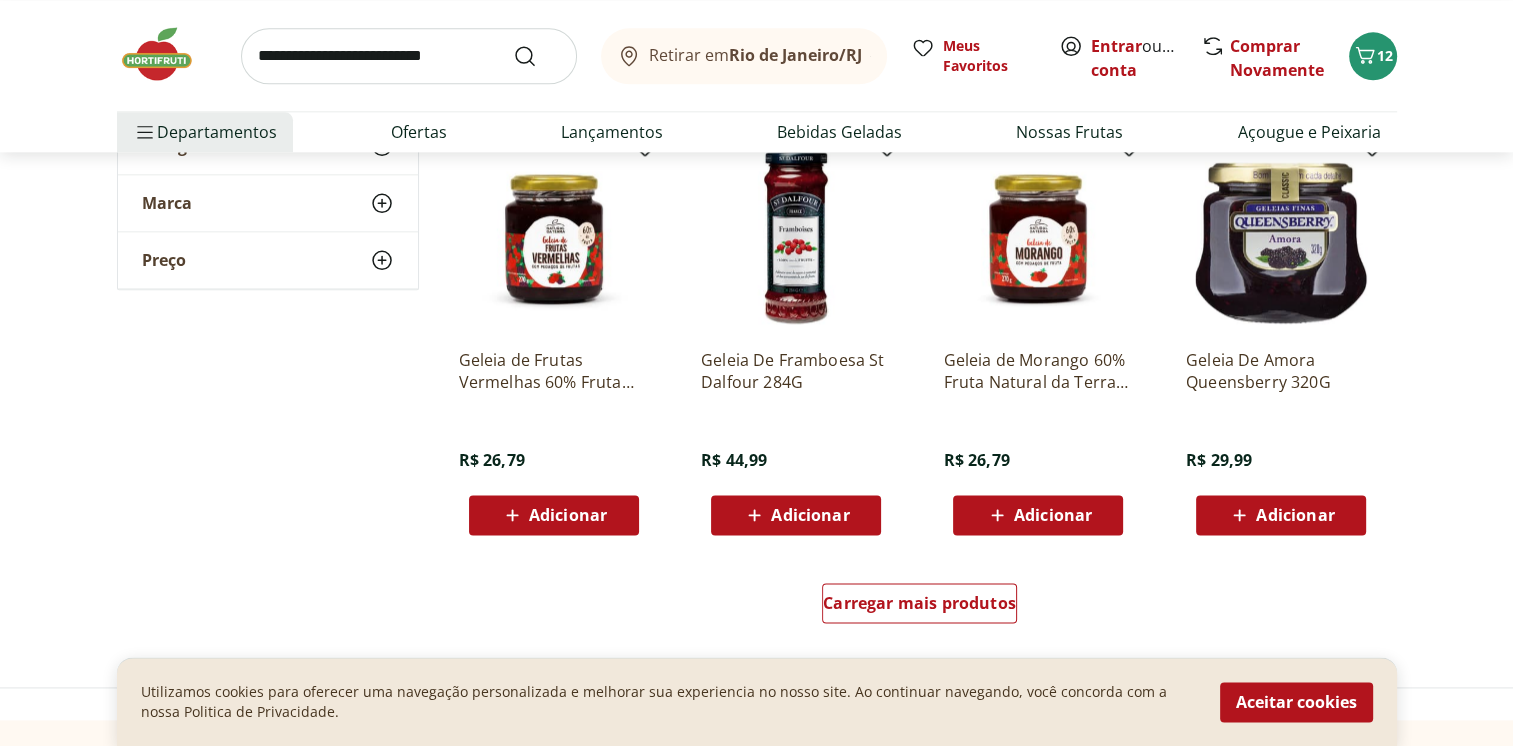 scroll, scrollTop: 2600, scrollLeft: 0, axis: vertical 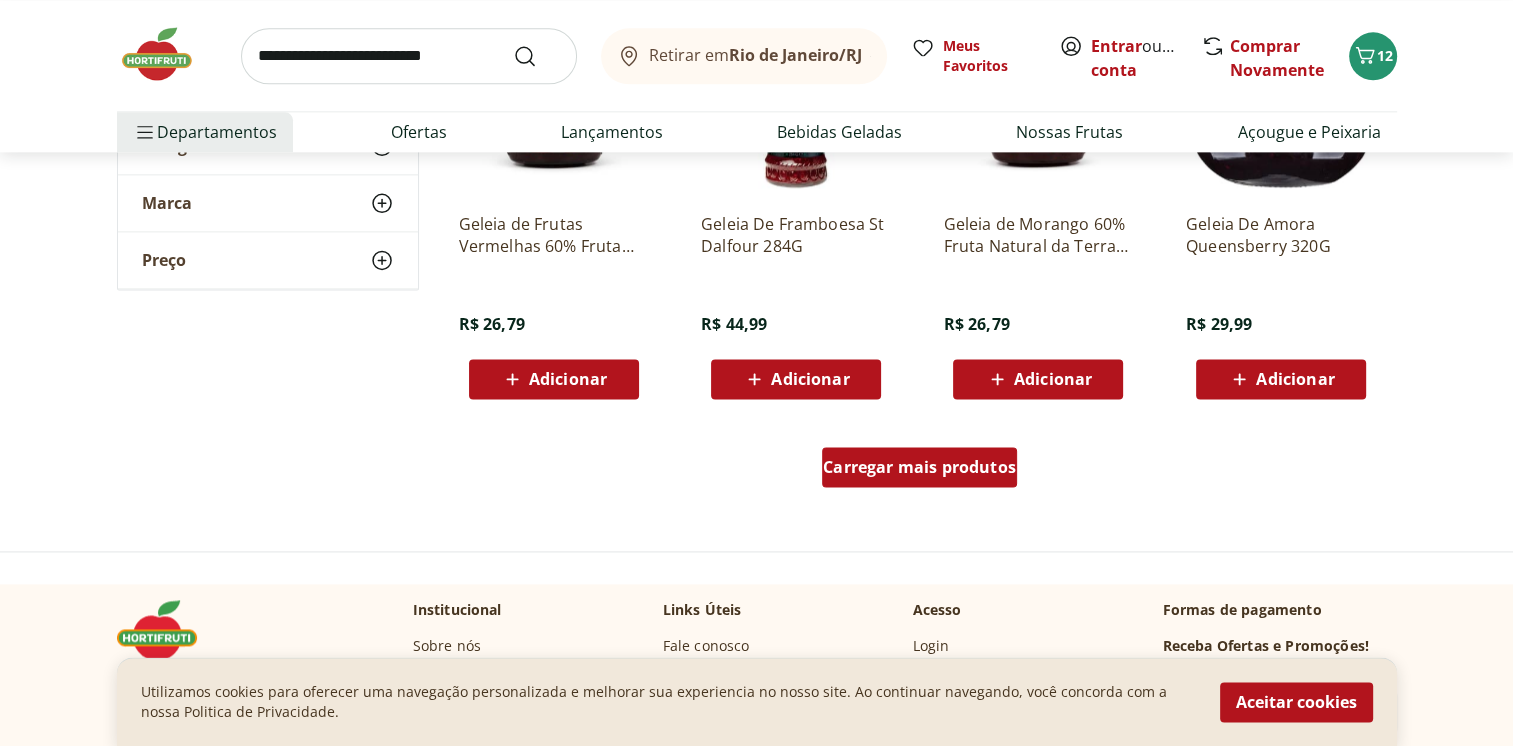 click on "Carregar mais produtos" at bounding box center [919, 467] 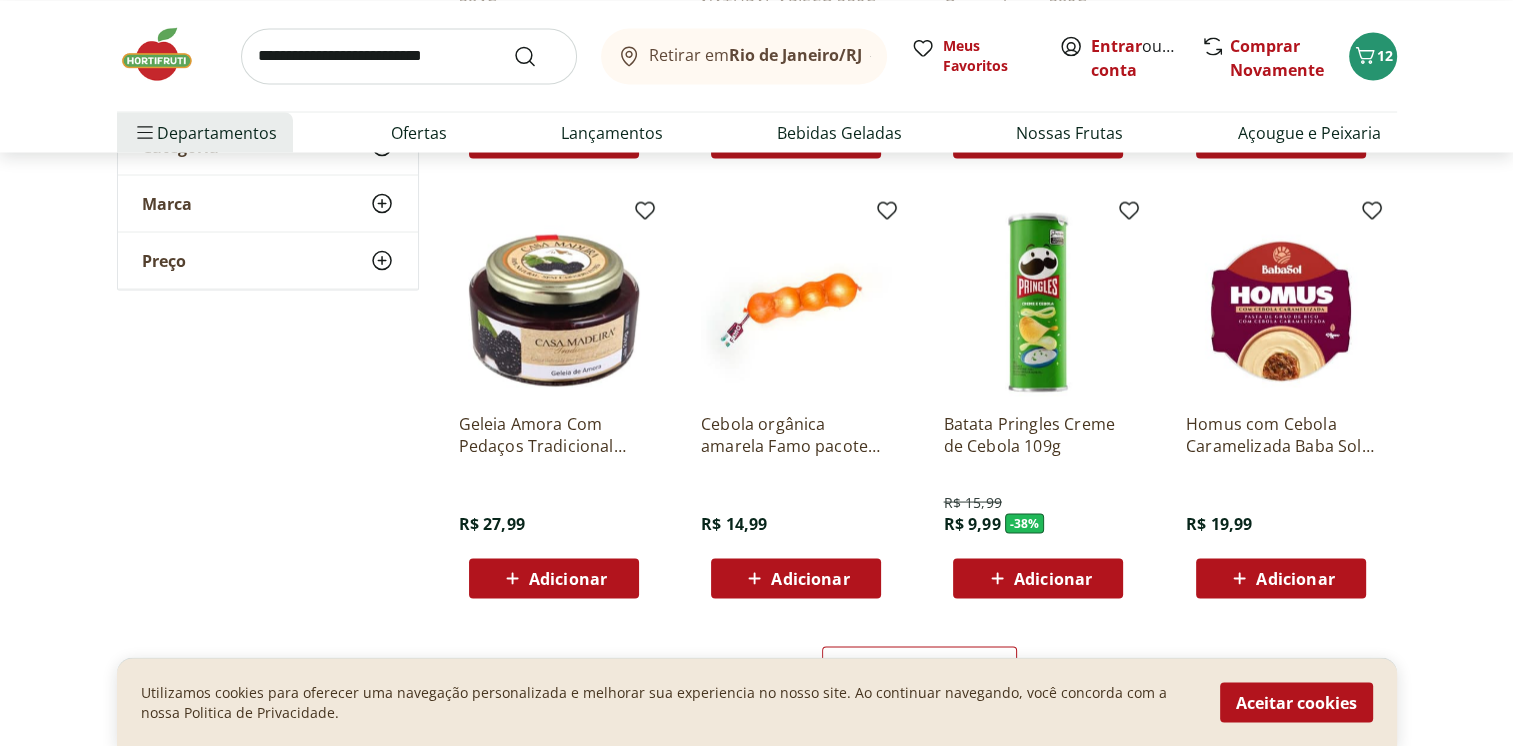 scroll, scrollTop: 3900, scrollLeft: 0, axis: vertical 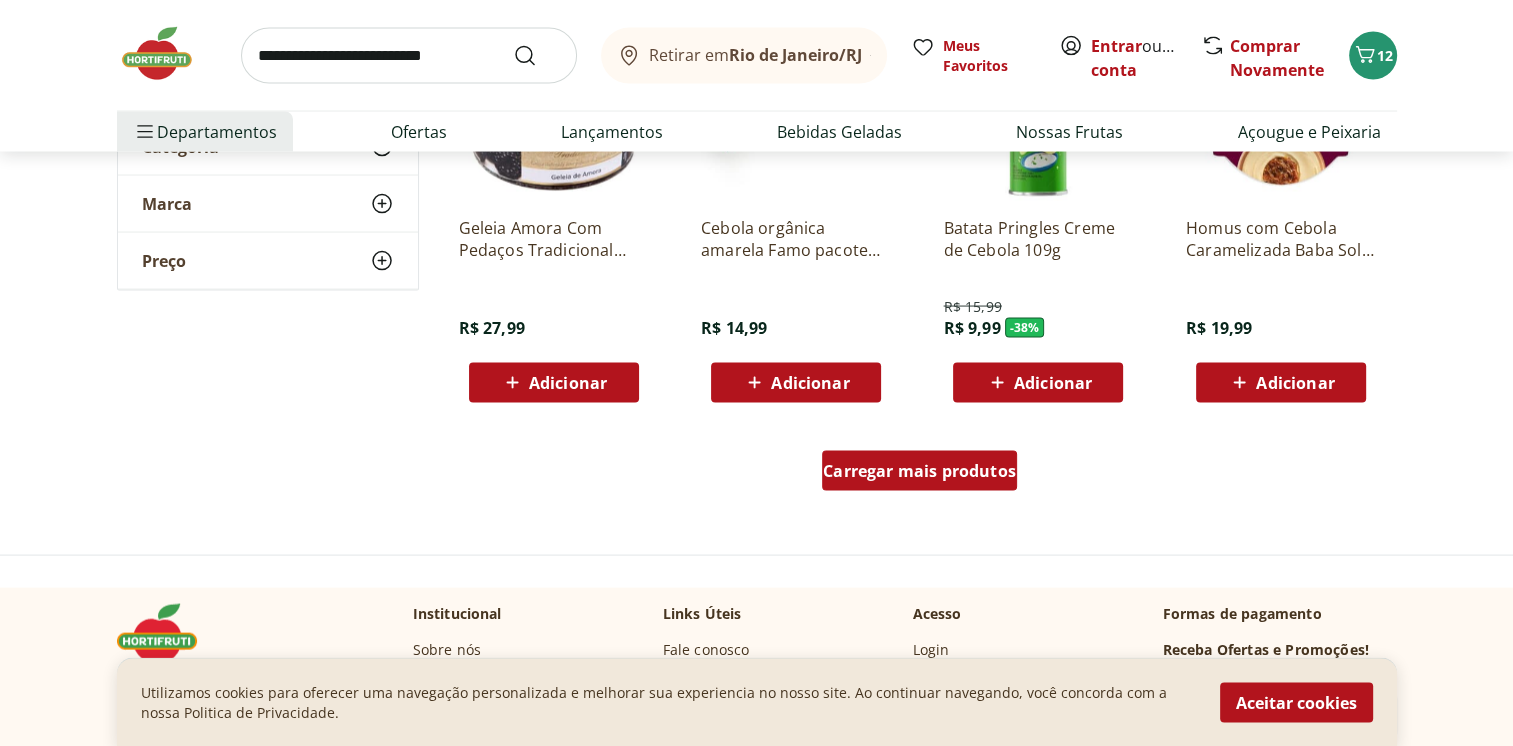 click on "Carregar mais produtos" at bounding box center [919, 471] 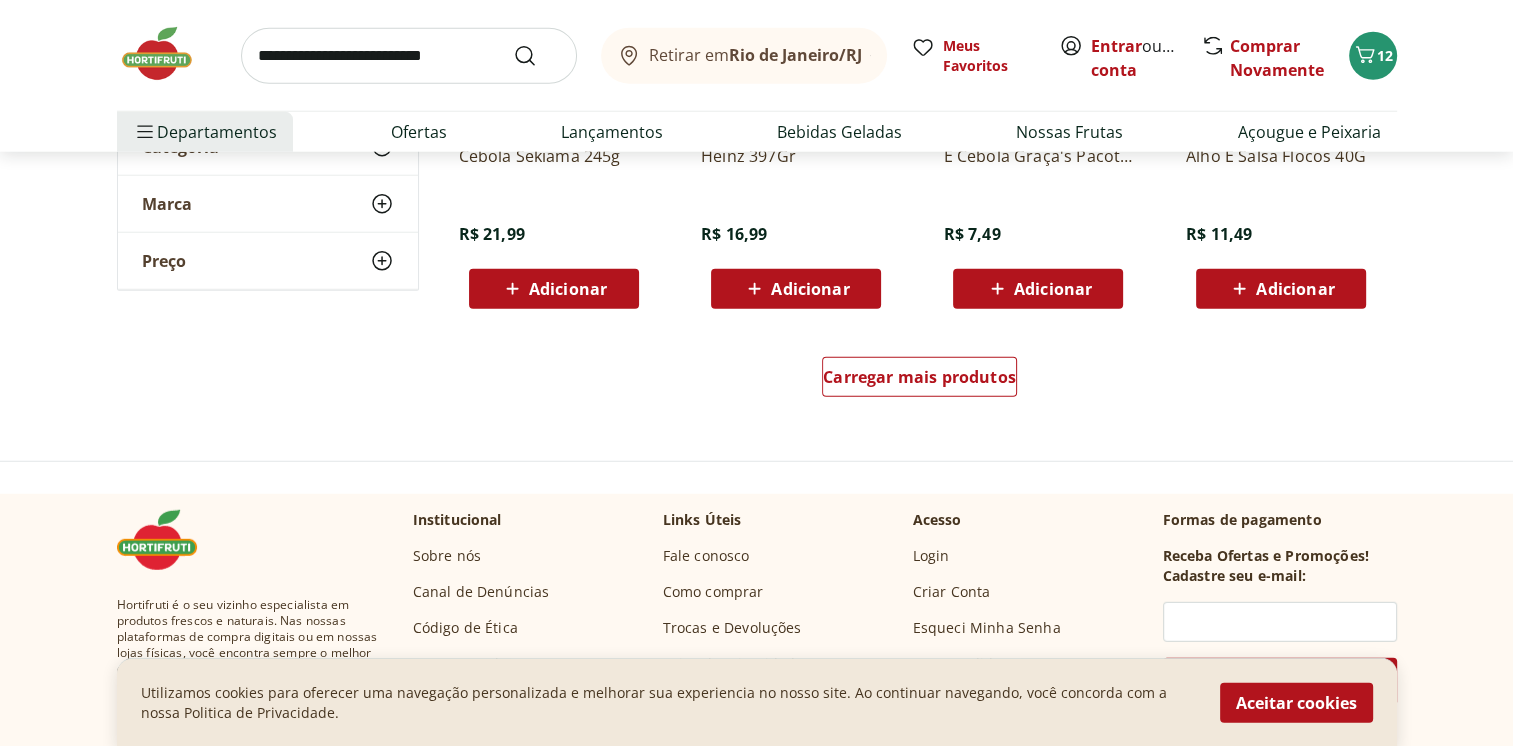scroll, scrollTop: 5300, scrollLeft: 0, axis: vertical 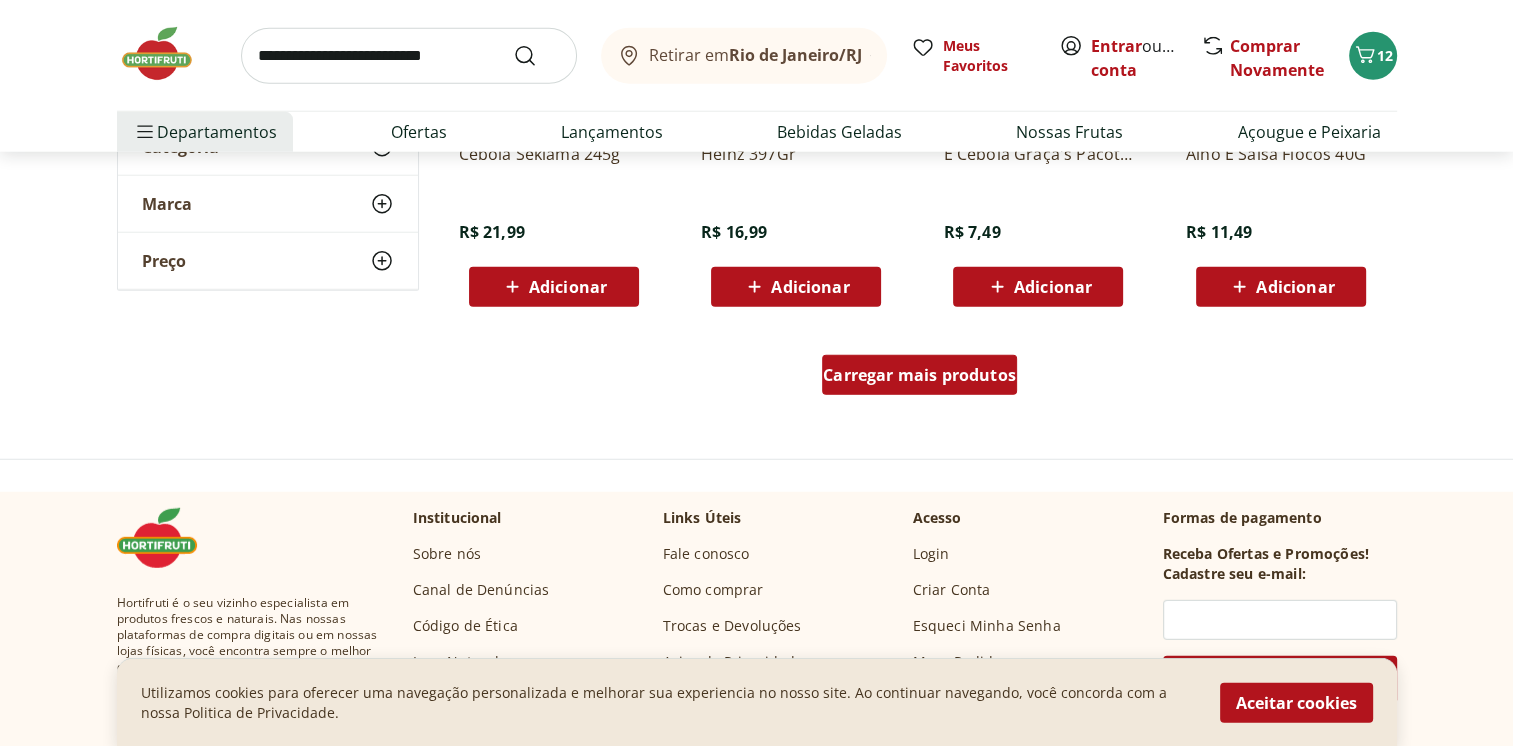 click on "Carregar mais produtos" at bounding box center (919, 379) 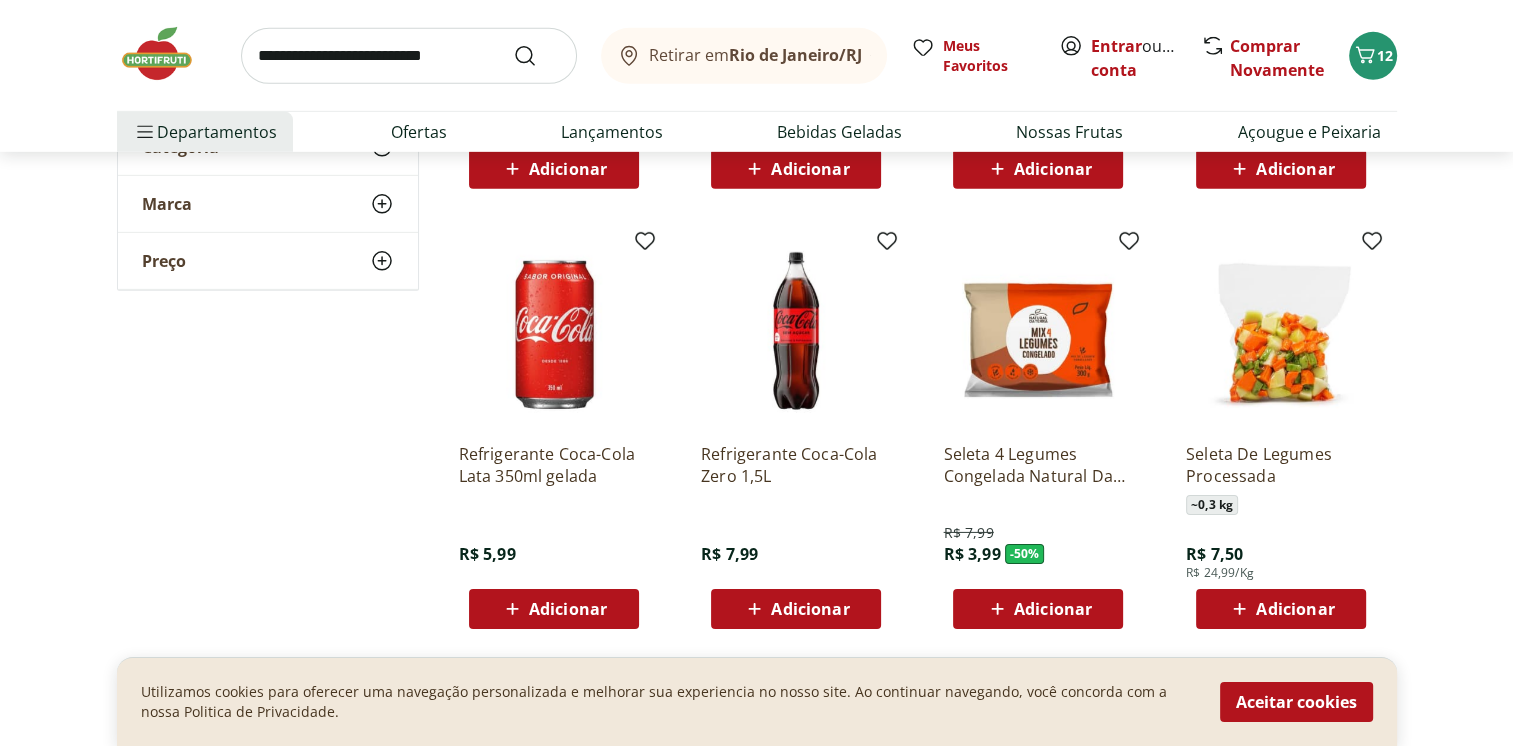 scroll, scrollTop: 6500, scrollLeft: 0, axis: vertical 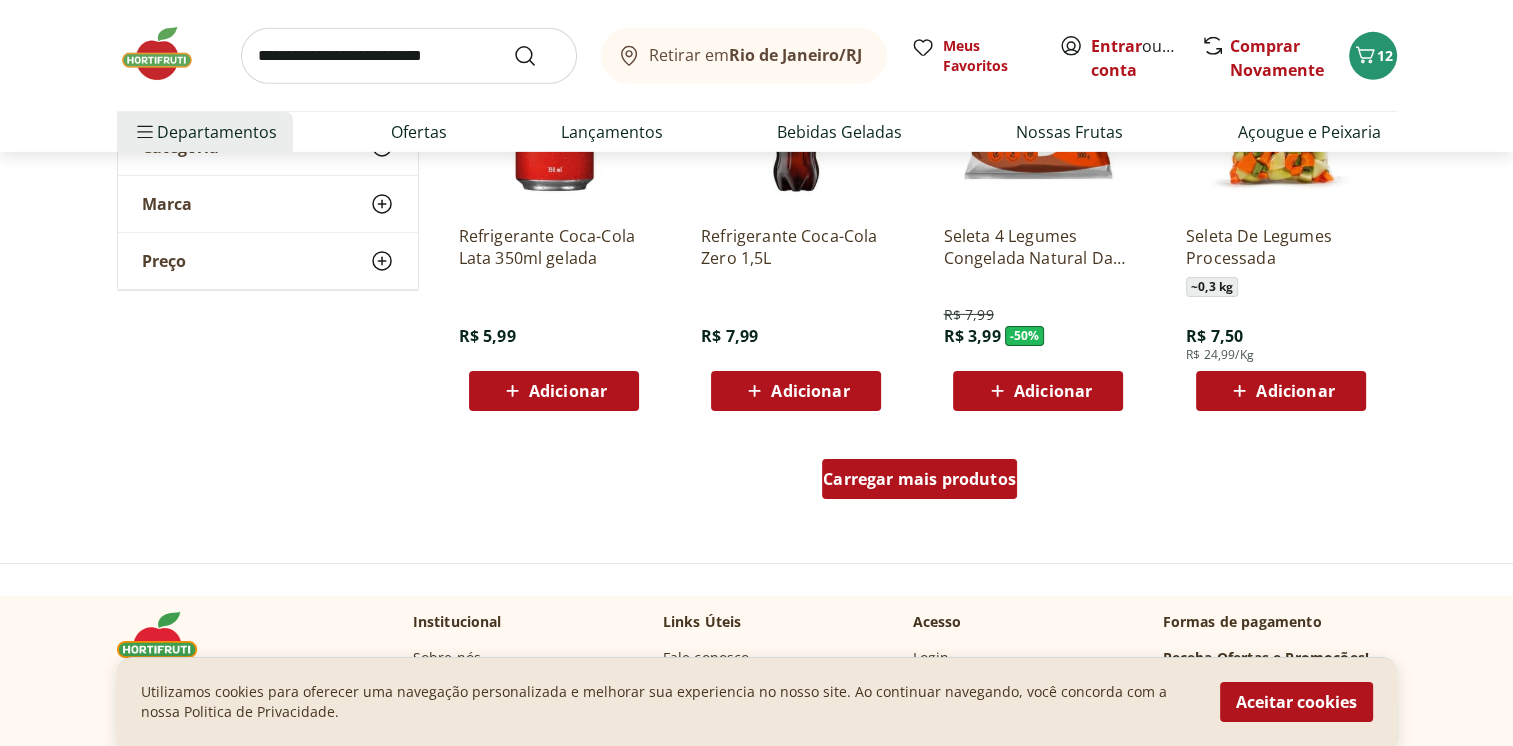 click on "Carregar mais produtos" at bounding box center (919, 479) 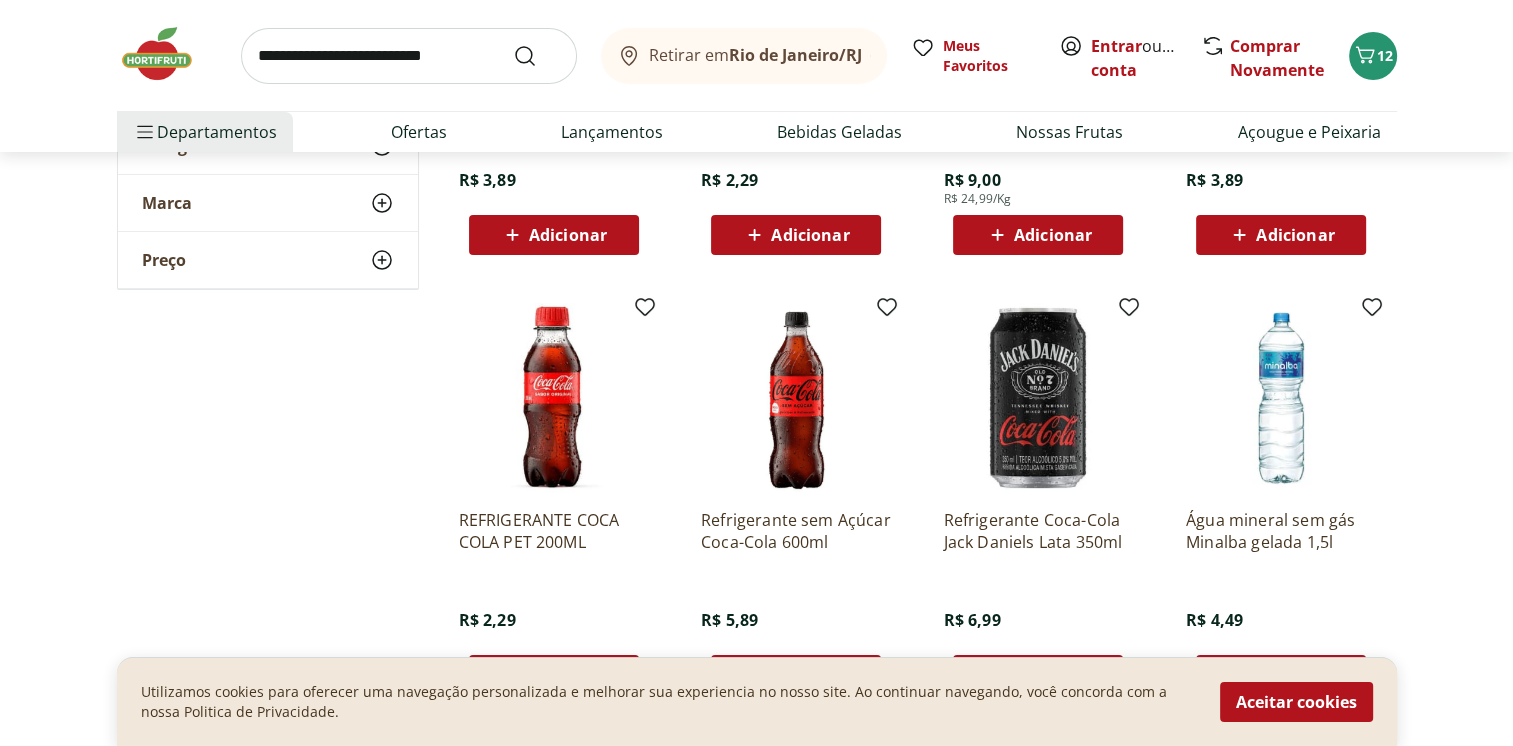 scroll, scrollTop: 7700, scrollLeft: 0, axis: vertical 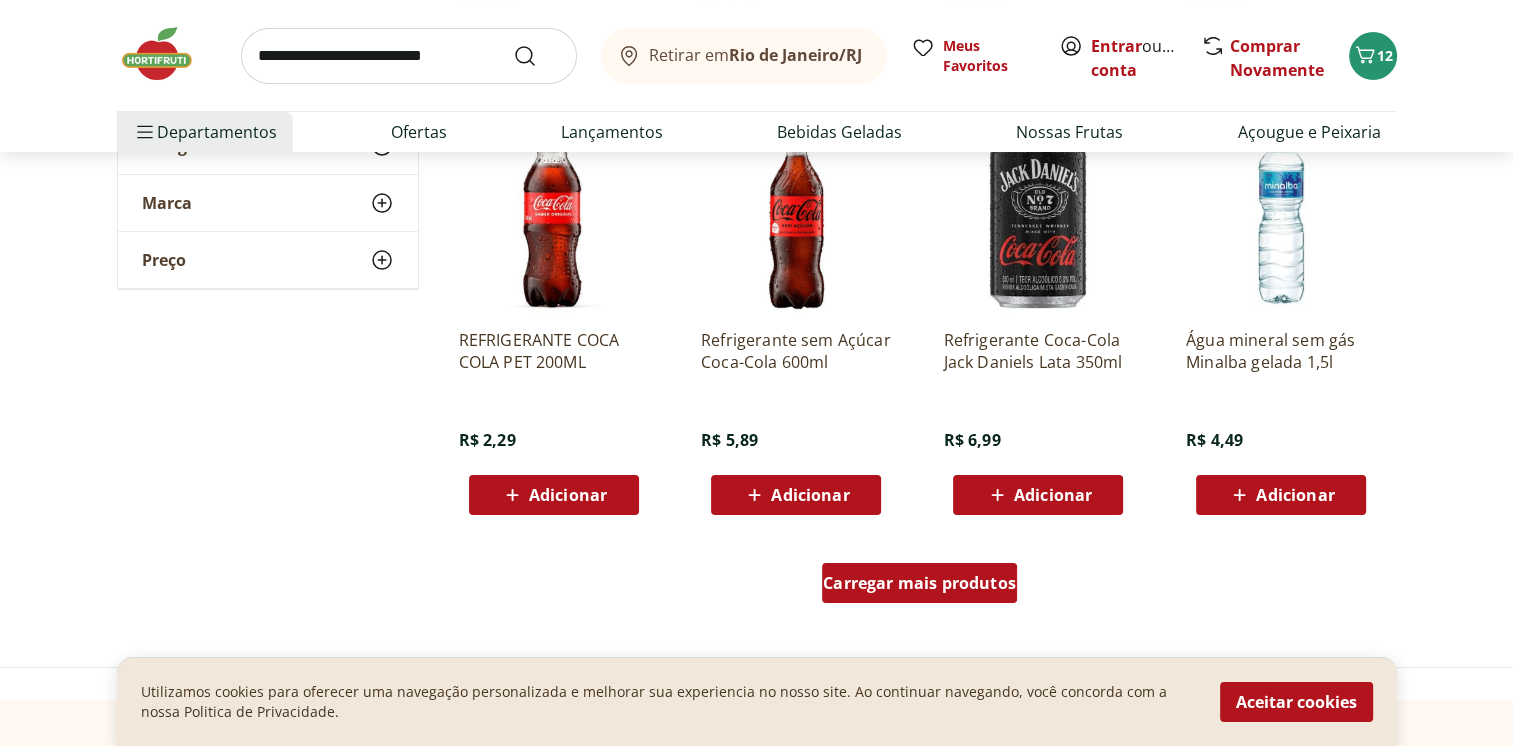 click on "Carregar mais produtos" at bounding box center [919, 583] 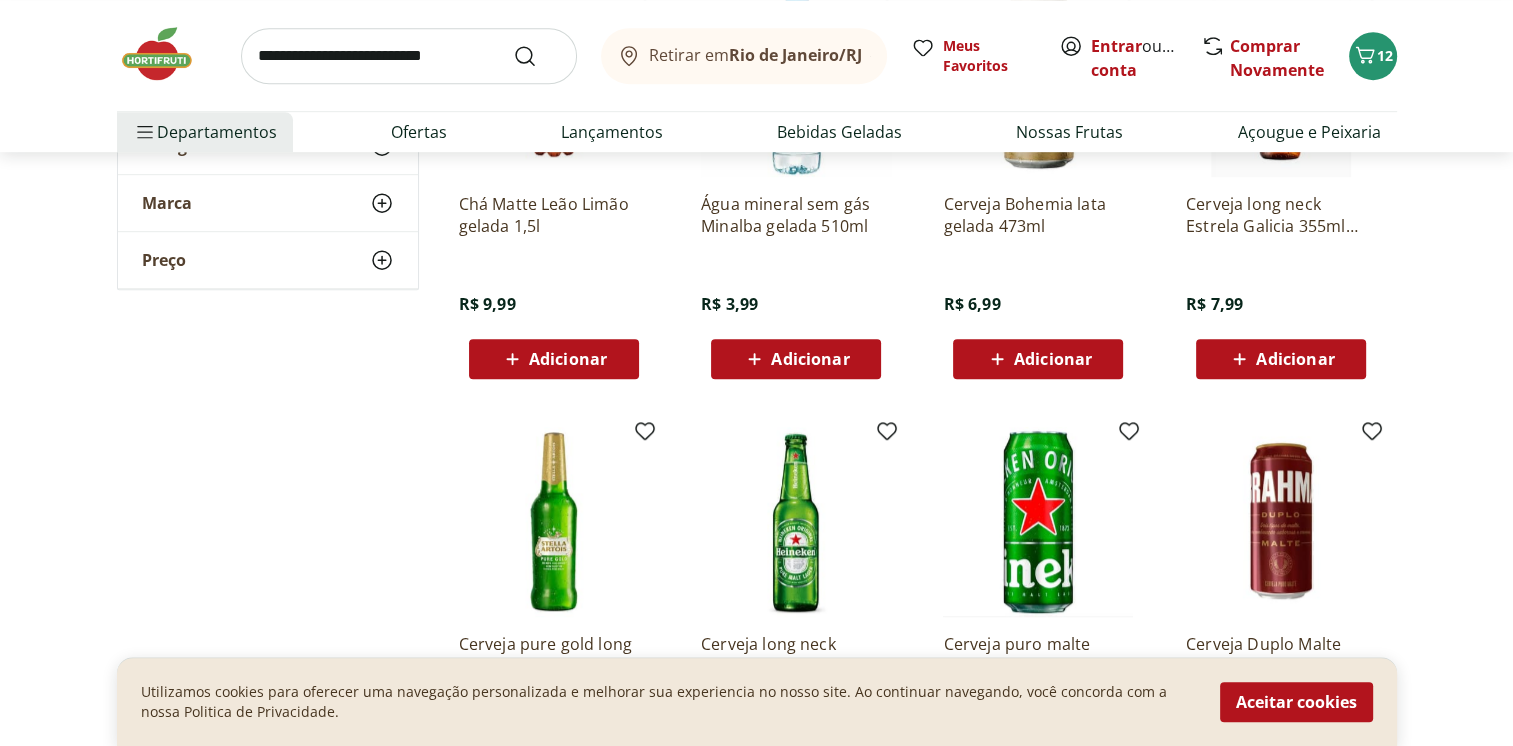 scroll, scrollTop: 9100, scrollLeft: 0, axis: vertical 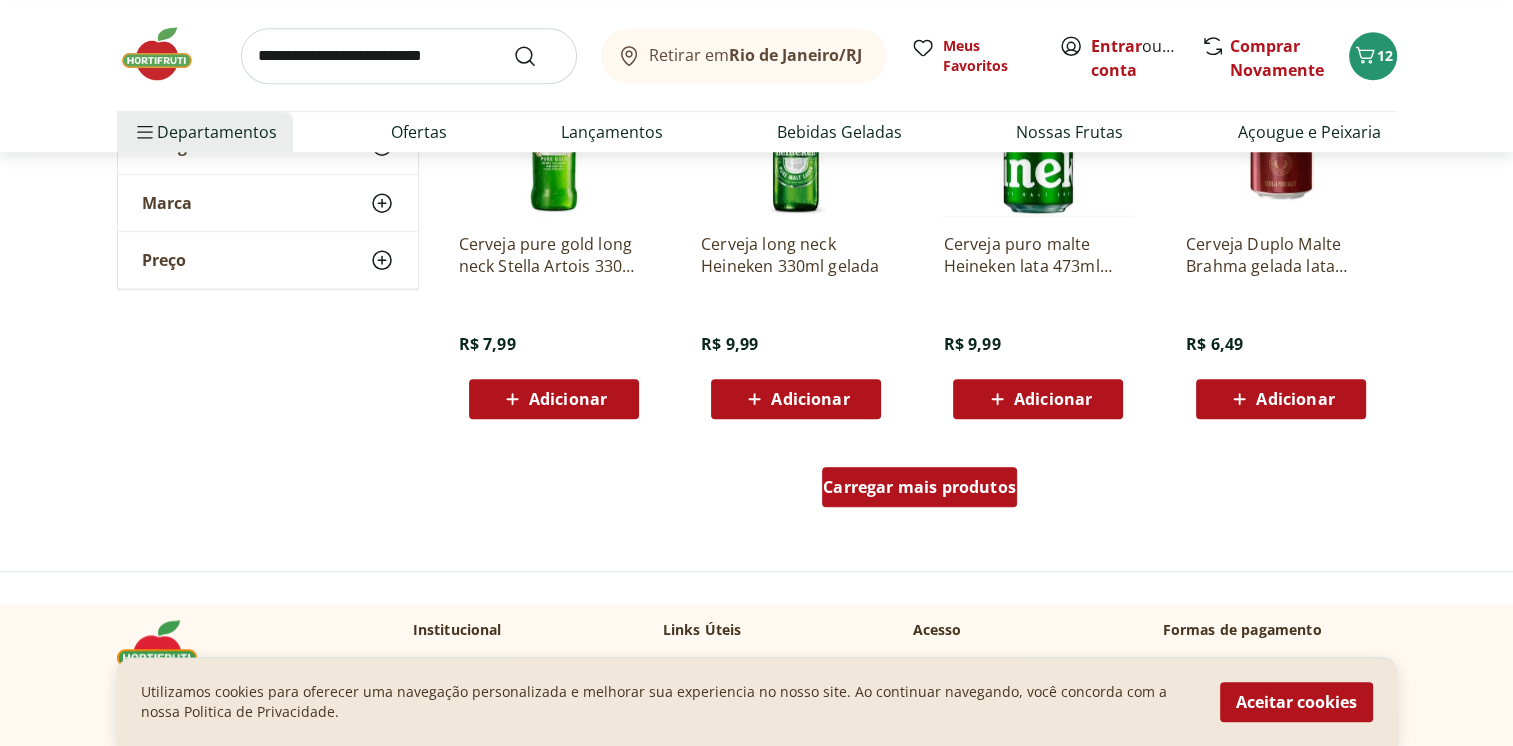 click on "Carregar mais produtos" at bounding box center (919, 487) 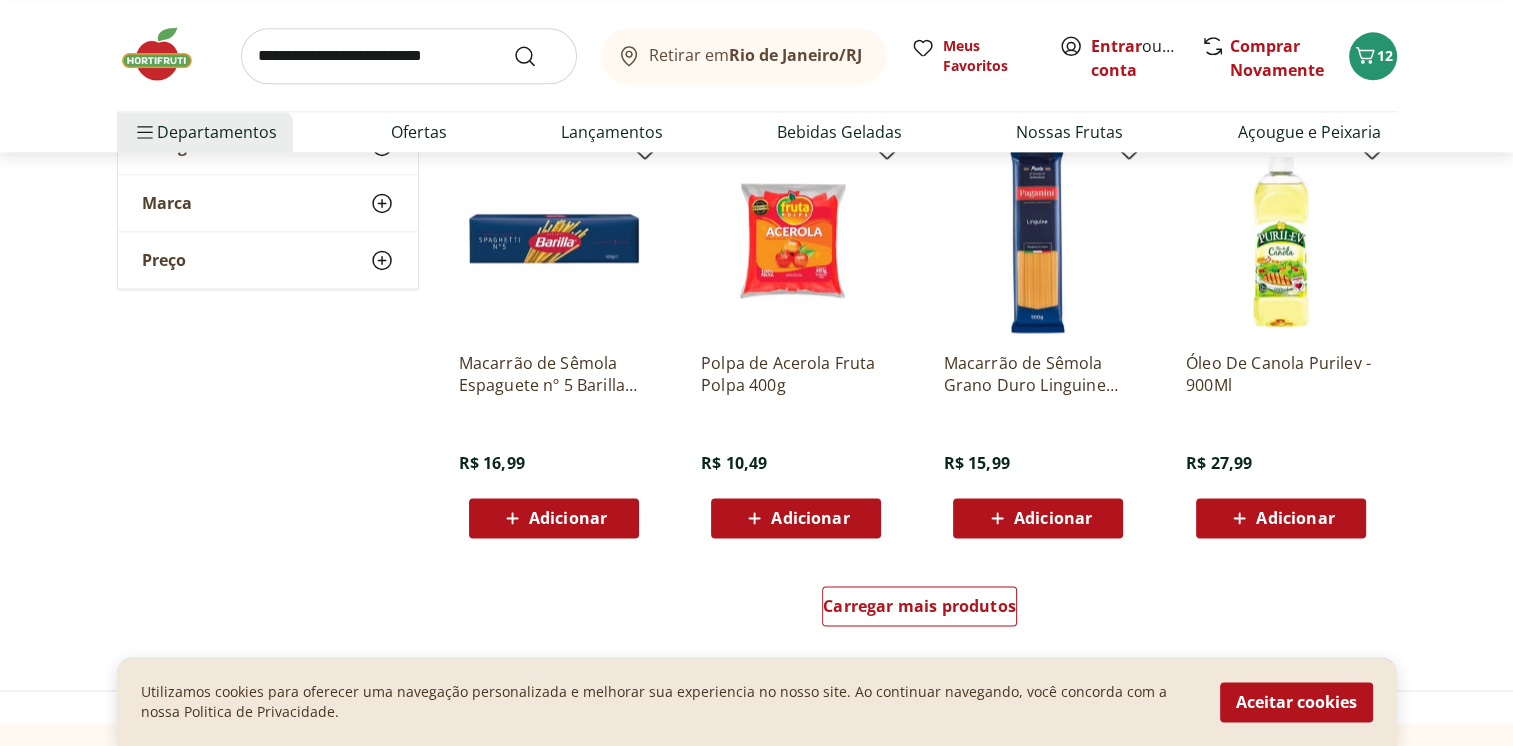 scroll, scrollTop: 10400, scrollLeft: 0, axis: vertical 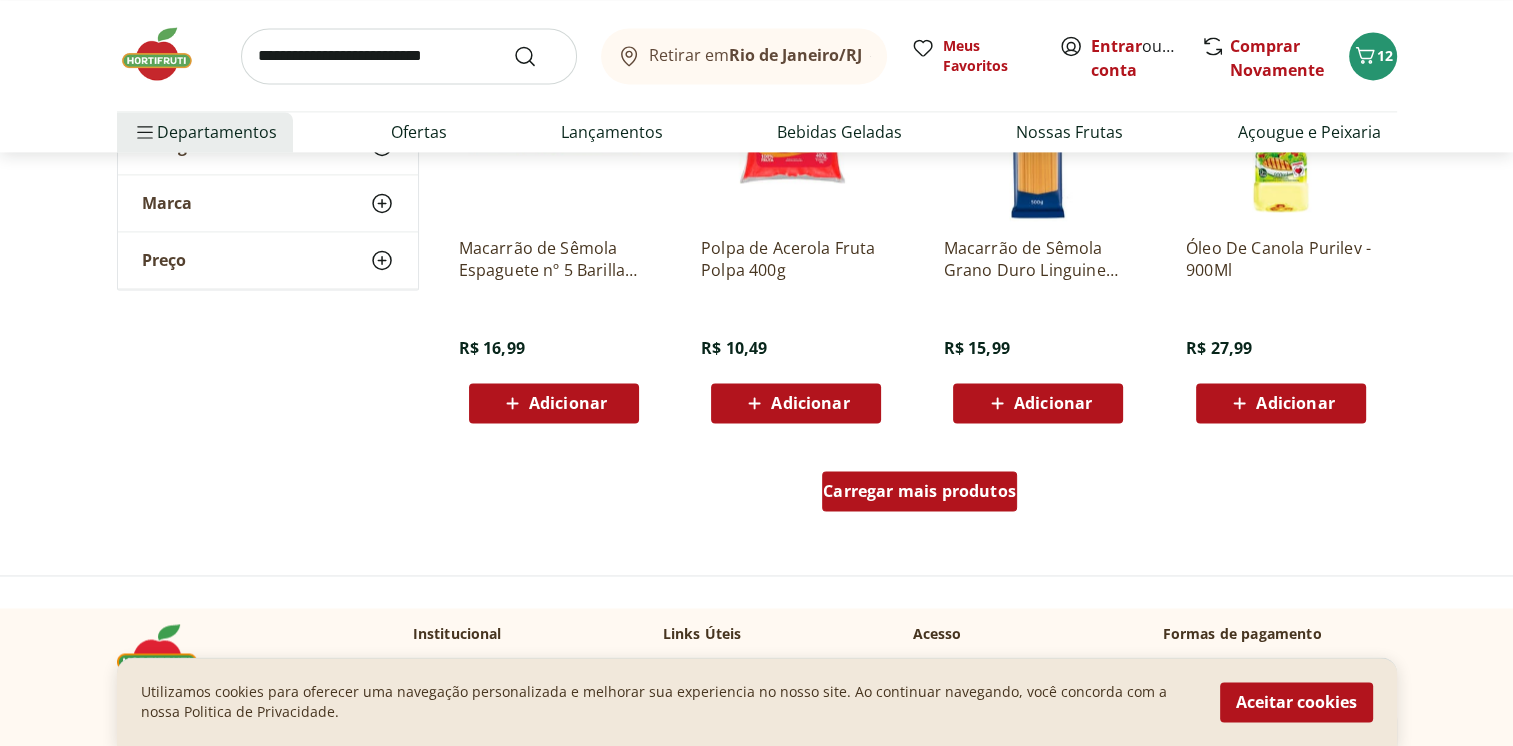 click on "Carregar mais produtos" at bounding box center [919, 491] 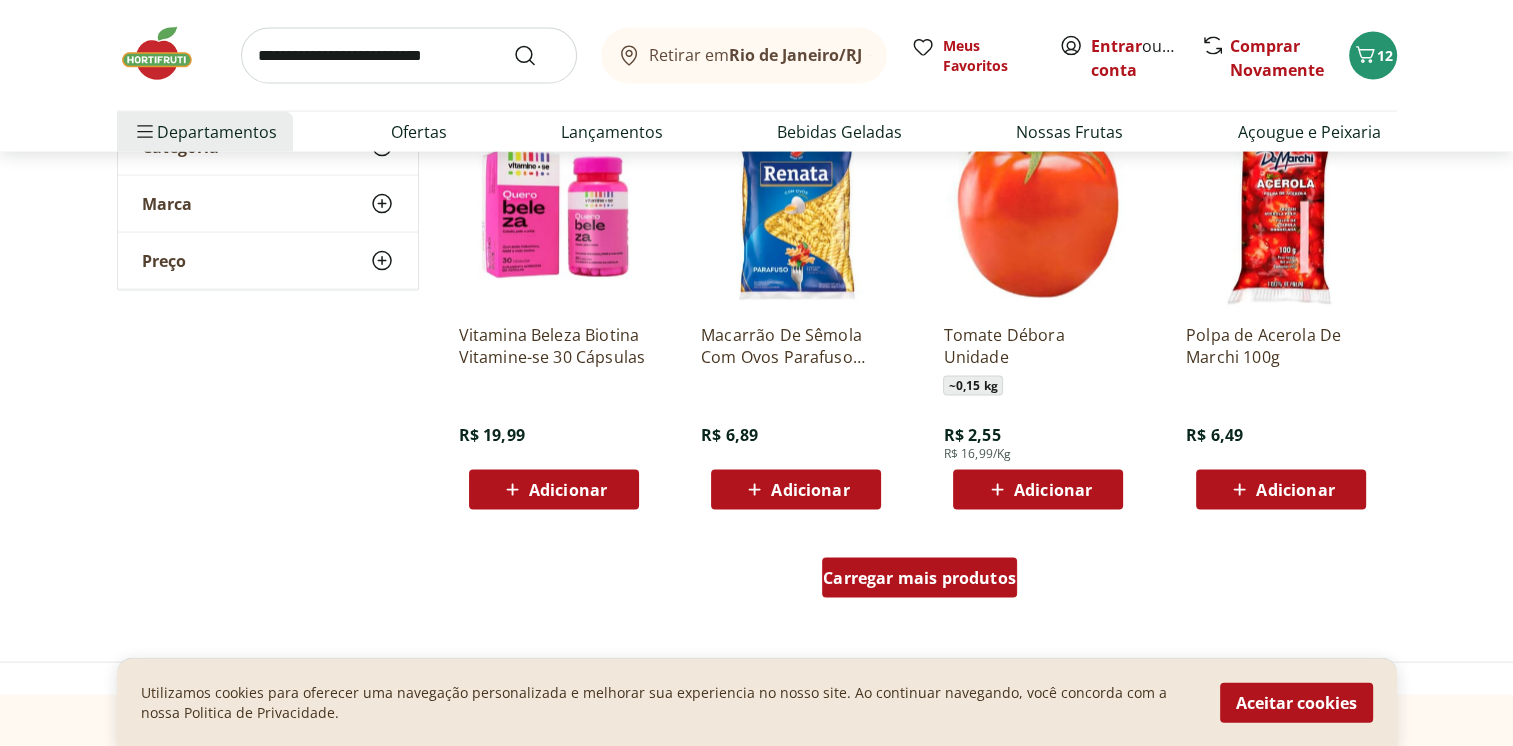 scroll, scrollTop: 11700, scrollLeft: 0, axis: vertical 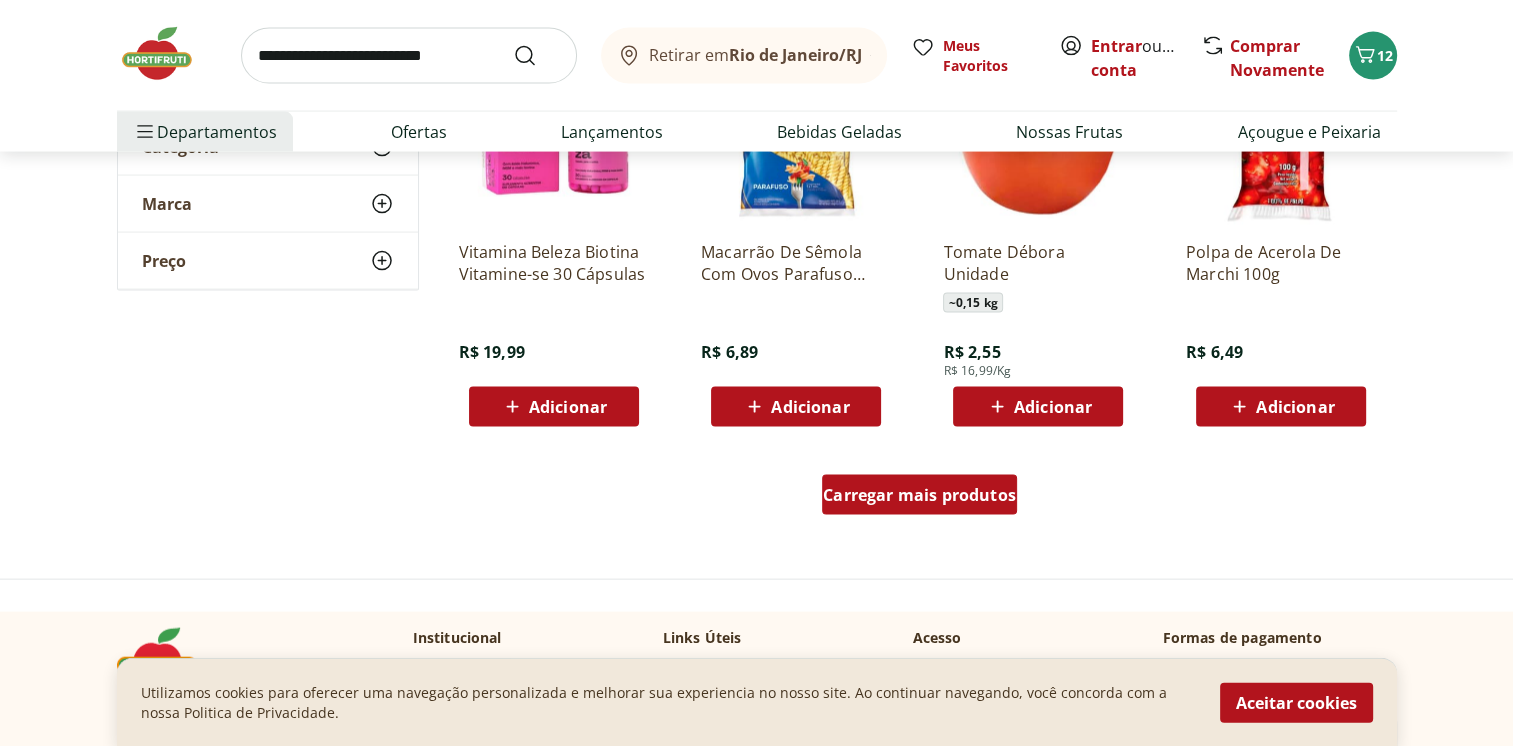 click on "Carregar mais produtos" at bounding box center [919, 495] 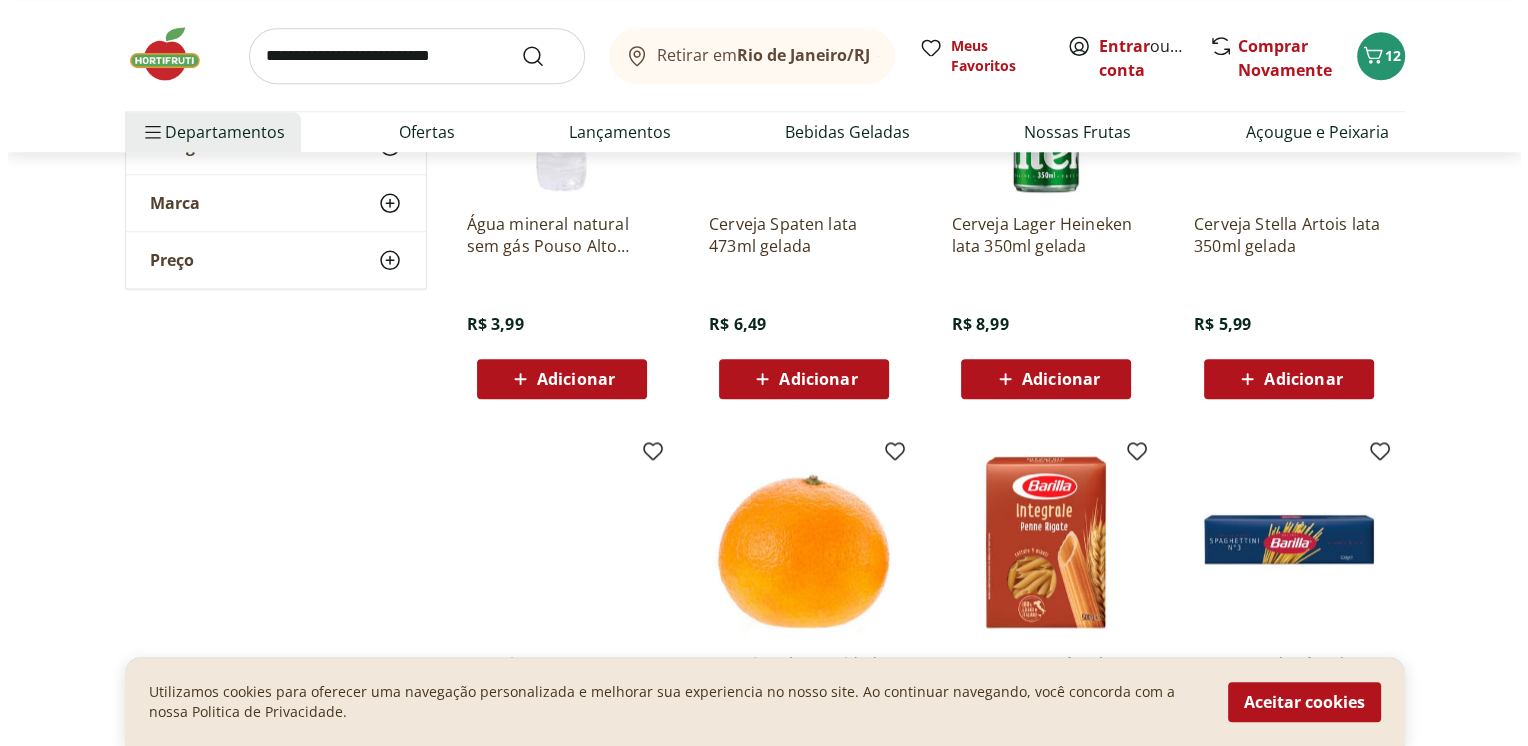 scroll, scrollTop: 9300, scrollLeft: 0, axis: vertical 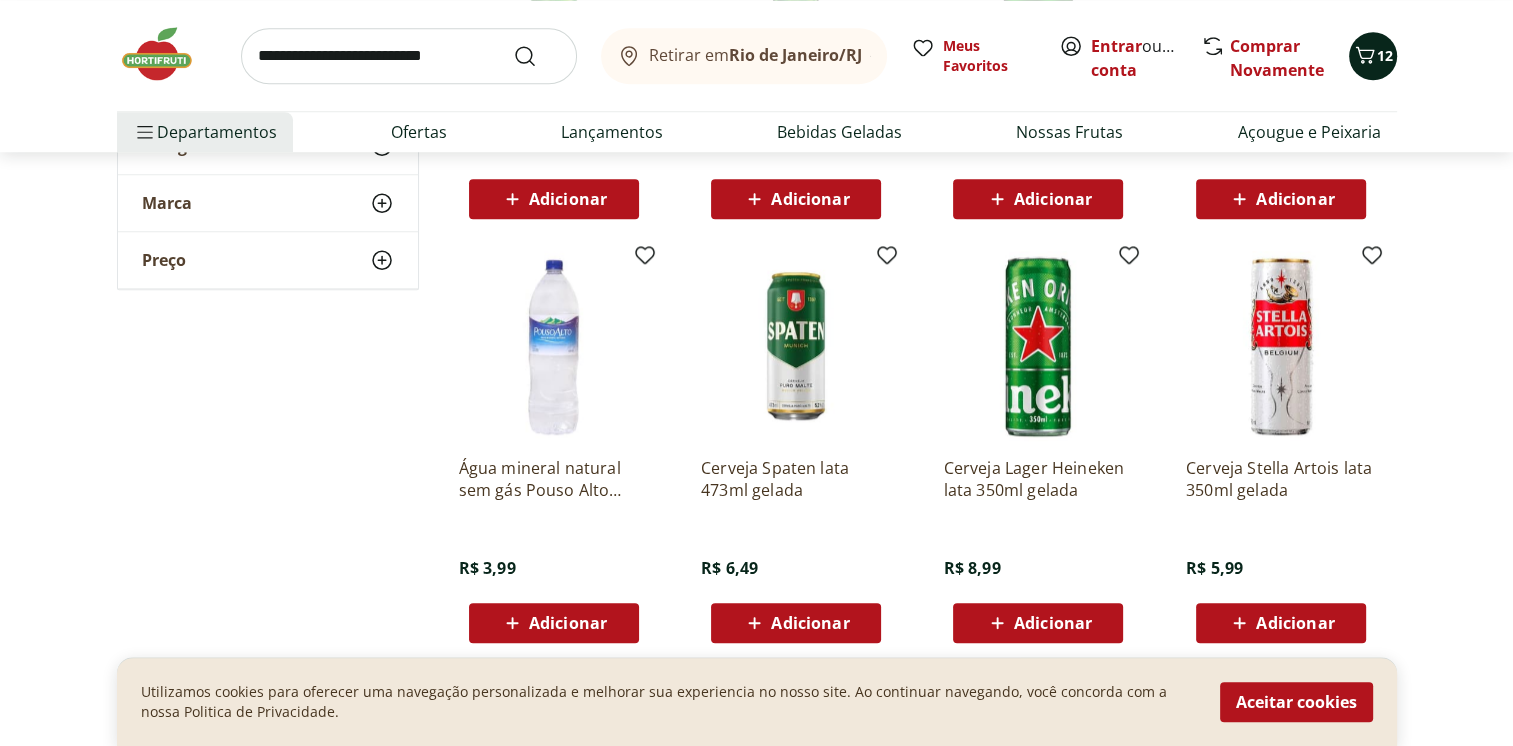 click on "12" at bounding box center (1385, 55) 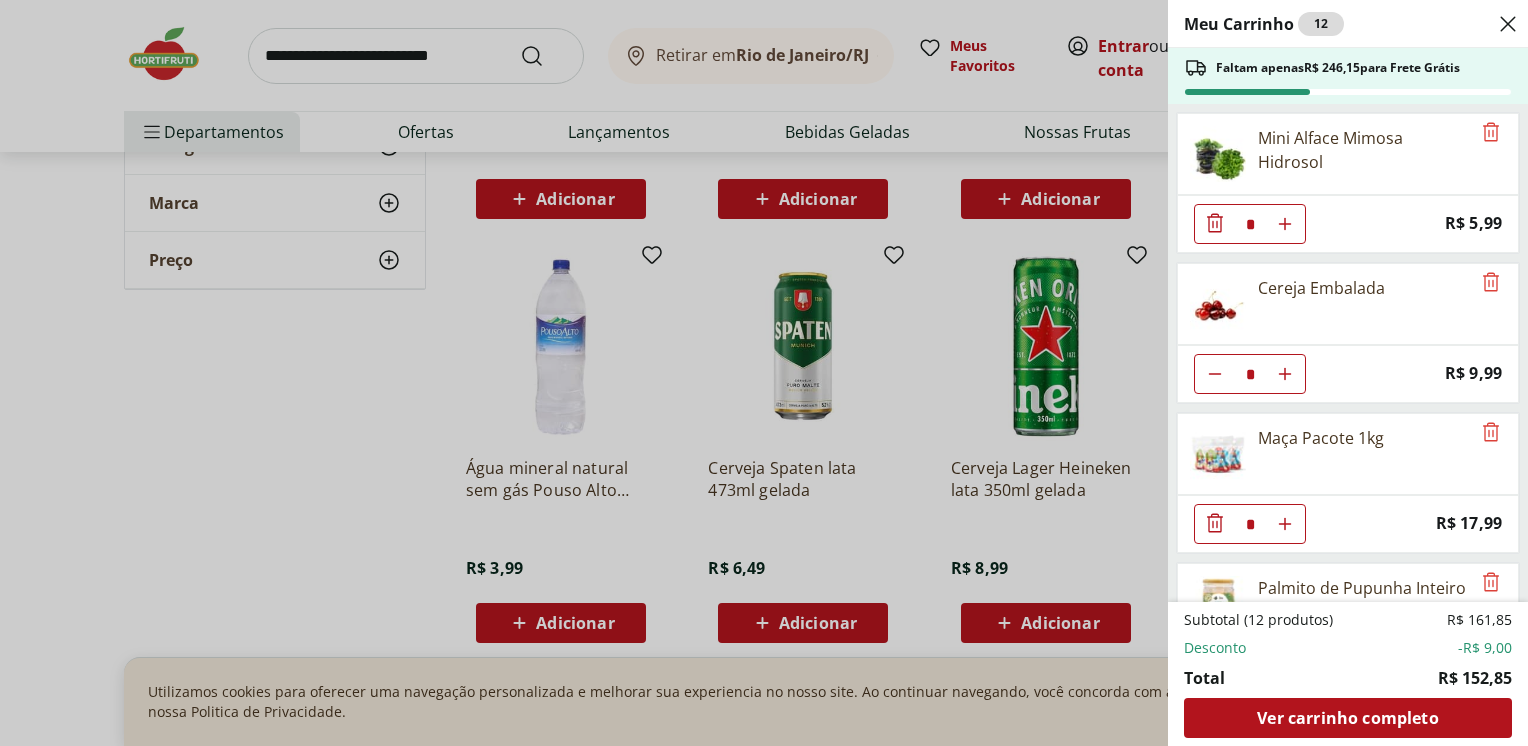 drag, startPoint x: 1524, startPoint y: 216, endPoint x: 1524, endPoint y: 233, distance: 17 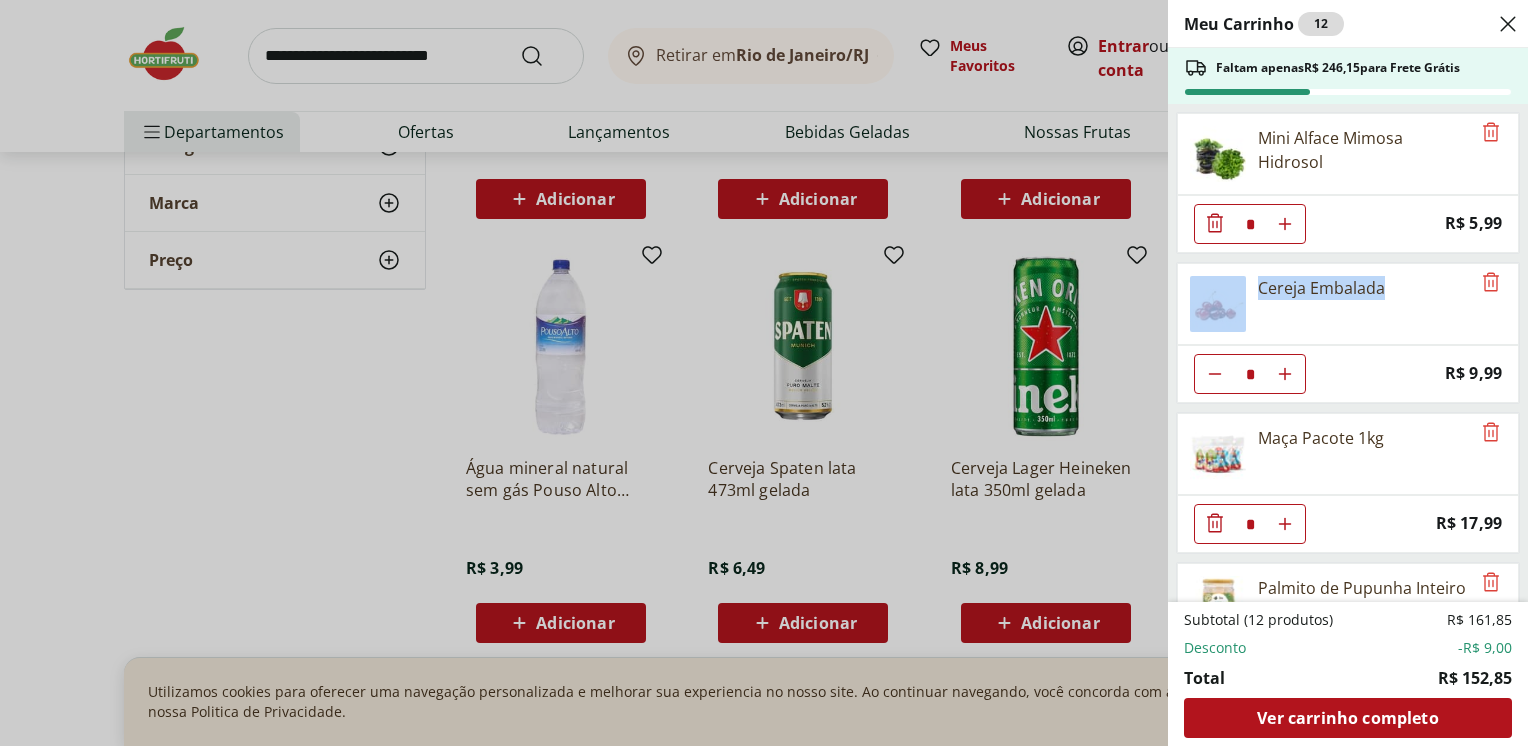 drag, startPoint x: 1524, startPoint y: 233, endPoint x: 1524, endPoint y: 266, distance: 33 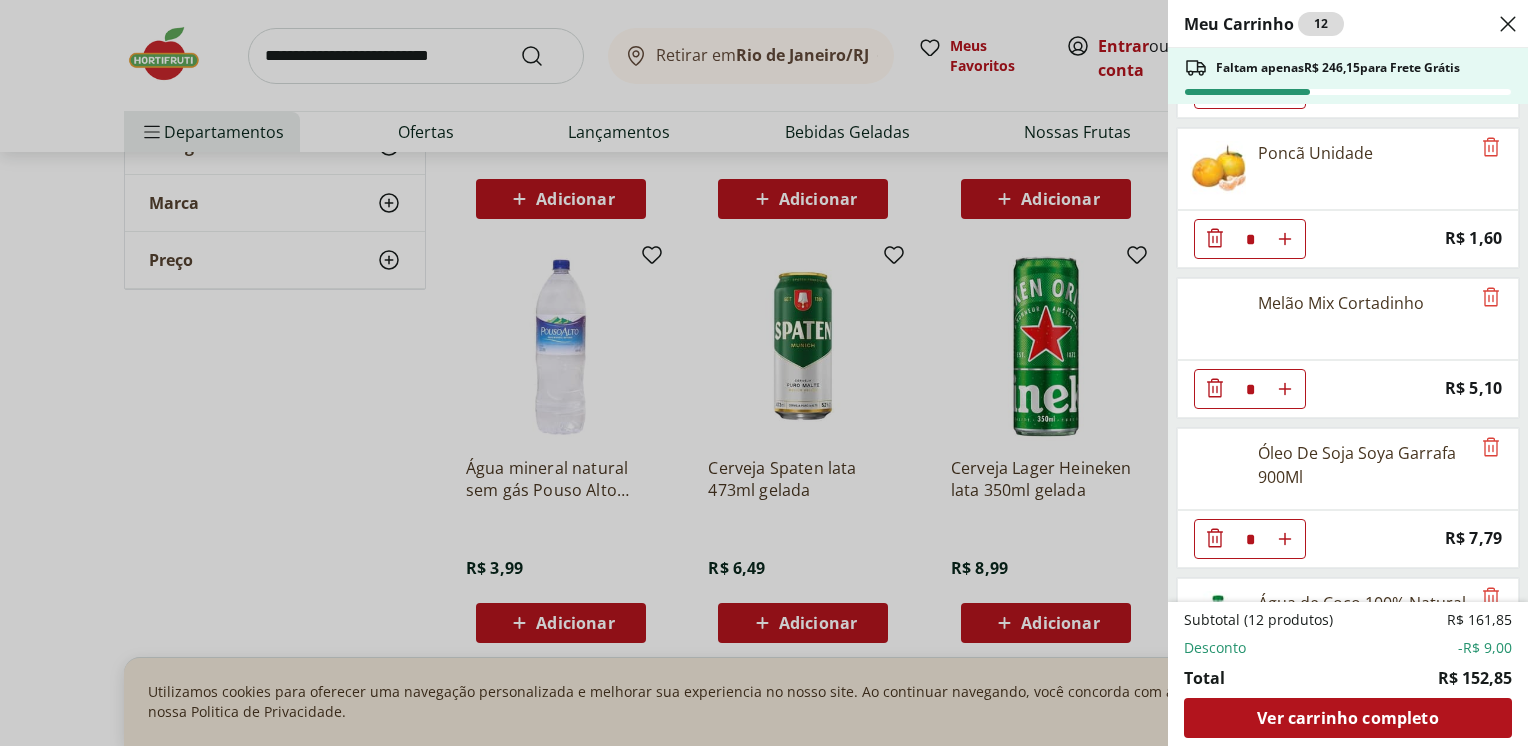scroll, scrollTop: 900, scrollLeft: 0, axis: vertical 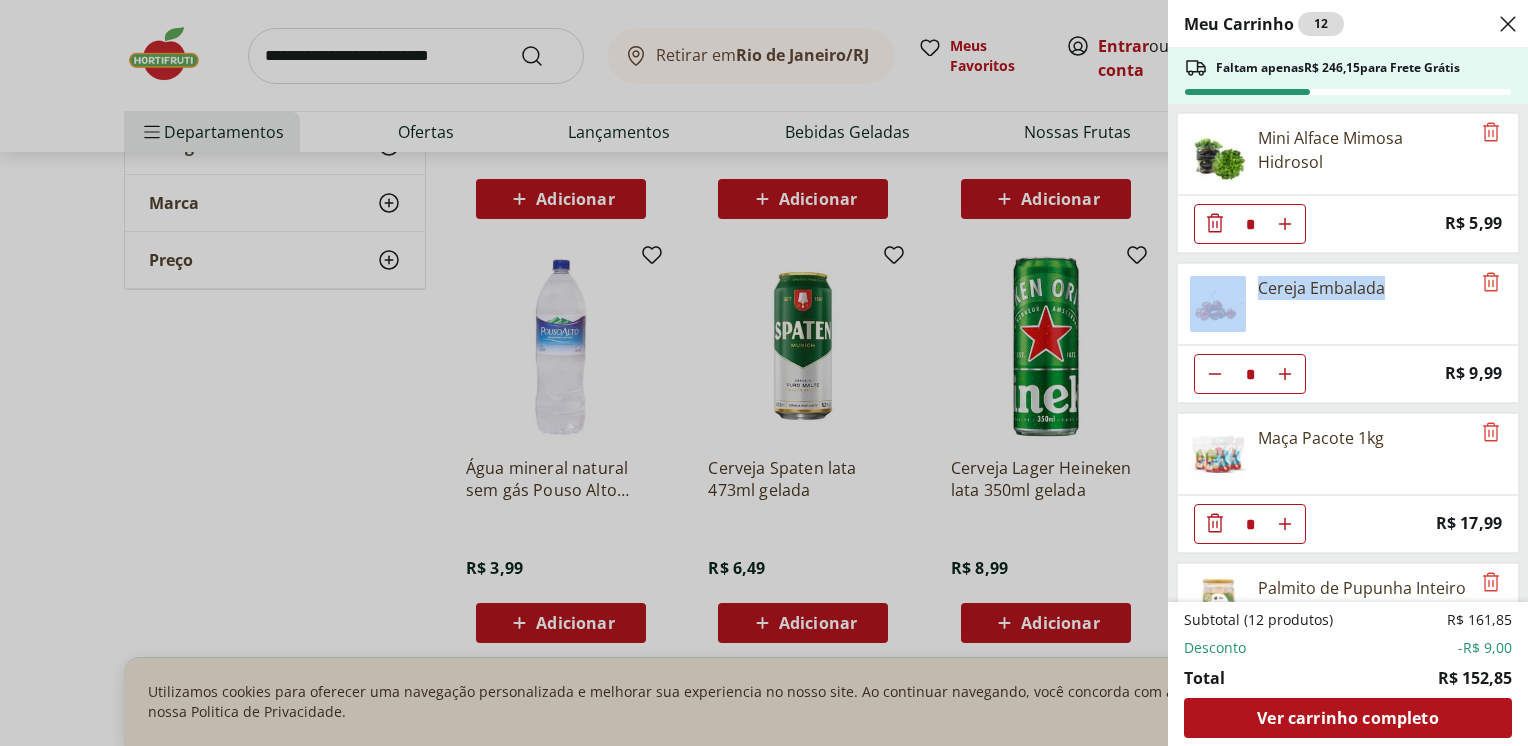 click on "Cereja Embalada" at bounding box center [1324, 304] 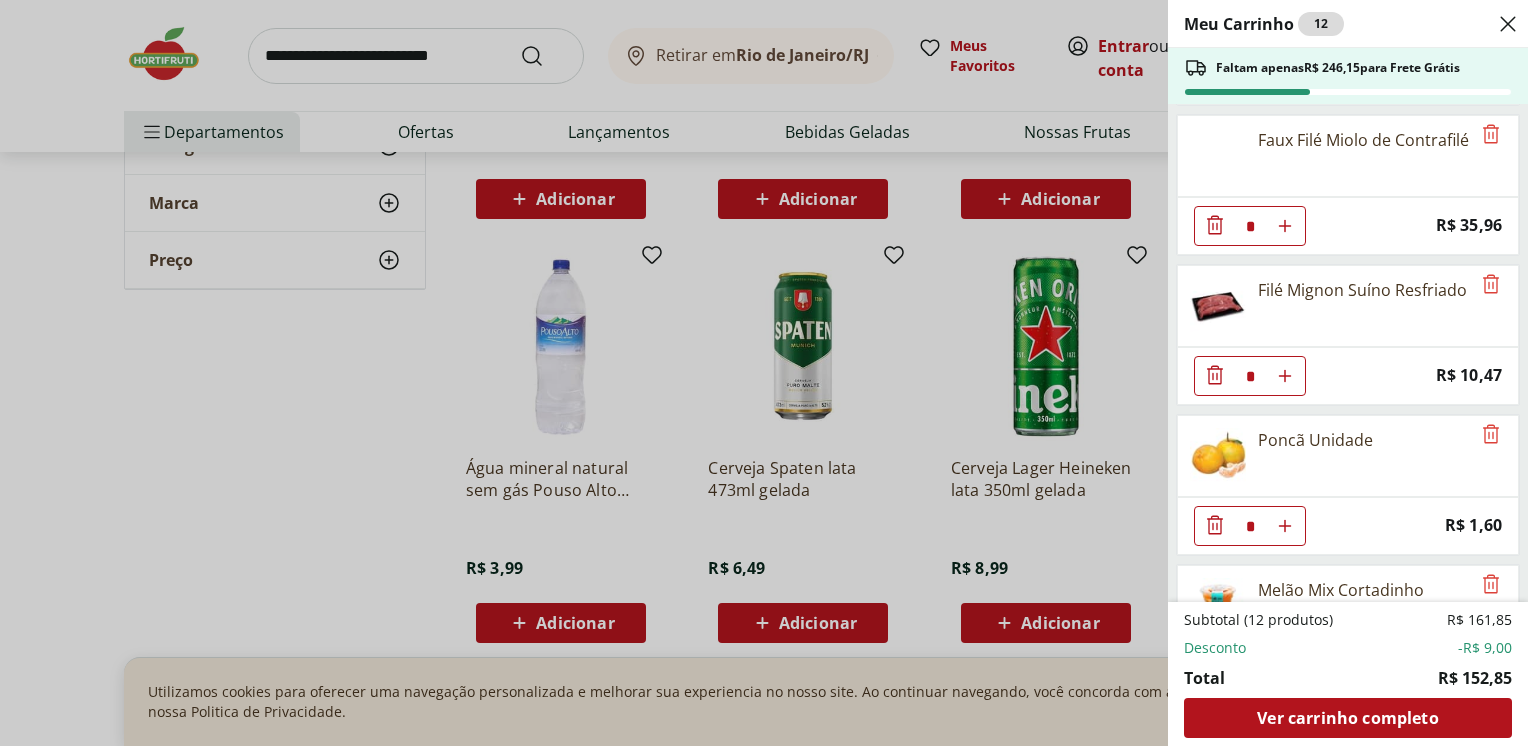 scroll, scrollTop: 600, scrollLeft: 0, axis: vertical 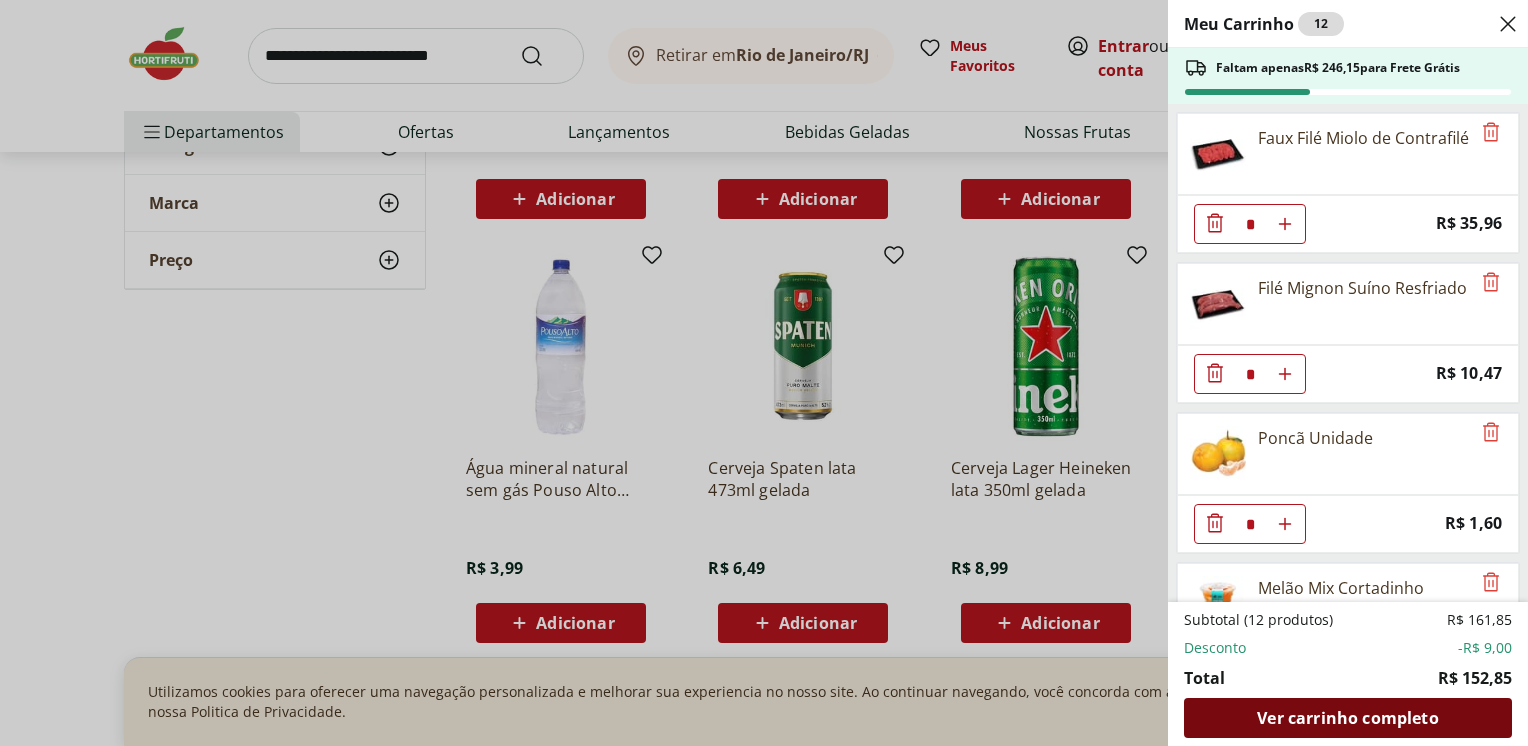 click on "Ver carrinho completo" at bounding box center [1348, 718] 